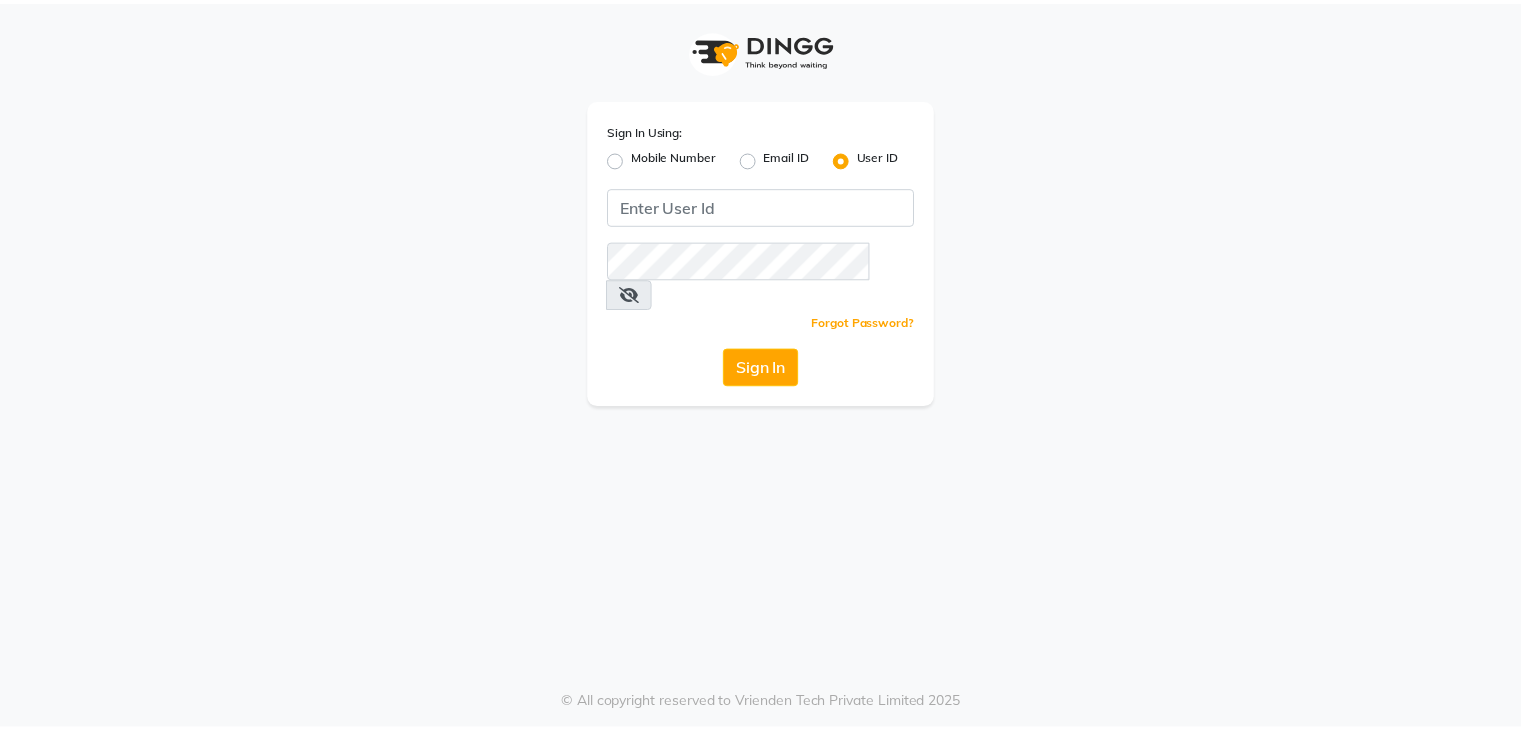 scroll, scrollTop: 0, scrollLeft: 0, axis: both 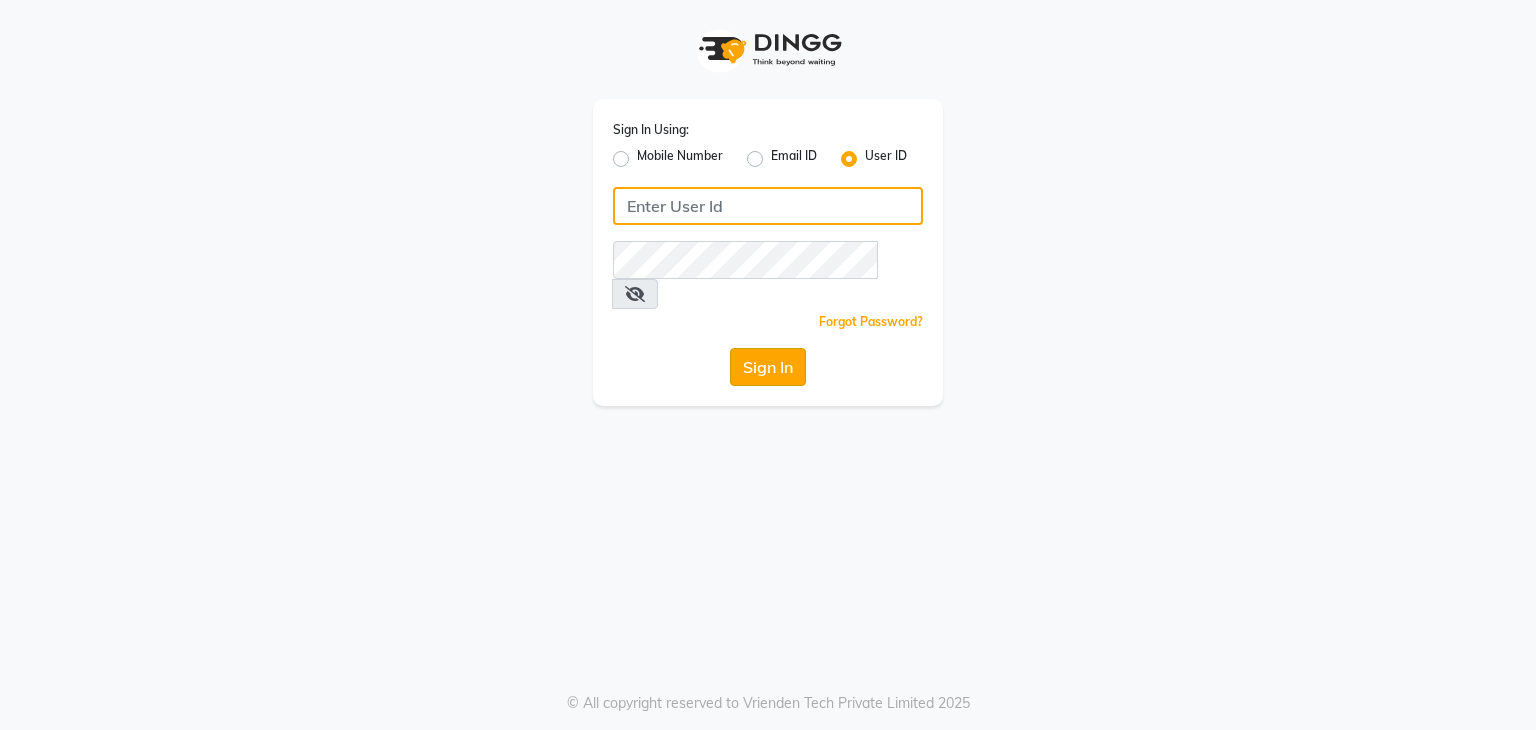 type on "e3605-01" 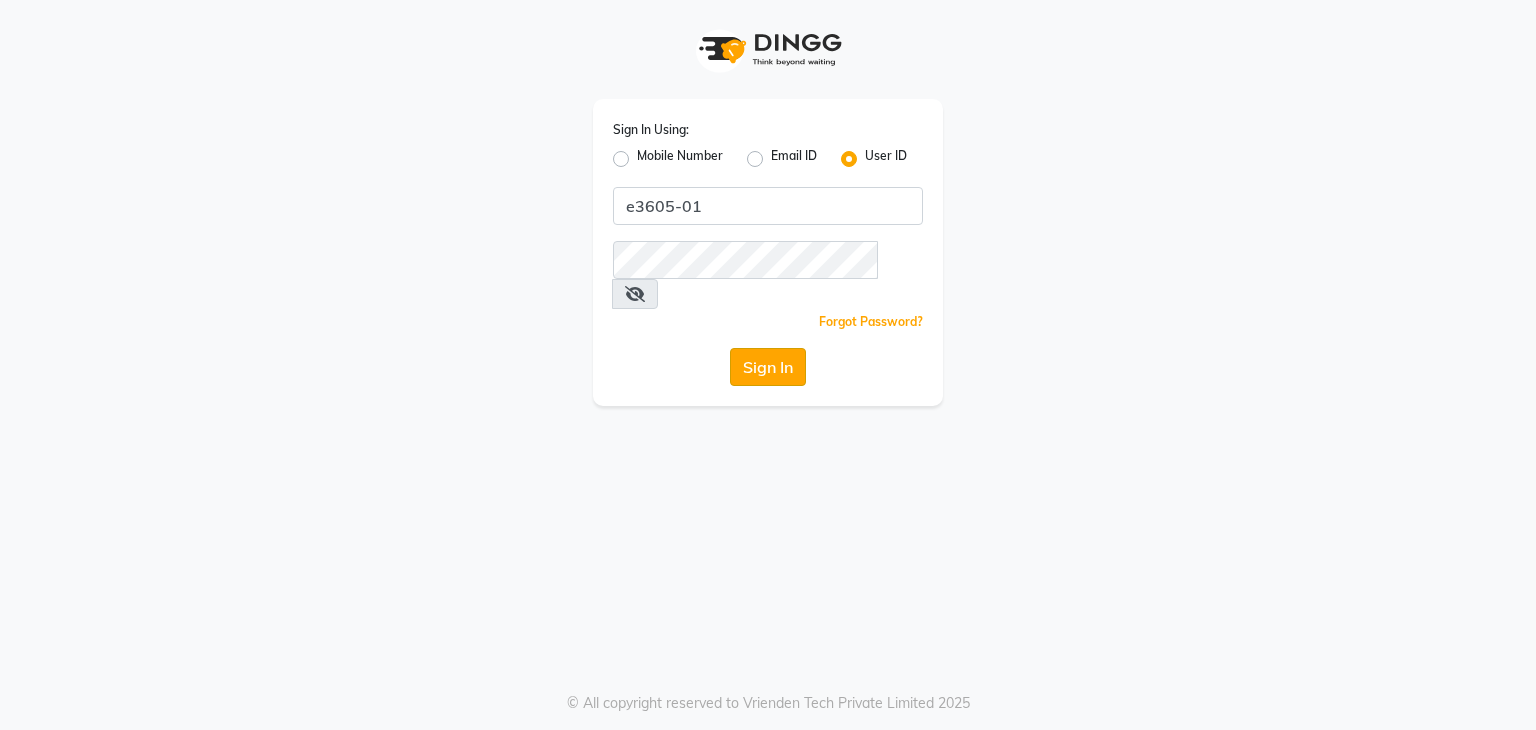 click on "Sign In" 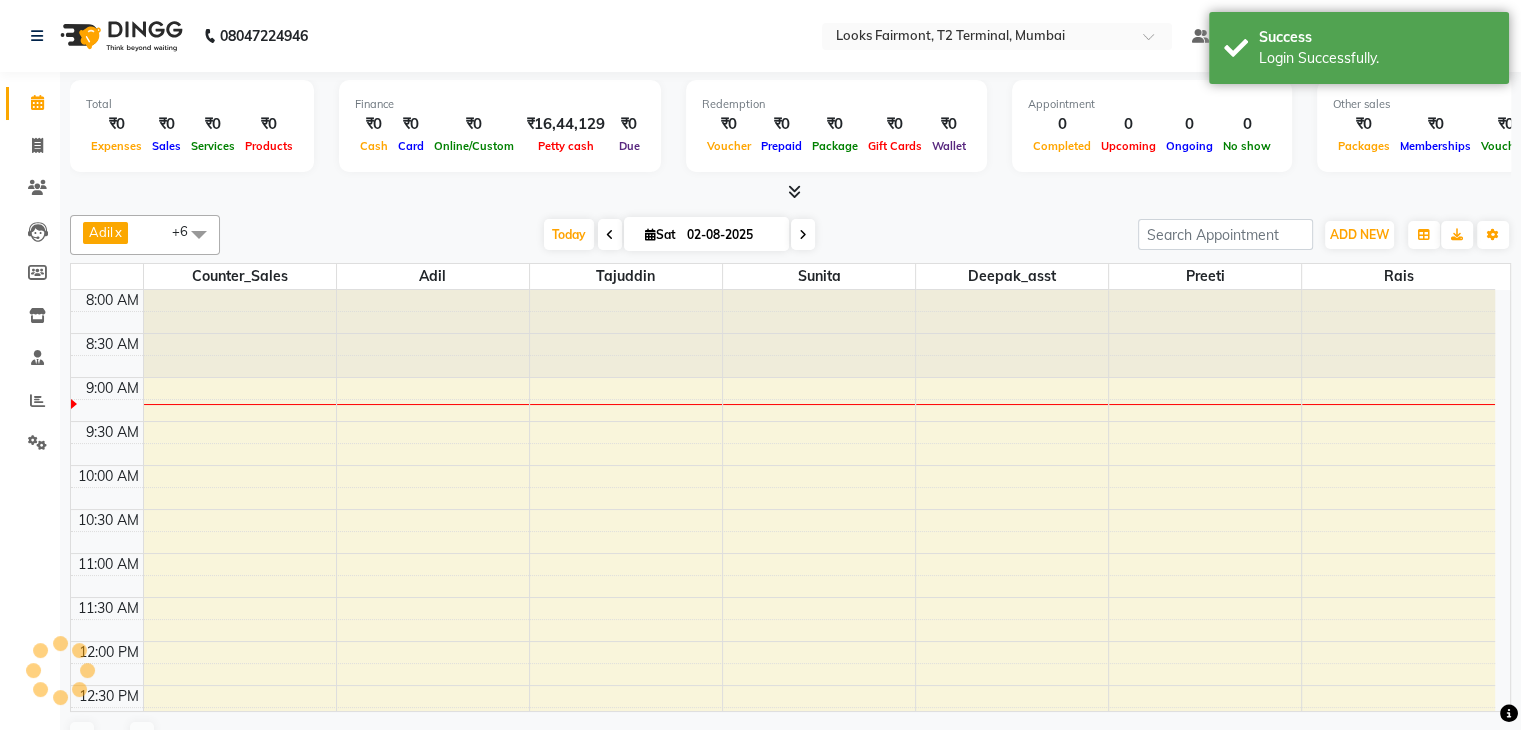 scroll, scrollTop: 0, scrollLeft: 0, axis: both 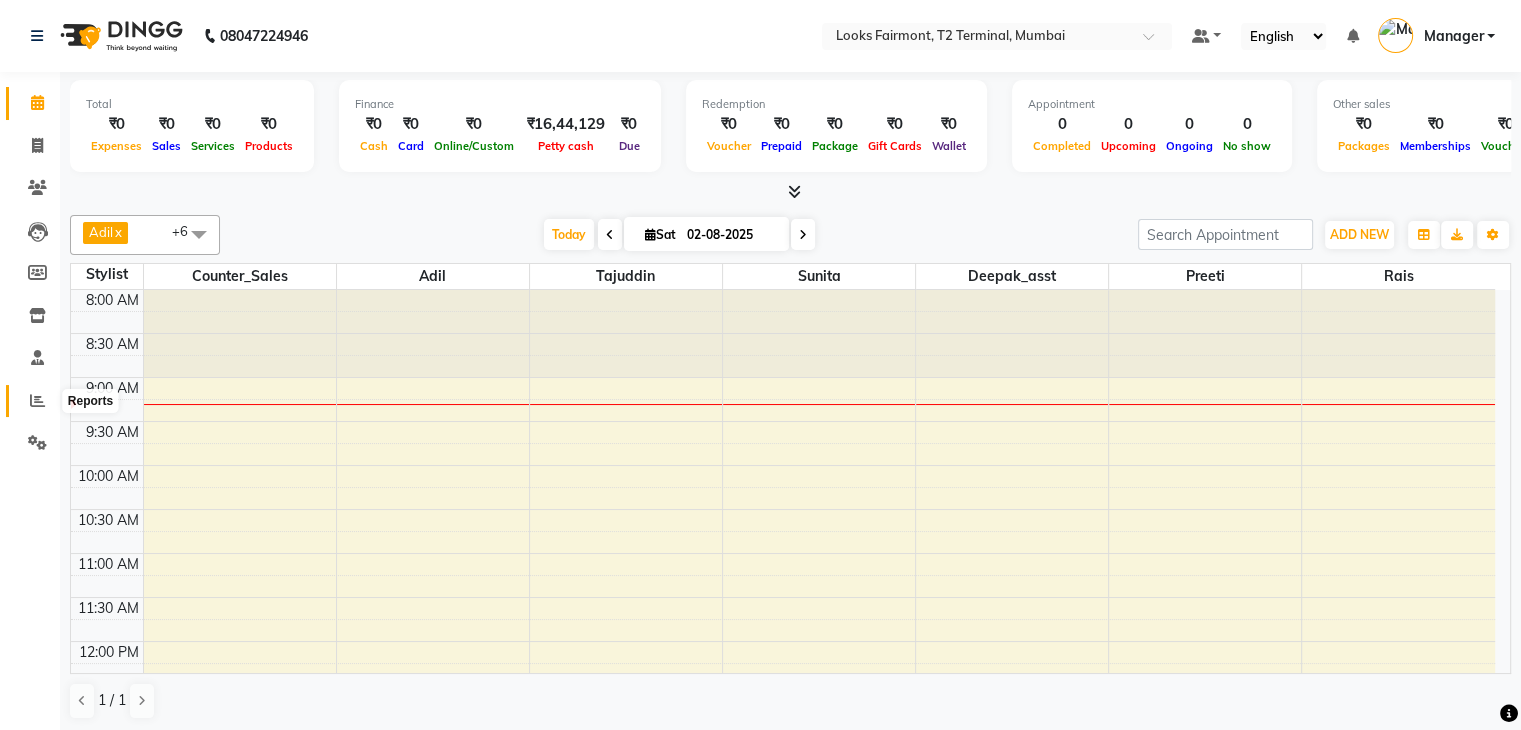 click 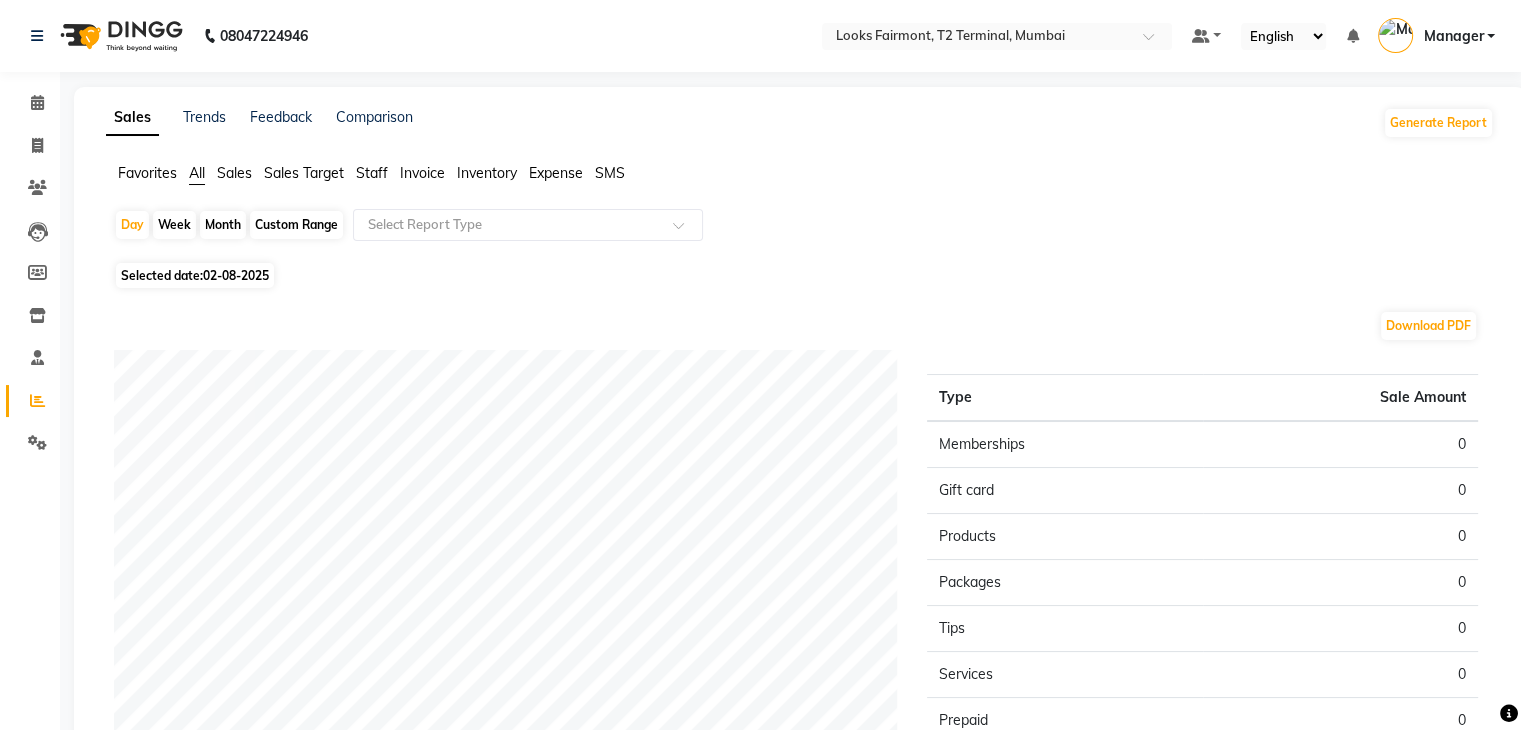 click on "Staff" 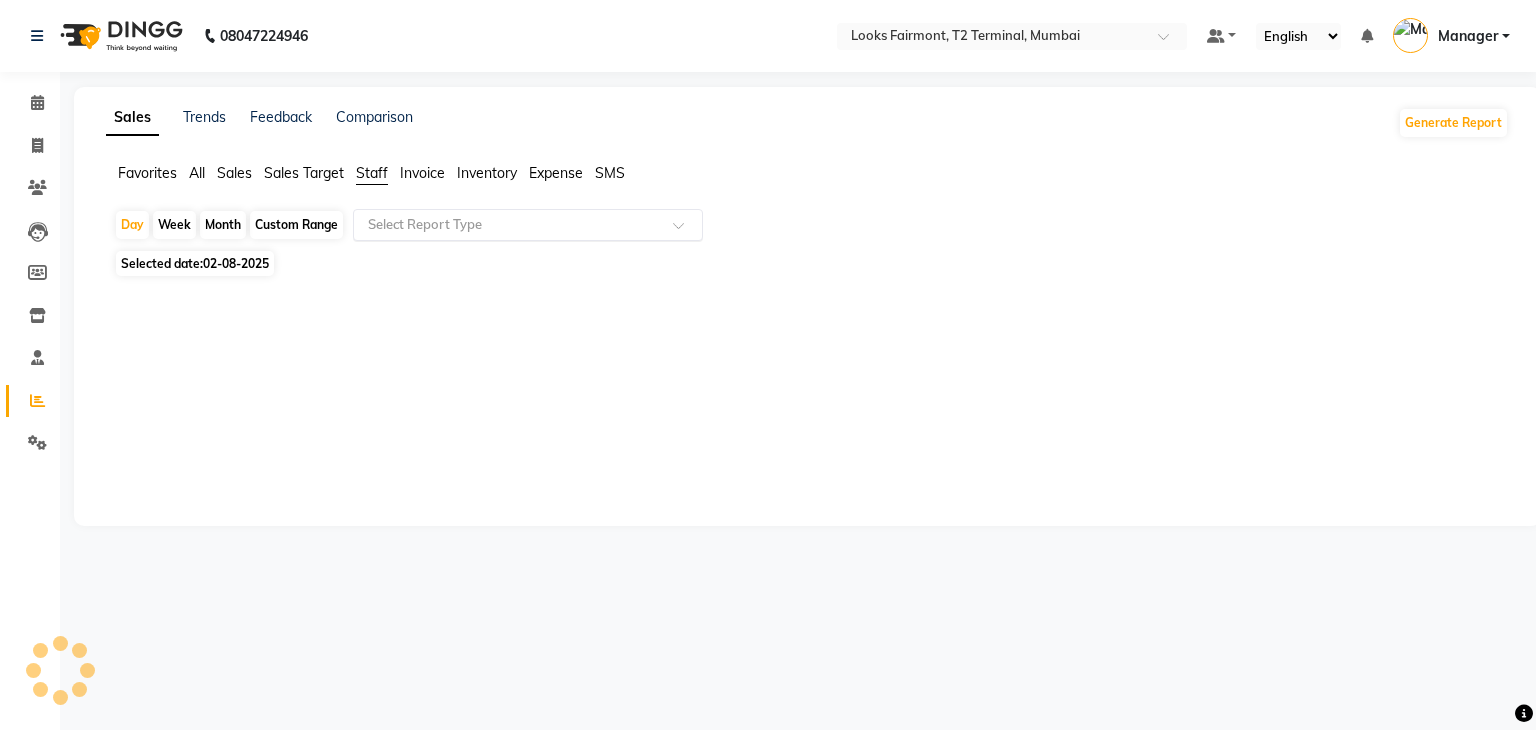 click 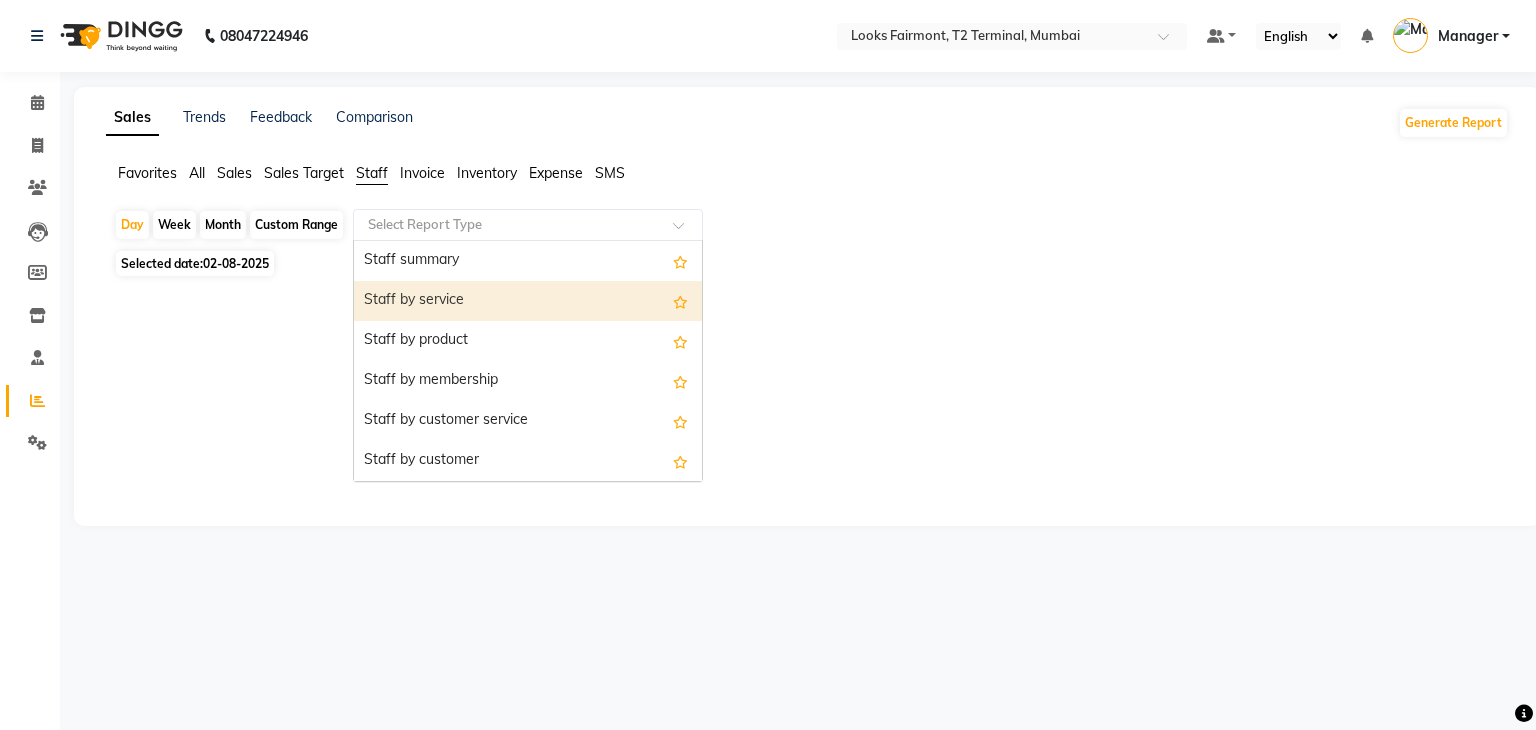click on "Staff by service" at bounding box center (528, 301) 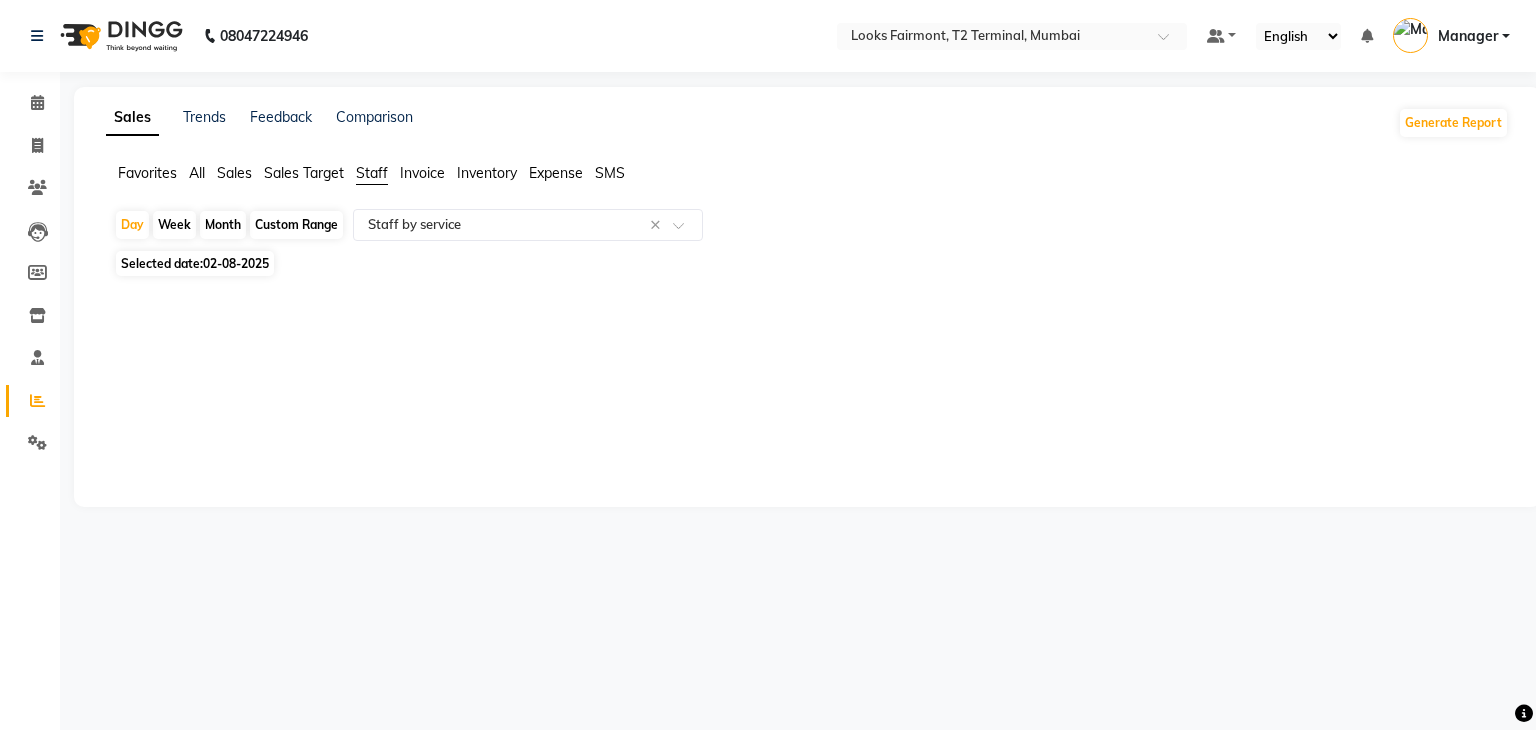 click on "Selected date:  02-08-2025" 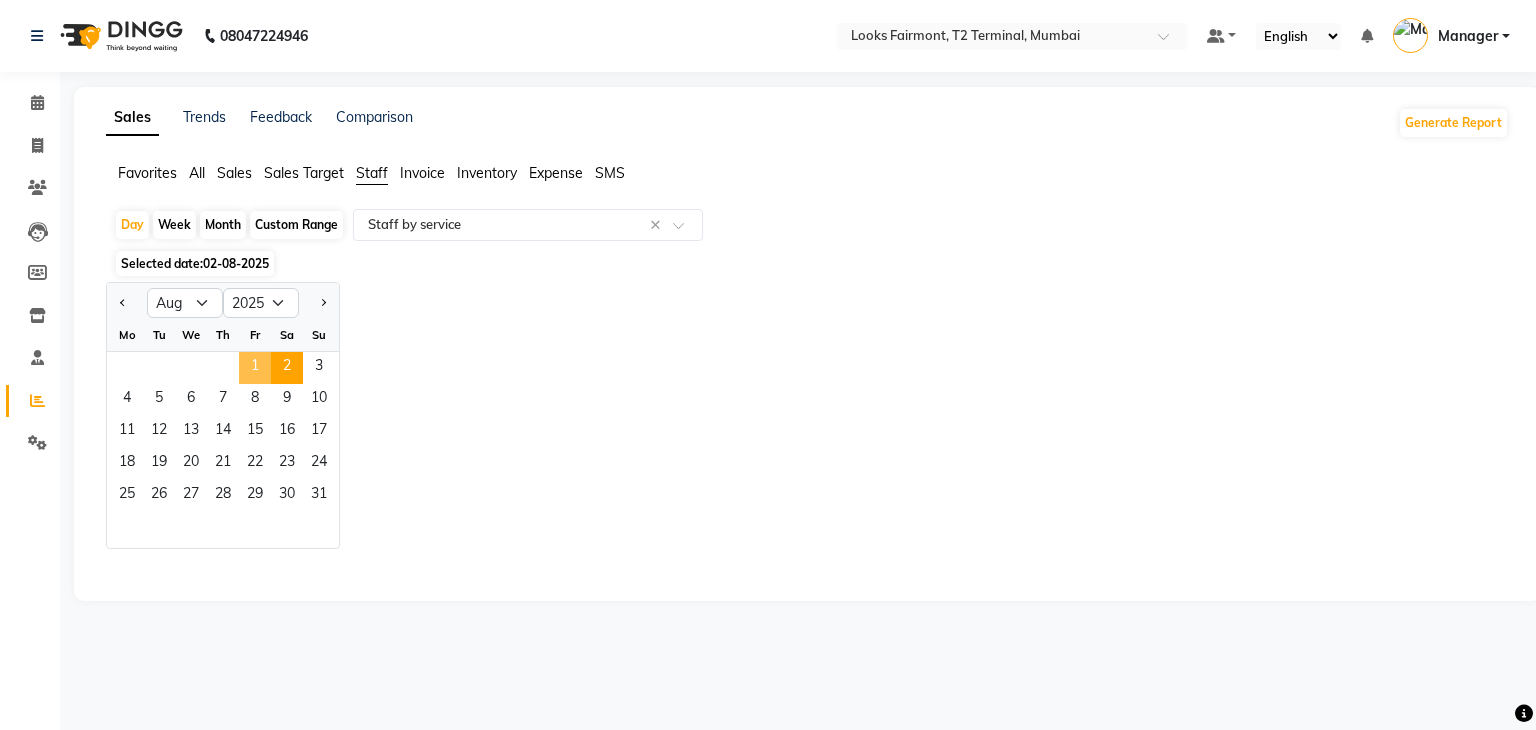 click on "1" 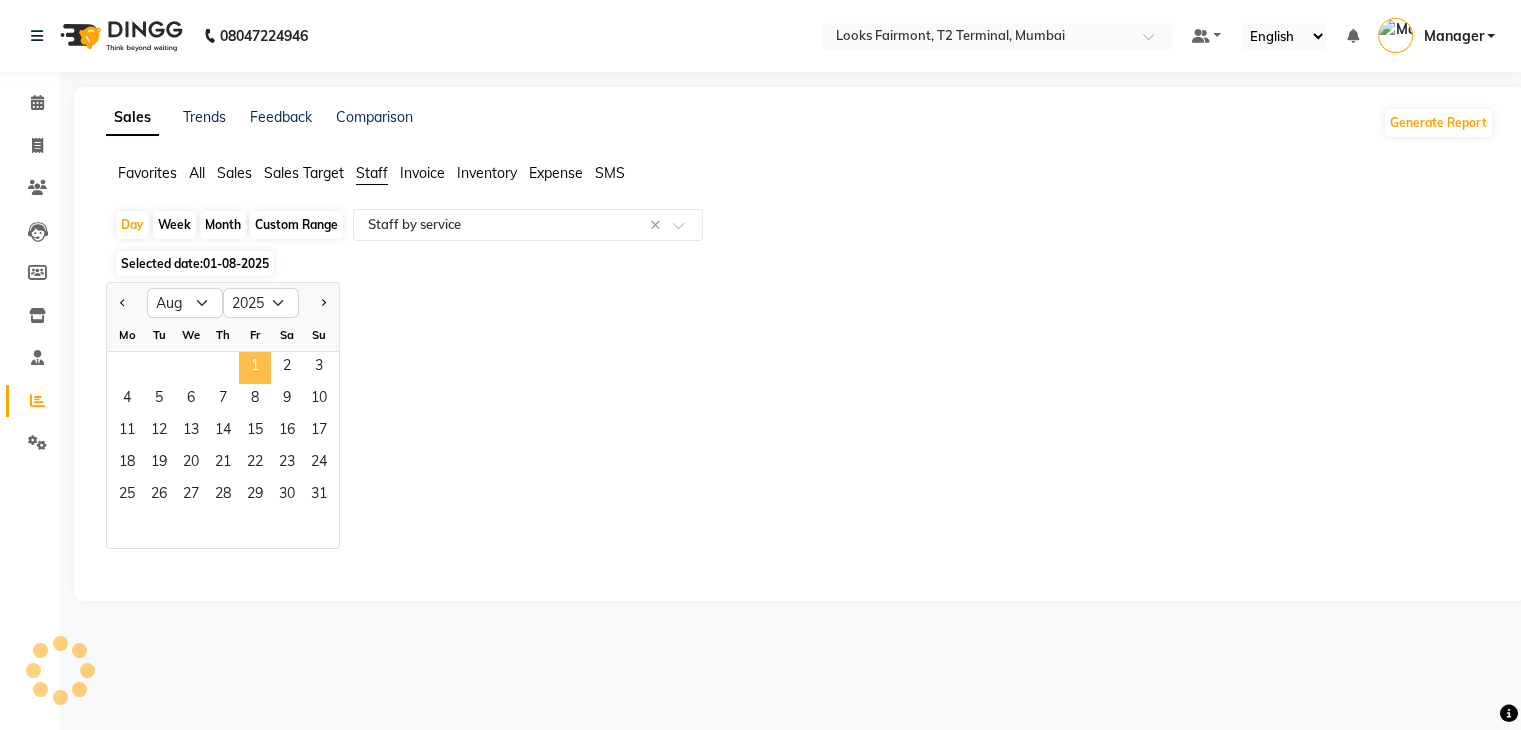 select on "full_report" 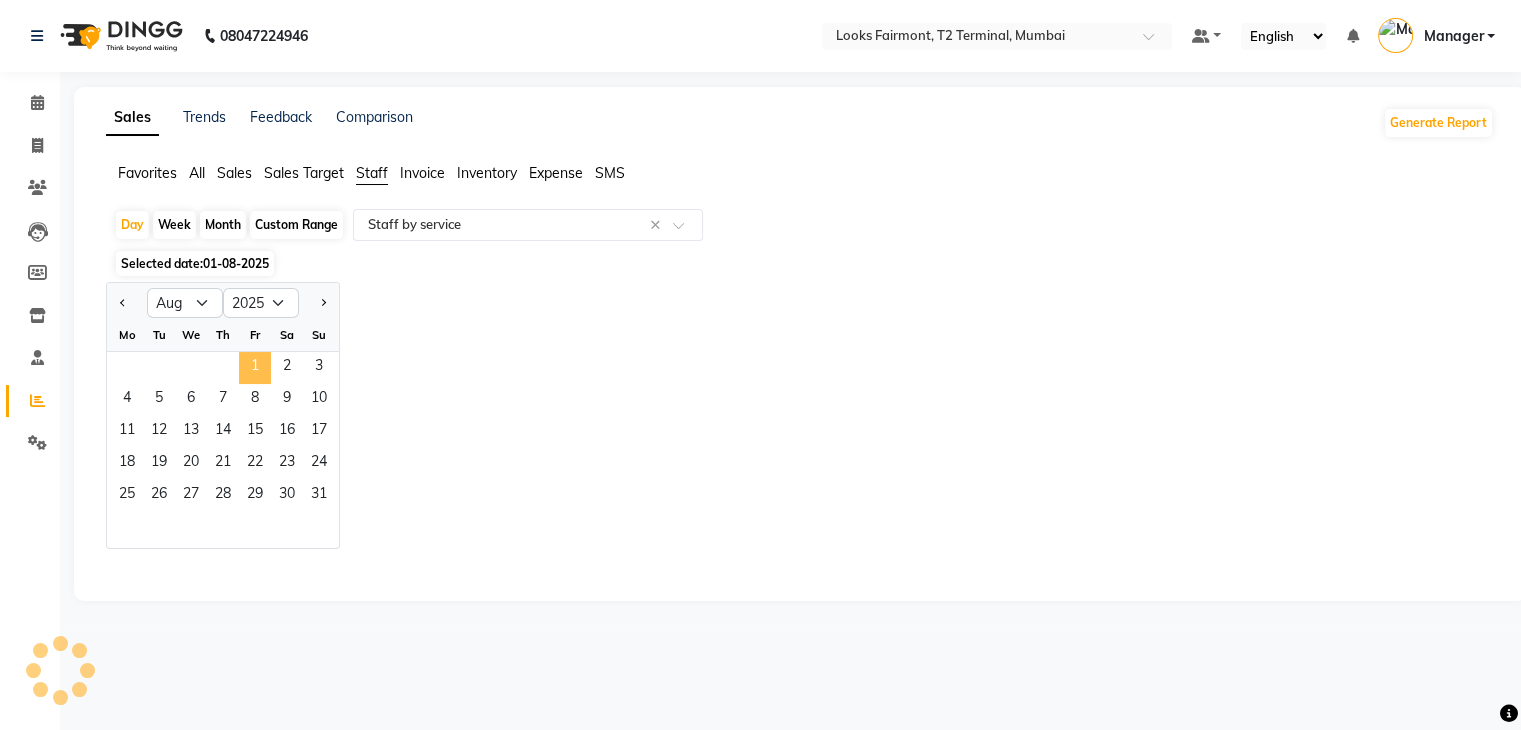 select on "pdf" 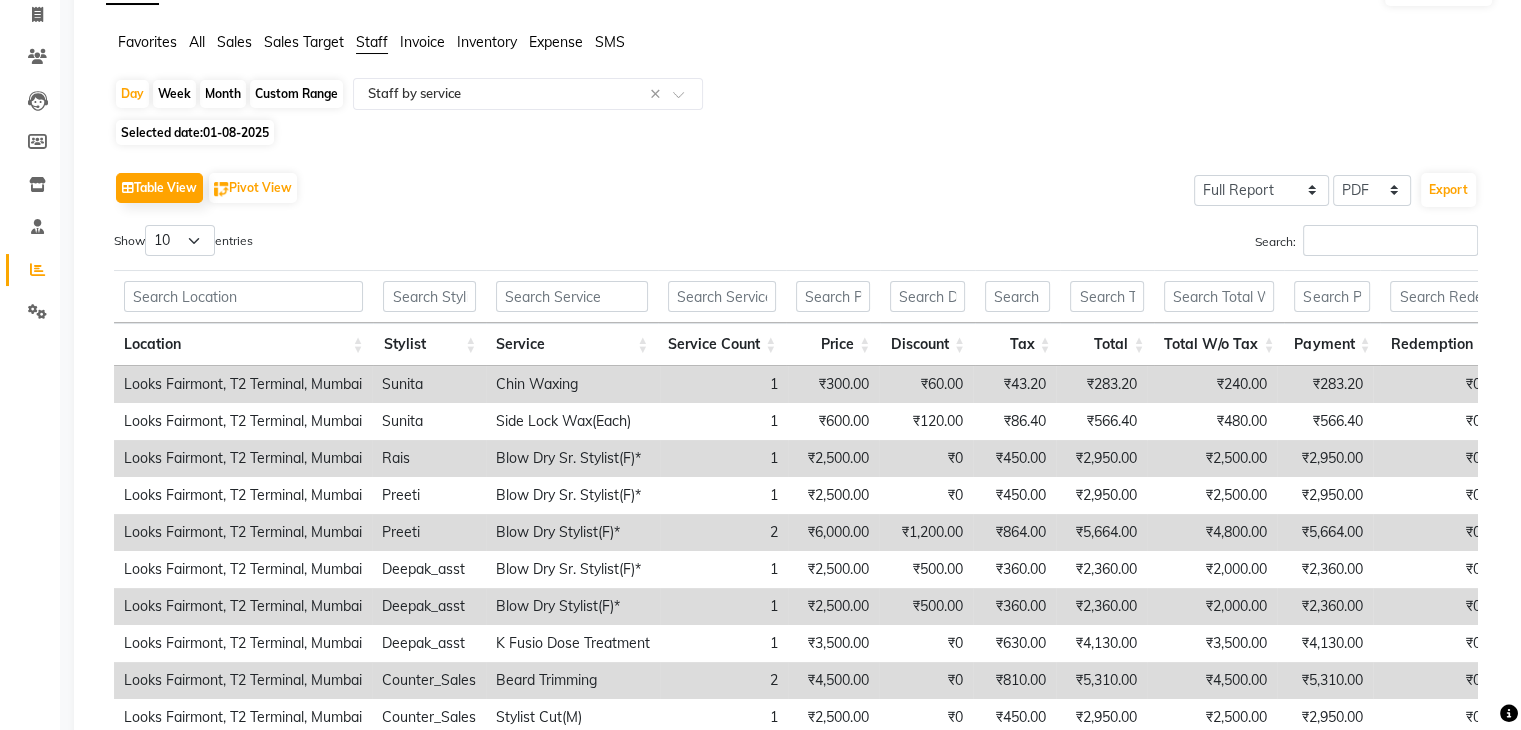 scroll, scrollTop: 0, scrollLeft: 0, axis: both 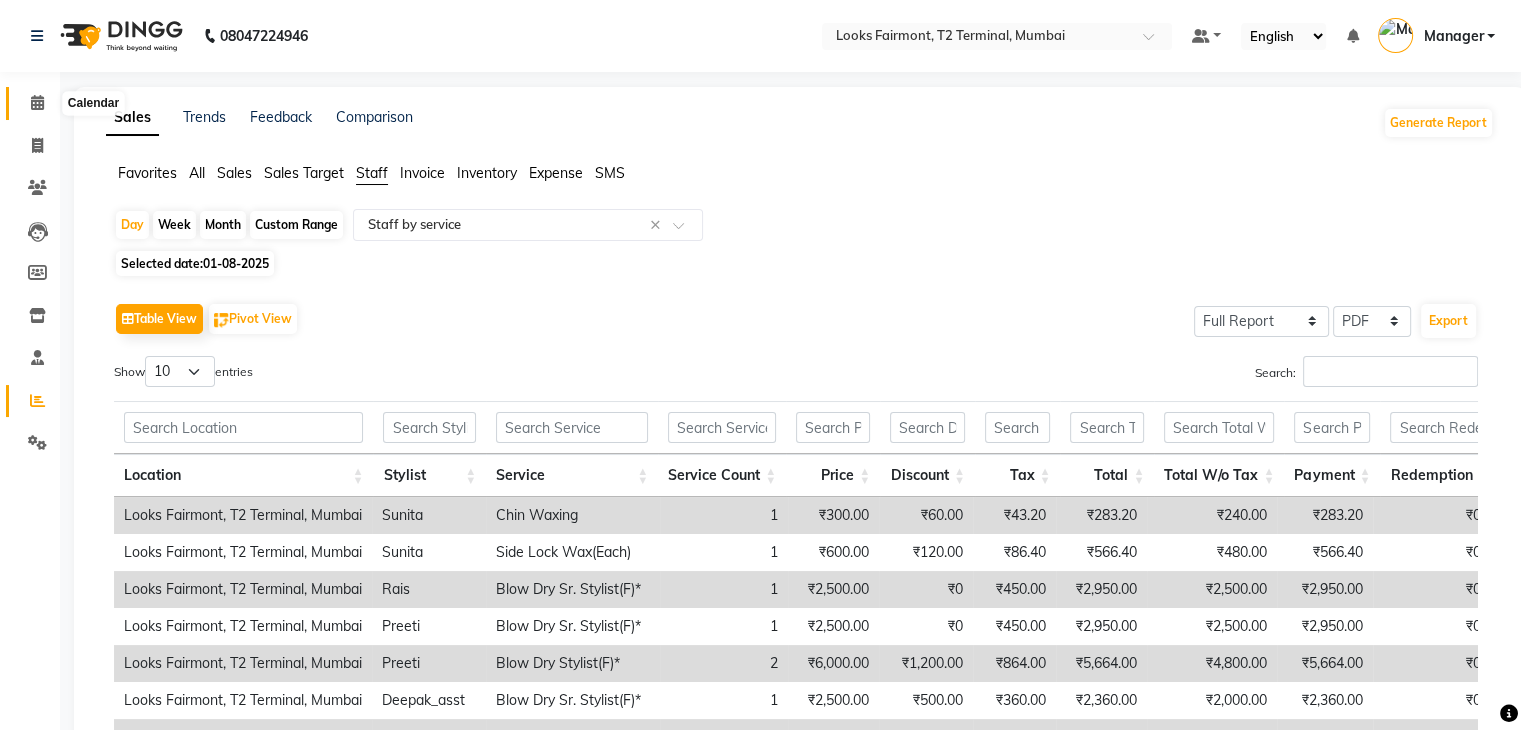 click 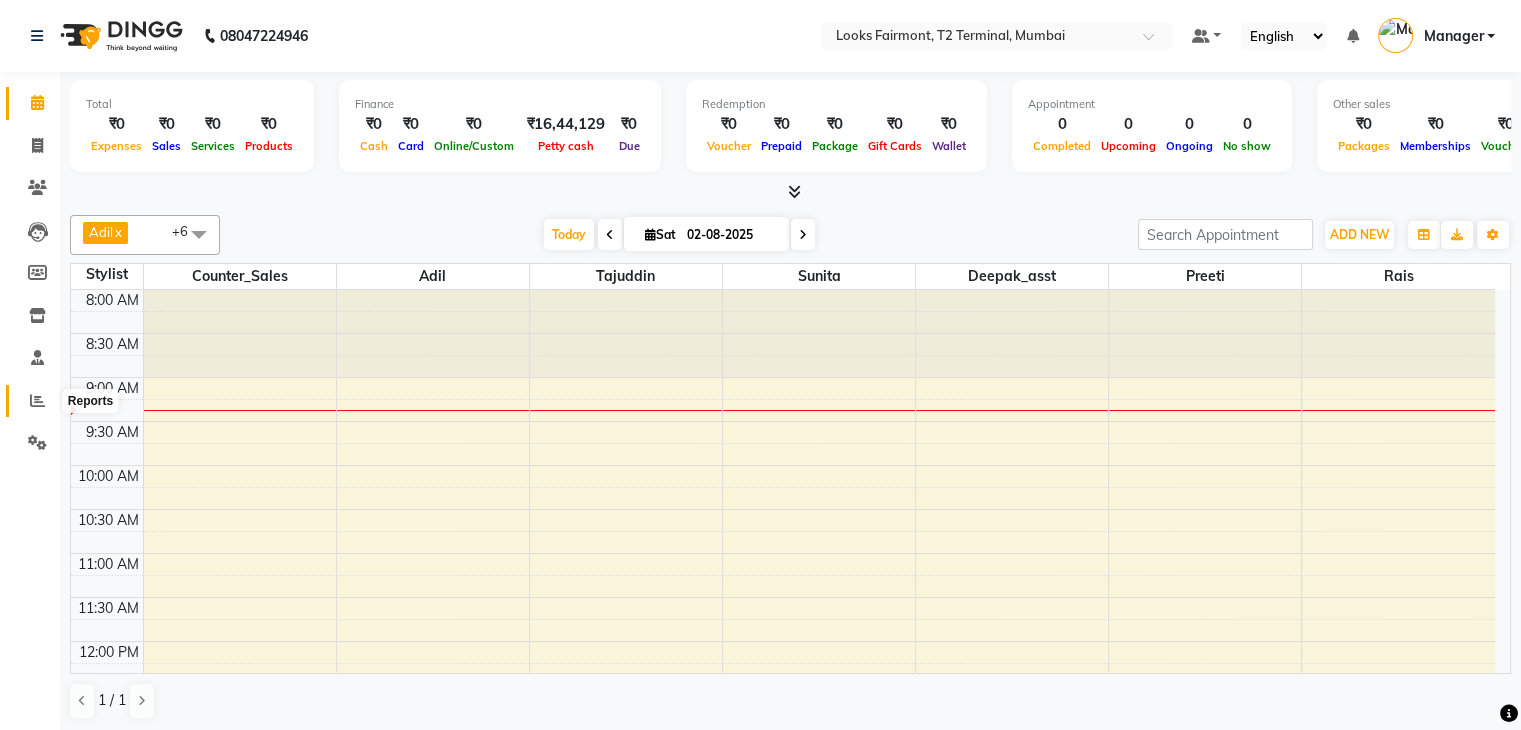 click 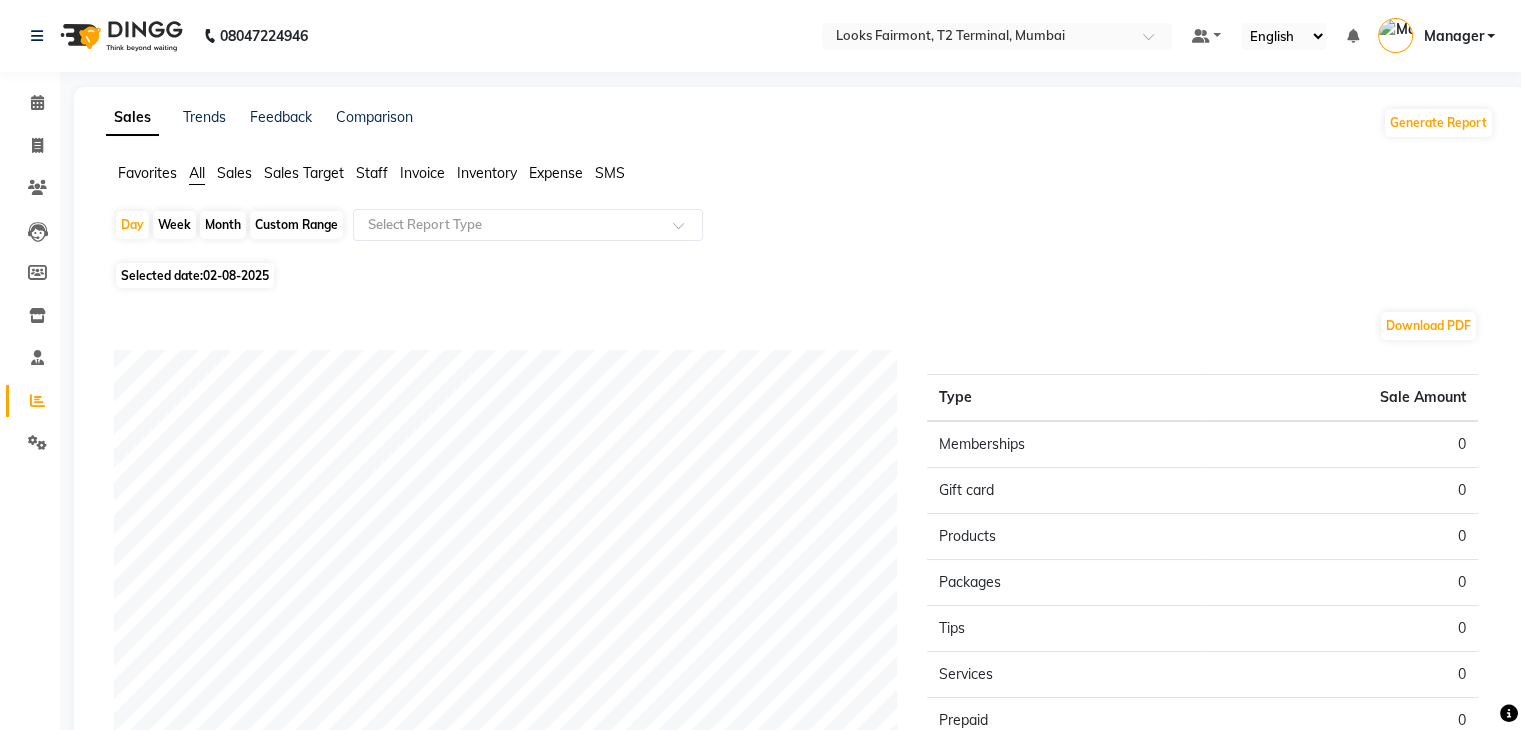click on "Staff" 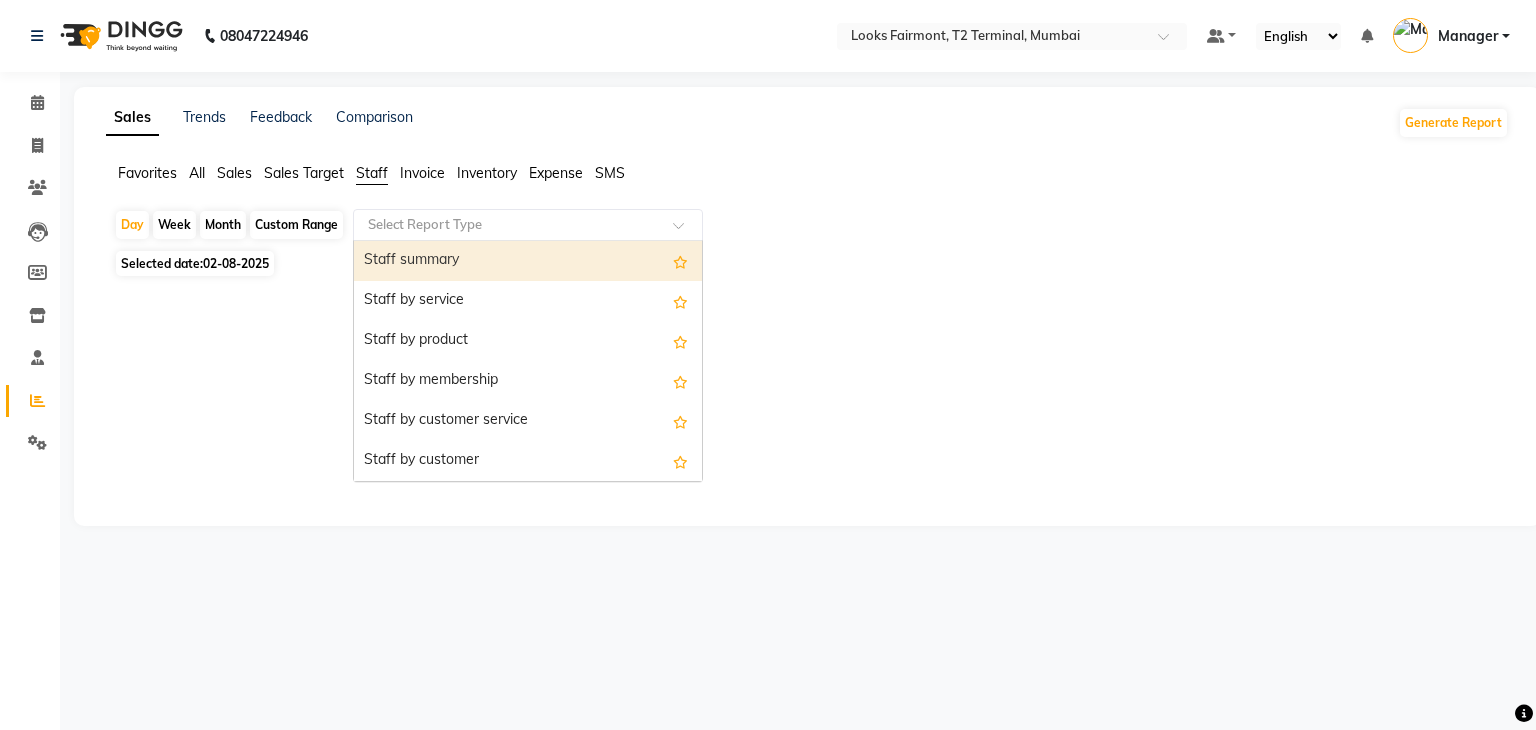 click 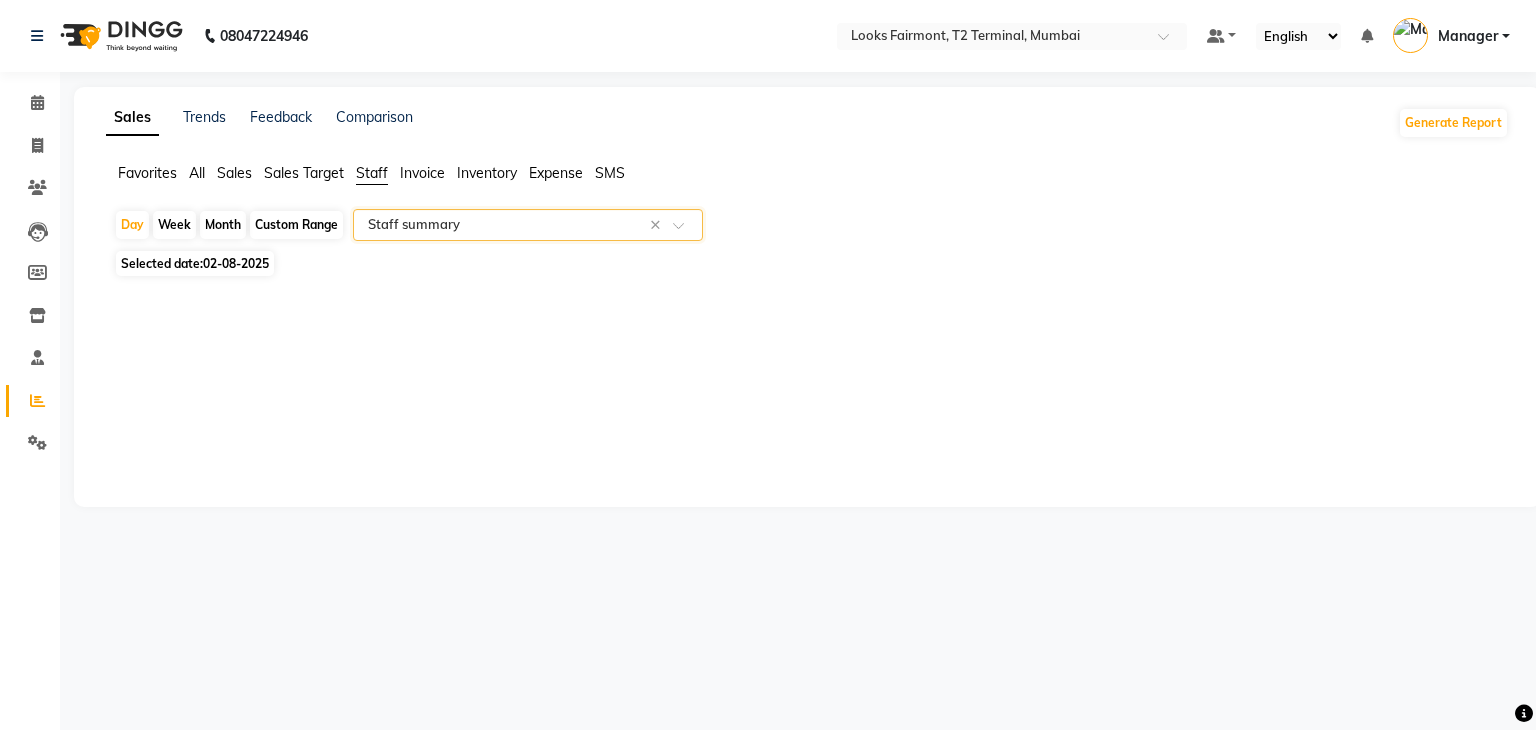 click 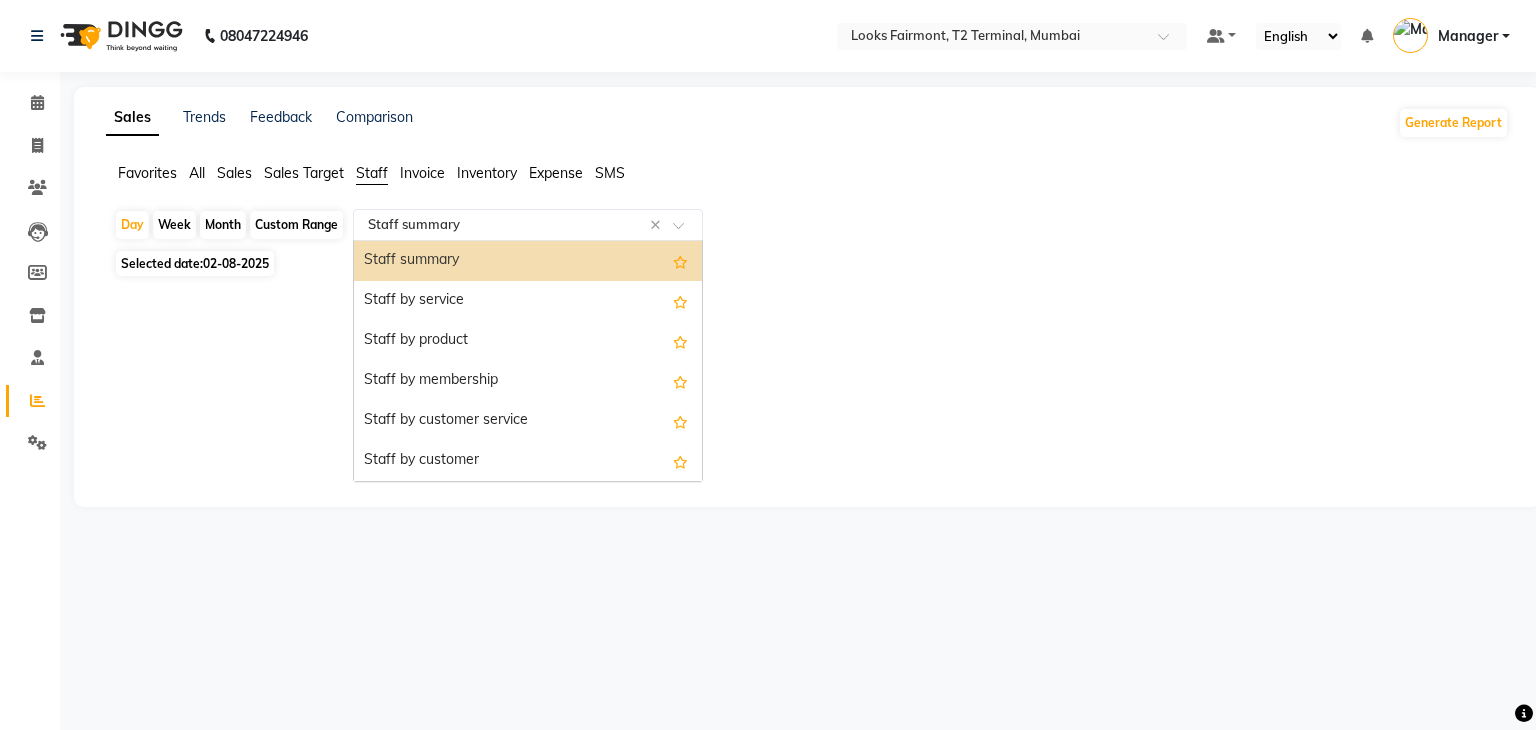 click on "Staff summary" at bounding box center (528, 261) 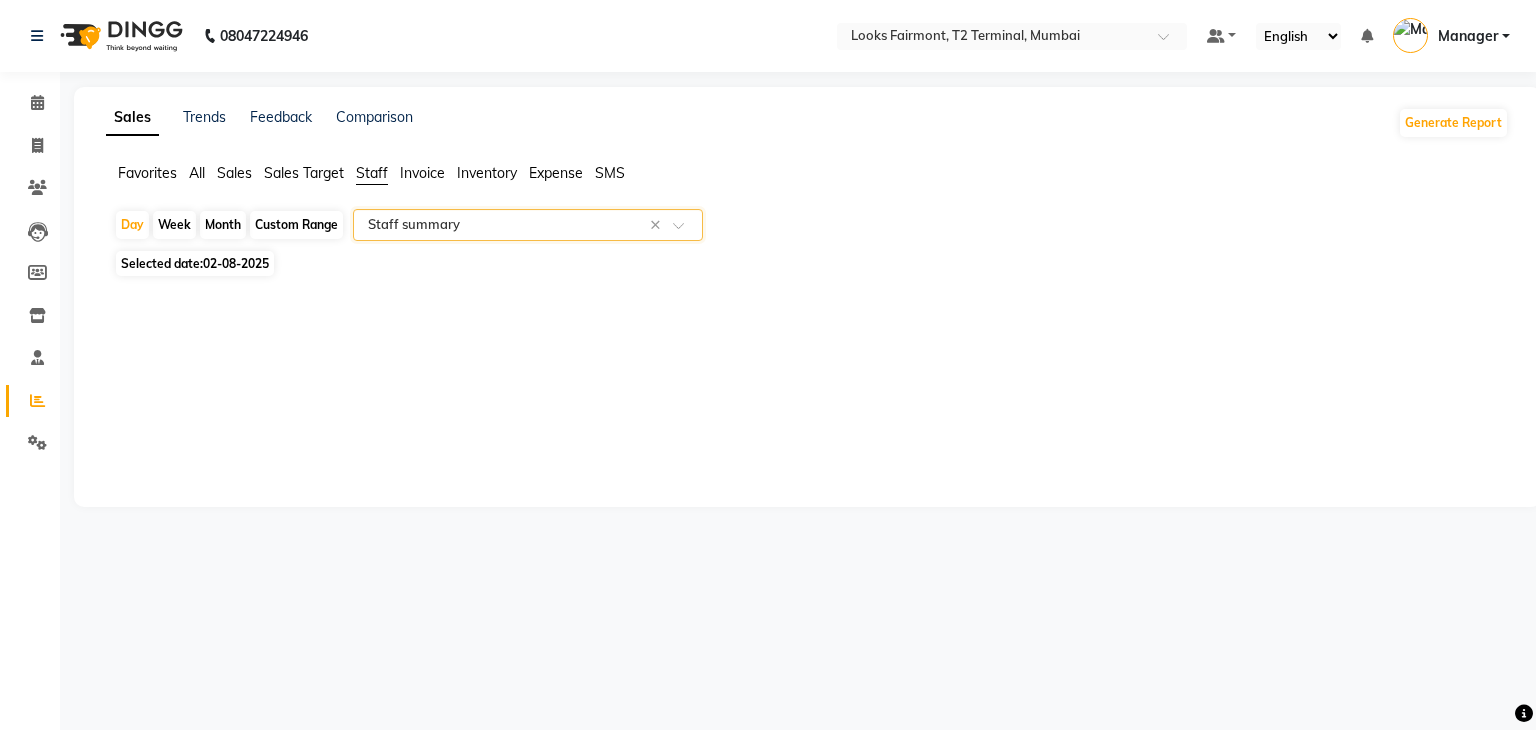 click on "Selected date:  02-08-2025" 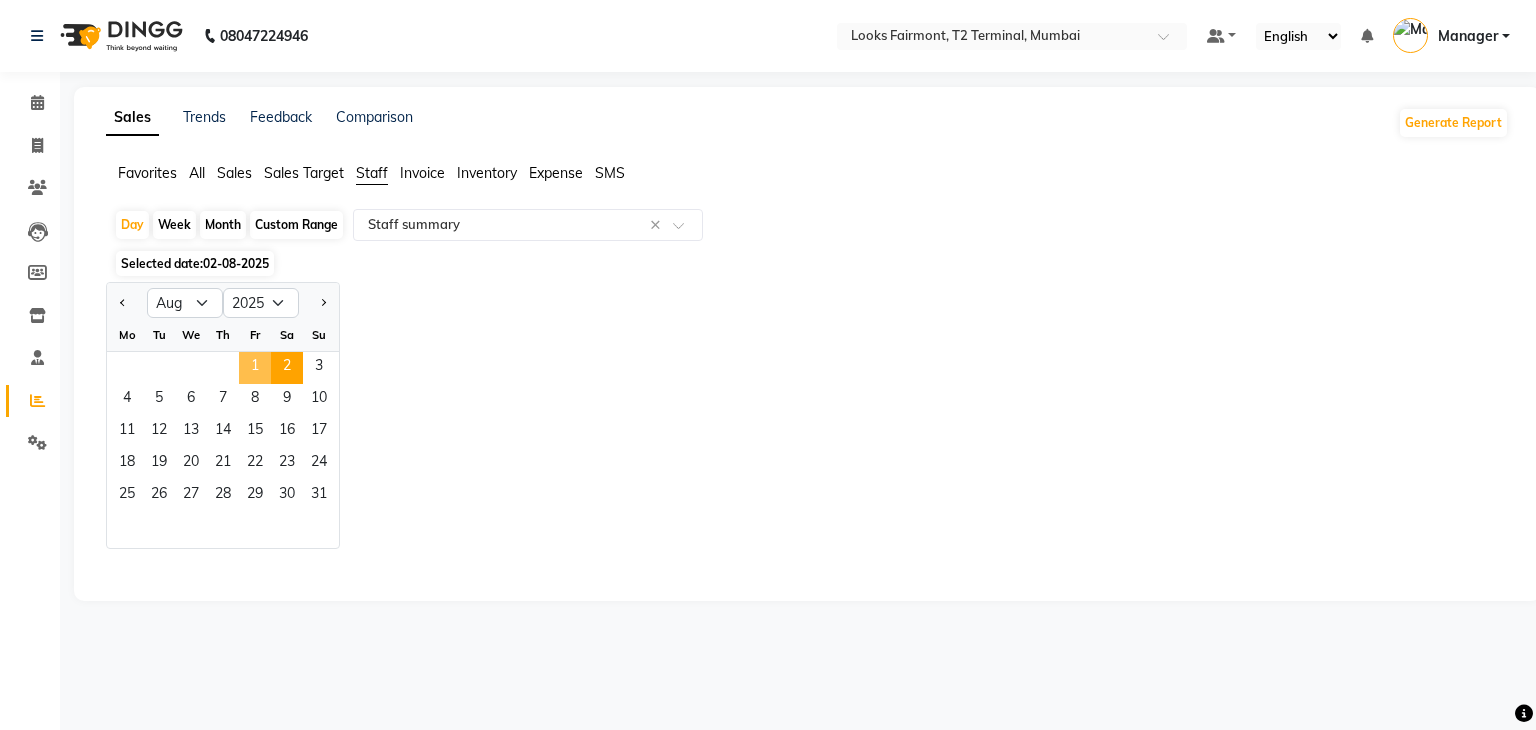 click on "1" 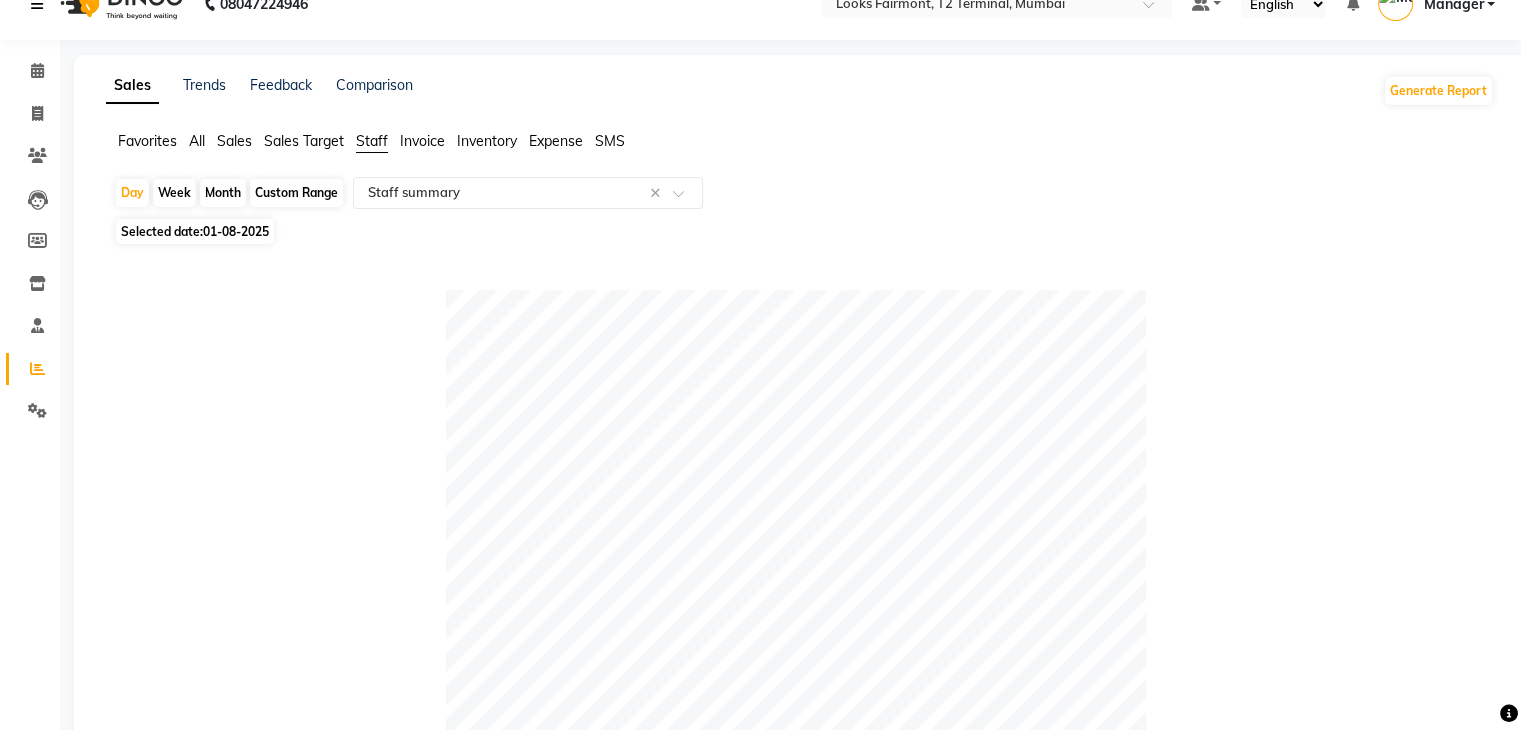 scroll, scrollTop: 0, scrollLeft: 0, axis: both 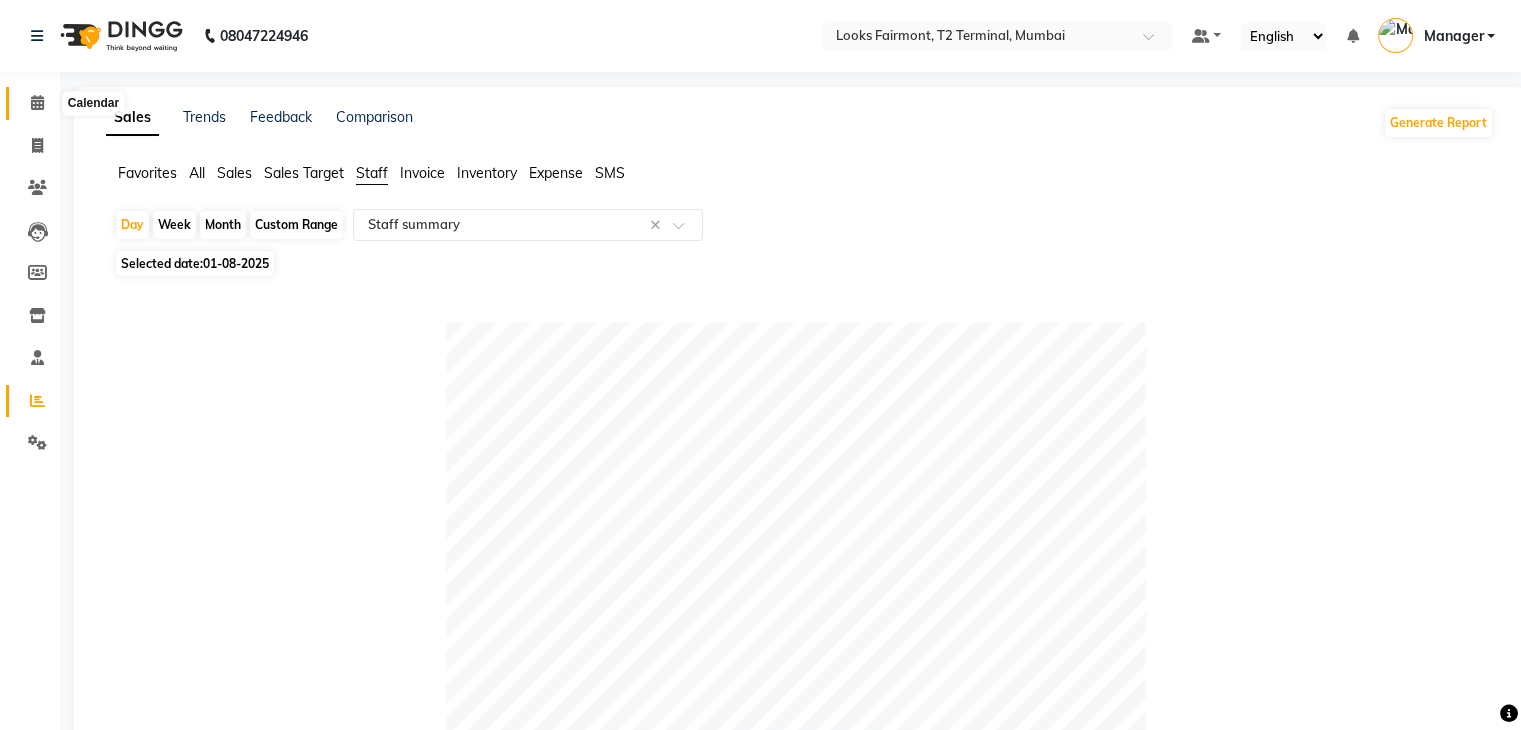 click 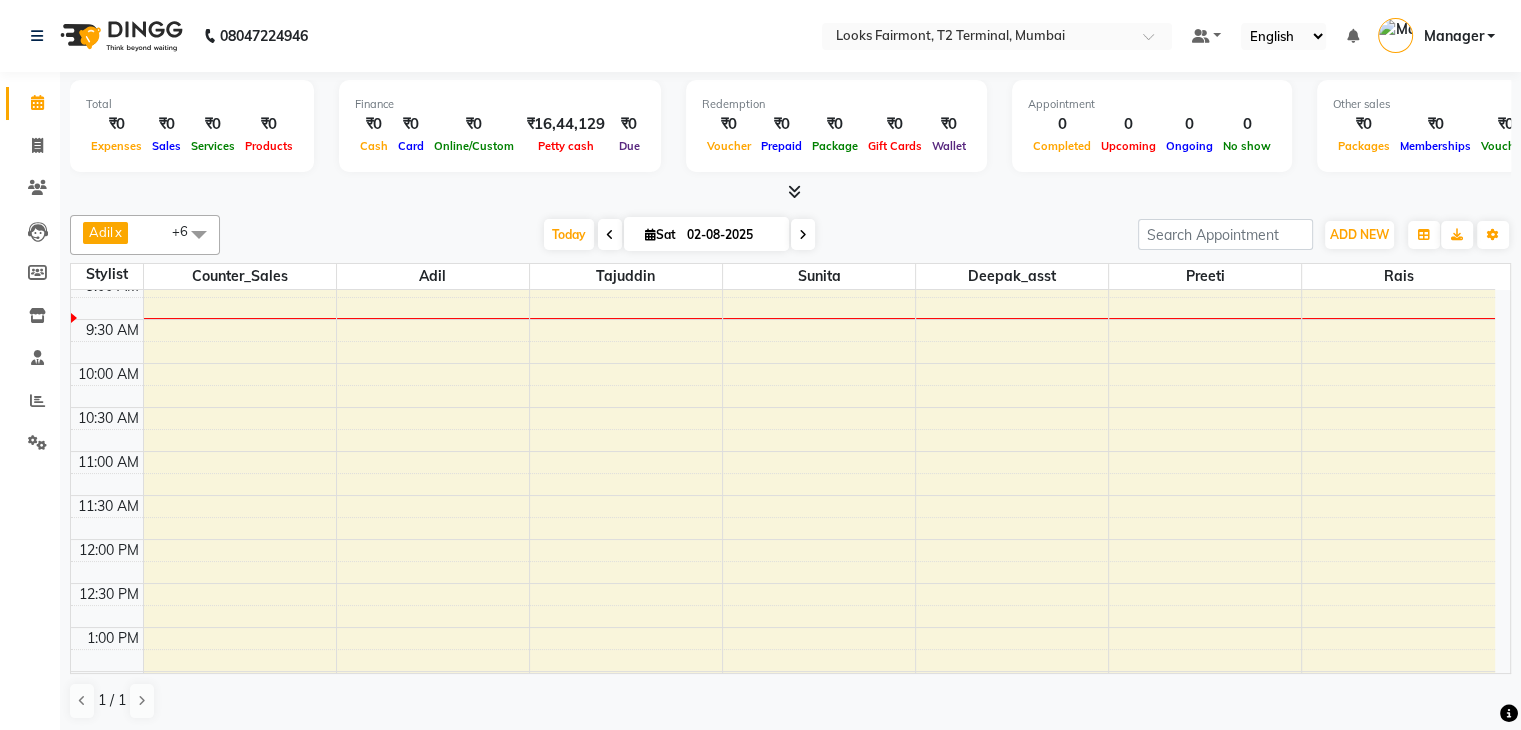 scroll, scrollTop: 100, scrollLeft: 0, axis: vertical 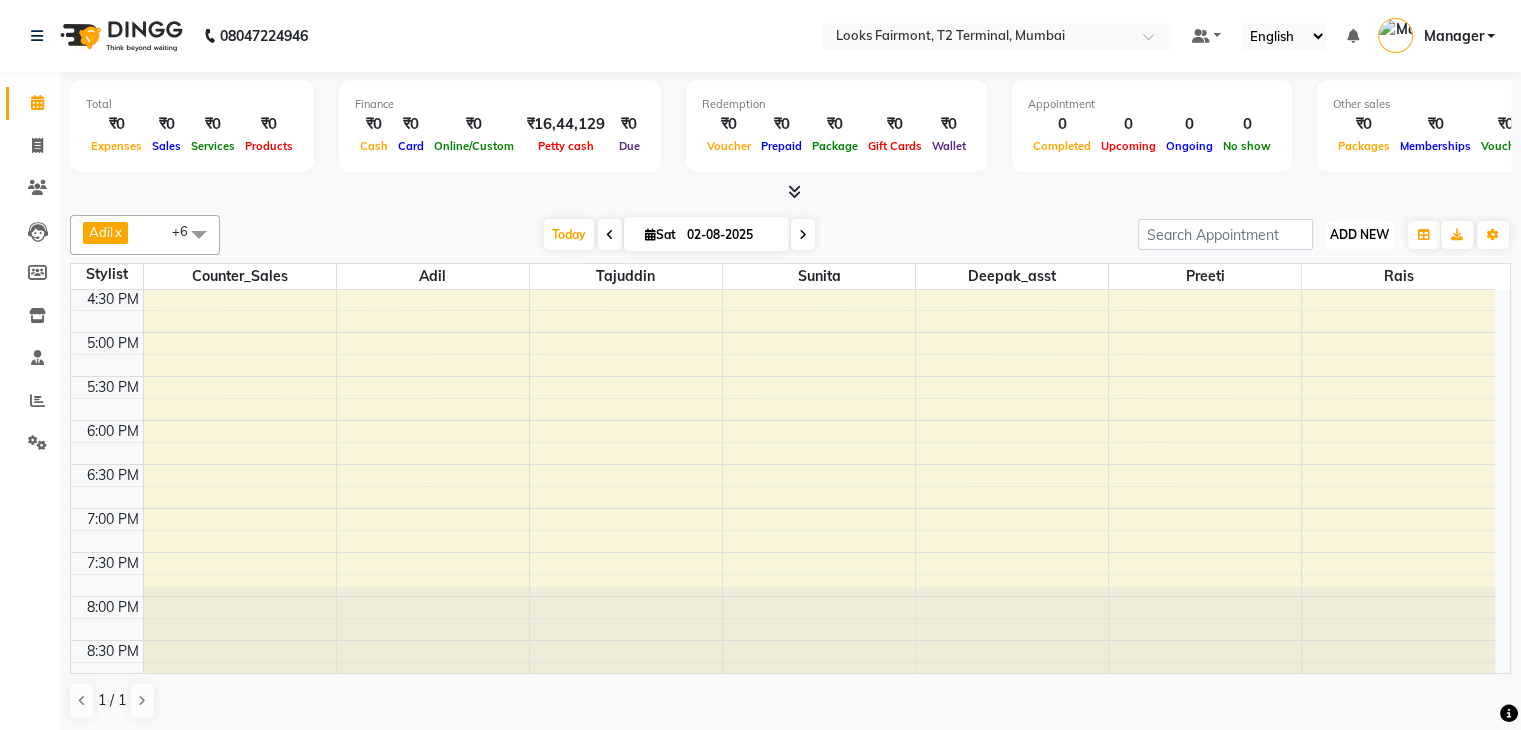 click on "ADD NEW Toggle Dropdown" at bounding box center [1359, 235] 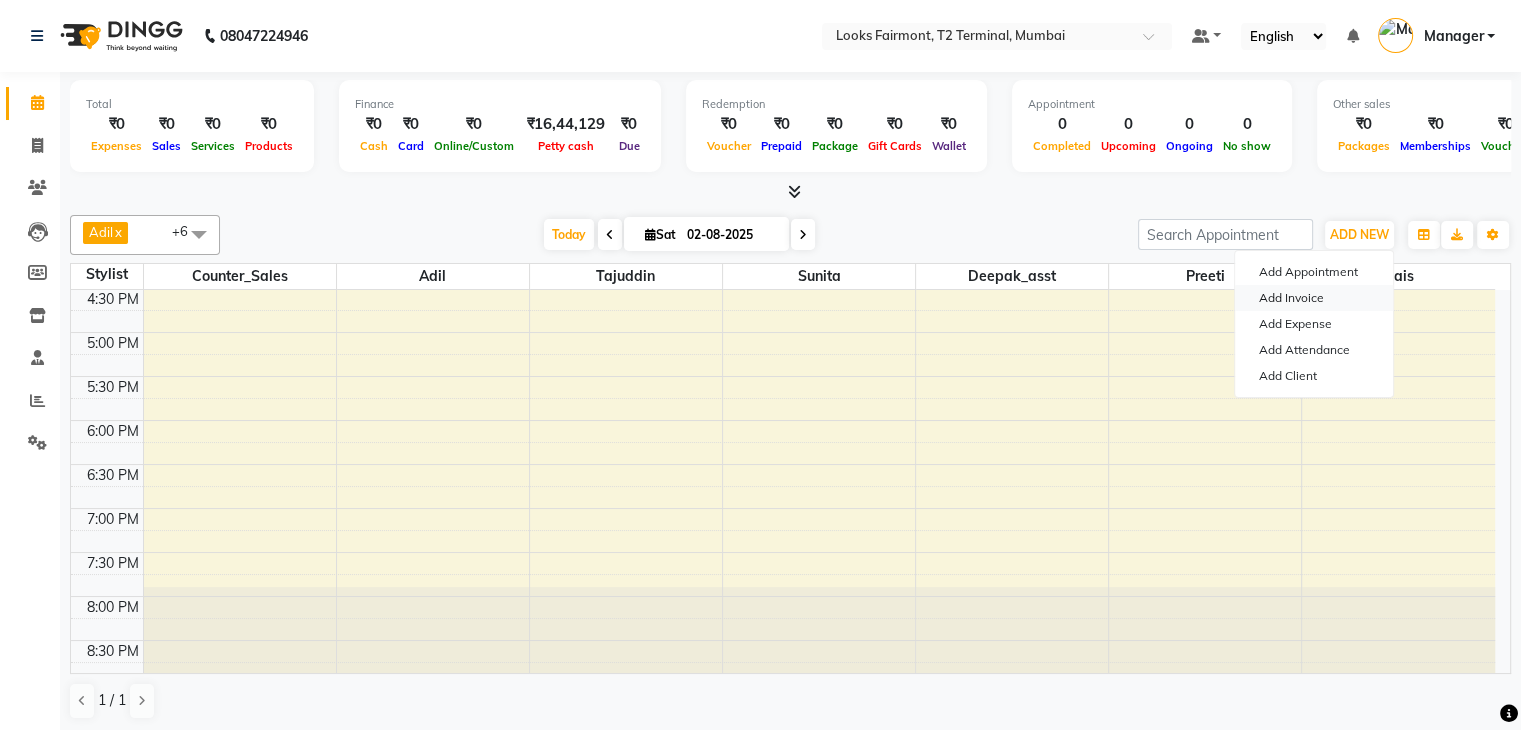 click on "Add Invoice" at bounding box center [1314, 298] 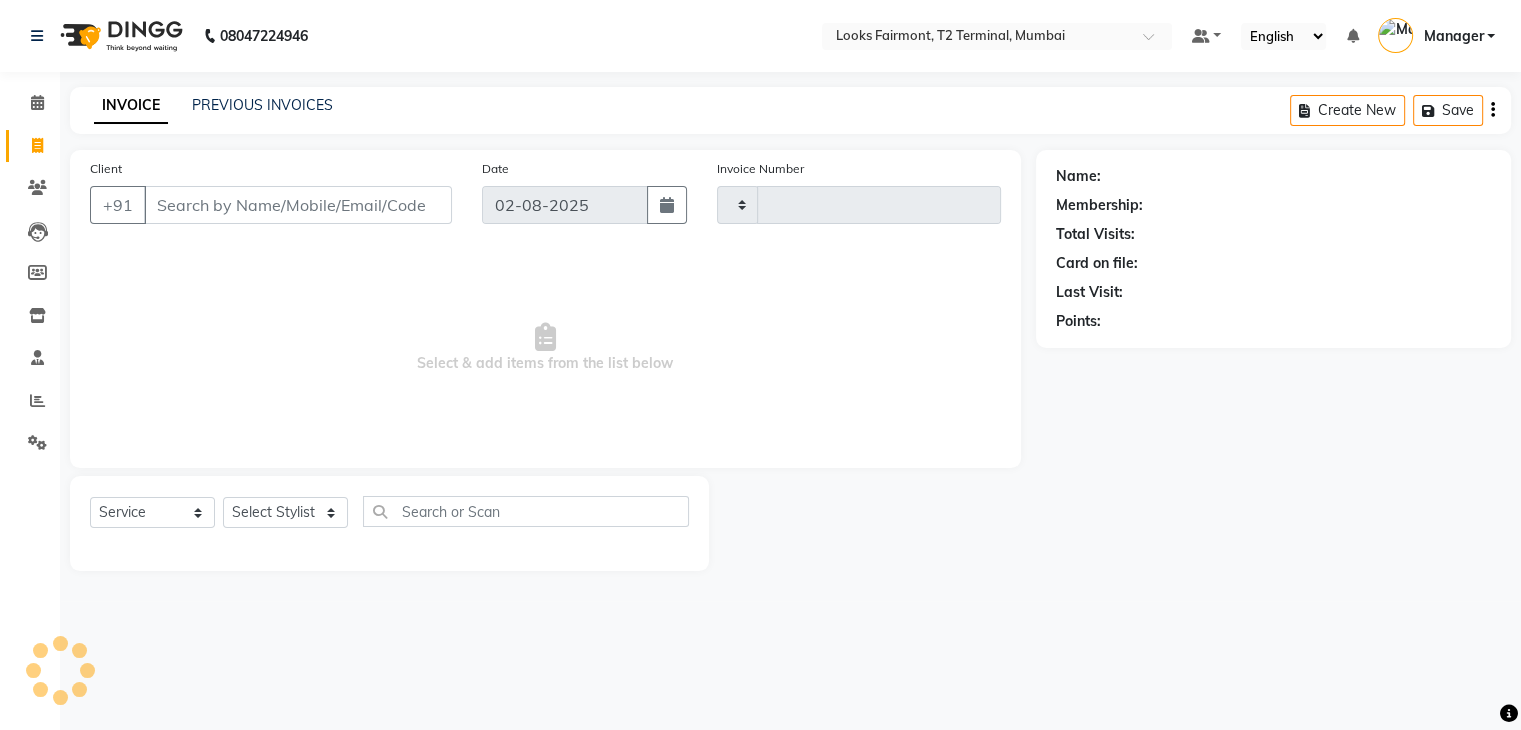 type on "0351" 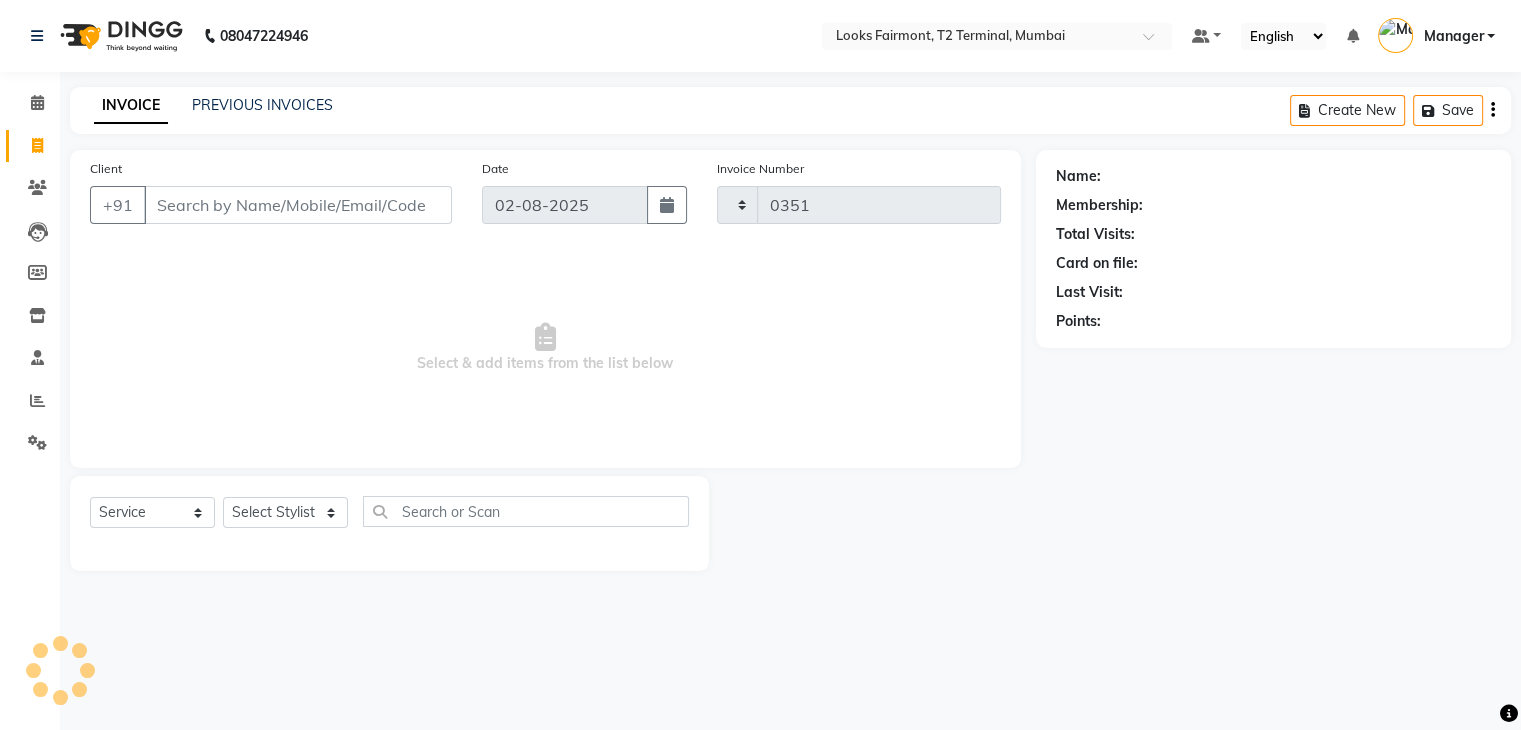 select on "8139" 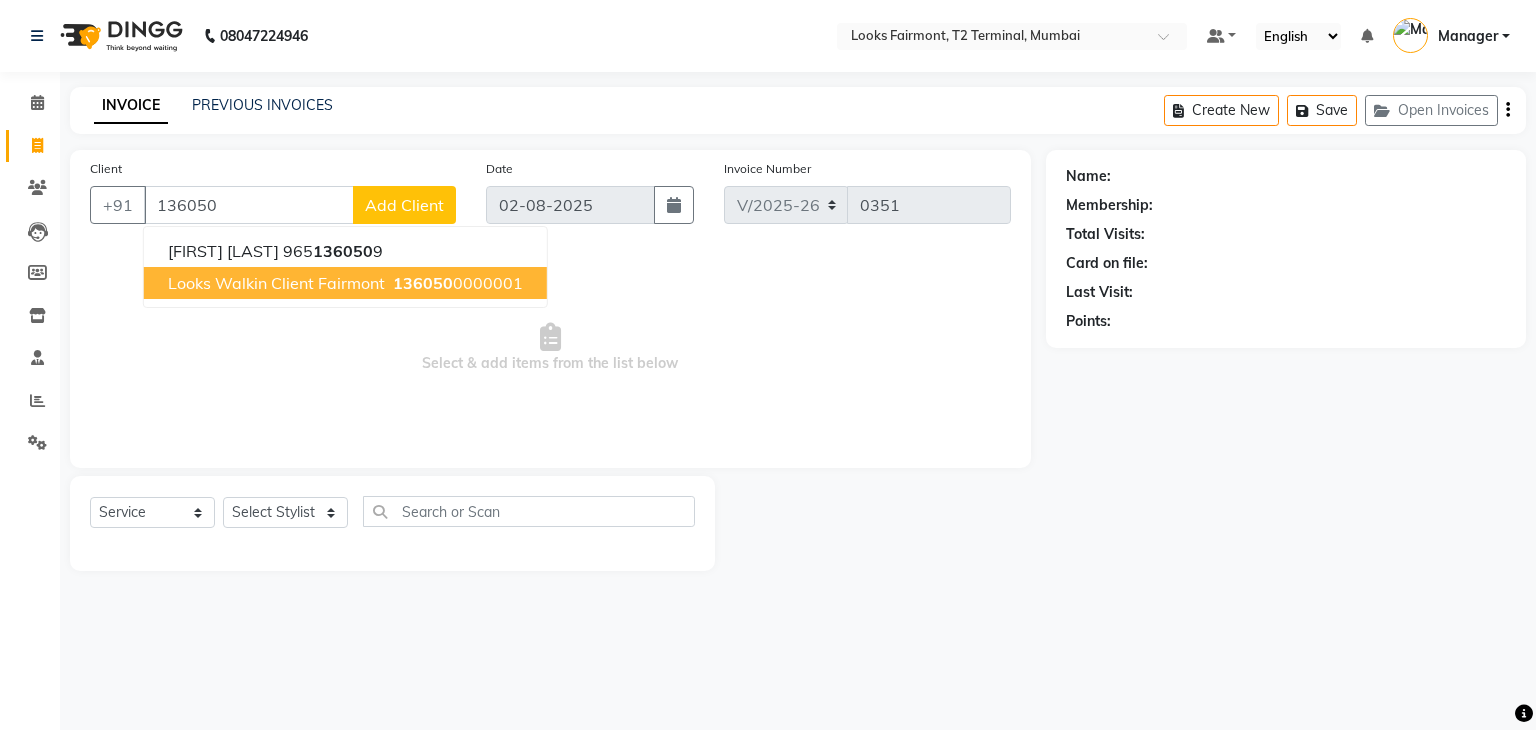 click on "136050" at bounding box center [423, 283] 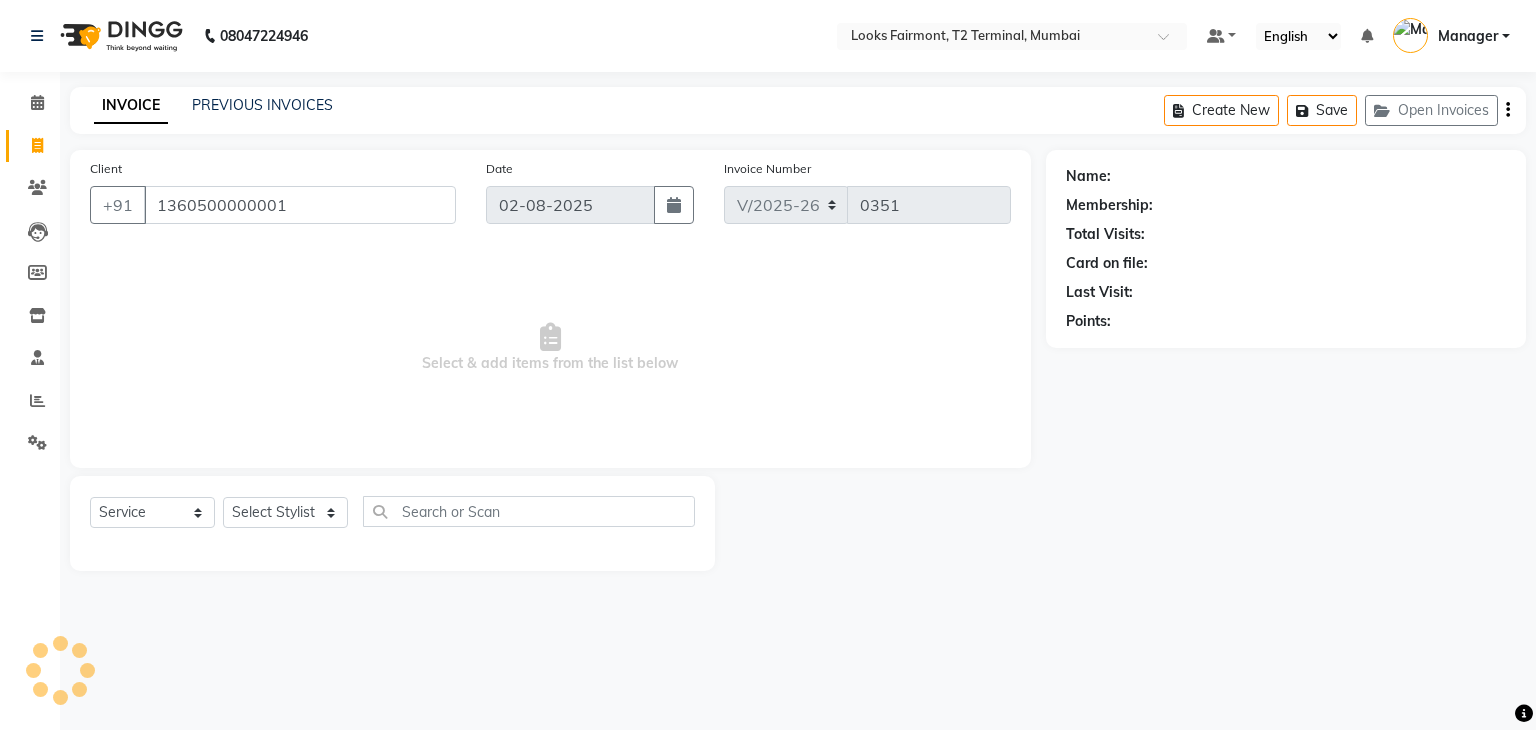 type on "1360500000001" 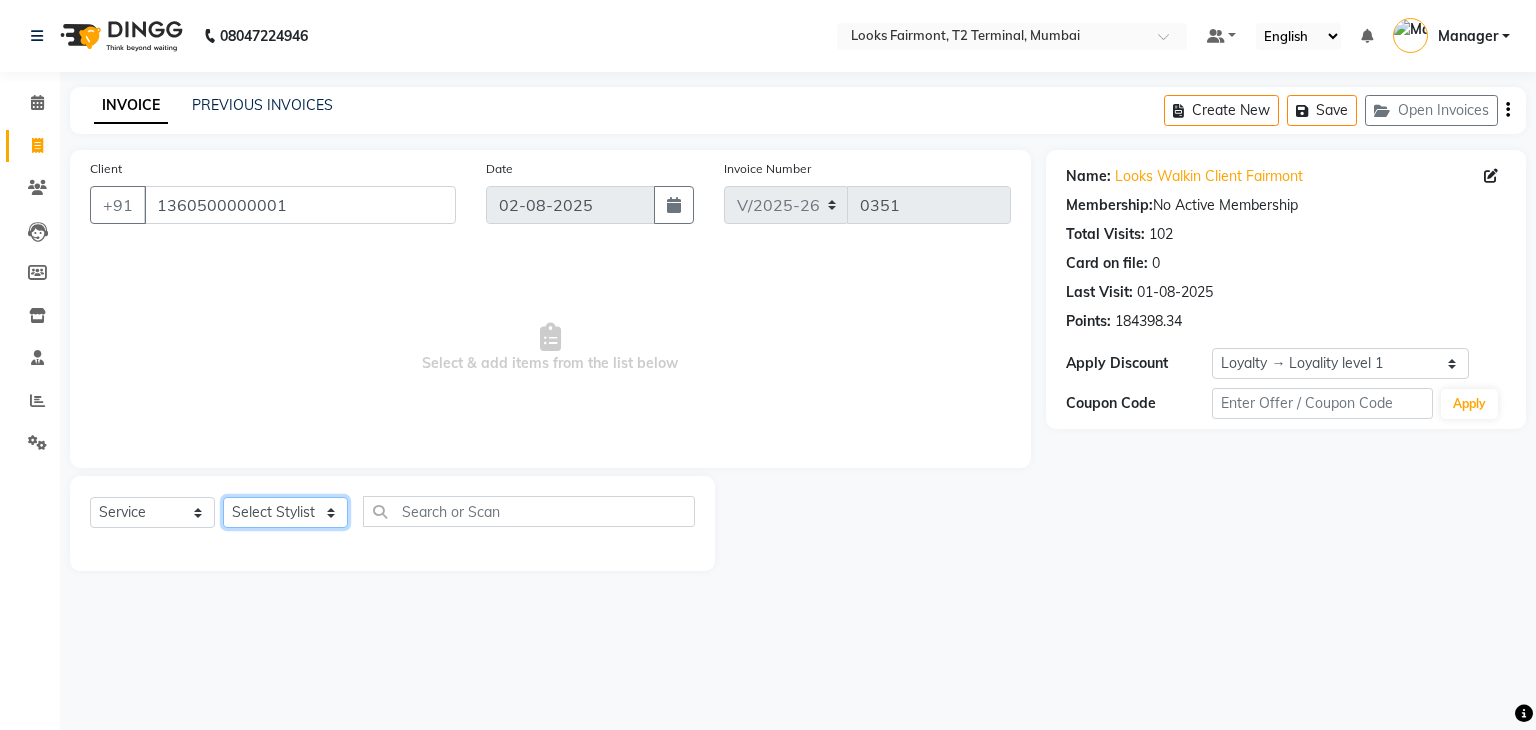 click on "Select Stylist Adil Anisa Counter_Sales Deepak_asst Manager Nisha Preeti Rais Soring_mgr Sunita Tajuddin" 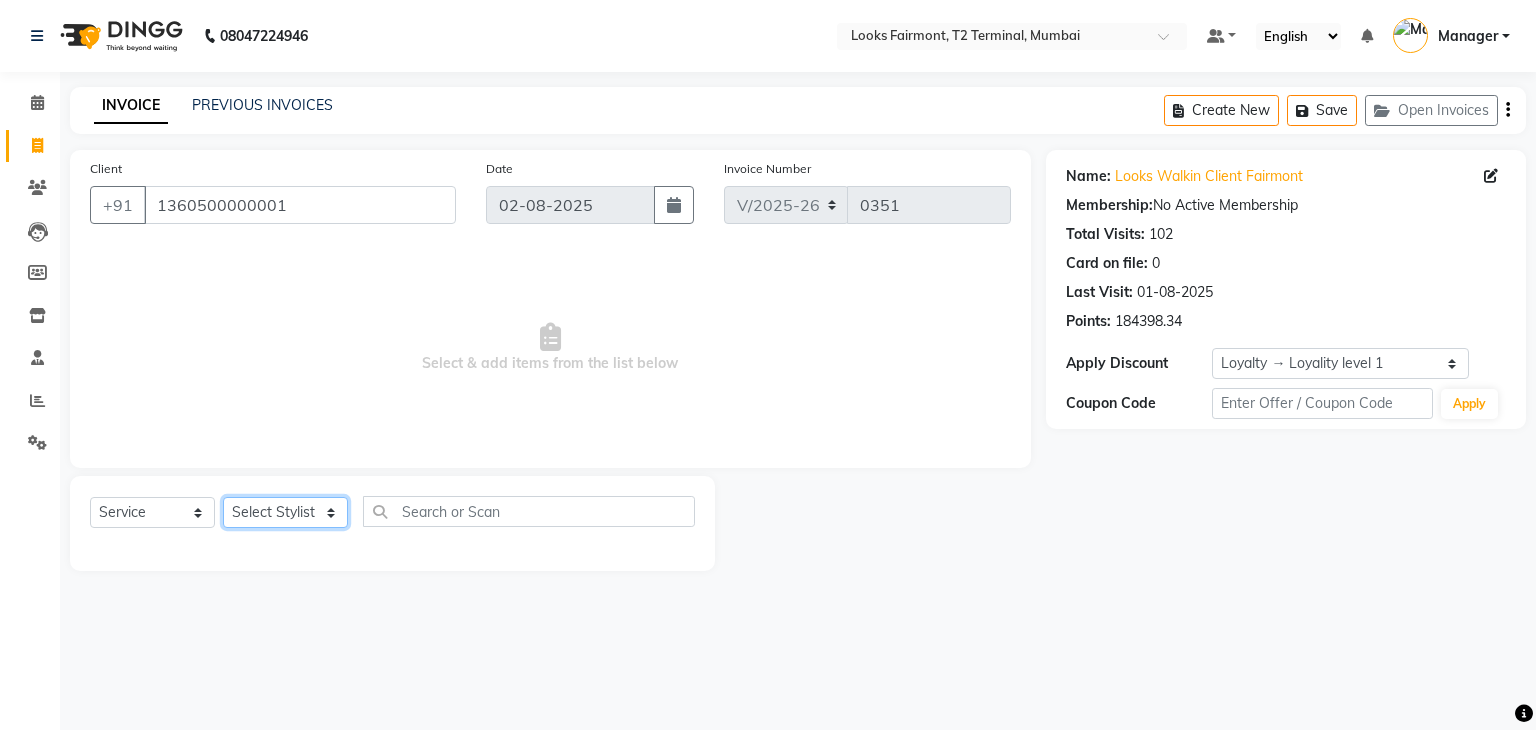 select on "76348" 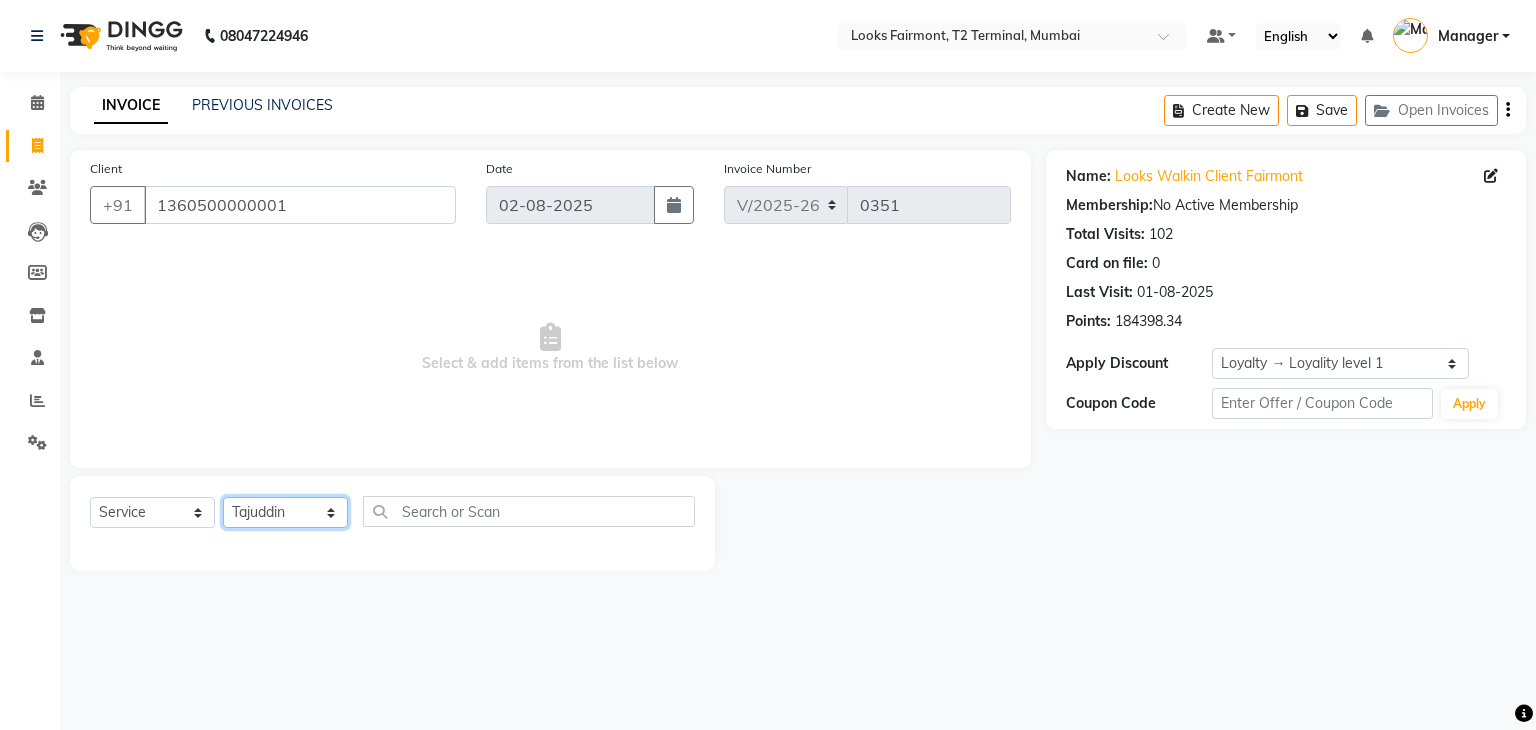 click on "Select Stylist Adil Anisa Counter_Sales Deepak_asst Manager Nisha Preeti Rais Soring_mgr Sunita Tajuddin" 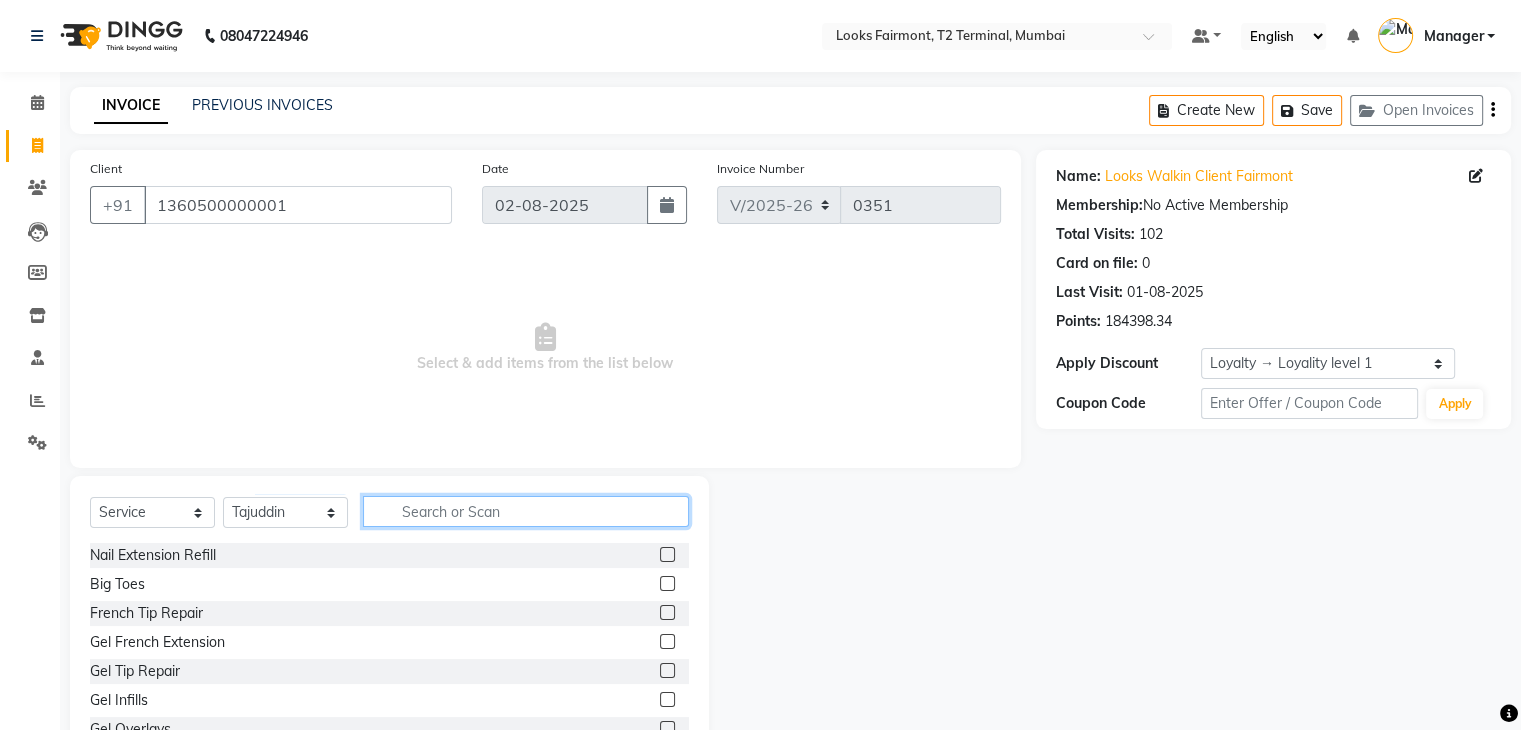 click 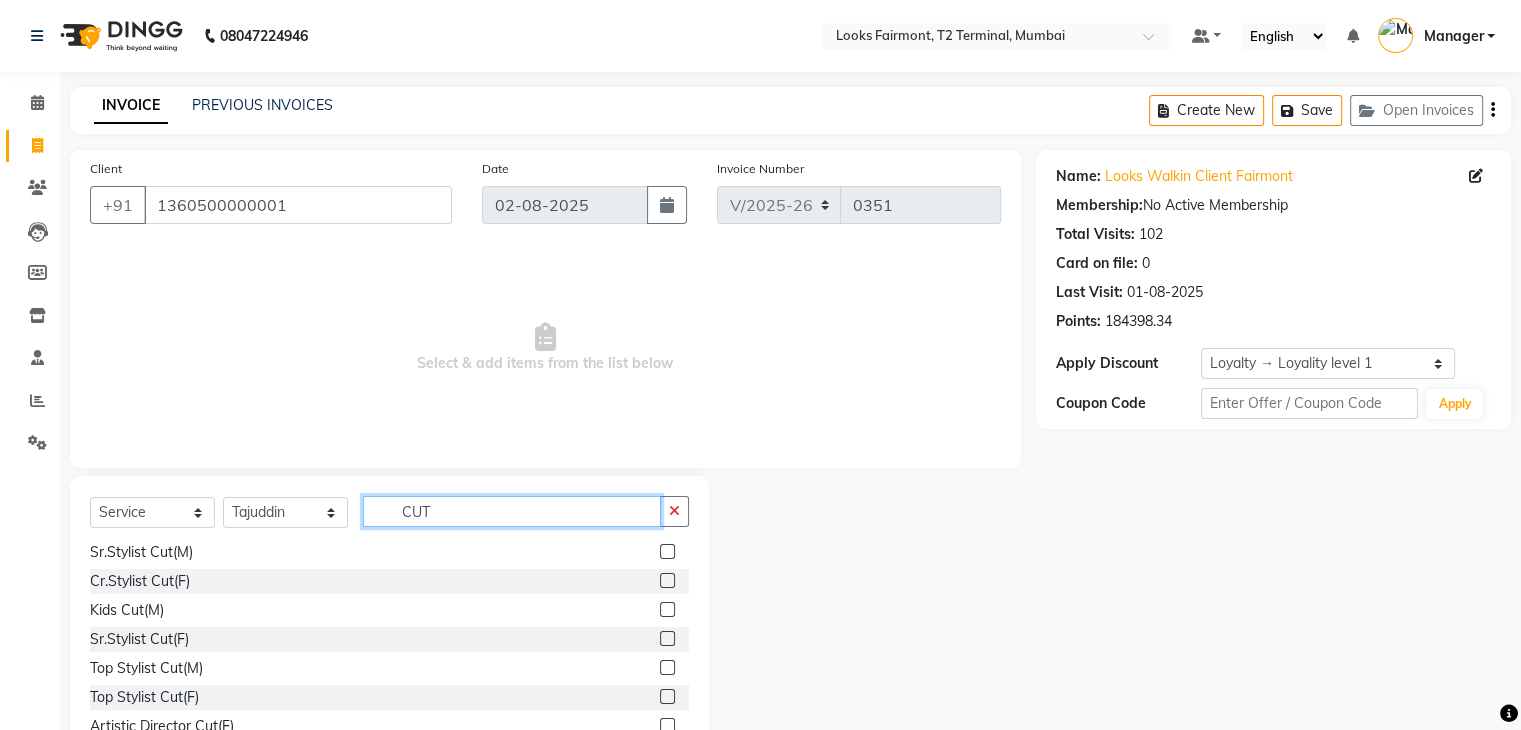 scroll, scrollTop: 100, scrollLeft: 0, axis: vertical 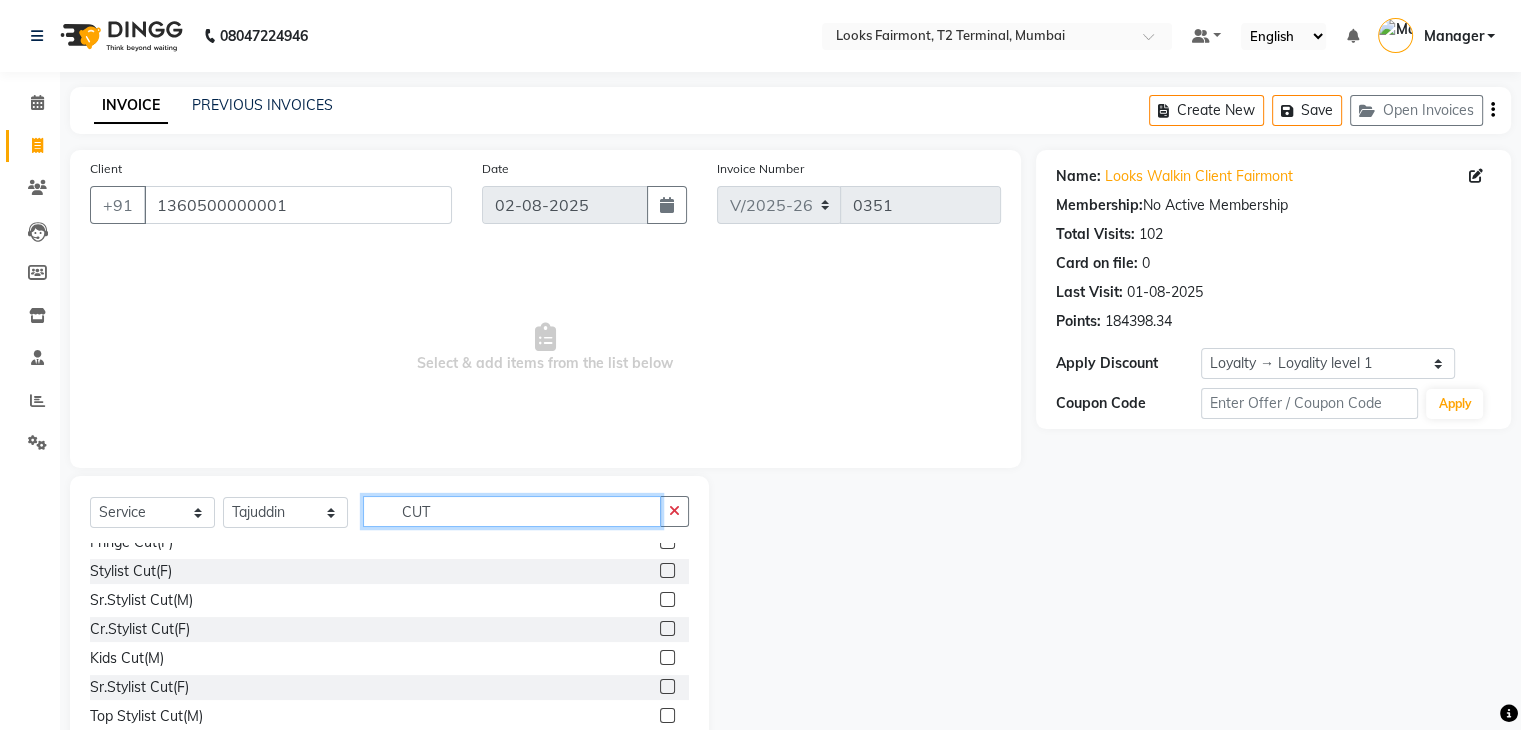 type on "CUT" 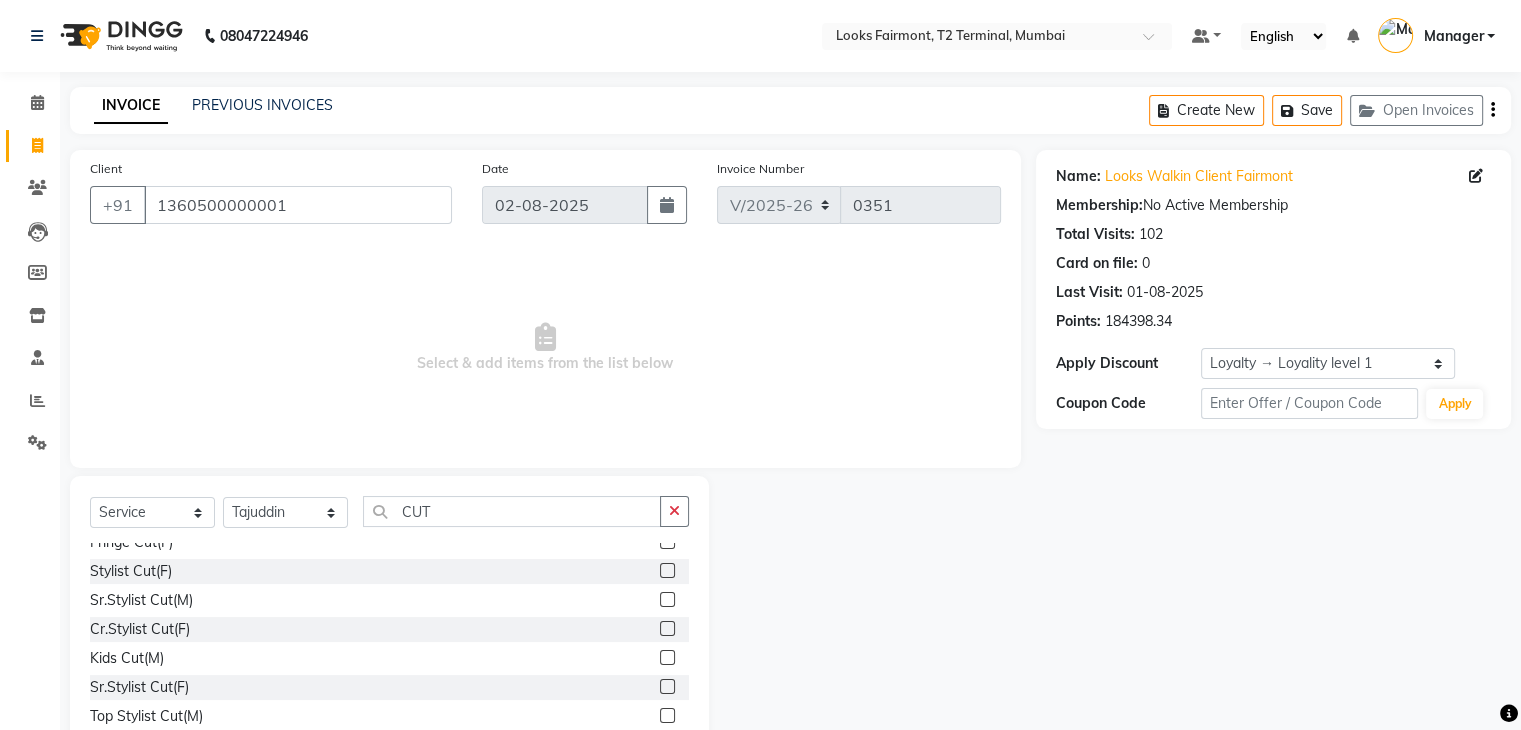 click 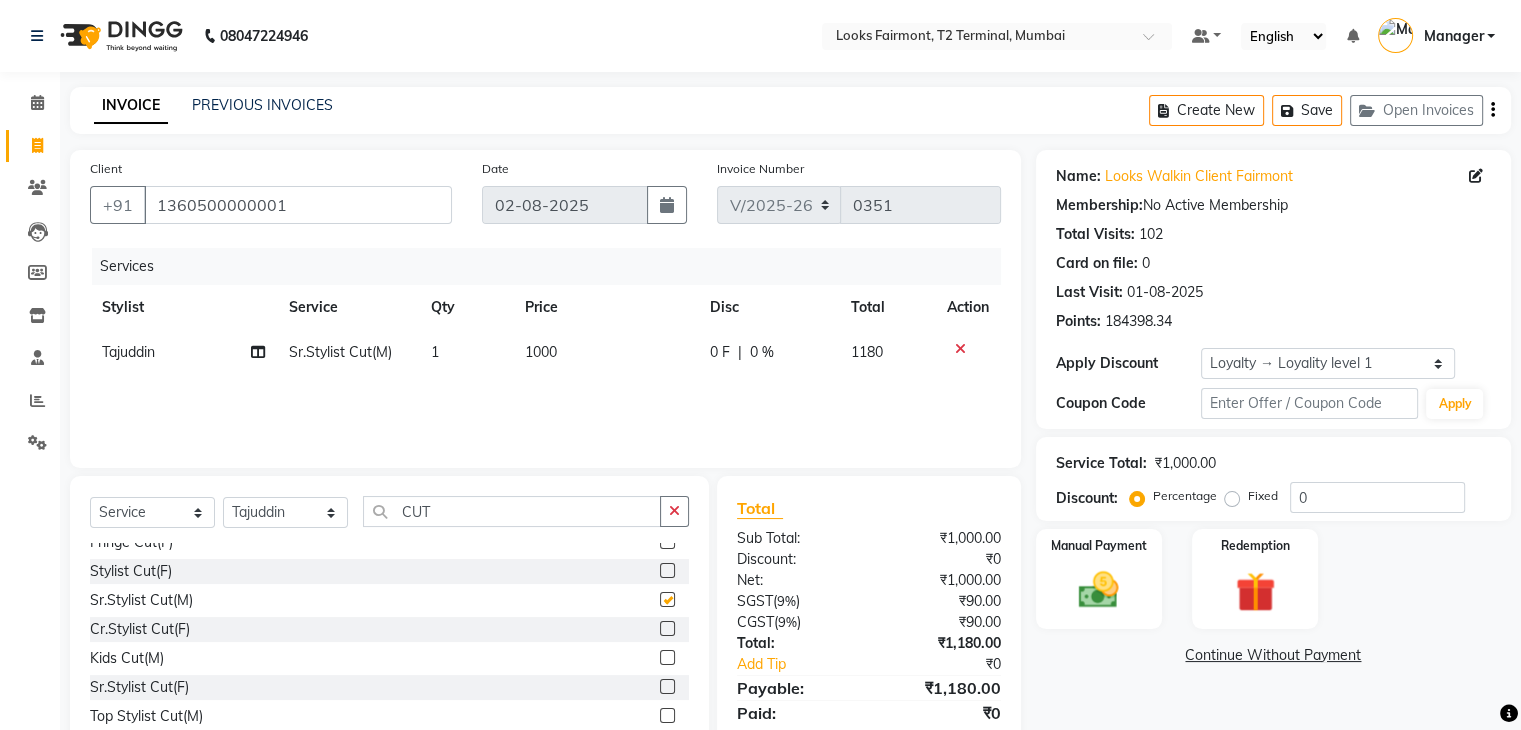 checkbox on "false" 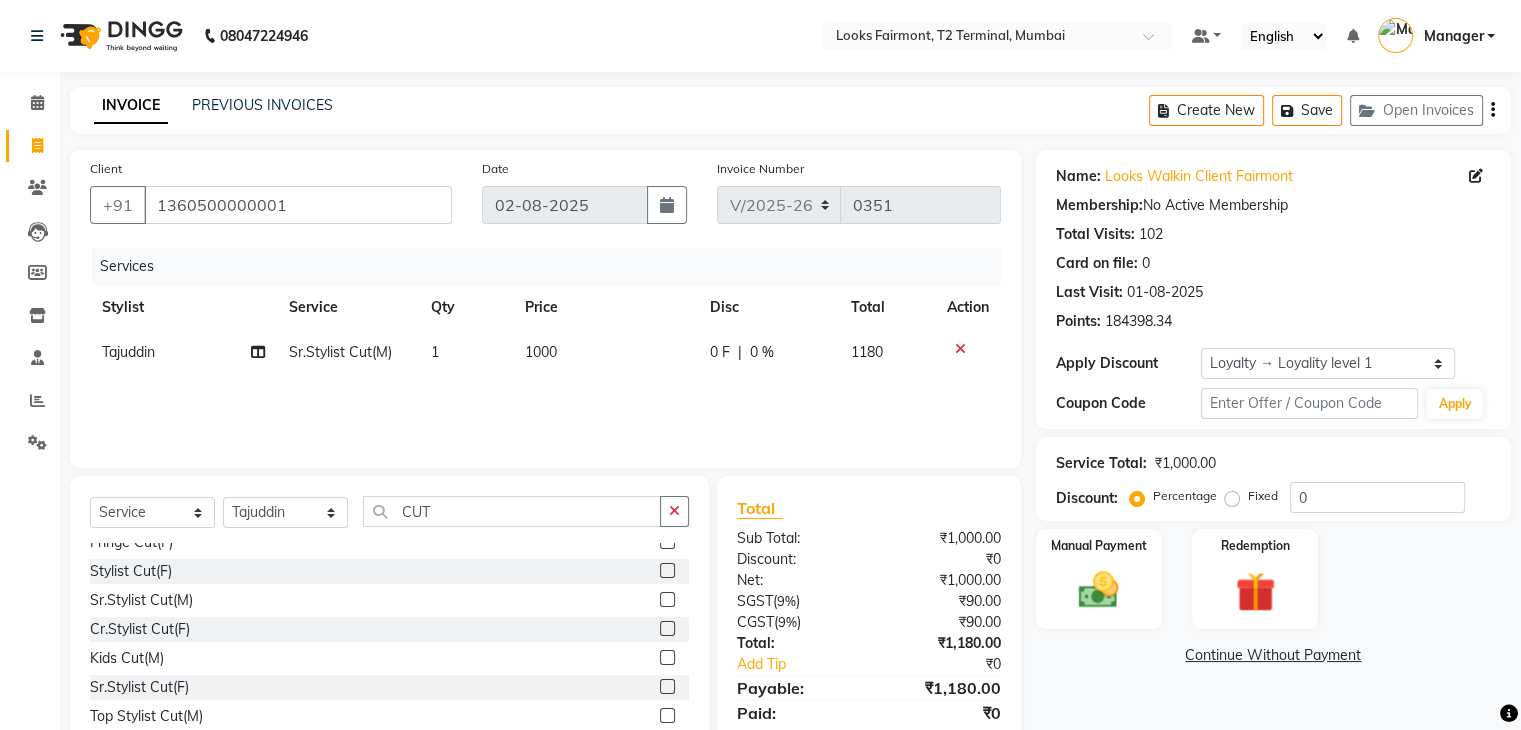 click on "1000" 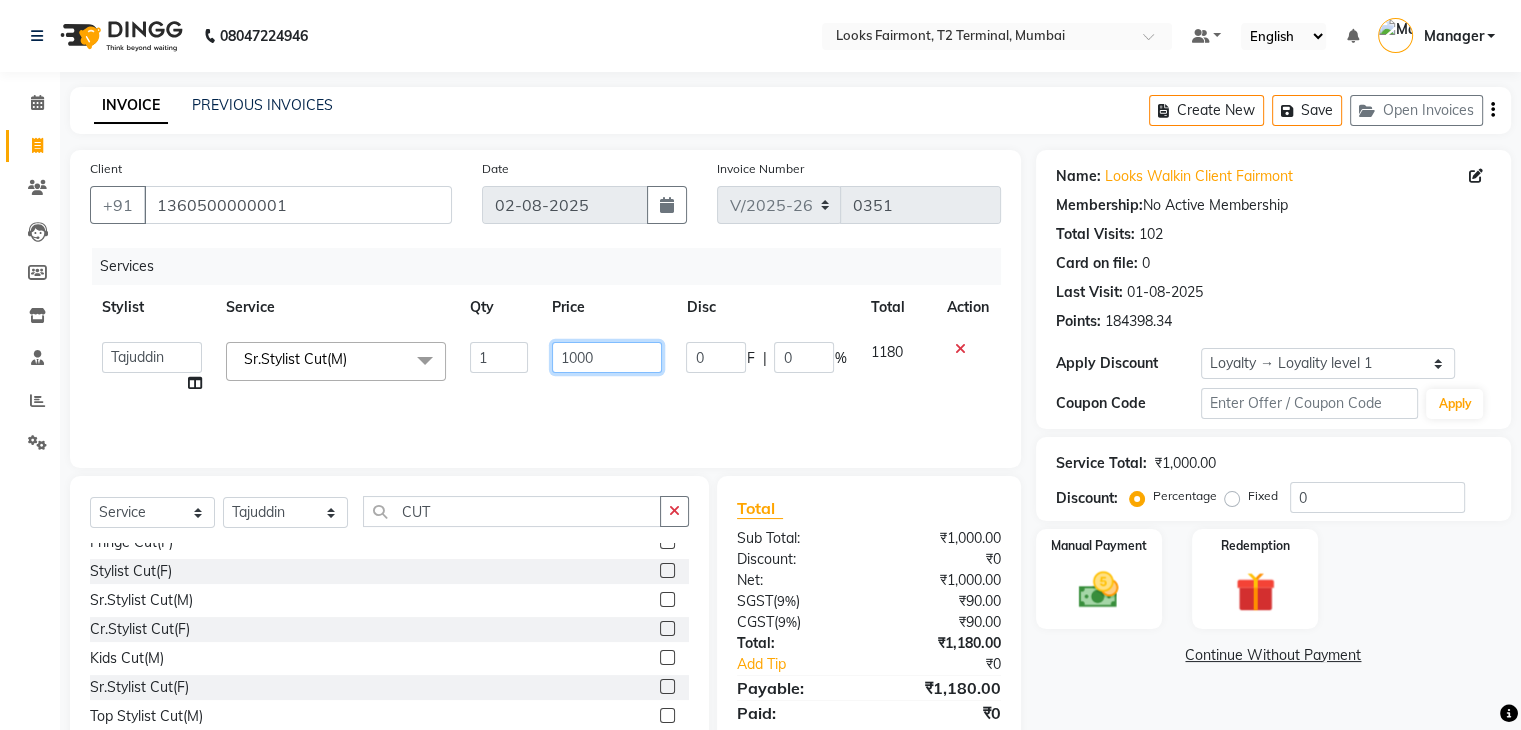 click on "1000" 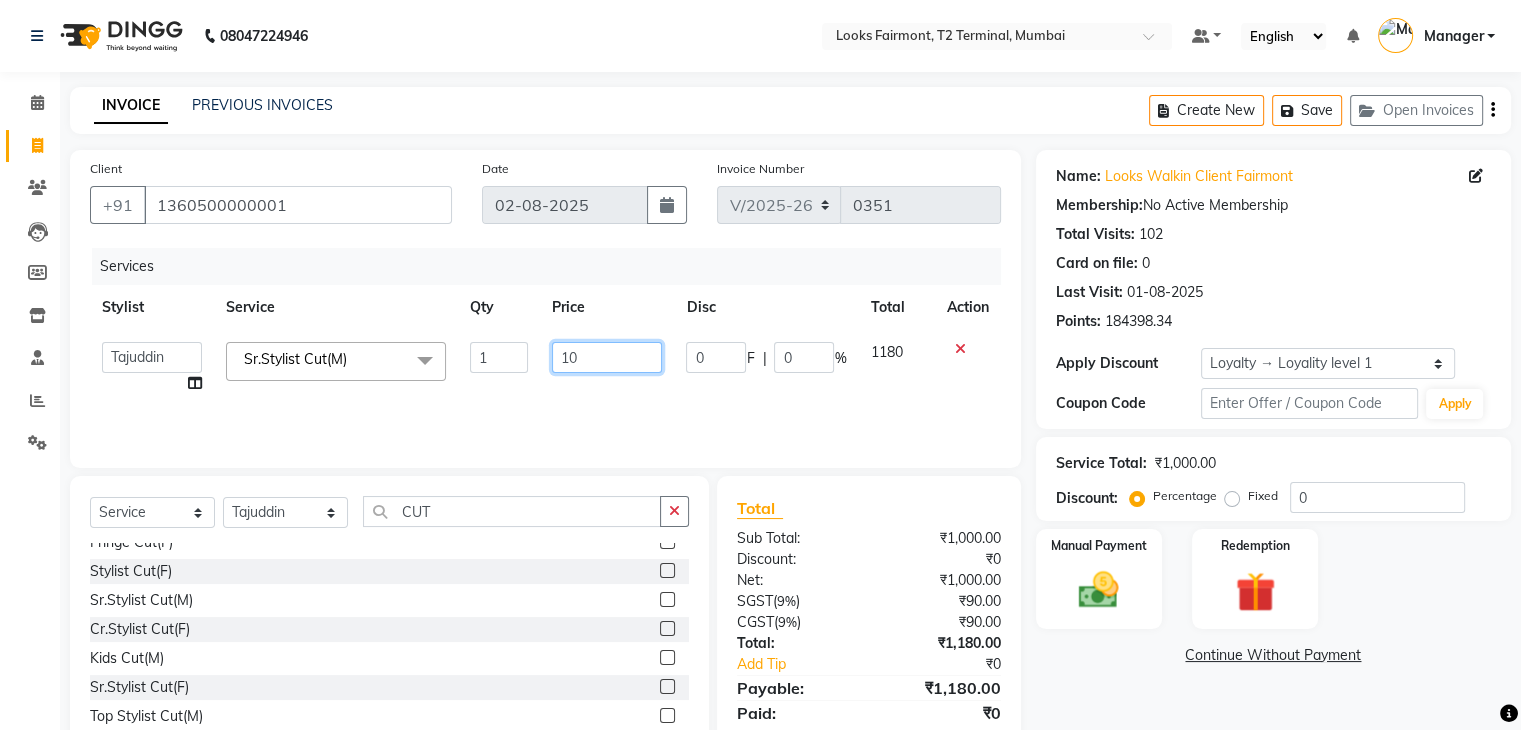 type on "1" 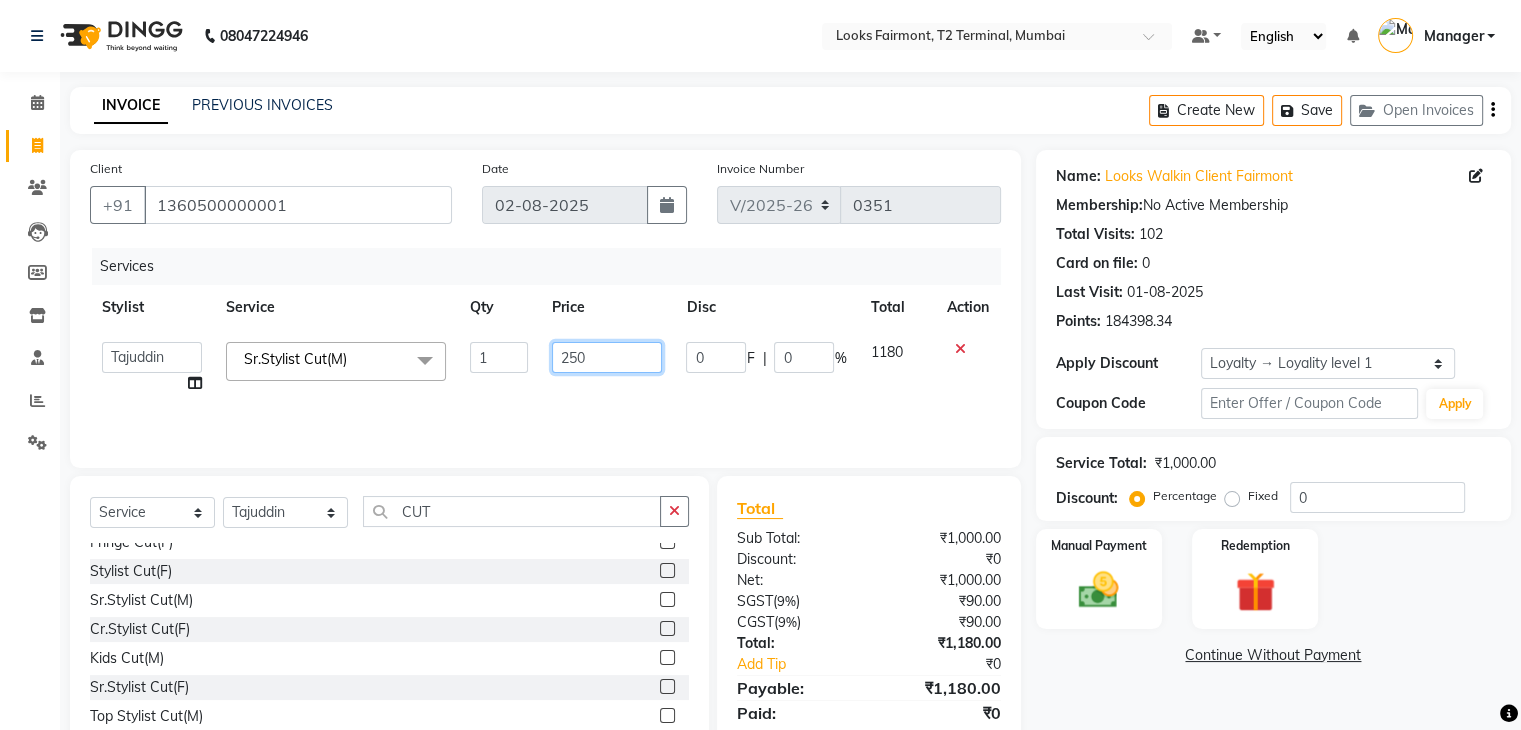type on "2500" 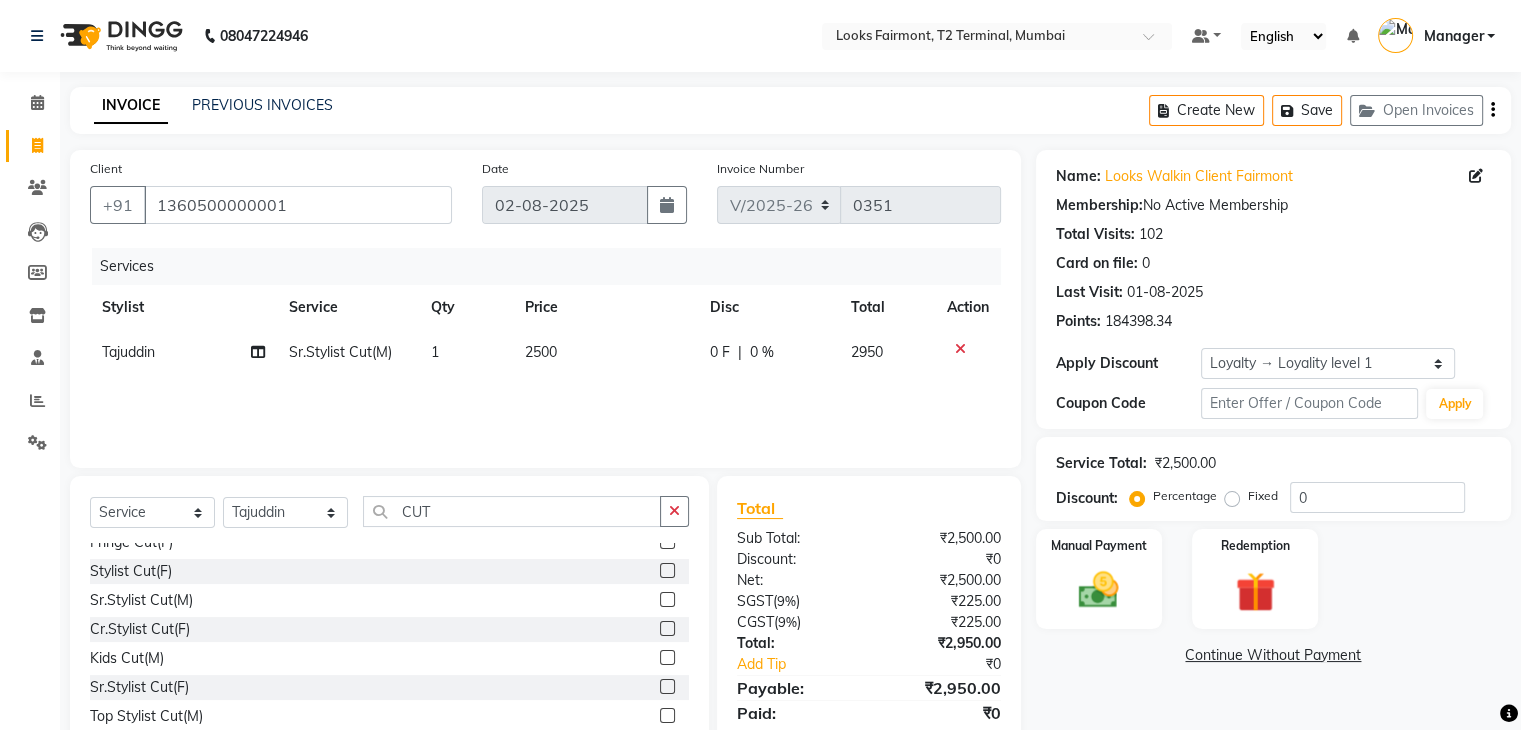 click on "Name: Looks Walkin Client Fairmont Membership:  No Active Membership  Total Visits:  102 Card on file:  0 Last Visit:   01-08-2025 Points:   184398.34  Apply Discount Select  Loyalty → Loyality level 1  Coupon Code Apply Service Total:  ₹2,500.00  Discount:  Percentage   Fixed  0 Manual Payment Redemption  Continue Without Payment" 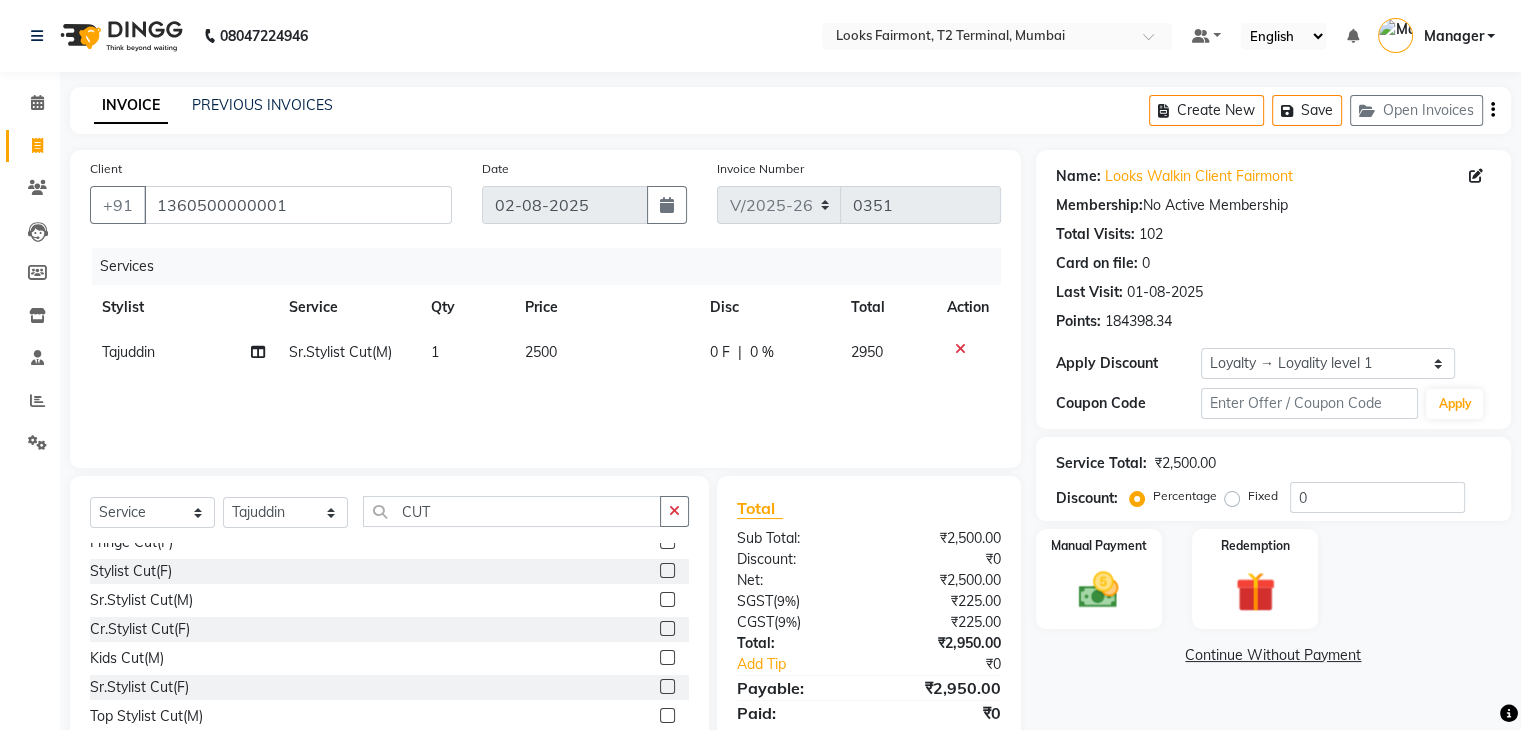 scroll, scrollTop: 72, scrollLeft: 0, axis: vertical 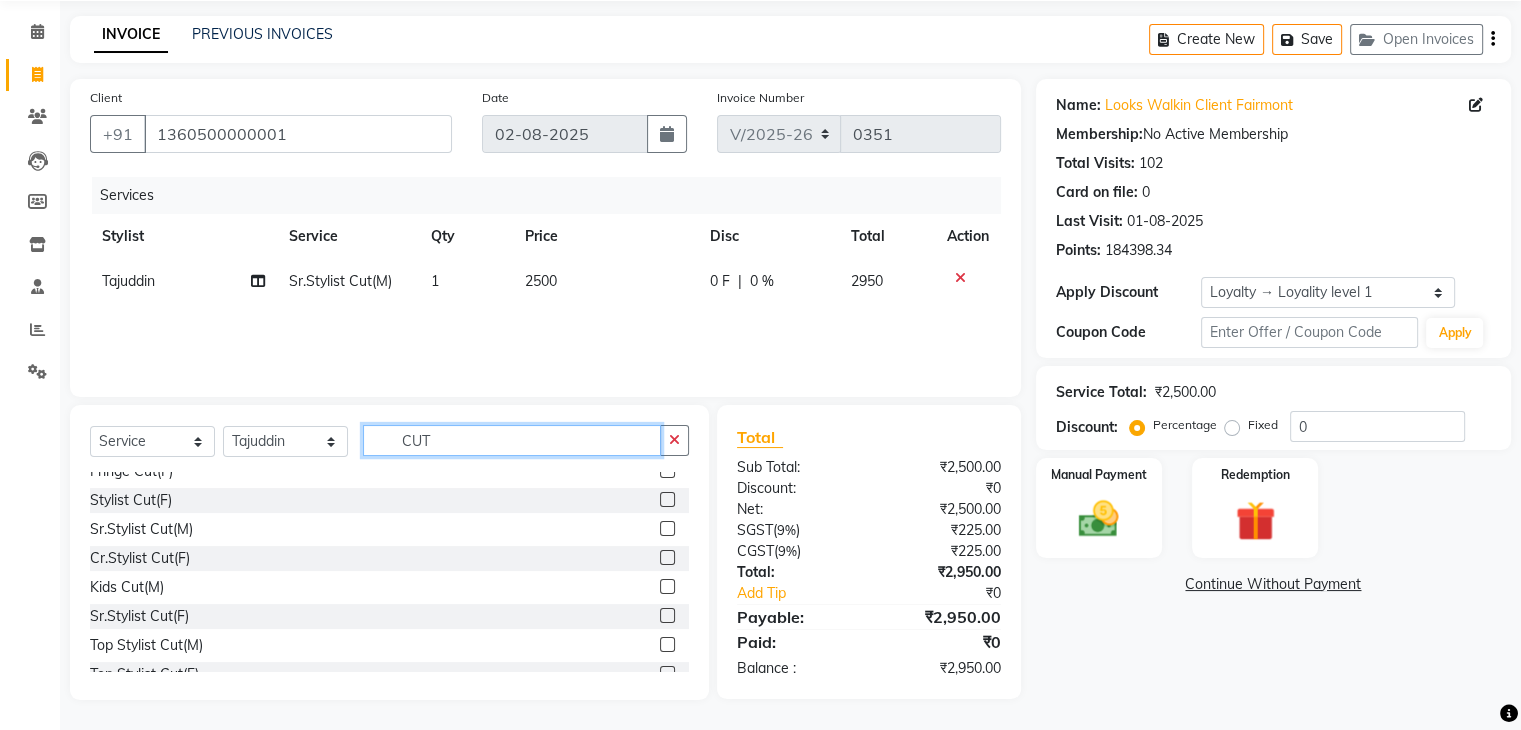 click on "CUT" 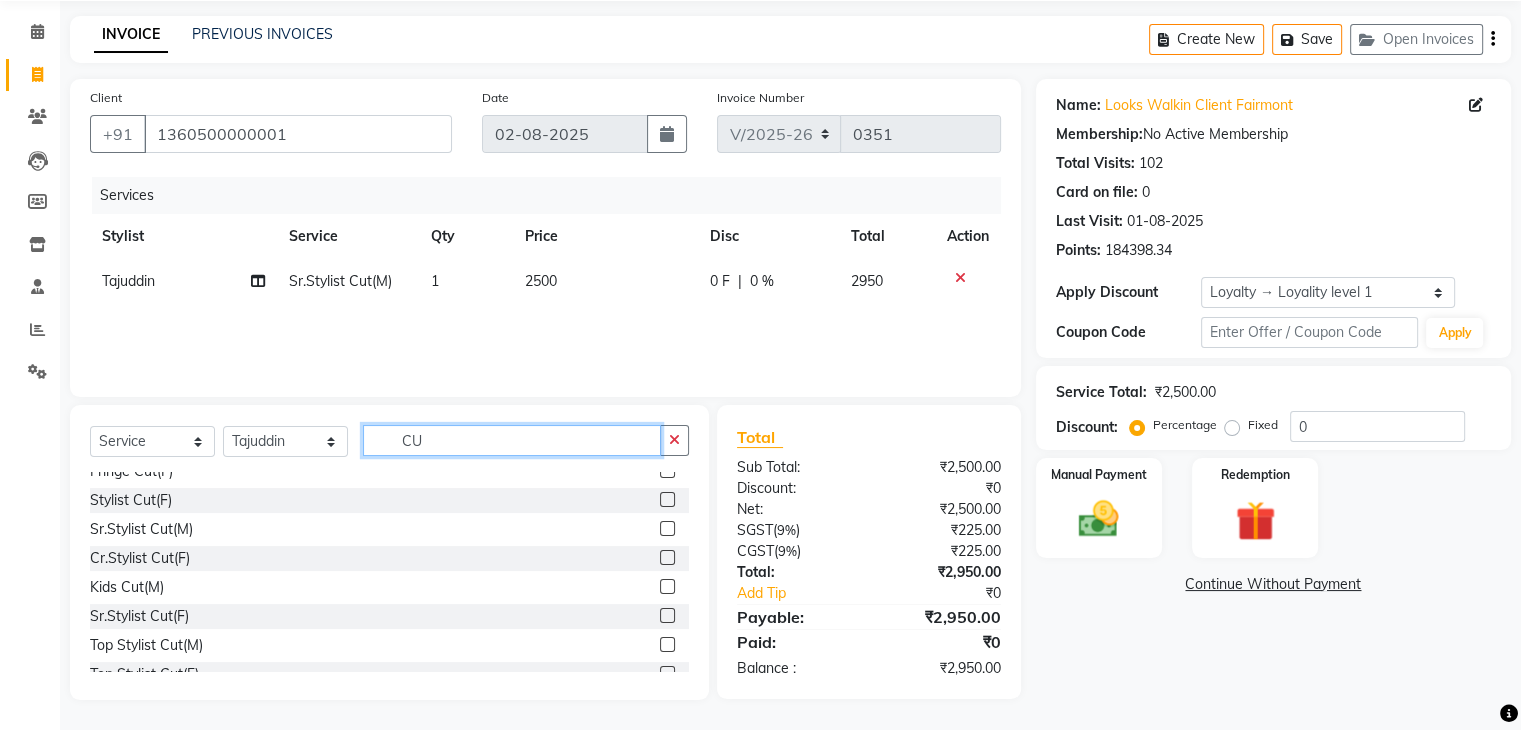 type on "C" 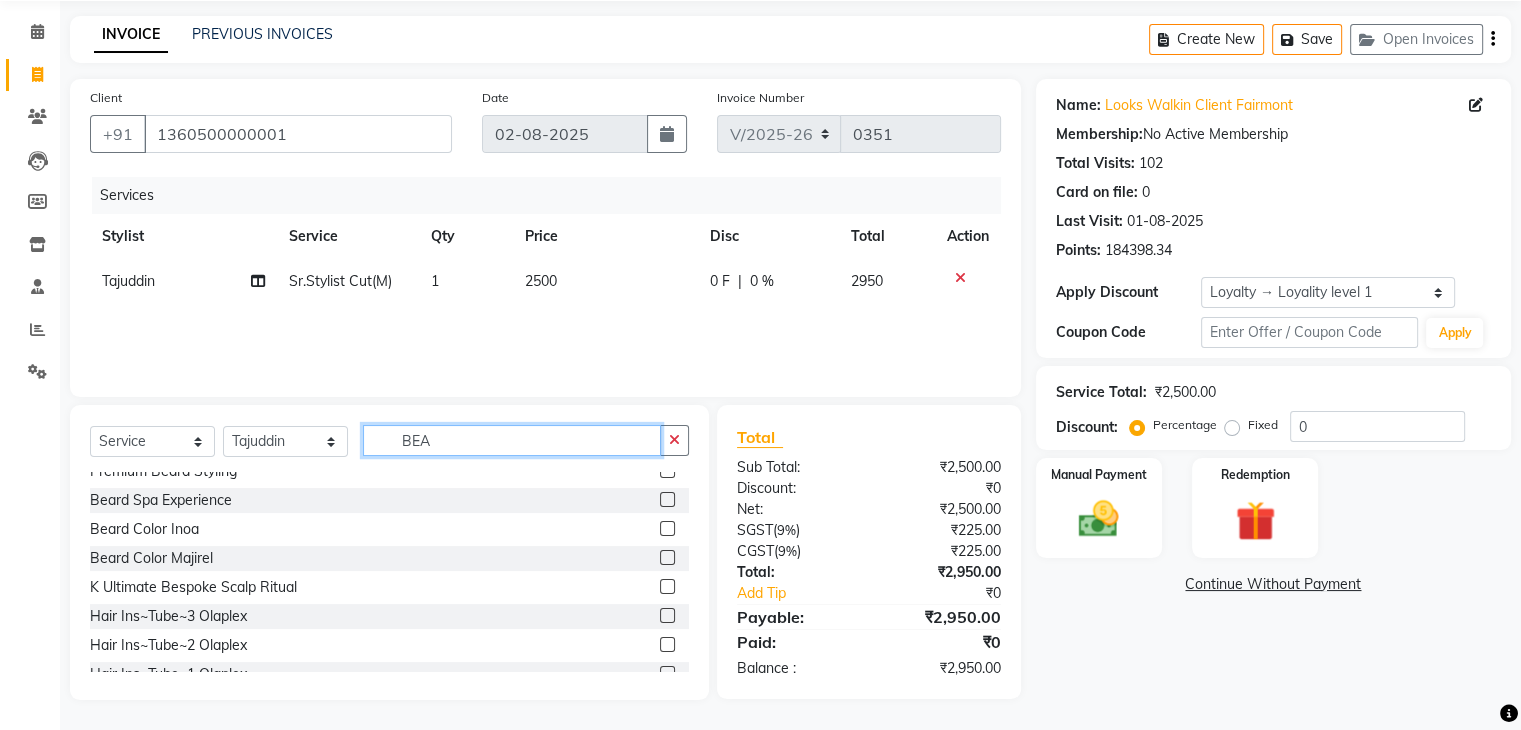 scroll, scrollTop: 0, scrollLeft: 0, axis: both 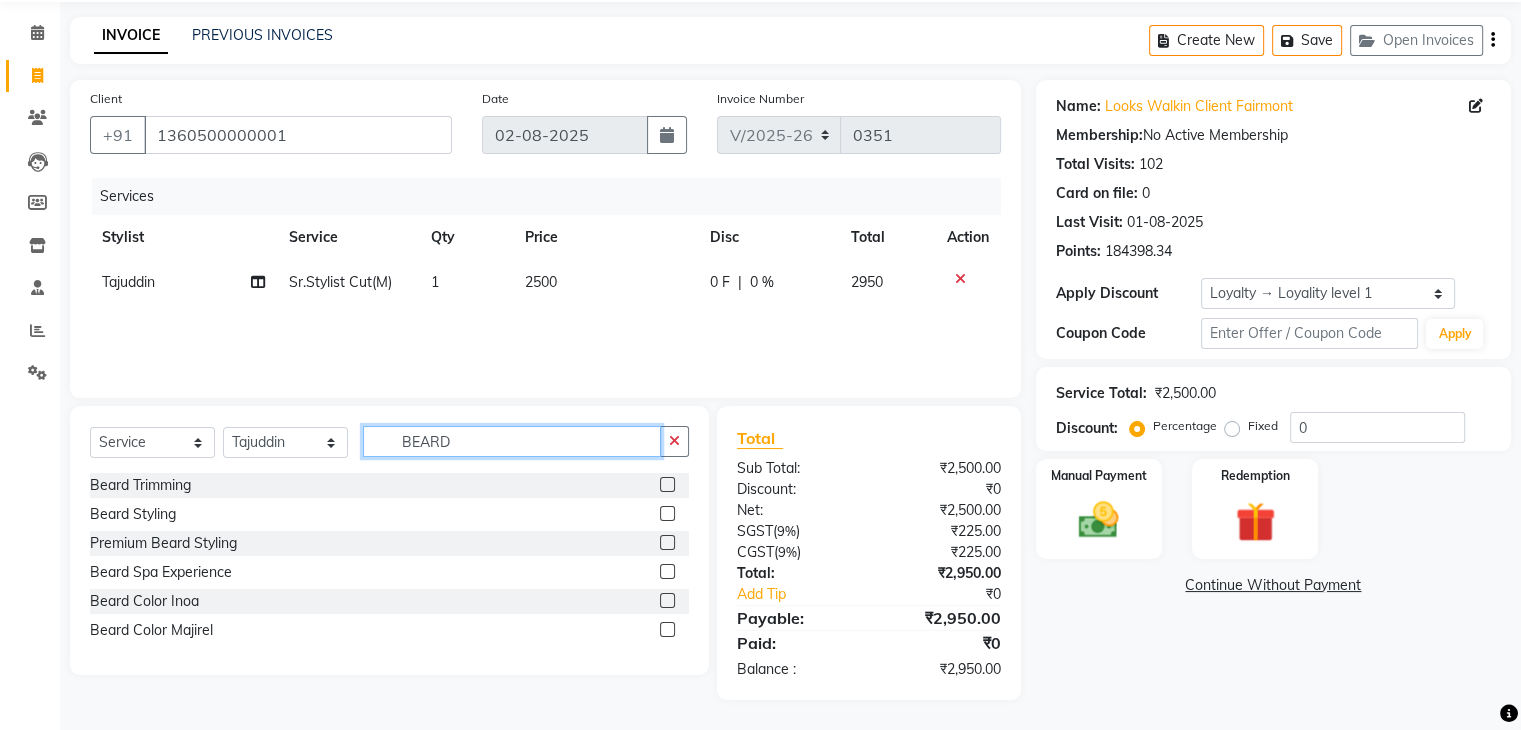type on "BEARD" 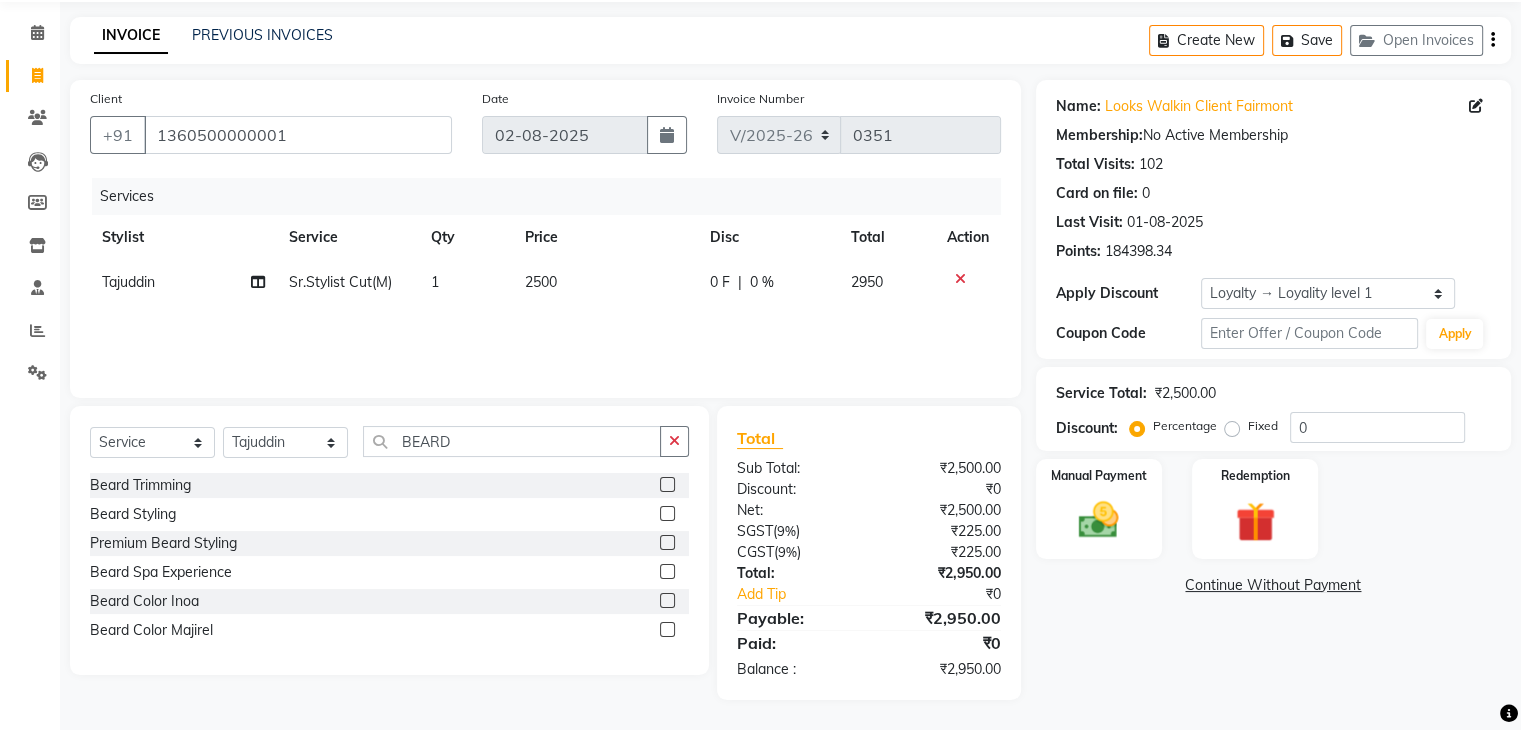click 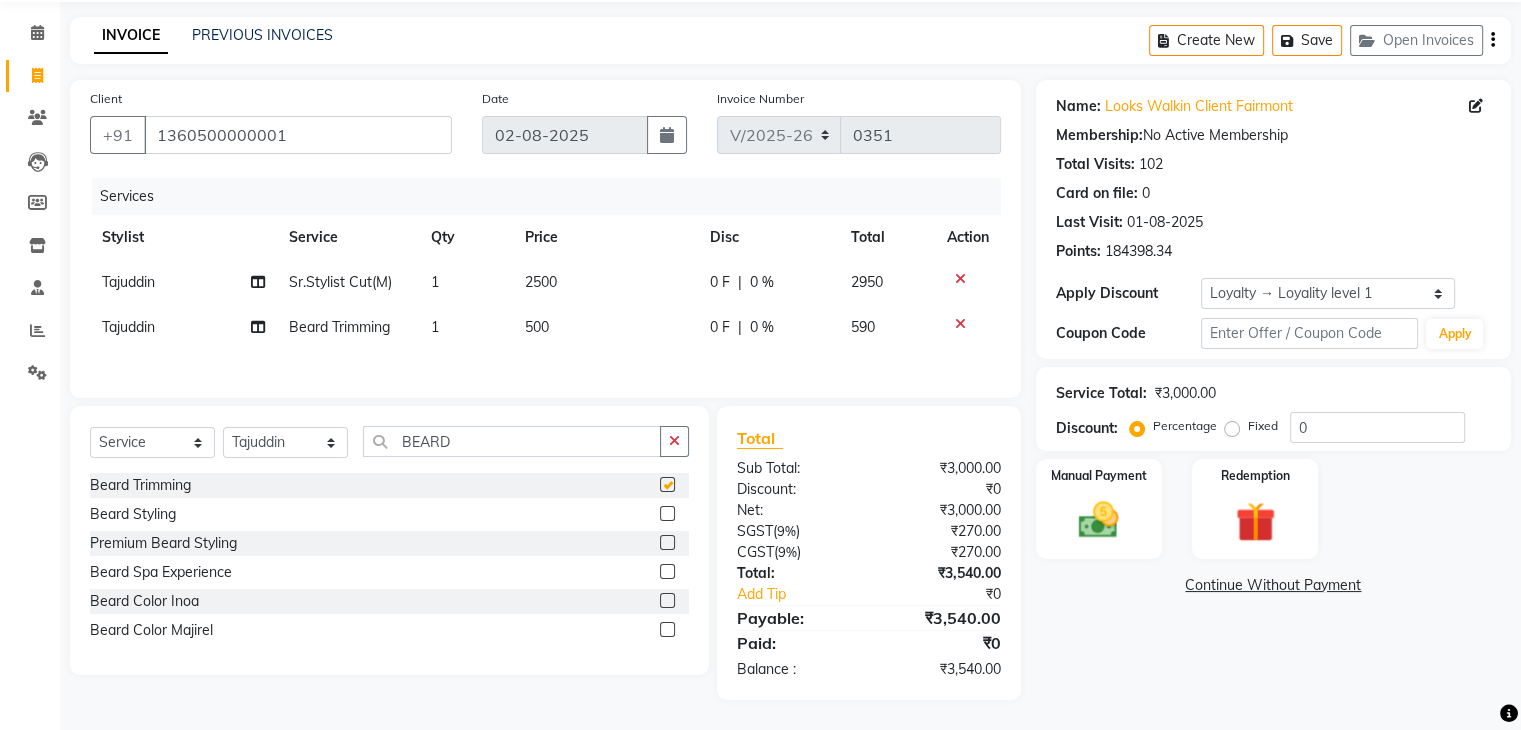 checkbox on "false" 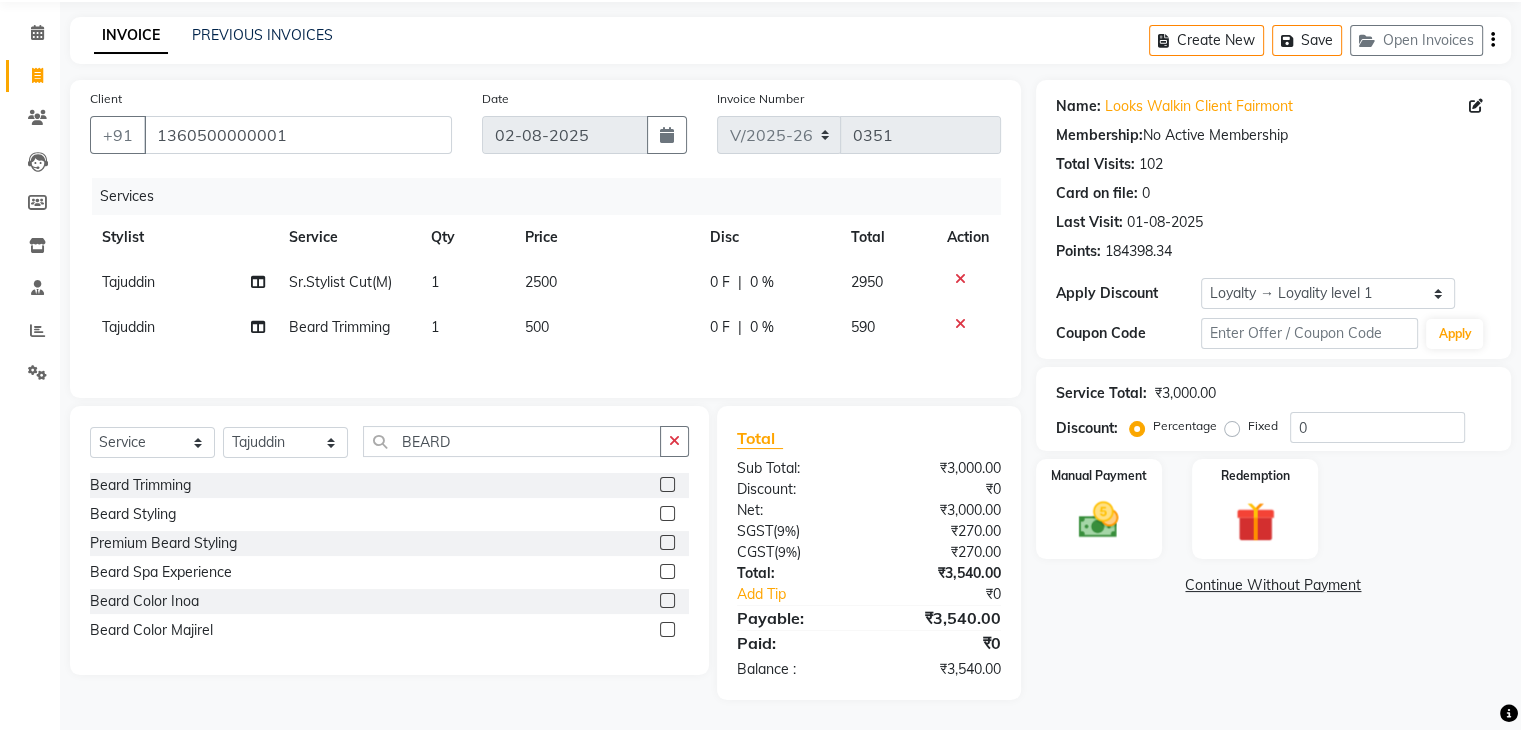 click on "500" 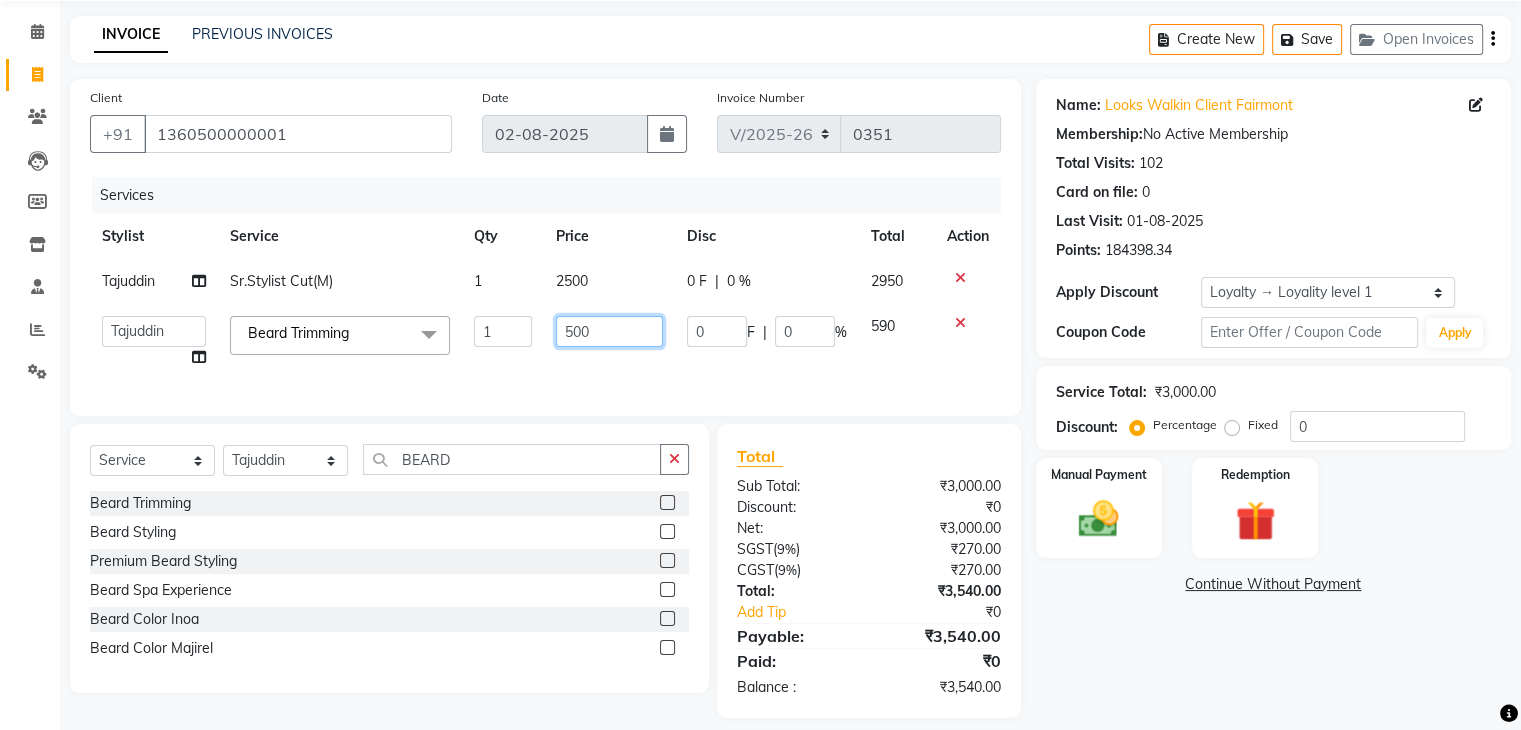 drag, startPoint x: 605, startPoint y: 333, endPoint x: 592, endPoint y: 327, distance: 14.3178215 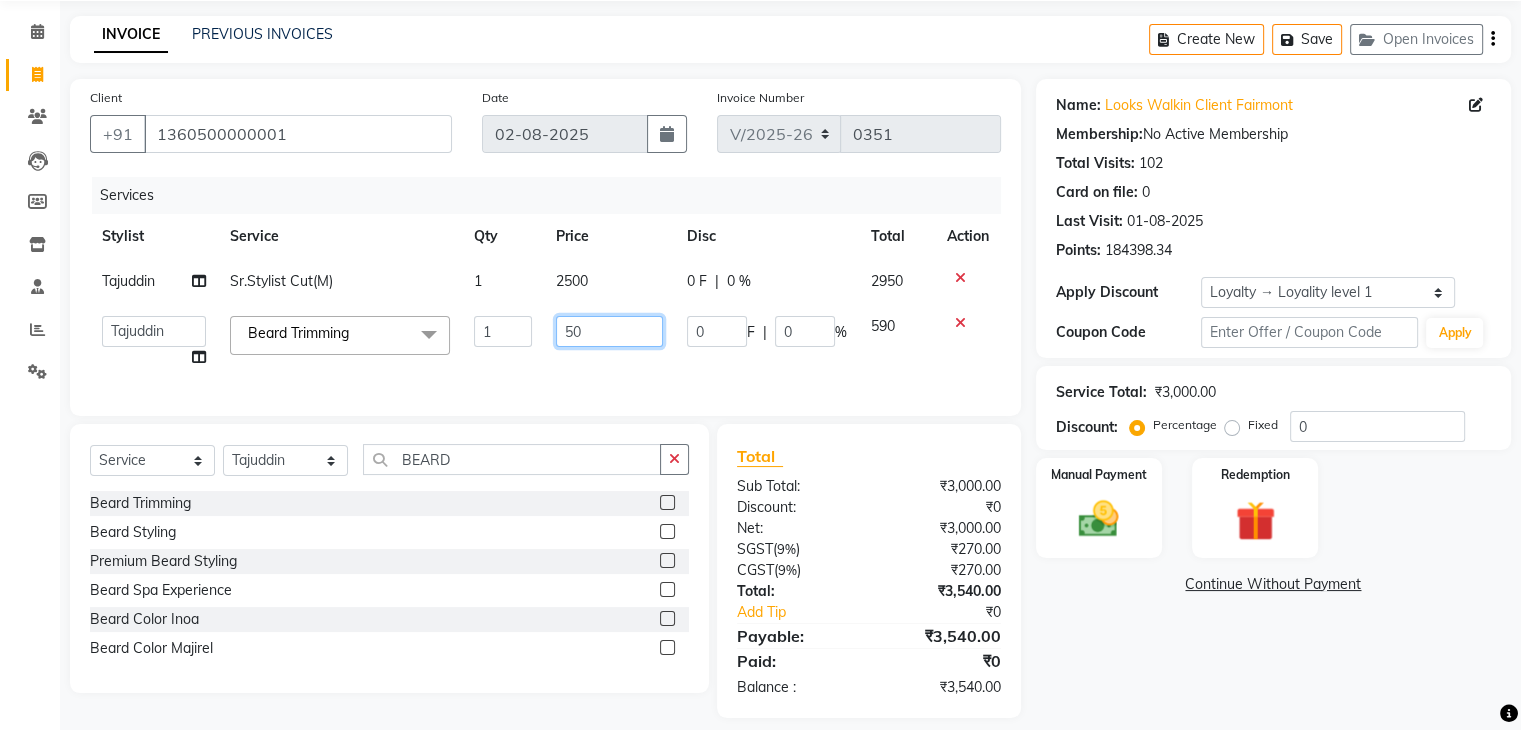 type on "5" 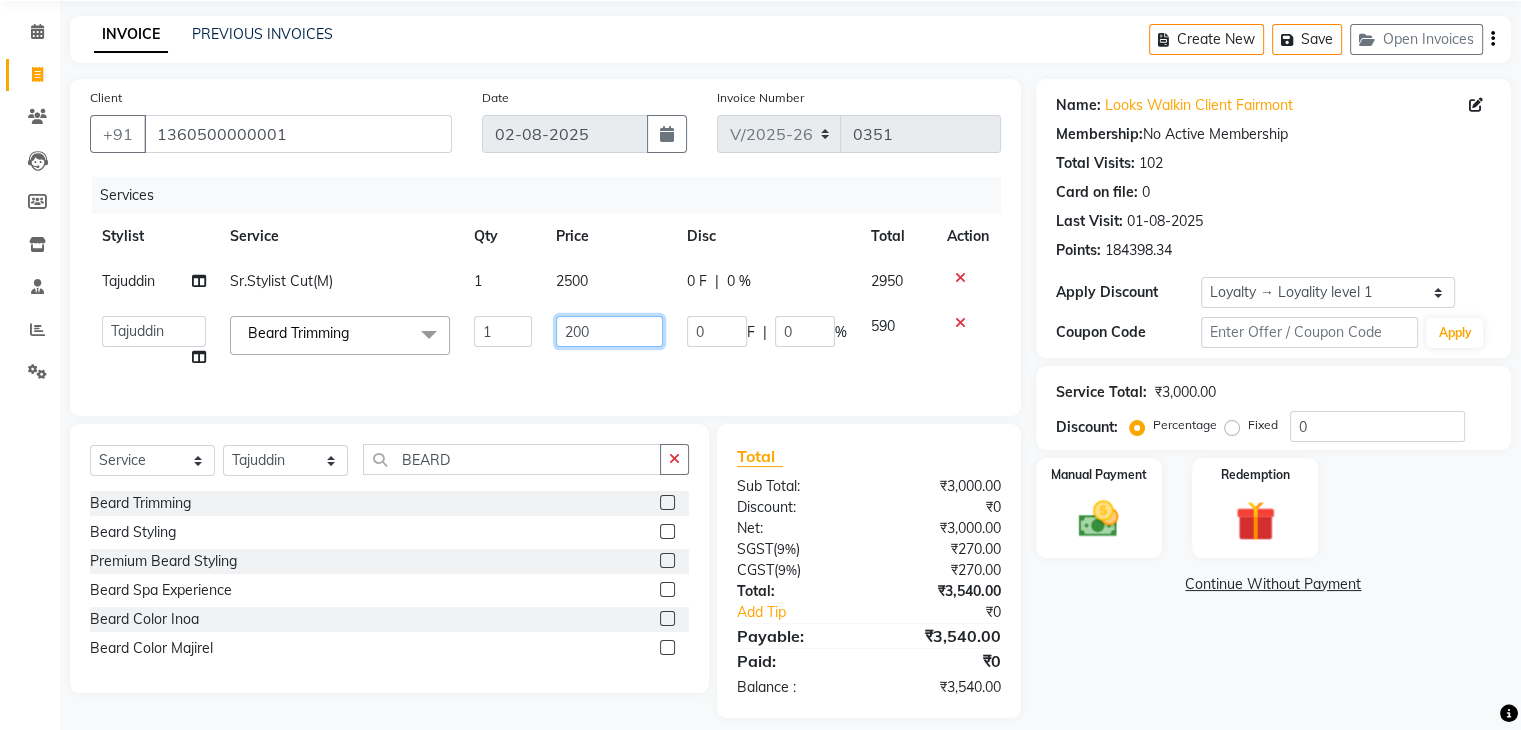 type on "2000" 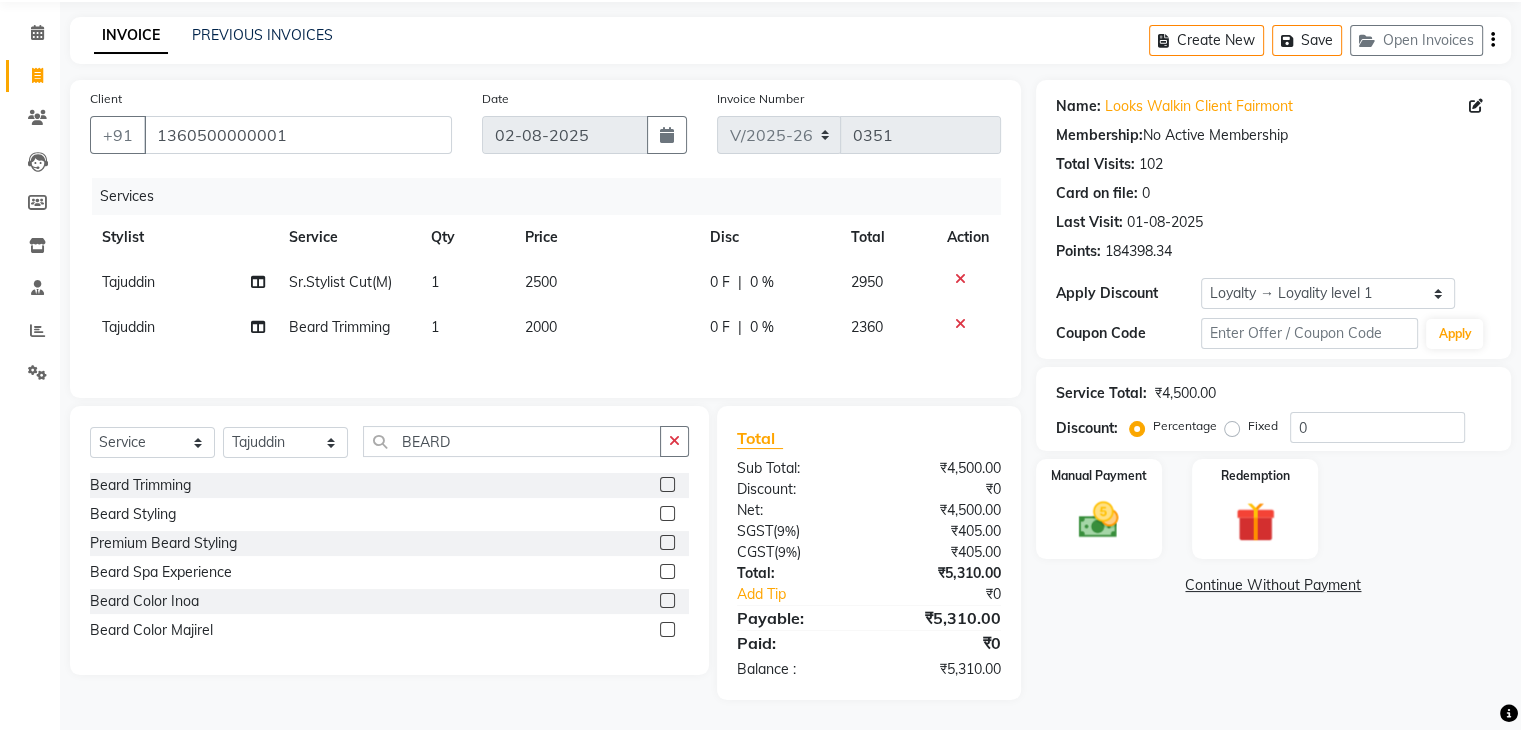 click on "Name: Looks Walkin Client Fairmont Membership:  No Active Membership  Total Visits:  102 Card on file:  0 Last Visit:   01-08-2025 Points:   184398.34  Apply Discount Select  Loyalty → Loyality level 1  Coupon Code Apply Service Total:  ₹4,500.00  Discount:  Percentage   Fixed  0 Manual Payment Redemption  Continue Without Payment" 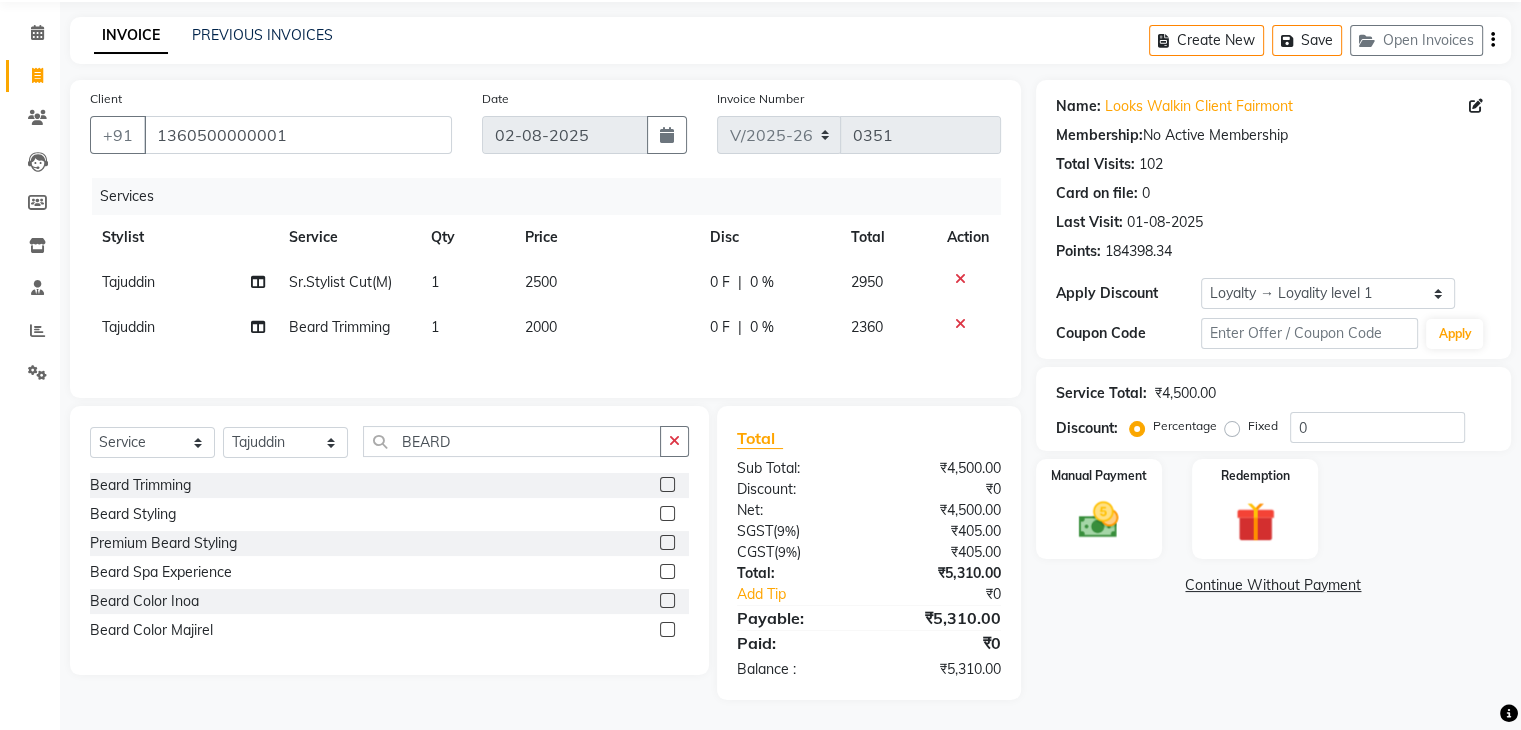 scroll, scrollTop: 0, scrollLeft: 0, axis: both 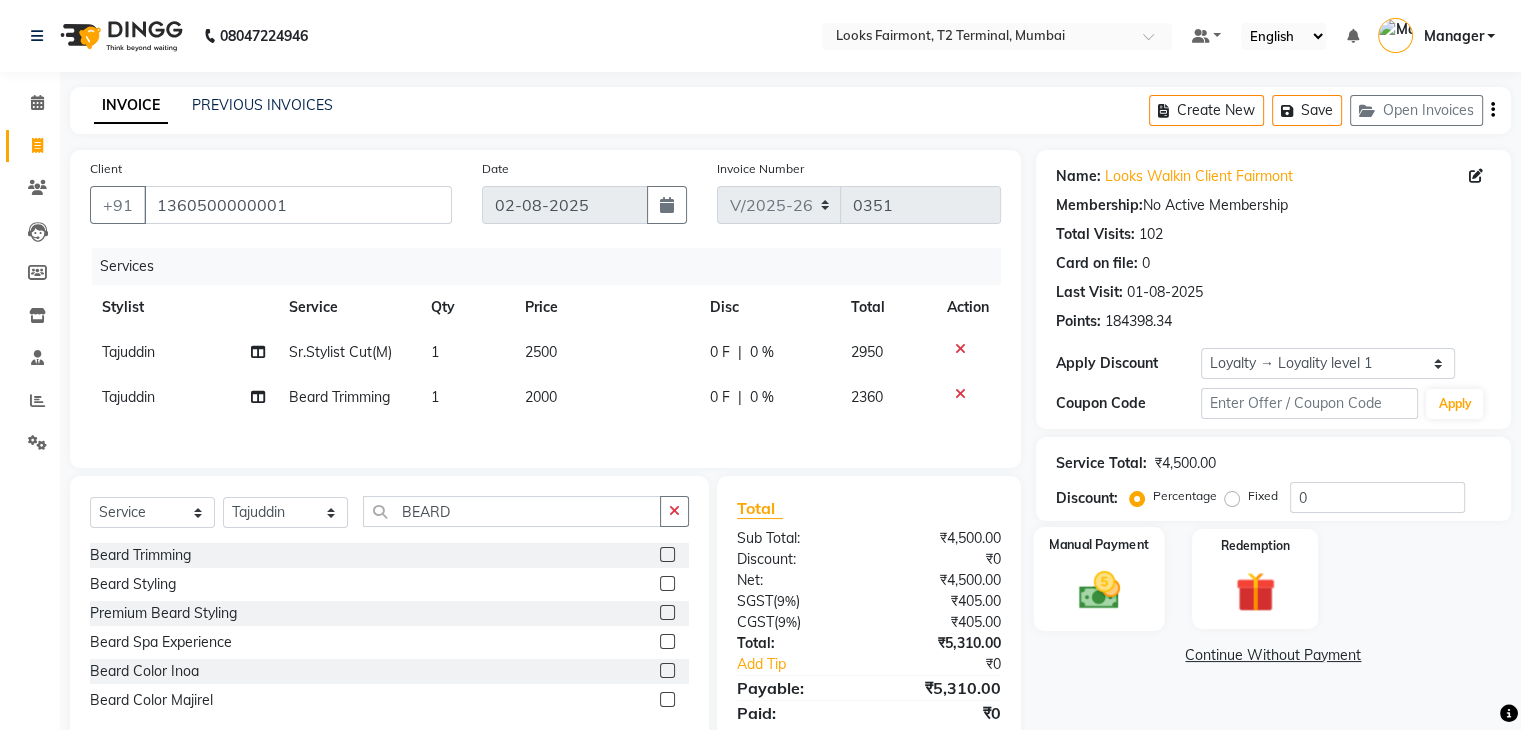 click 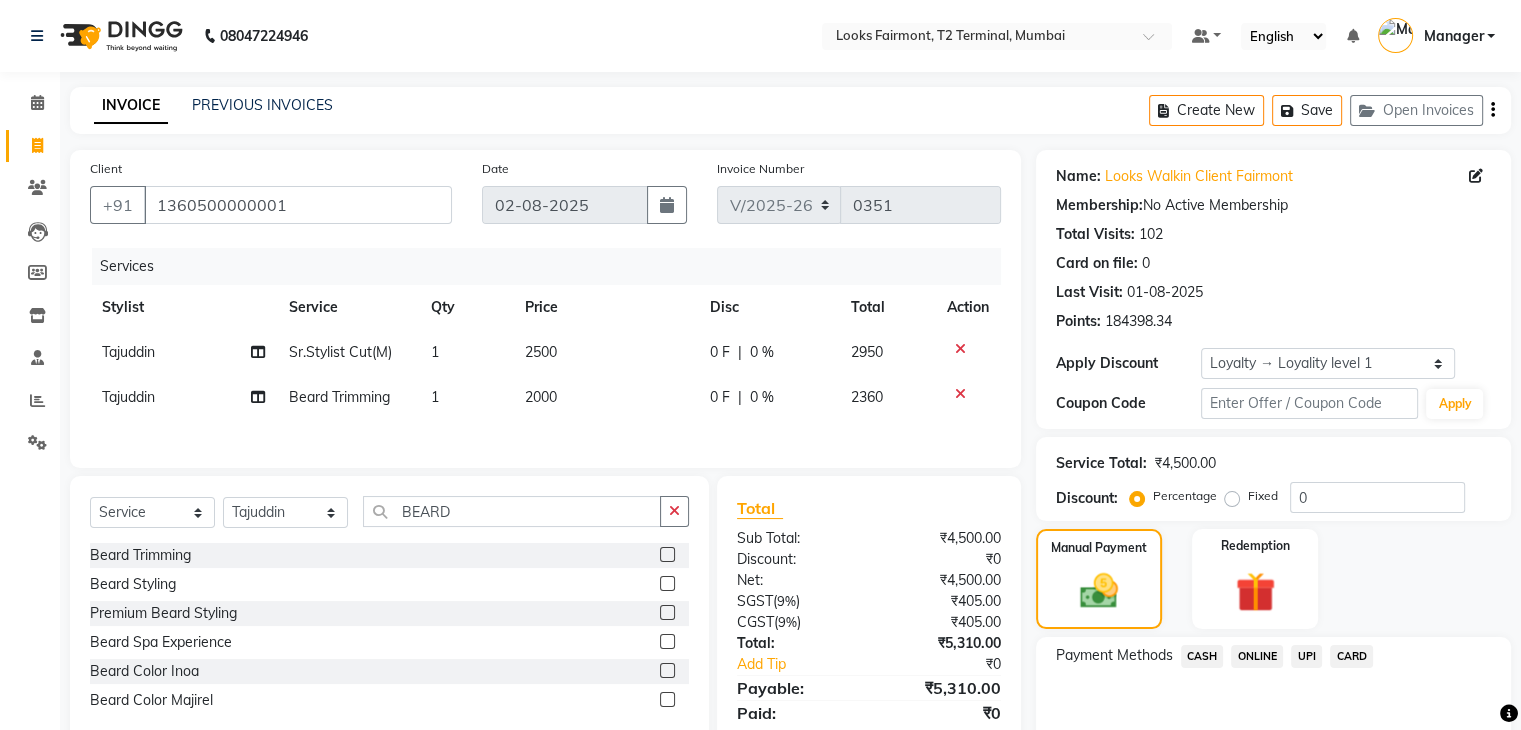 click on "CASH" 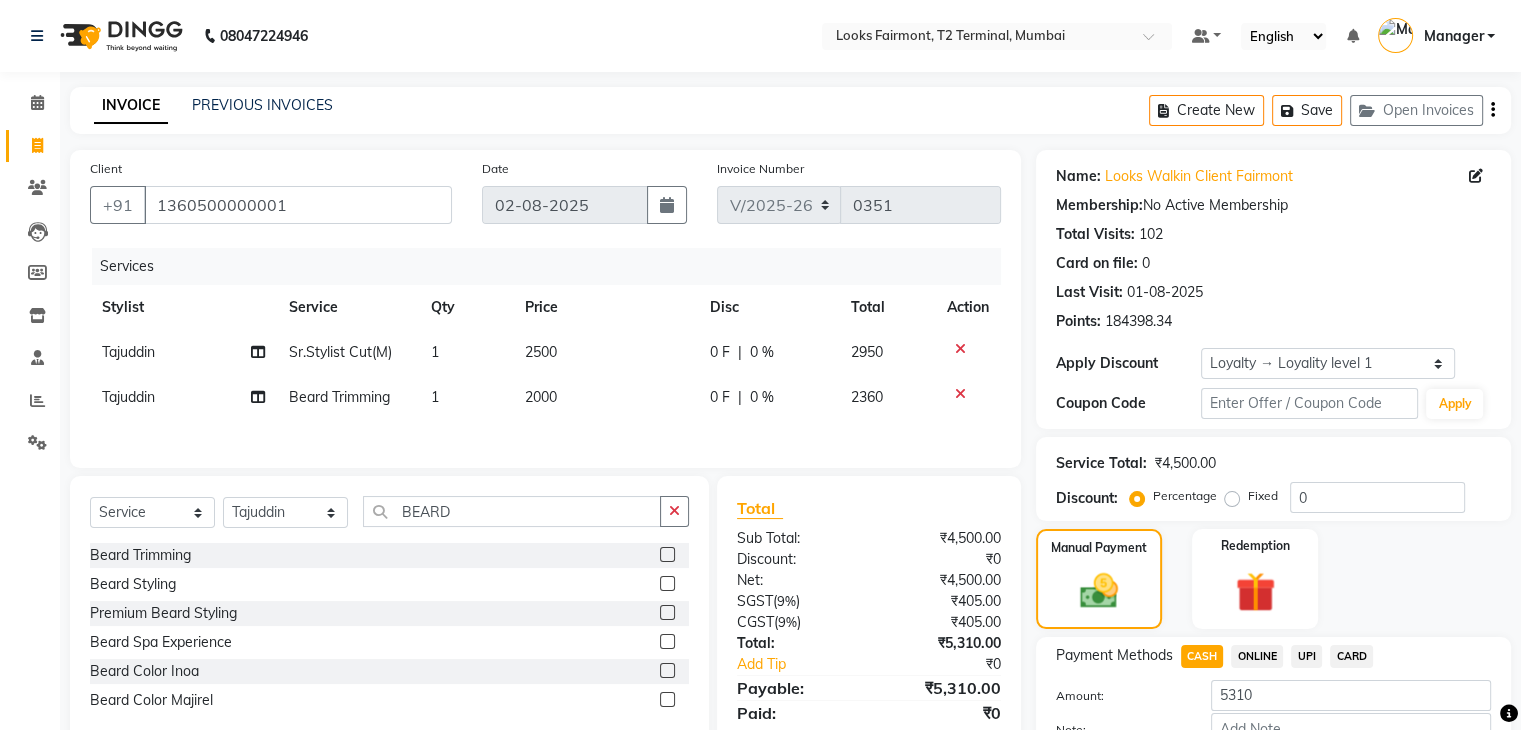 scroll, scrollTop: 128, scrollLeft: 0, axis: vertical 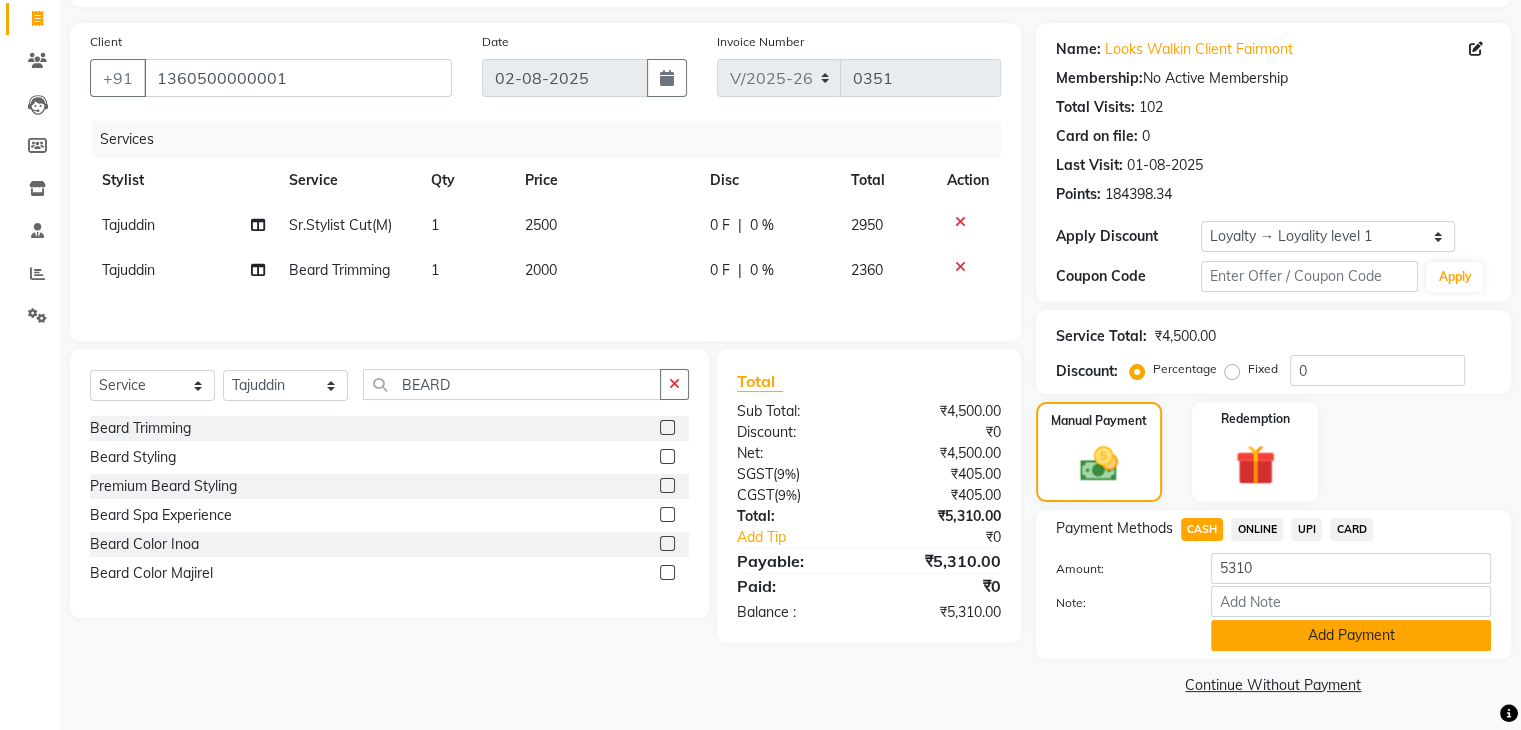click on "Add Payment" 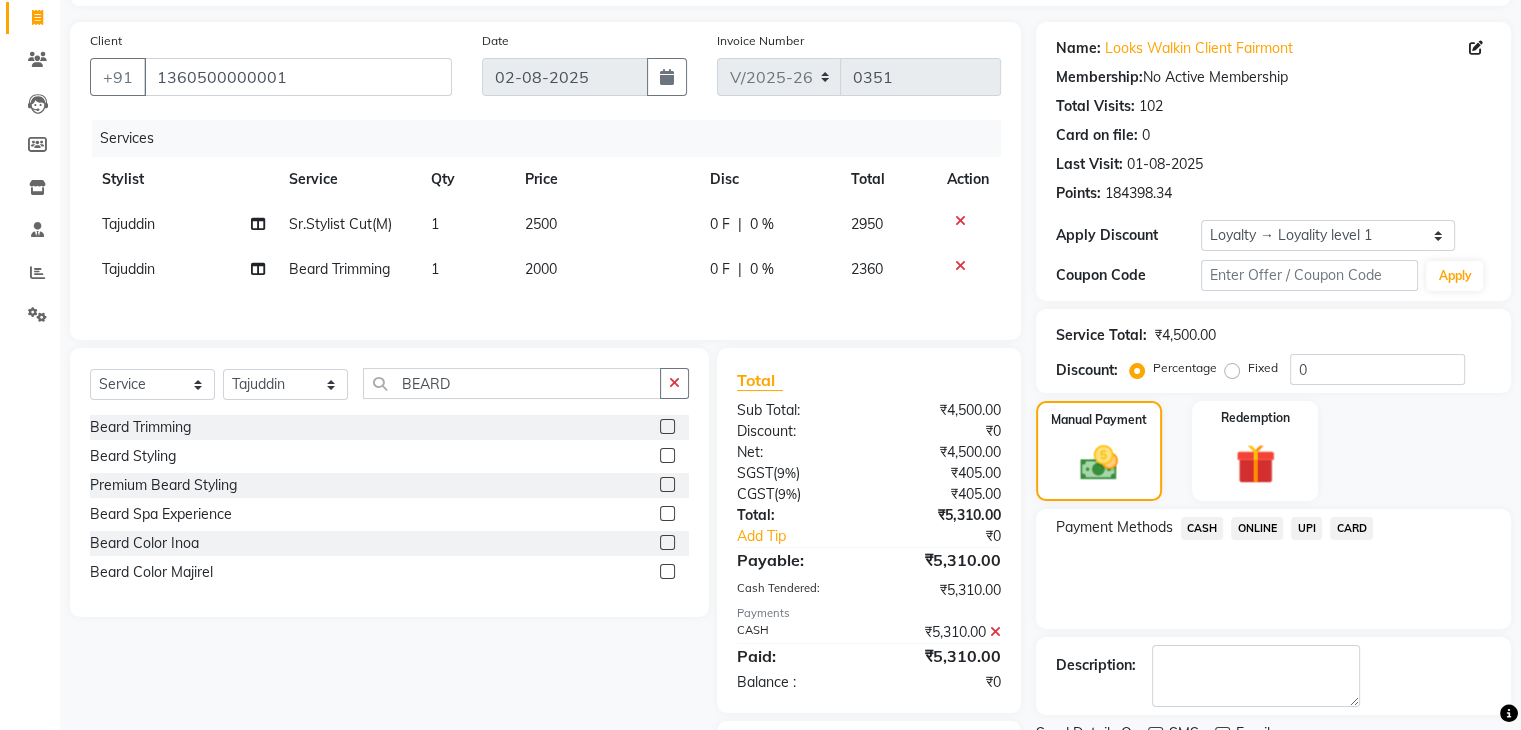 scroll, scrollTop: 245, scrollLeft: 0, axis: vertical 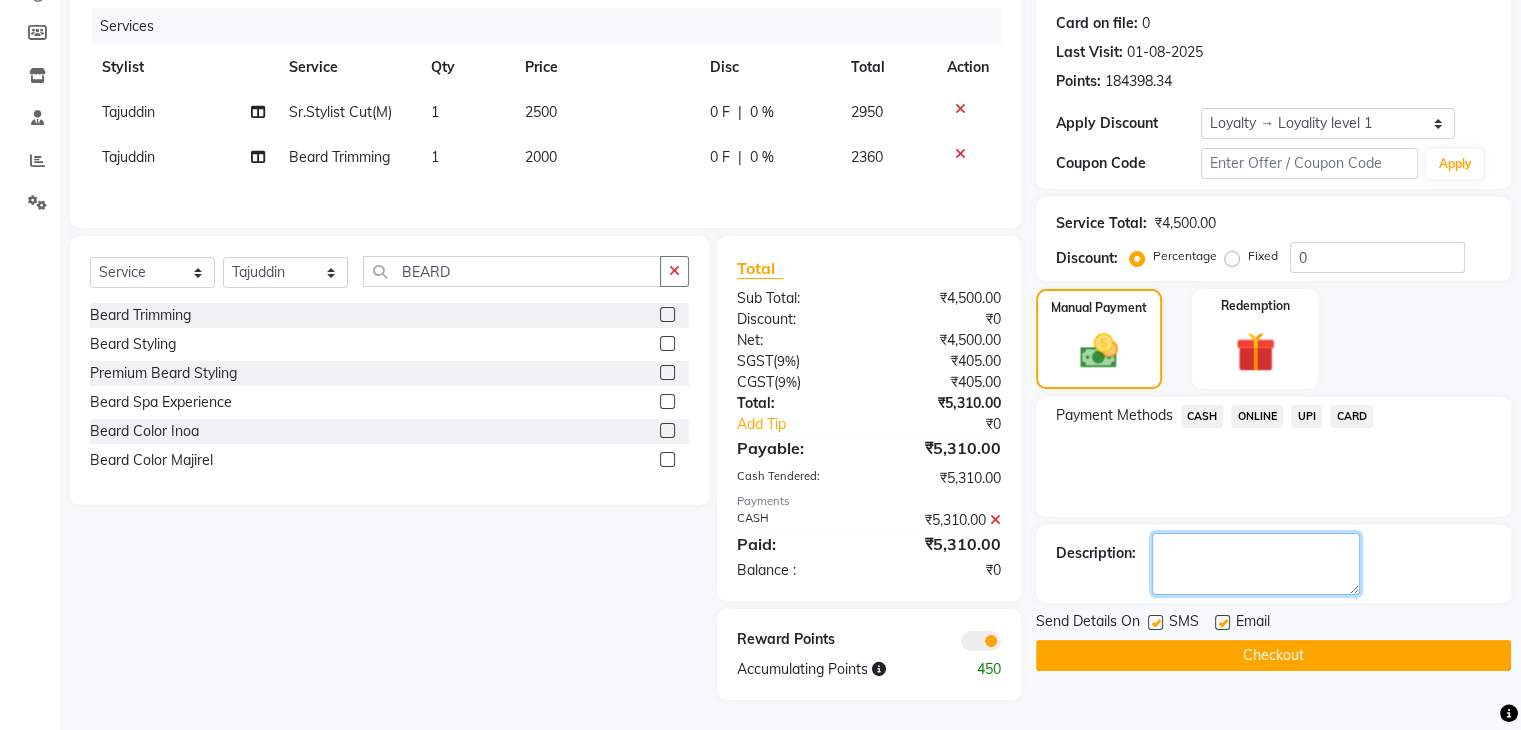 click 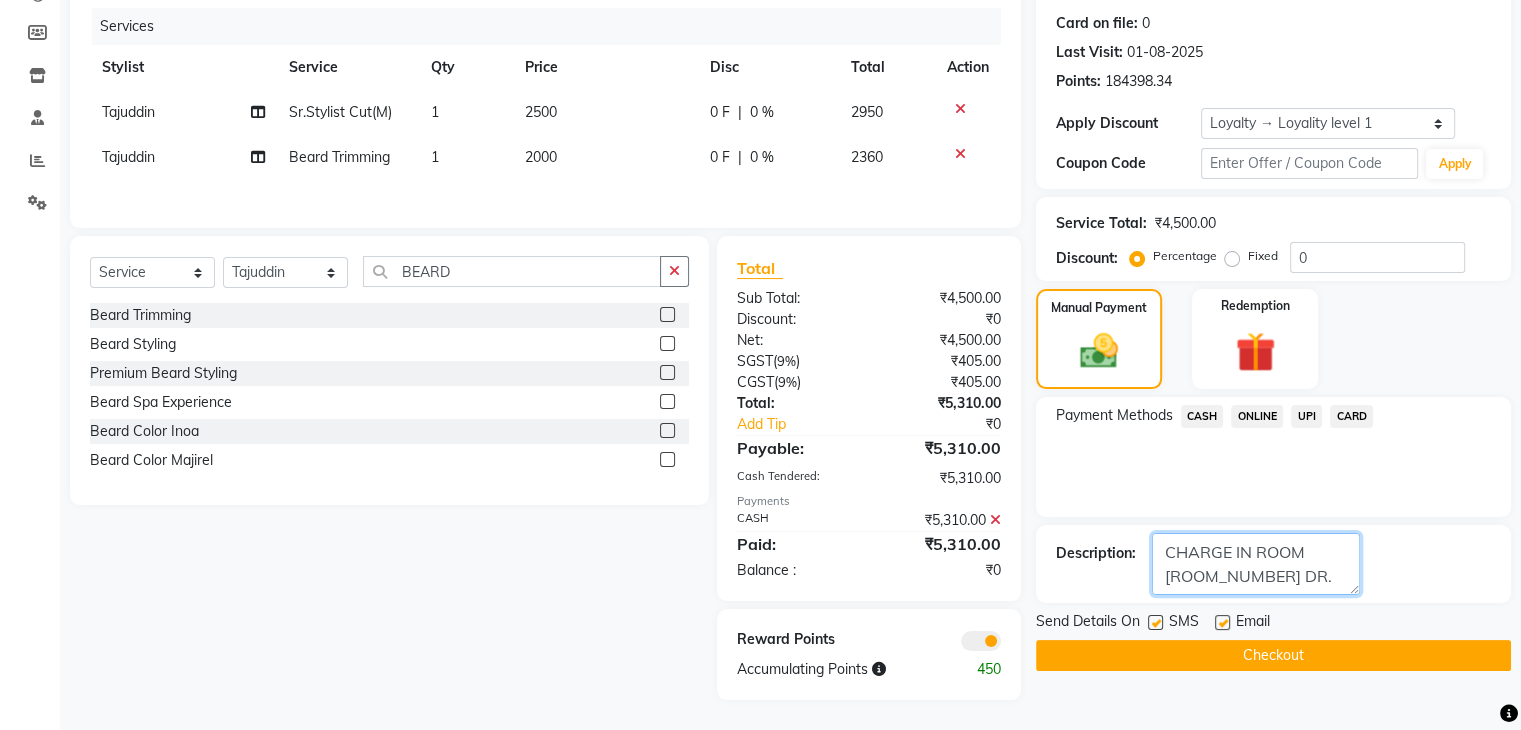 type on "CHARGE IN ROOM 716 DR.SHETTY" 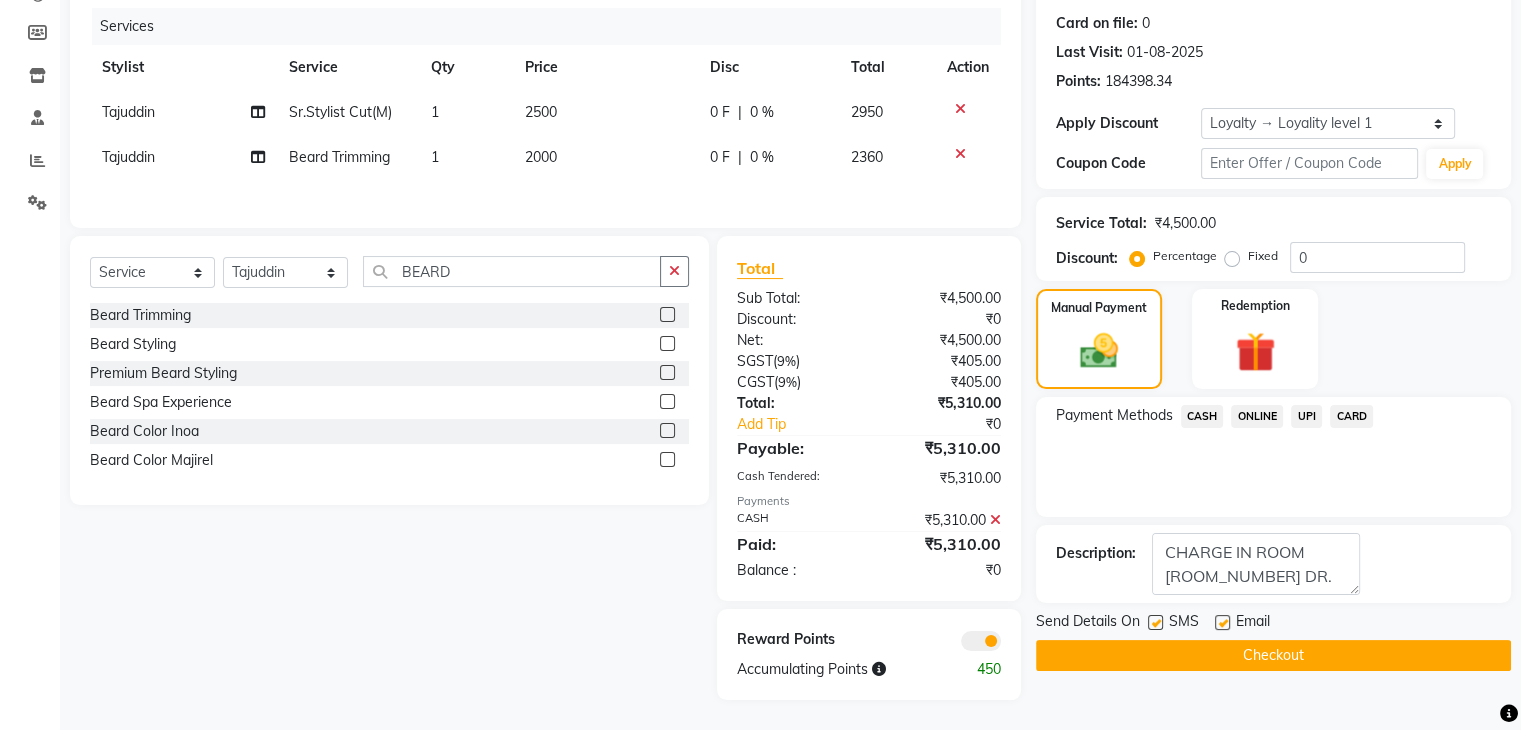 click on "Checkout" 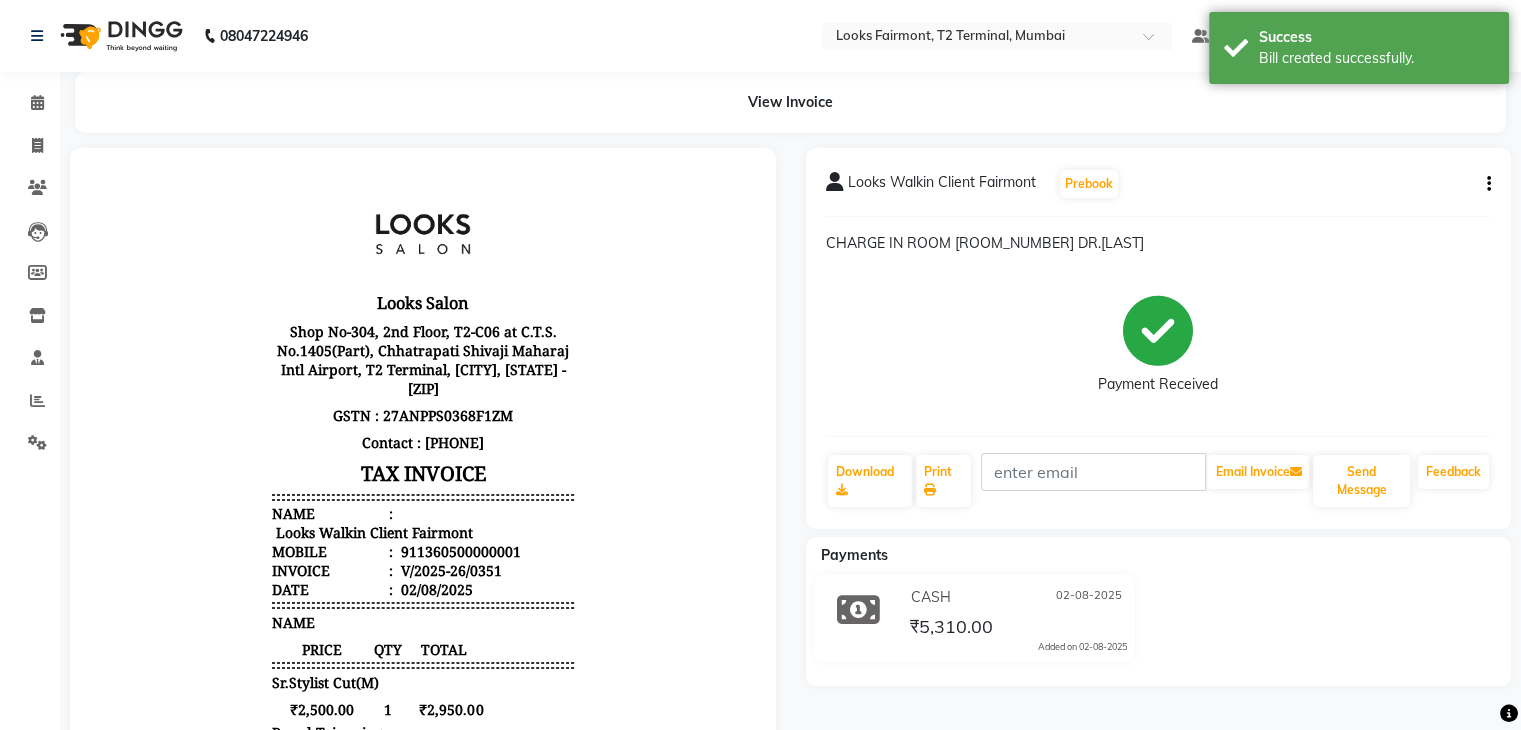 scroll, scrollTop: 0, scrollLeft: 0, axis: both 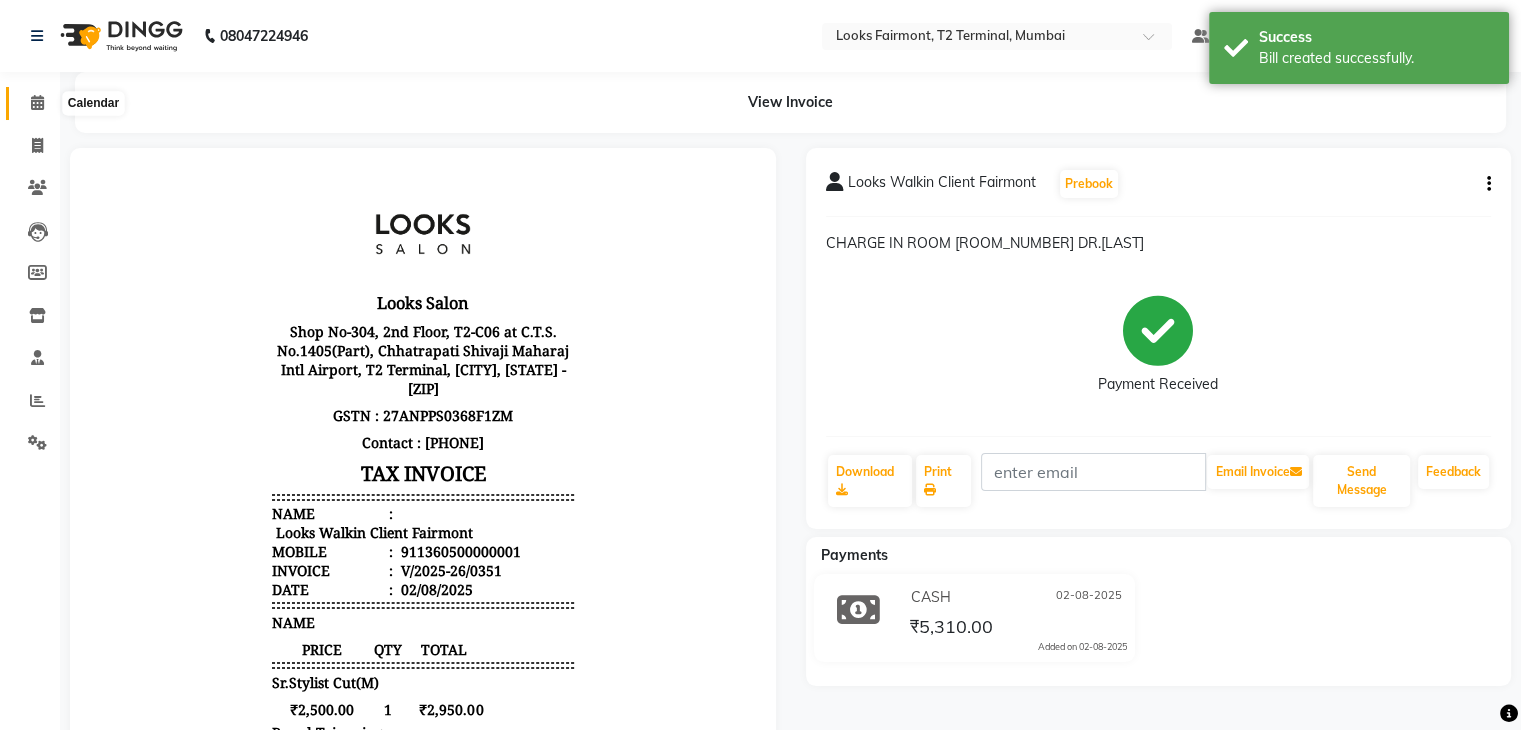 drag, startPoint x: 33, startPoint y: 94, endPoint x: 60, endPoint y: 88, distance: 27.658634 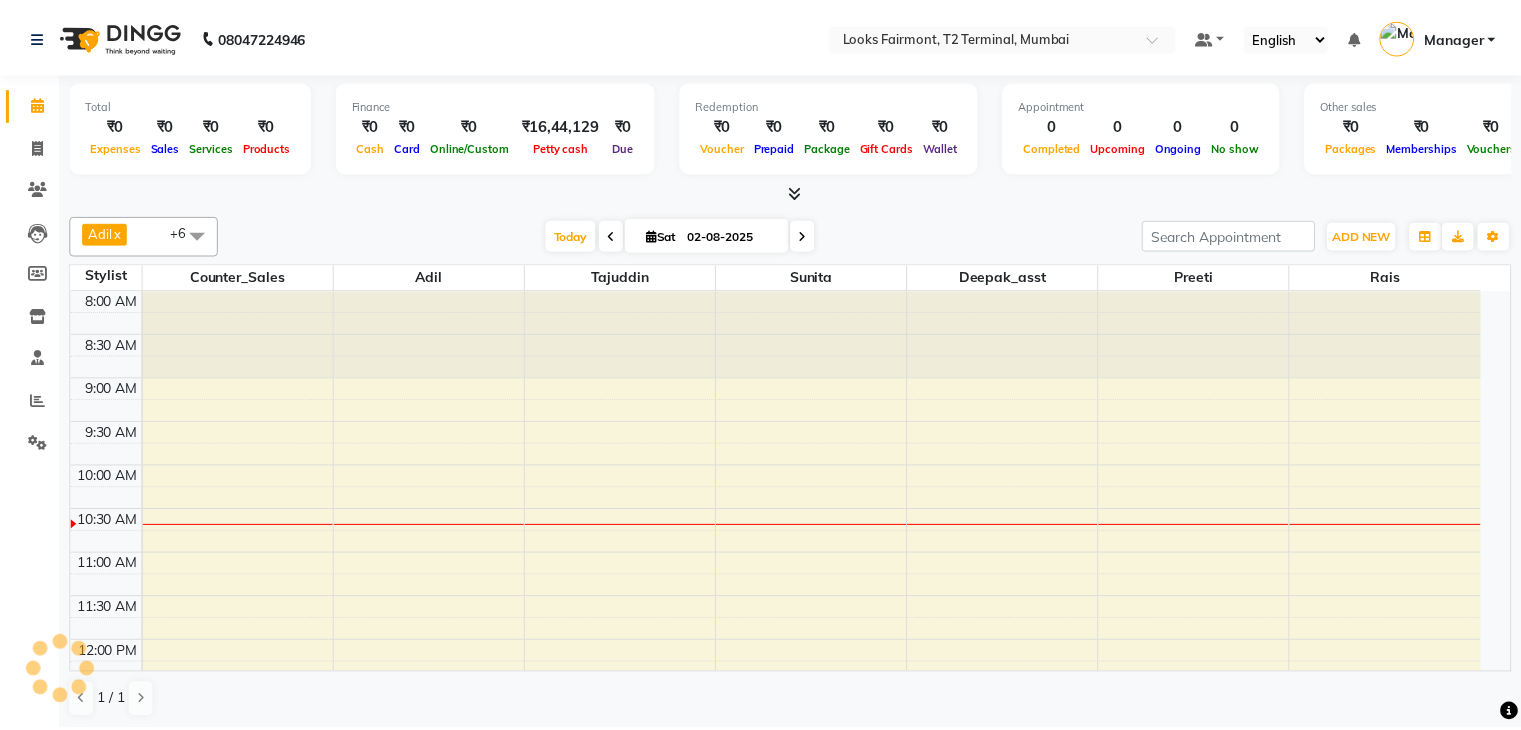 scroll, scrollTop: 0, scrollLeft: 0, axis: both 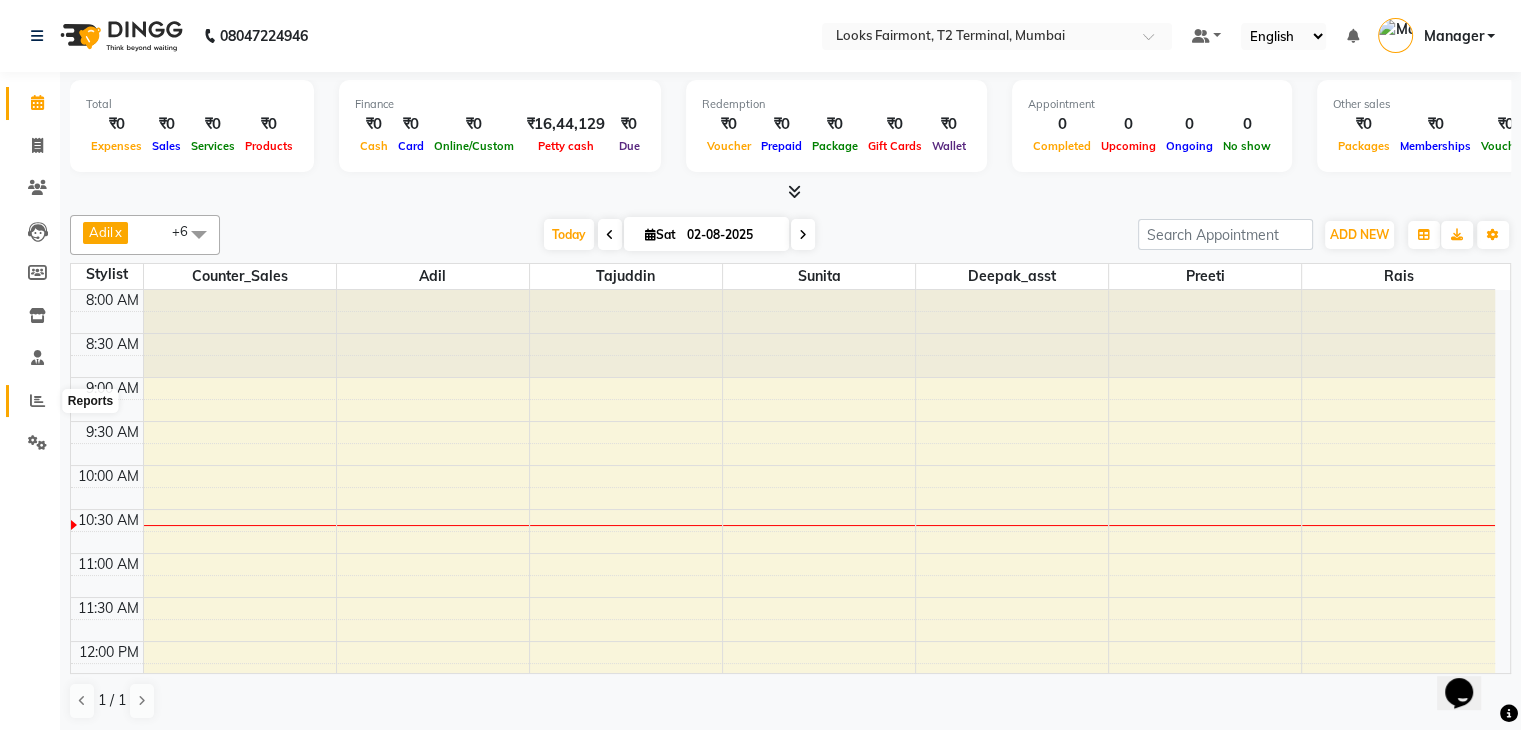 click 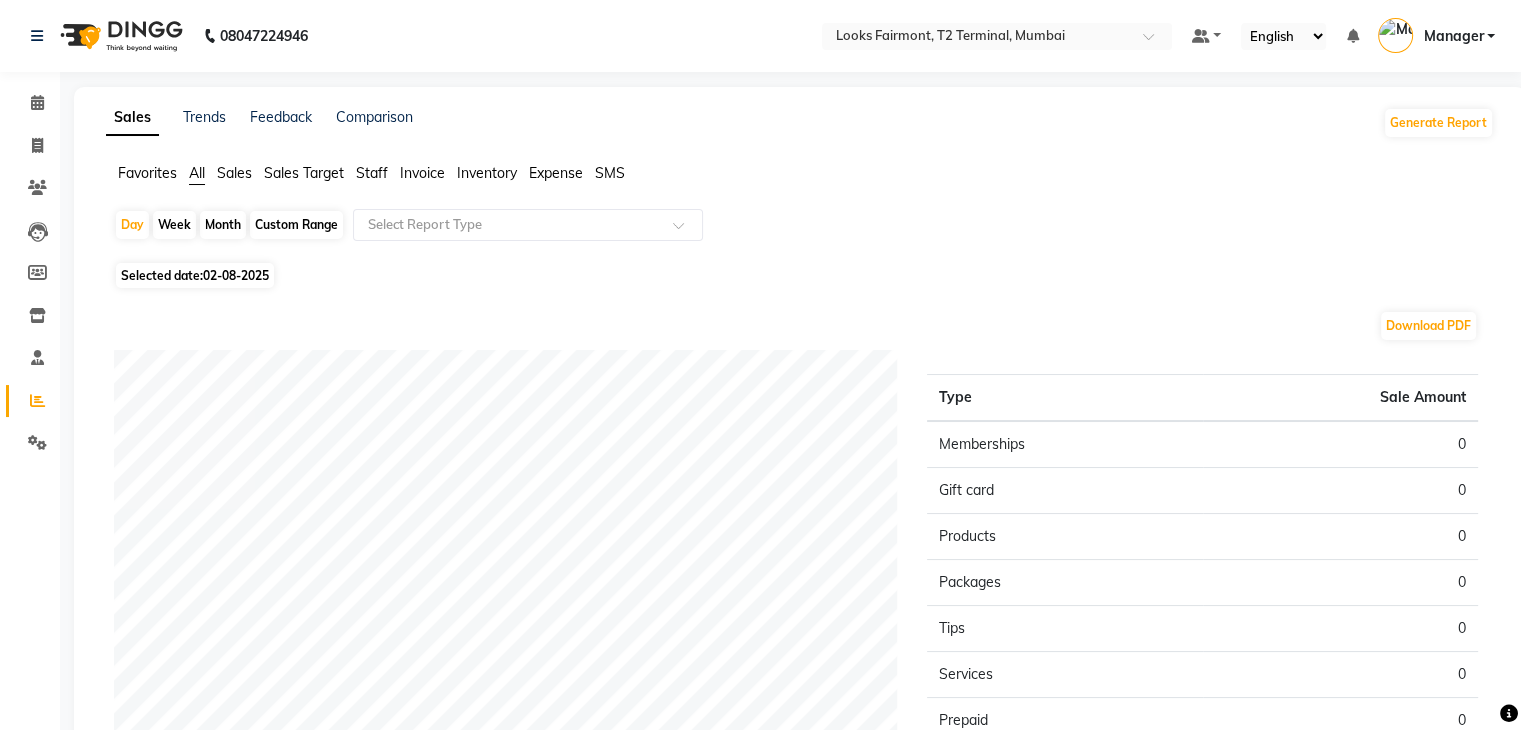 click on "Selected date:  02-08-2025" 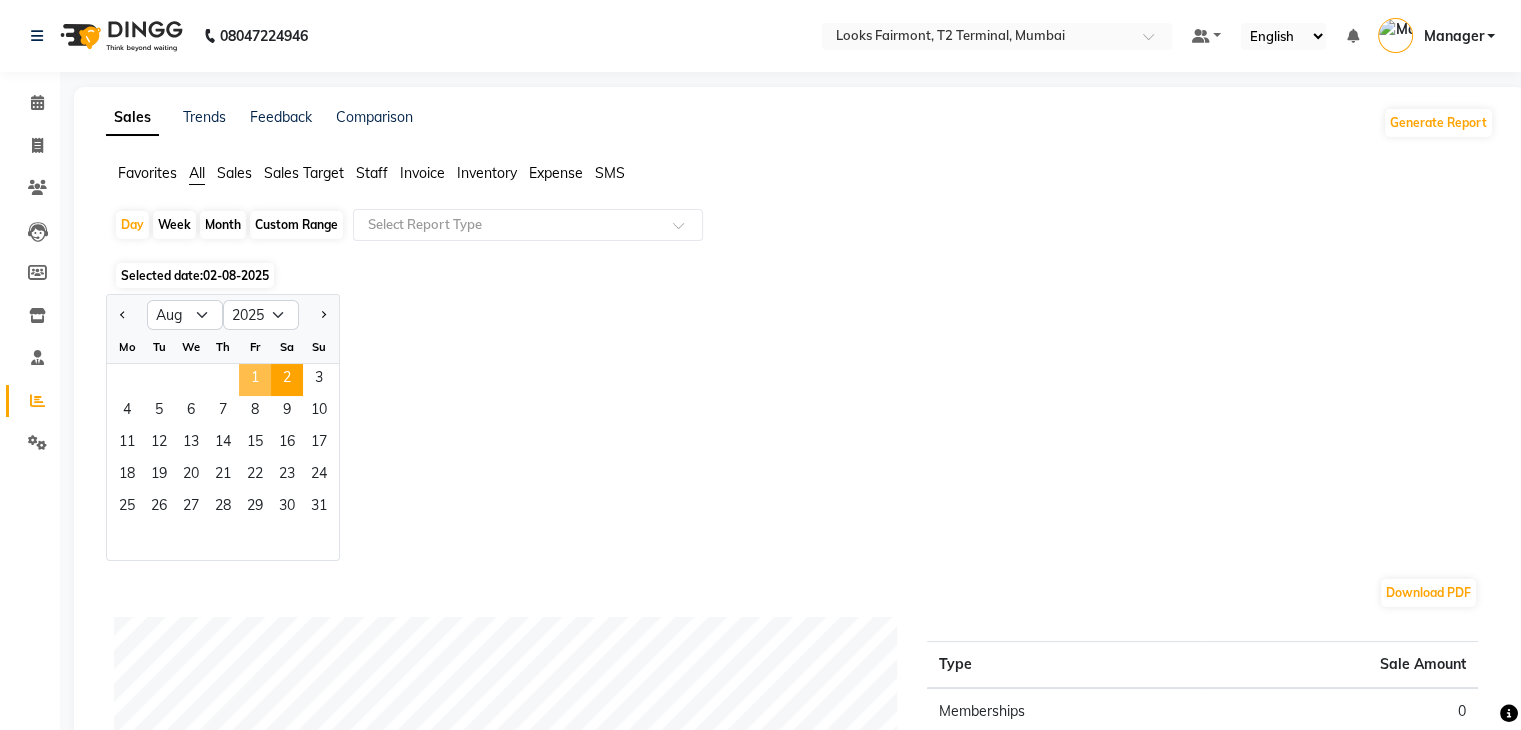 click on "1" 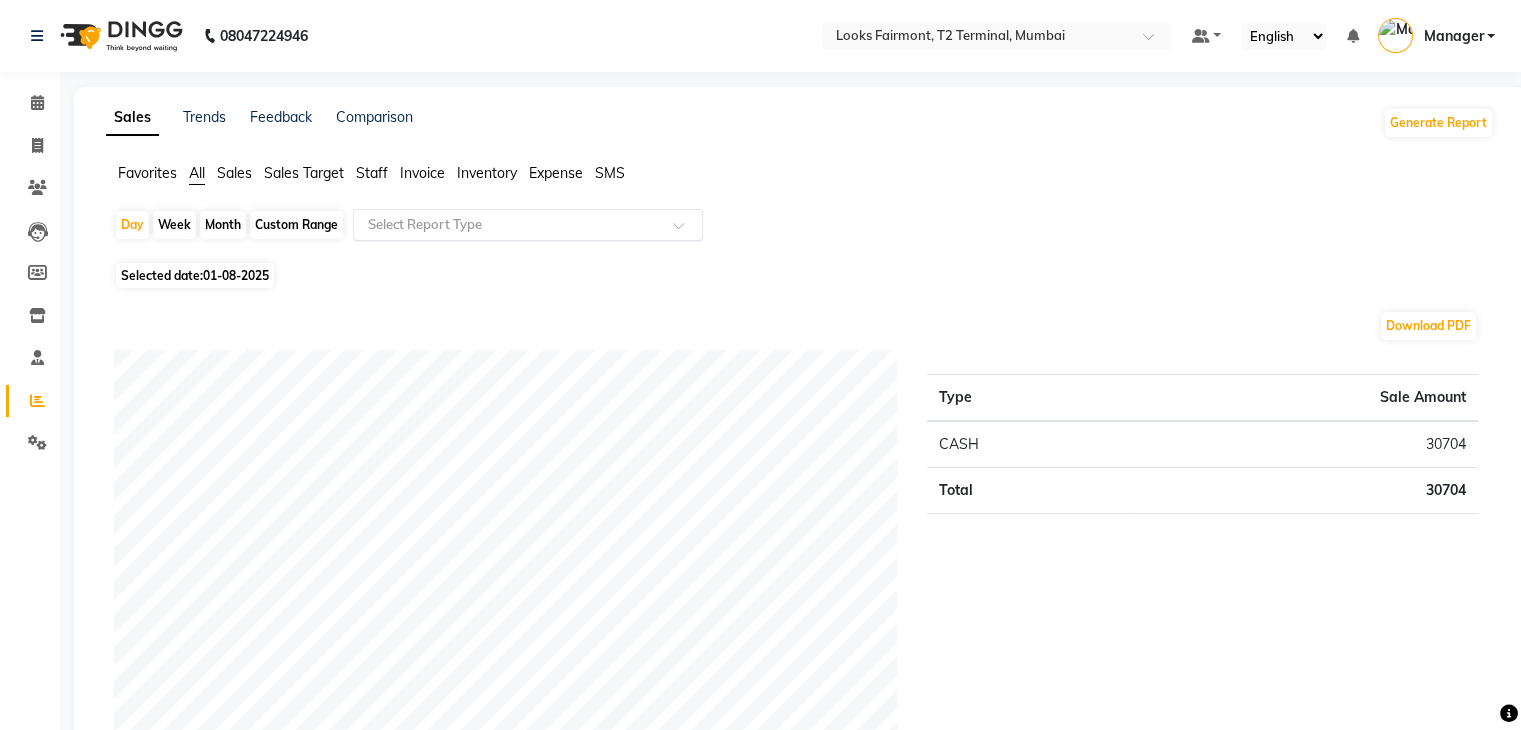 click 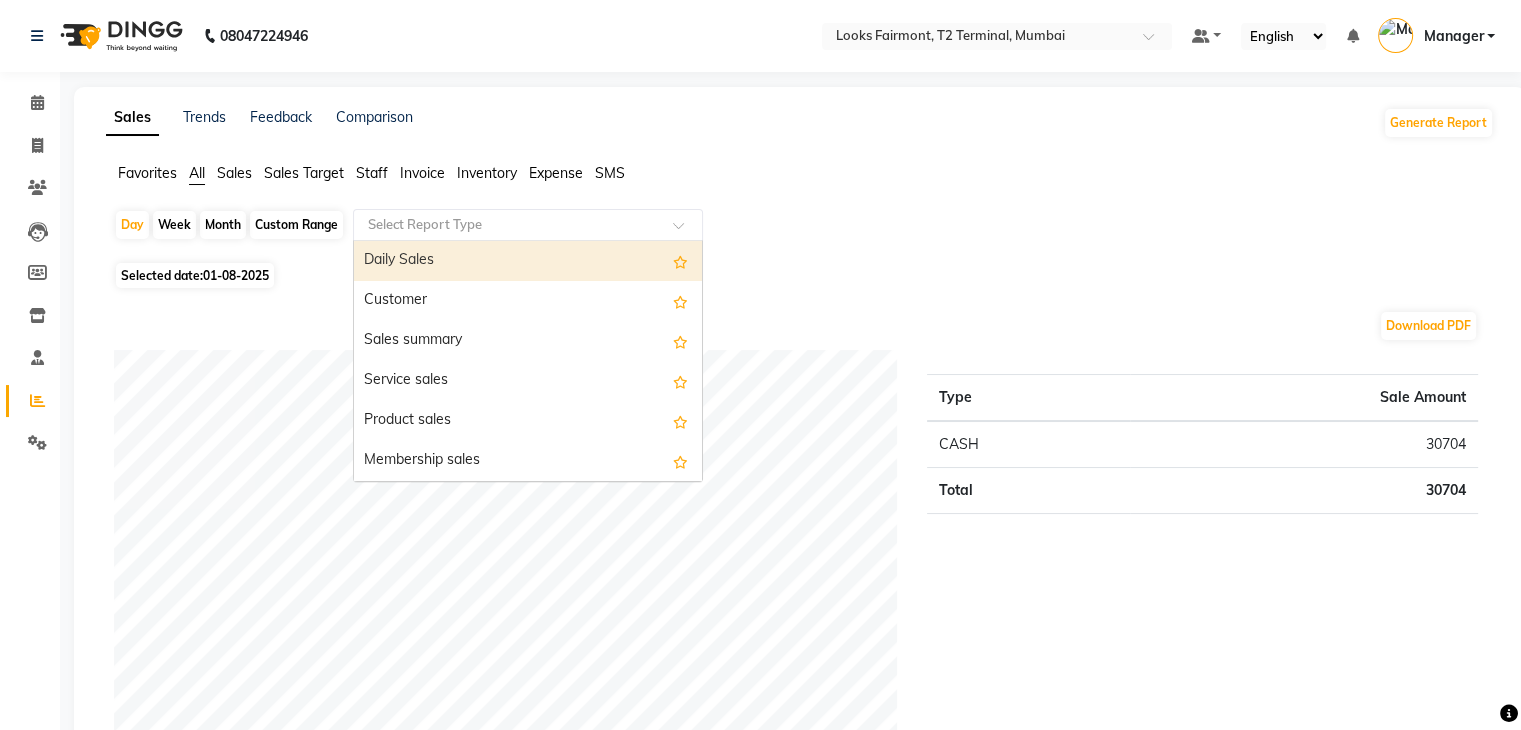 click on "Staff" 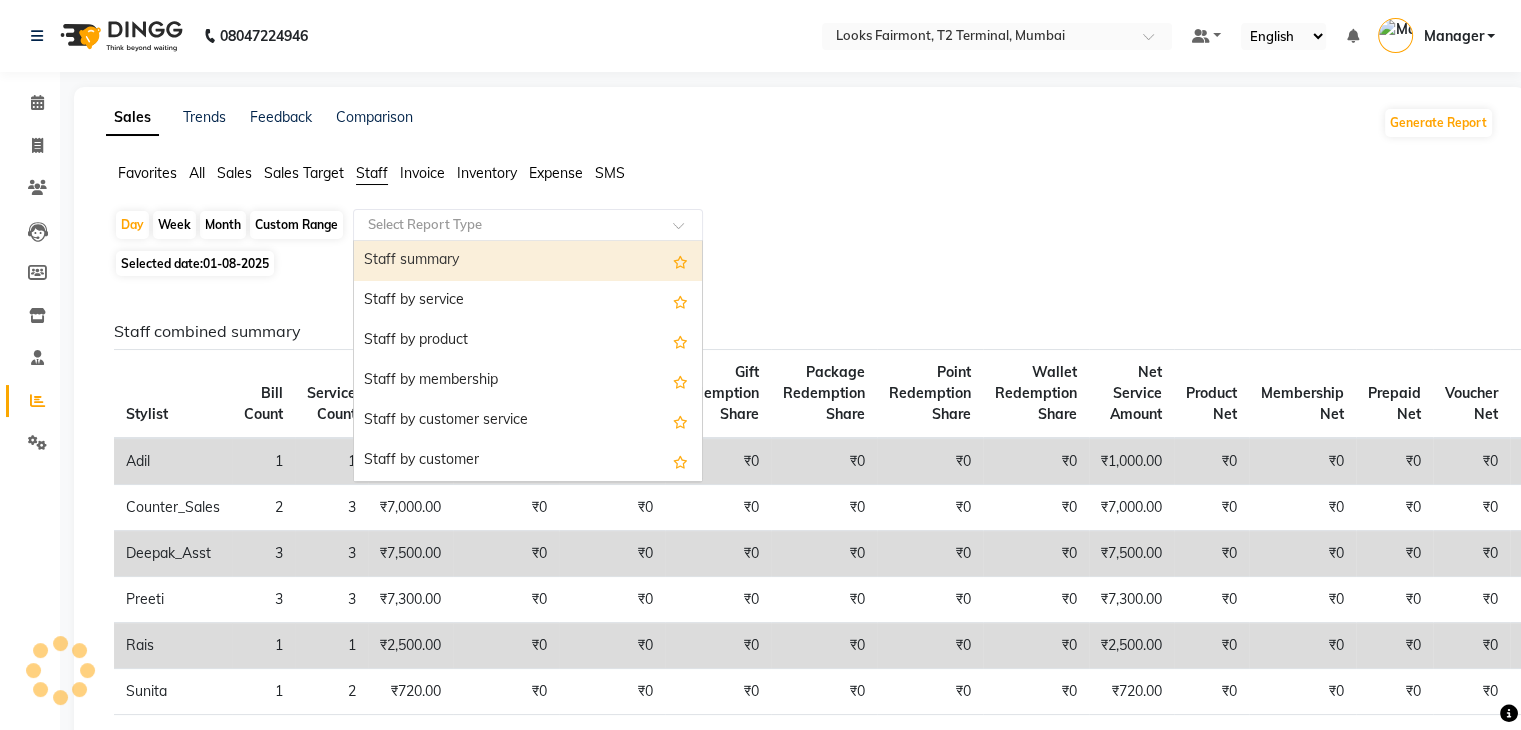 click 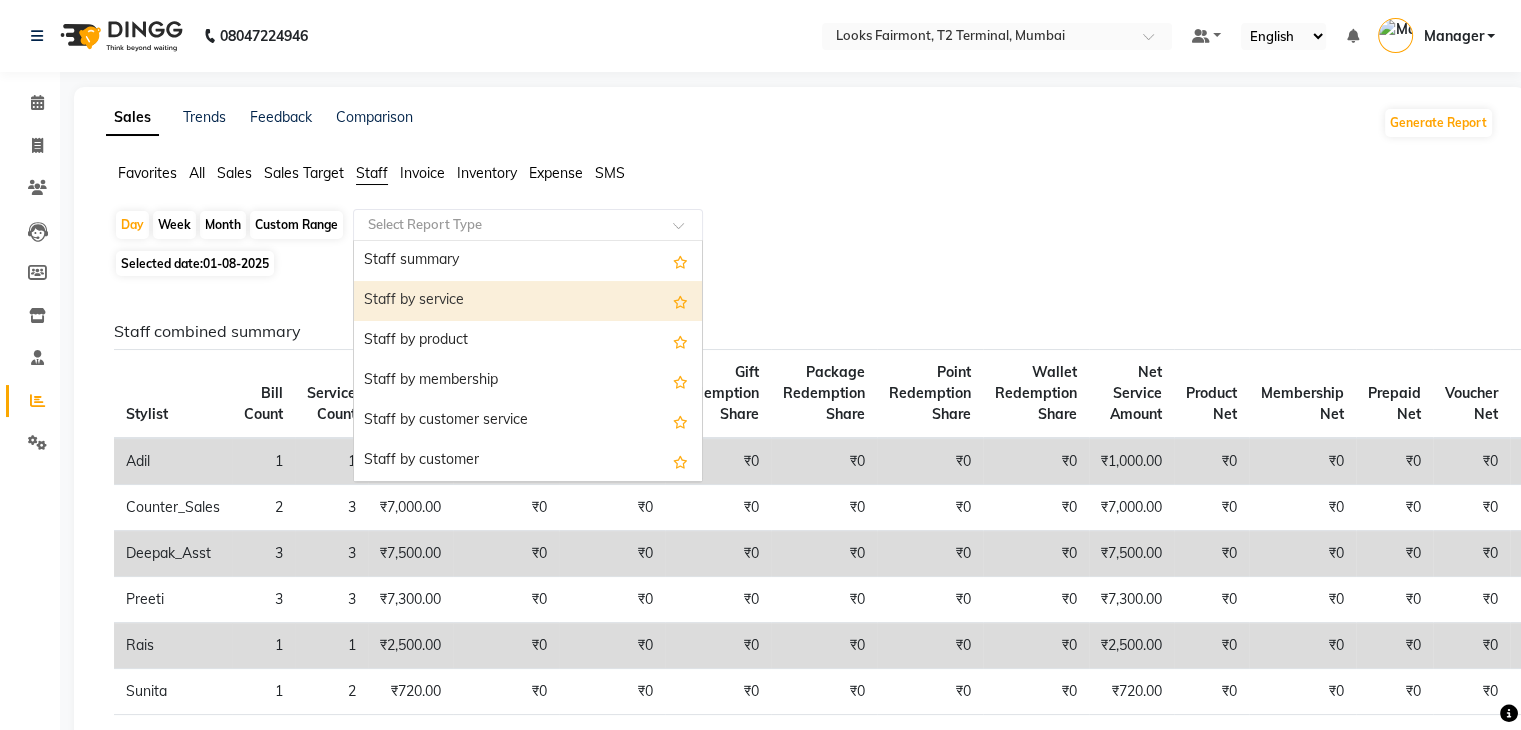click on "Staff by service" at bounding box center (528, 301) 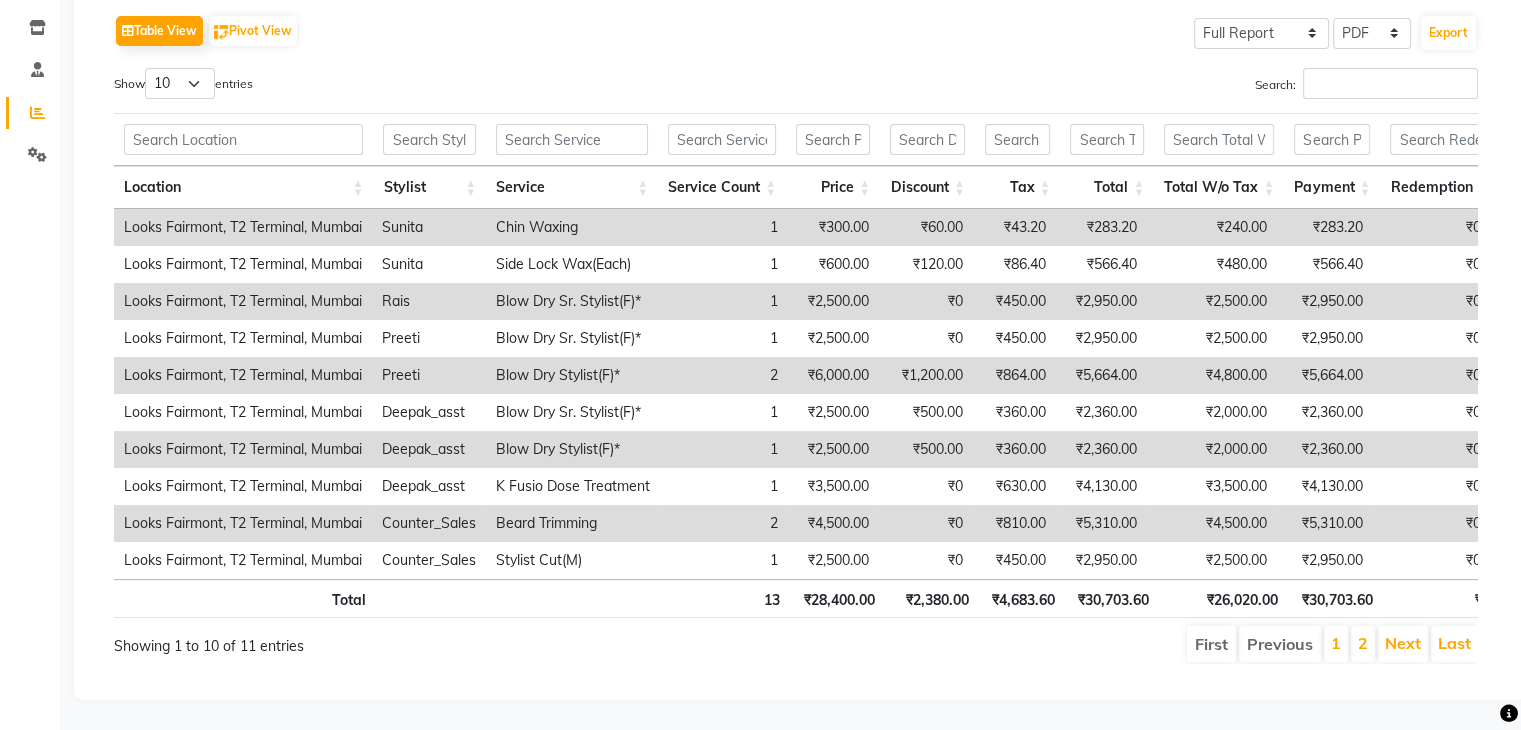 scroll, scrollTop: 317, scrollLeft: 0, axis: vertical 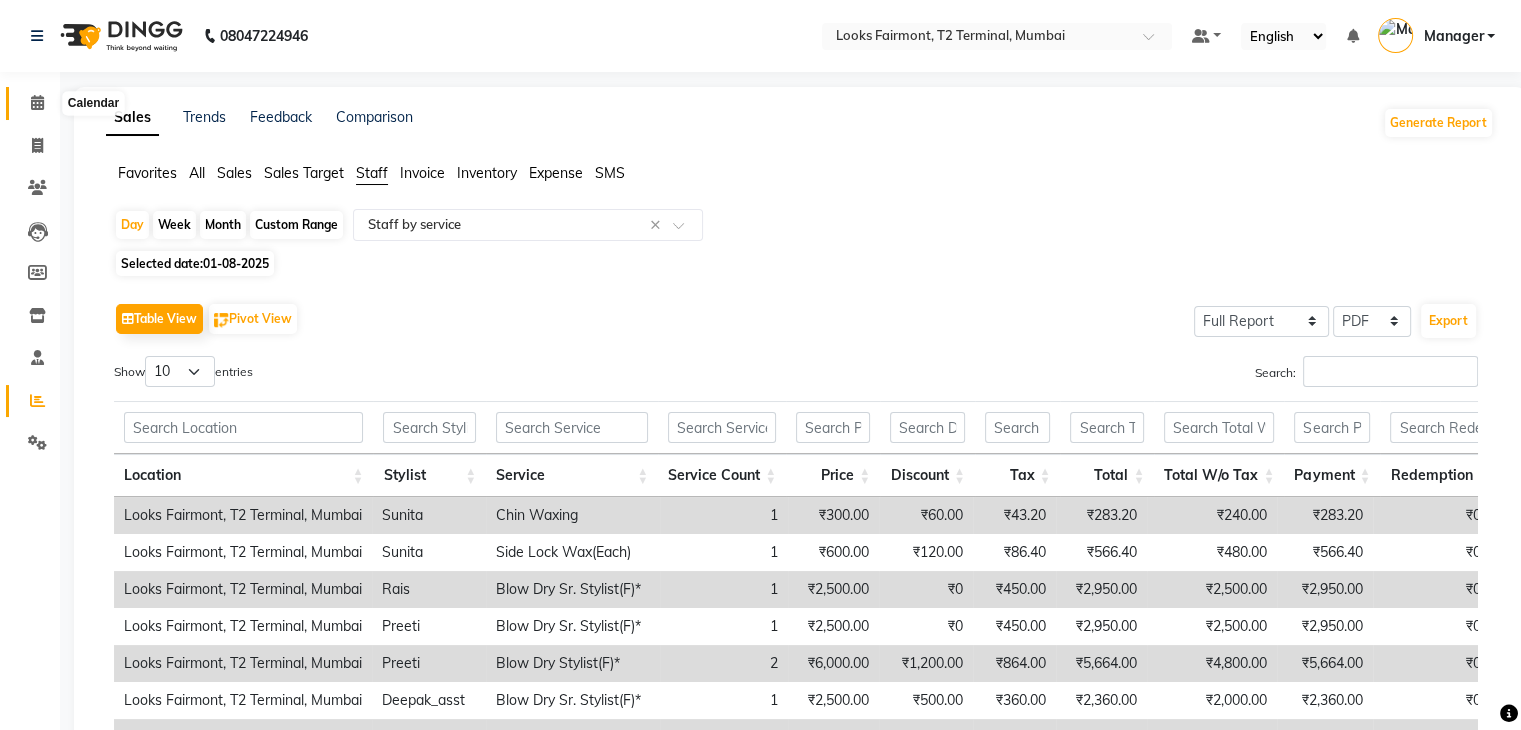 click 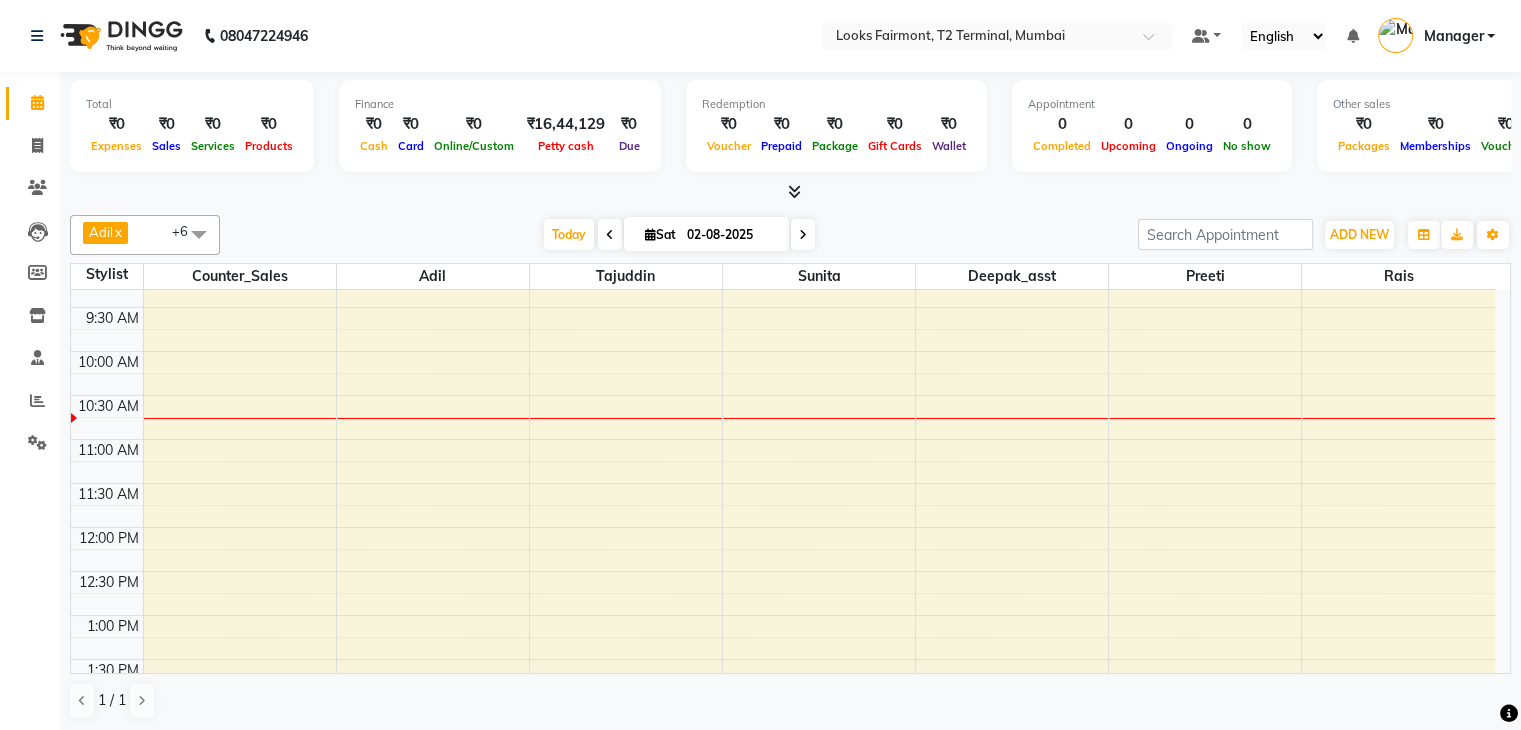 scroll, scrollTop: 100, scrollLeft: 0, axis: vertical 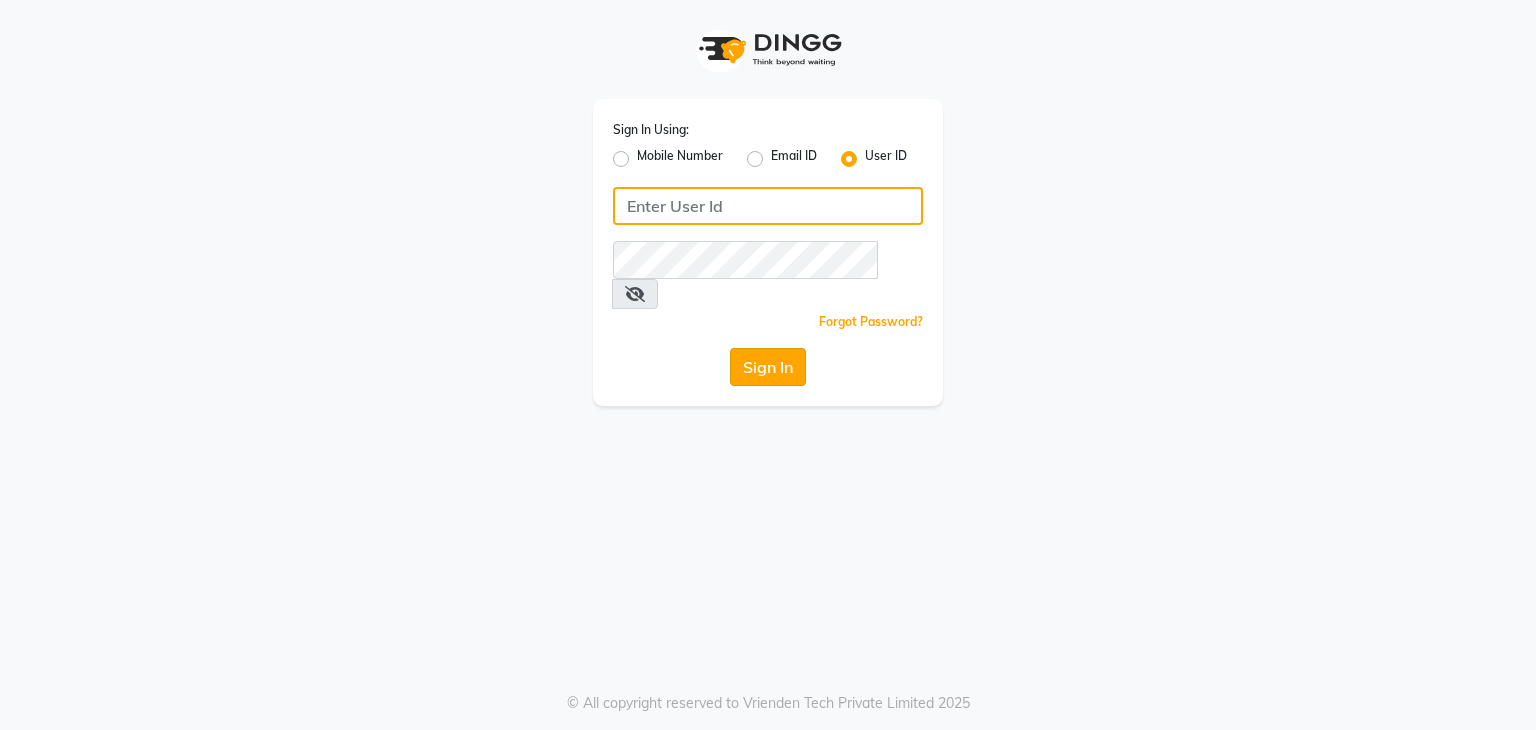 type on "e3605-01" 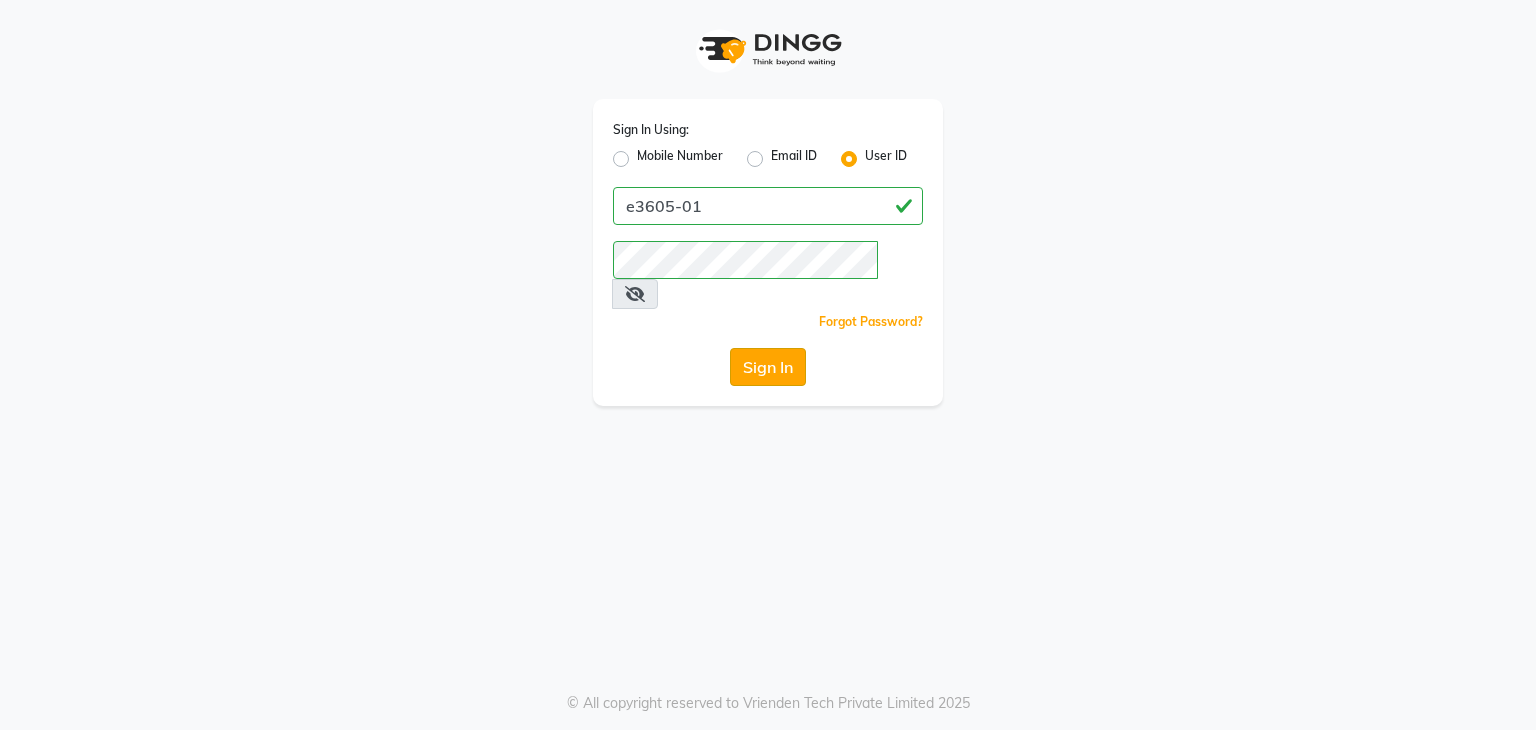 click on "Sign In" 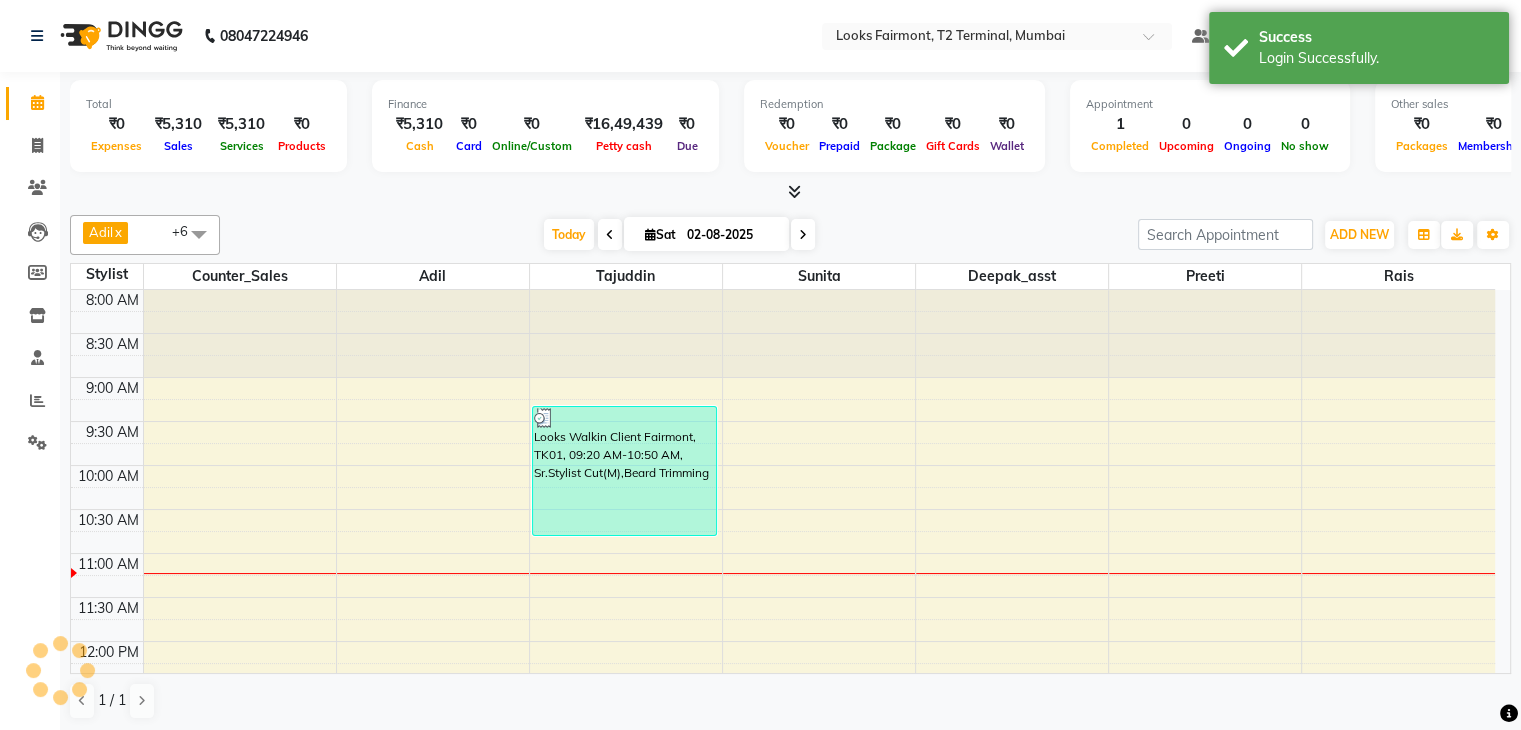 scroll, scrollTop: 0, scrollLeft: 0, axis: both 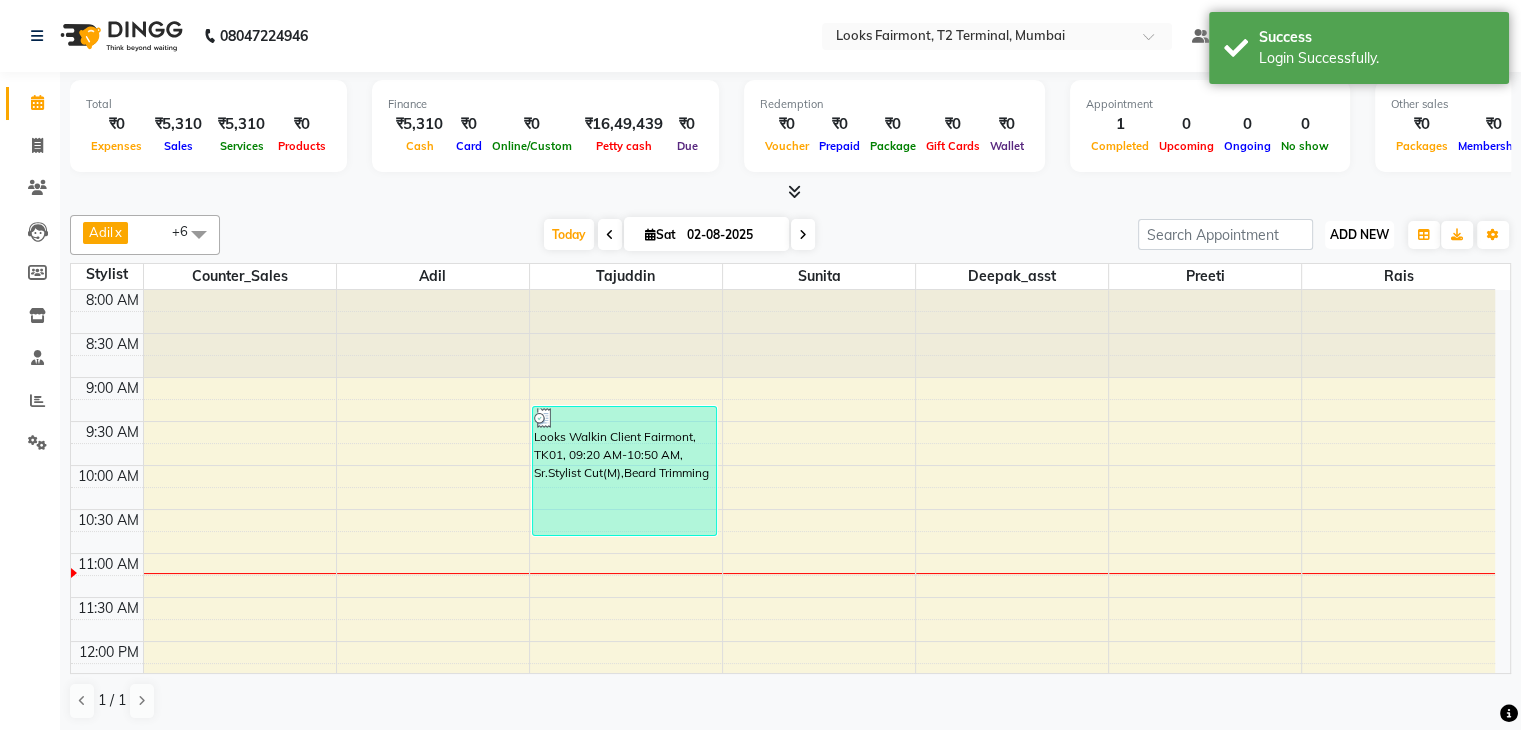 click on "ADD NEW" at bounding box center (1359, 234) 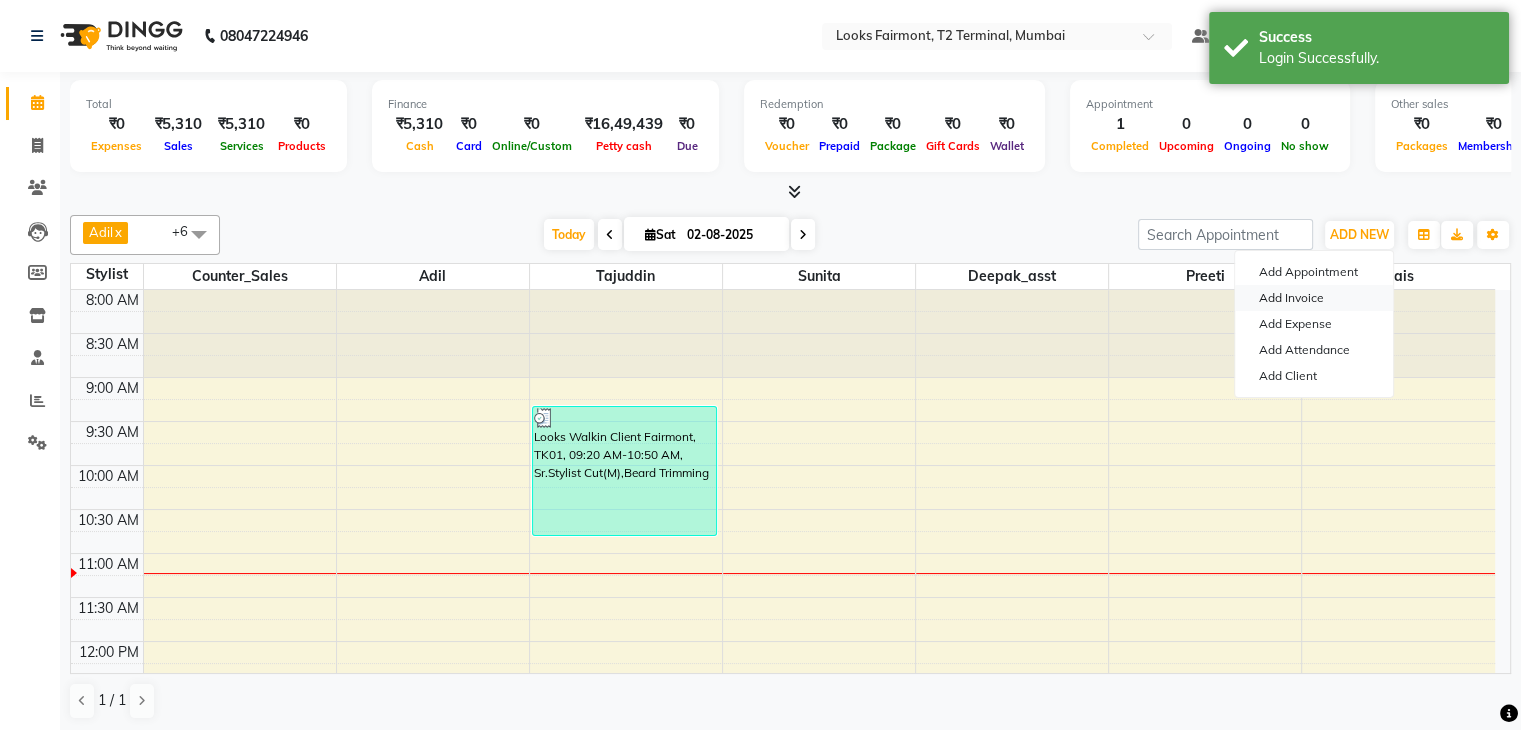 click on "Add Invoice" at bounding box center [1314, 298] 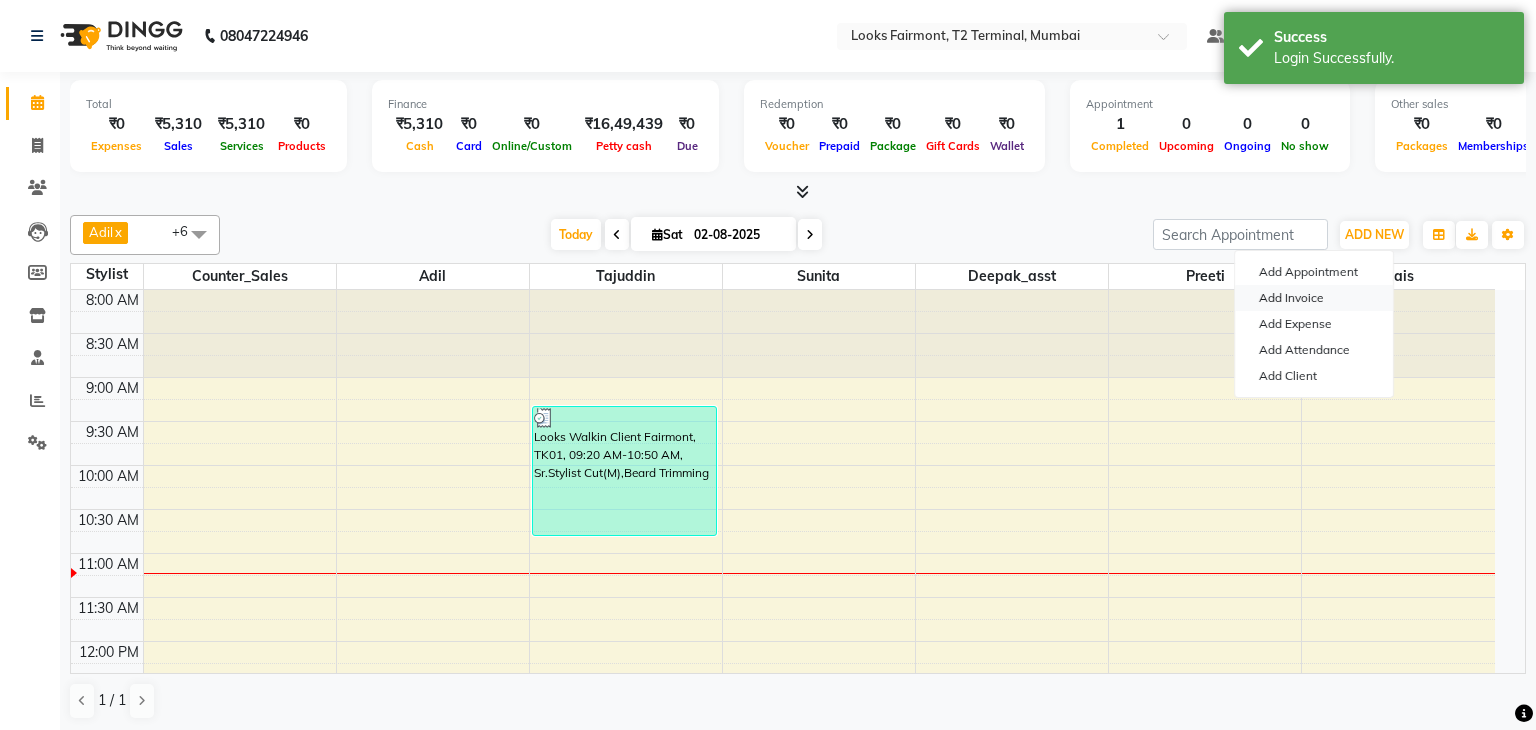 select on "8139" 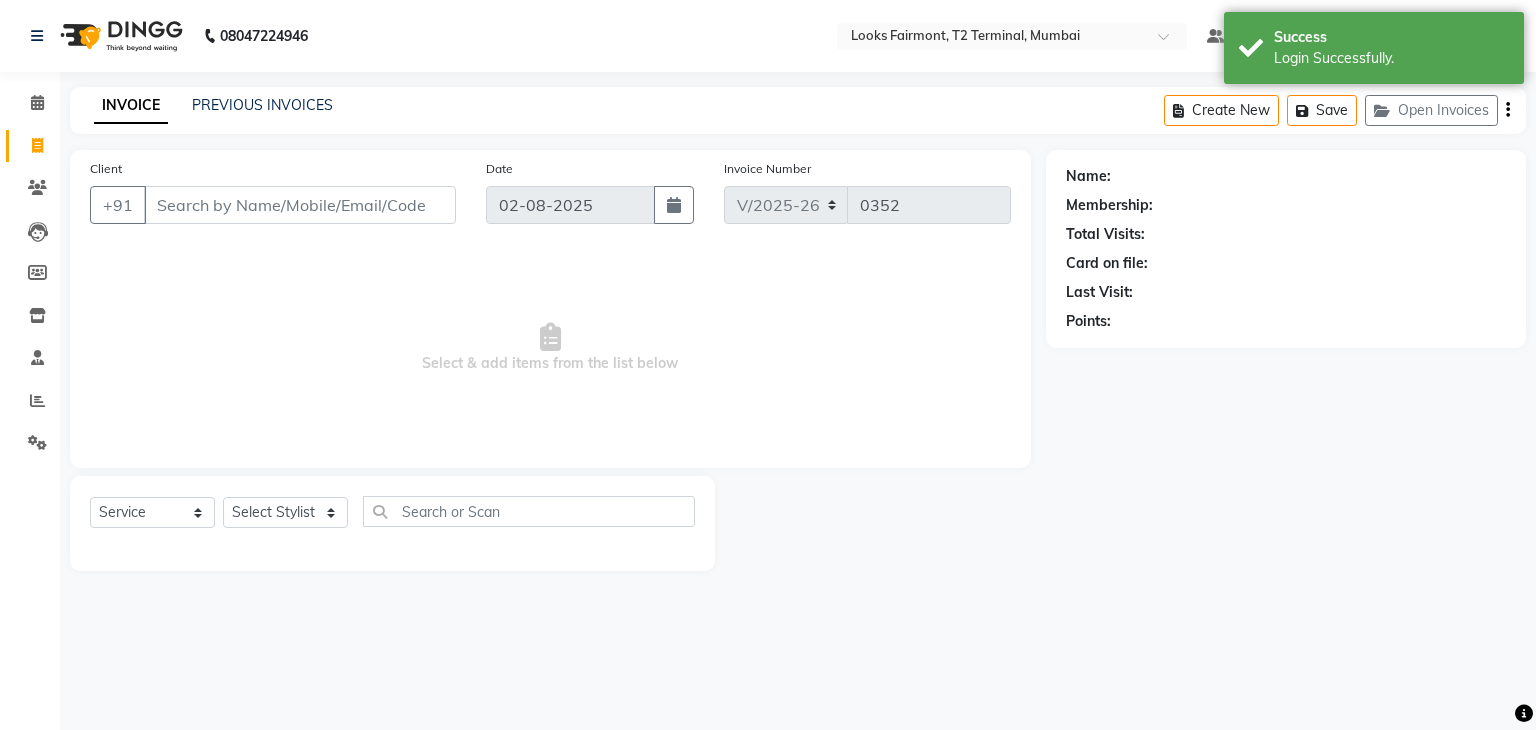 click on "Client" at bounding box center [300, 205] 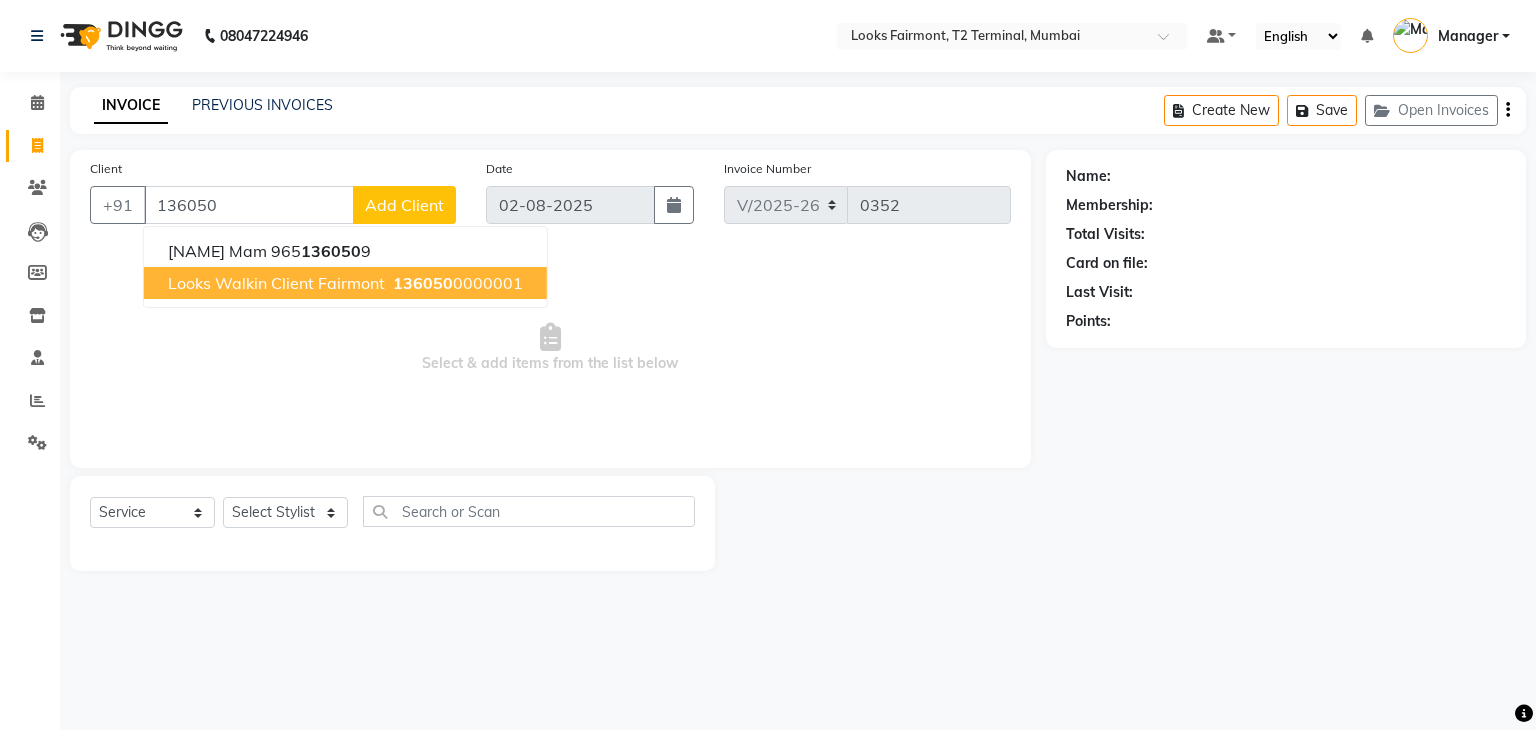 click on "Looks Walkin Client Fairmont" at bounding box center (276, 283) 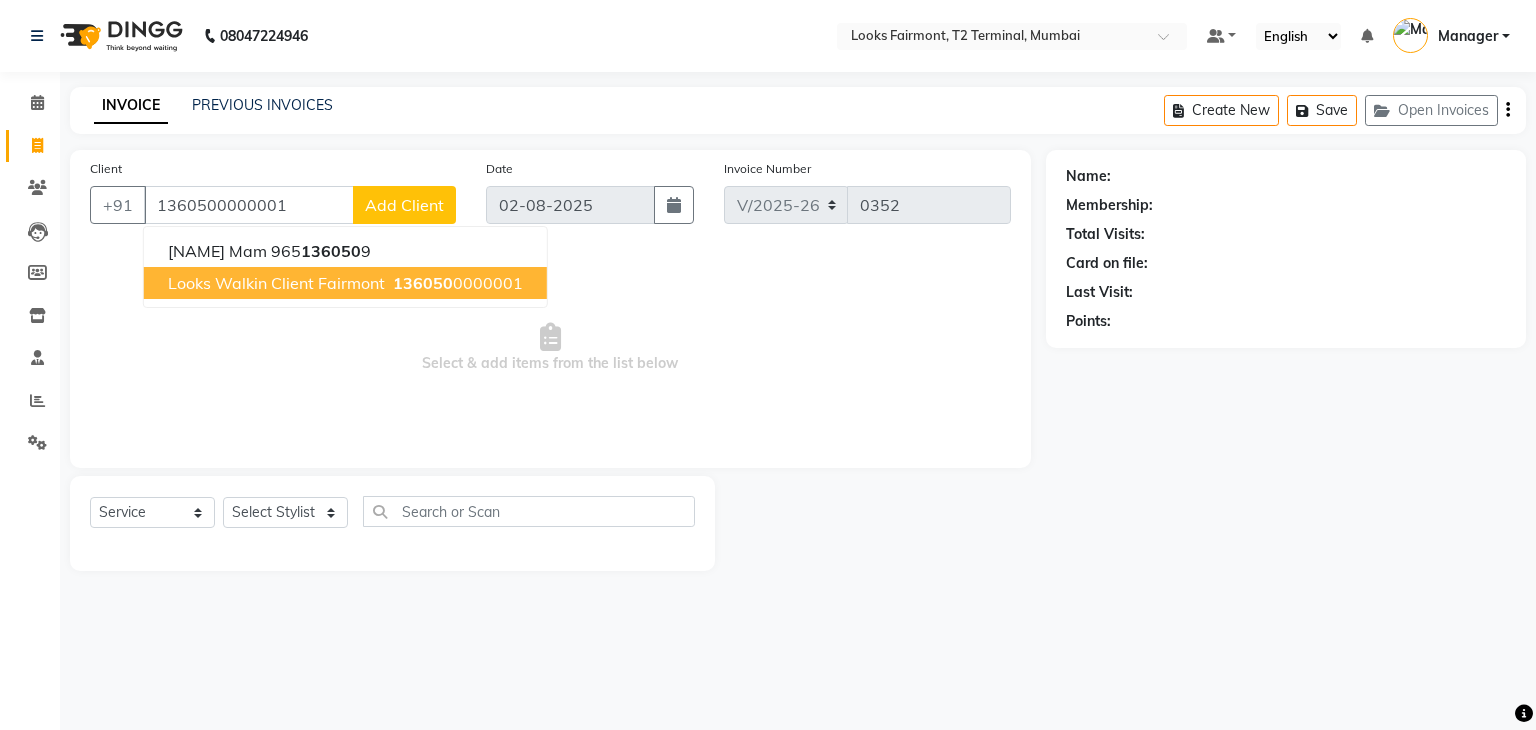 type on "1360500000001" 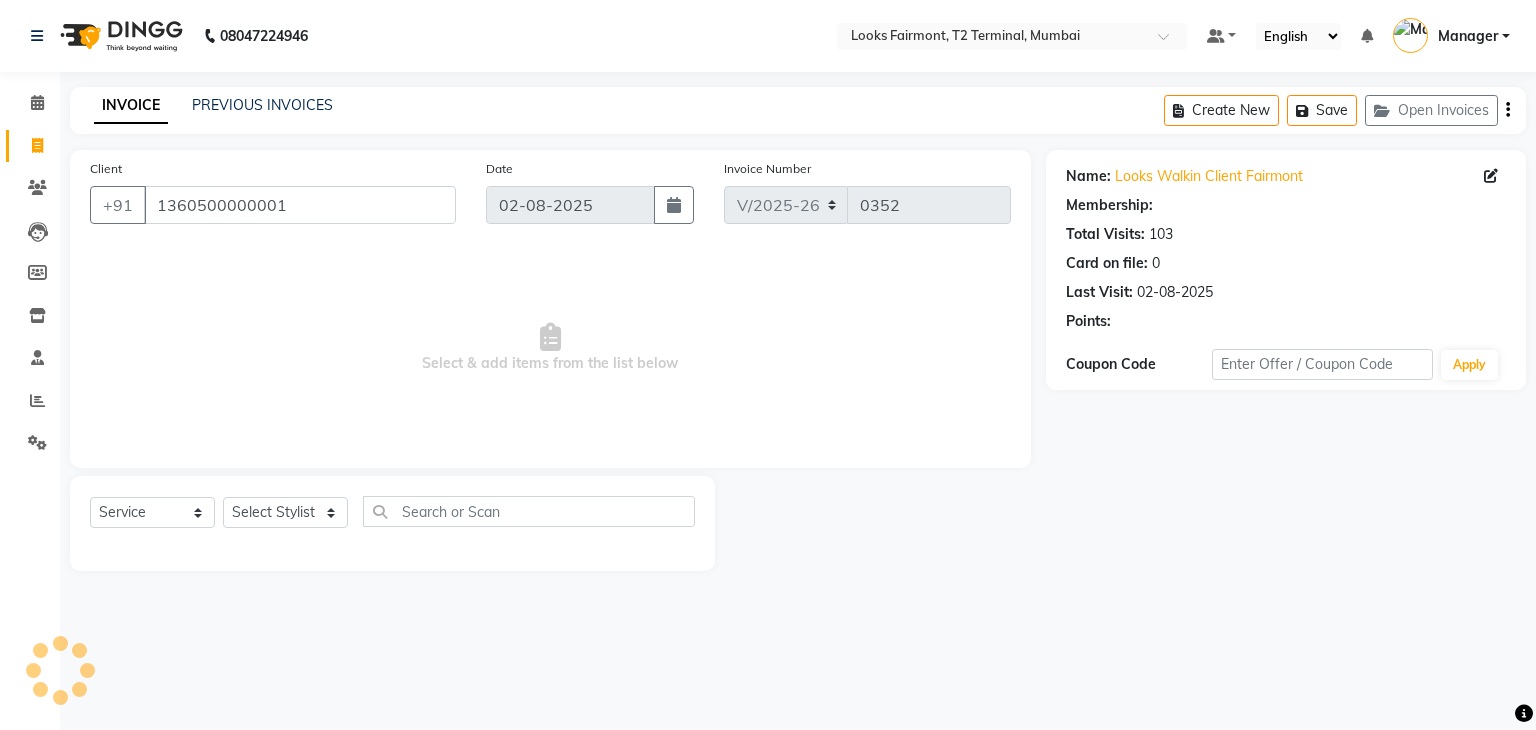 select on "1: Object" 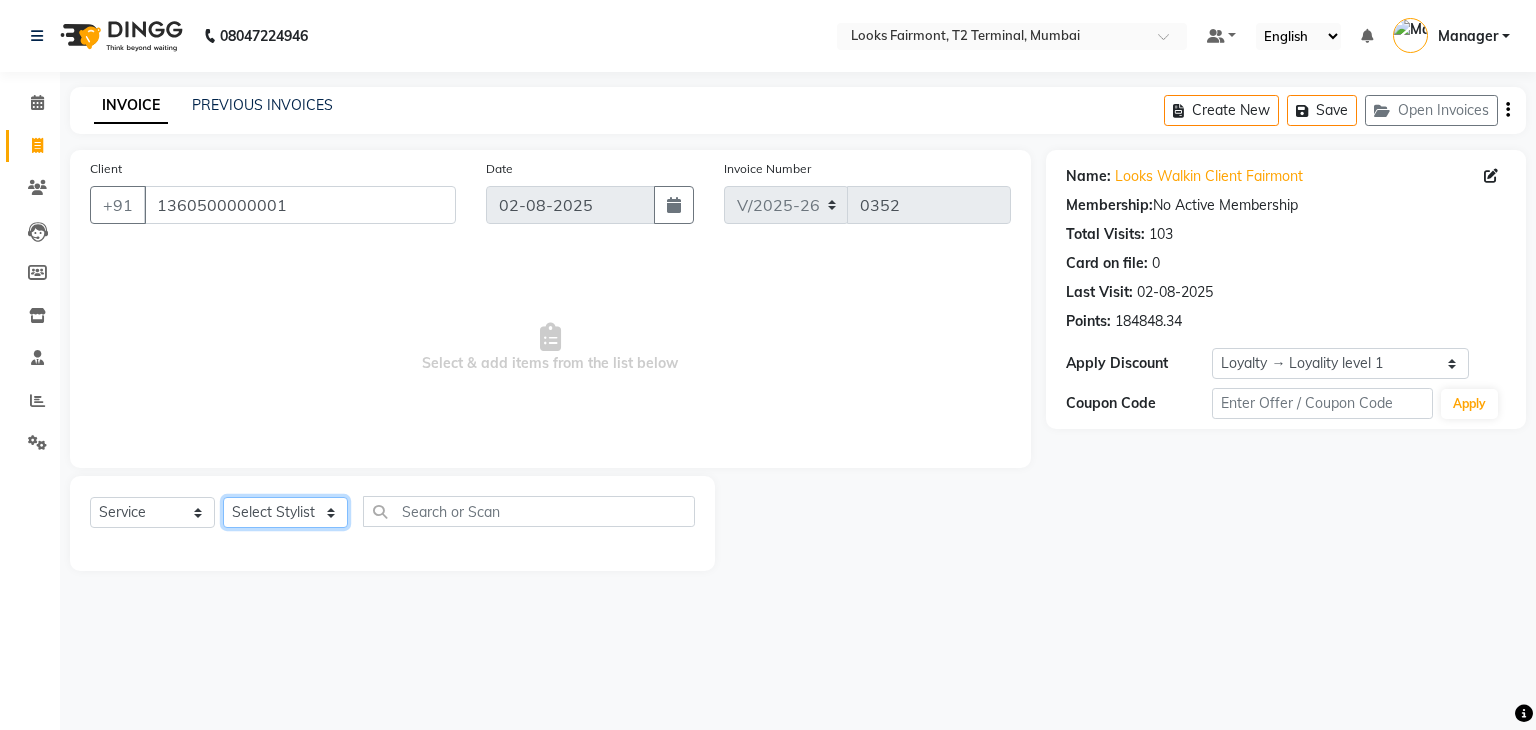 click on "Select Stylist Adil Anisa Counter_Sales Deepak_asst Manager Nisha Preeti Rais Soring_mgr Sunita Tajuddin" 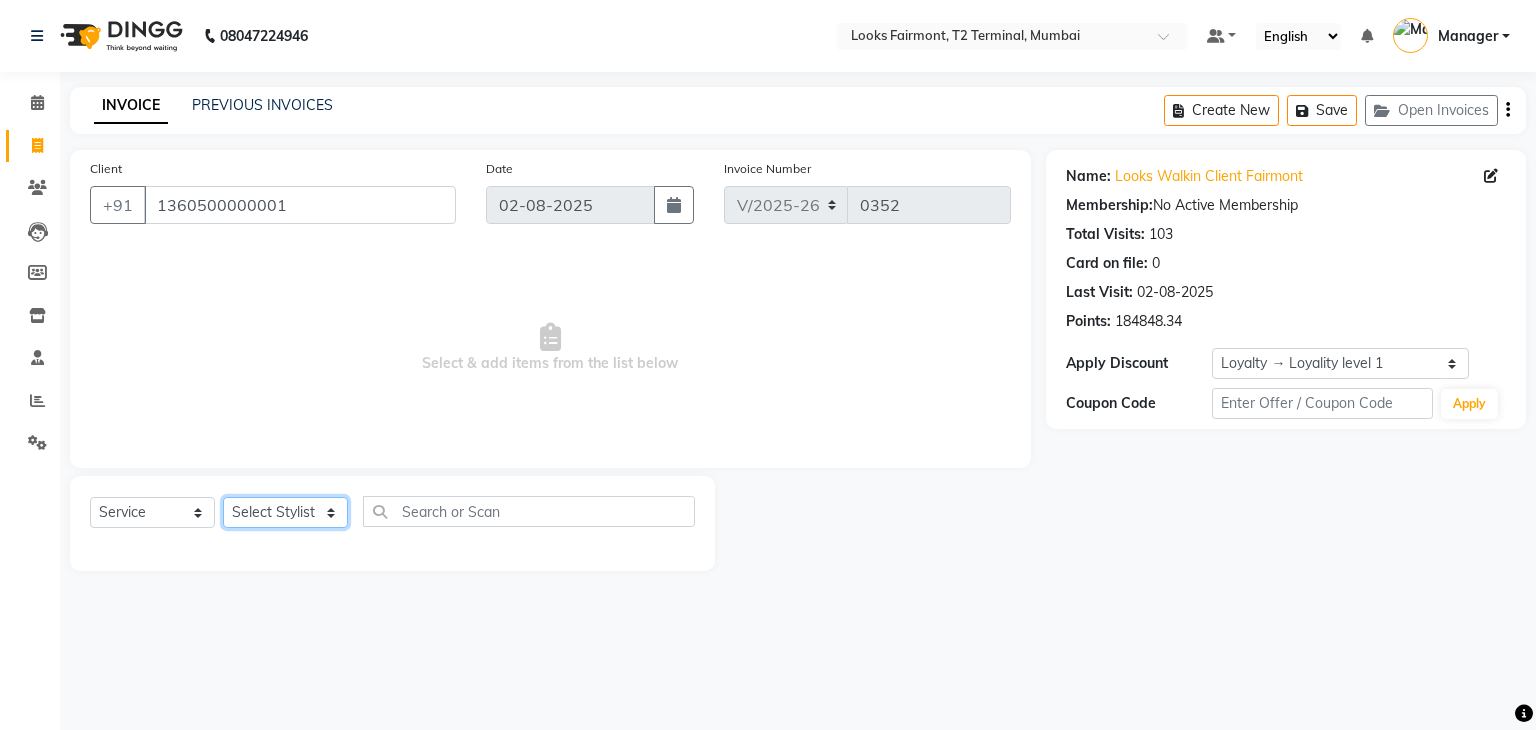 select on "76348" 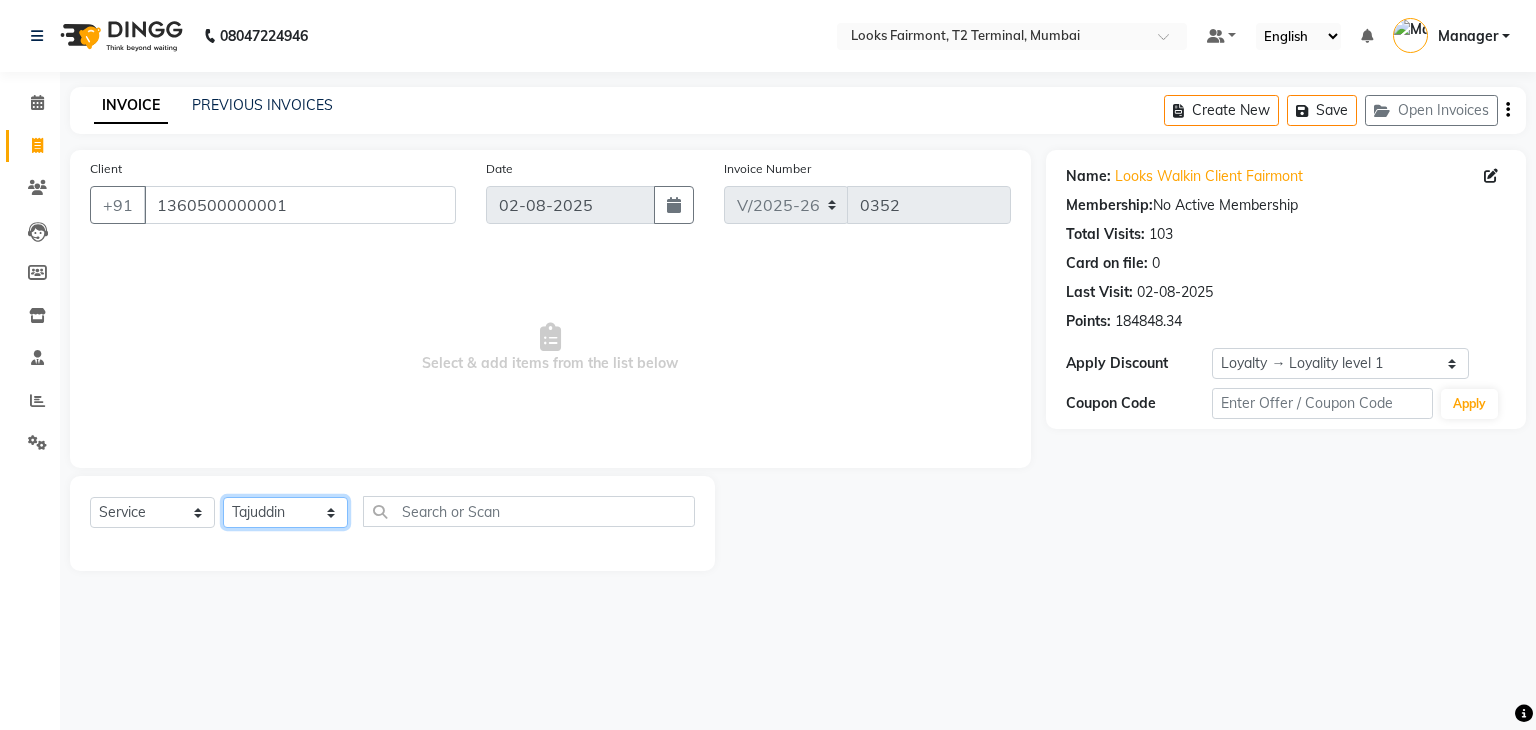 click on "Select Stylist Adil Anisa Counter_Sales Deepak_asst Manager Nisha Preeti Rais Soring_mgr Sunita Tajuddin" 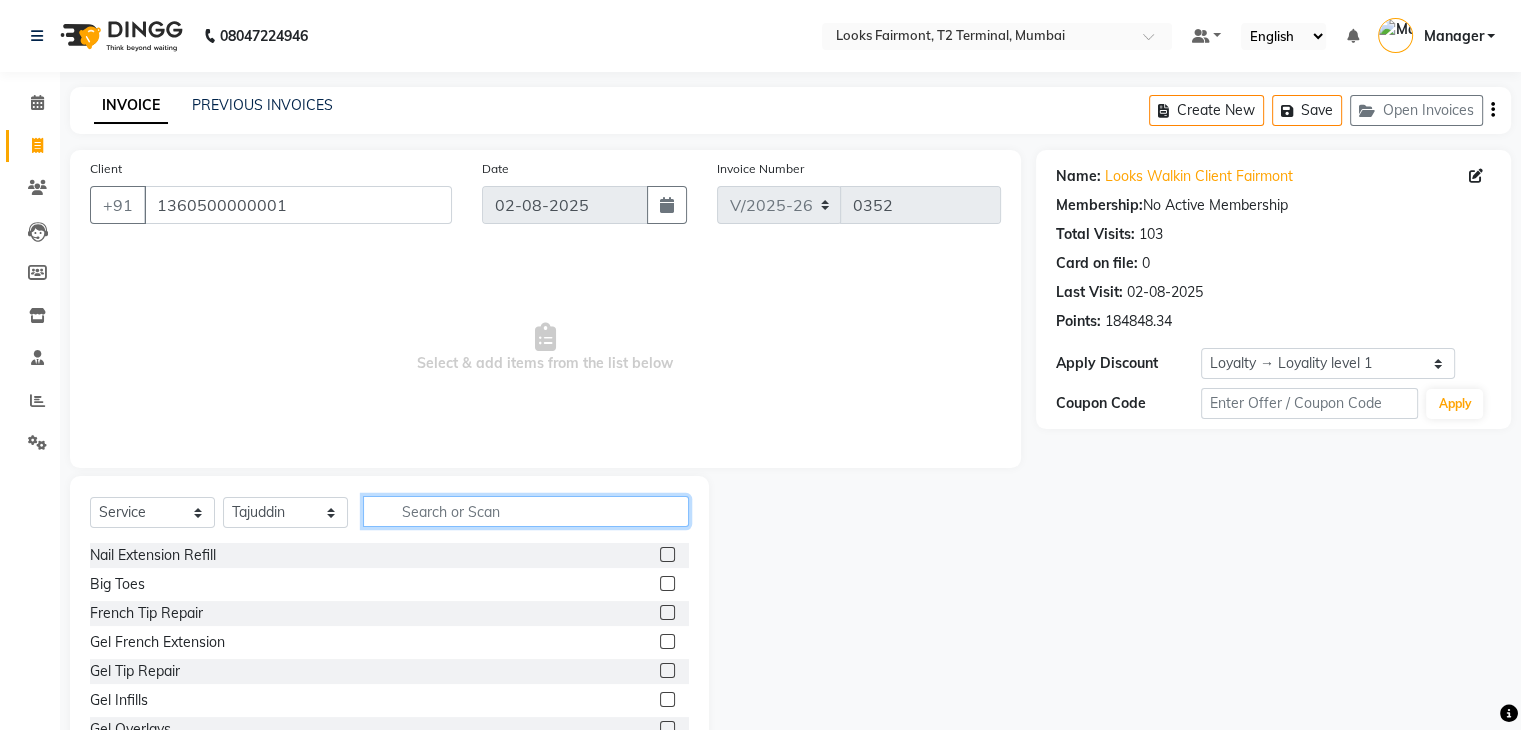 click 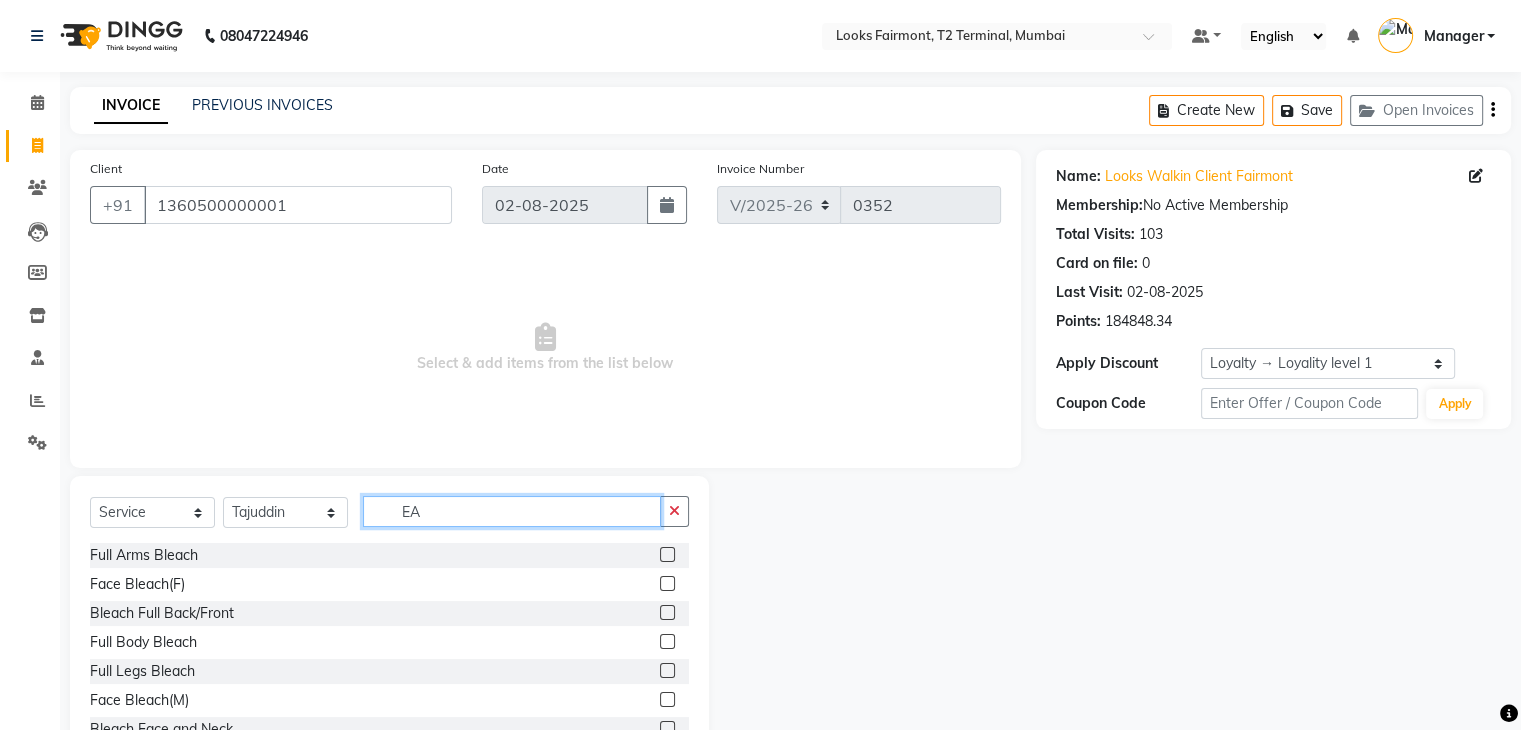 type on "E" 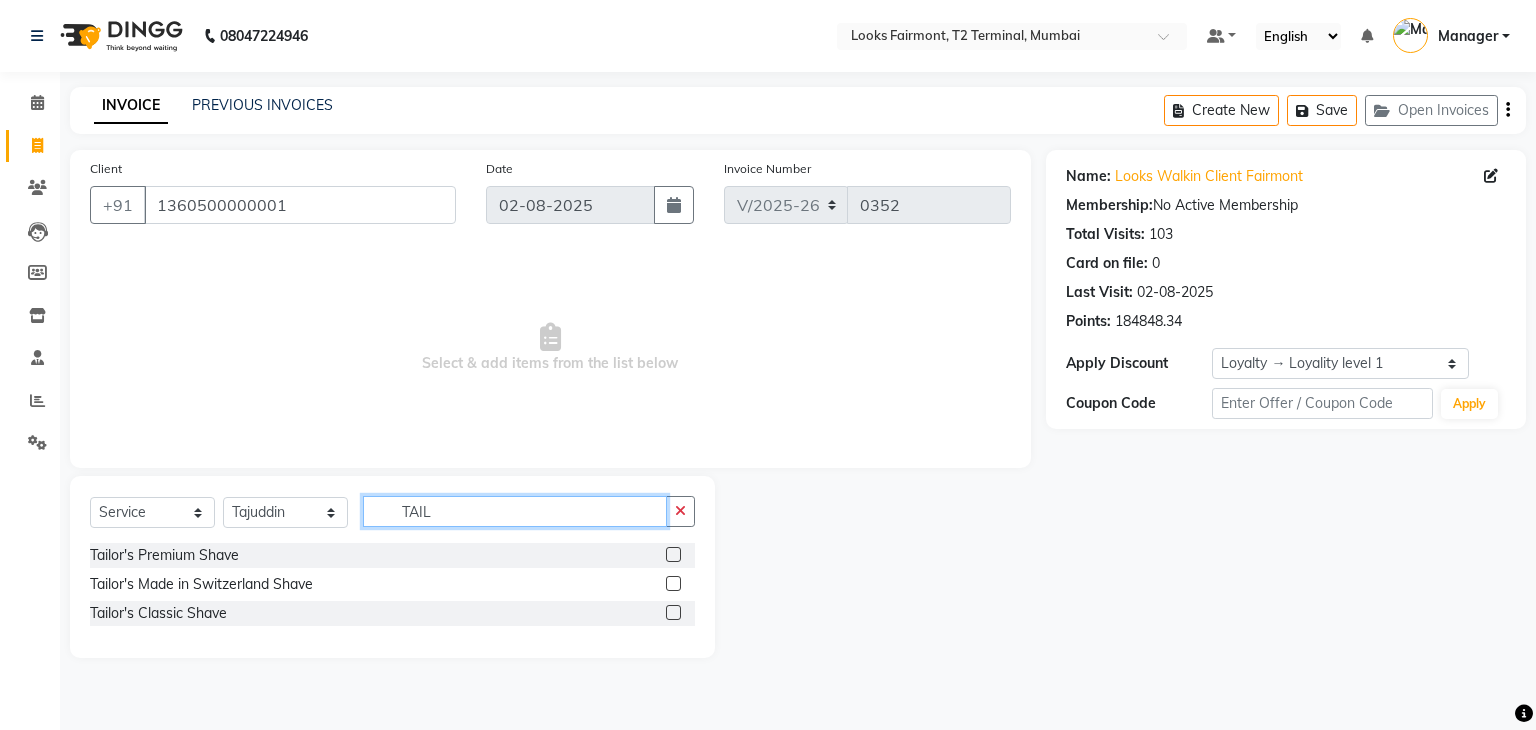 type on "TAIL" 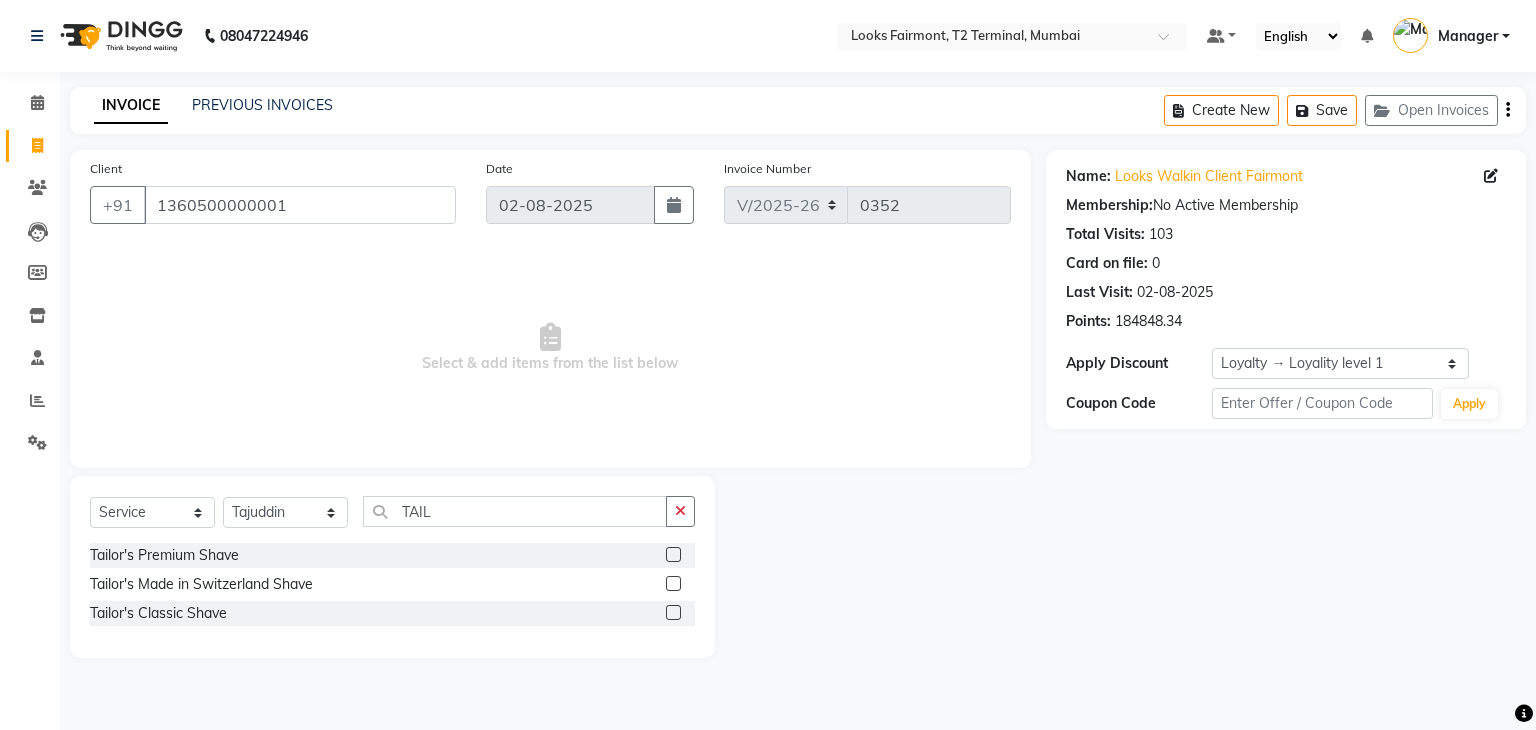 click 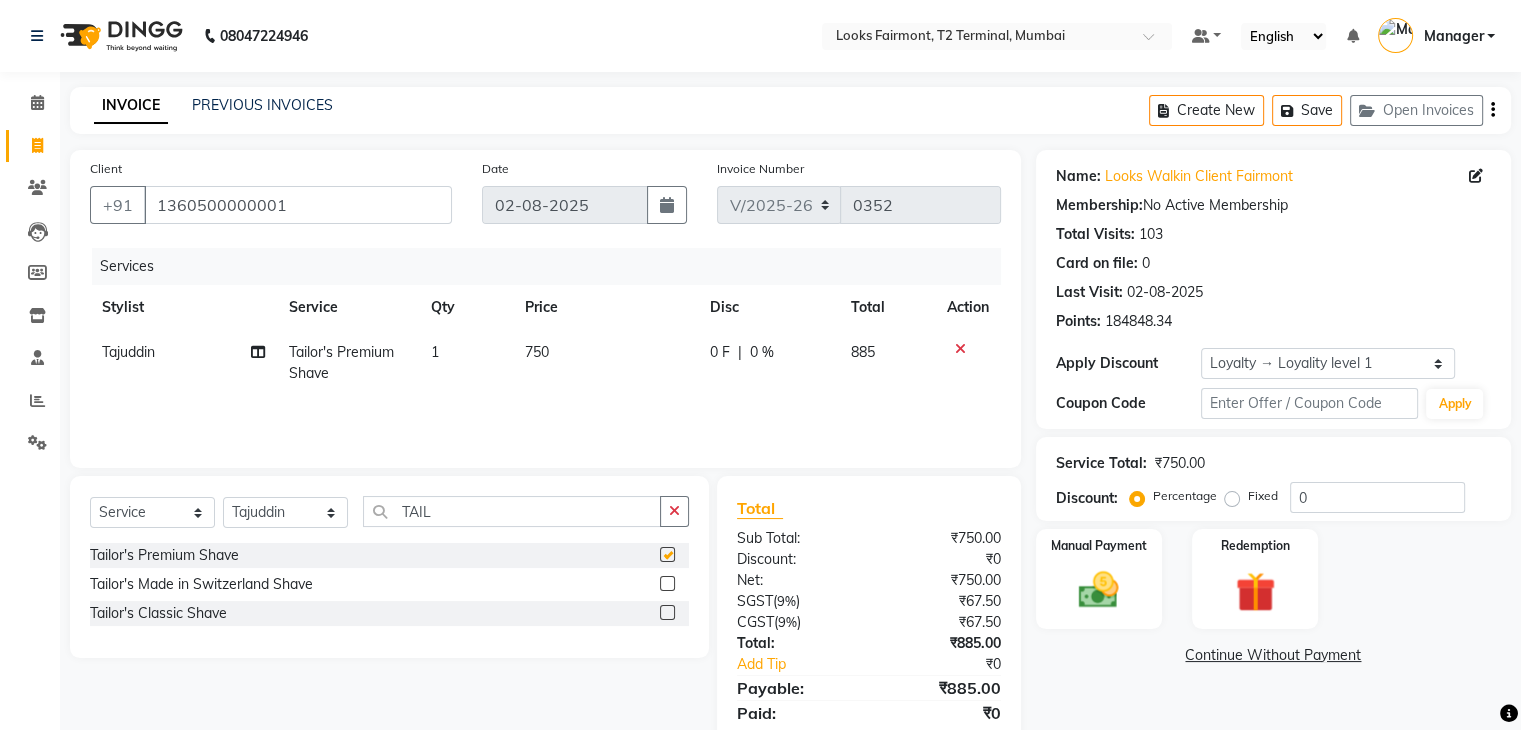checkbox on "false" 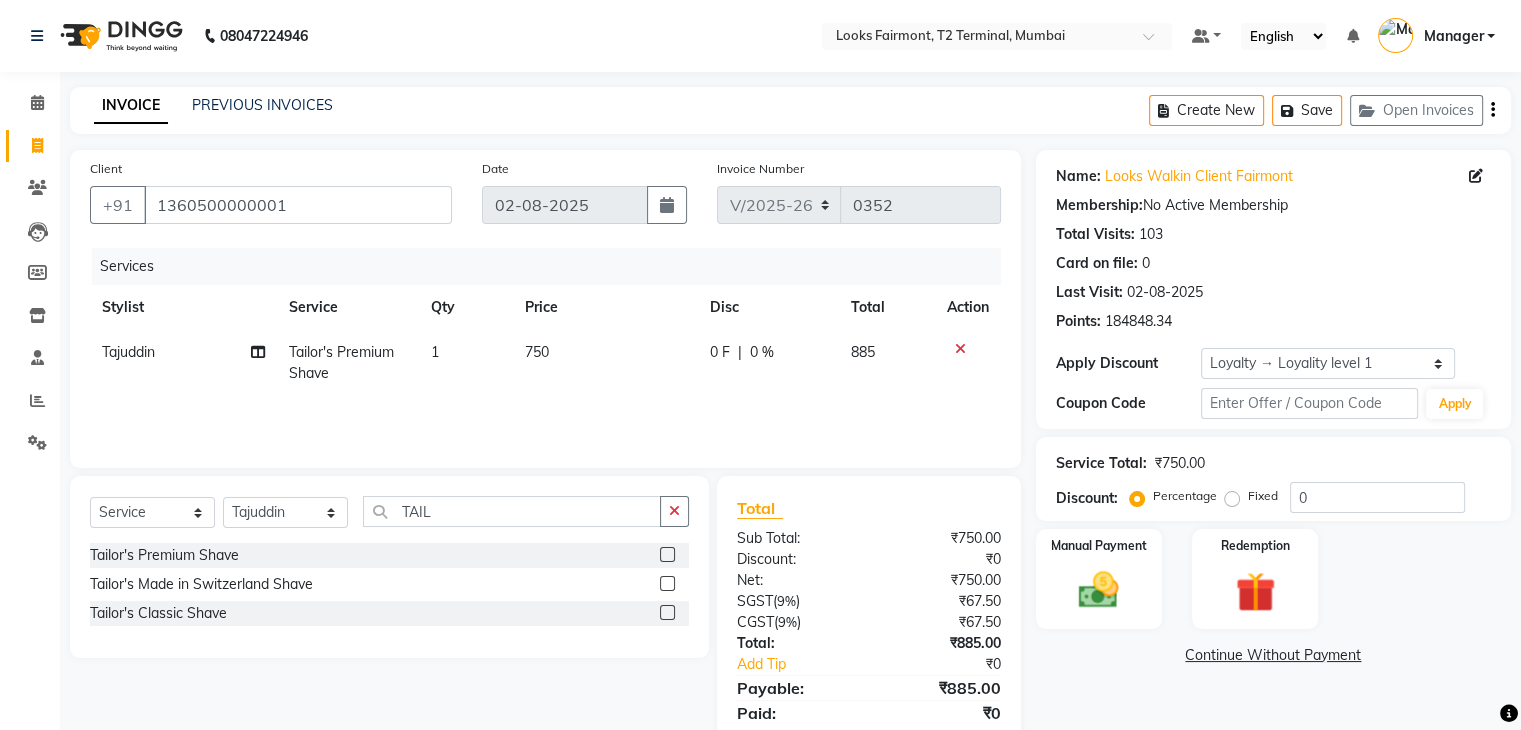 click on "750" 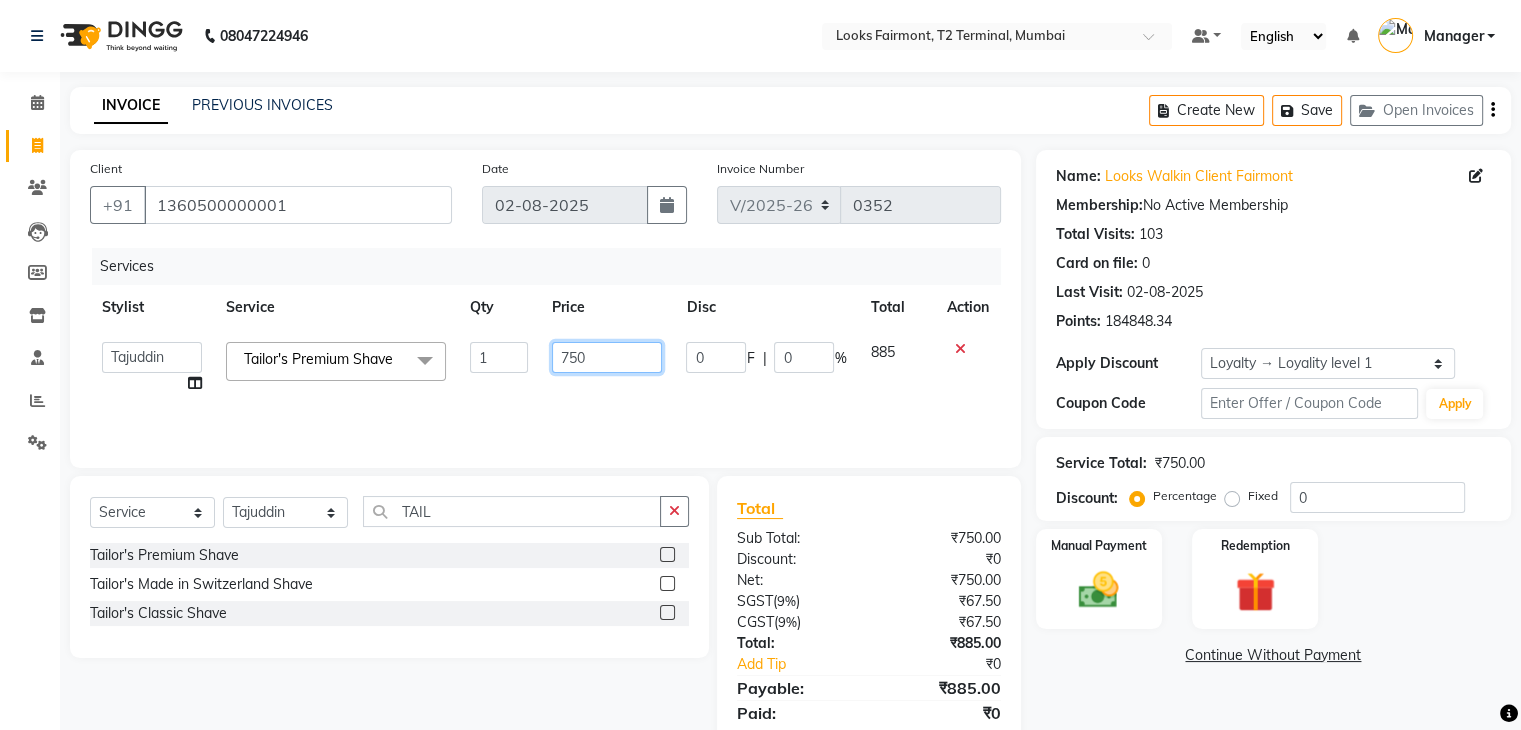 click on "750" 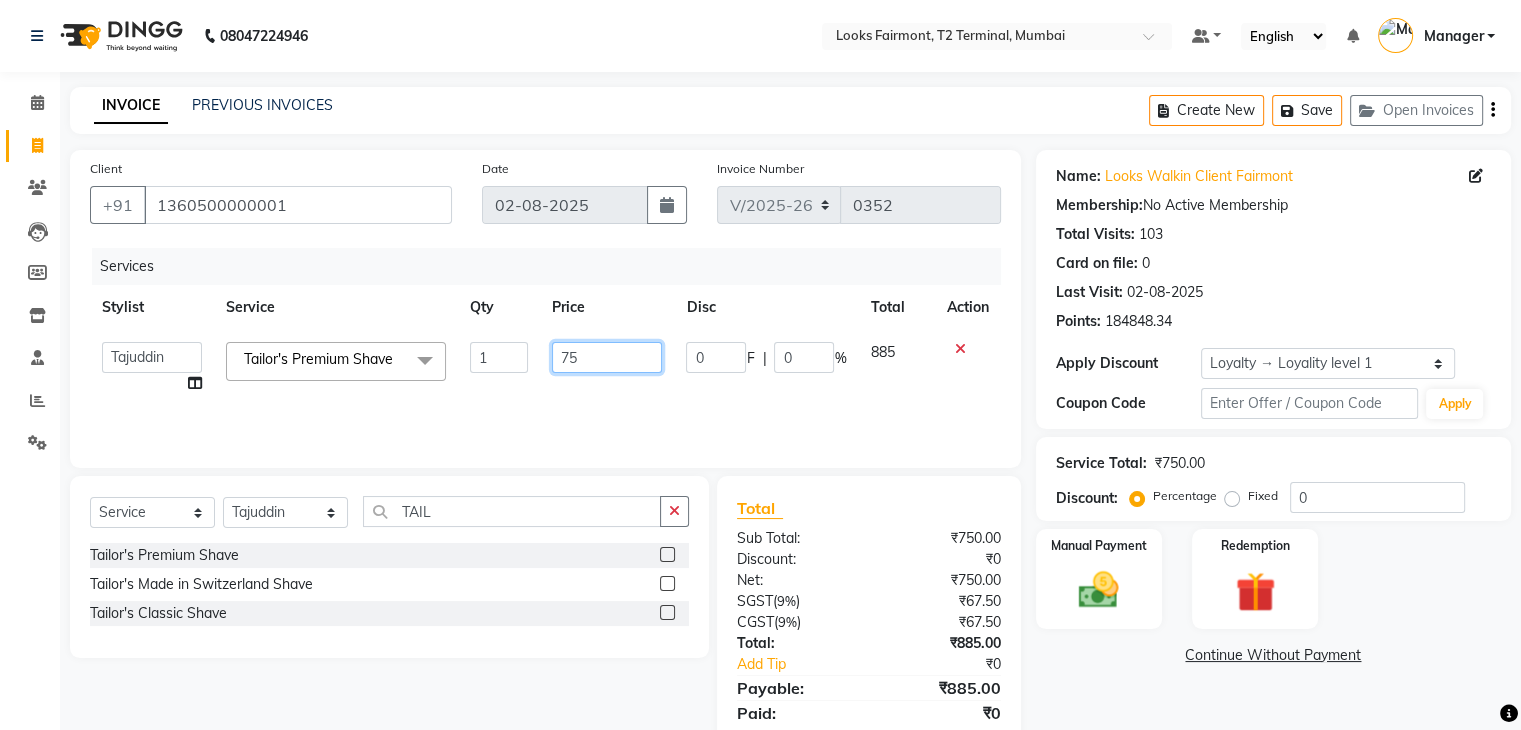 type on "7" 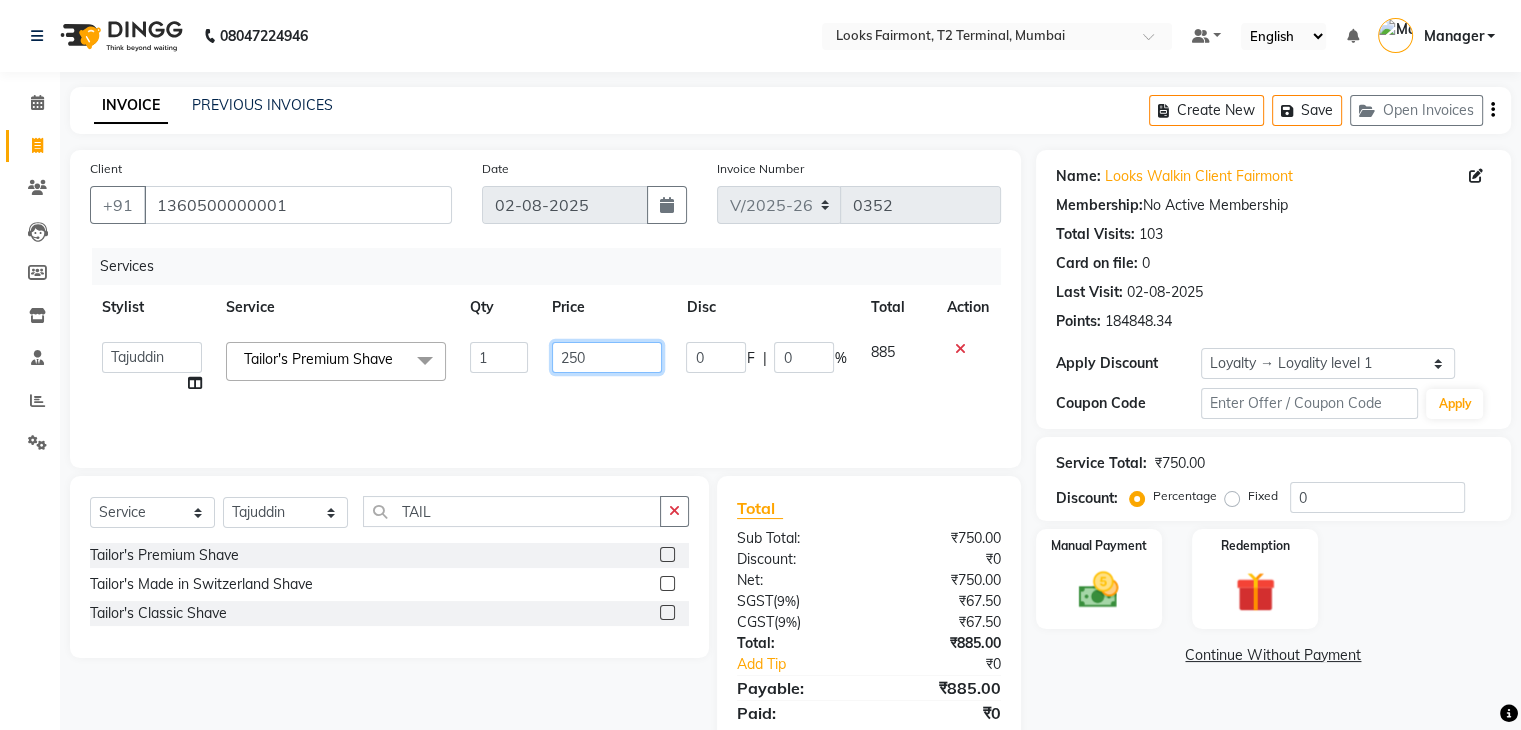 type on "2500" 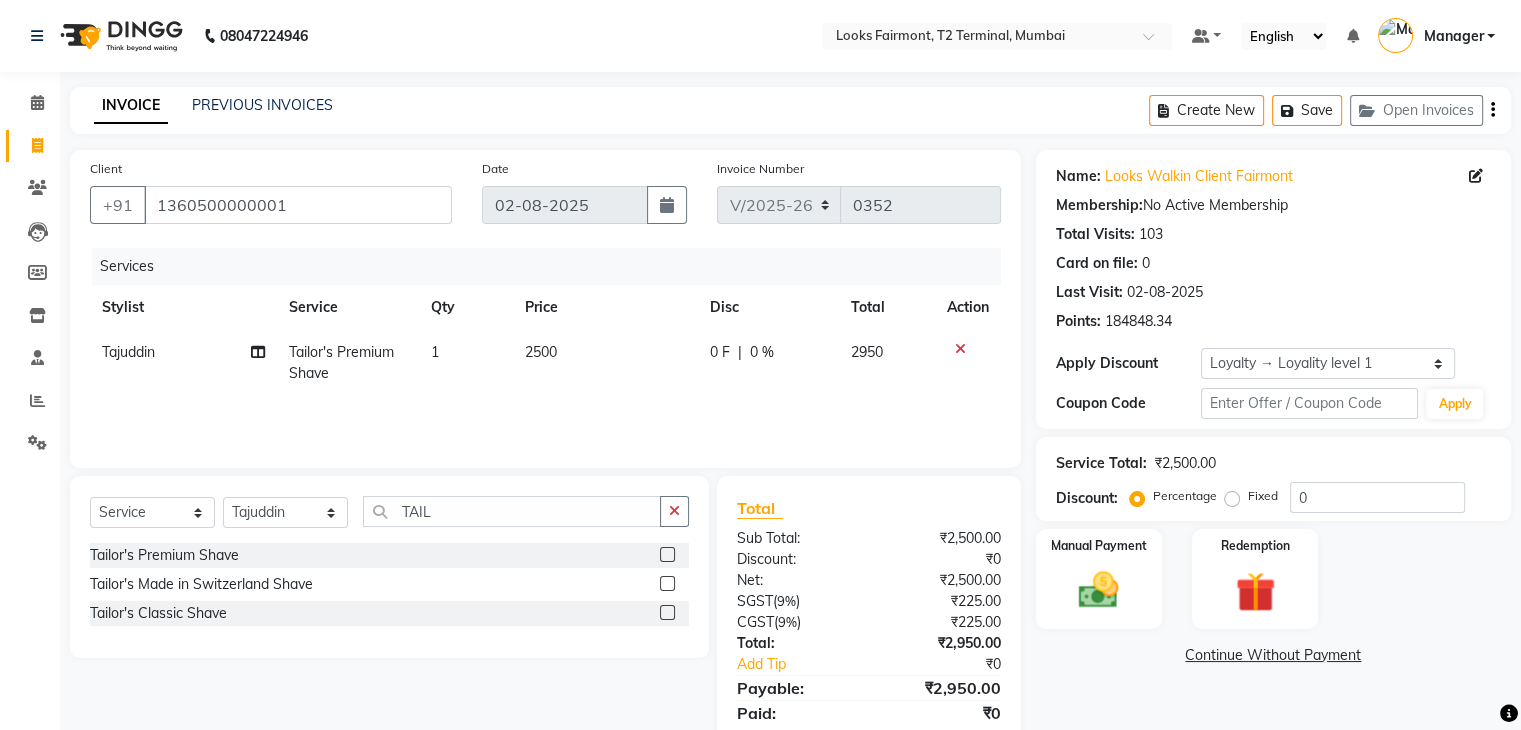 click on "Name: Looks Walkin Client Fairmont Membership:  No Active Membership  Total Visits:  103 Card on file:  0 Last Visit:   02-08-2025 Points:   184848.34  Apply Discount Select  Loyalty → Loyality level 1  Coupon Code Apply Service Total:  ₹2,500.00  Discount:  Percentage   Fixed  0 Manual Payment Redemption  Continue Without Payment" 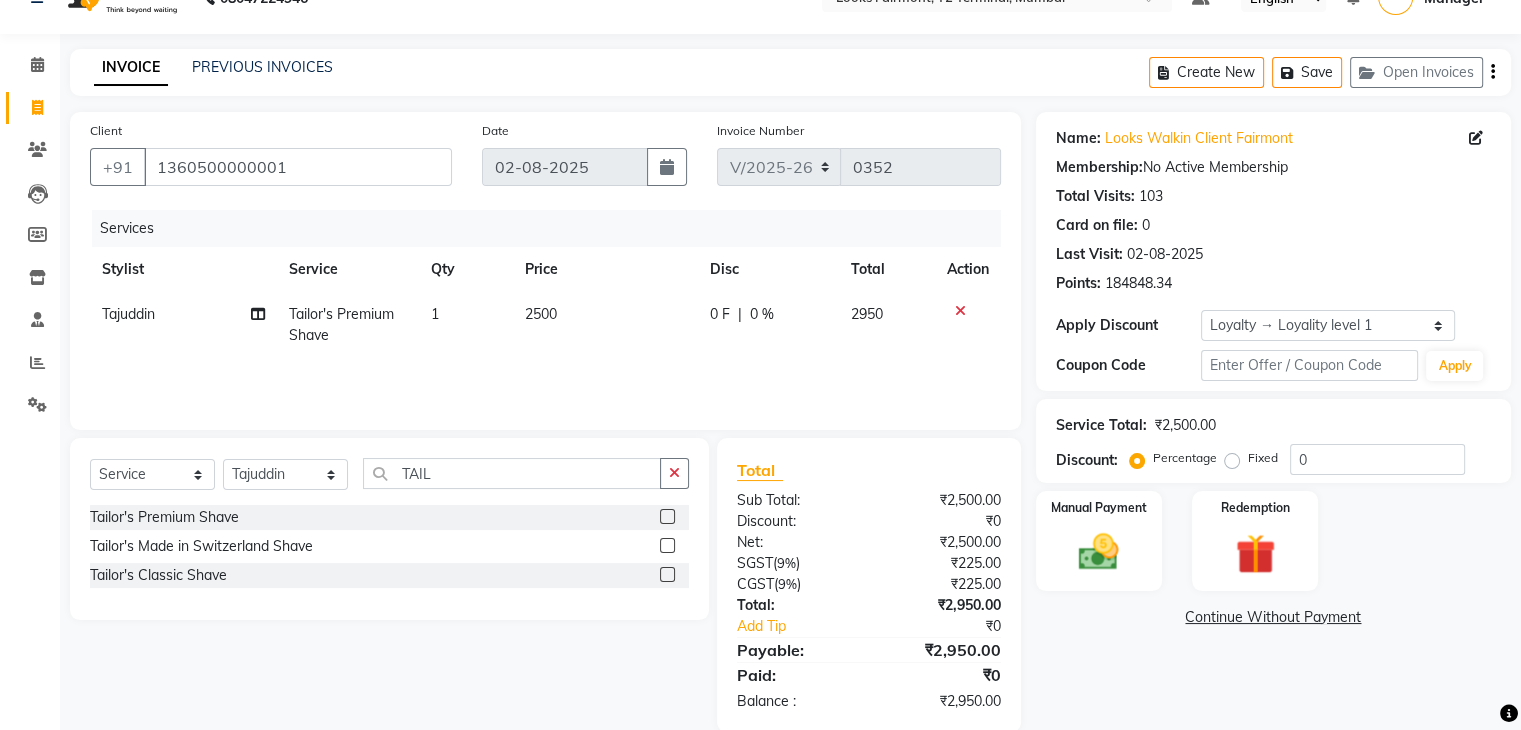 scroll, scrollTop: 71, scrollLeft: 0, axis: vertical 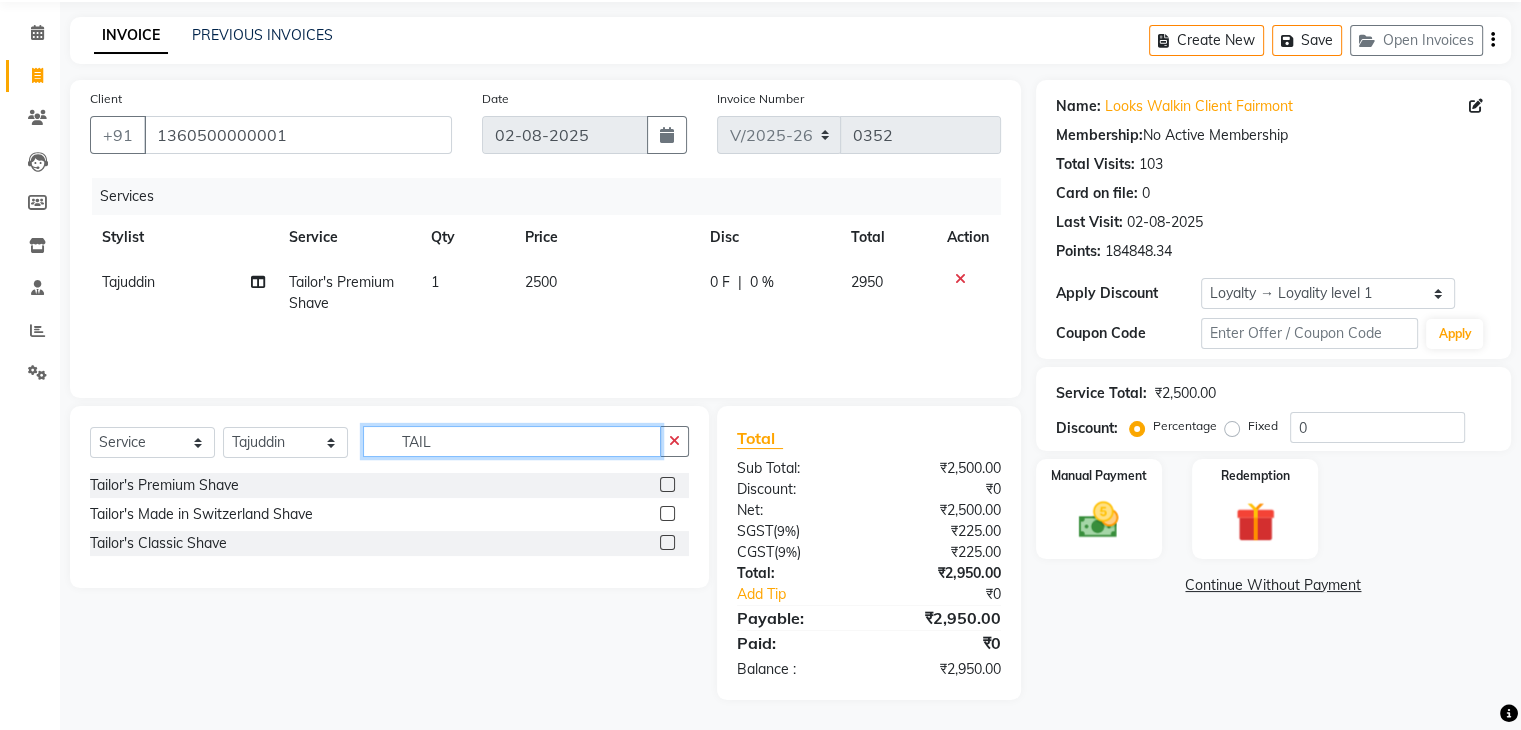 click on "TAIL" 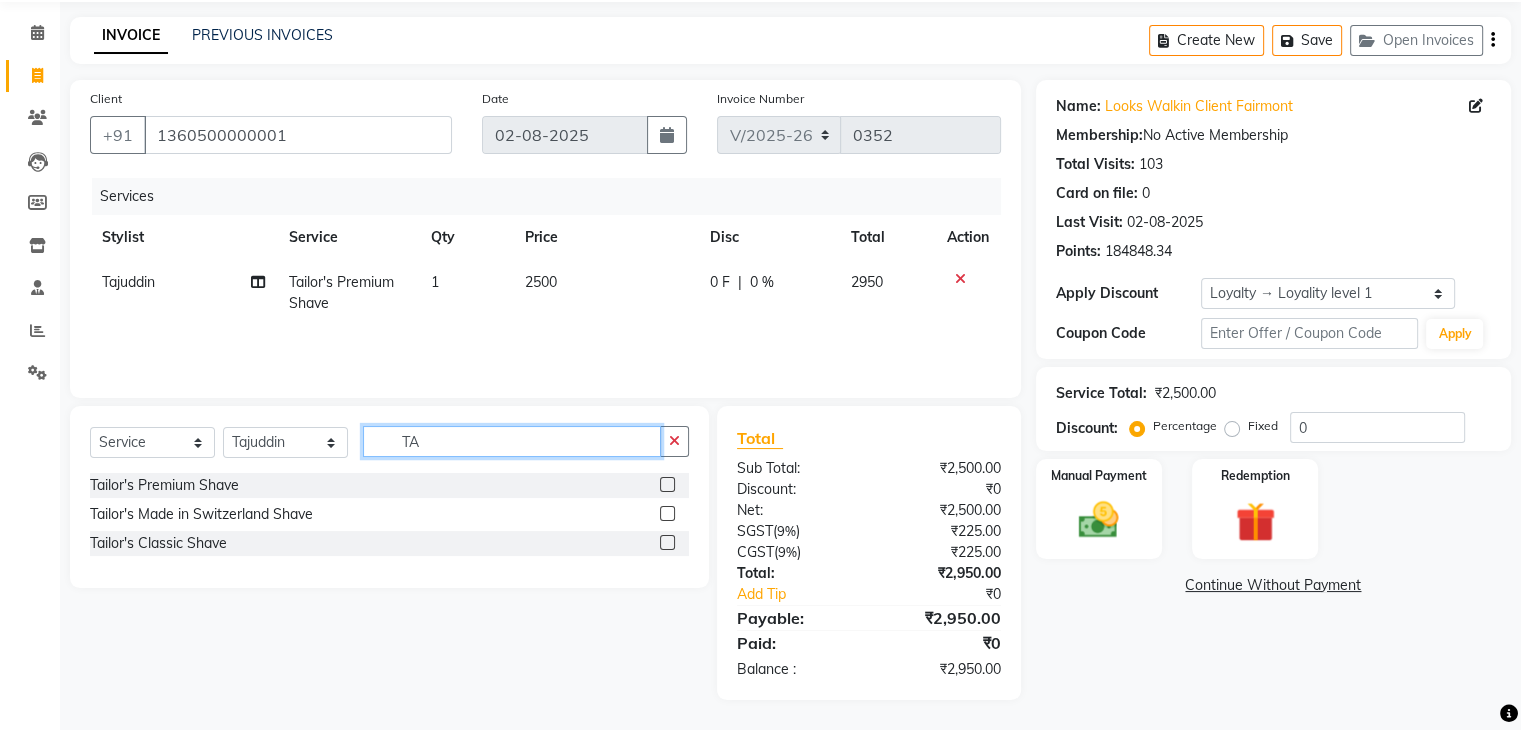 type on "T" 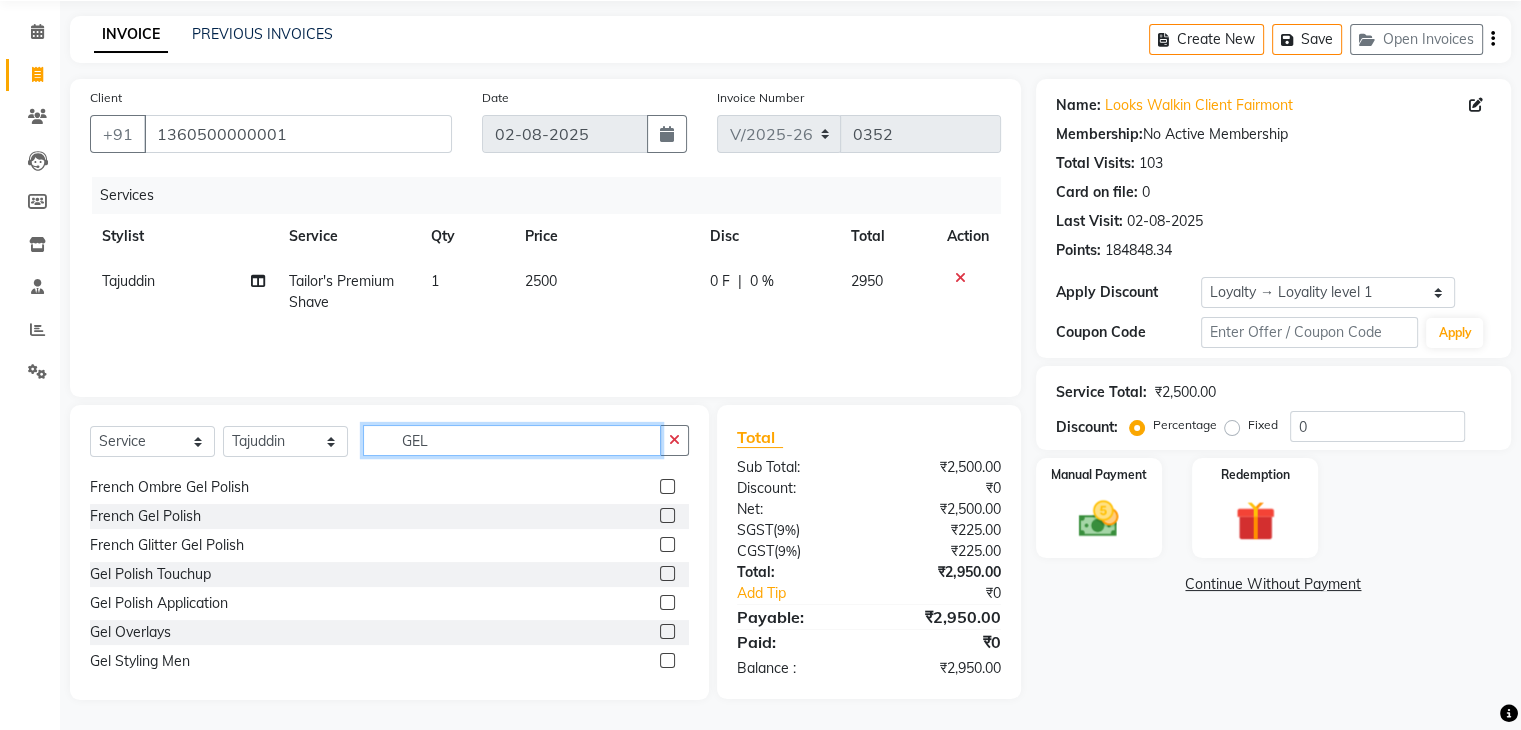 scroll, scrollTop: 205, scrollLeft: 0, axis: vertical 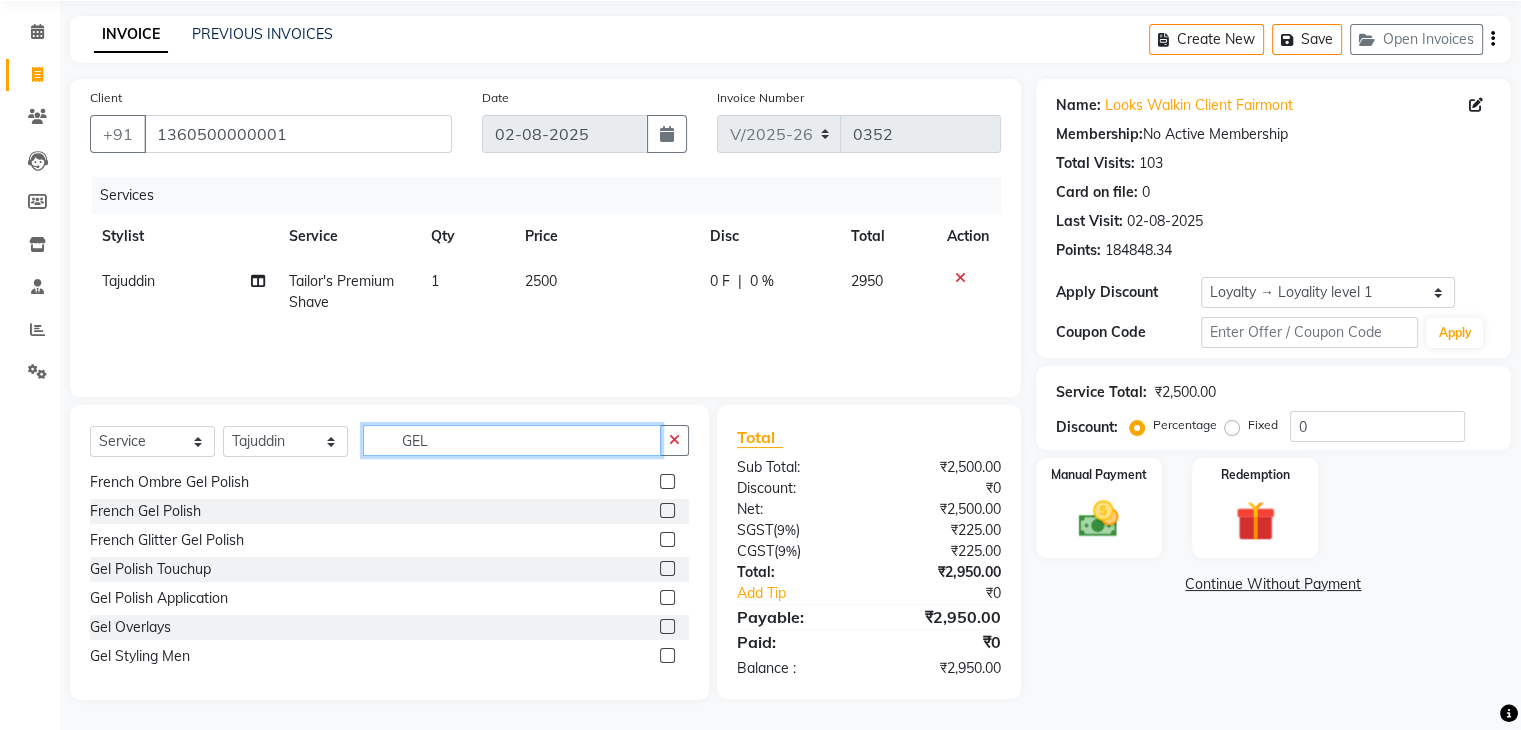 type on "GEL" 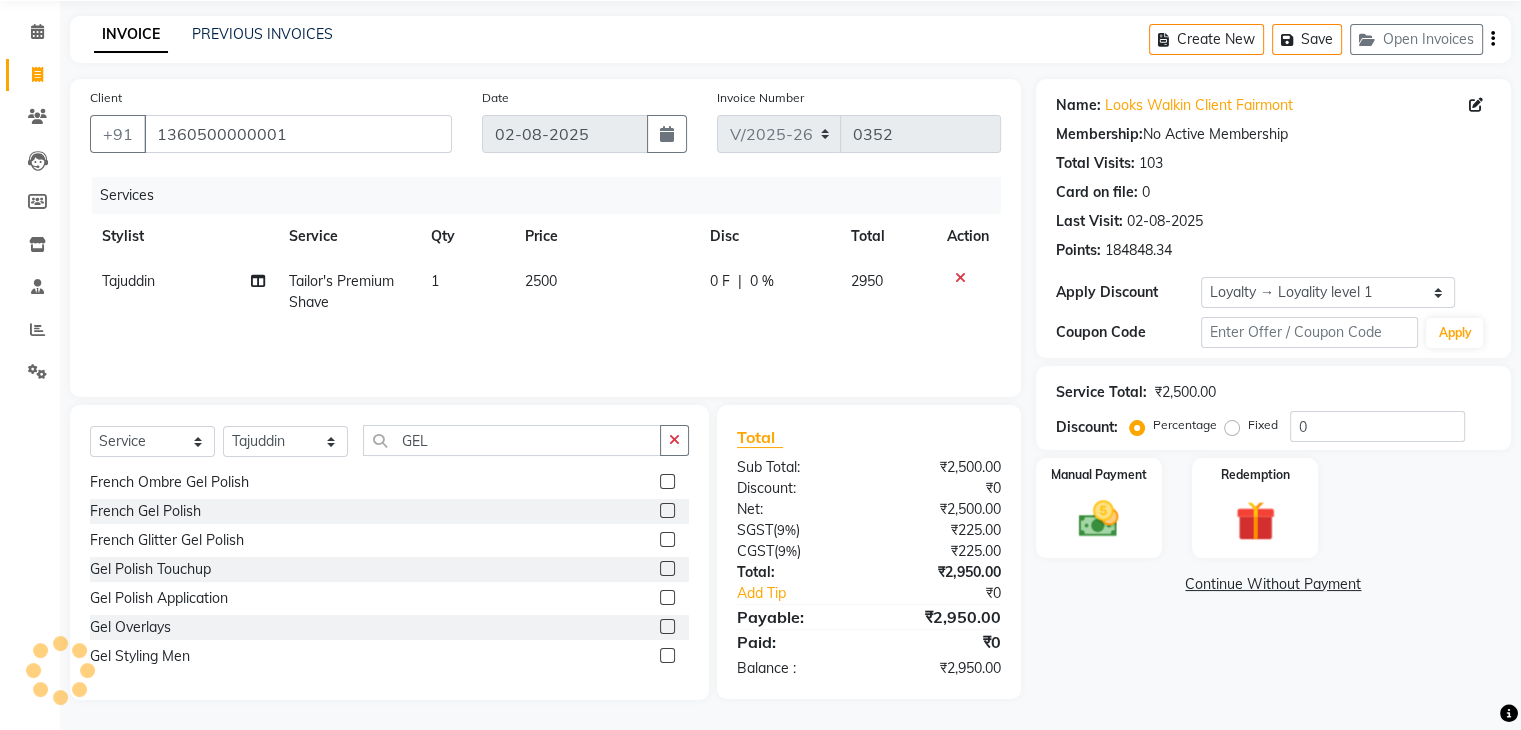 drag, startPoint x: 650, startPoint y: 652, endPoint x: 644, endPoint y: 609, distance: 43.416588 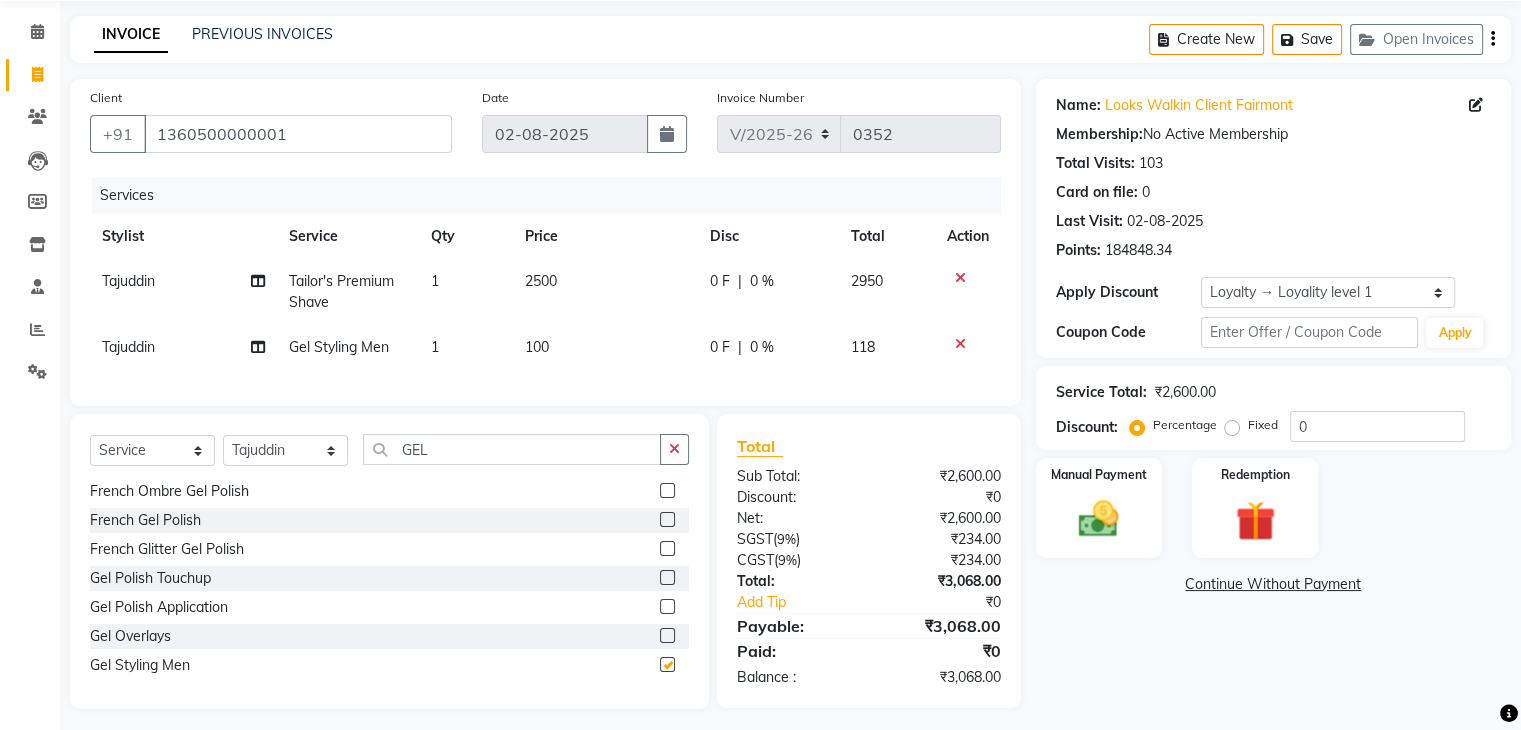checkbox on "false" 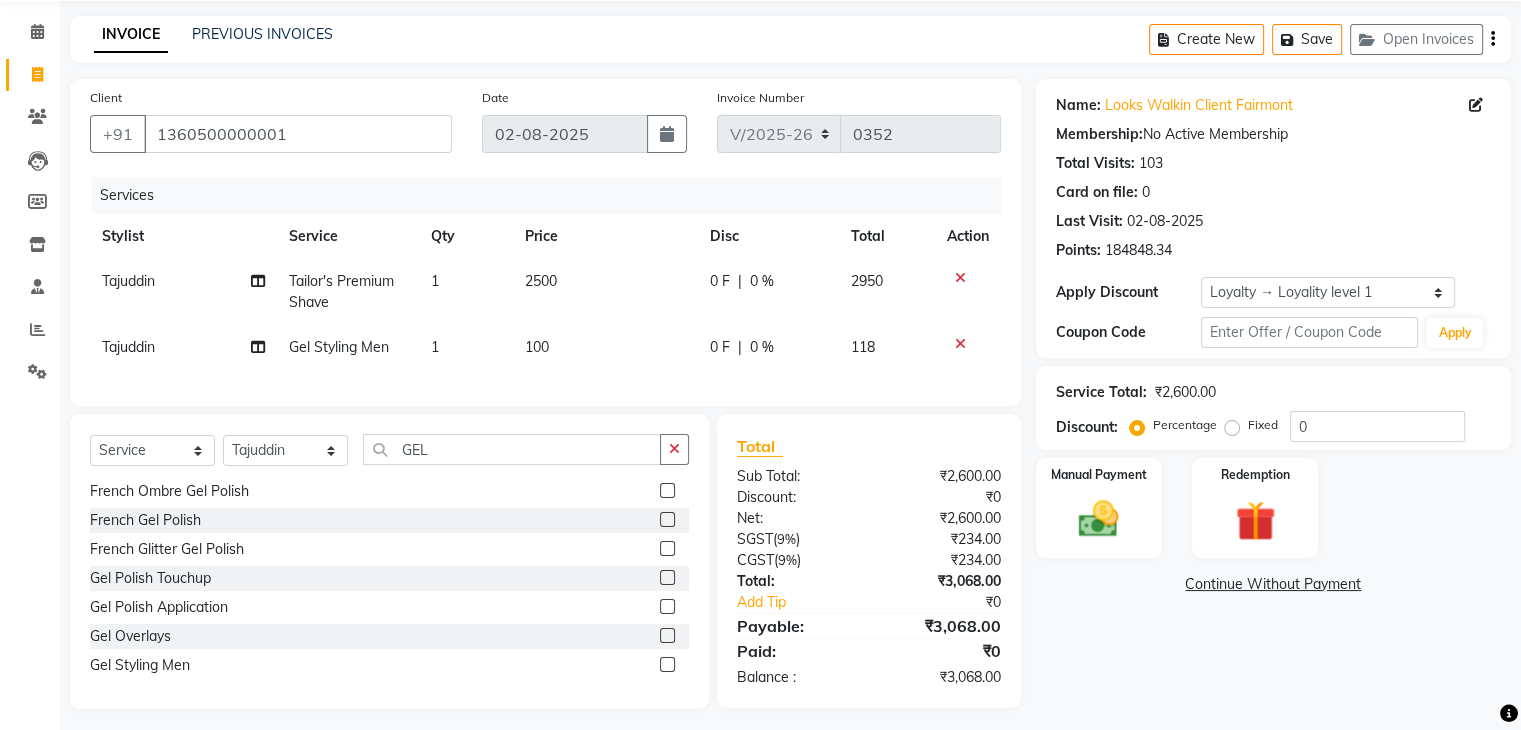 click on "100" 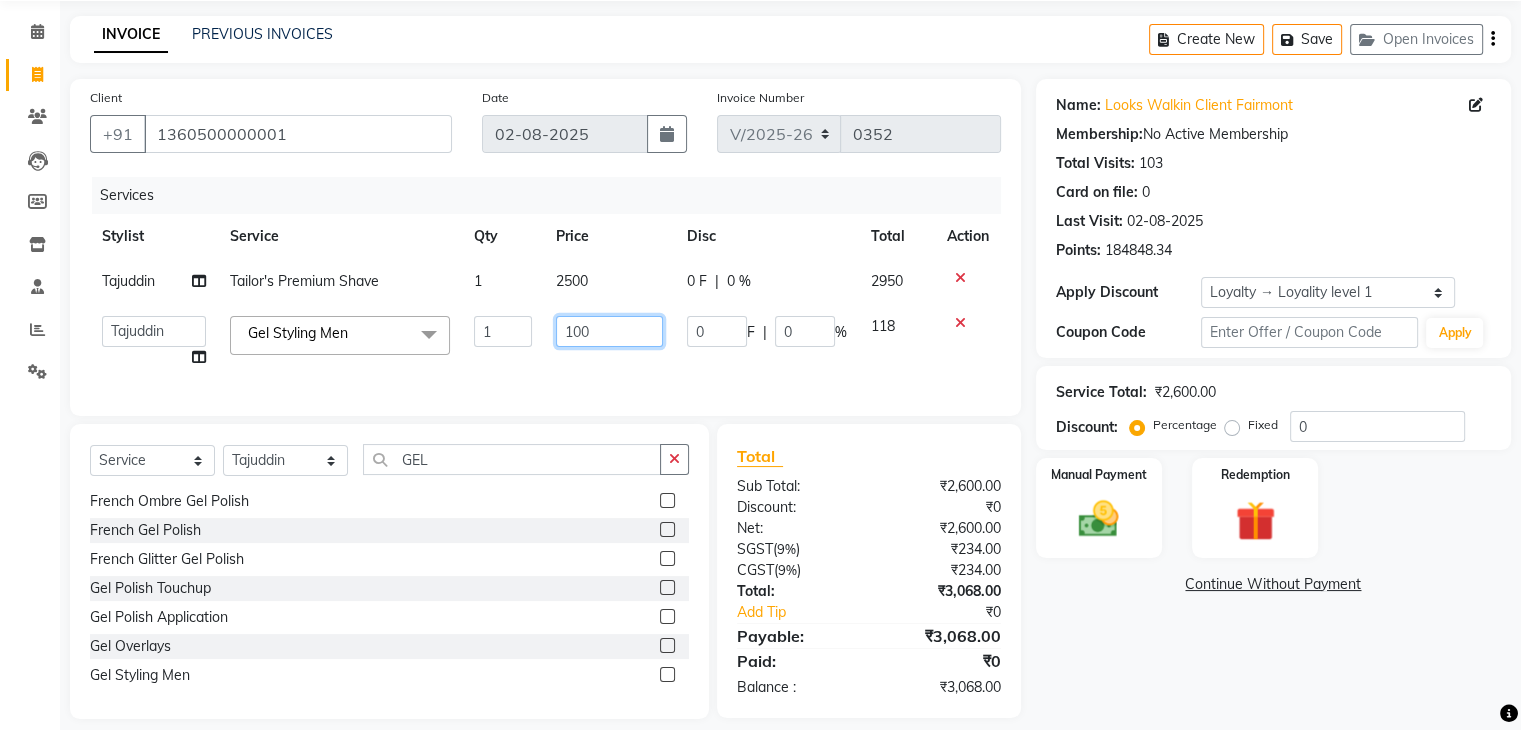 click on "100" 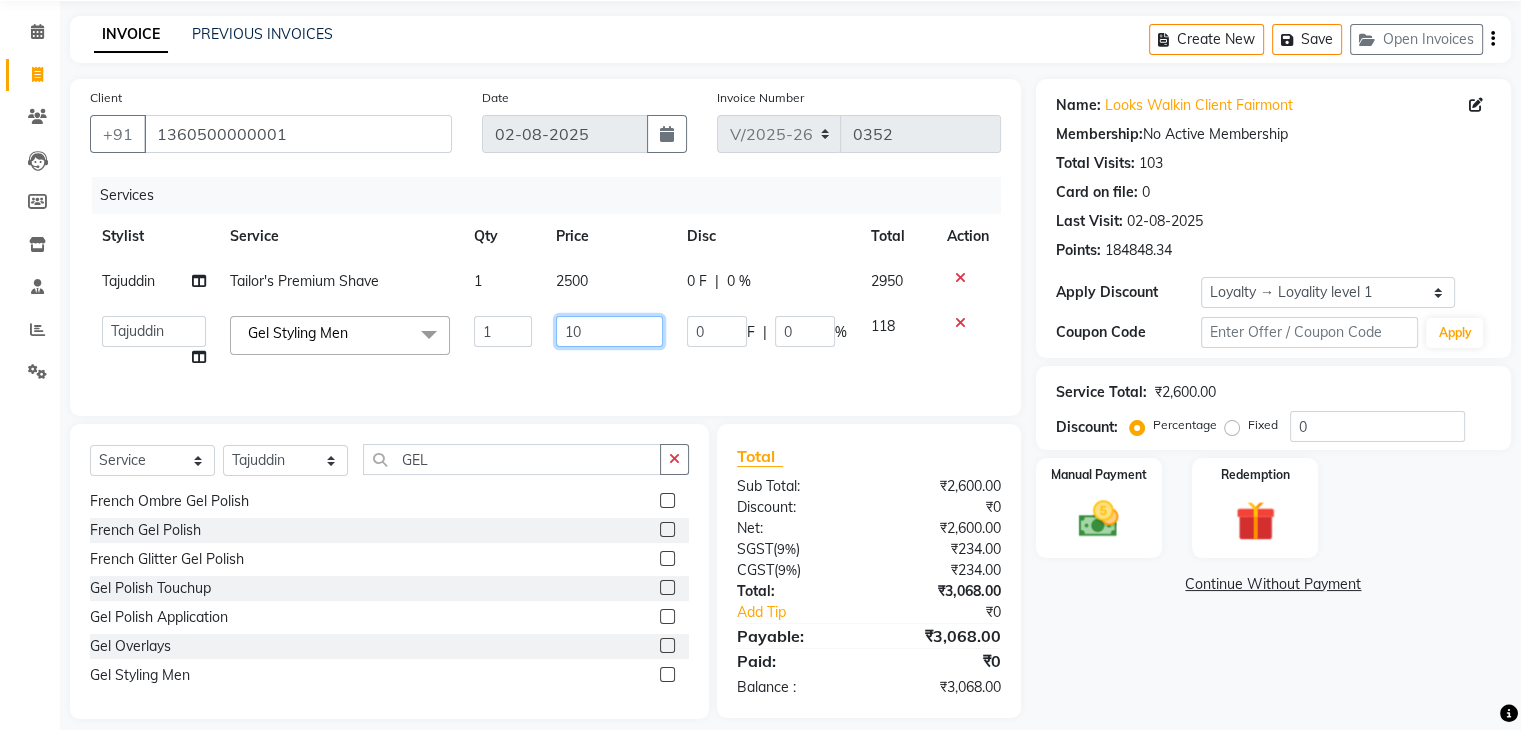 type on "1" 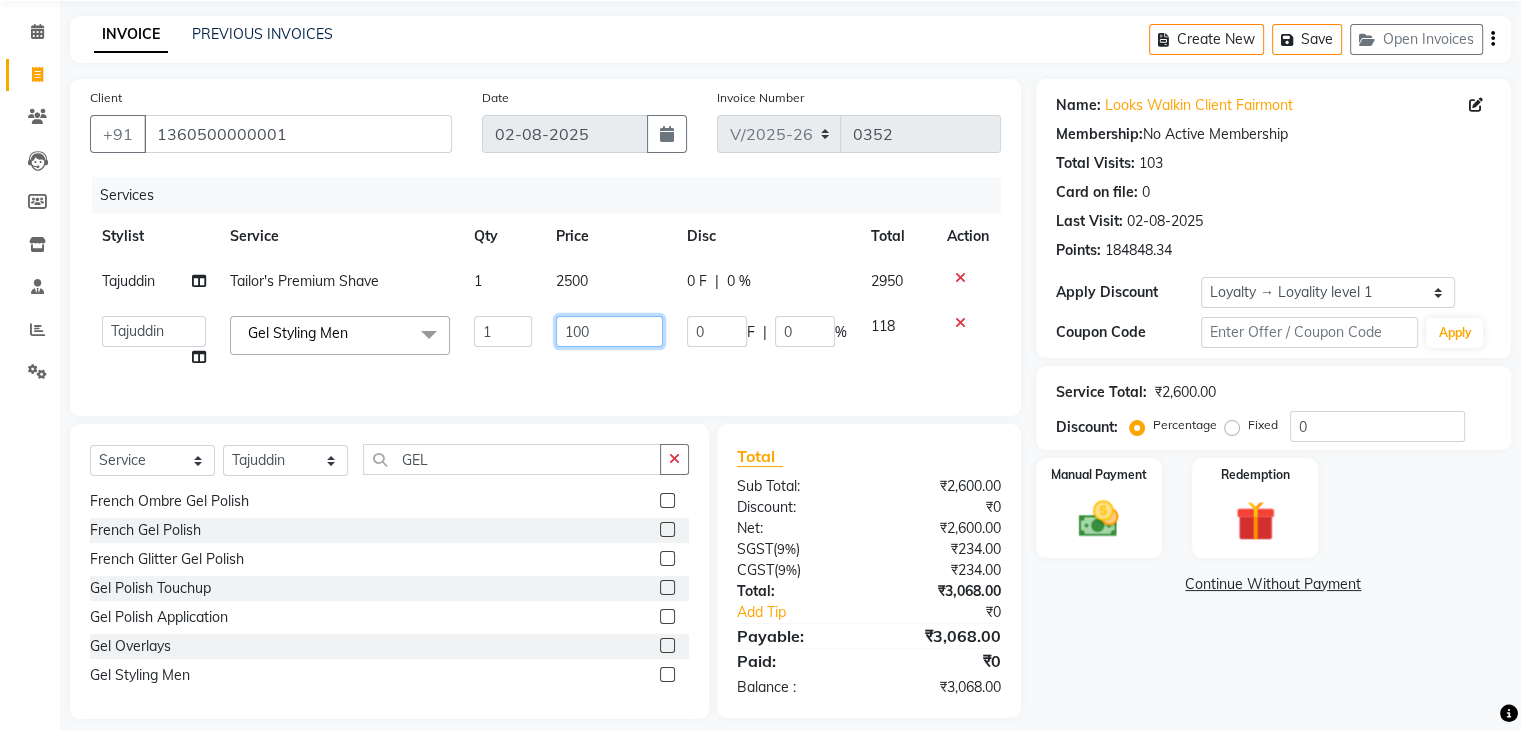 type on "1000" 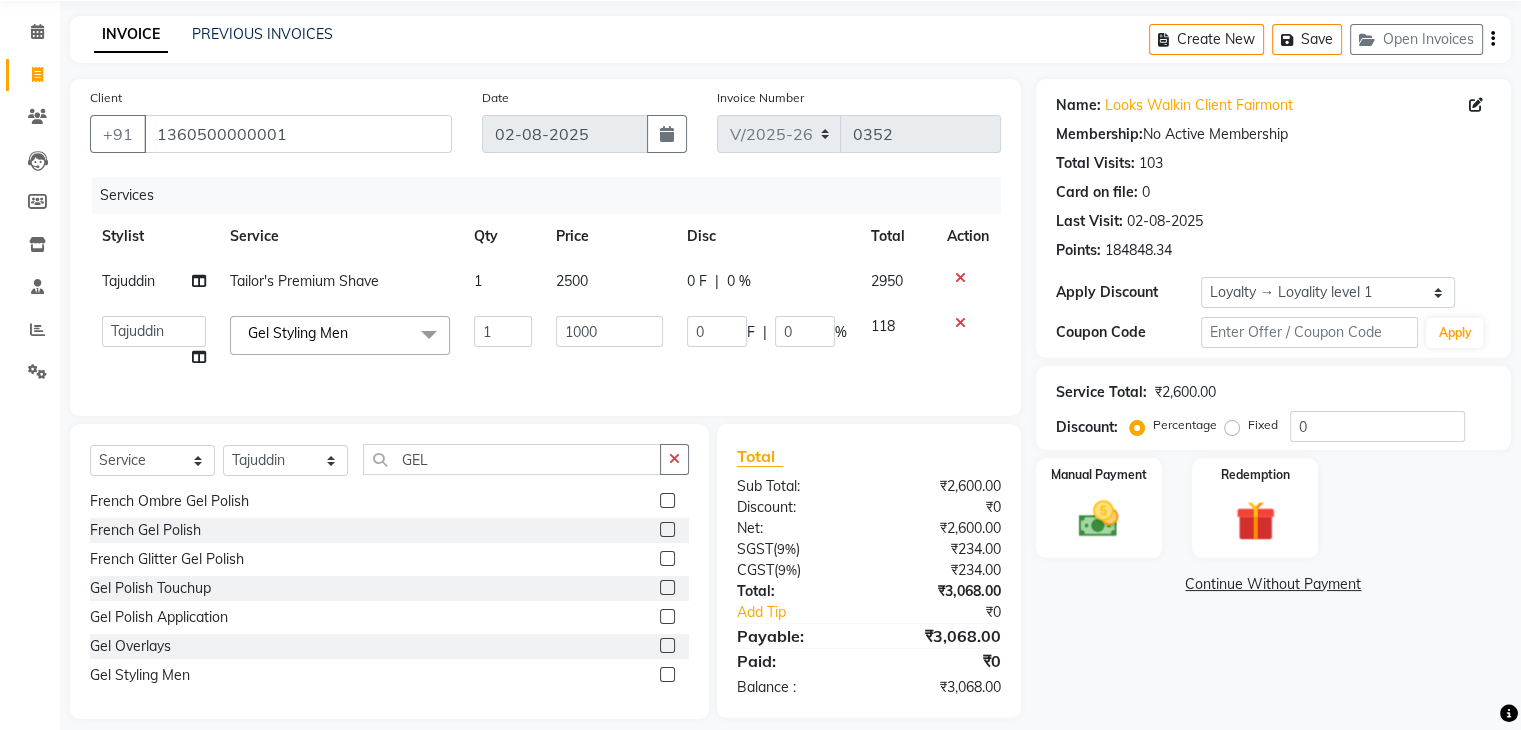 click on "Name: Looks Walkin Client Fairmont Membership:  No Active Membership  Total Visits:  103 Card on file:  0 Last Visit:   02-08-2025 Points:   184848.34  Apply Discount Select  Loyalty → Loyality level 1  Coupon Code Apply Service Total:  ₹2,600.00  Discount:  Percentage   Fixed  0 Manual Payment Redemption  Continue Without Payment" 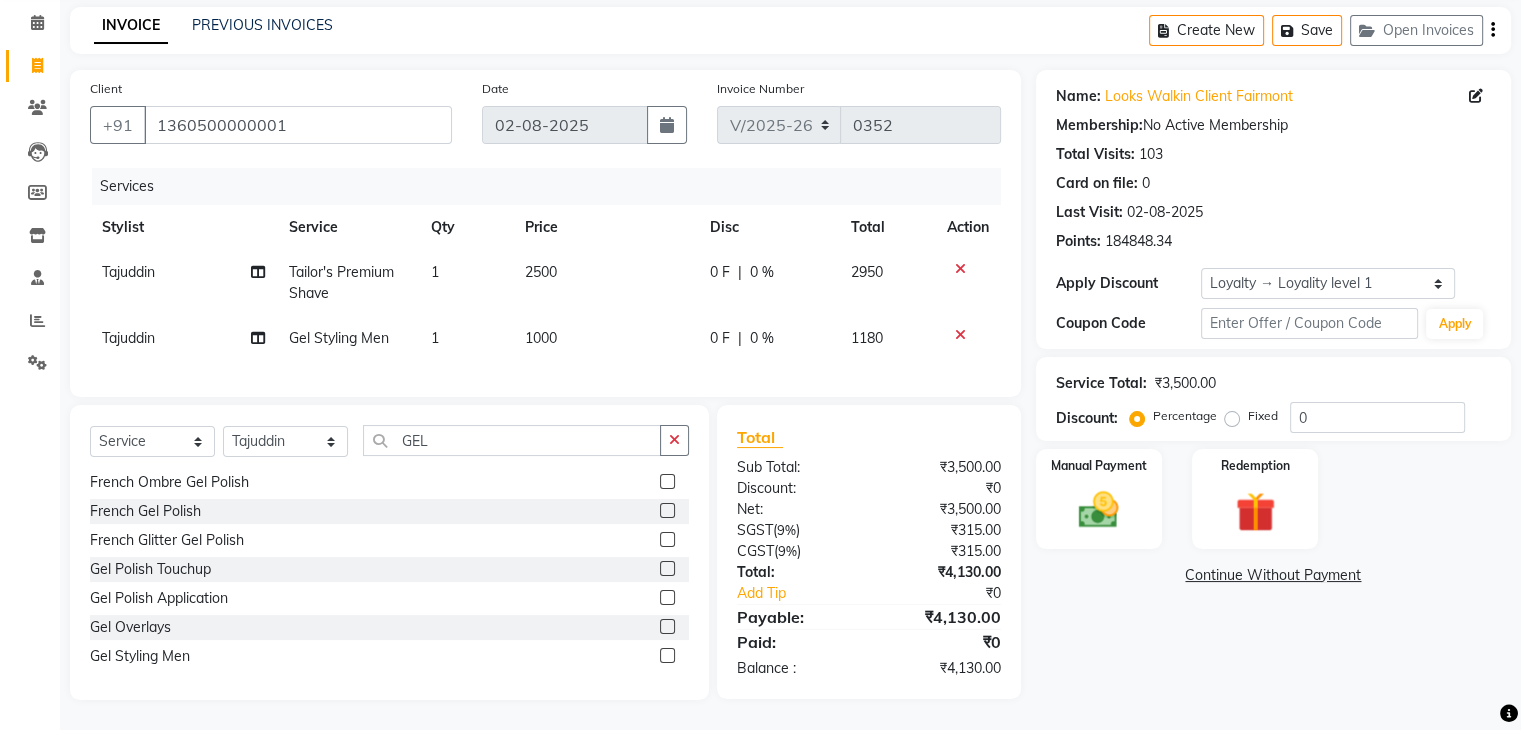 scroll, scrollTop: 96, scrollLeft: 0, axis: vertical 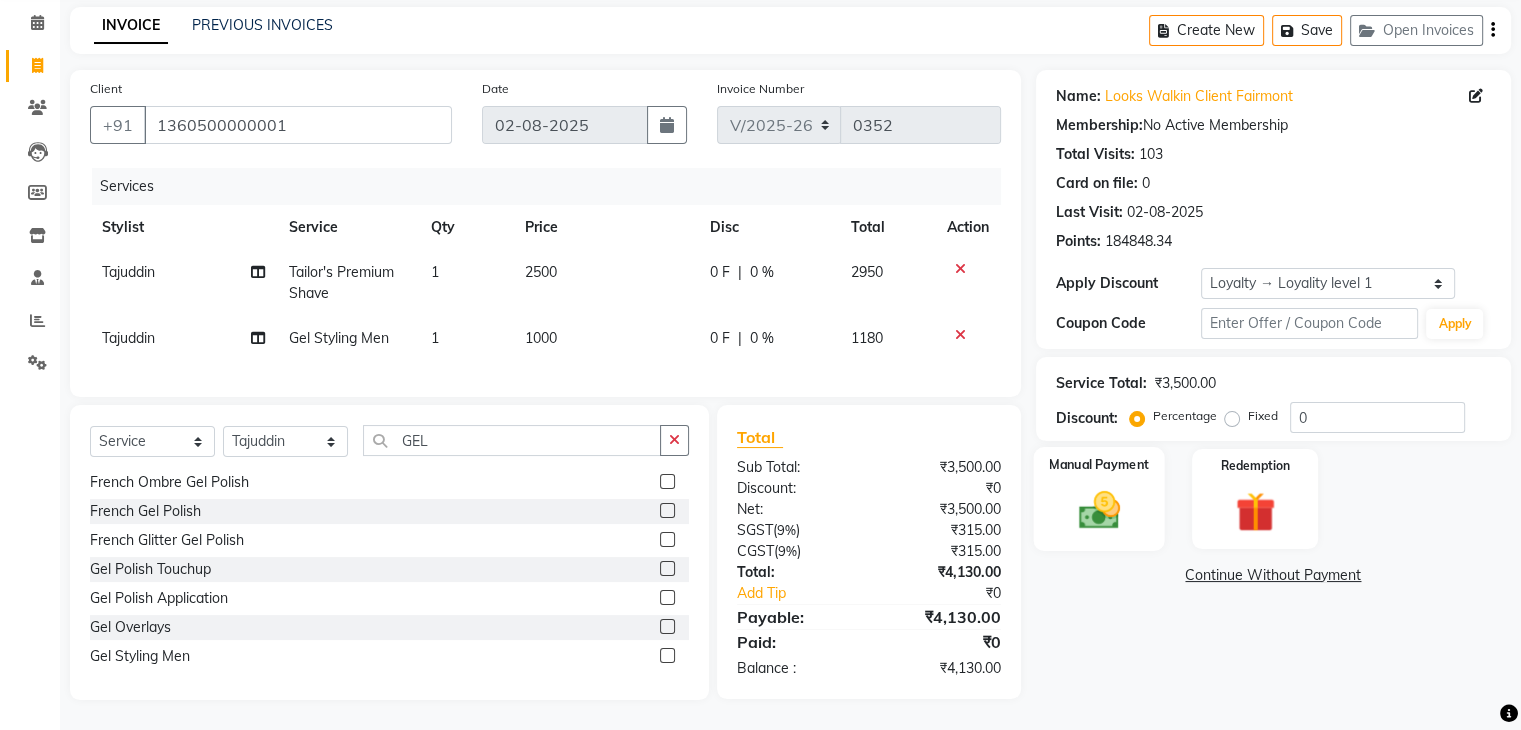 click 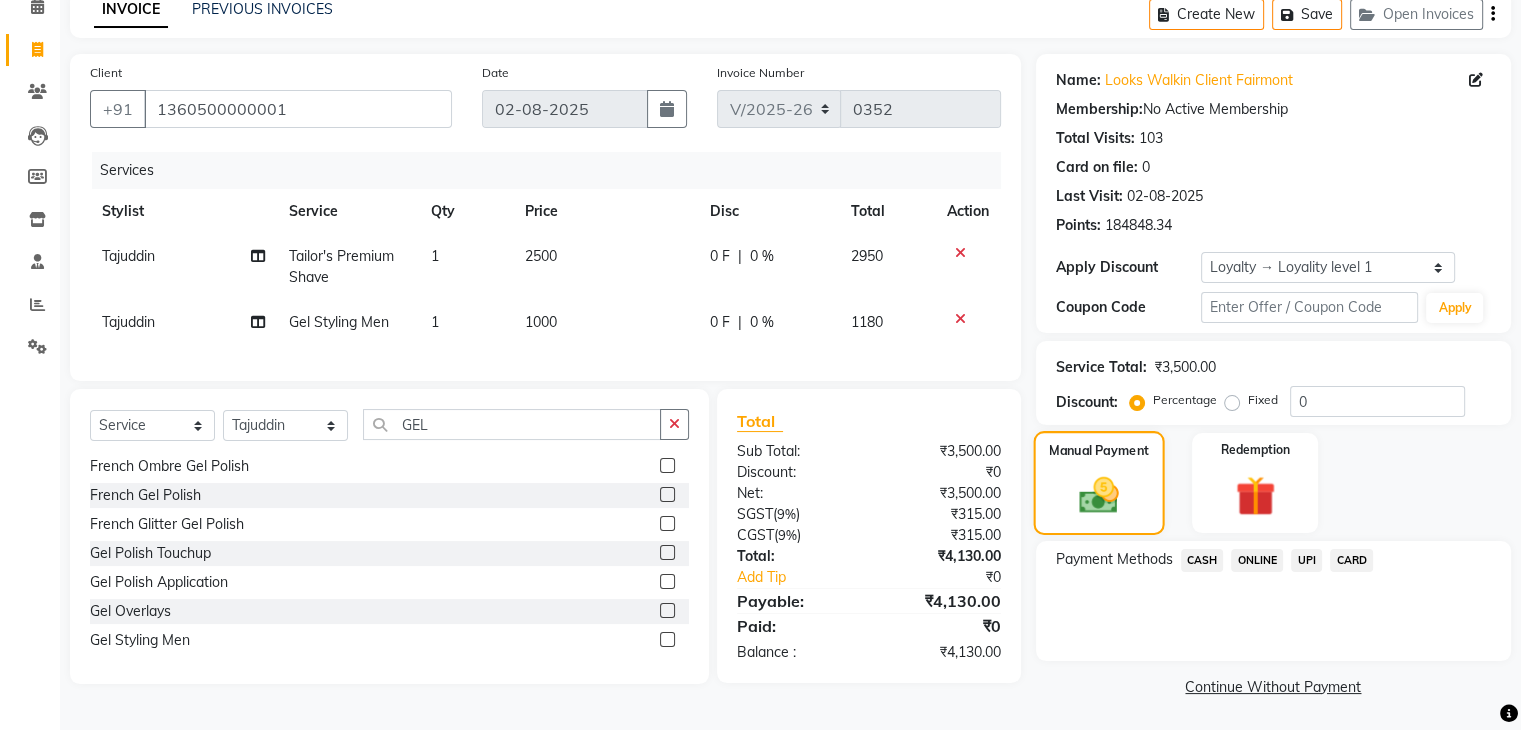scroll, scrollTop: 97, scrollLeft: 0, axis: vertical 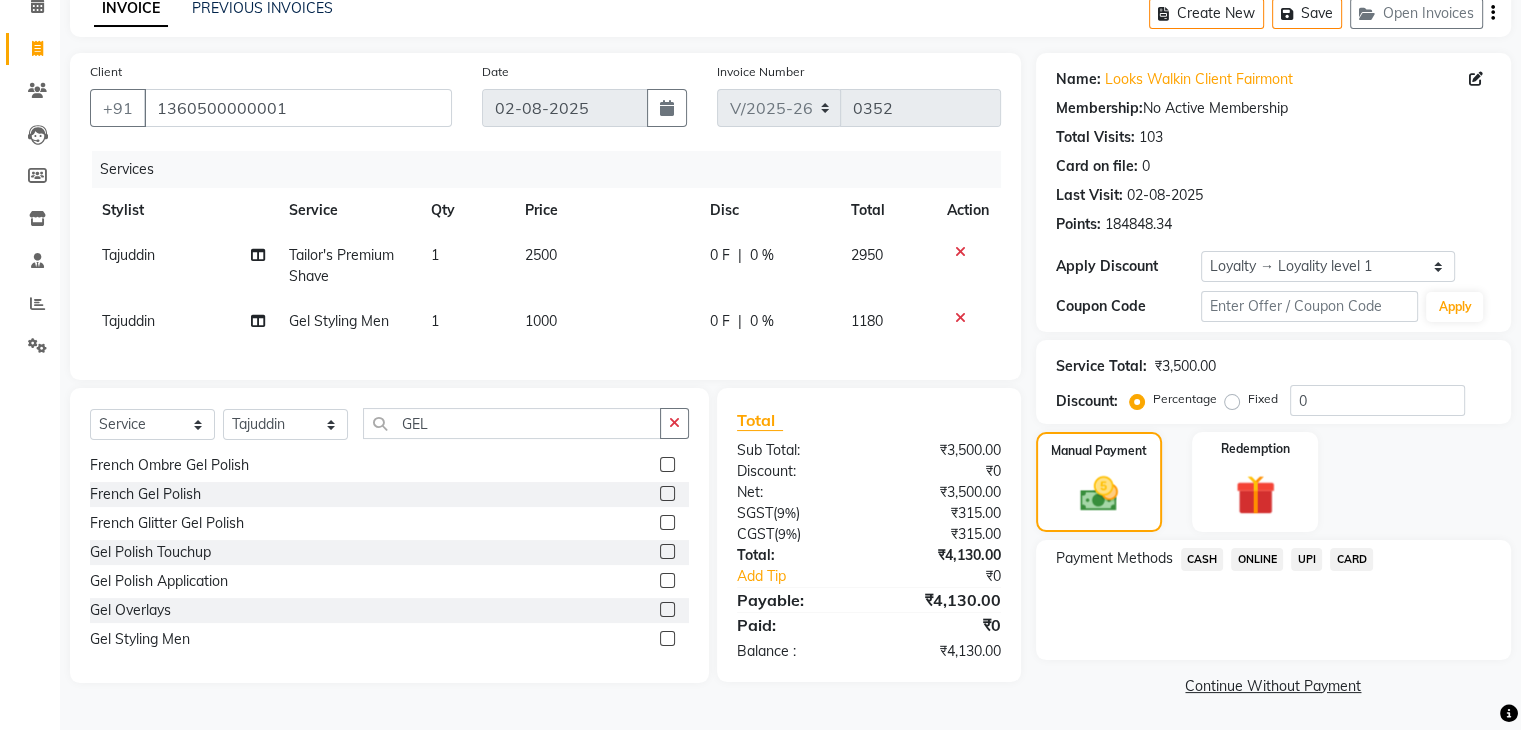 click on "CASH" 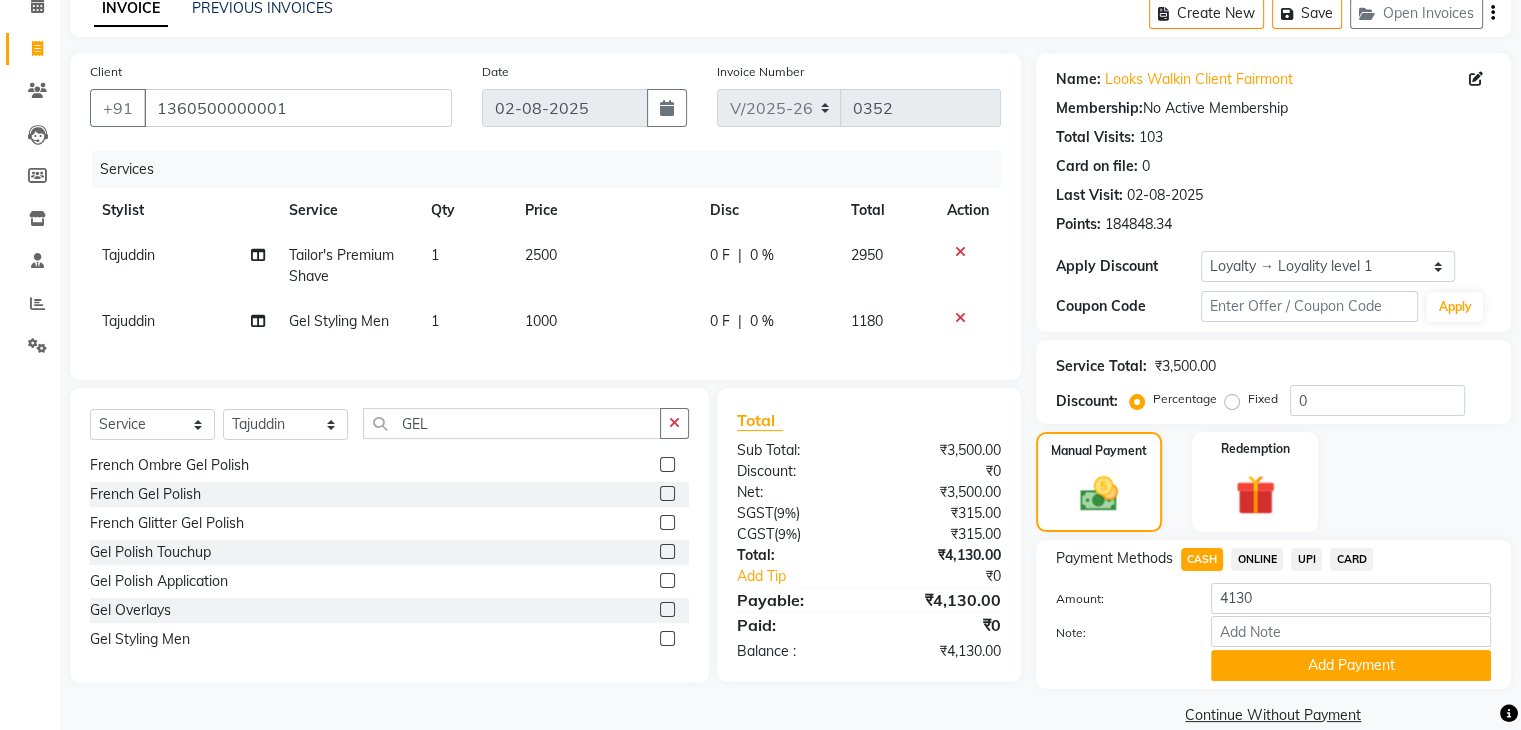 scroll, scrollTop: 128, scrollLeft: 0, axis: vertical 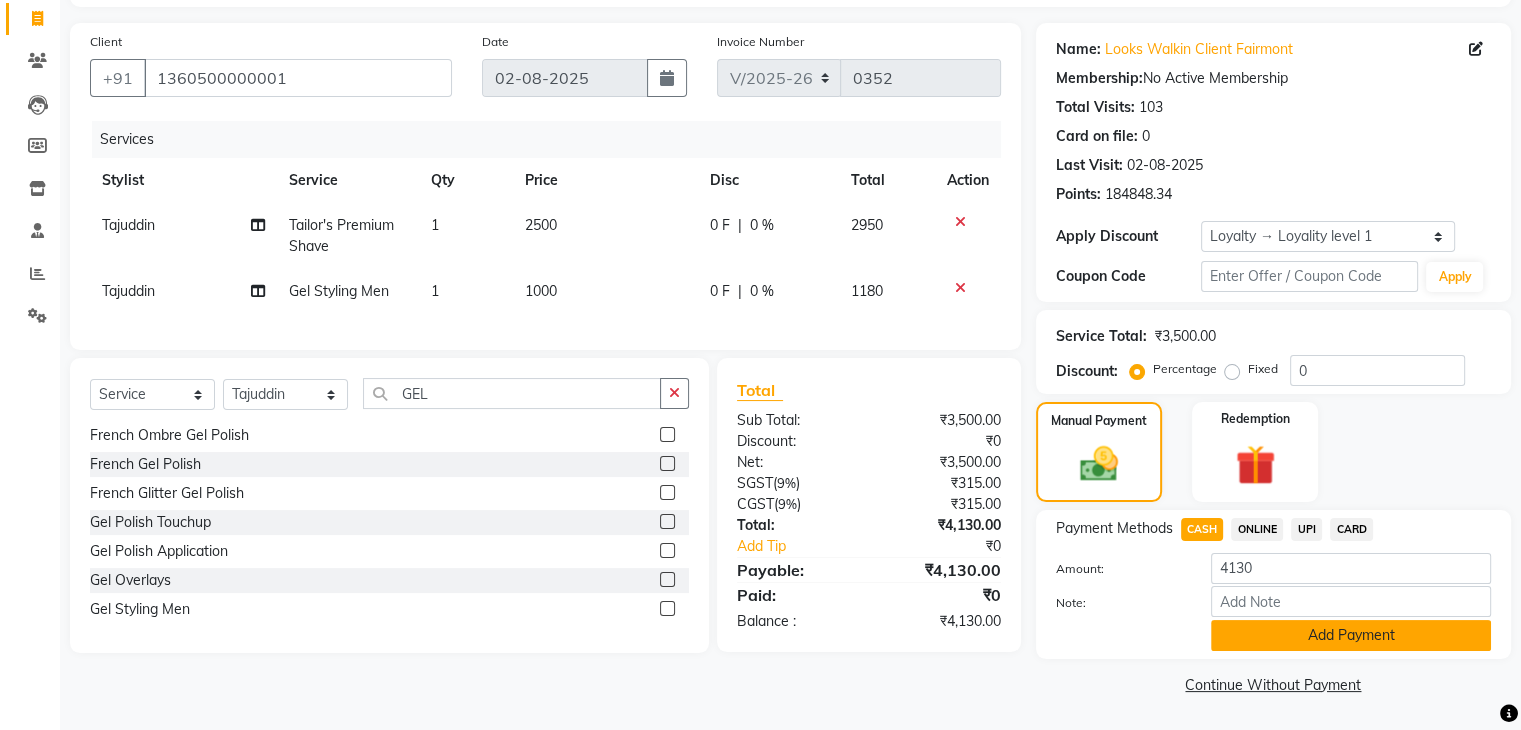 click on "Add Payment" 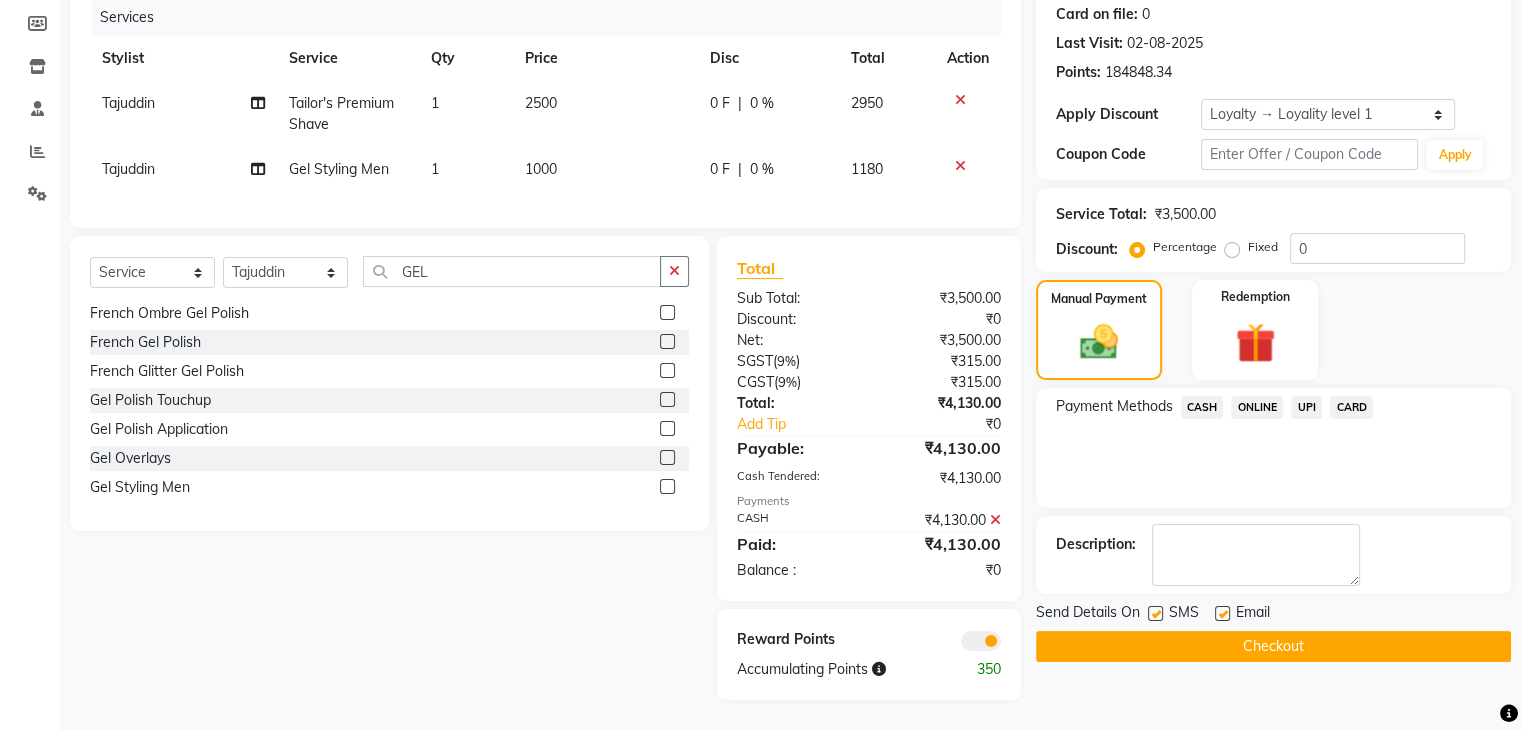 scroll, scrollTop: 266, scrollLeft: 0, axis: vertical 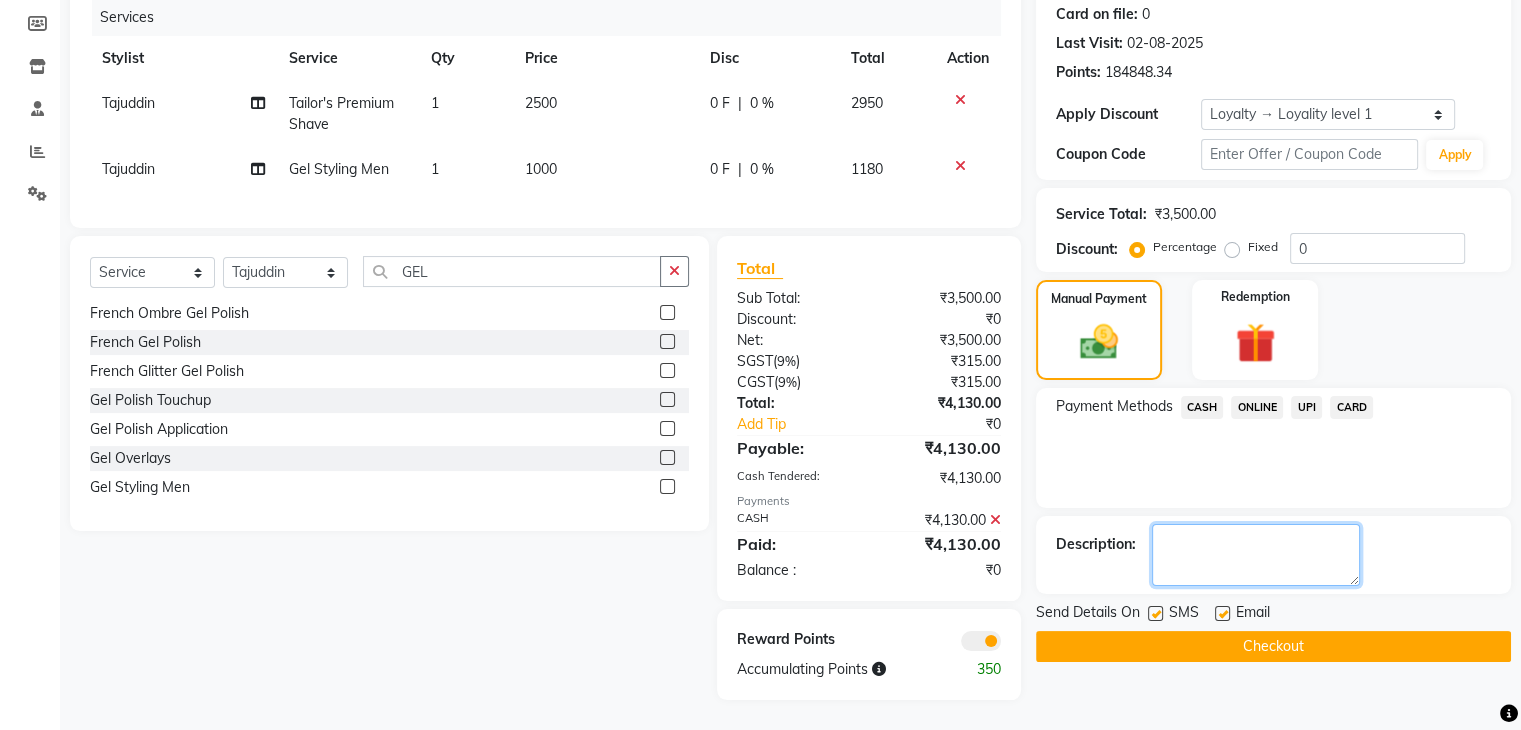 click 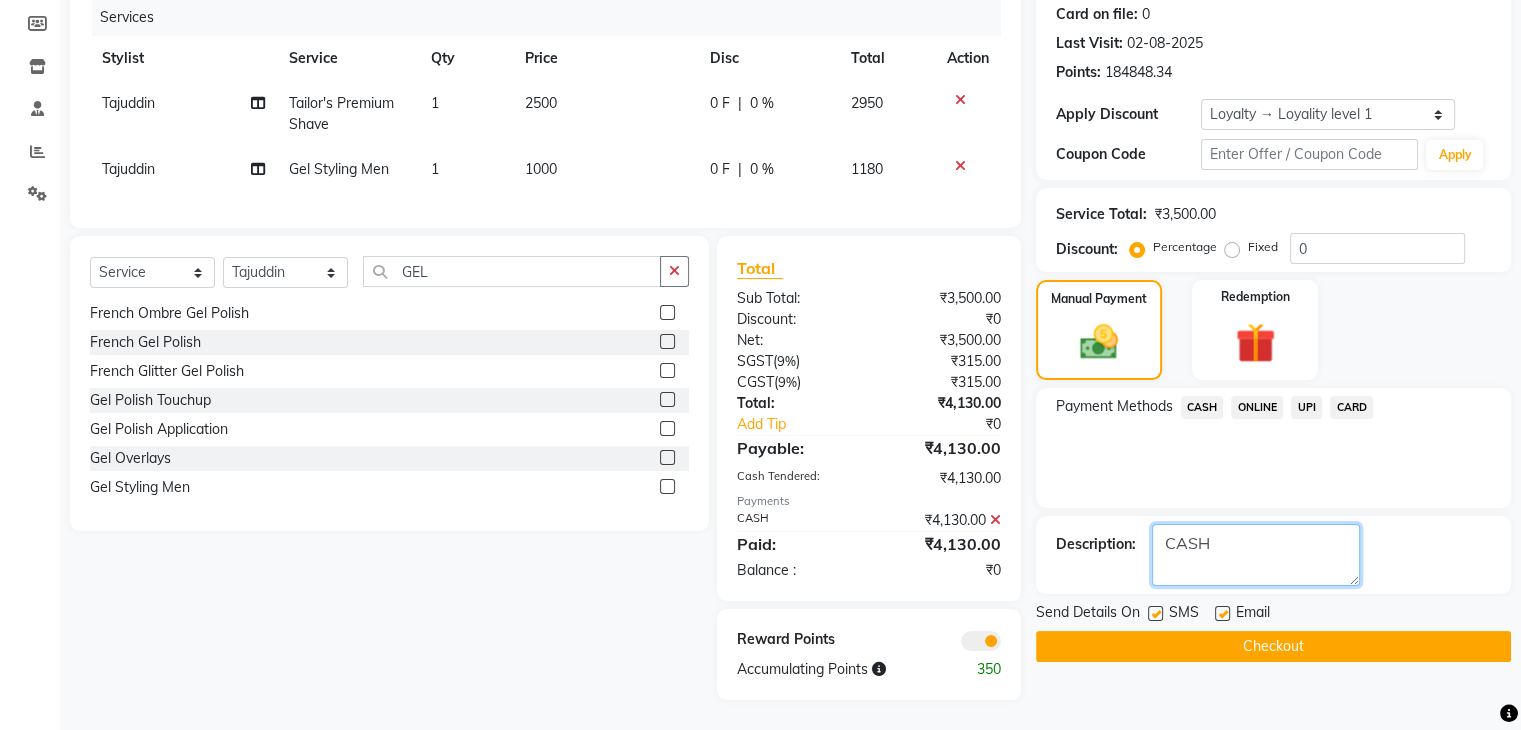 type on "CASH" 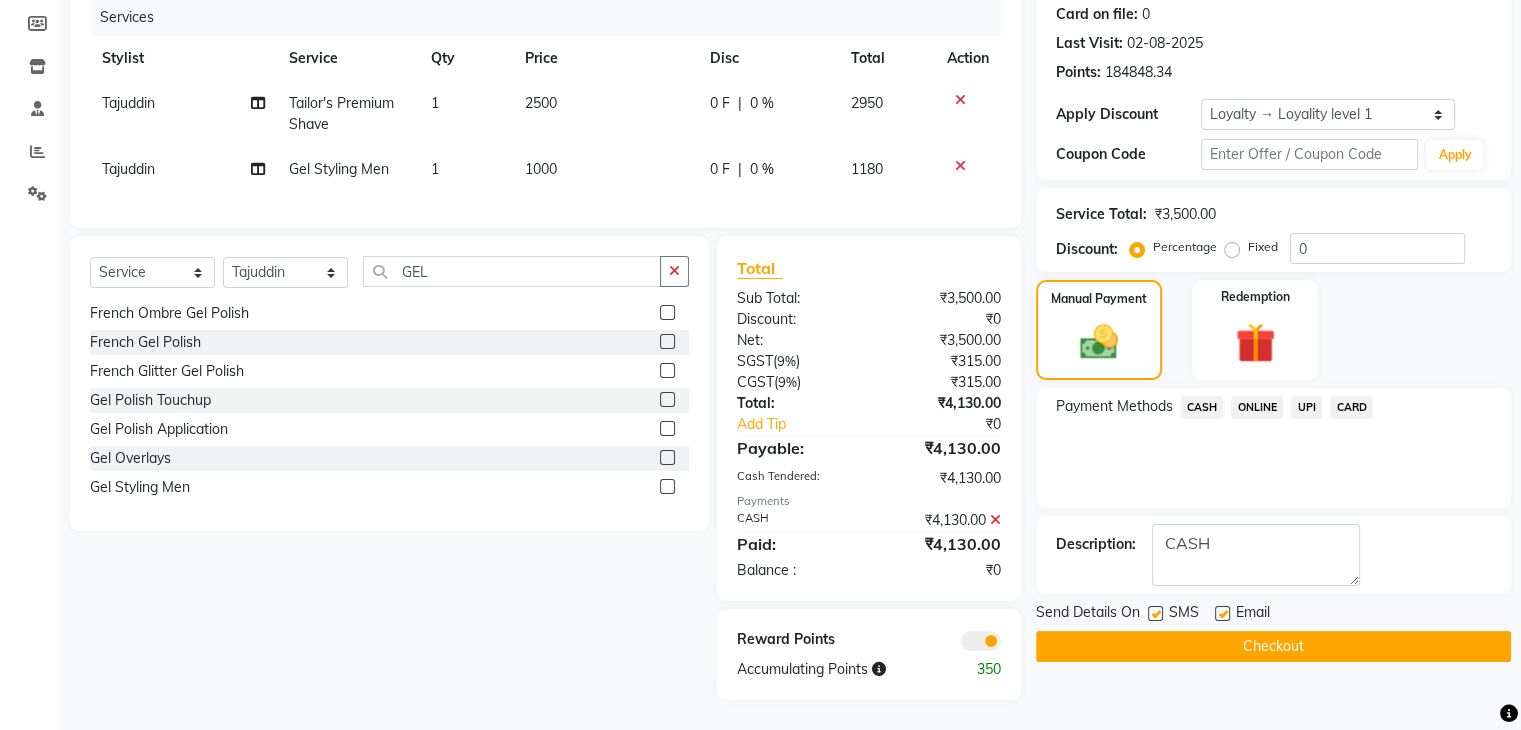 click on "Checkout" 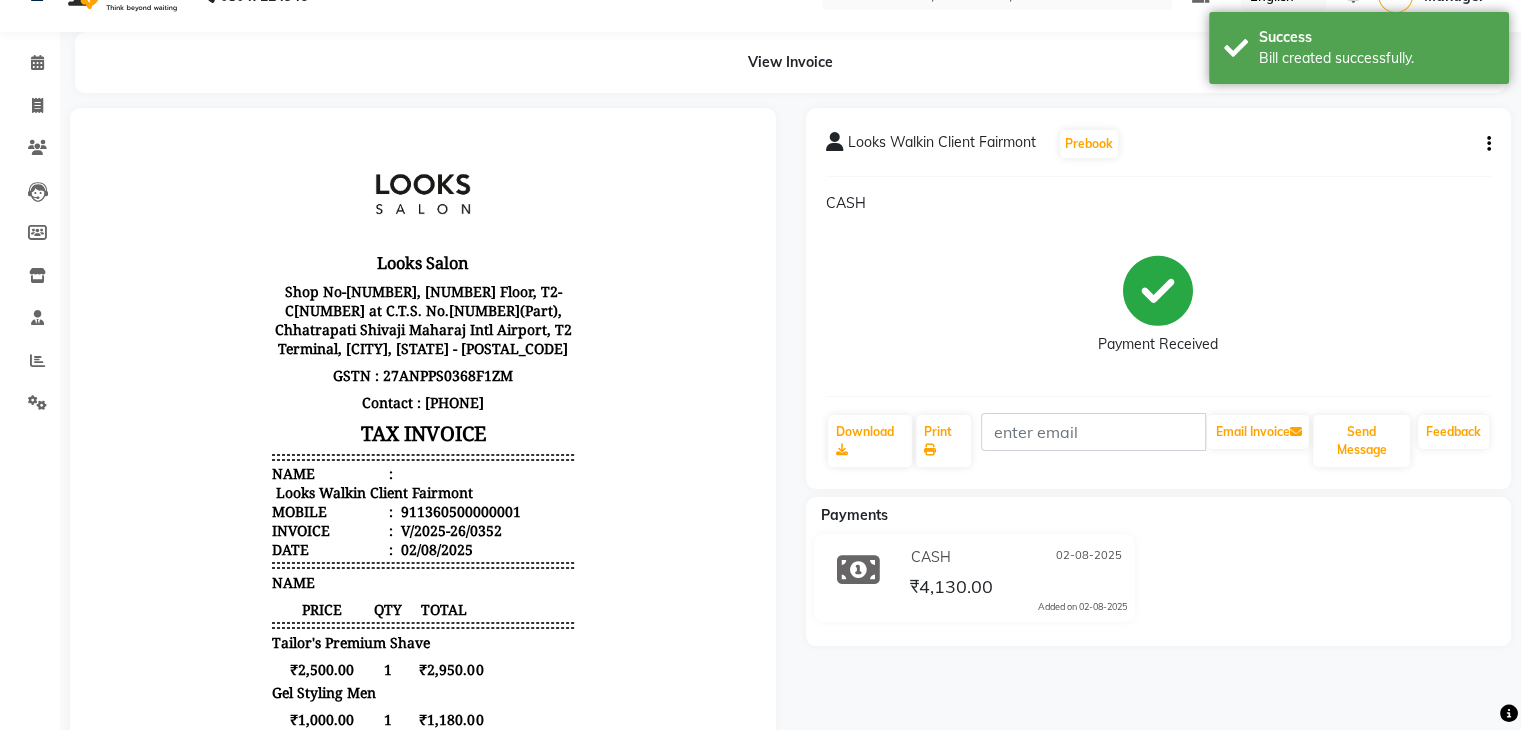 scroll, scrollTop: 0, scrollLeft: 0, axis: both 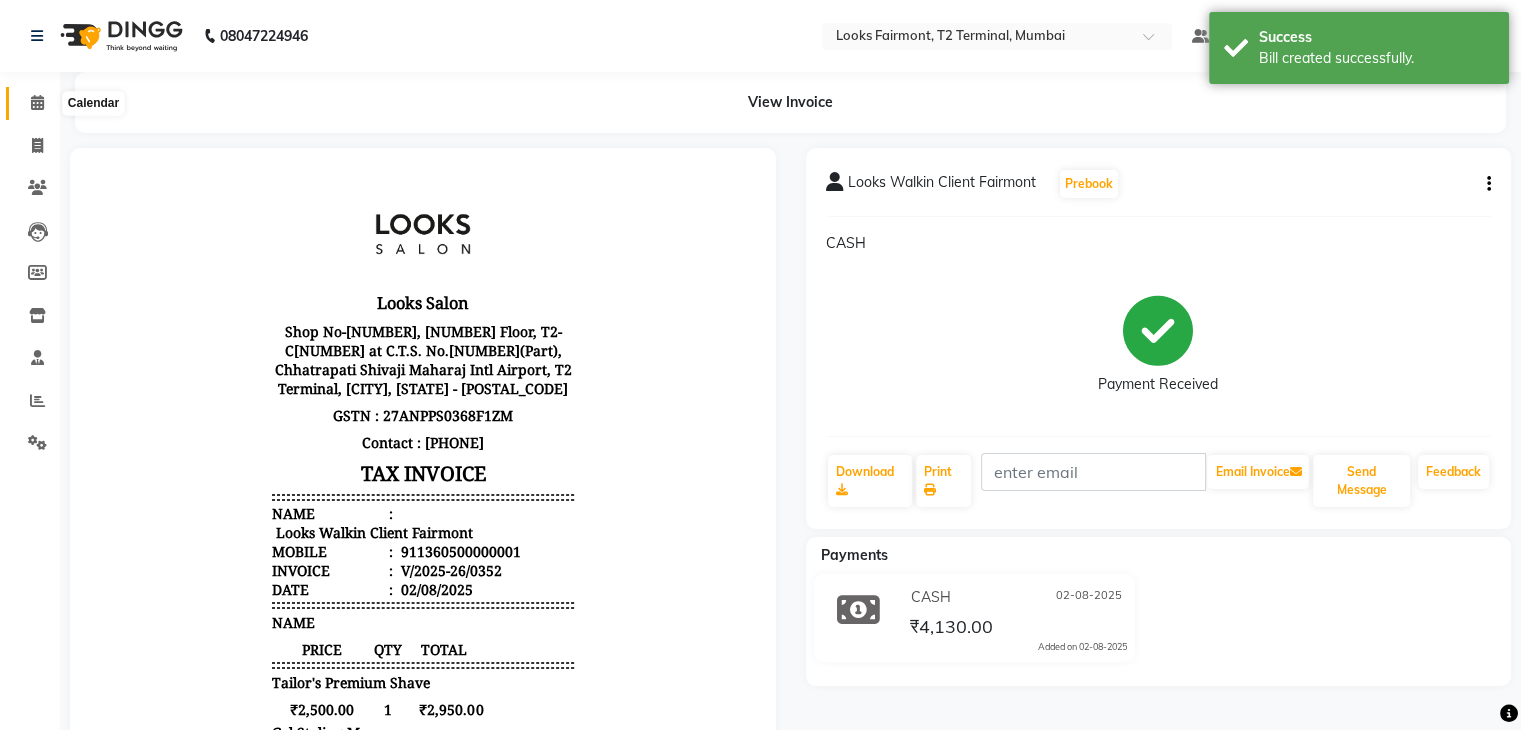 click 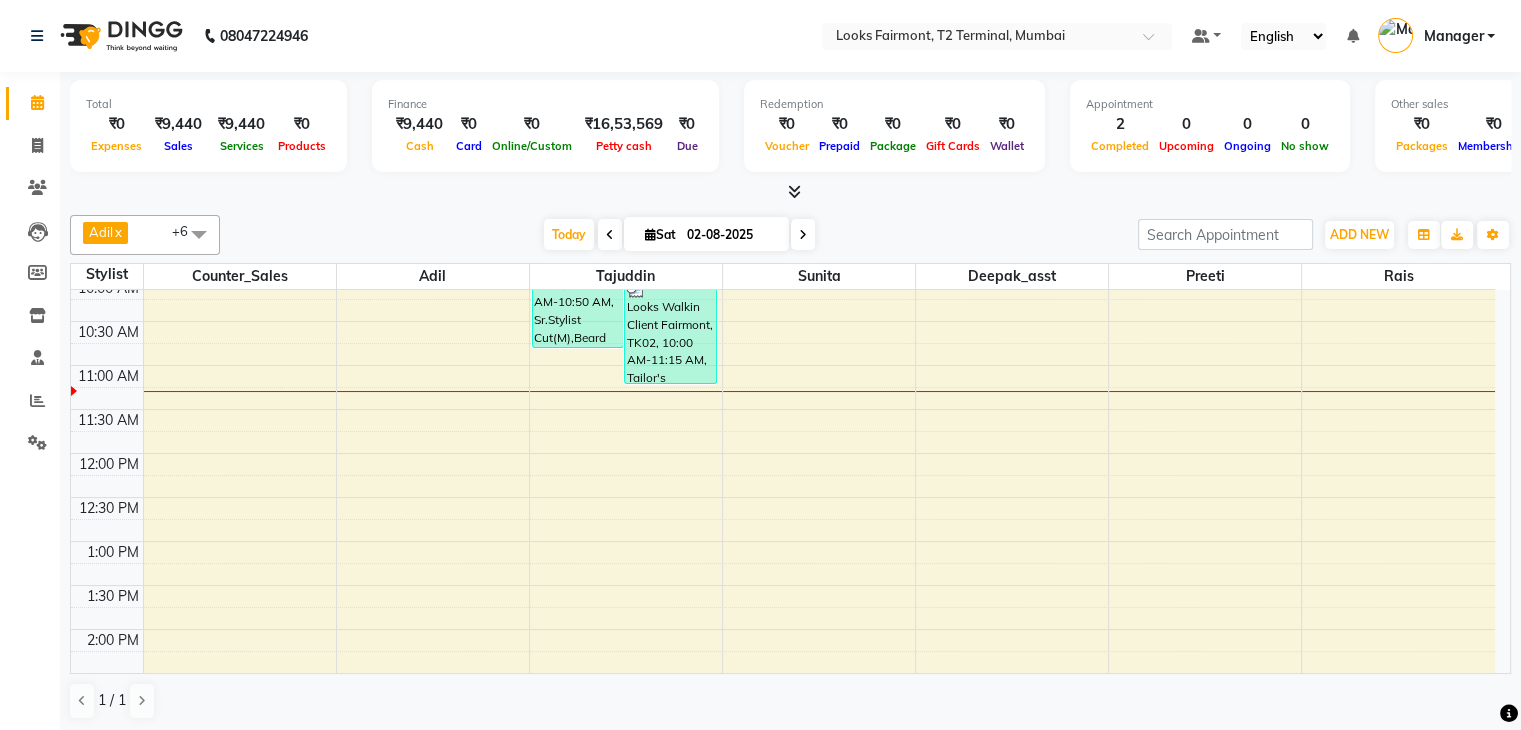 scroll, scrollTop: 200, scrollLeft: 0, axis: vertical 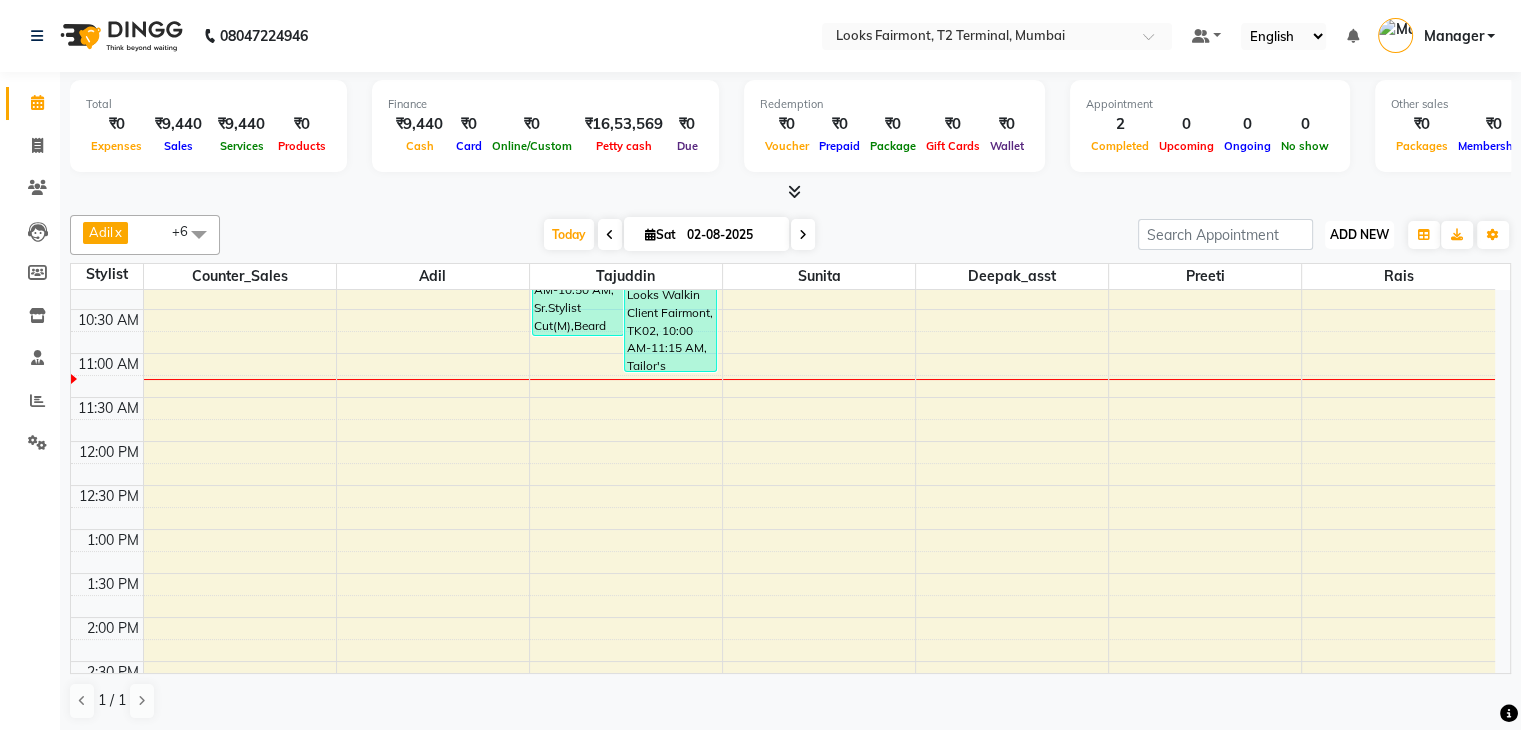 click on "ADD NEW" at bounding box center [1359, 234] 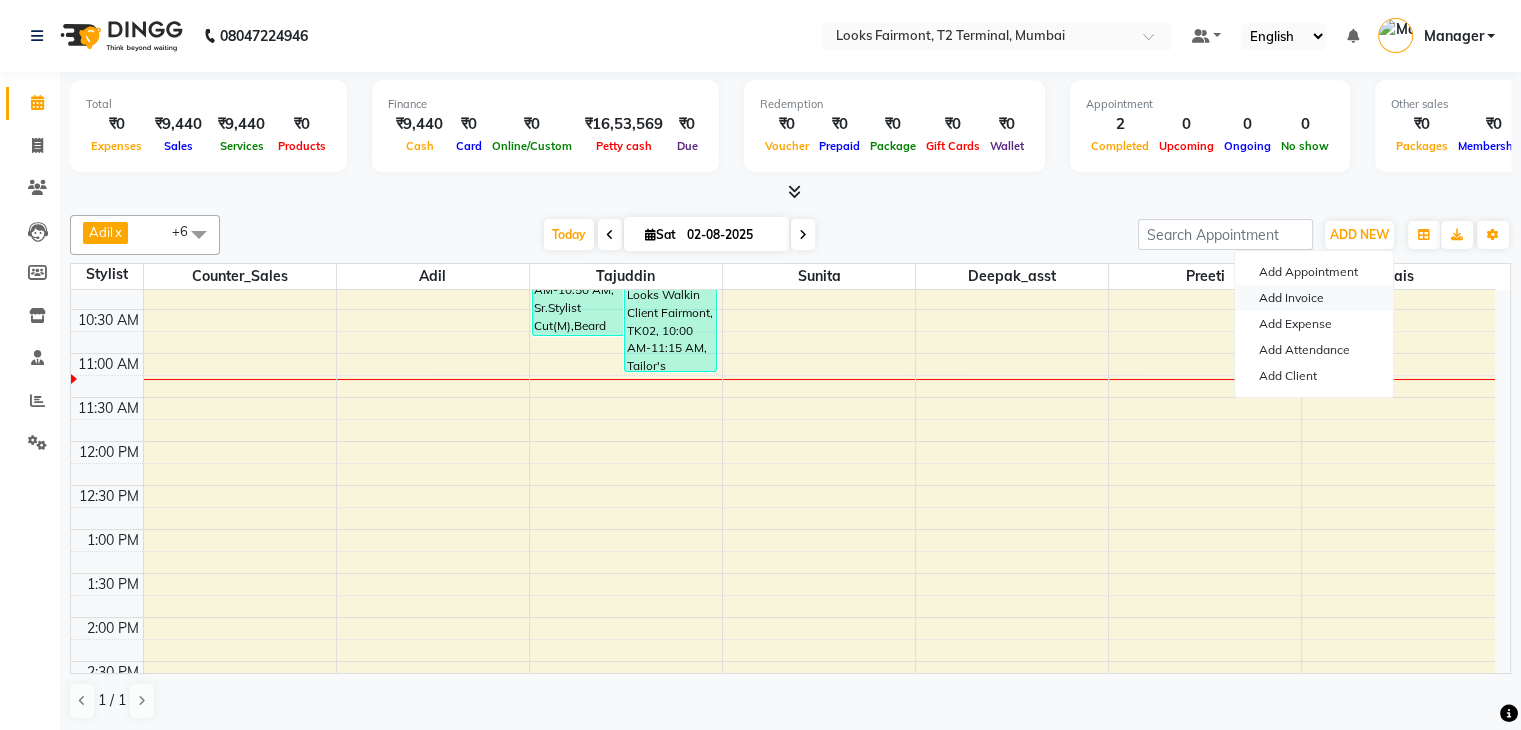 click on "Add Invoice" at bounding box center (1314, 298) 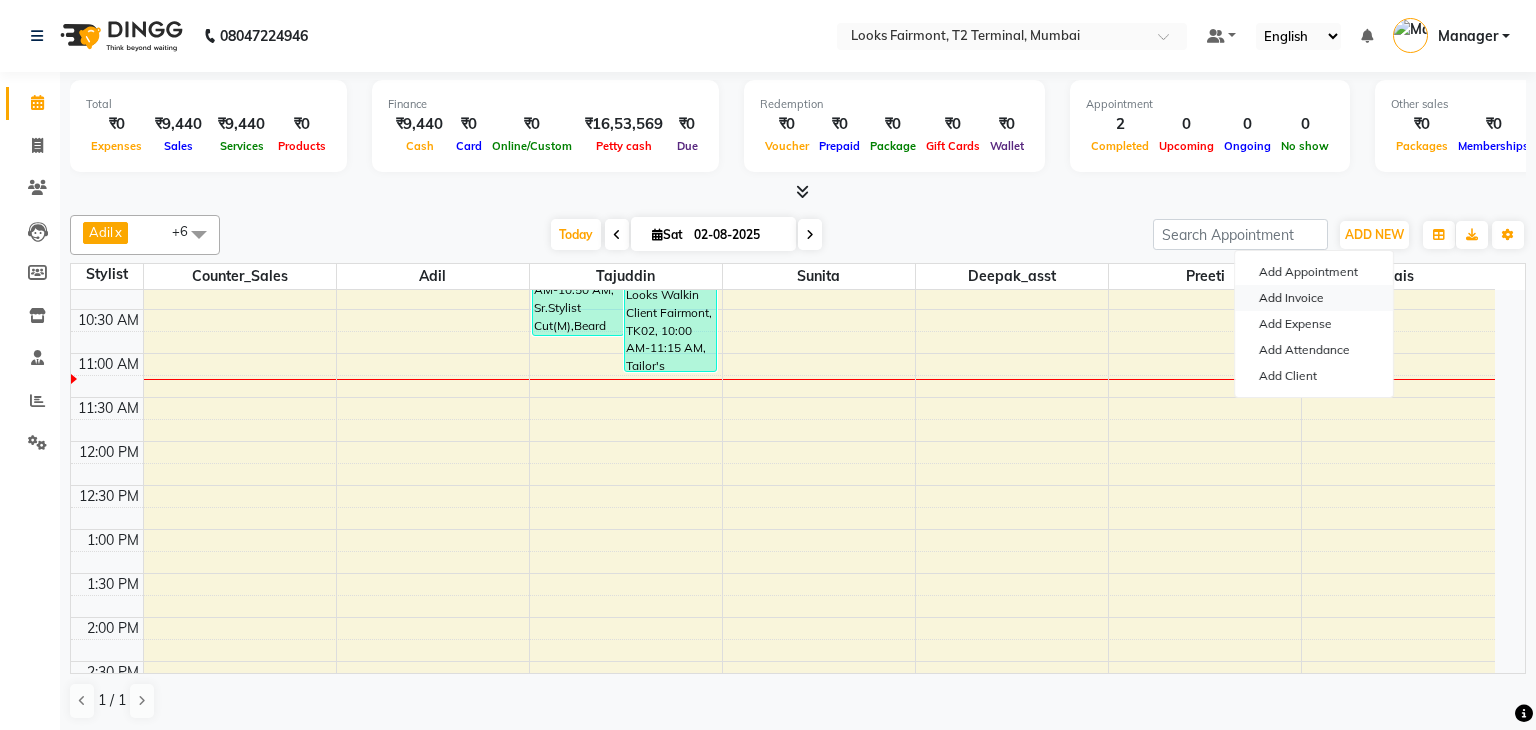 select on "8139" 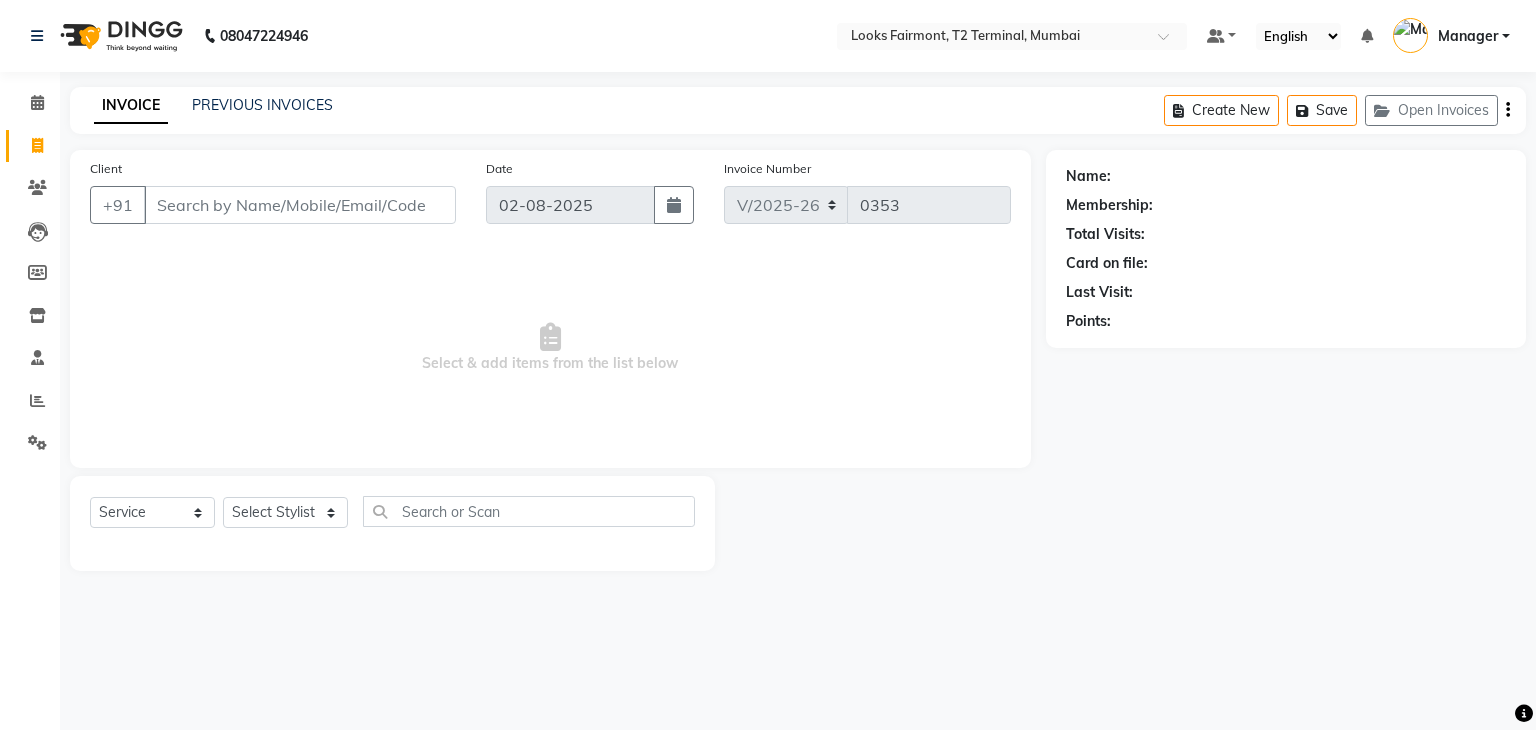 click on "Client" at bounding box center (300, 205) 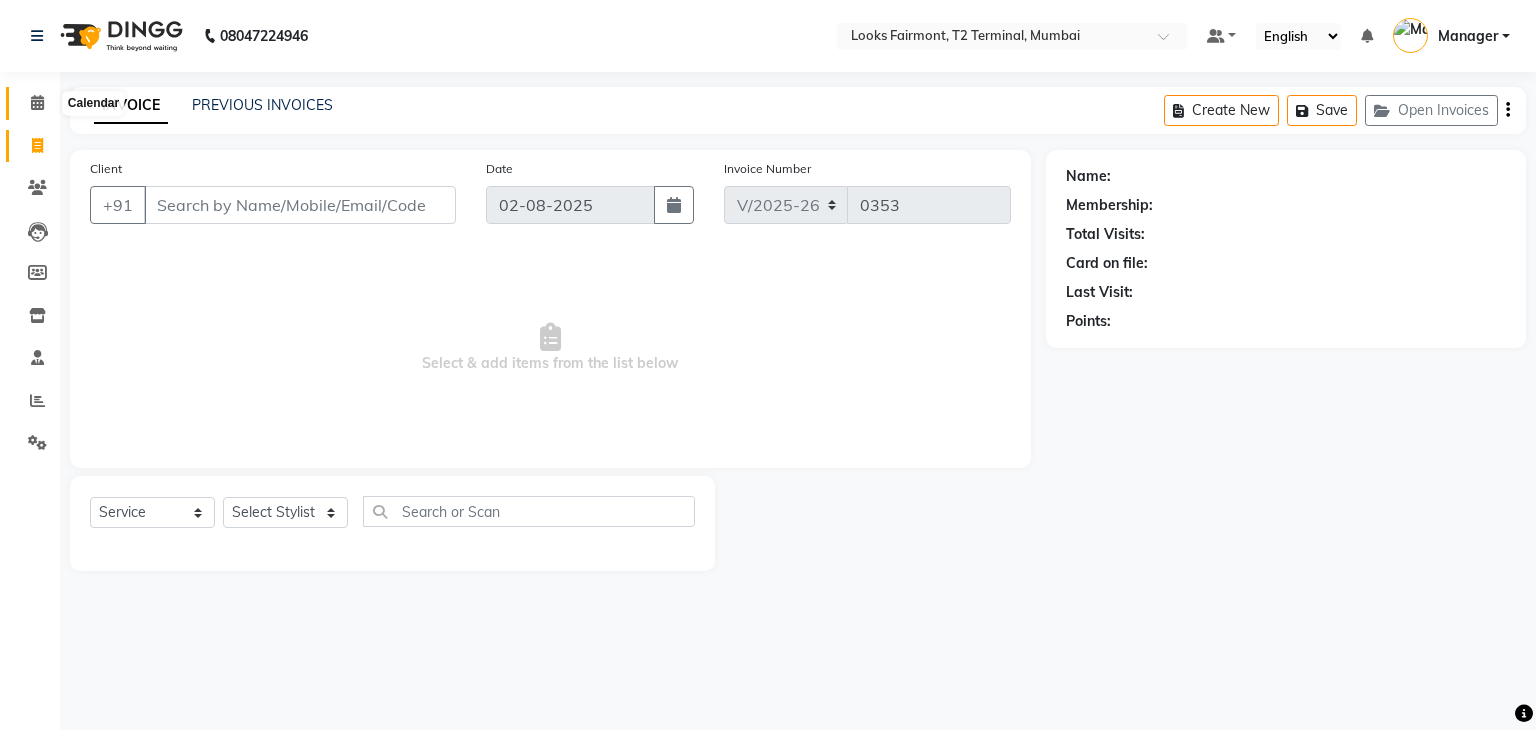 click 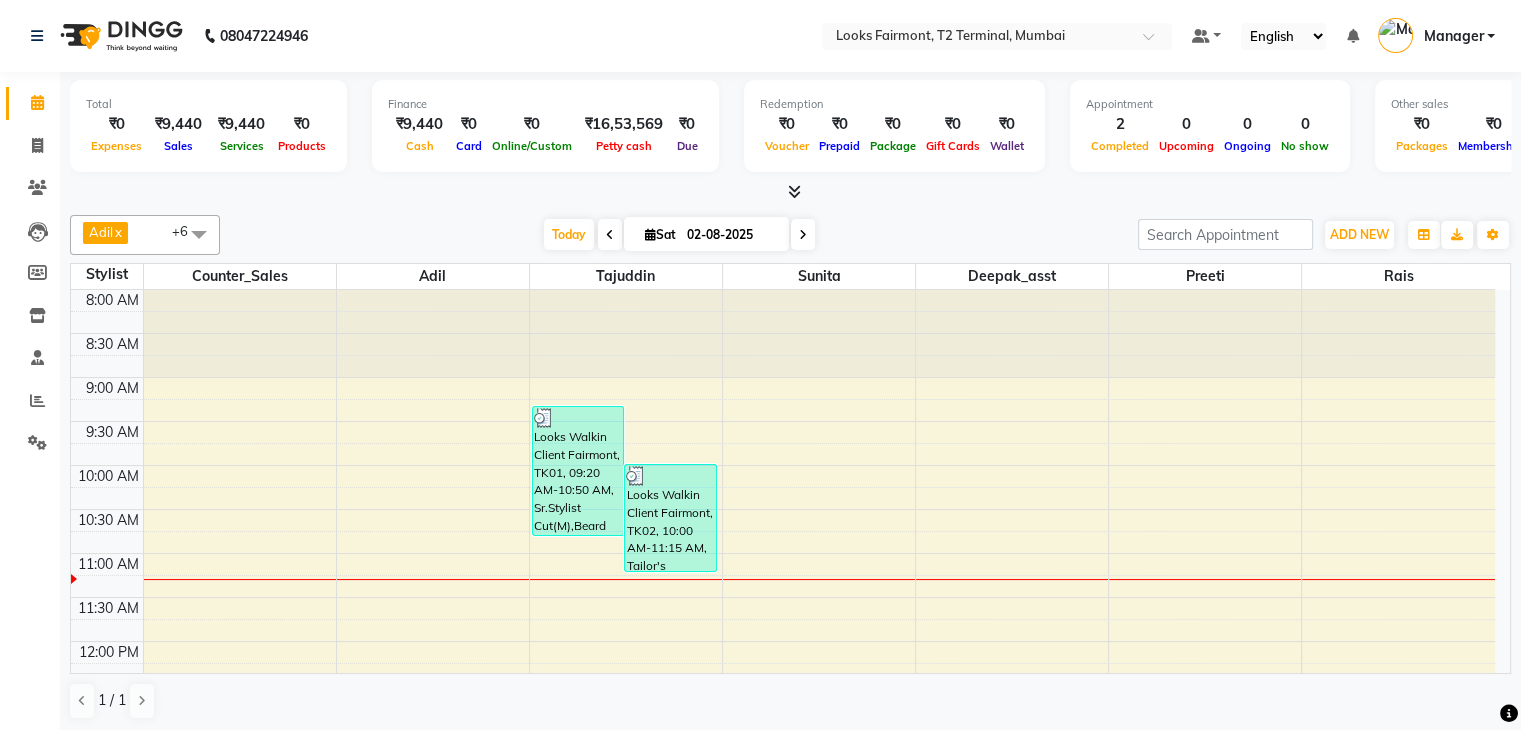 click on "8:00 AM 8:30 AM 9:00 AM 9:30 AM 10:00 AM 10:30 AM 11:00 AM 11:30 AM 12:00 PM 12:30 PM 1:00 PM 1:30 PM 2:00 PM 2:30 PM 3:00 PM 3:30 PM 4:00 PM 4:30 PM 5:00 PM 5:30 PM 6:00 PM 6:30 PM 7:00 PM 7:30 PM 8:00 PM 8:30 PM     Looks Walkin Client Fairmont, TK01, 09:20 AM-10:50 AM, Sr.Stylist Cut(M),Beard Trimming     Looks Walkin Client Fairmont, TK02, 10:00 AM-11:15 AM, Tailor's Premium Shave,Gel Styling Men" at bounding box center [783, 861] 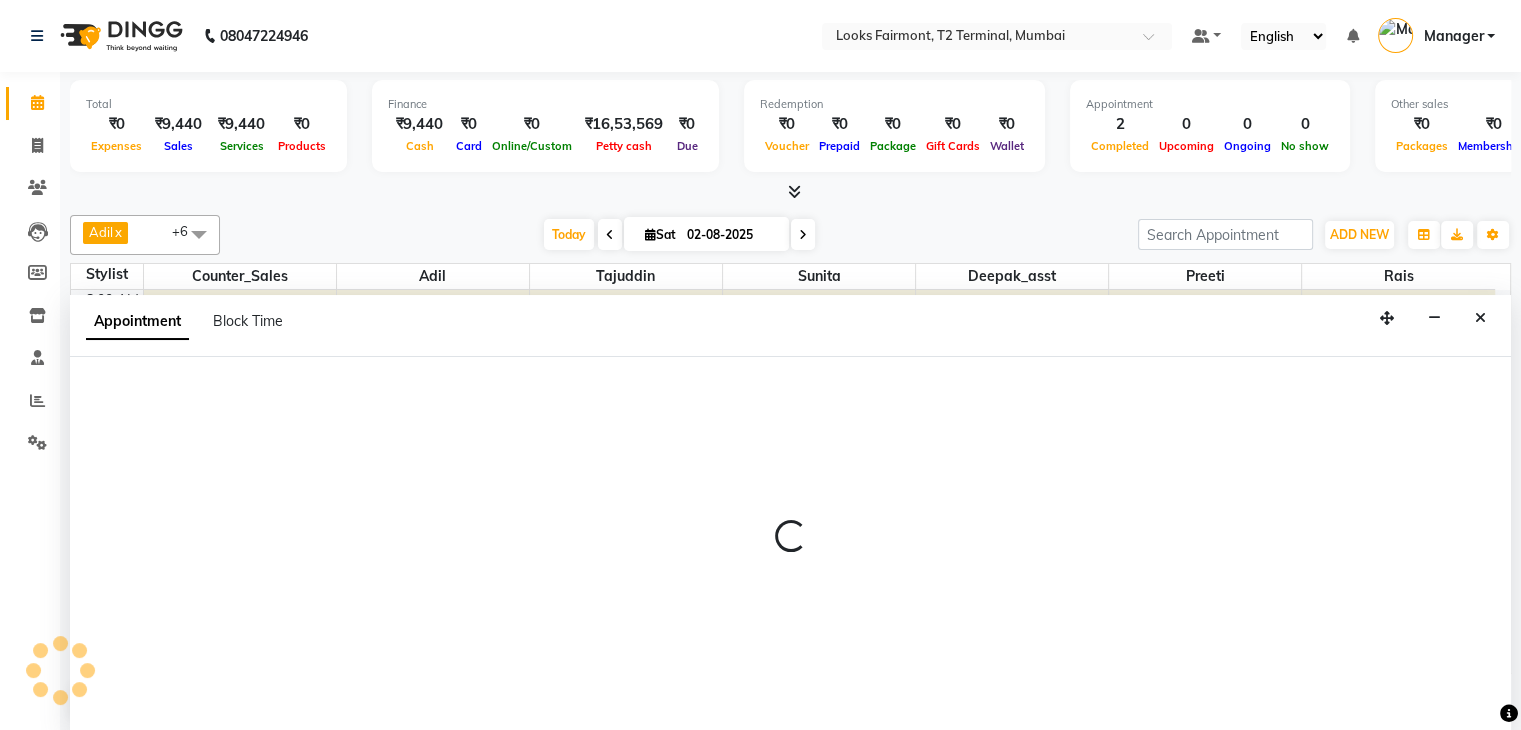 scroll, scrollTop: 1, scrollLeft: 0, axis: vertical 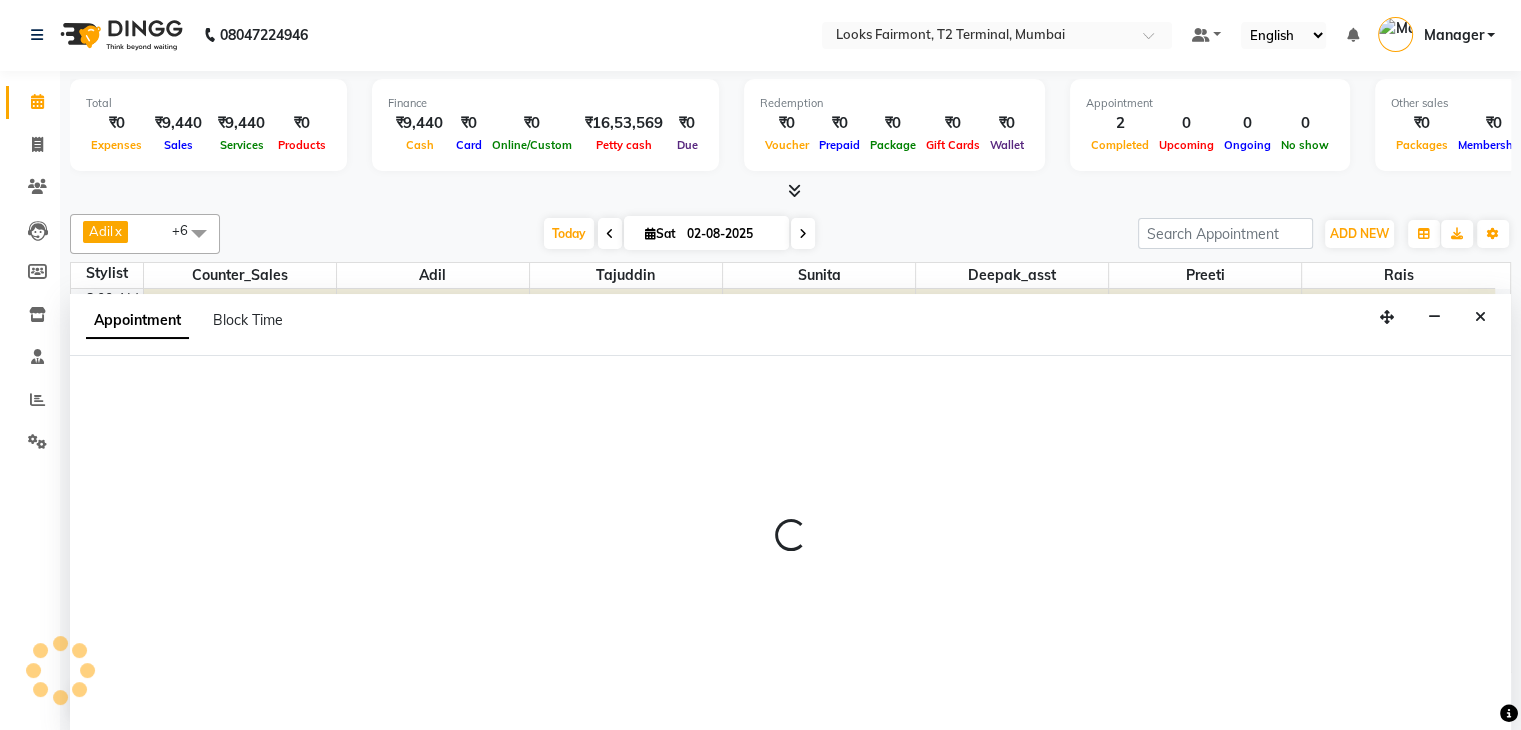 select on "76349" 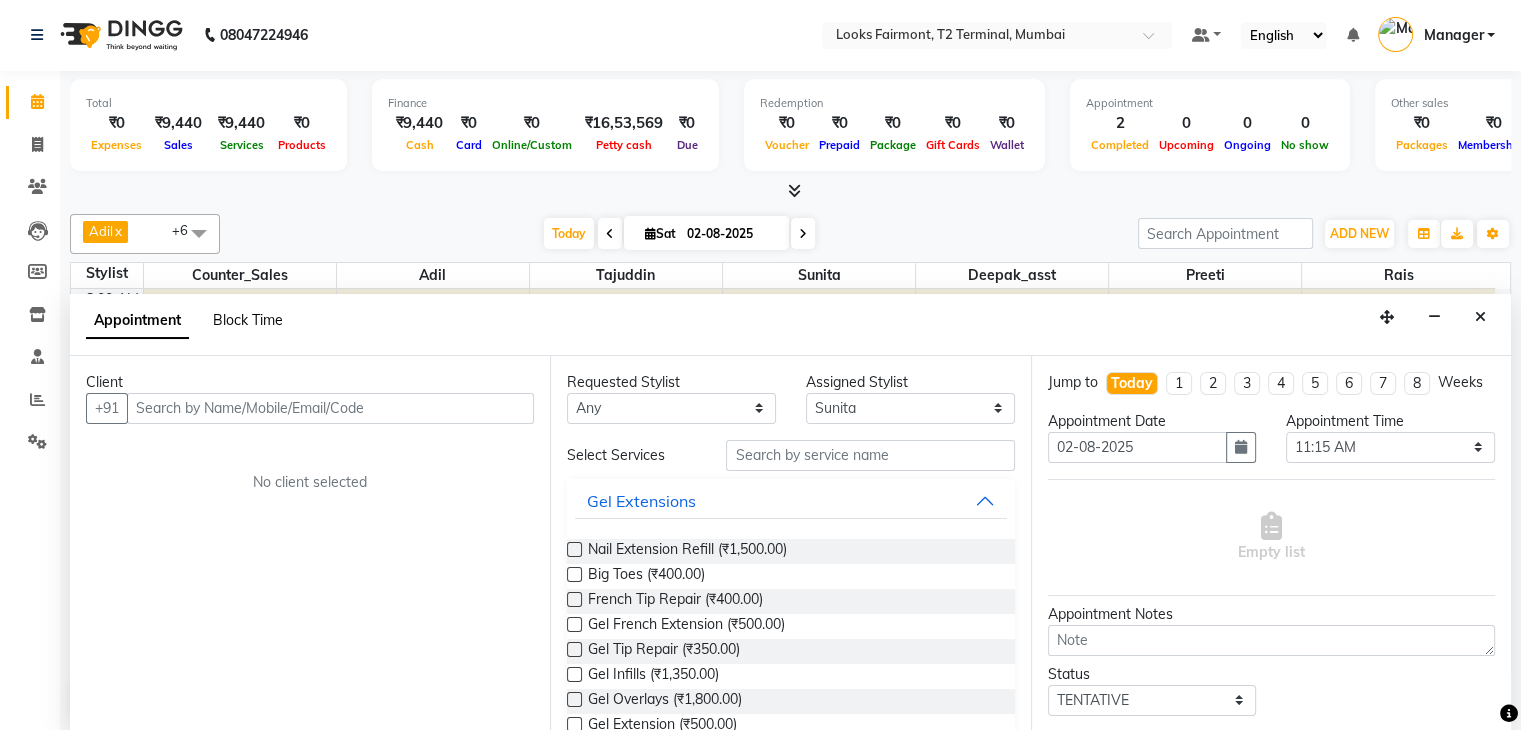 click on "Block Time" at bounding box center [248, 320] 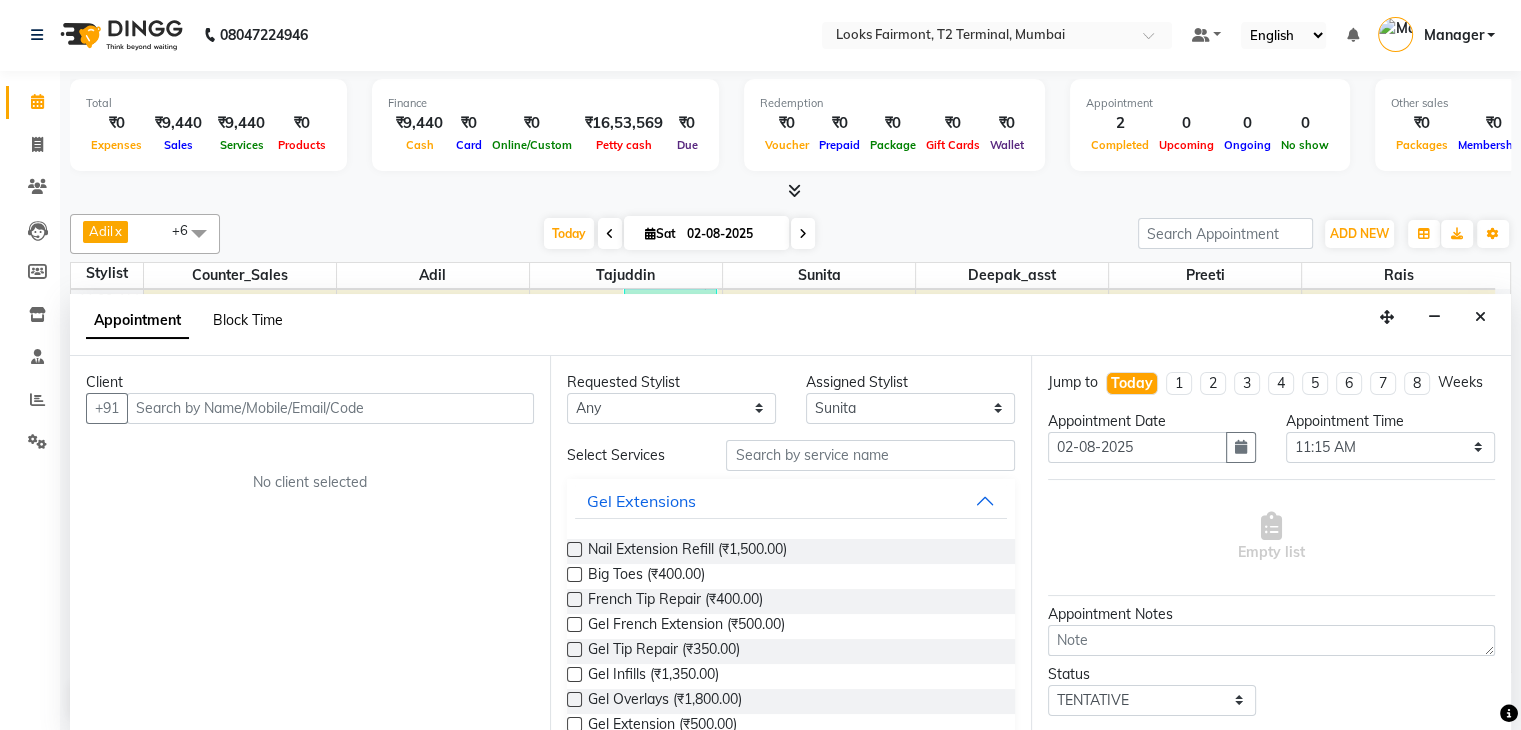 select on "76349" 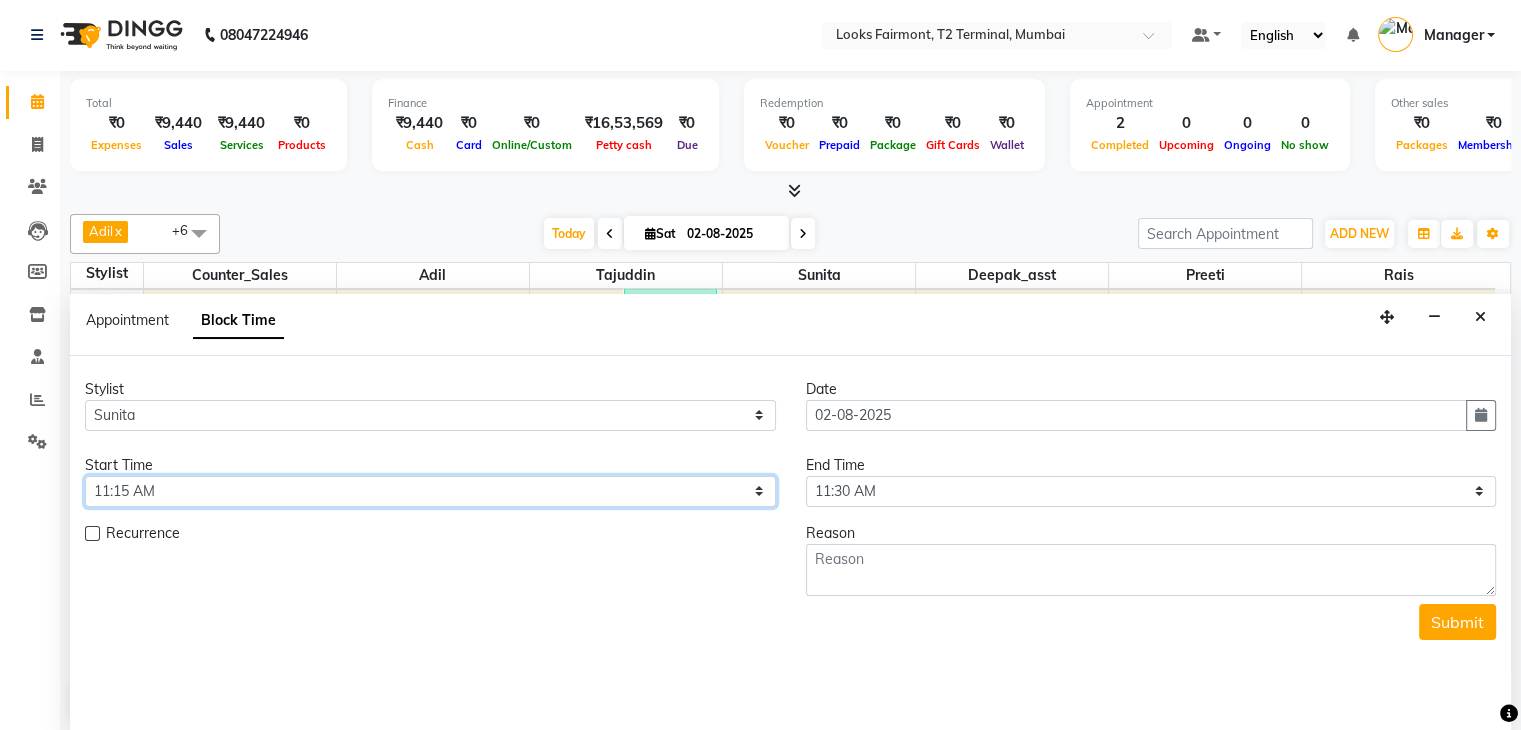 click on "Select 09:00 AM 09:15 AM 09:30 AM 09:45 AM 10:00 AM 10:15 AM 10:30 AM 10:45 AM 11:00 AM 11:15 AM 11:30 AM 11:45 AM 12:00 PM 12:15 PM 12:30 PM 12:45 PM 01:00 PM 01:15 PM 01:30 PM 01:45 PM 02:00 PM 02:15 PM 02:30 PM 02:45 PM 03:00 PM 03:15 PM 03:30 PM 03:45 PM 04:00 PM 04:15 PM 04:30 PM 04:45 PM 05:00 PM 05:15 PM 05:30 PM 05:45 PM 06:00 PM 06:15 PM 06:30 PM 06:45 PM 07:00 PM 07:15 PM 07:30 PM 07:45 PM 08:00 PM" at bounding box center [430, 491] 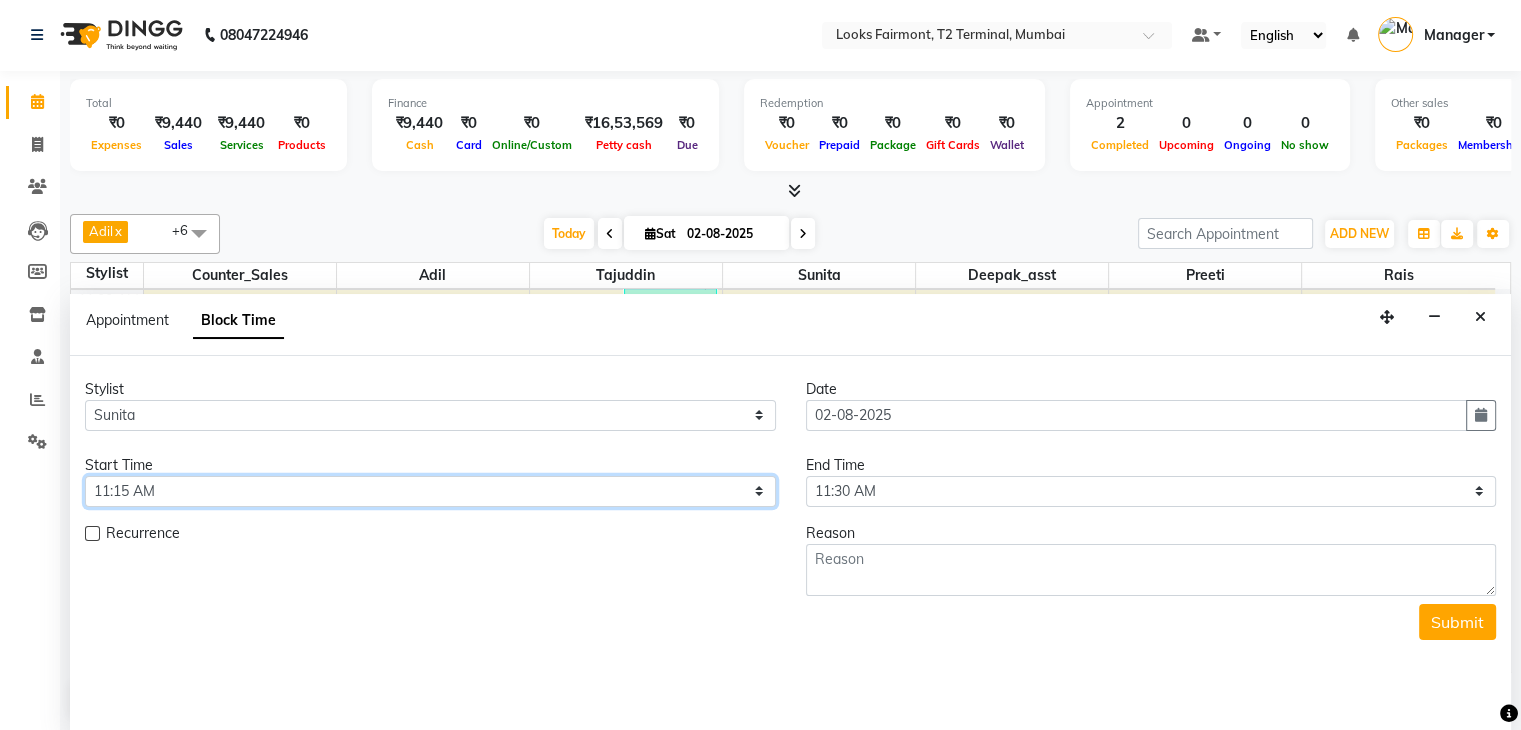 select on "690" 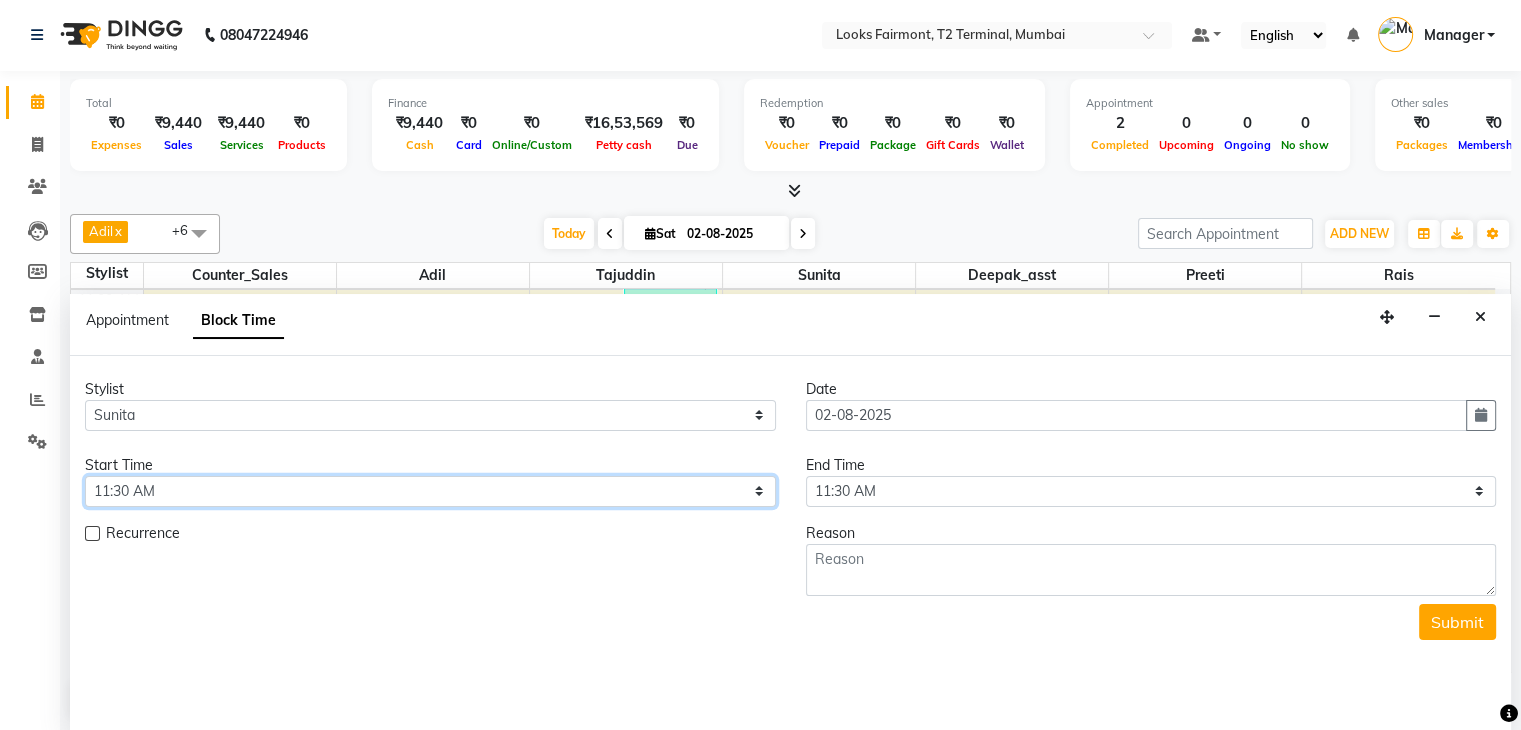 click on "Select 09:00 AM 09:15 AM 09:30 AM 09:45 AM 10:00 AM 10:15 AM 10:30 AM 10:45 AM 11:00 AM 11:15 AM 11:30 AM 11:45 AM 12:00 PM 12:15 PM 12:30 PM 12:45 PM 01:00 PM 01:15 PM 01:30 PM 01:45 PM 02:00 PM 02:15 PM 02:30 PM 02:45 PM 03:00 PM 03:15 PM 03:30 PM 03:45 PM 04:00 PM 04:15 PM 04:30 PM 04:45 PM 05:00 PM 05:15 PM 05:30 PM 05:45 PM 06:00 PM 06:15 PM 06:30 PM 06:45 PM 07:00 PM 07:15 PM 07:30 PM 07:45 PM 08:00 PM" at bounding box center (430, 491) 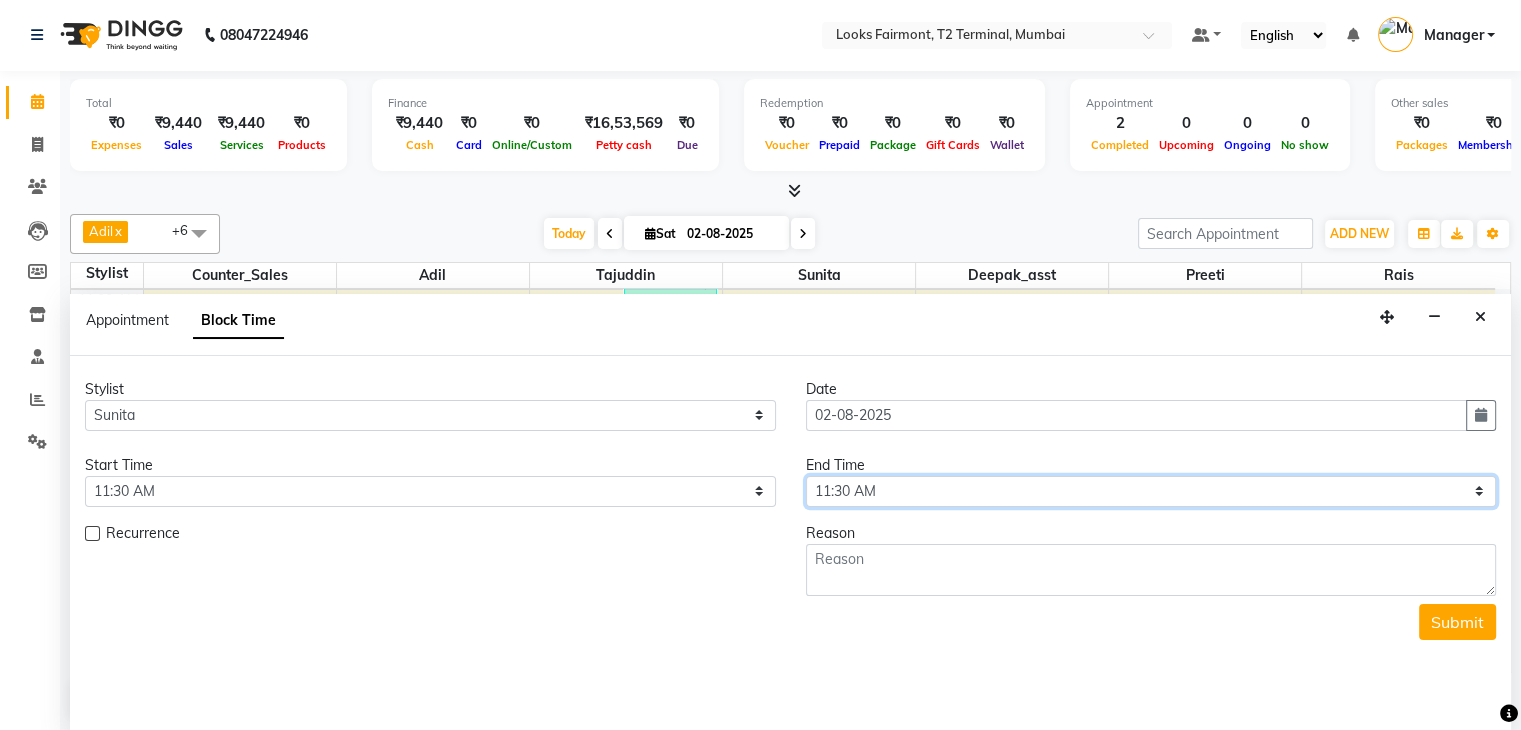 click on "Select 09:00 AM 09:15 AM 09:30 AM 09:45 AM 10:00 AM 10:15 AM 10:30 AM 10:45 AM 11:00 AM 11:15 AM 11:30 AM 11:45 AM 12:00 PM 12:15 PM 12:30 PM 12:45 PM 01:00 PM 01:15 PM 01:30 PM 01:45 PM 02:00 PM 02:15 PM 02:30 PM 02:45 PM 03:00 PM 03:15 PM 03:30 PM 03:45 PM 04:00 PM 04:15 PM 04:30 PM 04:45 PM 05:00 PM 05:15 PM 05:30 PM 05:45 PM 06:00 PM 06:15 PM 06:30 PM 06:45 PM 07:00 PM 07:15 PM 07:30 PM 07:45 PM 08:00 PM" at bounding box center (1151, 491) 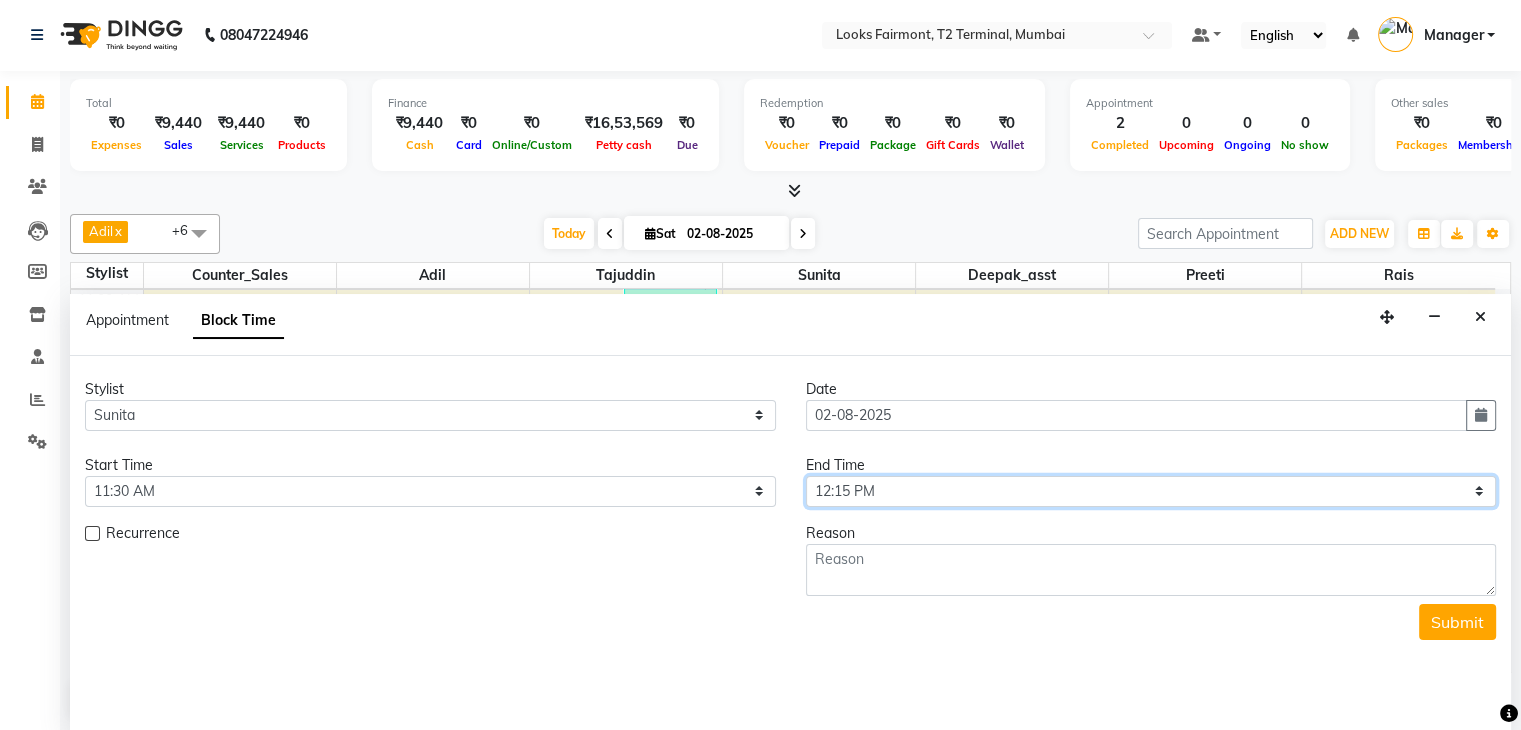 click on "Select 09:00 AM 09:15 AM 09:30 AM 09:45 AM 10:00 AM 10:15 AM 10:30 AM 10:45 AM 11:00 AM 11:15 AM 11:30 AM 11:45 AM 12:00 PM 12:15 PM 12:30 PM 12:45 PM 01:00 PM 01:15 PM 01:30 PM 01:45 PM 02:00 PM 02:15 PM 02:30 PM 02:45 PM 03:00 PM 03:15 PM 03:30 PM 03:45 PM 04:00 PM 04:15 PM 04:30 PM 04:45 PM 05:00 PM 05:15 PM 05:30 PM 05:45 PM 06:00 PM 06:15 PM 06:30 PM 06:45 PM 07:00 PM 07:15 PM 07:30 PM 07:45 PM 08:00 PM" at bounding box center [1151, 491] 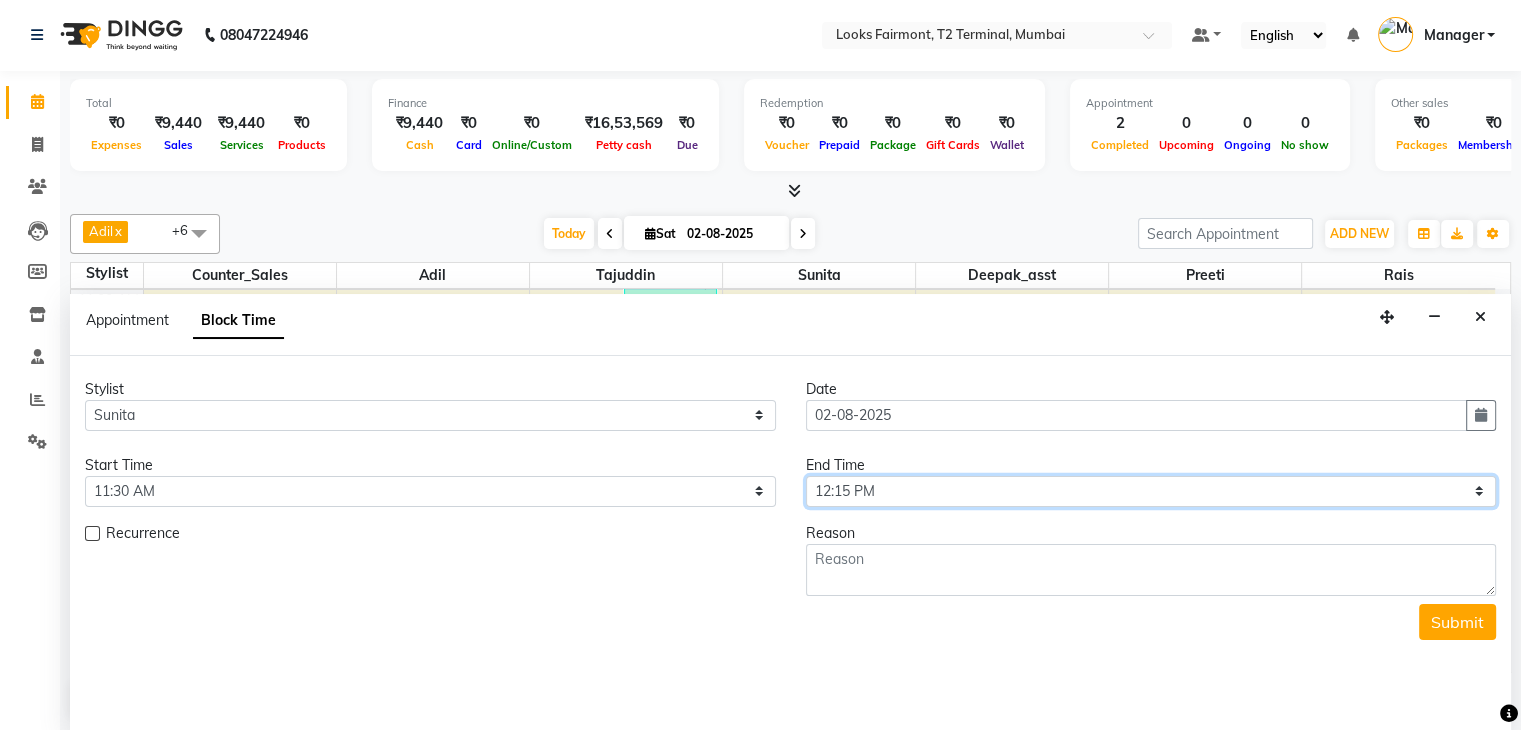 select on "750" 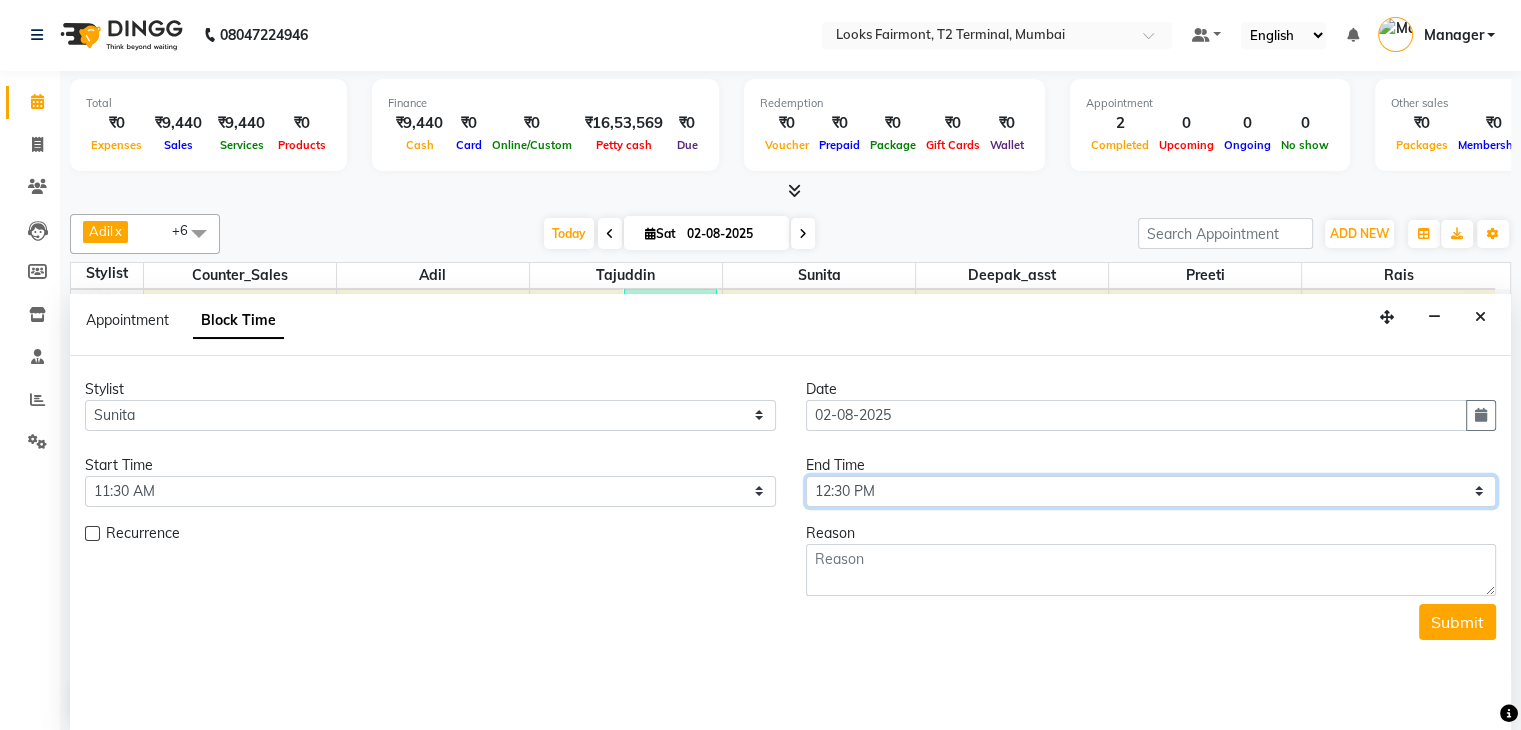 click on "Select 09:00 AM 09:15 AM 09:30 AM 09:45 AM 10:00 AM 10:15 AM 10:30 AM 10:45 AM 11:00 AM 11:15 AM 11:30 AM 11:45 AM 12:00 PM 12:15 PM 12:30 PM 12:45 PM 01:00 PM 01:15 PM 01:30 PM 01:45 PM 02:00 PM 02:15 PM 02:30 PM 02:45 PM 03:00 PM 03:15 PM 03:30 PM 03:45 PM 04:00 PM 04:15 PM 04:30 PM 04:45 PM 05:00 PM 05:15 PM 05:30 PM 05:45 PM 06:00 PM 06:15 PM 06:30 PM 06:45 PM 07:00 PM 07:15 PM 07:30 PM 07:45 PM 08:00 PM" at bounding box center (1151, 491) 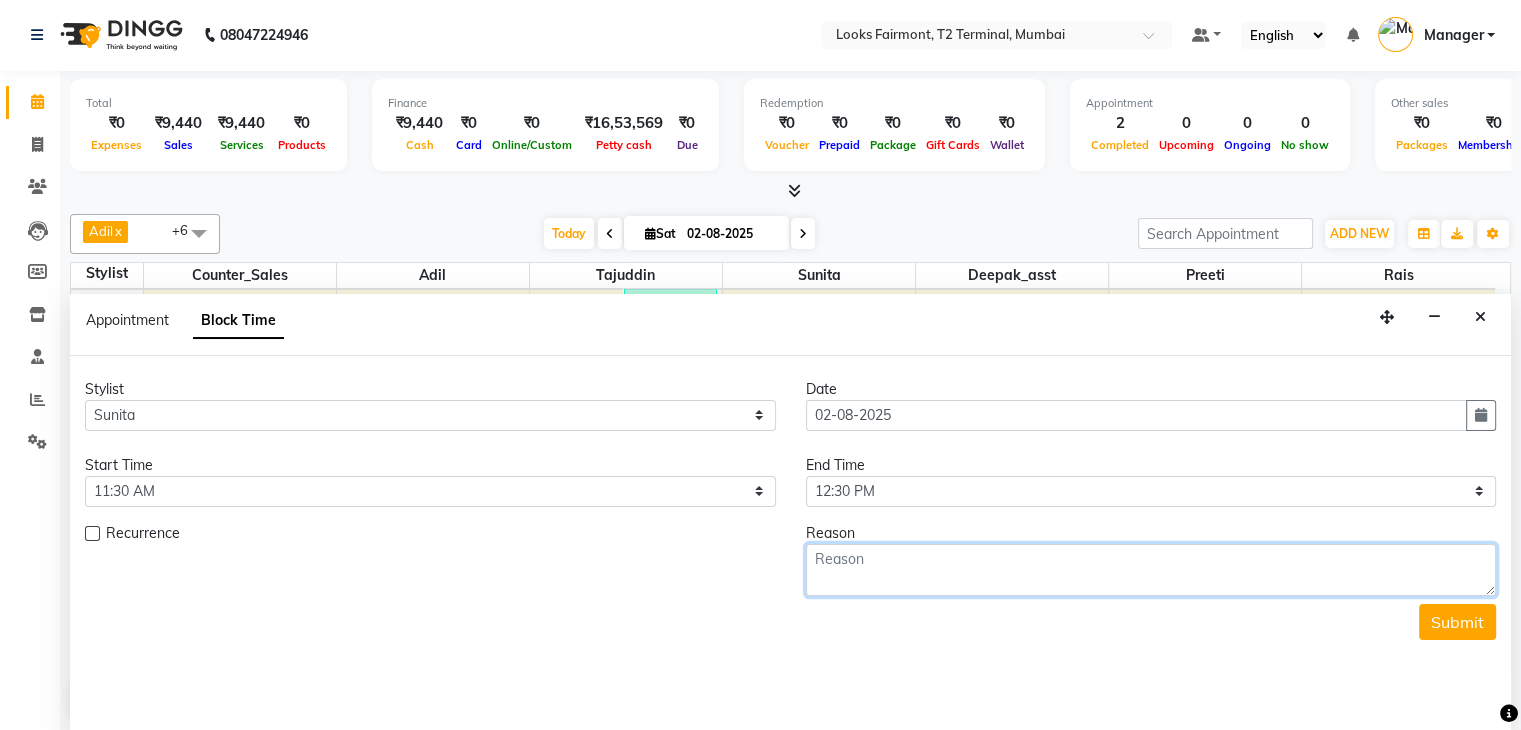 click at bounding box center [1151, 570] 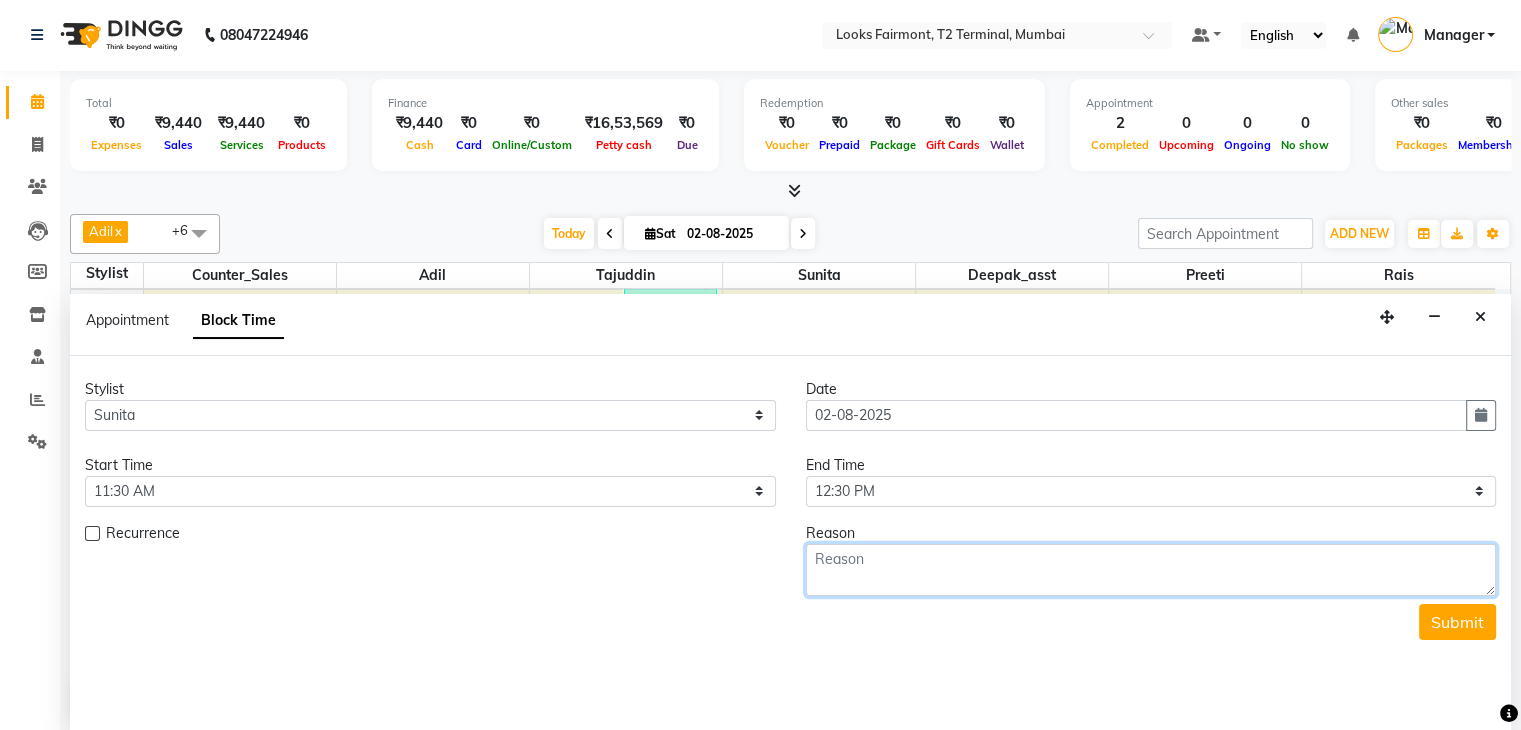 click on "Stylist Select Adil Anisa Counter_Sales Deepak_asst Nisha Preeti Rais Soring_mgr Sunita Tajuddin Date 02-08-2025 Start Time Select 09:00 AM 09:15 AM 09:30 AM 09:45 AM 10:00 AM 10:15 AM 10:30 AM 10:45 AM 11:00 AM 11:15 AM 11:30 AM 11:45 AM 12:00 PM 12:15 PM 12:30 PM 12:45 PM 01:00 PM 01:15 PM 01:30 PM 01:45 PM 02:00 PM 02:15 PM 02:30 PM 02:45 PM 03:00 PM 03:15 PM 03:30 PM 03:45 PM 04:00 PM 04:15 PM 04:30 PM 04:45 PM 05:00 PM 05:15 PM 05:30 PM 05:45 PM 06:00 PM 06:15 PM 06:30 PM 06:45 PM 07:00 PM 07:15 PM 07:30 PM 07:45 PM 08:00 PM End Time Select 09:00 AM 09:15 AM 09:30 AM 09:45 AM 10:00 AM 10:15 AM 10:30 AM 10:45 AM 11:00 AM 11:15 AM 11:30 AM 11:45 AM 12:00 PM 12:15 PM 12:30 PM 12:45 PM 01:00 PM 01:15 PM 01:30 PM 01:45 PM 02:00 PM 02:15 PM 02:30 PM 02:45 PM 03:00 PM 03:15 PM 03:30 PM 03:45 PM 04:00 PM 04:15 PM 04:30 PM 04:45 PM 05:00 PM 05:15 PM 05:30 PM 05:45 PM 06:00 PM 06:15 PM 06:30 PM 06:45 PM 07:00 PM 07:15 PM 07:30 PM 07:45 PM 08:00 PM Recurrence Reason  Submit" at bounding box center [790, 544] 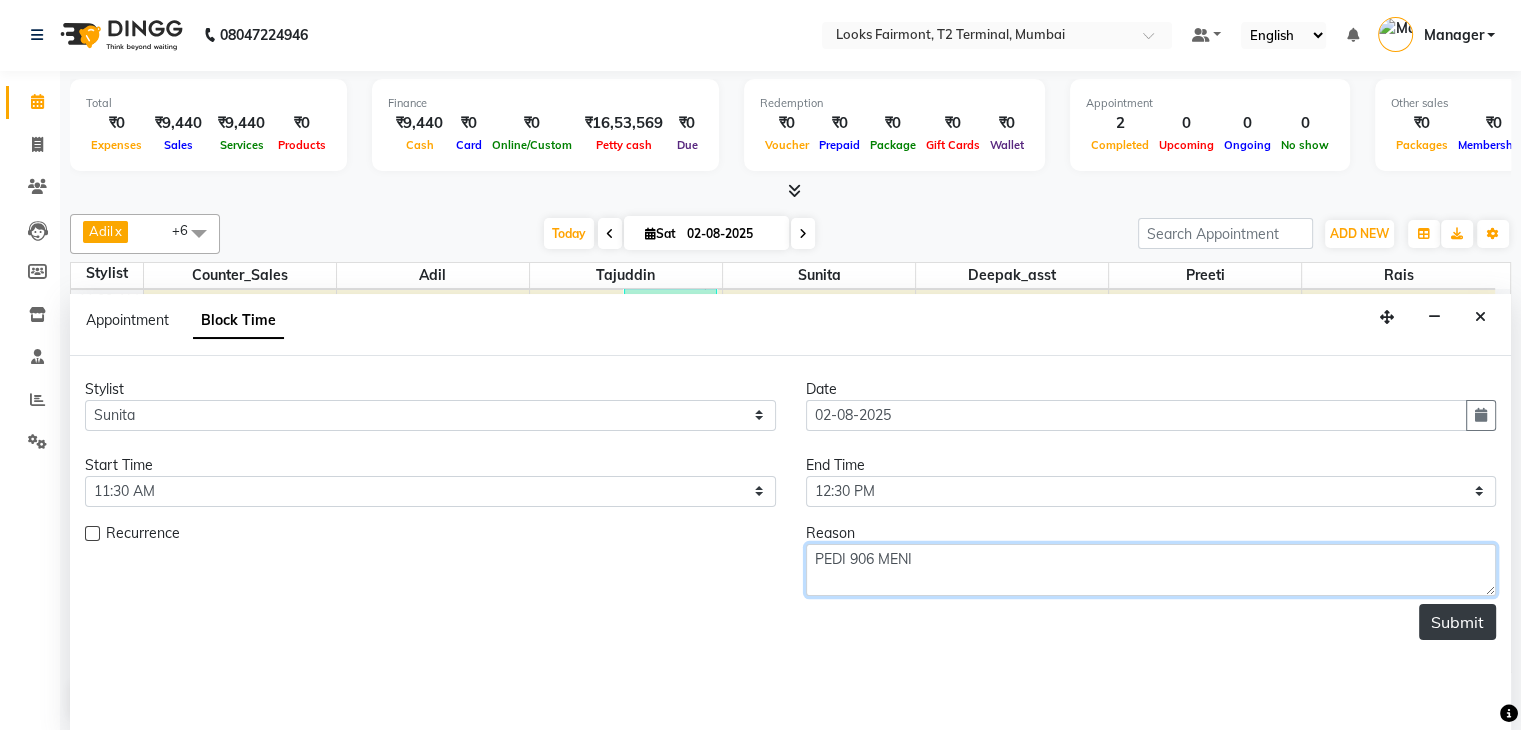 type on "PEDI 906 MENI" 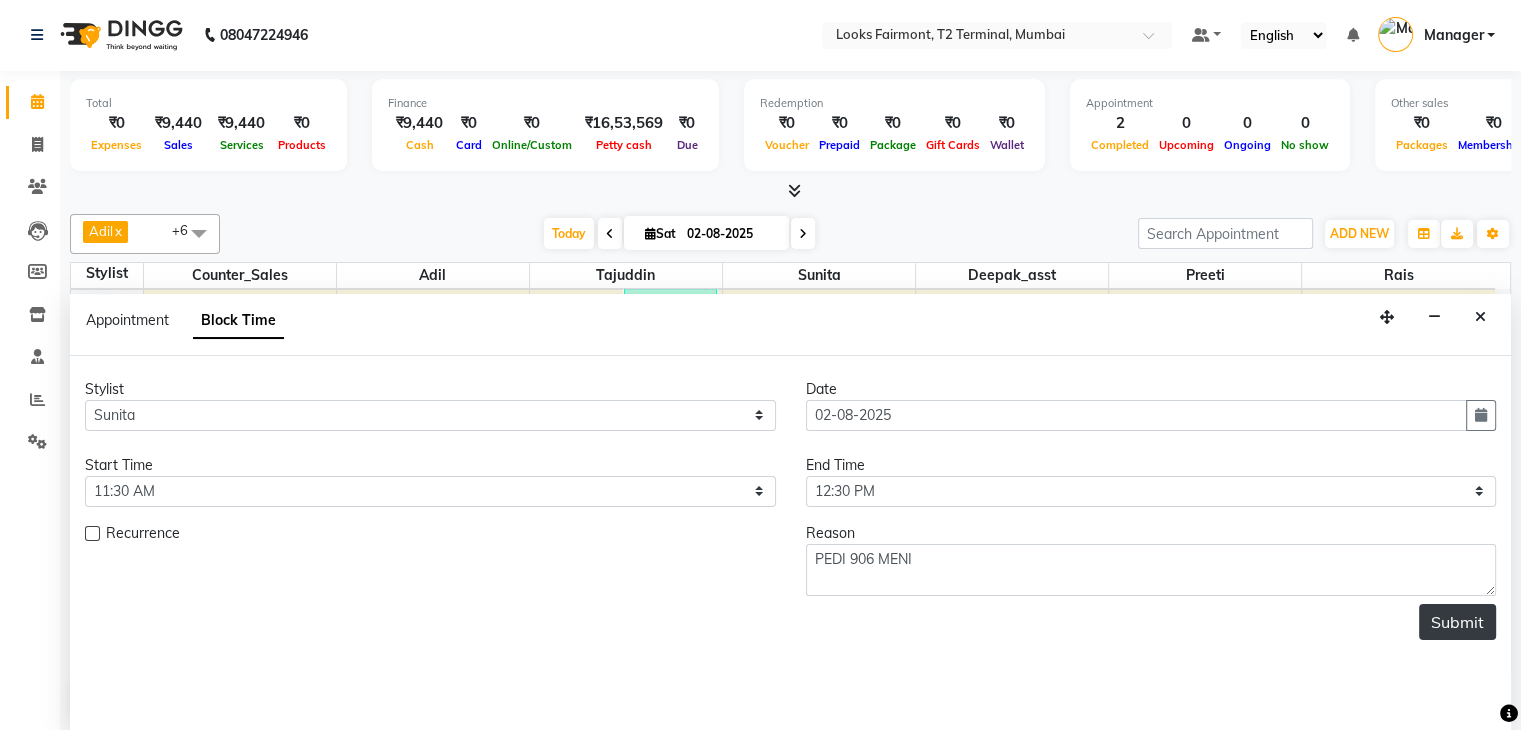 click on "Submit" at bounding box center [1457, 622] 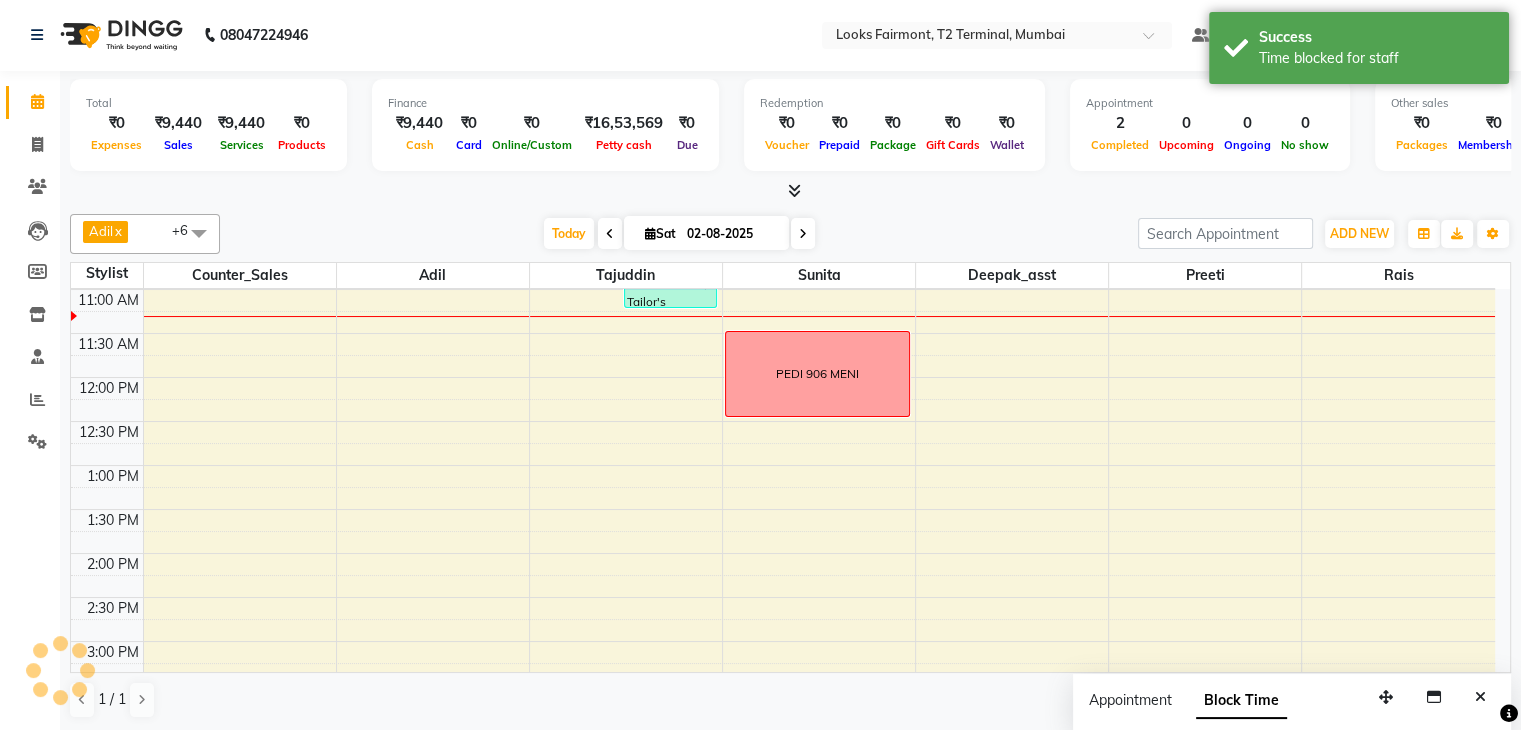 scroll, scrollTop: 0, scrollLeft: 0, axis: both 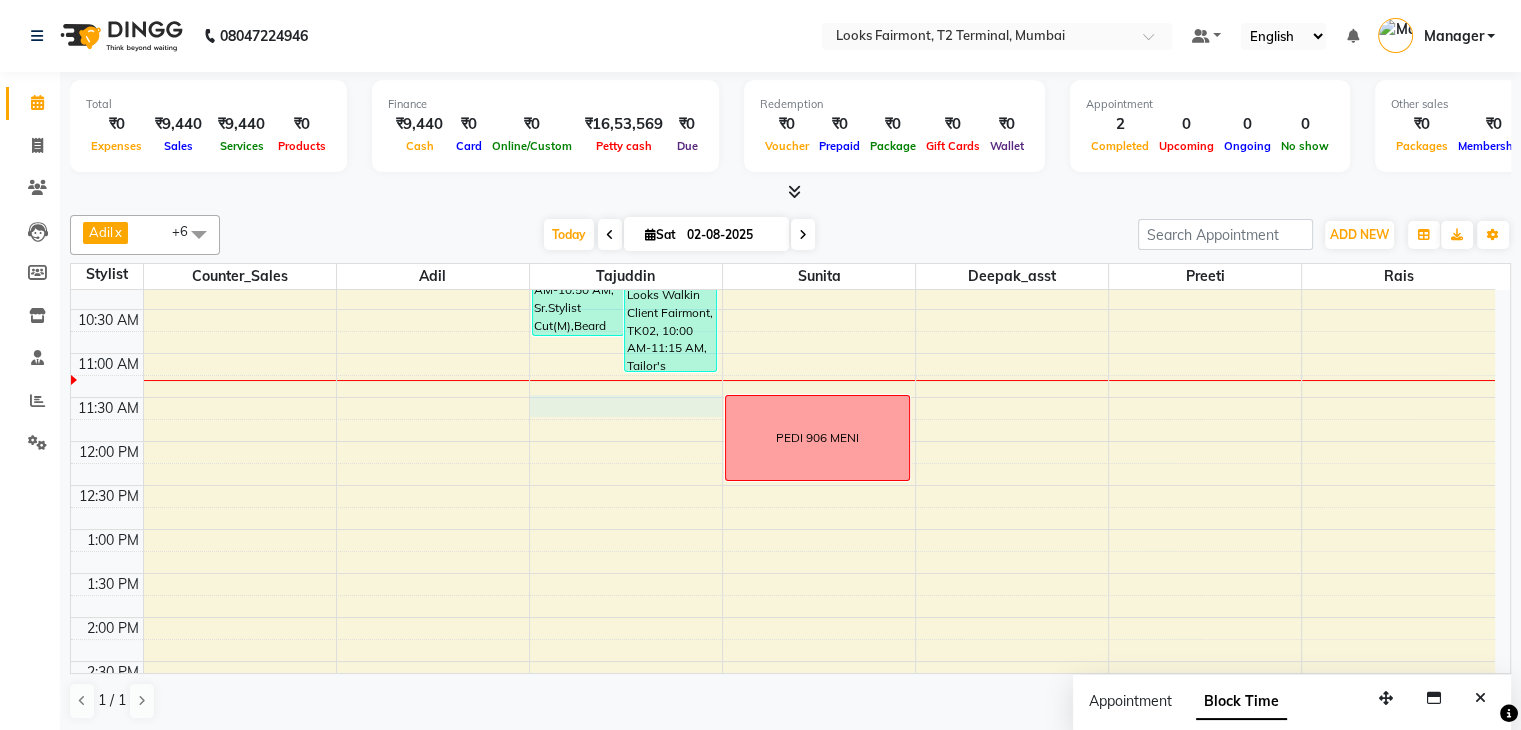click on "8:00 AM 8:30 AM 9:00 AM 9:30 AM 10:00 AM 10:30 AM 11:00 AM 11:30 AM 12:00 PM 12:30 PM 1:00 PM 1:30 PM 2:00 PM 2:30 PM 3:00 PM 3:30 PM 4:00 PM 4:30 PM 5:00 PM 5:30 PM 6:00 PM 6:30 PM 7:00 PM 7:30 PM 8:00 PM 8:30 PM     Looks Walkin Client Fairmont, TK01, 09:20 AM-10:50 AM, Sr.Stylist Cut(M),Beard Trimming     Looks Walkin Client Fairmont, TK02, 10:00 AM-11:15 AM, Tailor's Premium Shave,Gel Styling Men  PEDI 906 MENI" at bounding box center [783, 661] 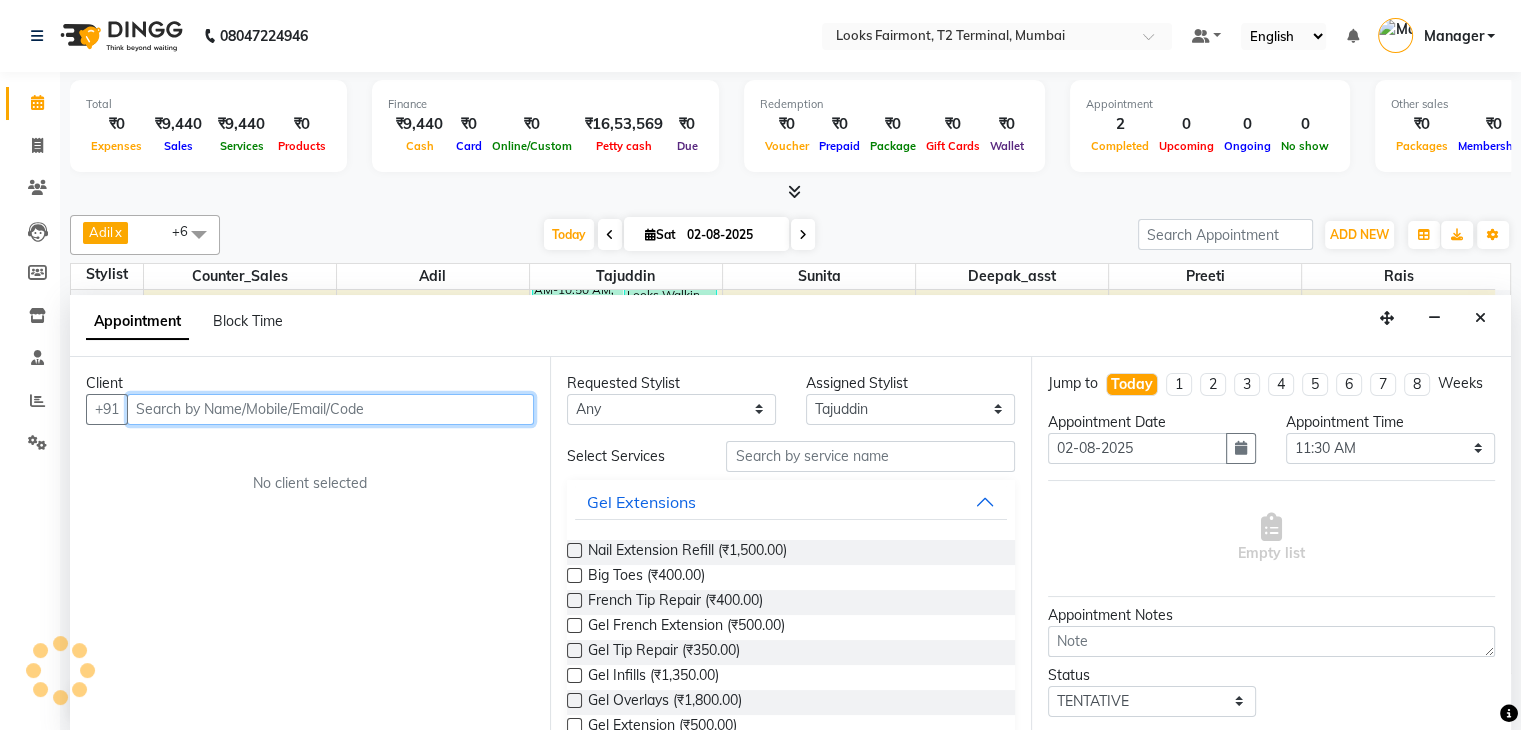 scroll, scrollTop: 1, scrollLeft: 0, axis: vertical 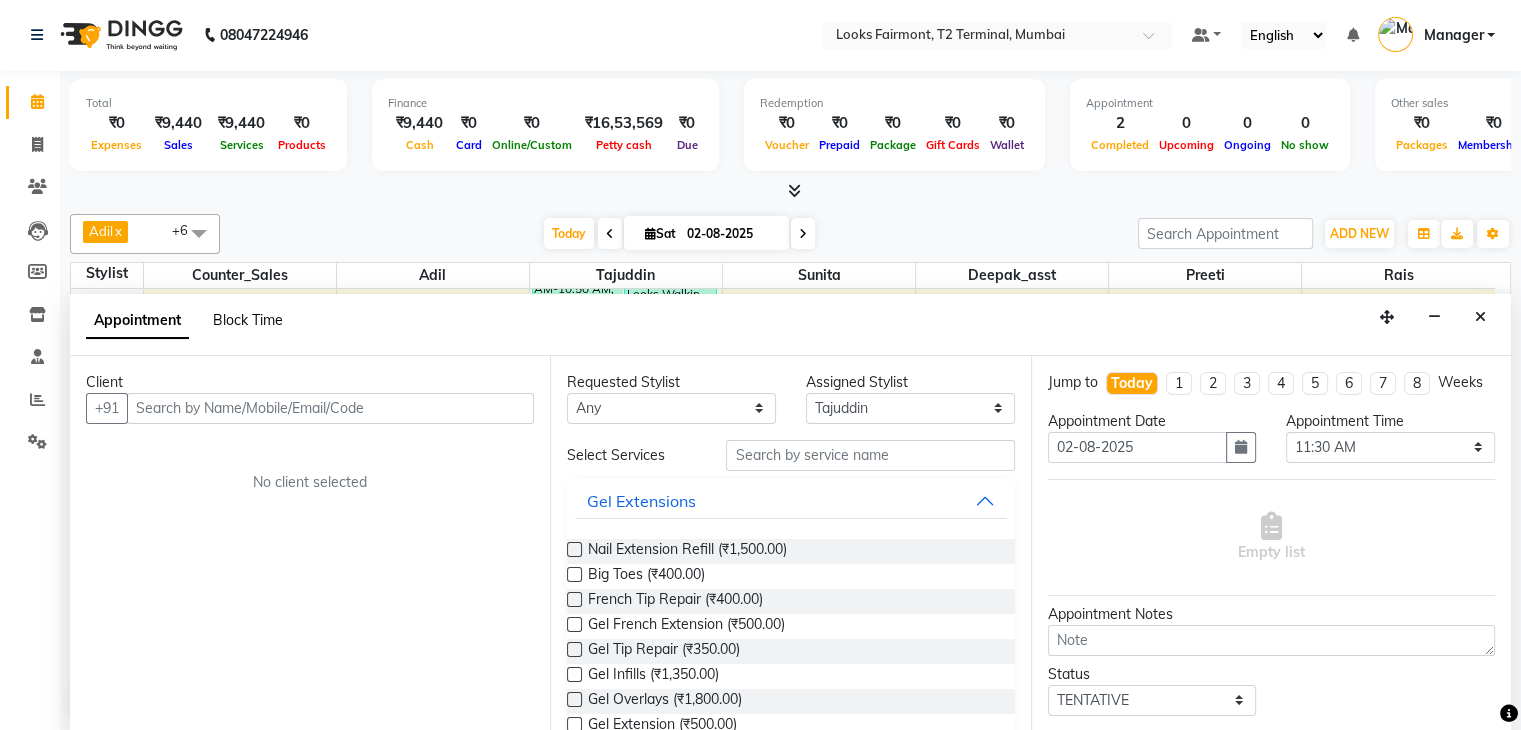 click on "Block Time" at bounding box center (248, 320) 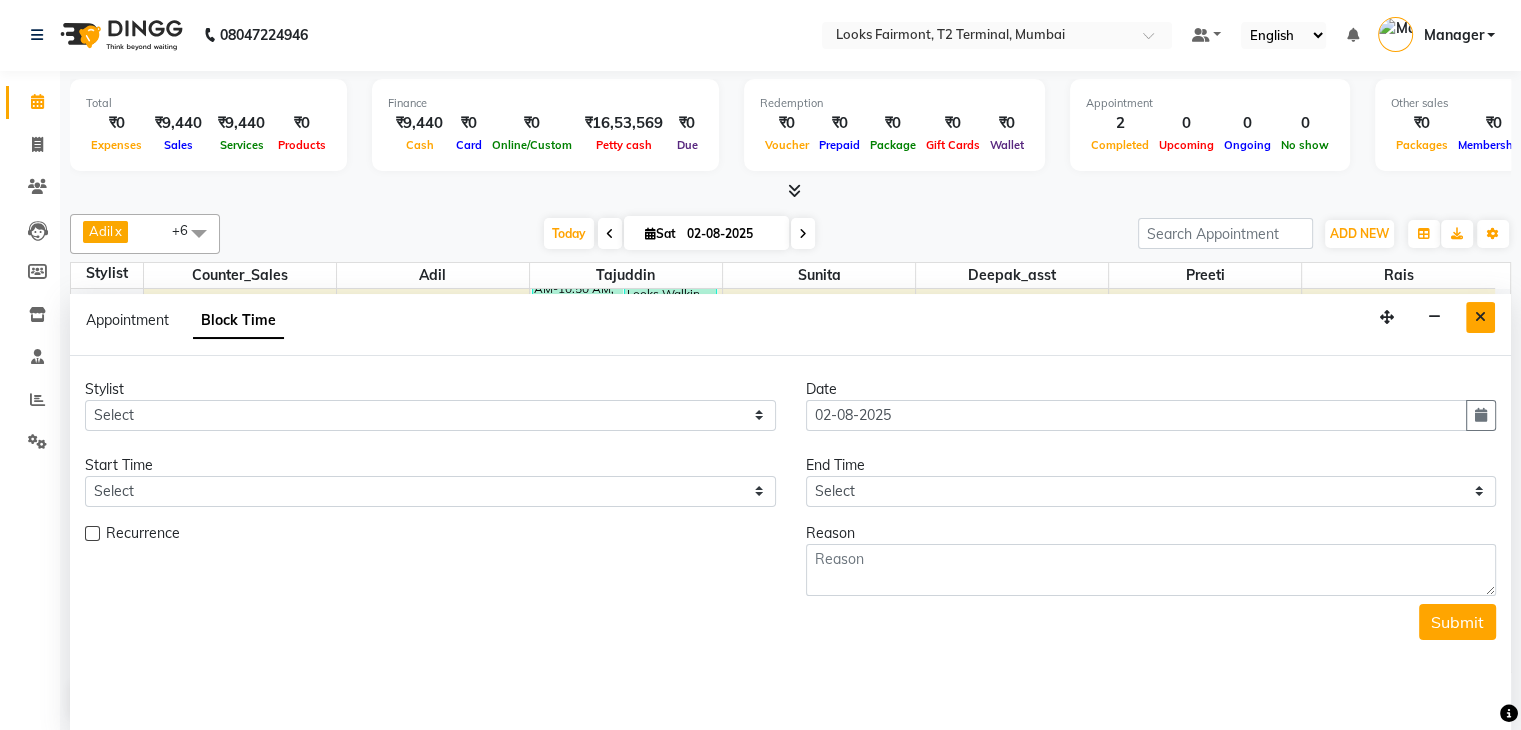 click at bounding box center (1480, 317) 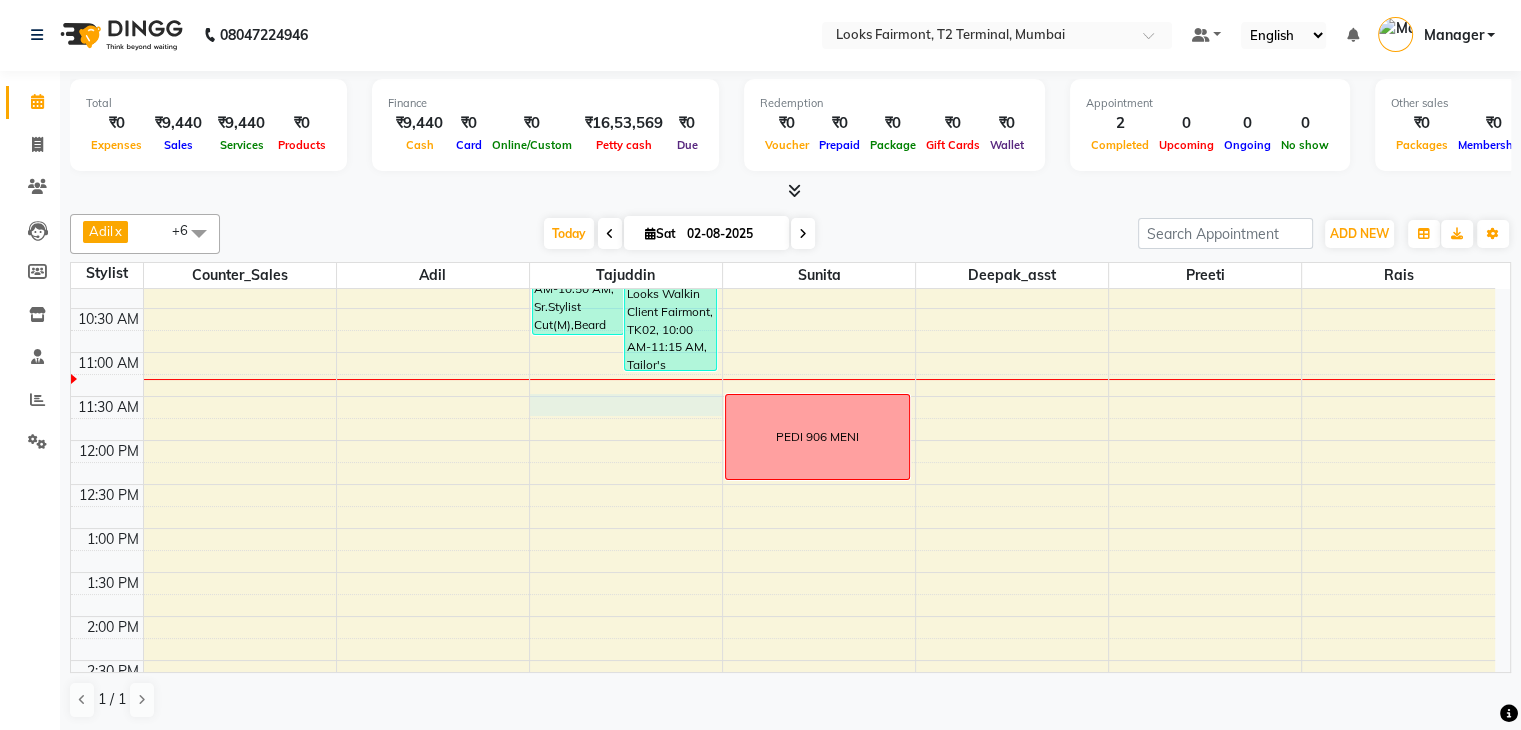 click on "8:00 AM 8:30 AM 9:00 AM 9:30 AM 10:00 AM 10:30 AM 11:00 AM 11:30 AM 12:00 PM 12:30 PM 1:00 PM 1:30 PM 2:00 PM 2:30 PM 3:00 PM 3:30 PM 4:00 PM 4:30 PM 5:00 PM 5:30 PM 6:00 PM 6:30 PM 7:00 PM 7:30 PM 8:00 PM 8:30 PM     Looks Walkin Client Fairmont, TK01, 09:20 AM-10:50 AM, Sr.Stylist Cut(M),Beard Trimming     Looks Walkin Client Fairmont, TK02, 10:00 AM-11:15 AM, Tailor's Premium Shave,Gel Styling Men  PEDI 906 MENI" at bounding box center (783, 660) 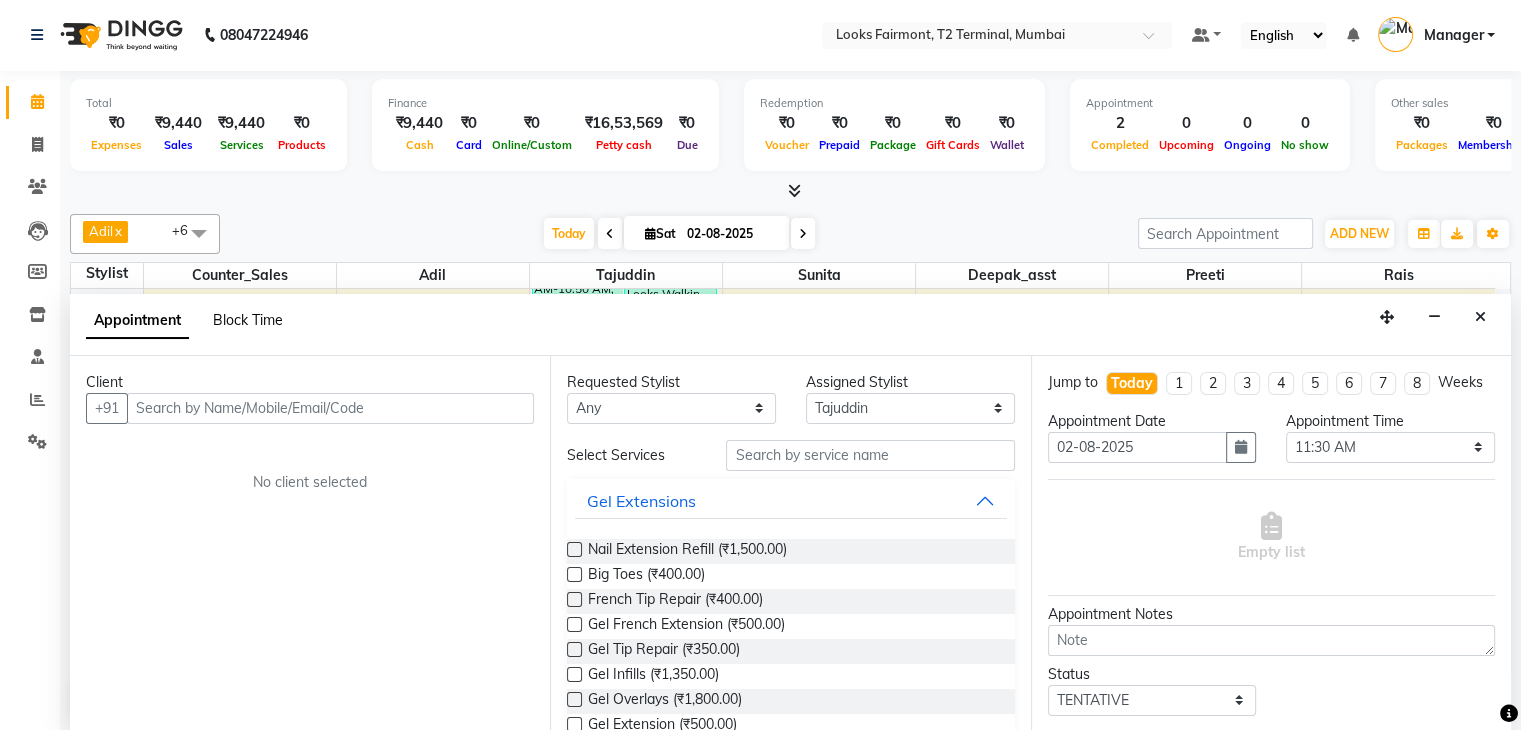 click on "Block Time" at bounding box center (248, 320) 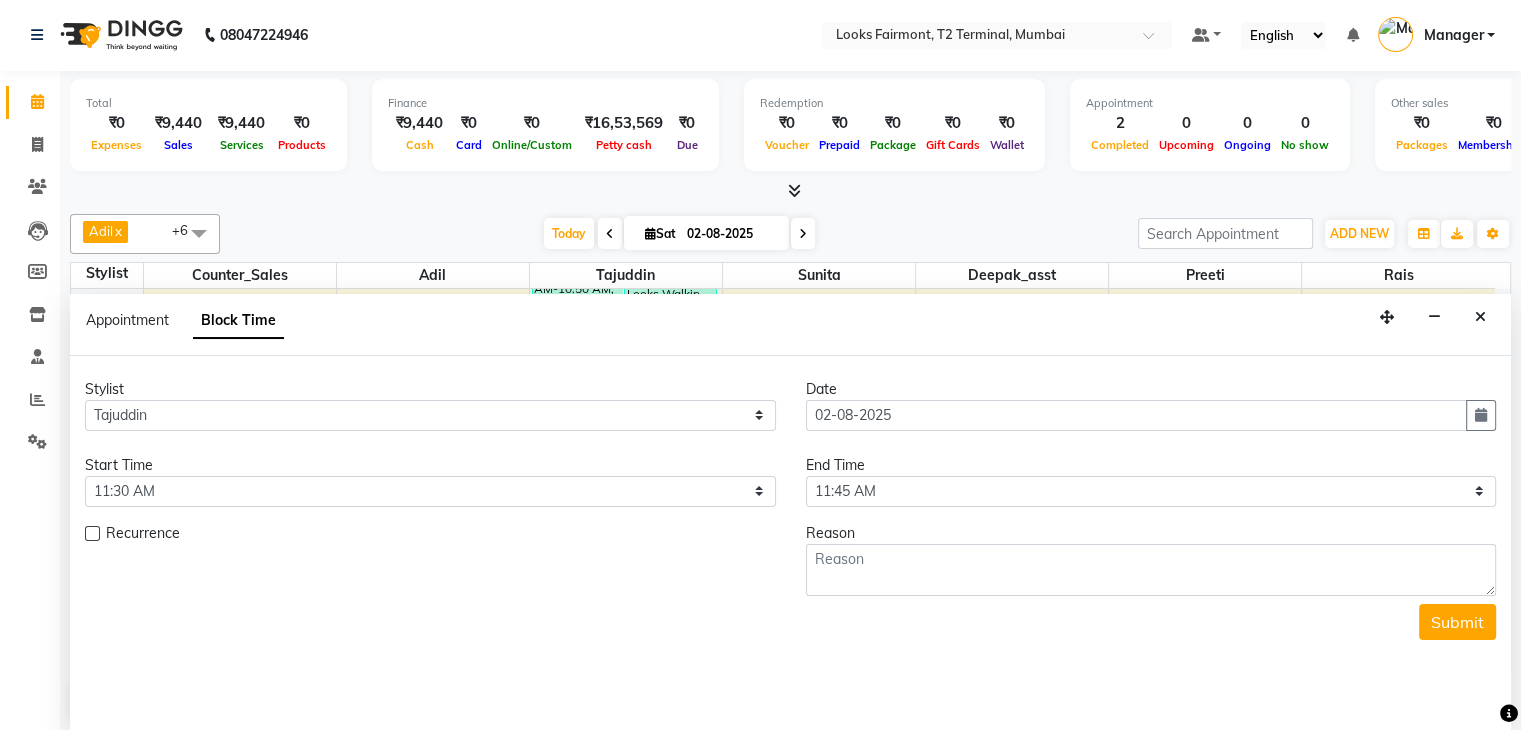 scroll, scrollTop: 263, scrollLeft: 0, axis: vertical 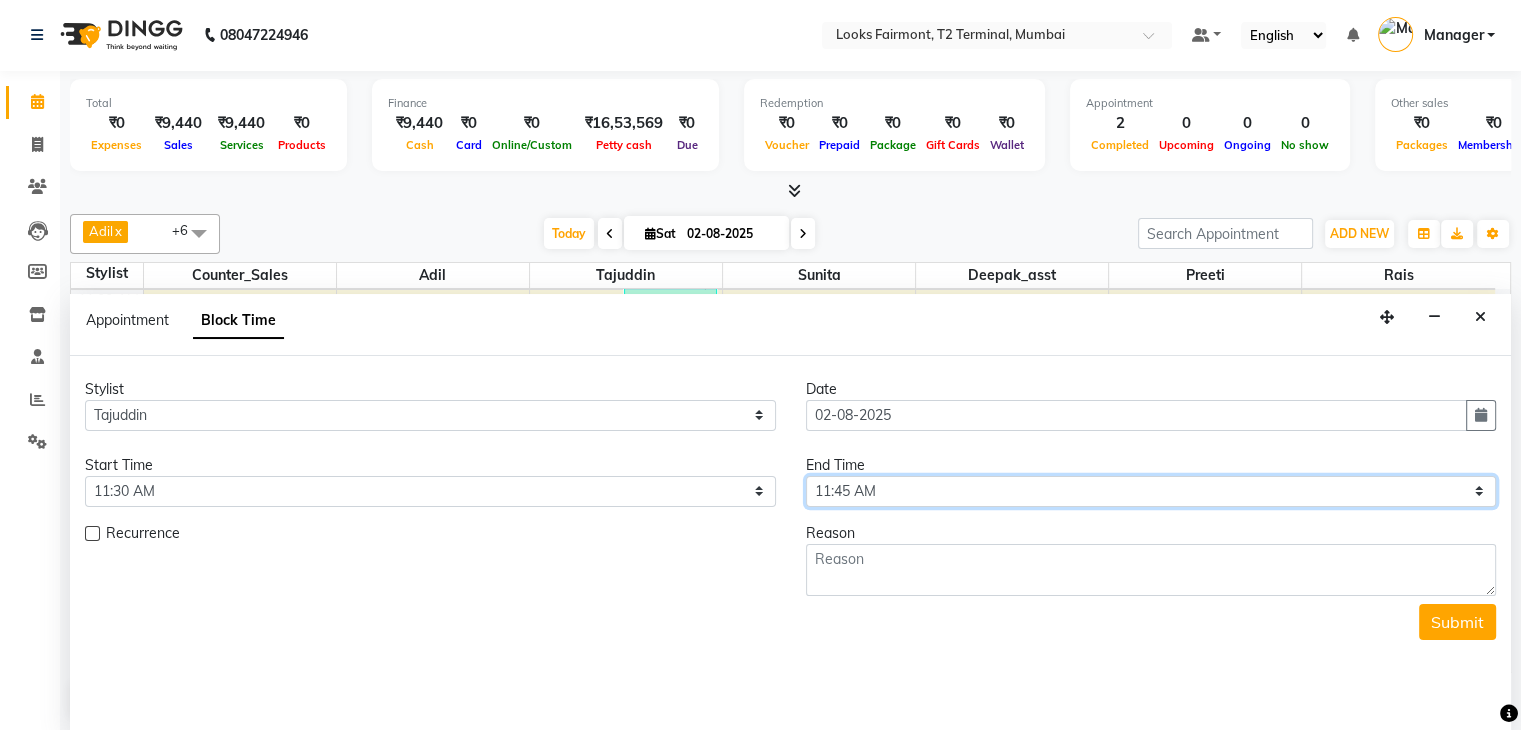 click on "Select 09:00 AM 09:15 AM 09:30 AM 09:45 AM 10:00 AM 10:15 AM 10:30 AM 10:45 AM 11:00 AM 11:15 AM 11:30 AM 11:45 AM 12:00 PM 12:15 PM 12:30 PM 12:45 PM 01:00 PM 01:15 PM 01:30 PM 01:45 PM 02:00 PM 02:15 PM 02:30 PM 02:45 PM 03:00 PM 03:15 PM 03:30 PM 03:45 PM 04:00 PM 04:15 PM 04:30 PM 04:45 PM 05:00 PM 05:15 PM 05:30 PM 05:45 PM 06:00 PM 06:15 PM 06:30 PM 06:45 PM 07:00 PM 07:15 PM 07:30 PM 07:45 PM 08:00 PM" at bounding box center [1151, 491] 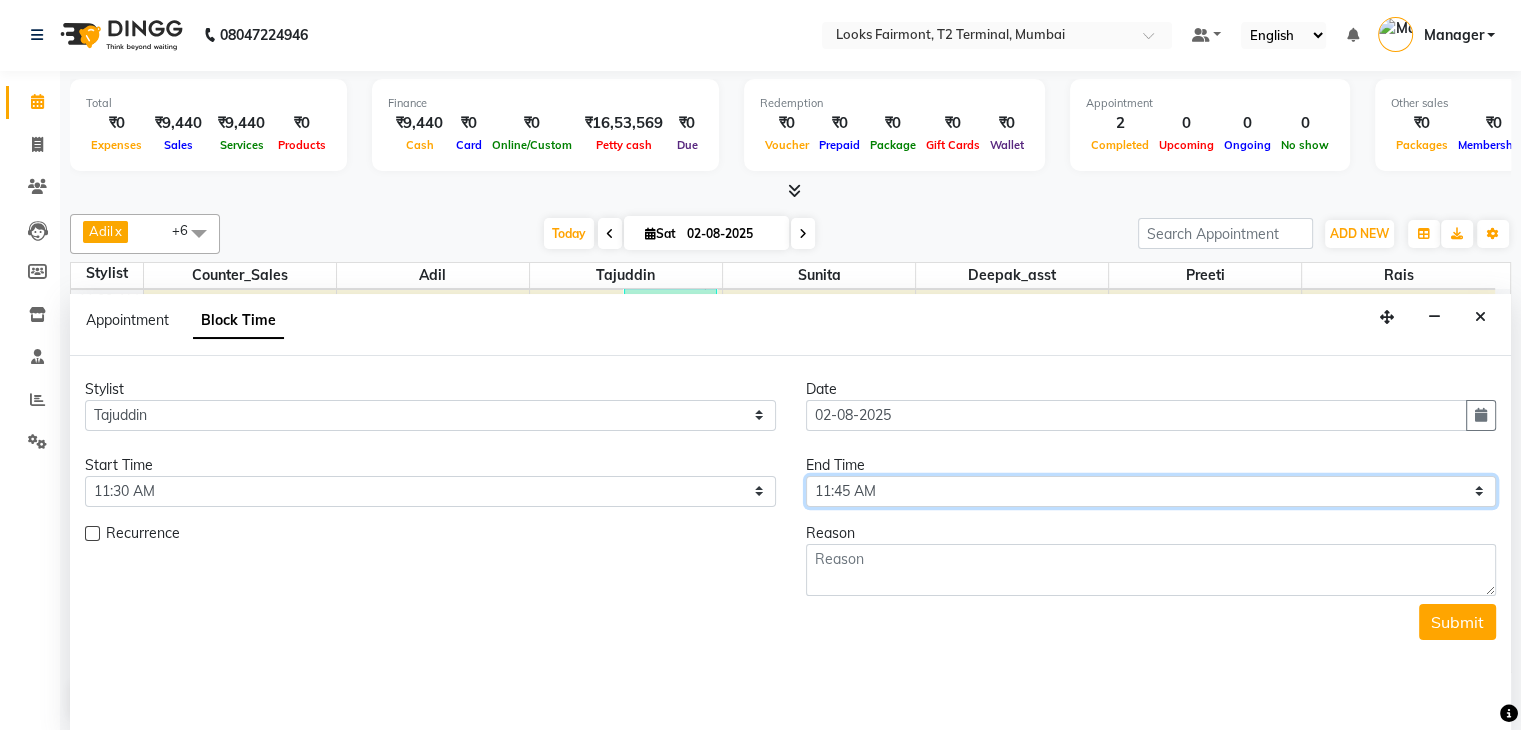 select on "795" 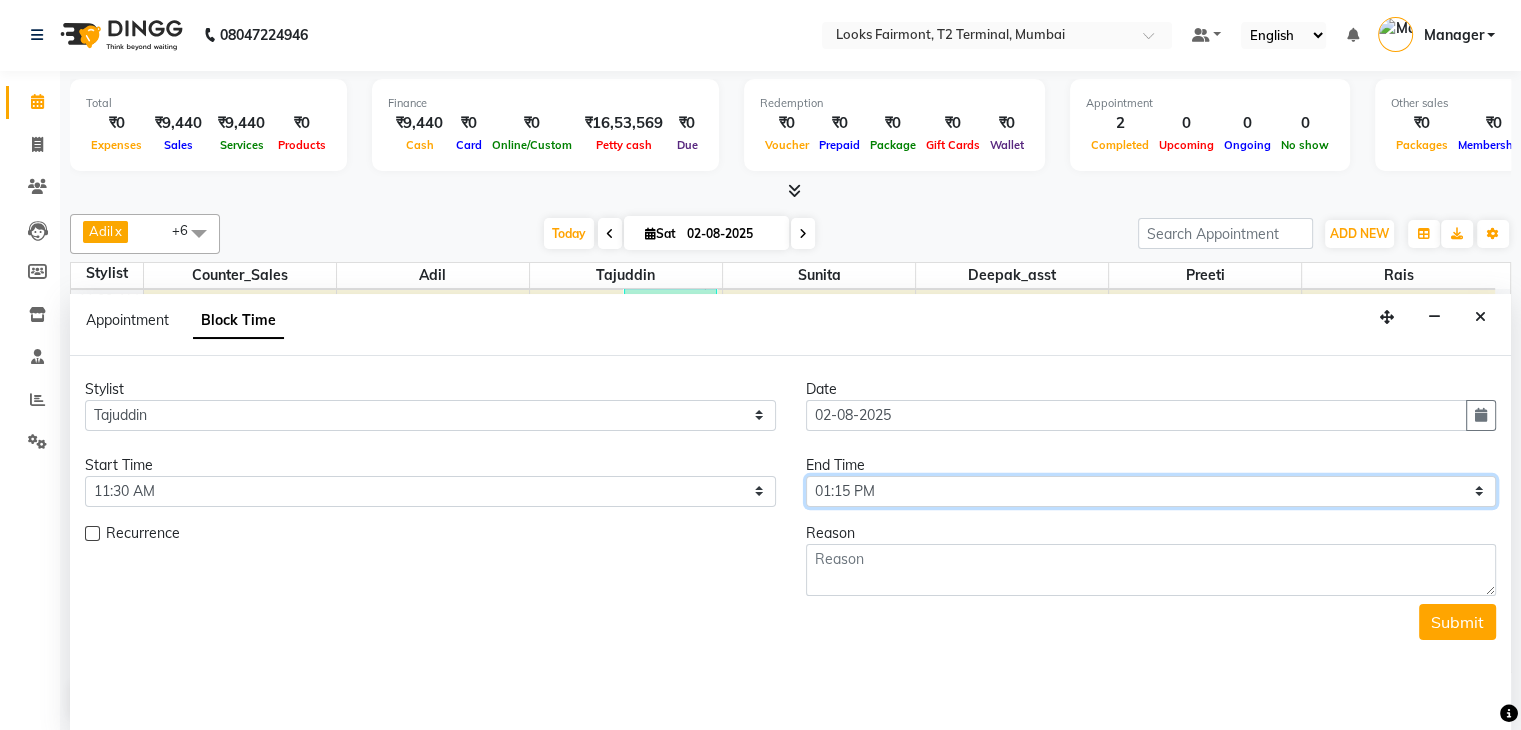 click on "Select 09:00 AM 09:15 AM 09:30 AM 09:45 AM 10:00 AM 10:15 AM 10:30 AM 10:45 AM 11:00 AM 11:15 AM 11:30 AM 11:45 AM 12:00 PM 12:15 PM 12:30 PM 12:45 PM 01:00 PM 01:15 PM 01:30 PM 01:45 PM 02:00 PM 02:15 PM 02:30 PM 02:45 PM 03:00 PM 03:15 PM 03:30 PM 03:45 PM 04:00 PM 04:15 PM 04:30 PM 04:45 PM 05:00 PM 05:15 PM 05:30 PM 05:45 PM 06:00 PM 06:15 PM 06:30 PM 06:45 PM 07:00 PM 07:15 PM 07:30 PM 07:45 PM 08:00 PM" at bounding box center (1151, 491) 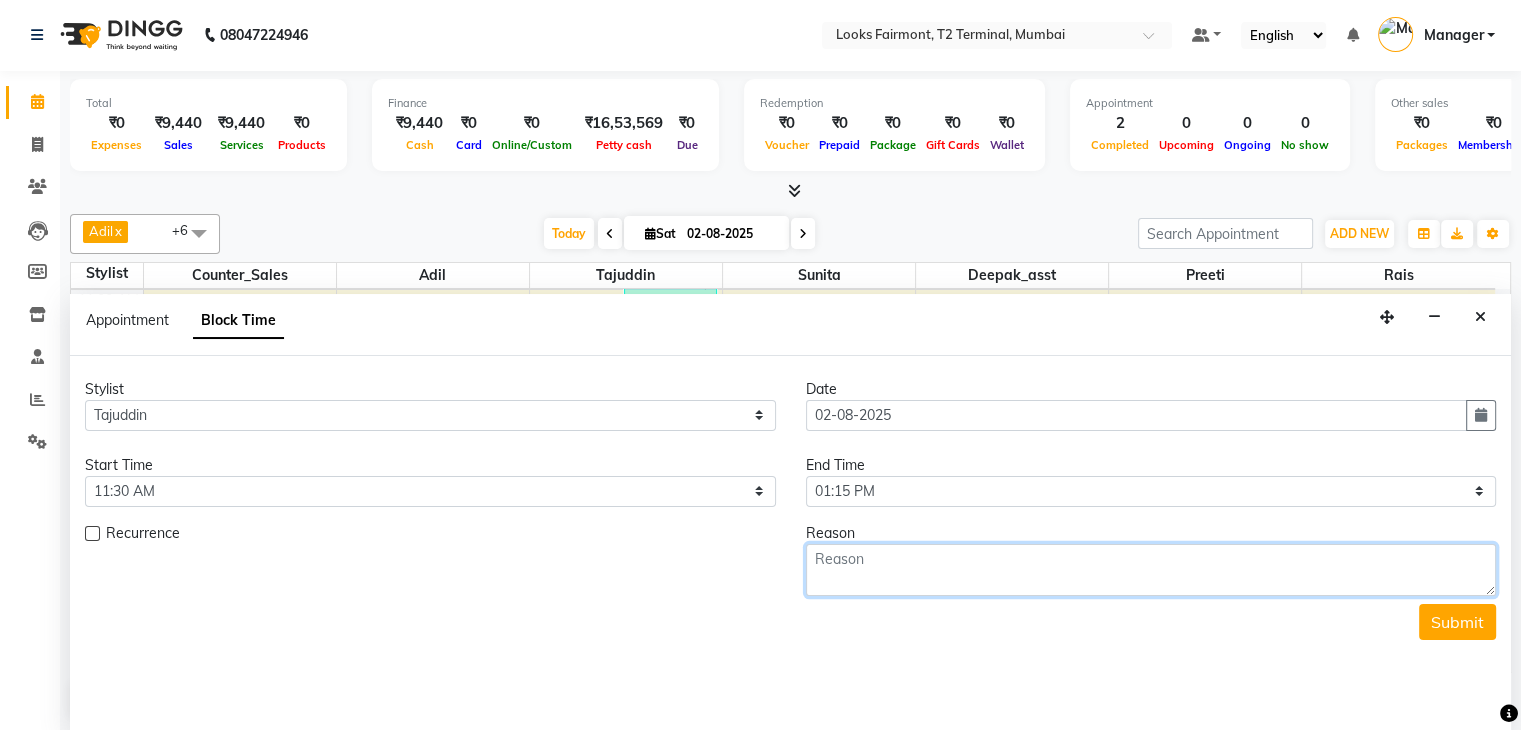 click at bounding box center [1151, 570] 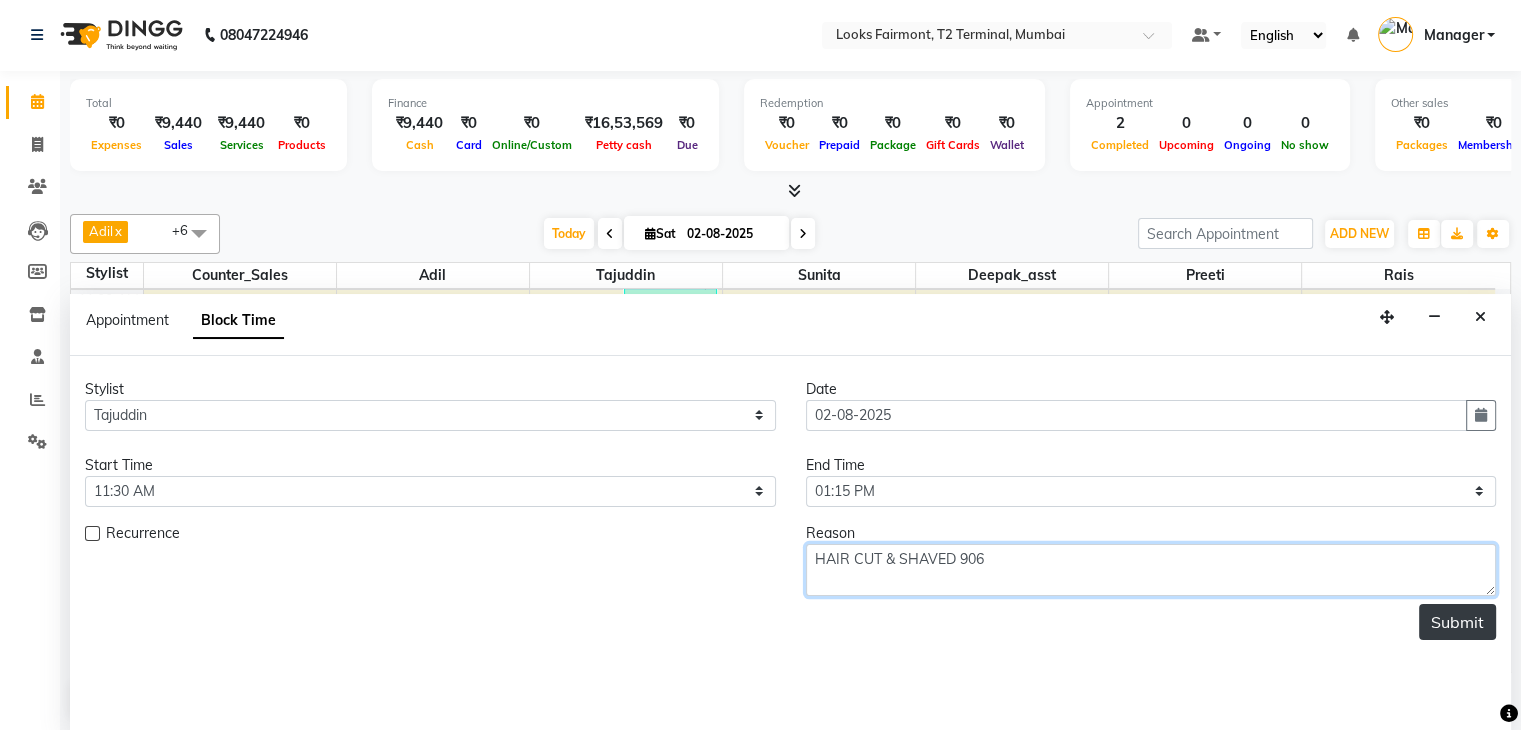 type on "HAIR CUT & SHAVED 906" 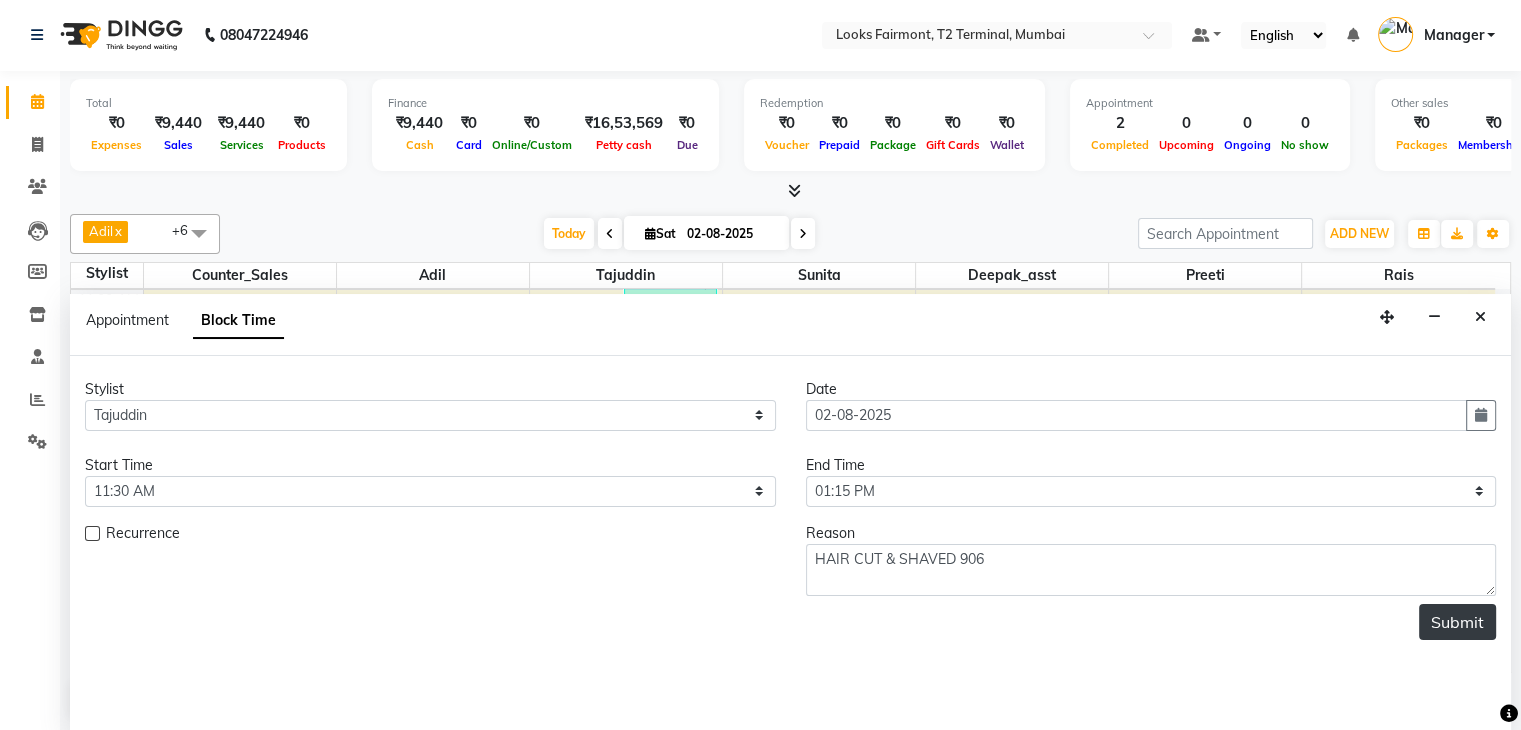 click on "Submit" at bounding box center (1457, 622) 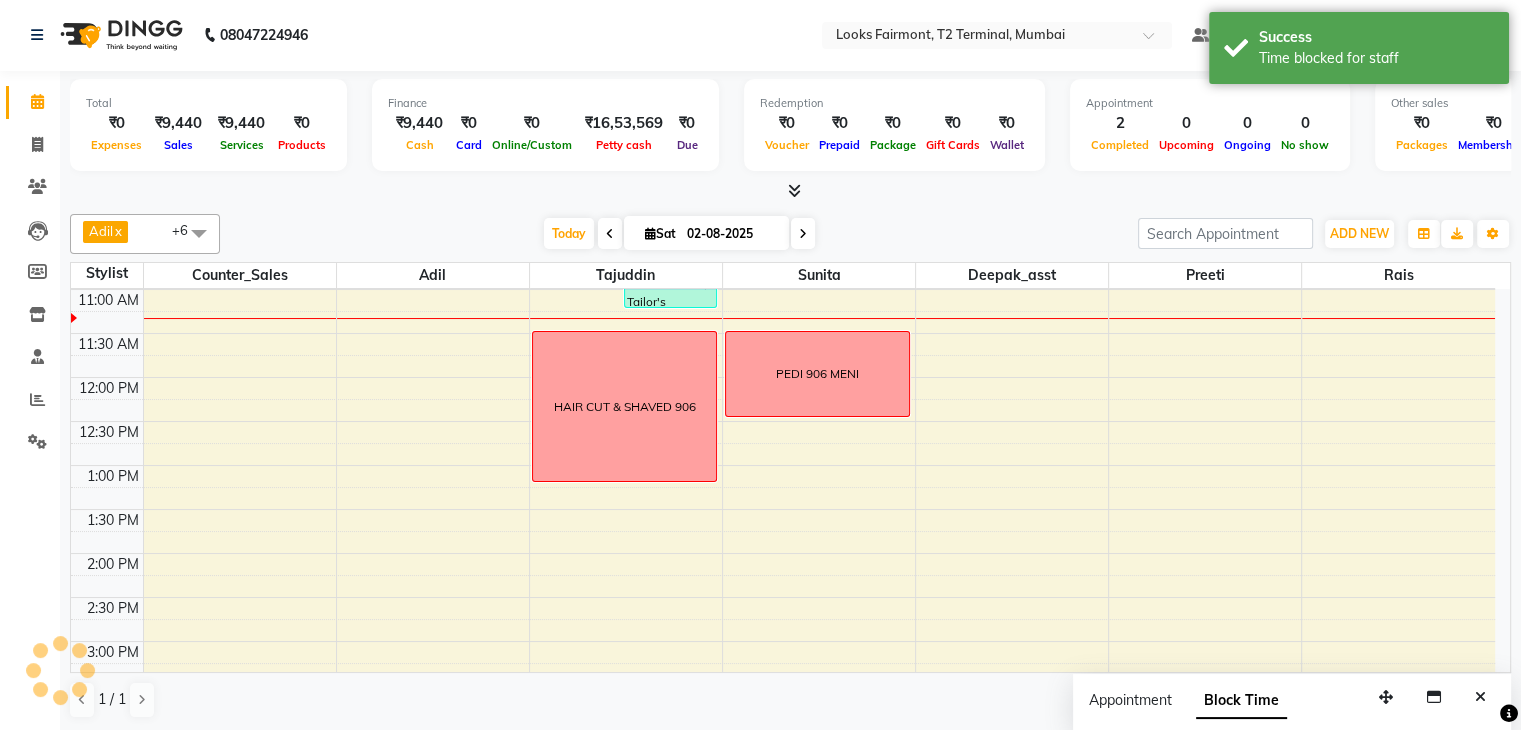 scroll, scrollTop: 0, scrollLeft: 0, axis: both 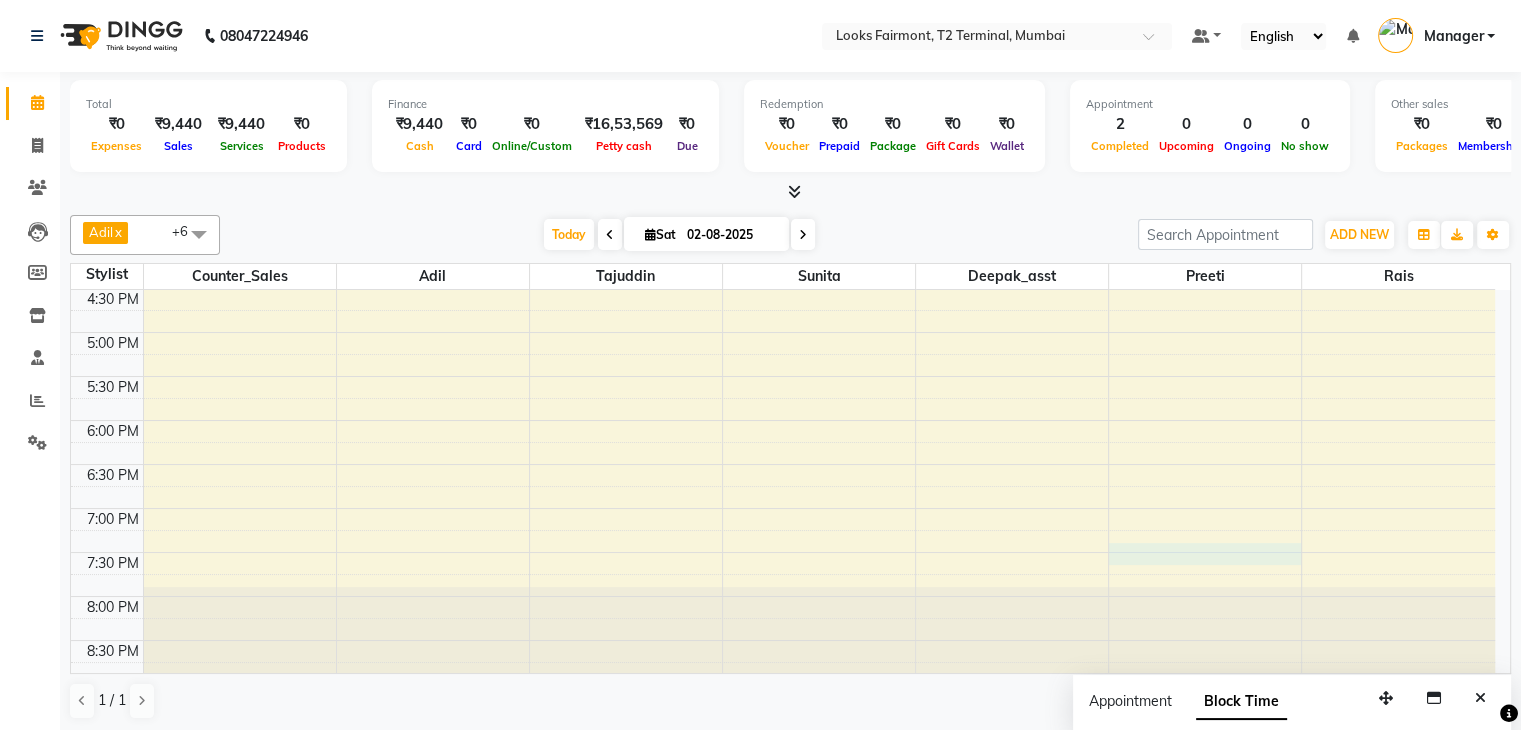 click on "8:00 AM 8:30 AM 9:00 AM 9:30 AM 10:00 AM 10:30 AM 11:00 AM 11:30 AM 12:00 PM 12:30 PM 1:00 PM 1:30 PM 2:00 PM 2:30 PM 3:00 PM 3:30 PM 4:00 PM 4:30 PM 5:00 PM 5:30 PM 6:00 PM 6:30 PM 7:00 PM 7:30 PM 8:00 PM 8:30 PM     Looks Walkin Client Fairmont, TK01, 09:20 AM-10:50 AM, Sr.Stylist Cut(M),Beard Trimming     Looks Walkin Client Fairmont, TK02, 10:00 AM-11:15 AM, Tailor's Premium Shave,Gel Styling Men  HAIR CUT & SHAVED 906   PEDI 906 MENI" at bounding box center [783, 112] 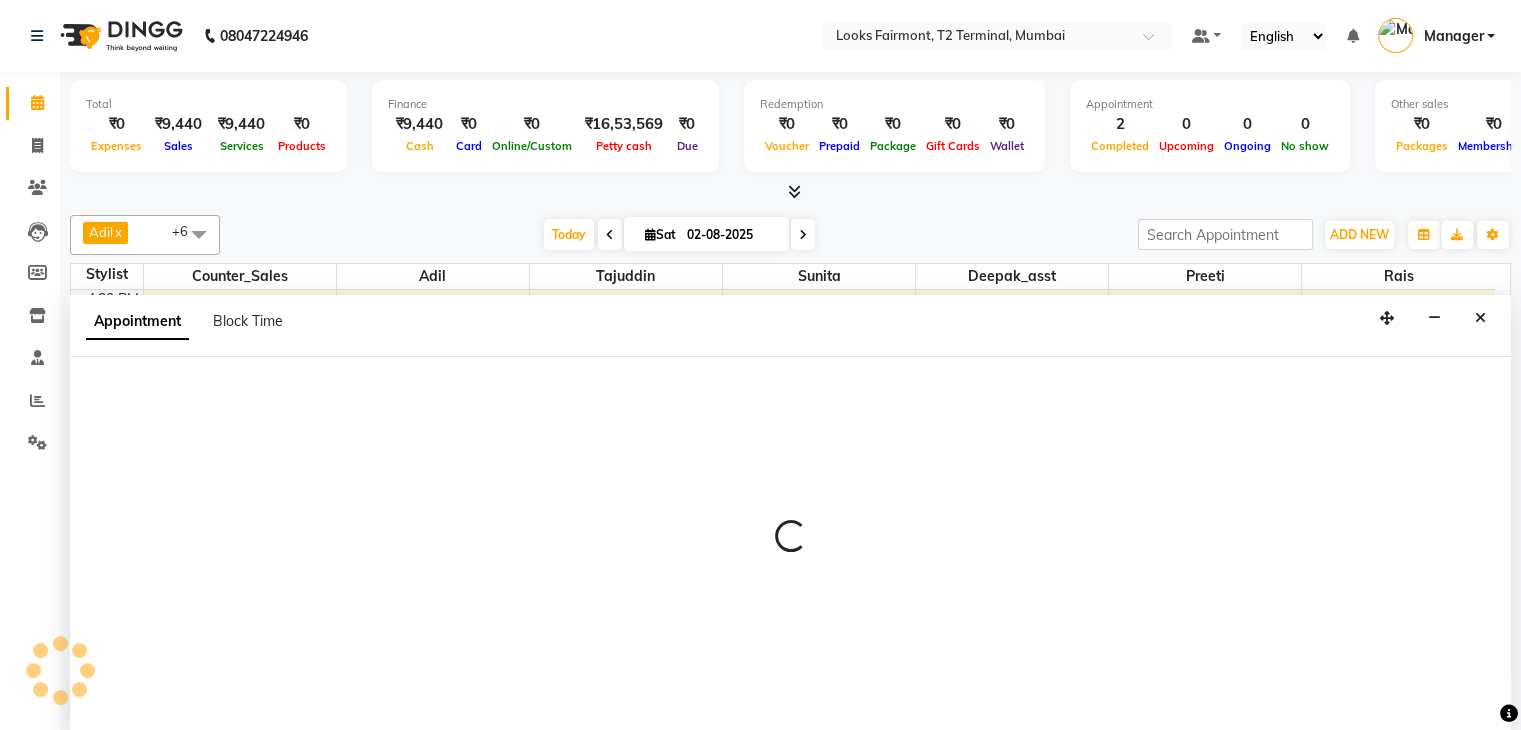 scroll, scrollTop: 1, scrollLeft: 0, axis: vertical 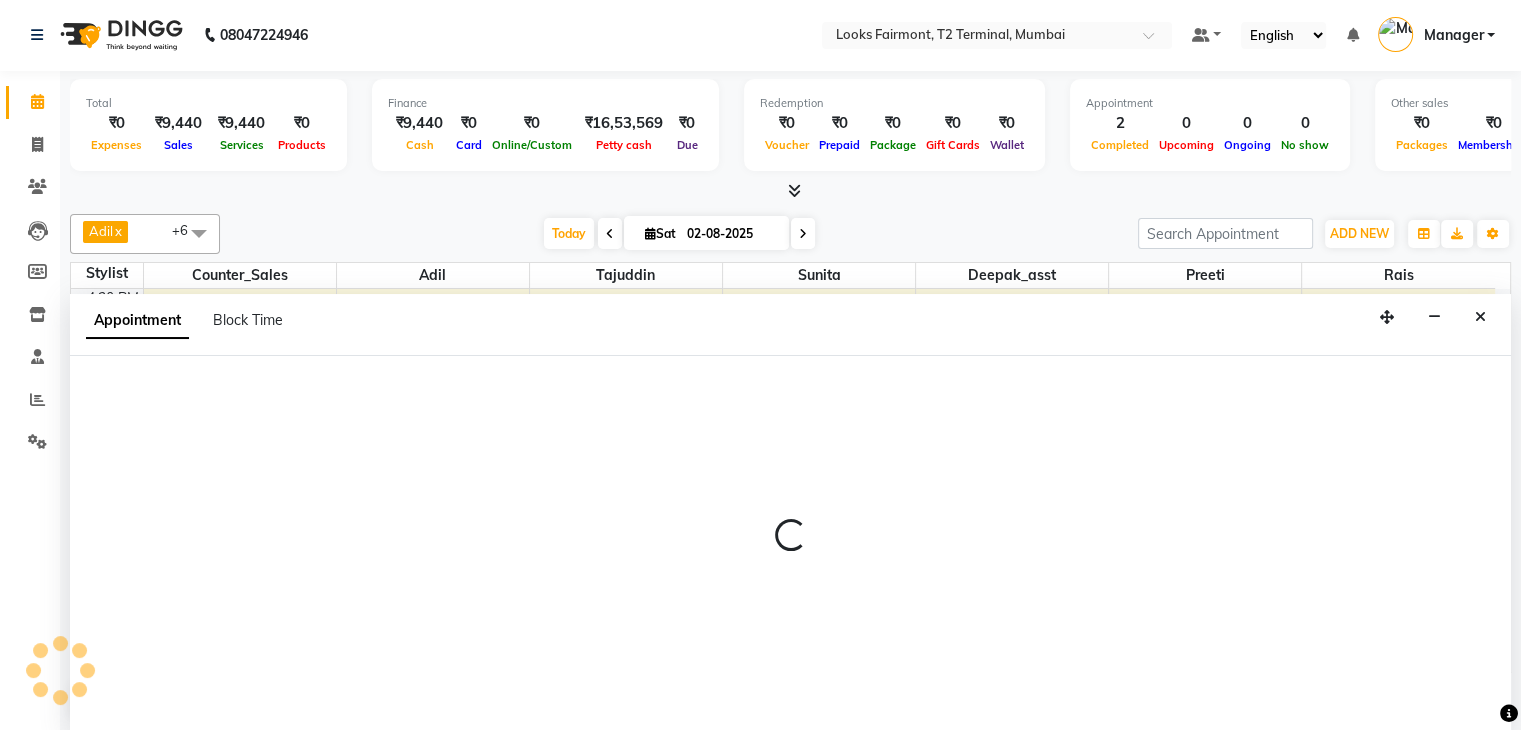 select on "84888" 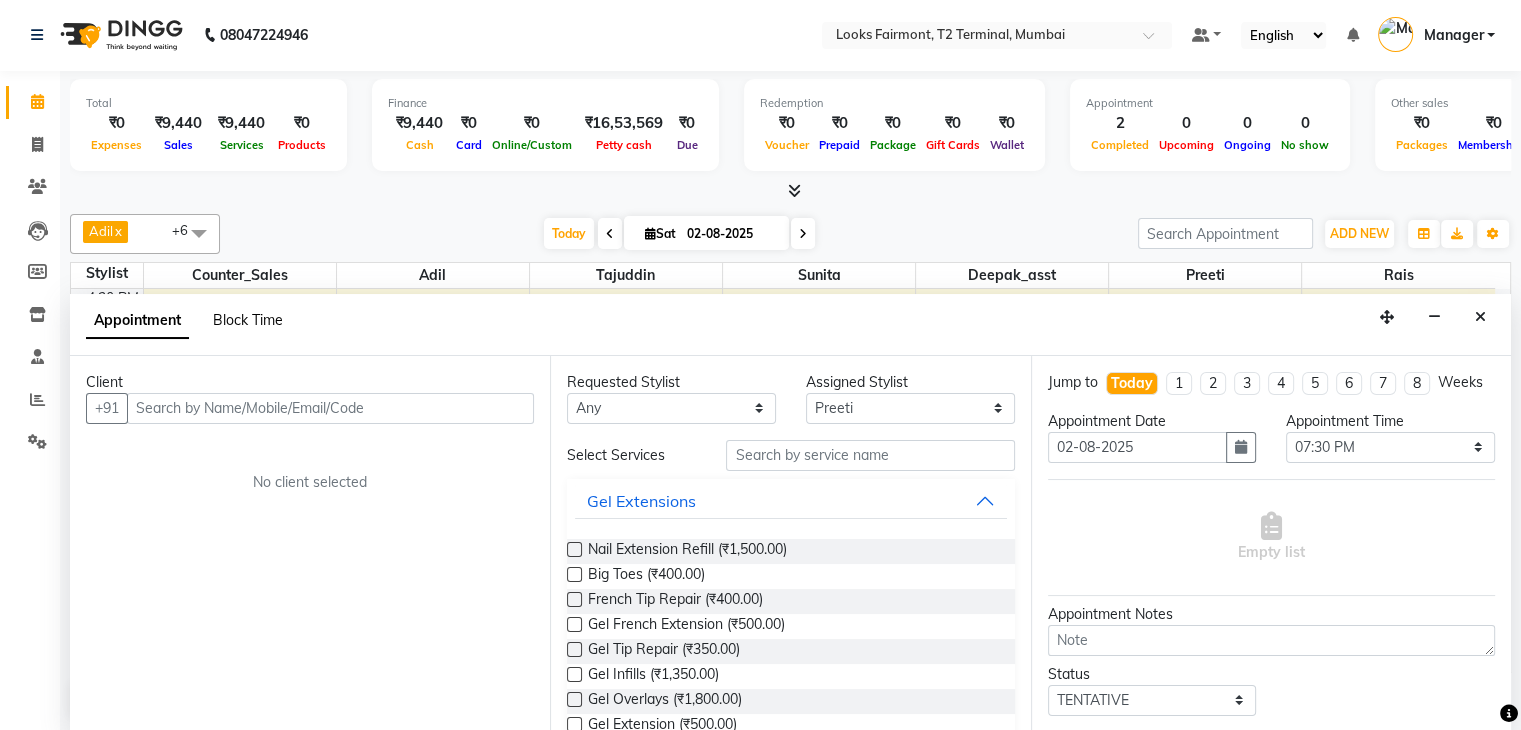 click on "Block Time" at bounding box center (248, 320) 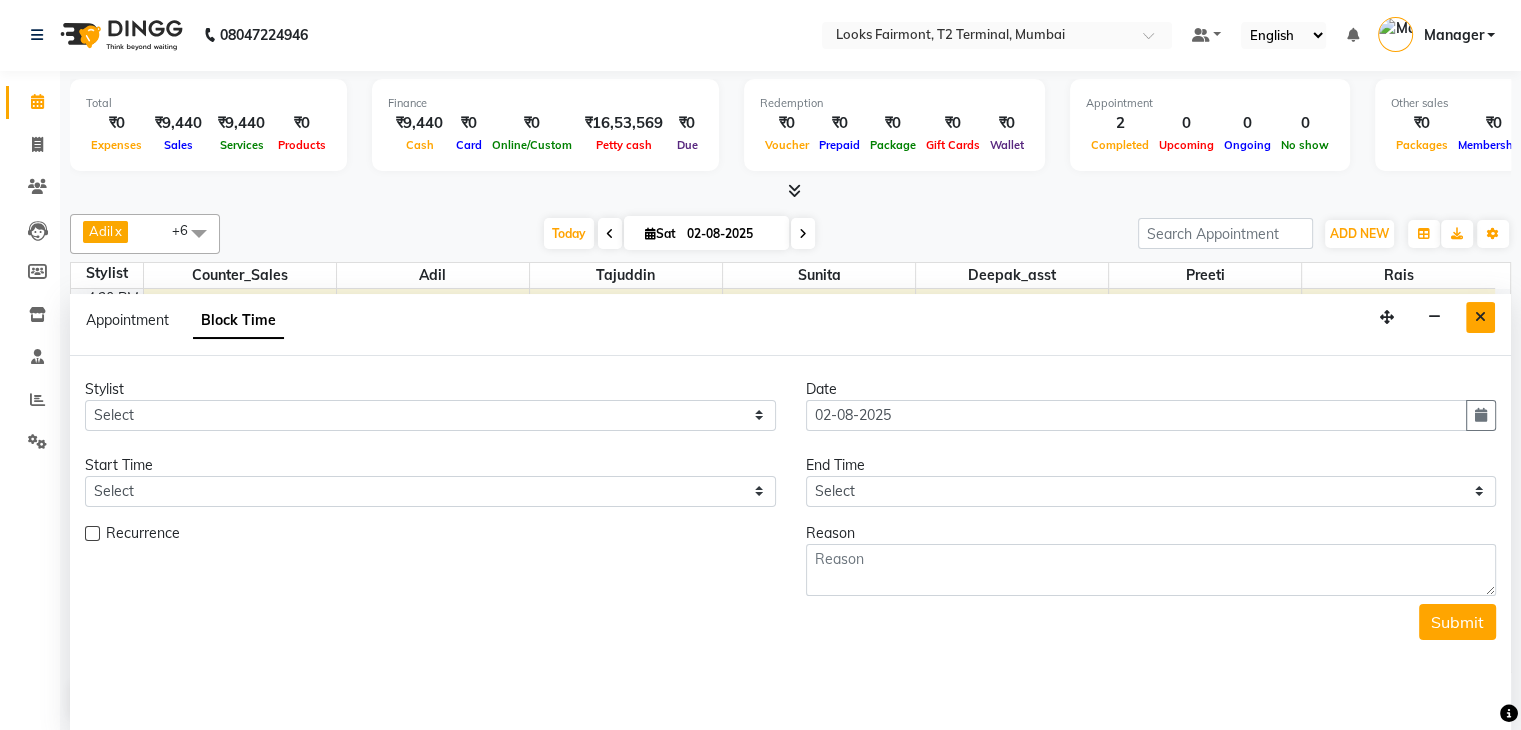 click at bounding box center (1480, 317) 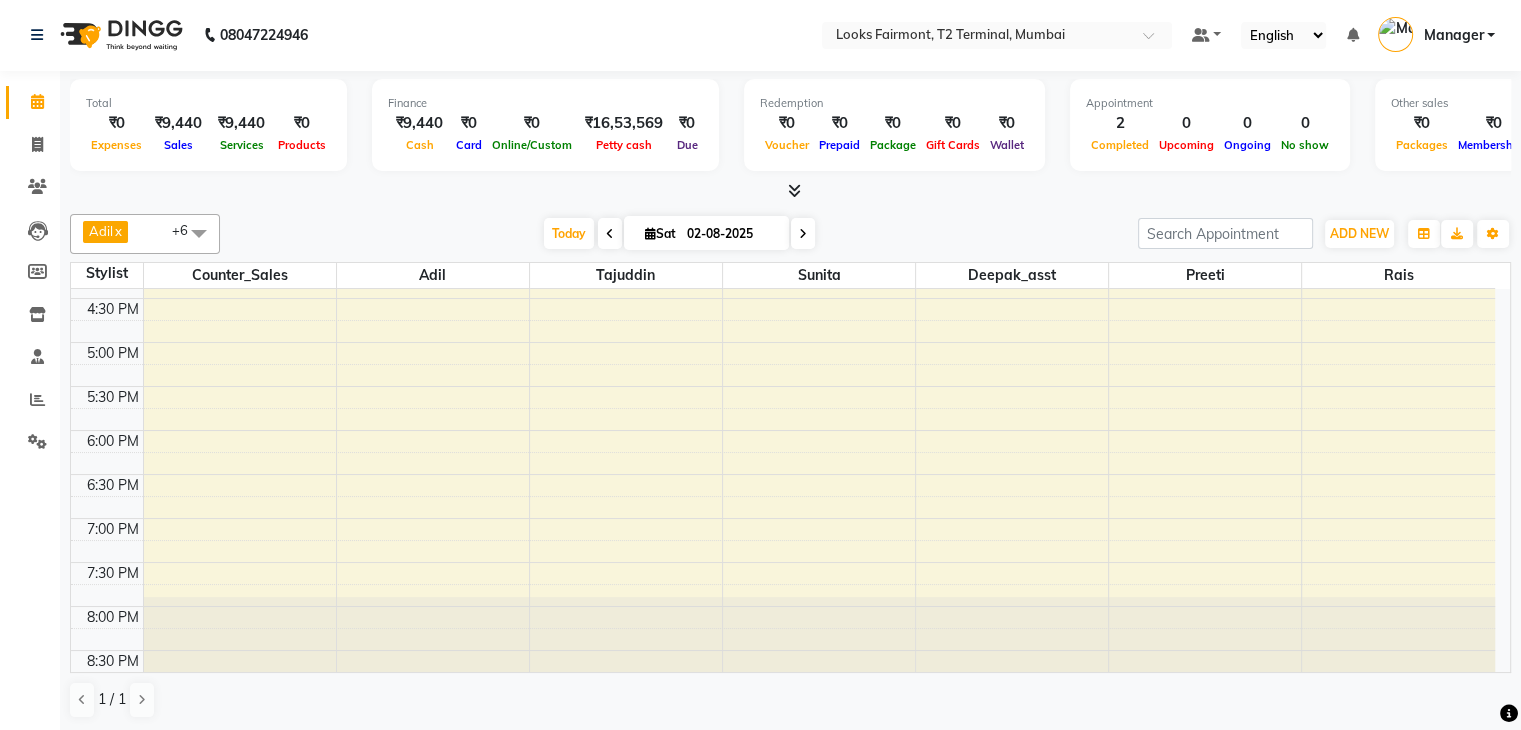 scroll, scrollTop: 749, scrollLeft: 0, axis: vertical 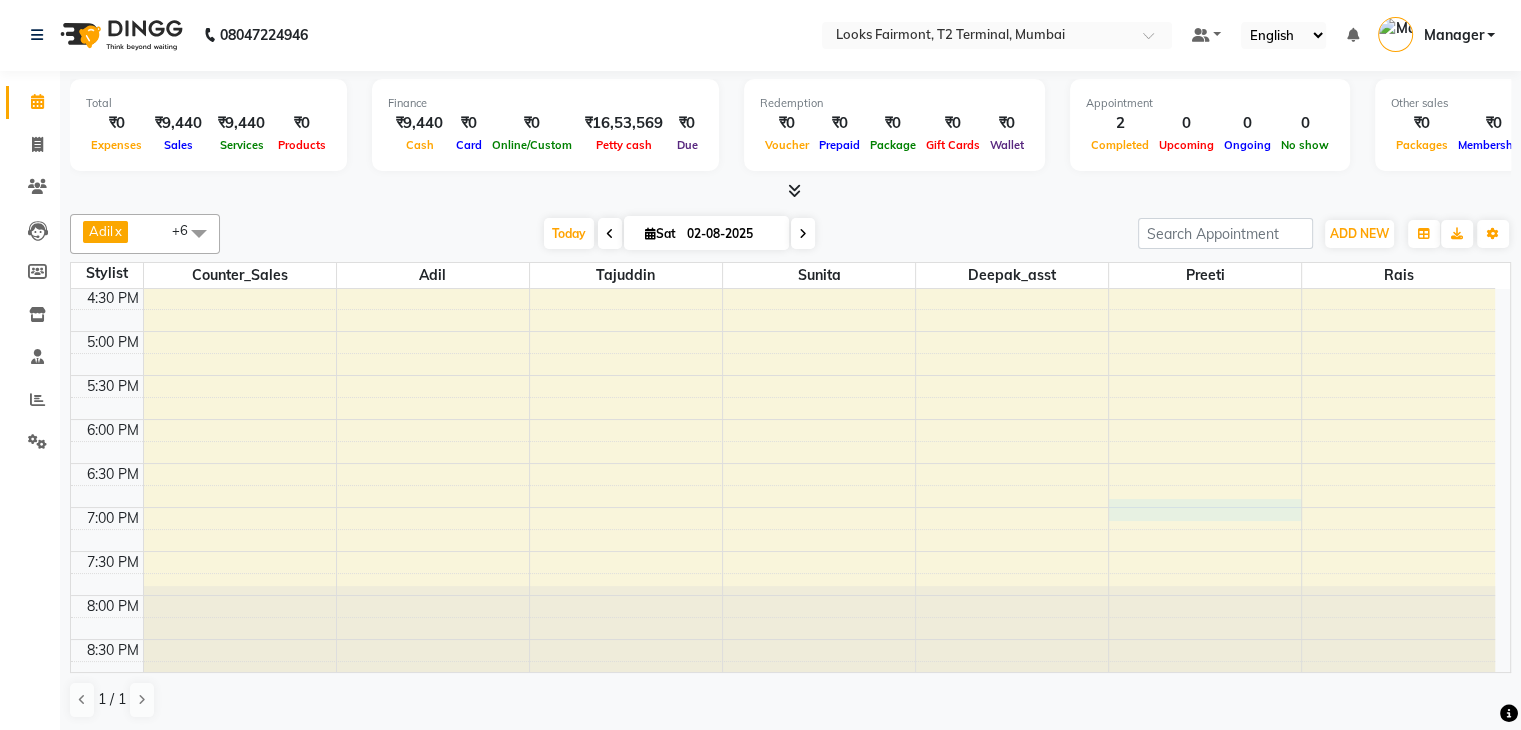 click on "8:00 AM 8:30 AM 9:00 AM 9:30 AM 10:00 AM 10:30 AM 11:00 AM 11:30 AM 12:00 PM 12:30 PM 1:00 PM 1:30 PM 2:00 PM 2:30 PM 3:00 PM 3:30 PM 4:00 PM 4:30 PM 5:00 PM 5:30 PM 6:00 PM 6:30 PM 7:00 PM 7:30 PM 8:00 PM 8:30 PM     Looks Walkin Client Fairmont, TK01, 09:20 AM-10:50 AM, Sr.Stylist Cut(M),Beard Trimming     Looks Walkin Client Fairmont, TK02, 10:00 AM-11:15 AM, Tailor's Premium Shave,Gel Styling Men  HAIR CUT & SHAVED 906   PEDI 906 MENI" at bounding box center (783, 111) 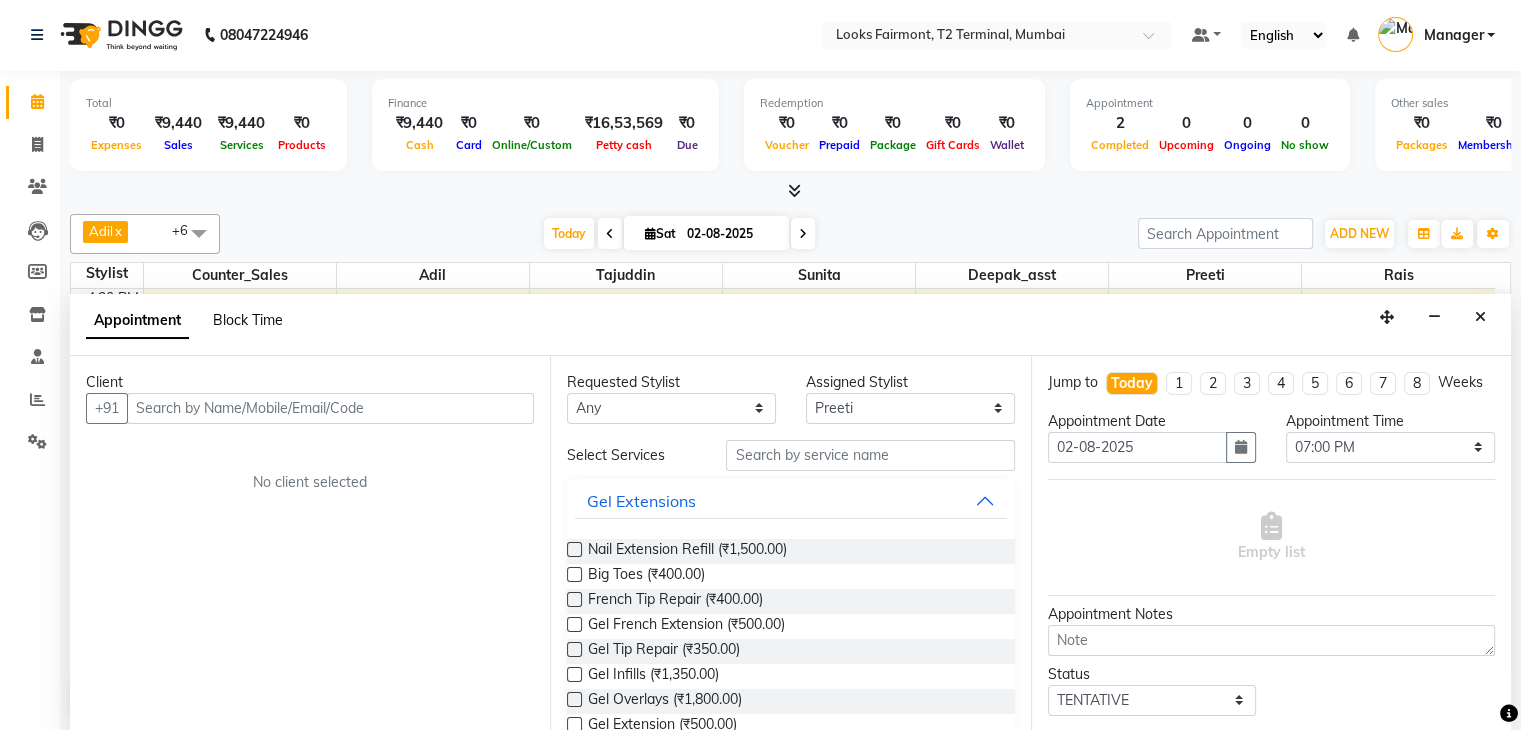 click on "Block Time" at bounding box center [248, 320] 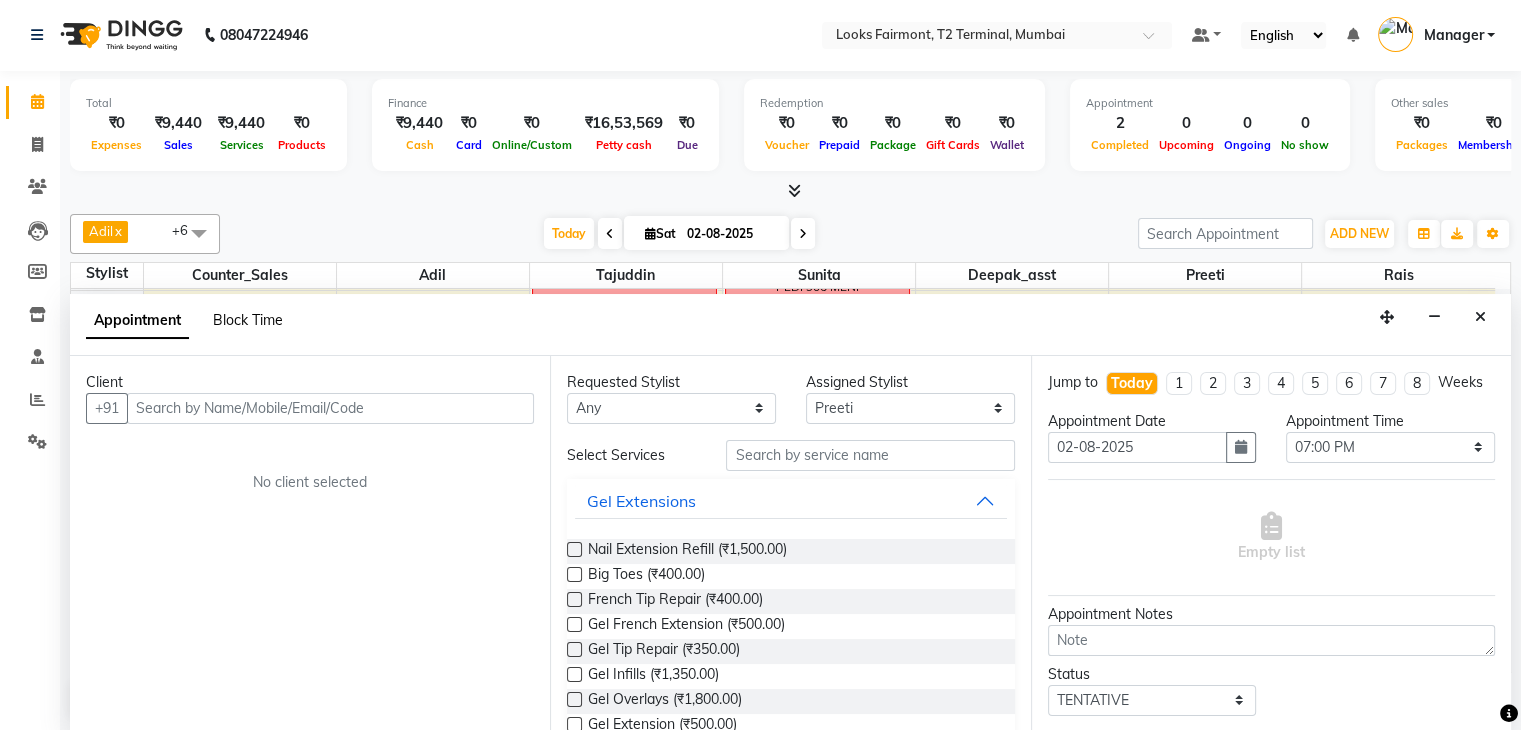select on "84888" 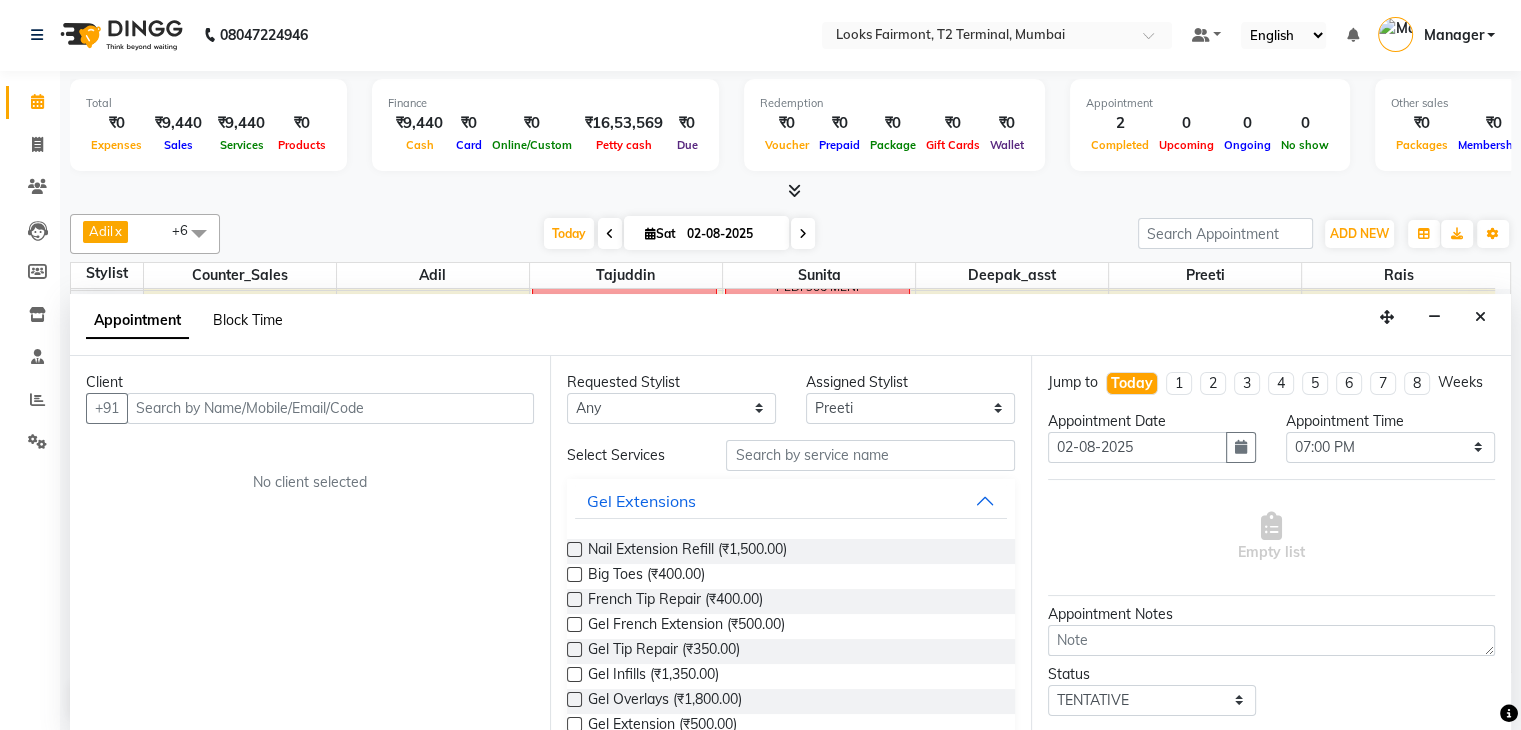 select on "1140" 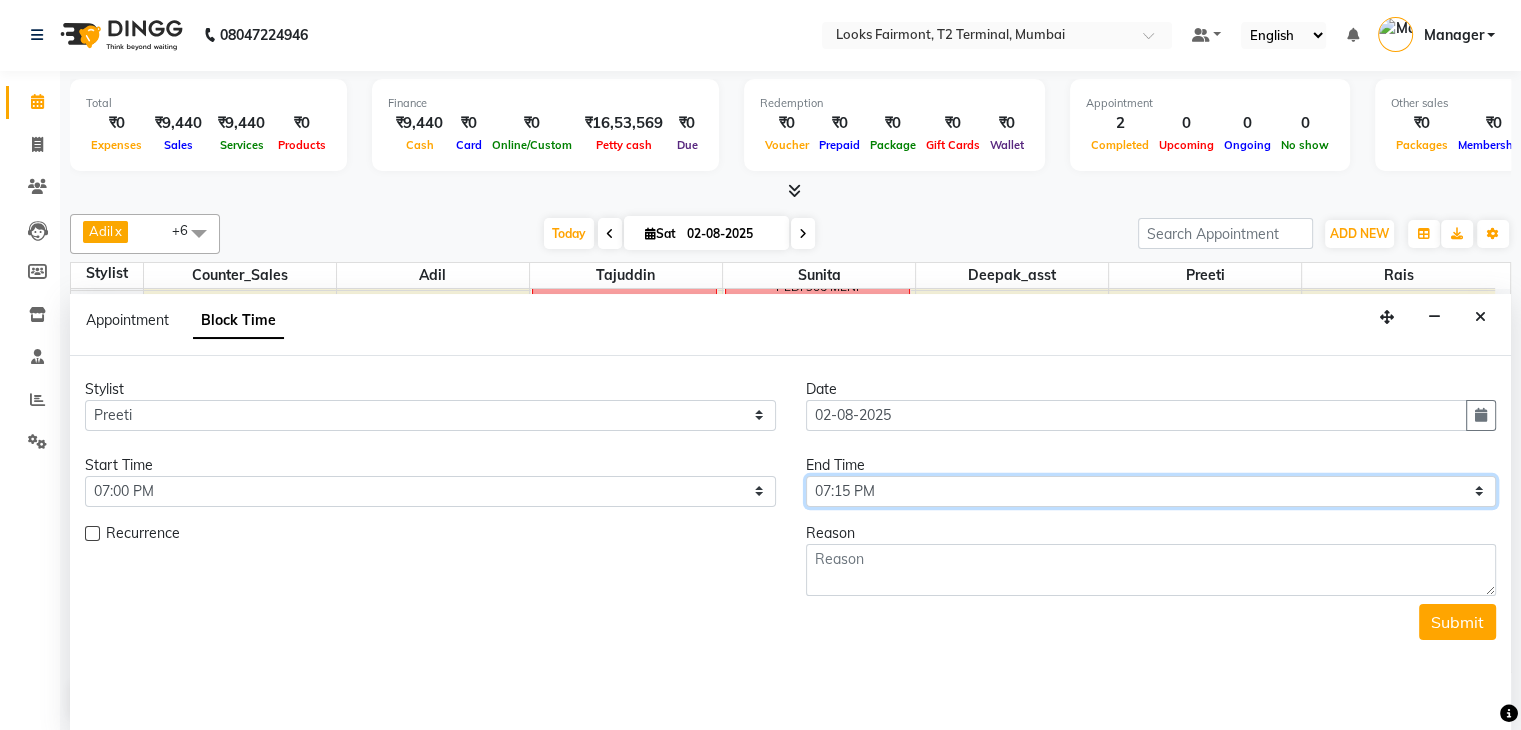 click on "Select 09:00 AM 09:15 AM 09:30 AM 09:45 AM 10:00 AM 10:15 AM 10:30 AM 10:45 AM 11:00 AM 11:15 AM 11:30 AM 11:45 AM 12:00 PM 12:15 PM 12:30 PM 12:45 PM 01:00 PM 01:15 PM 01:30 PM 01:45 PM 02:00 PM 02:15 PM 02:30 PM 02:45 PM 03:00 PM 03:15 PM 03:30 PM 03:45 PM 04:00 PM 04:15 PM 04:30 PM 04:45 PM 05:00 PM 05:15 PM 05:30 PM 05:45 PM 06:00 PM 06:15 PM 06:30 PM 06:45 PM 07:00 PM 07:15 PM 07:30 PM 07:45 PM 08:00 PM" at bounding box center (1151, 491) 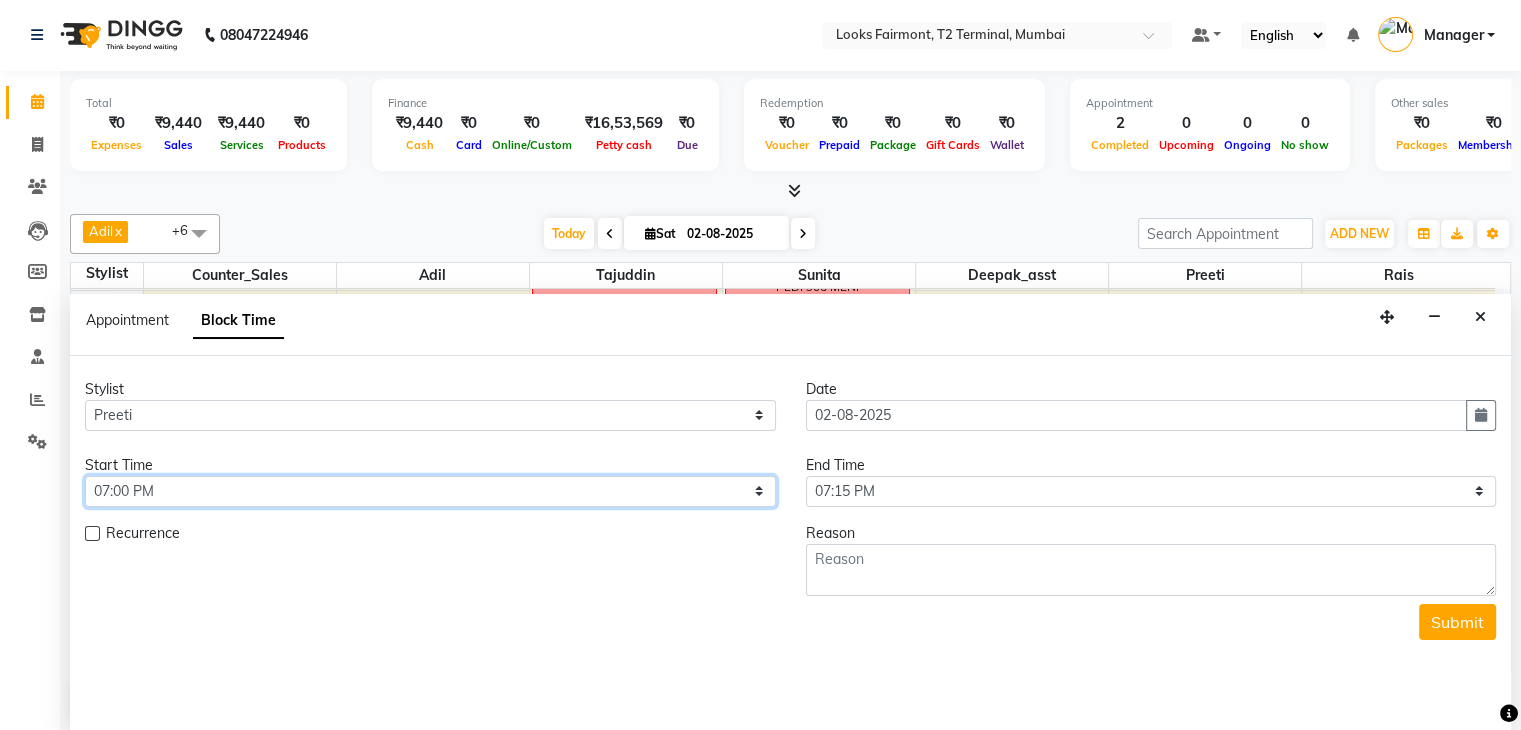click on "Select 09:00 AM 09:15 AM 09:30 AM 09:45 AM 10:00 AM 10:15 AM 10:30 AM 10:45 AM 11:00 AM 11:15 AM 11:30 AM 11:45 AM 12:00 PM 12:15 PM 12:30 PM 12:45 PM 01:00 PM 01:15 PM 01:30 PM 01:45 PM 02:00 PM 02:15 PM 02:30 PM 02:45 PM 03:00 PM 03:15 PM 03:30 PM 03:45 PM 04:00 PM 04:15 PM 04:30 PM 04:45 PM 05:00 PM 05:15 PM 05:30 PM 05:45 PM 06:00 PM 06:15 PM 06:30 PM 06:45 PM 07:00 PM 07:15 PM 07:30 PM 07:45 PM 08:00 PM" at bounding box center [430, 491] 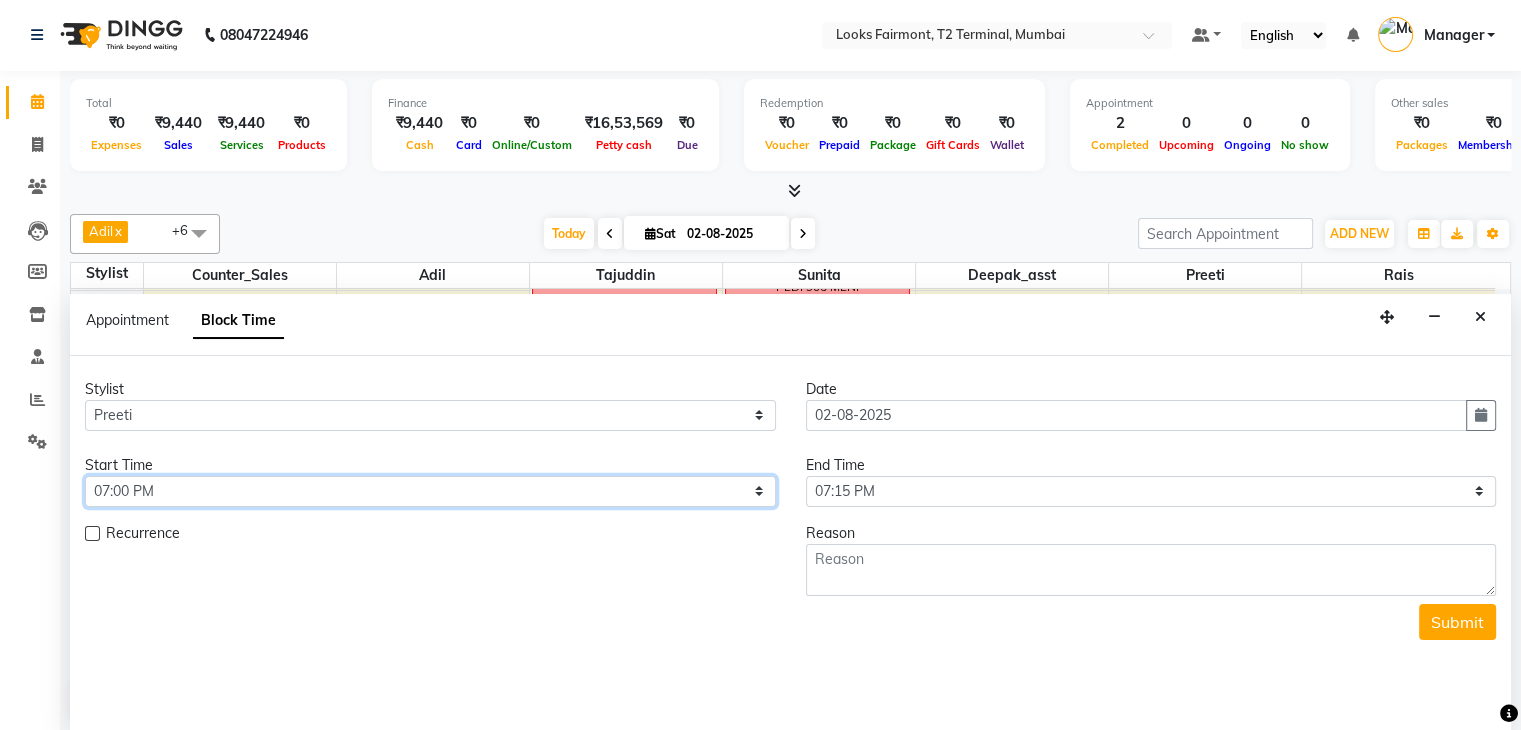 select on "1170" 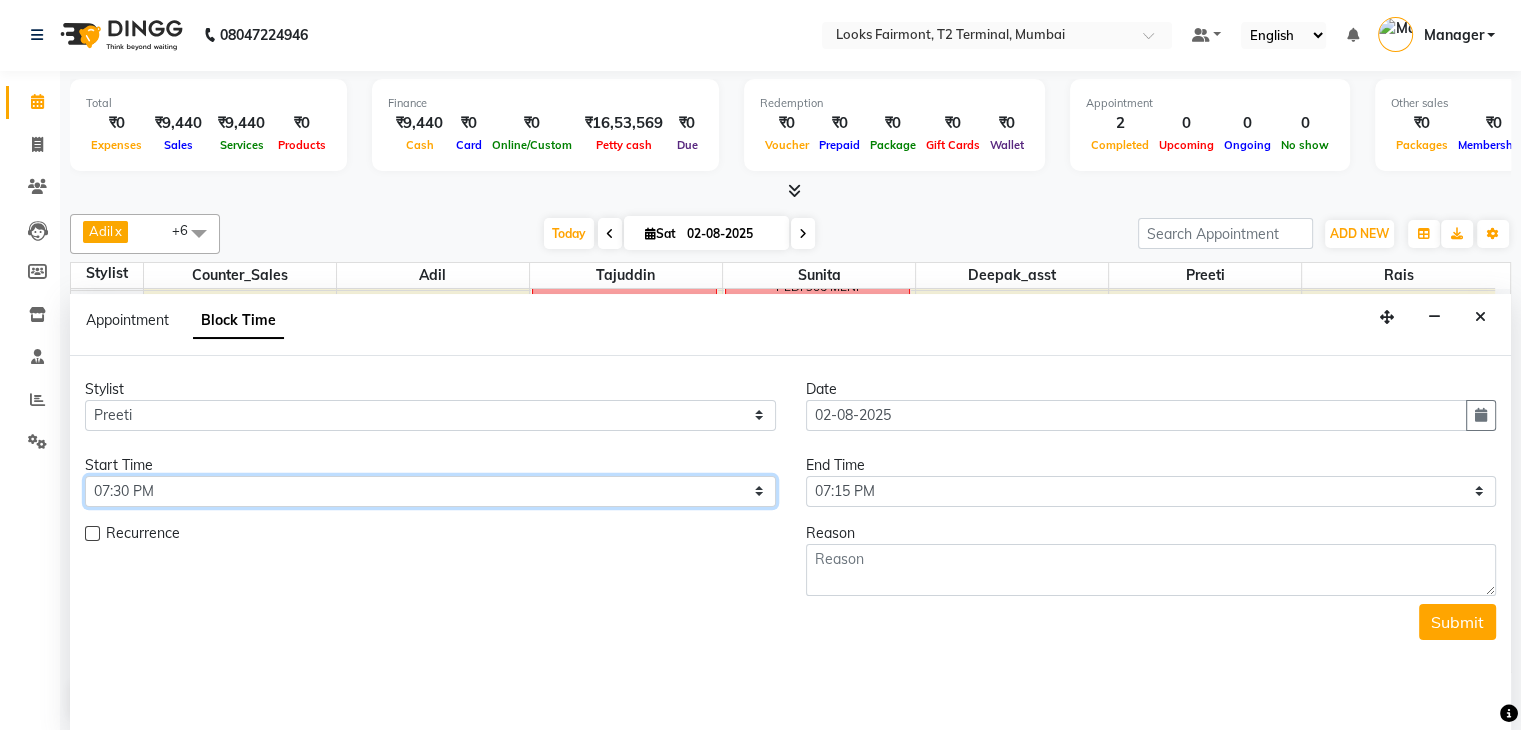 click on "Select 09:00 AM 09:15 AM 09:30 AM 09:45 AM 10:00 AM 10:15 AM 10:30 AM 10:45 AM 11:00 AM 11:15 AM 11:30 AM 11:45 AM 12:00 PM 12:15 PM 12:30 PM 12:45 PM 01:00 PM 01:15 PM 01:30 PM 01:45 PM 02:00 PM 02:15 PM 02:30 PM 02:45 PM 03:00 PM 03:15 PM 03:30 PM 03:45 PM 04:00 PM 04:15 PM 04:30 PM 04:45 PM 05:00 PM 05:15 PM 05:30 PM 05:45 PM 06:00 PM 06:15 PM 06:30 PM 06:45 PM 07:00 PM 07:15 PM 07:30 PM 07:45 PM 08:00 PM" at bounding box center [430, 491] 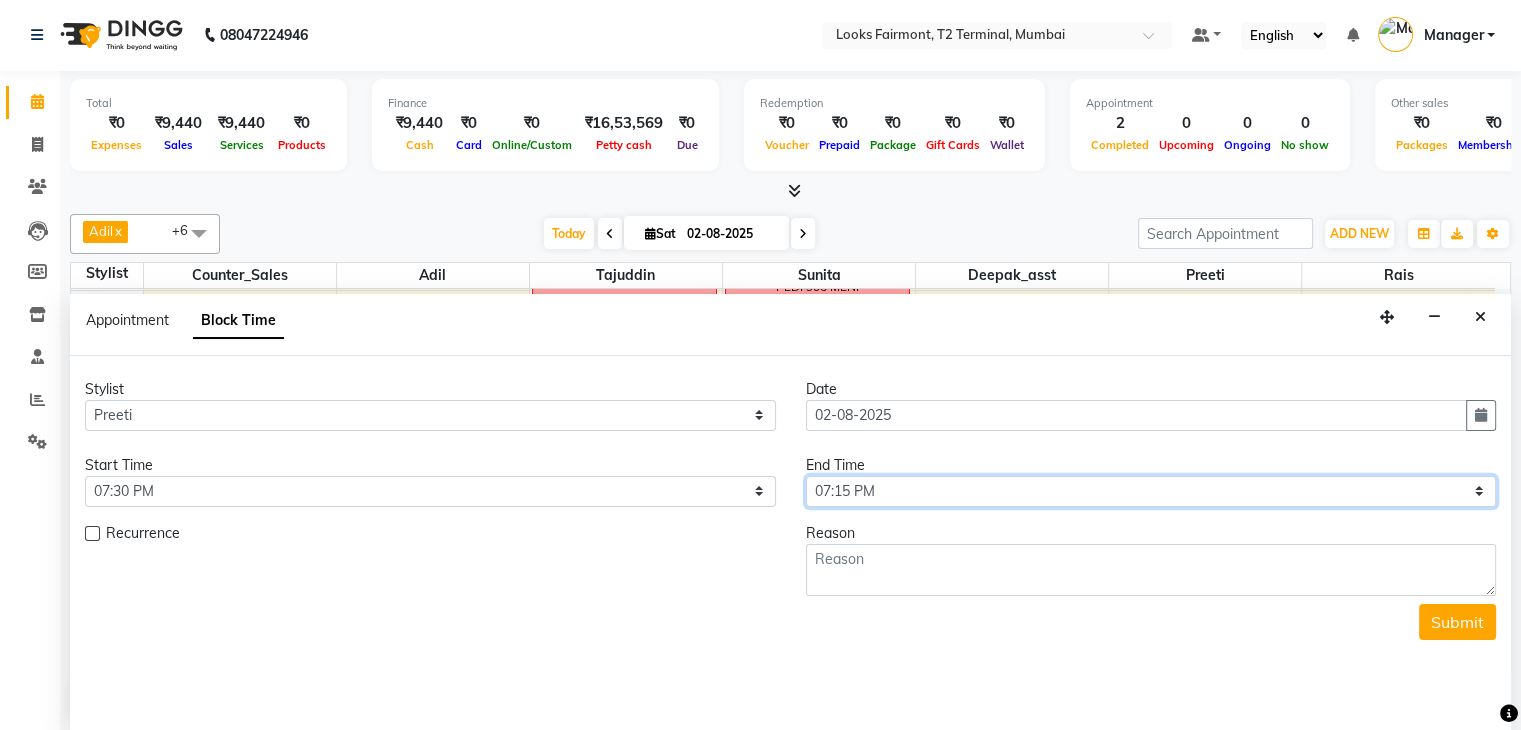 click on "Select 09:00 AM 09:15 AM 09:30 AM 09:45 AM 10:00 AM 10:15 AM 10:30 AM 10:45 AM 11:00 AM 11:15 AM 11:30 AM 11:45 AM 12:00 PM 12:15 PM 12:30 PM 12:45 PM 01:00 PM 01:15 PM 01:30 PM 01:45 PM 02:00 PM 02:15 PM 02:30 PM 02:45 PM 03:00 PM 03:15 PM 03:30 PM 03:45 PM 04:00 PM 04:15 PM 04:30 PM 04:45 PM 05:00 PM 05:15 PM 05:30 PM 05:45 PM 06:00 PM 06:15 PM 06:30 PM 06:45 PM 07:00 PM 07:15 PM 07:30 PM 07:45 PM 08:00 PM" at bounding box center [1151, 491] 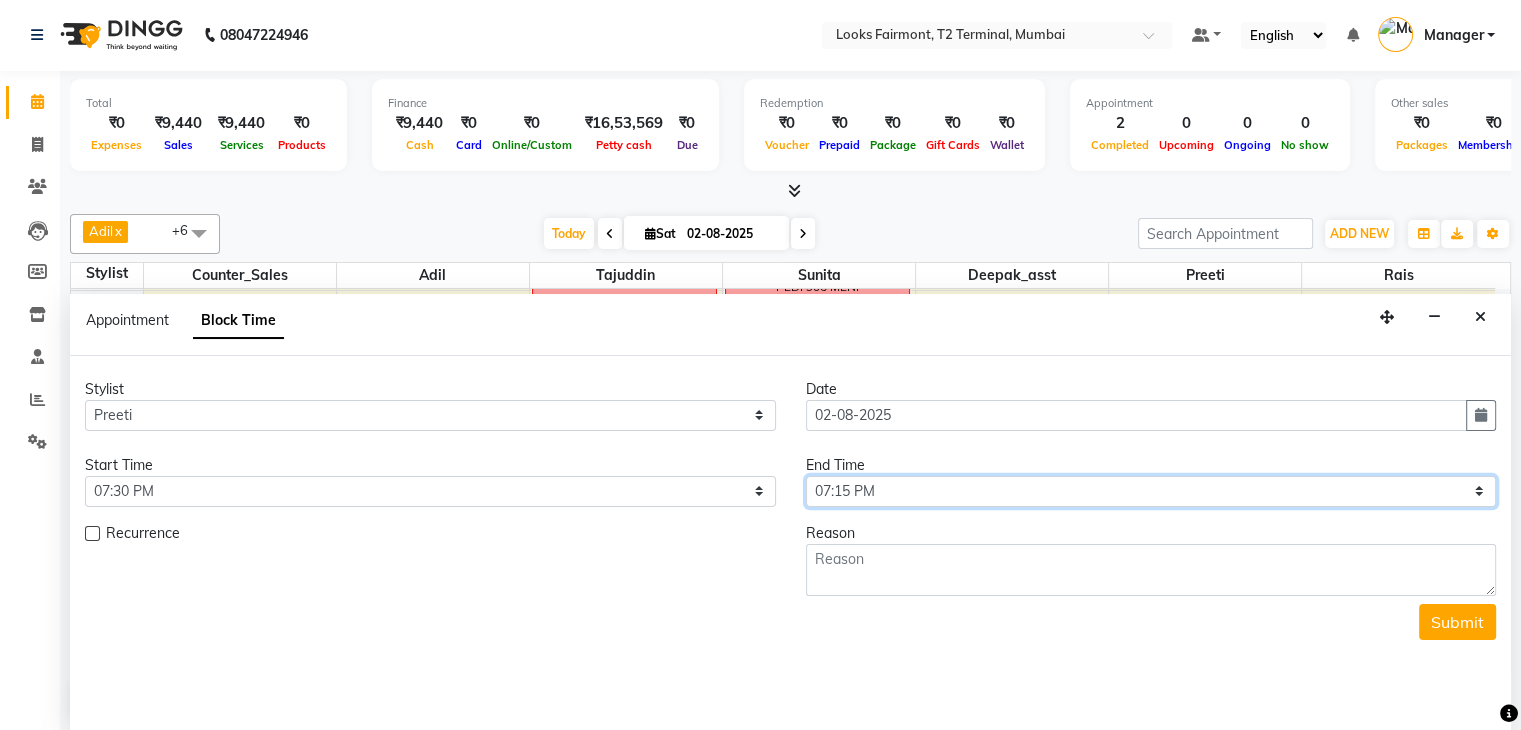 select on "1200" 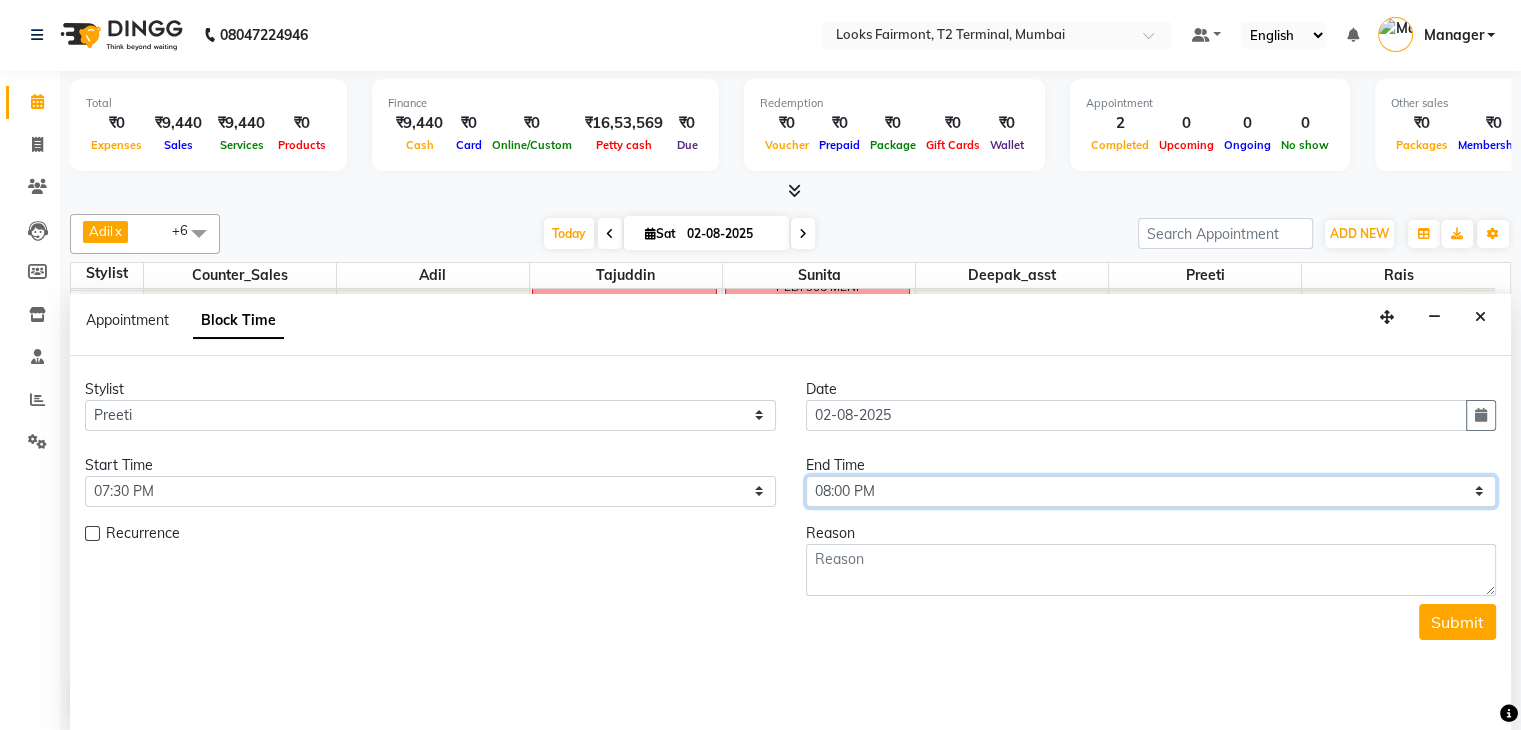 click on "Select 09:00 AM 09:15 AM 09:30 AM 09:45 AM 10:00 AM 10:15 AM 10:30 AM 10:45 AM 11:00 AM 11:15 AM 11:30 AM 11:45 AM 12:00 PM 12:15 PM 12:30 PM 12:45 PM 01:00 PM 01:15 PM 01:30 PM 01:45 PM 02:00 PM 02:15 PM 02:30 PM 02:45 PM 03:00 PM 03:15 PM 03:30 PM 03:45 PM 04:00 PM 04:15 PM 04:30 PM 04:45 PM 05:00 PM 05:15 PM 05:30 PM 05:45 PM 06:00 PM 06:15 PM 06:30 PM 06:45 PM 07:00 PM 07:15 PM 07:30 PM 07:45 PM 08:00 PM" at bounding box center [1151, 491] 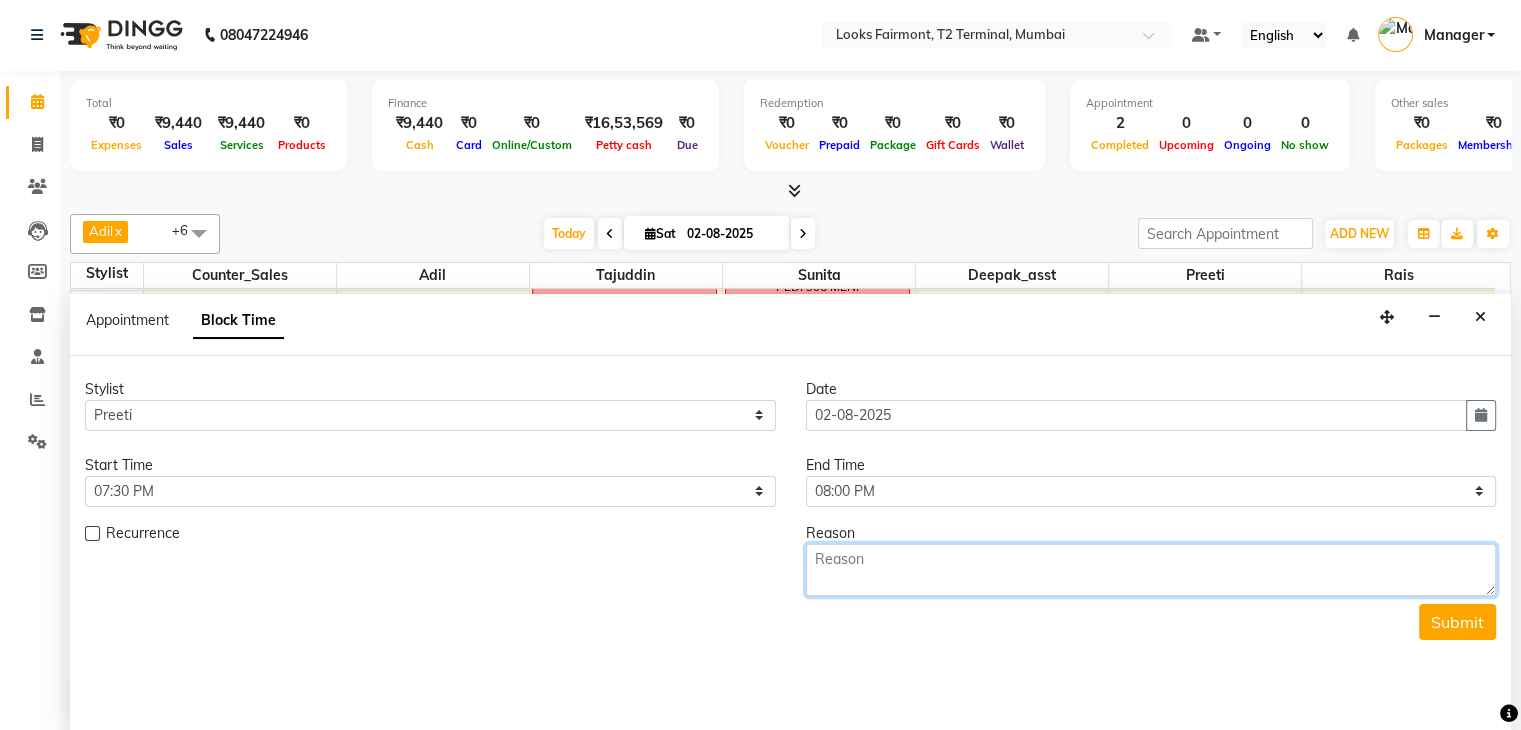 click at bounding box center [1151, 570] 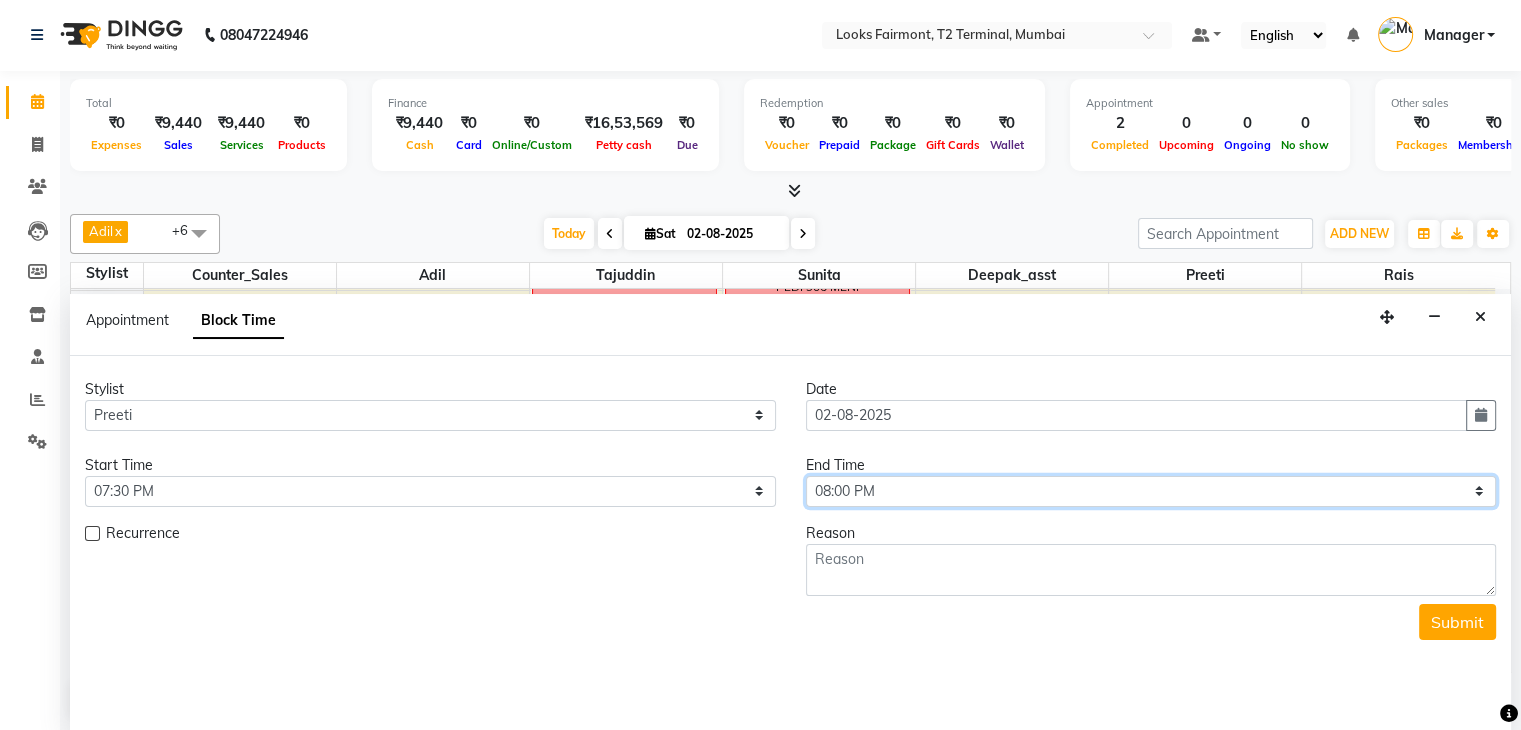 click on "Select 09:00 AM 09:15 AM 09:30 AM 09:45 AM 10:00 AM 10:15 AM 10:30 AM 10:45 AM 11:00 AM 11:15 AM 11:30 AM 11:45 AM 12:00 PM 12:15 PM 12:30 PM 12:45 PM 01:00 PM 01:15 PM 01:30 PM 01:45 PM 02:00 PM 02:15 PM 02:30 PM 02:45 PM 03:00 PM 03:15 PM 03:30 PM 03:45 PM 04:00 PM 04:15 PM 04:30 PM 04:45 PM 05:00 PM 05:15 PM 05:30 PM 05:45 PM 06:00 PM 06:15 PM 06:30 PM 06:45 PM 07:00 PM 07:15 PM 07:30 PM 07:45 PM 08:00 PM" at bounding box center (1151, 491) 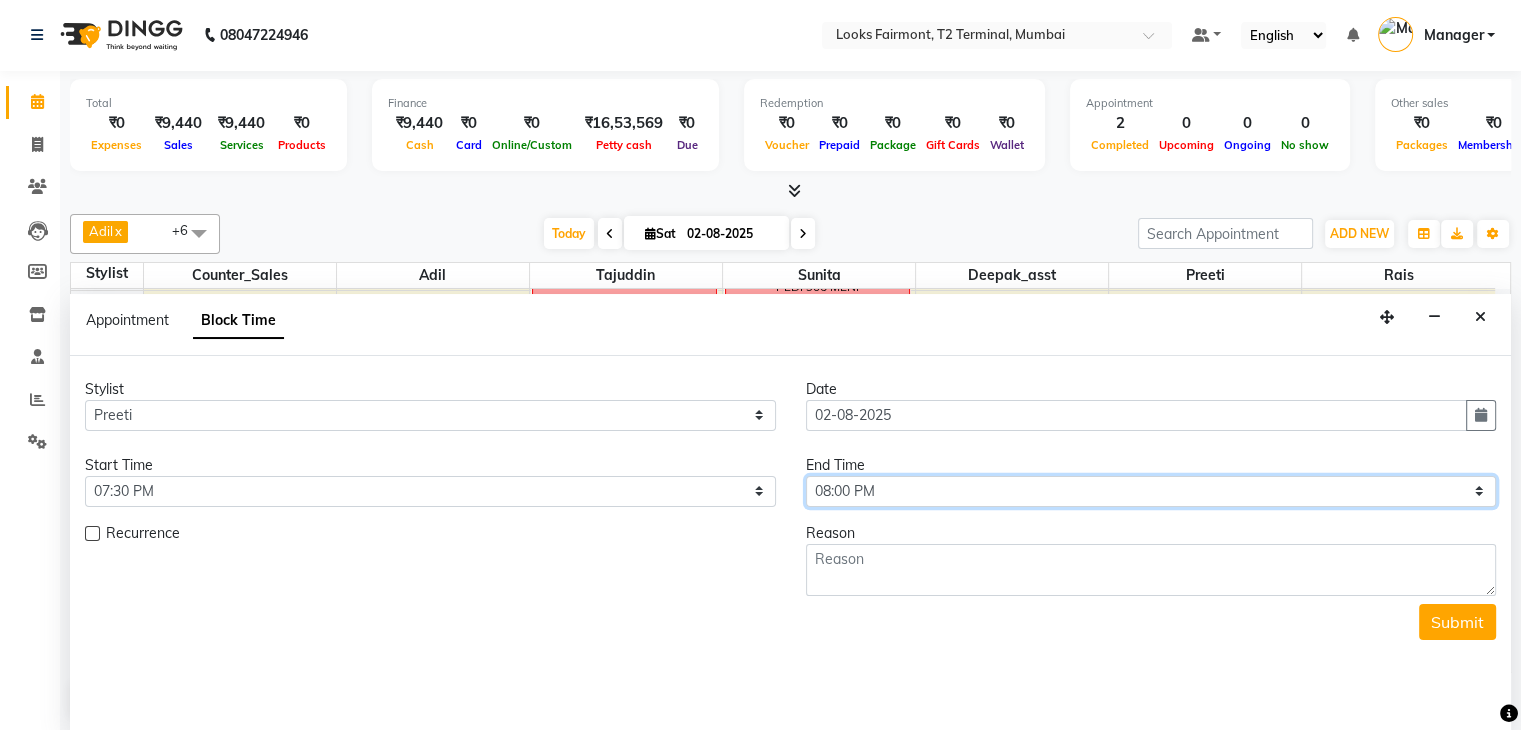 drag, startPoint x: 999, startPoint y: 478, endPoint x: 999, endPoint y: 489, distance: 11 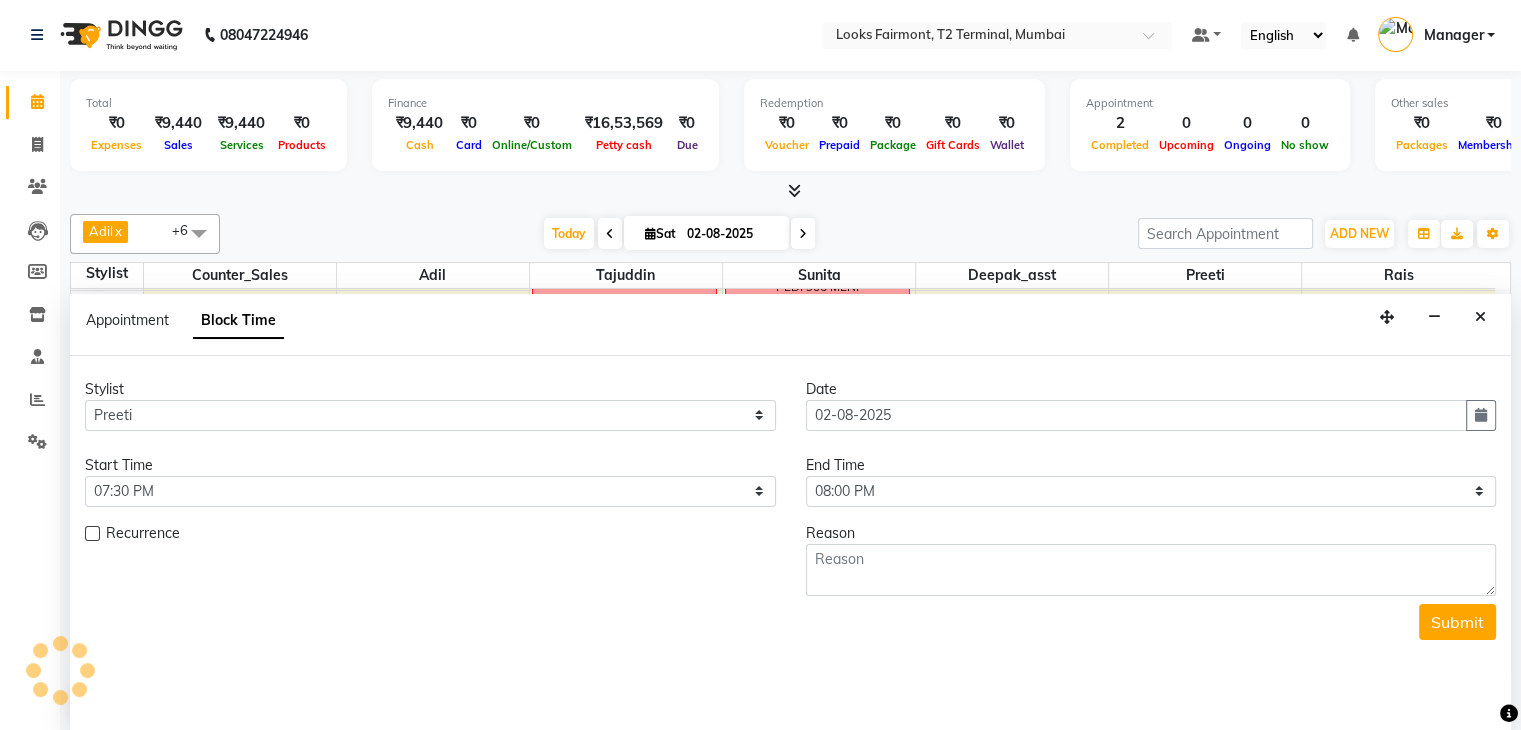 click on "Stylist Select Adil Anisa Counter_Sales Deepak_asst Nisha Preeti Rais Soring_mgr Sunita Tajuddin Date 02-08-2025 Start Time Select 09:00 AM 09:15 AM 09:30 AM 09:45 AM 10:00 AM 10:15 AM 10:30 AM 10:45 AM 11:00 AM 11:15 AM 11:30 AM 11:45 AM 12:00 PM 12:15 PM 12:30 PM 12:45 PM 01:00 PM 01:15 PM 01:30 PM 01:45 PM 02:00 PM 02:15 PM 02:30 PM 02:45 PM 03:00 PM 03:15 PM 03:30 PM 03:45 PM 04:00 PM 04:15 PM 04:30 PM 04:45 PM 05:00 PM 05:15 PM 05:30 PM 05:45 PM 06:00 PM 06:15 PM 06:30 PM 06:45 PM 07:00 PM 07:15 PM 07:30 PM 07:45 PM 08:00 PM End Time Select 09:00 AM 09:15 AM 09:30 AM 09:45 AM 10:00 AM 10:15 AM 10:30 AM 10:45 AM 11:00 AM 11:15 AM 11:30 AM 11:45 AM 12:00 PM 12:15 PM 12:30 PM 12:45 PM 01:00 PM 01:15 PM 01:30 PM 01:45 PM 02:00 PM 02:15 PM 02:30 PM 02:45 PM 03:00 PM 03:15 PM 03:30 PM 03:45 PM 04:00 PM 04:15 PM 04:30 PM 04:45 PM 05:00 PM 05:15 PM 05:30 PM 05:45 PM 06:00 PM 06:15 PM 06:30 PM 06:45 PM 07:00 PM 07:15 PM 07:30 PM 07:45 PM 08:00 PM Recurrence Reason  Submit" at bounding box center (790, 509) 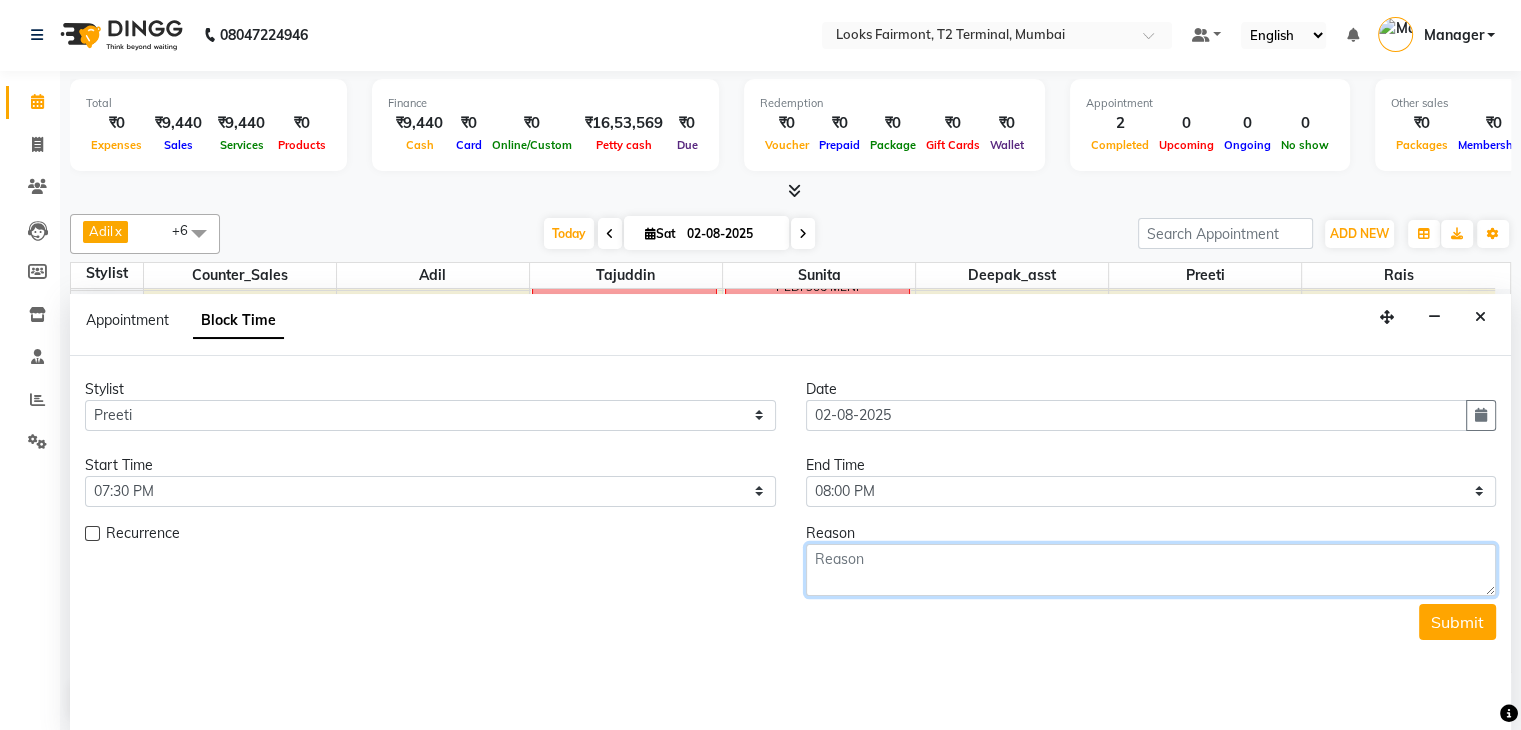 click at bounding box center [1151, 570] 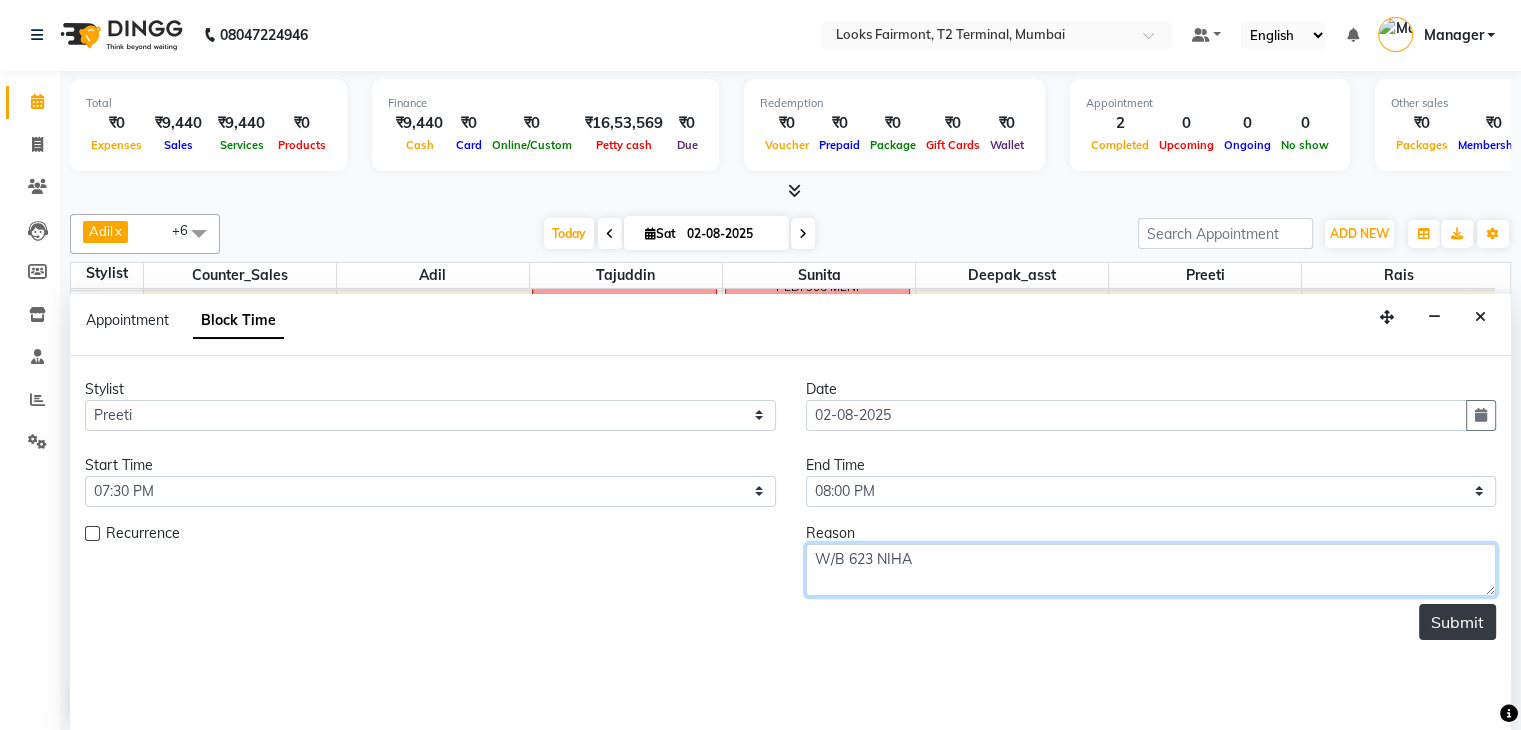 type on "W/B 623 NIHA" 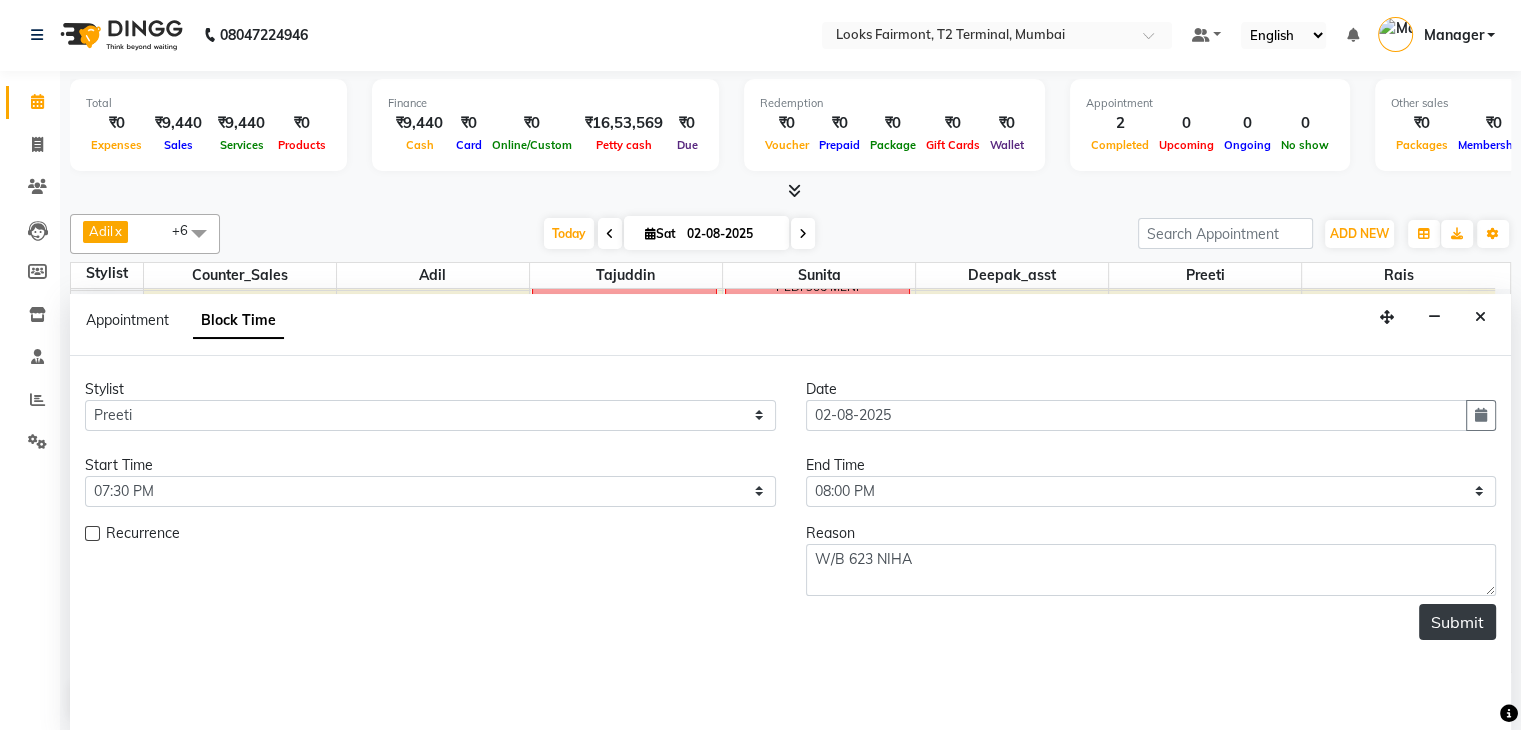 click on "Submit" at bounding box center [1457, 622] 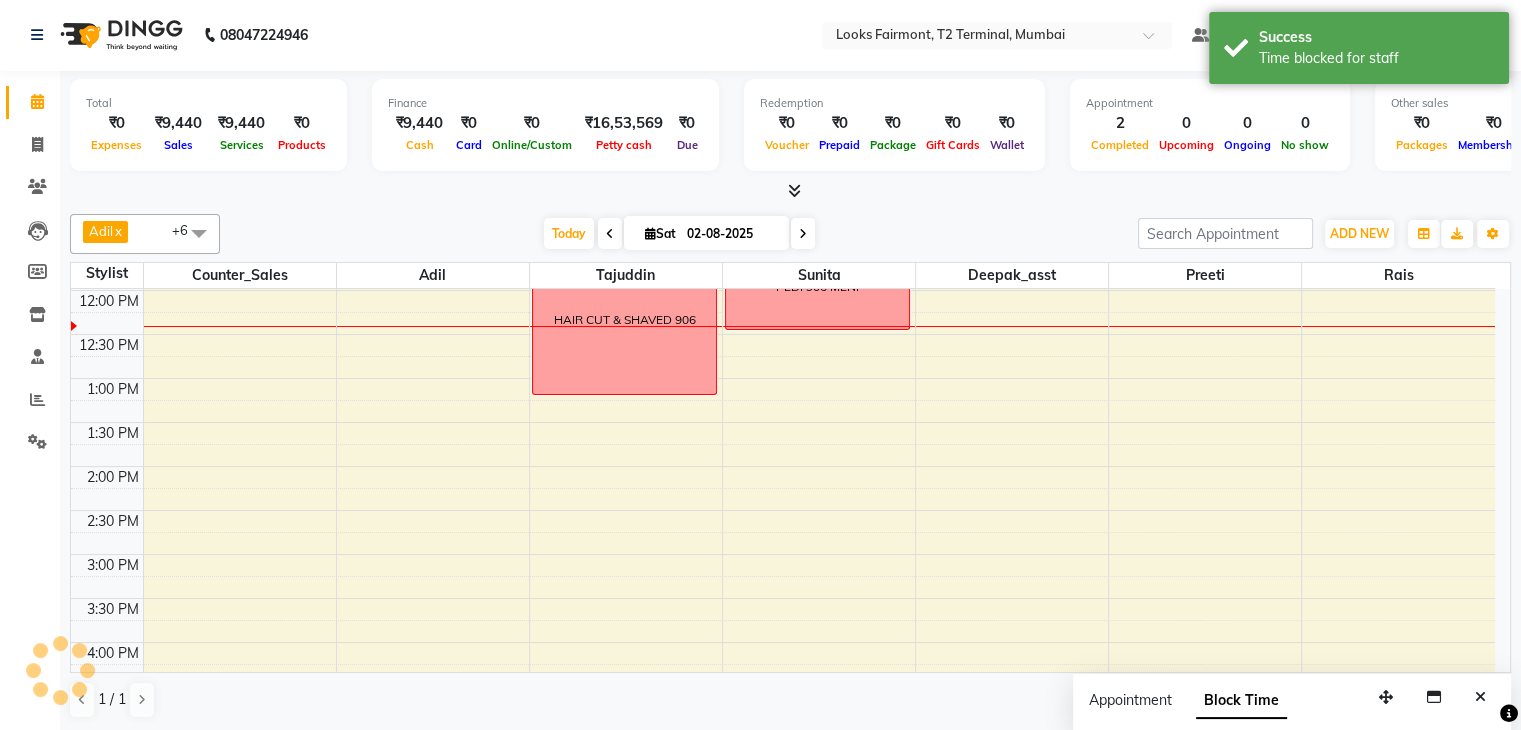 scroll, scrollTop: 0, scrollLeft: 0, axis: both 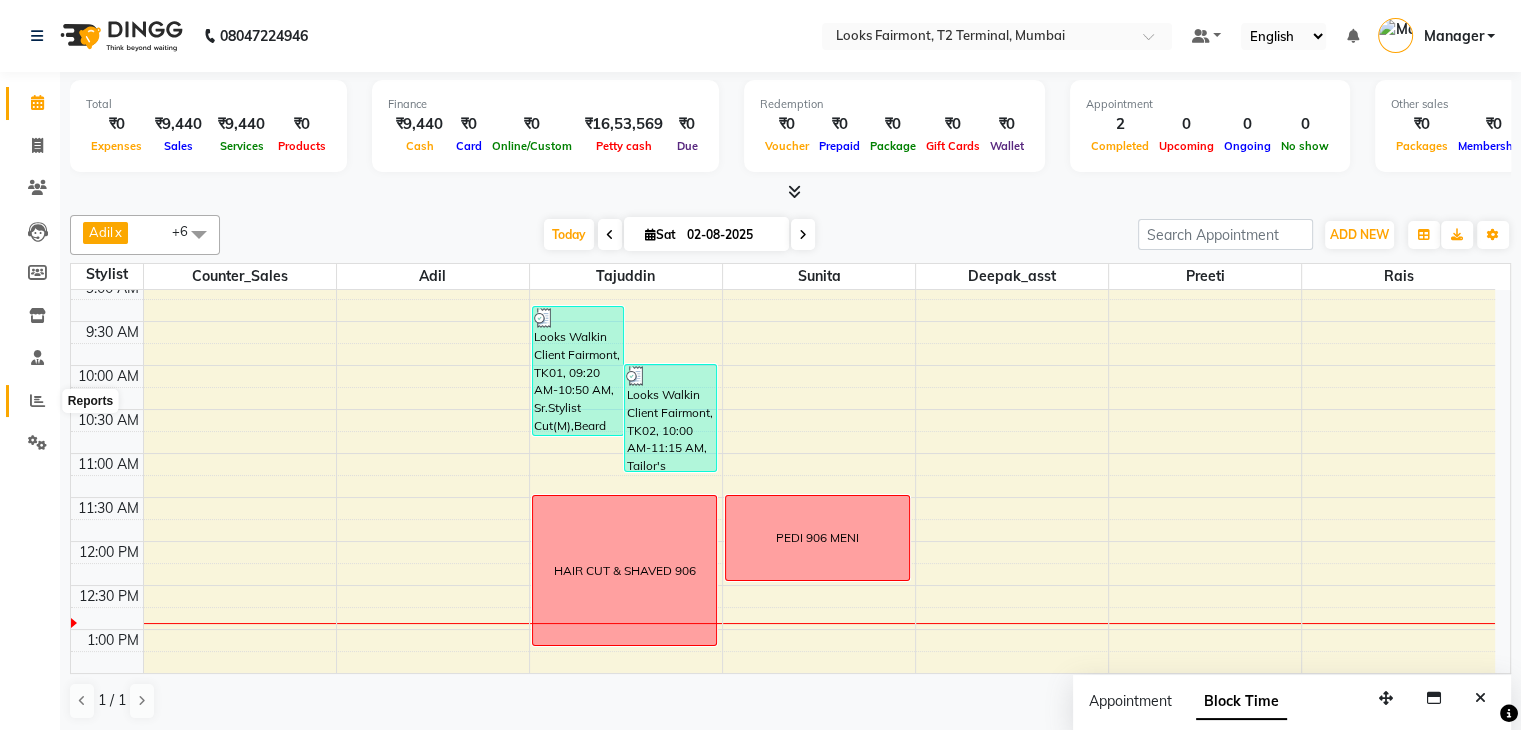 click 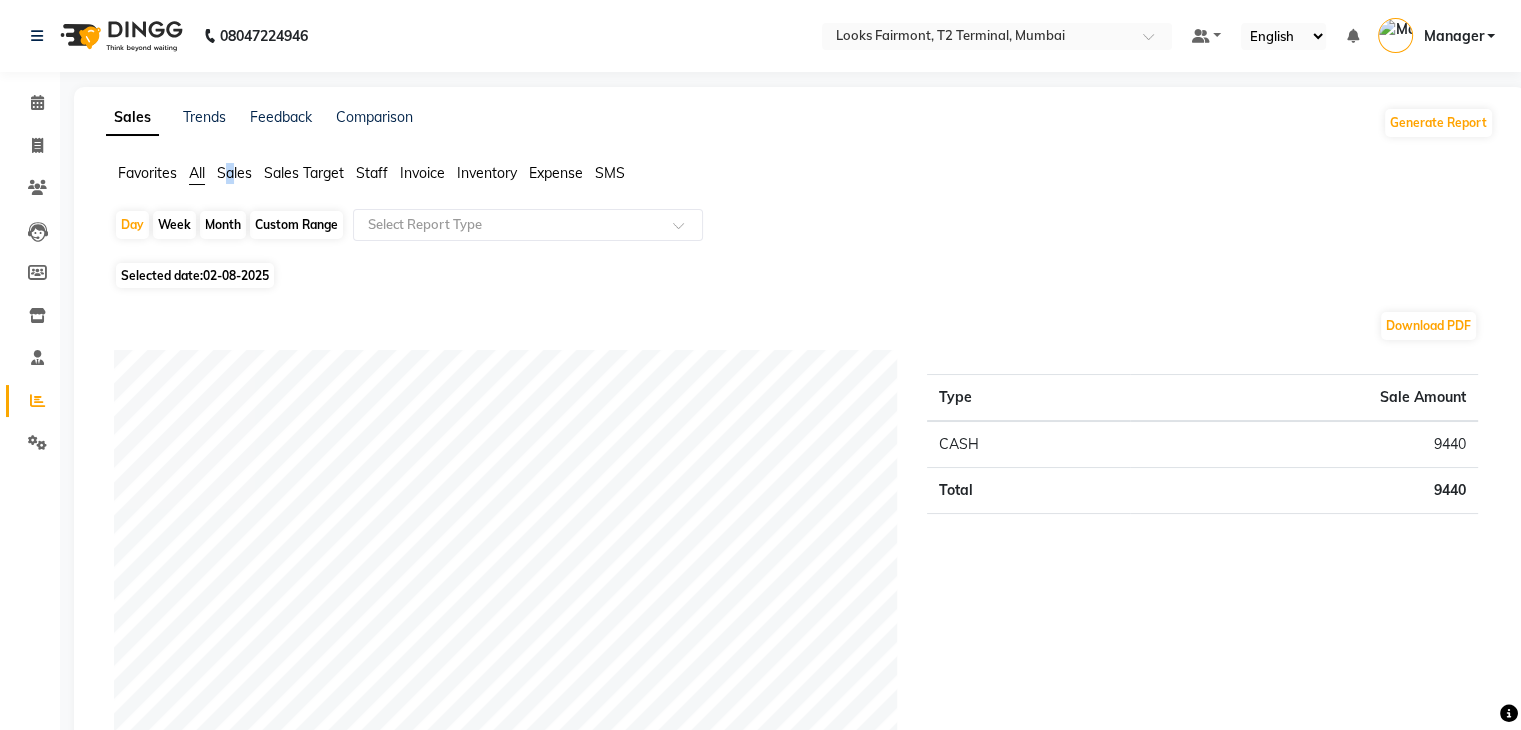drag, startPoint x: 231, startPoint y: 175, endPoint x: 240, endPoint y: 180, distance: 10.29563 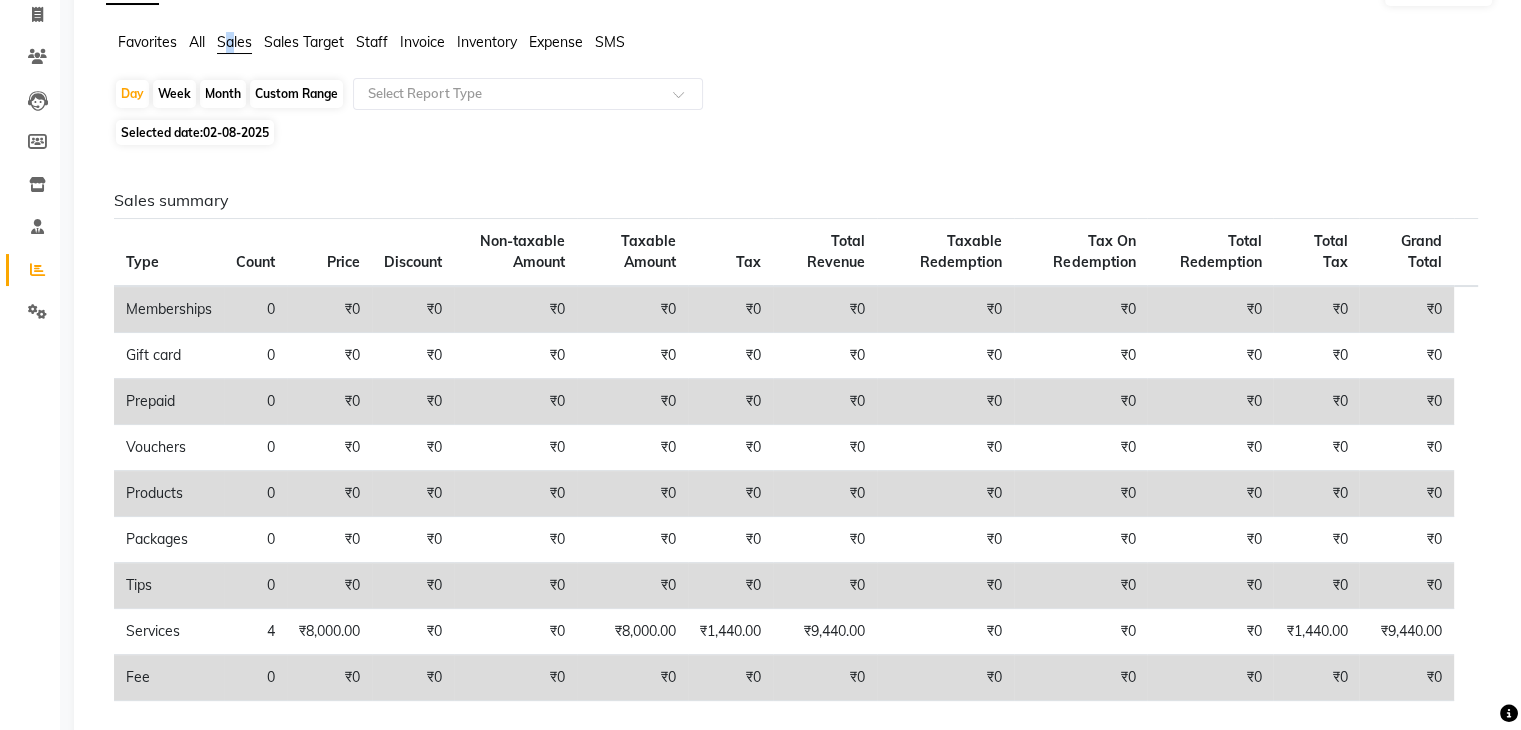 scroll, scrollTop: 0, scrollLeft: 0, axis: both 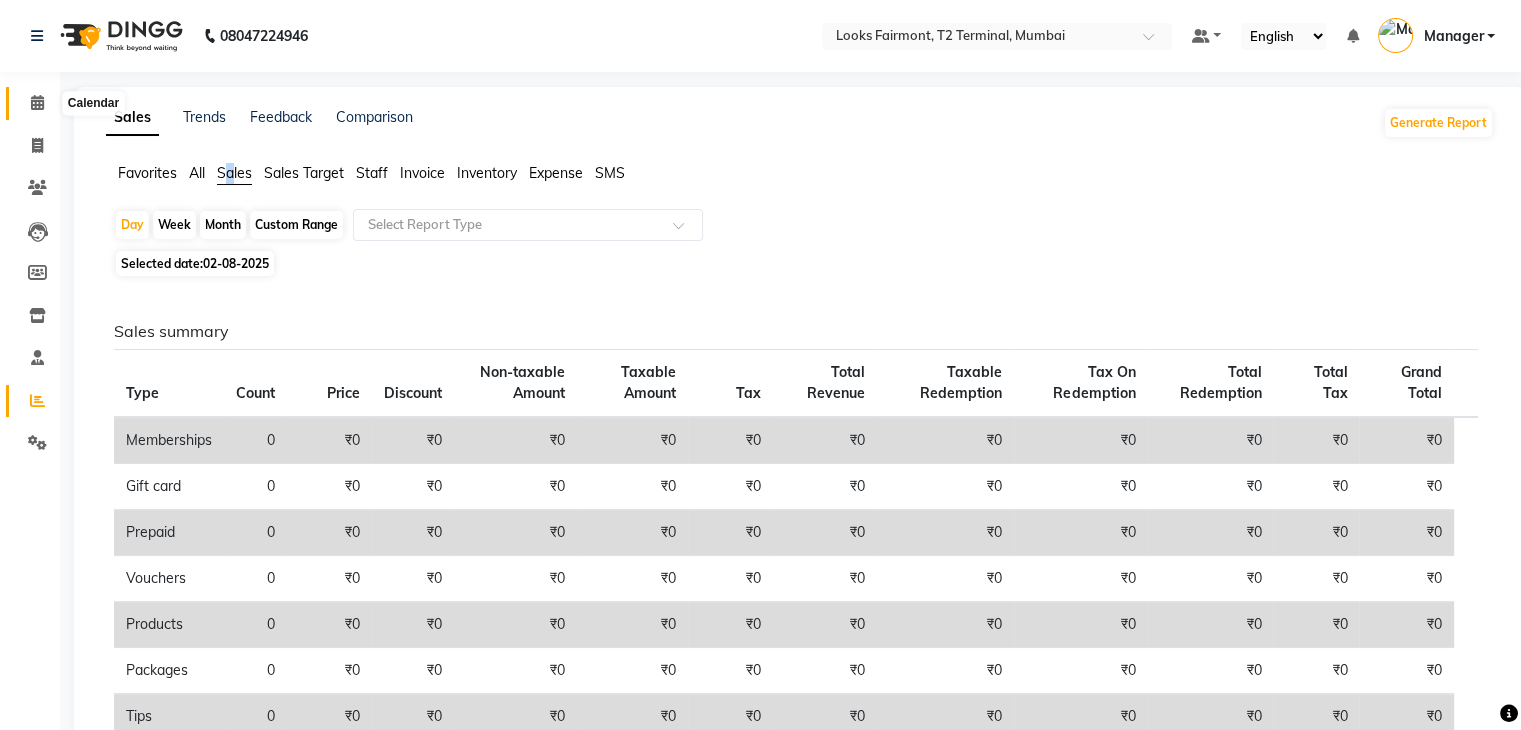 click 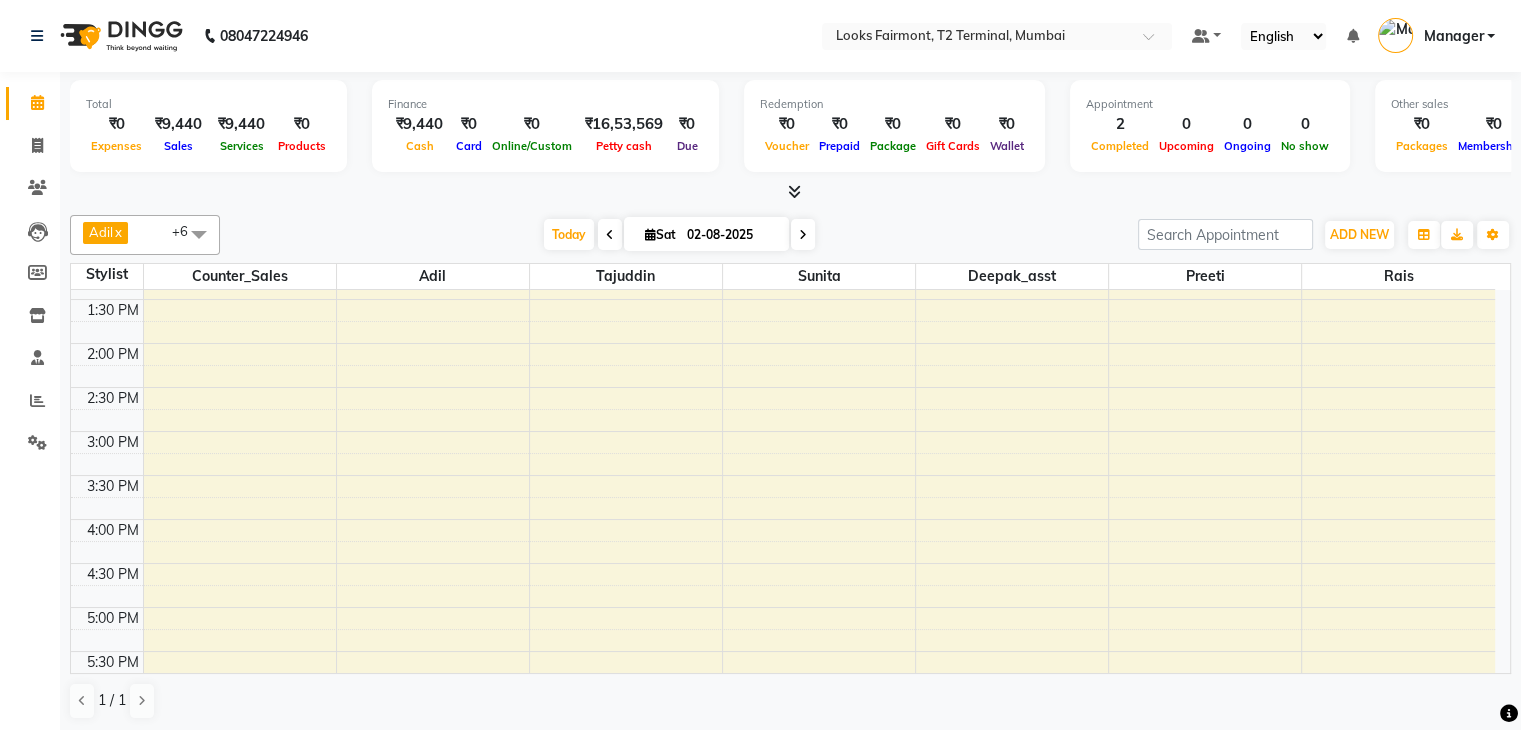 scroll, scrollTop: 700, scrollLeft: 0, axis: vertical 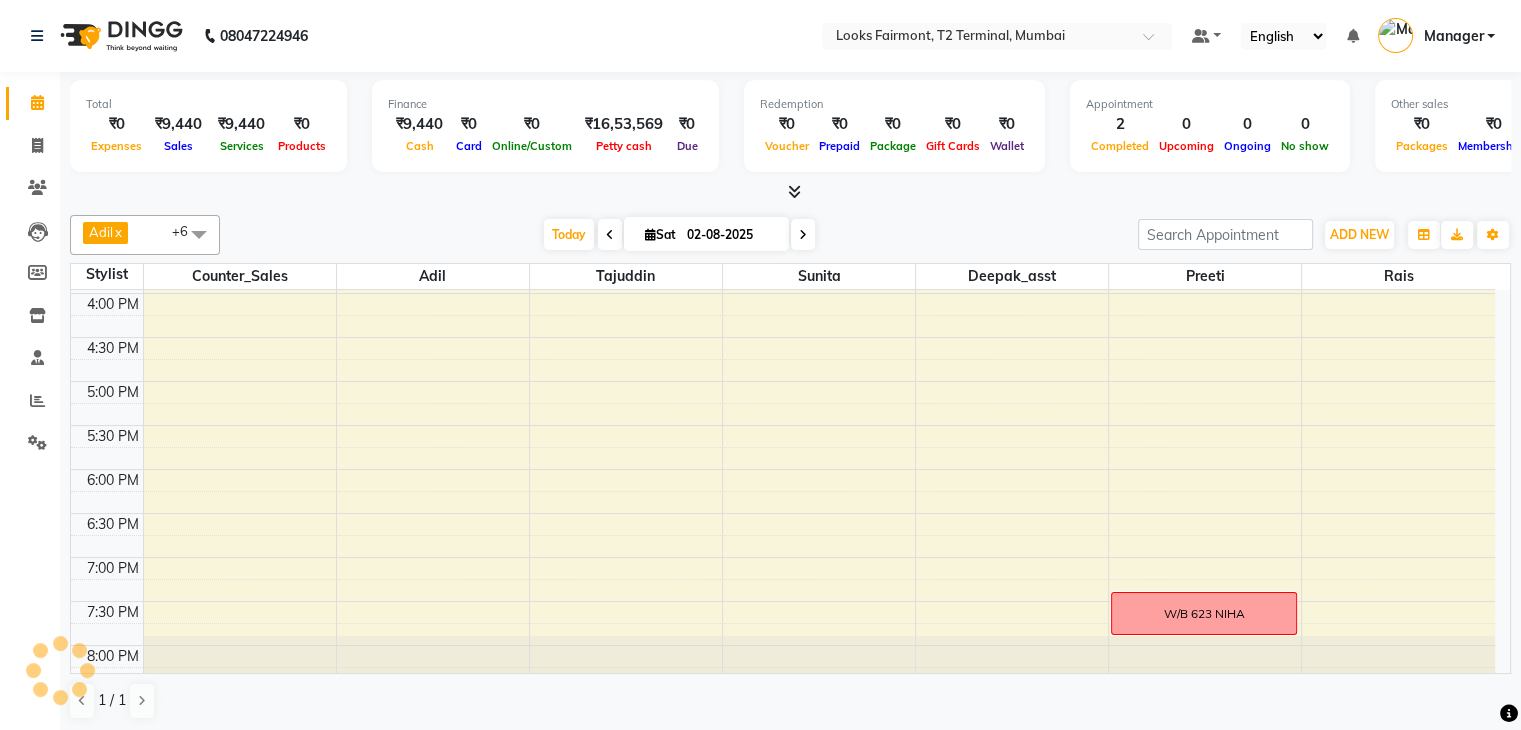 click at bounding box center [790, 192] 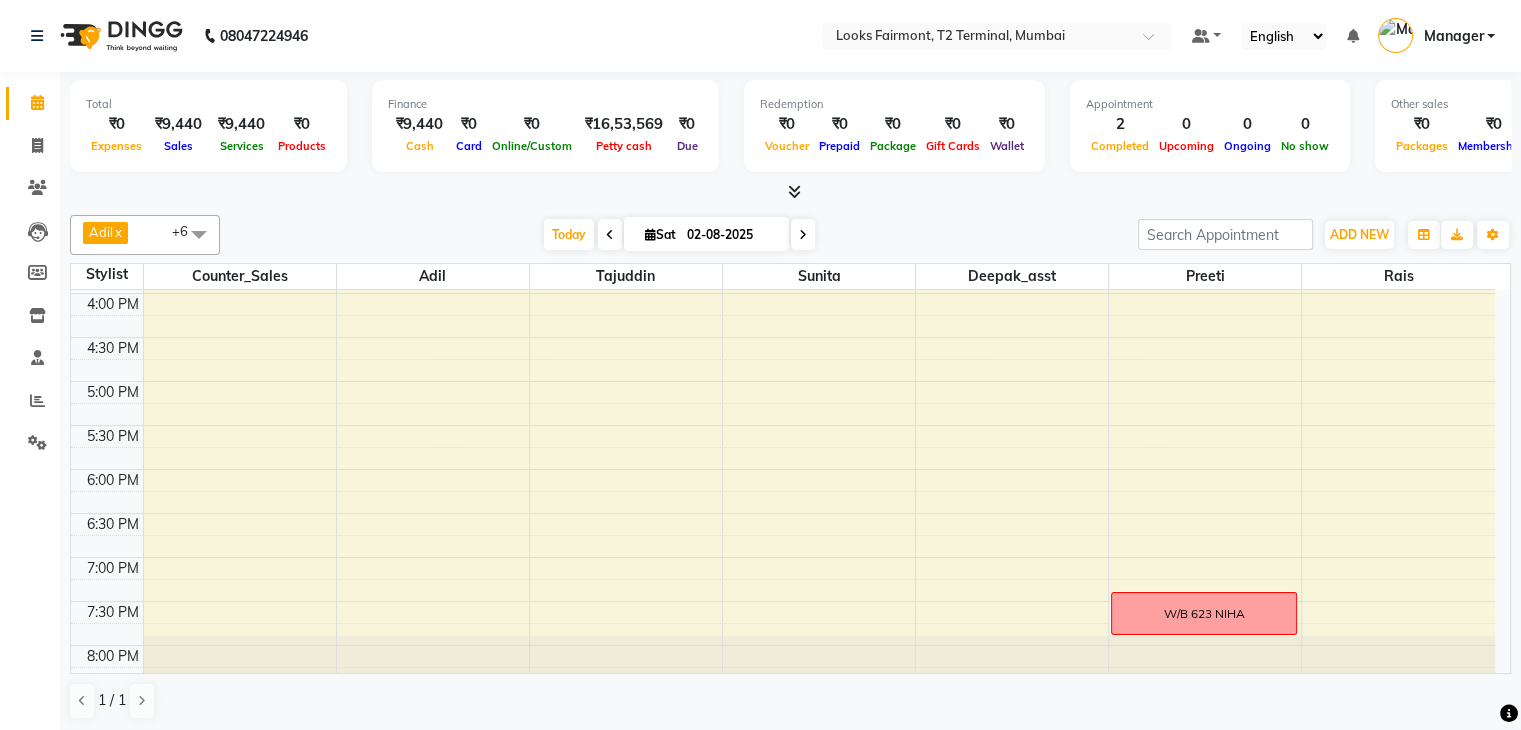 click at bounding box center (794, 191) 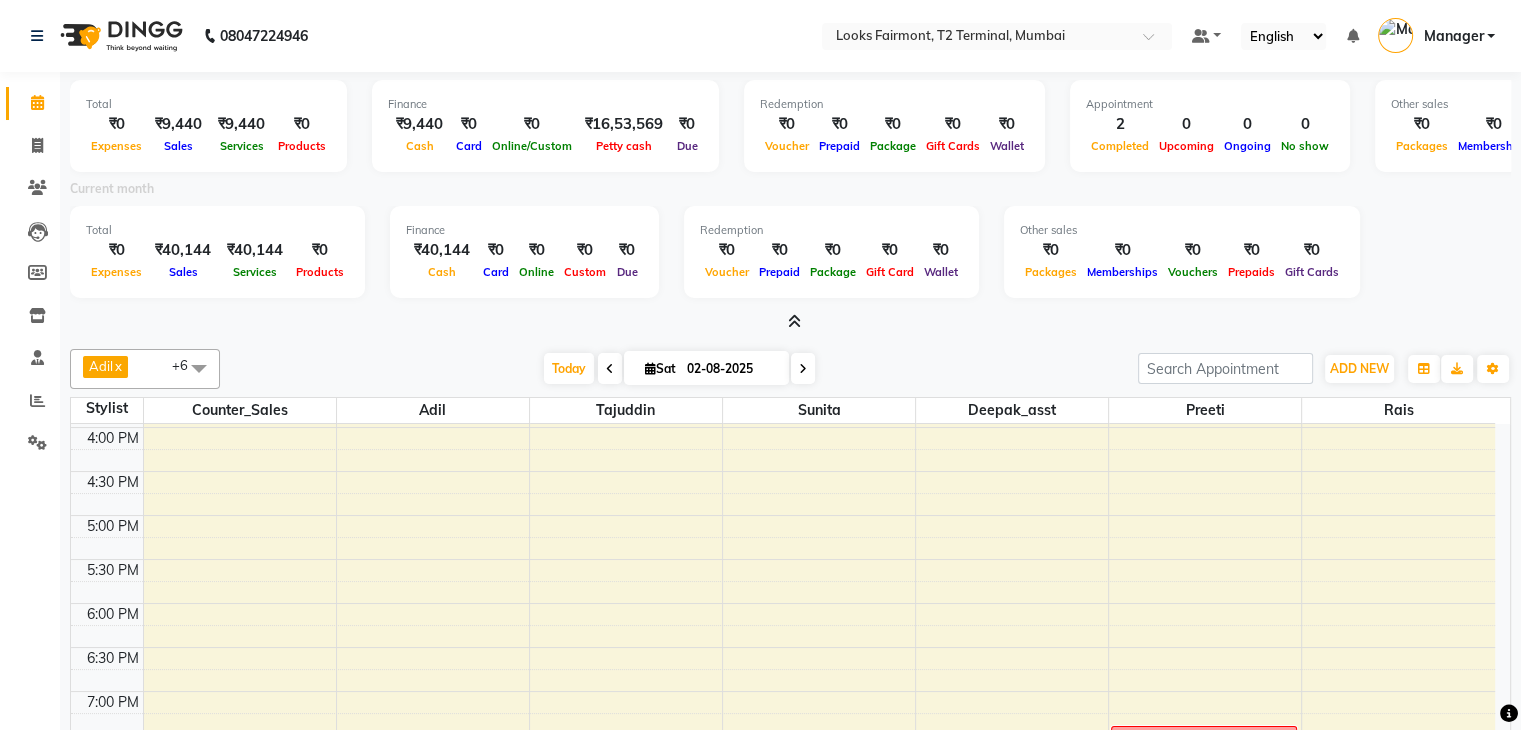 click at bounding box center [794, 321] 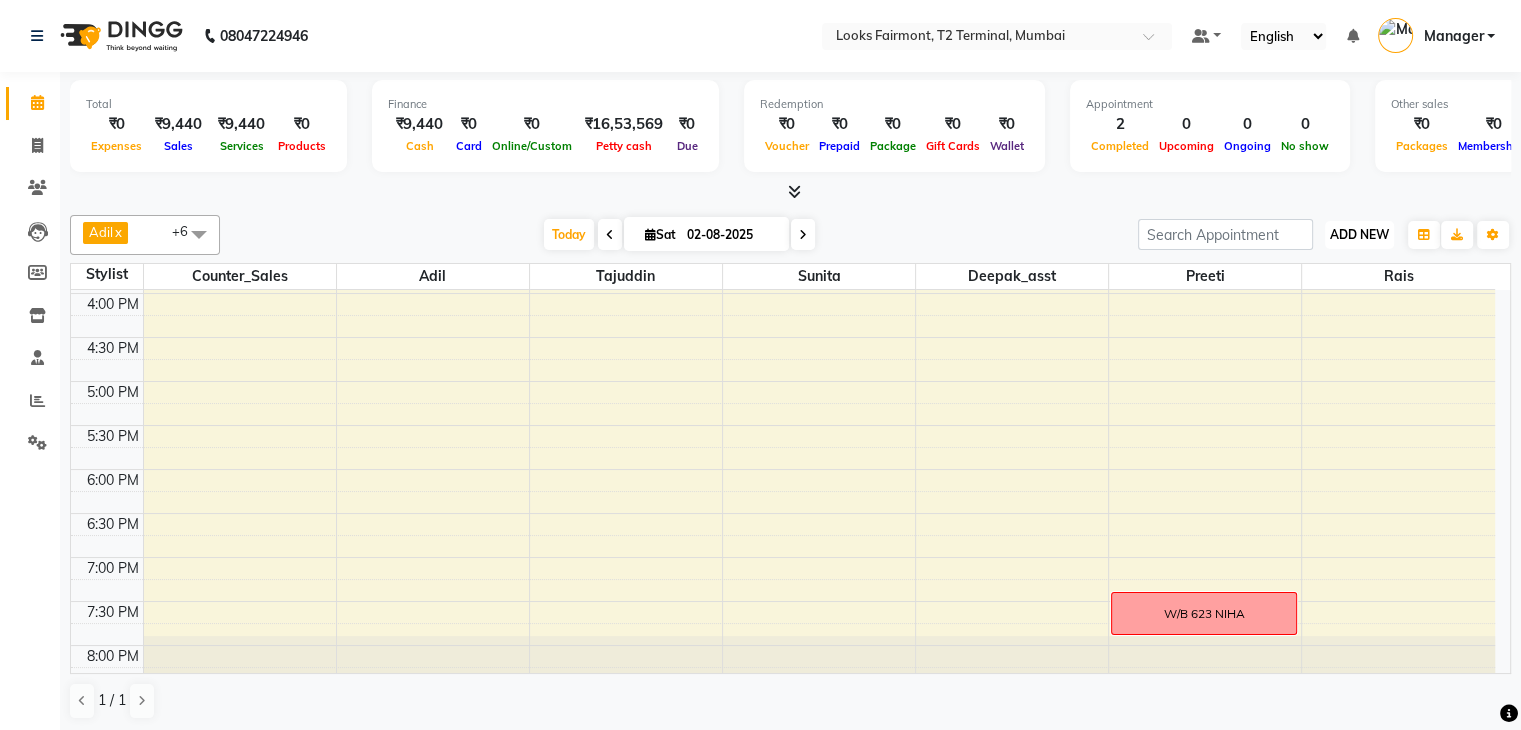 click on "ADD NEW" at bounding box center [1359, 234] 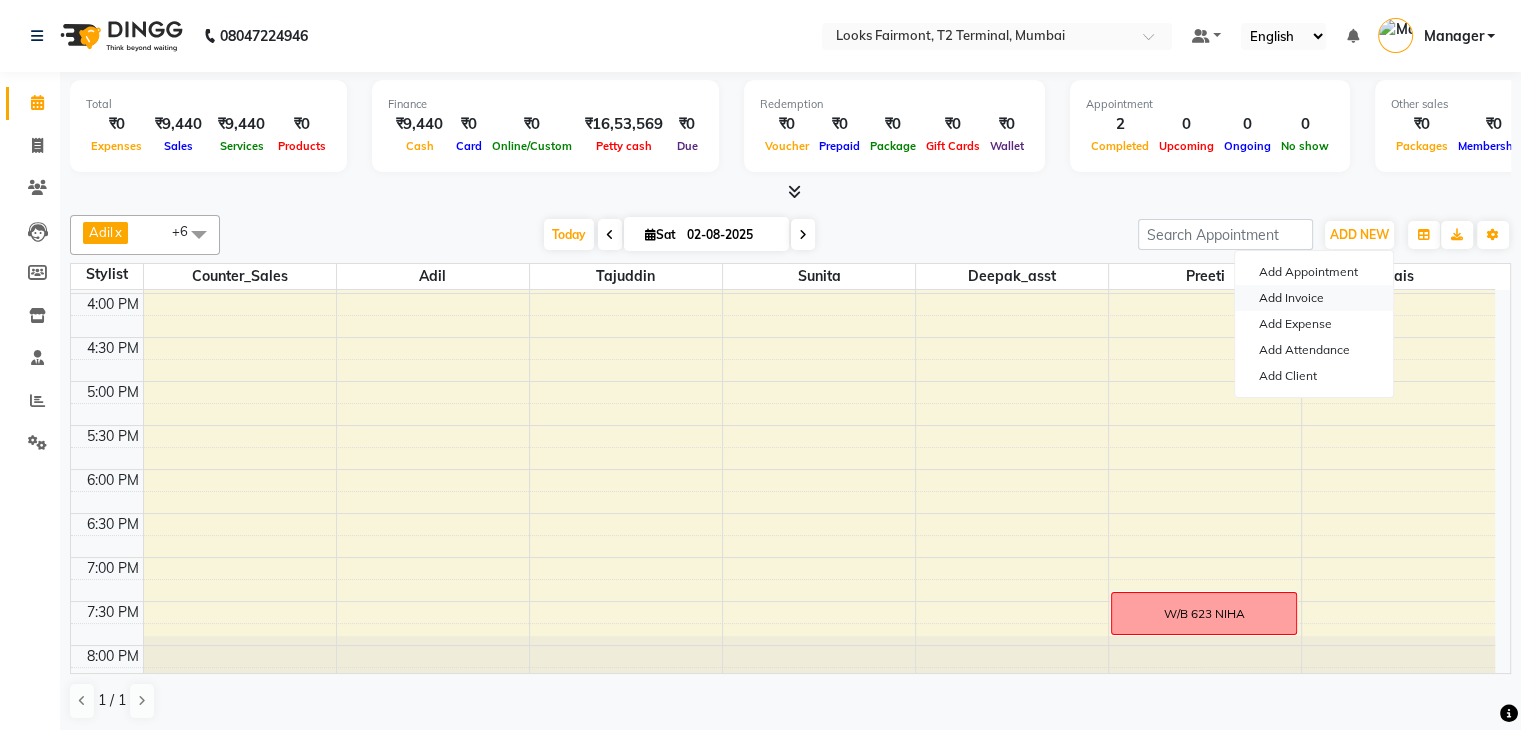 click on "Add Invoice" at bounding box center (1314, 298) 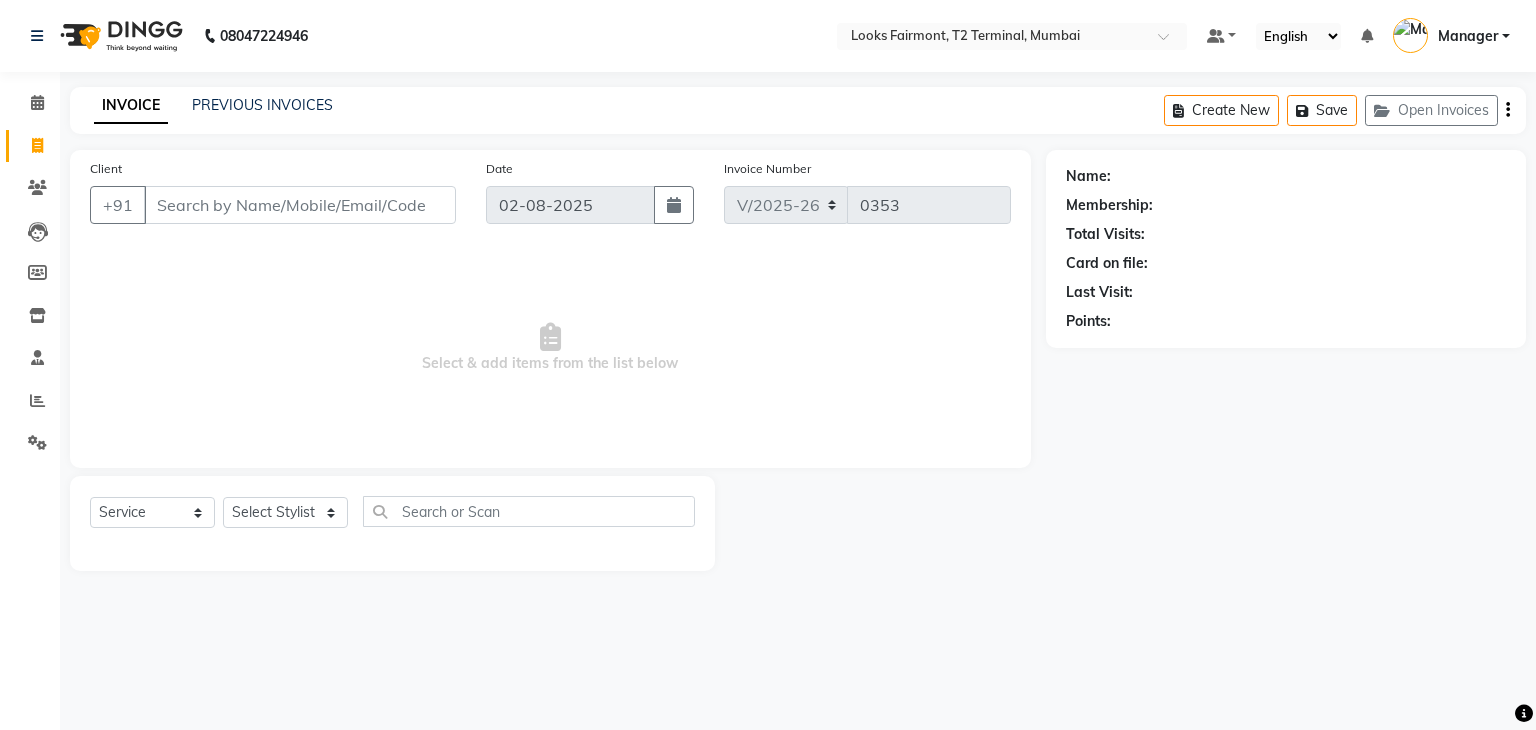 click on "Client" at bounding box center (300, 205) 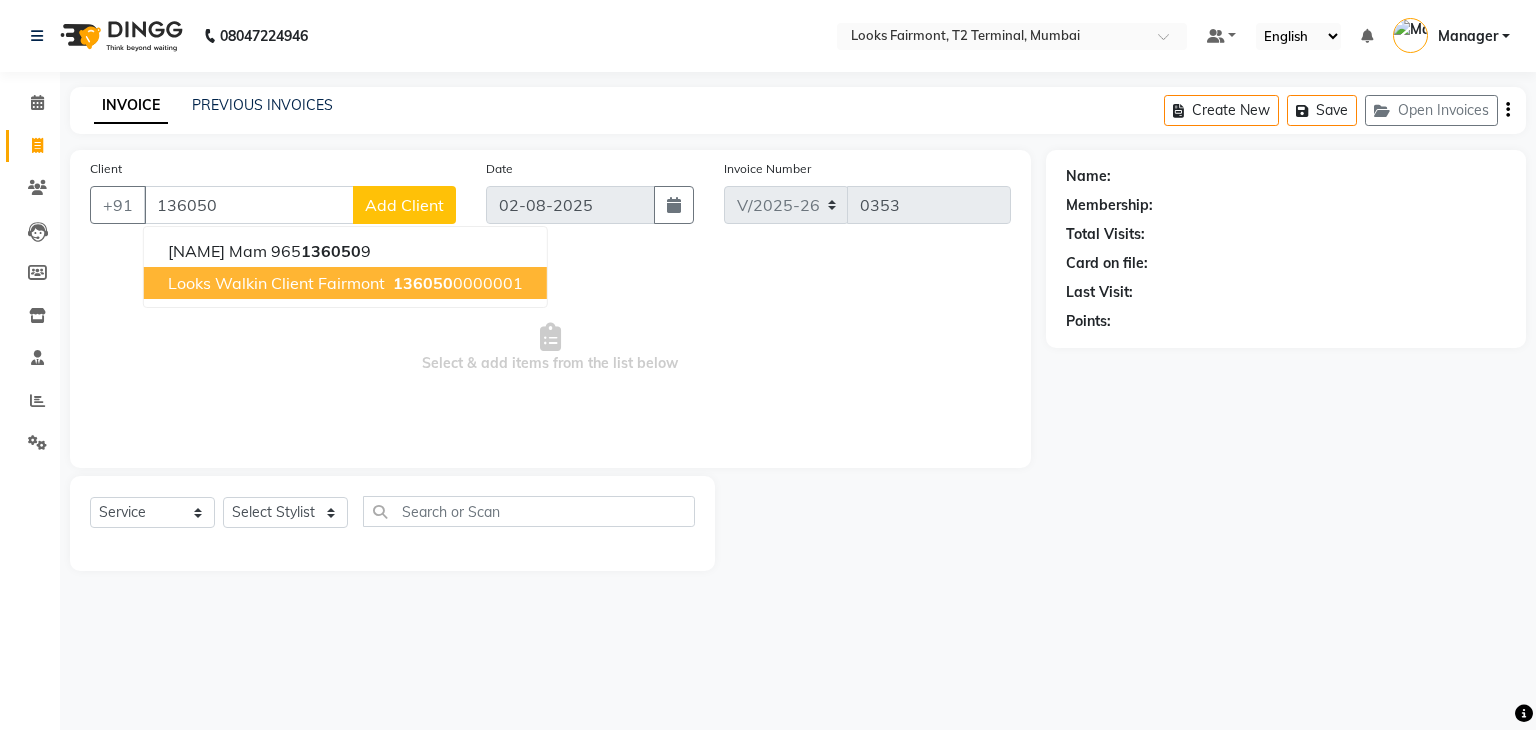click on "ankita mam  965 136050 9 Looks Walkin Client Fairmont   136050 0000001" at bounding box center [345, 267] 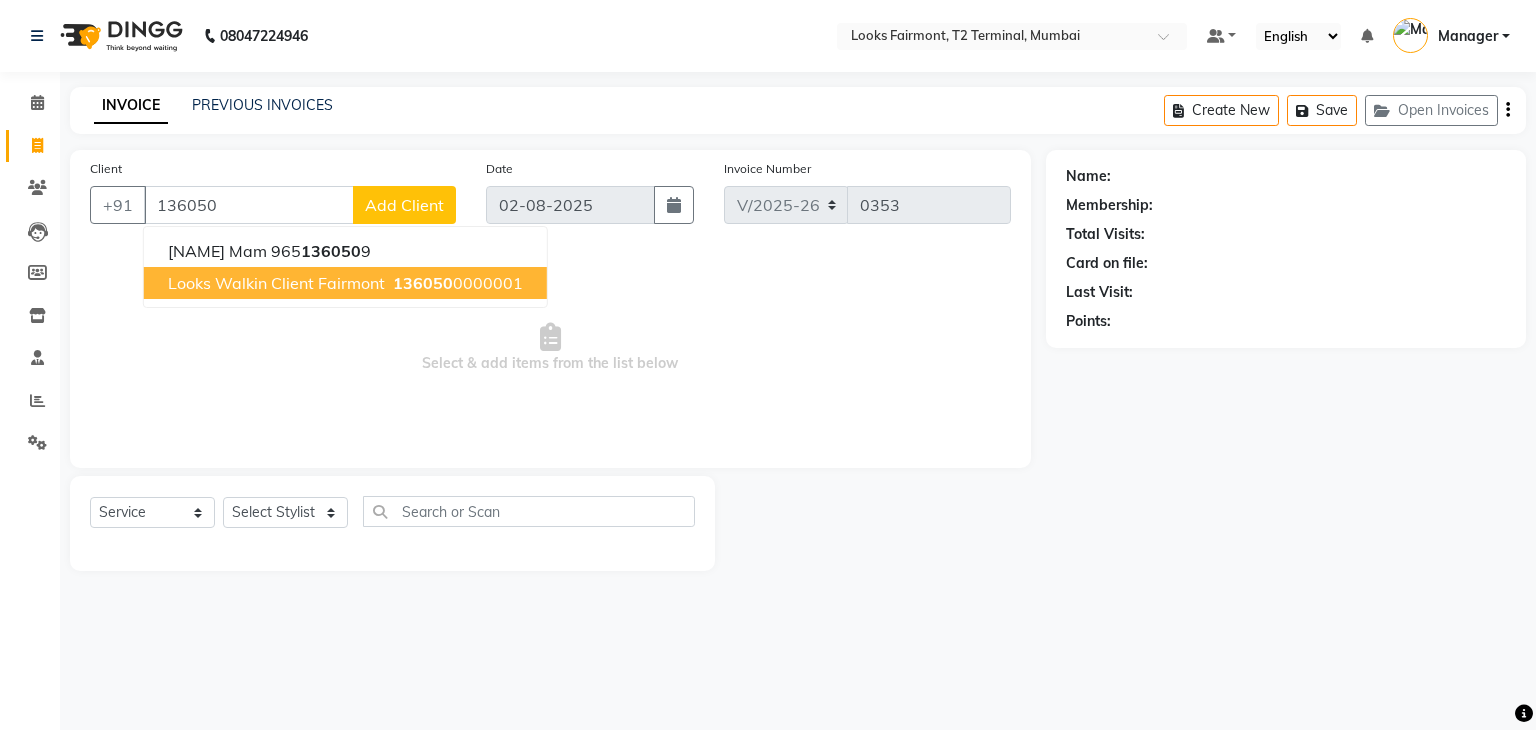 type on "136050" 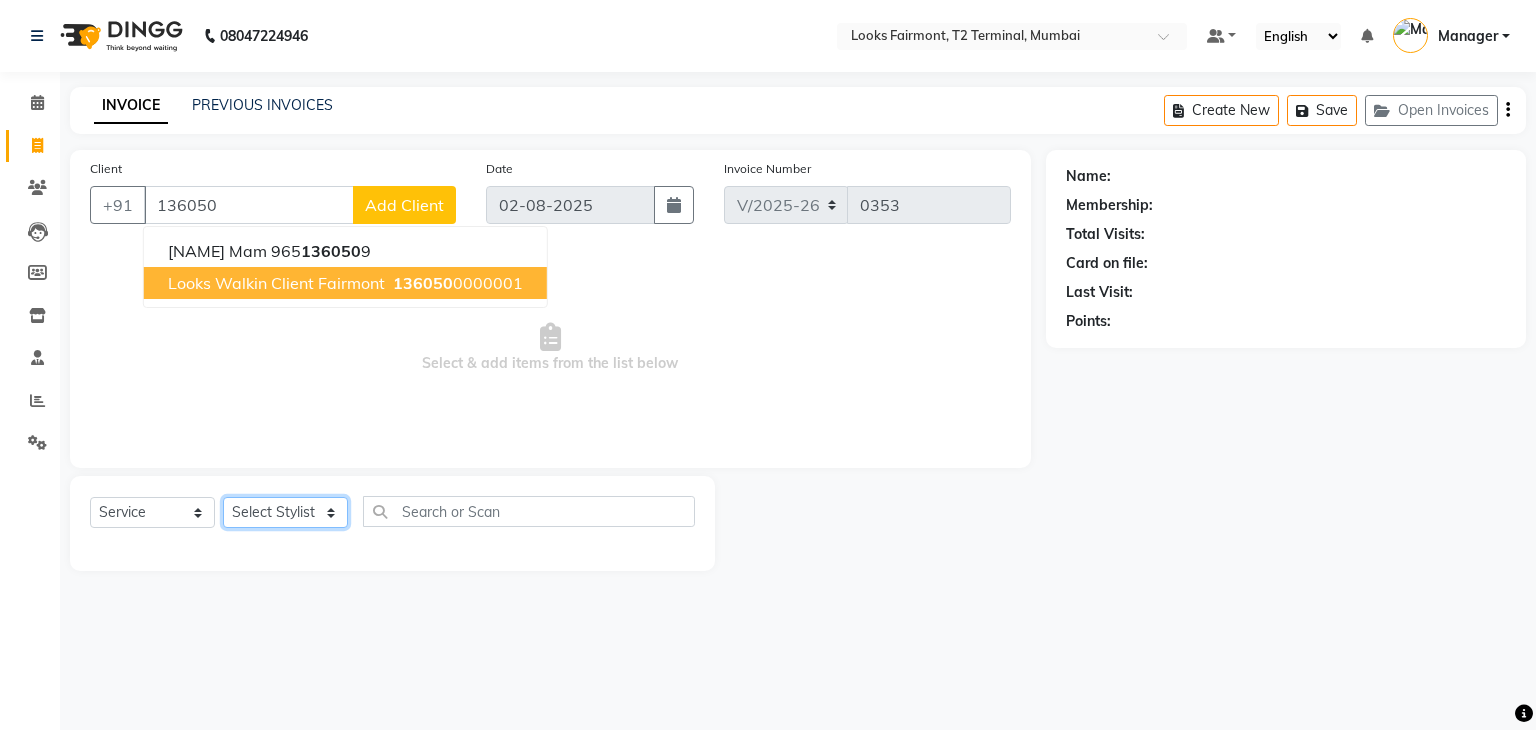 click on "Select Stylist Adil Anisa Counter_Sales Deepak_asst Manager Nisha Preeti Rais Soring_mgr Sunita Tajuddin" 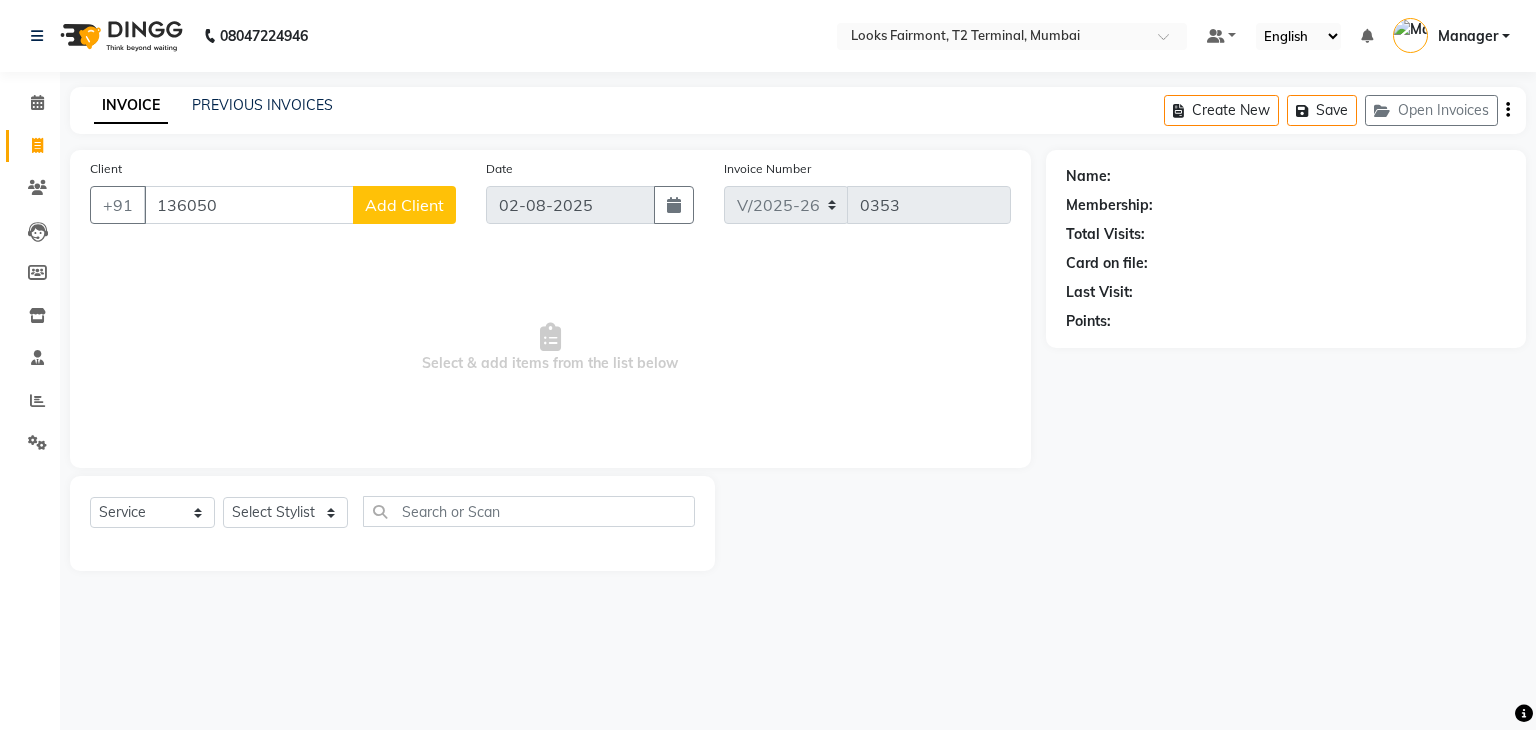 click on "Select & add items from the list below" at bounding box center [550, 348] 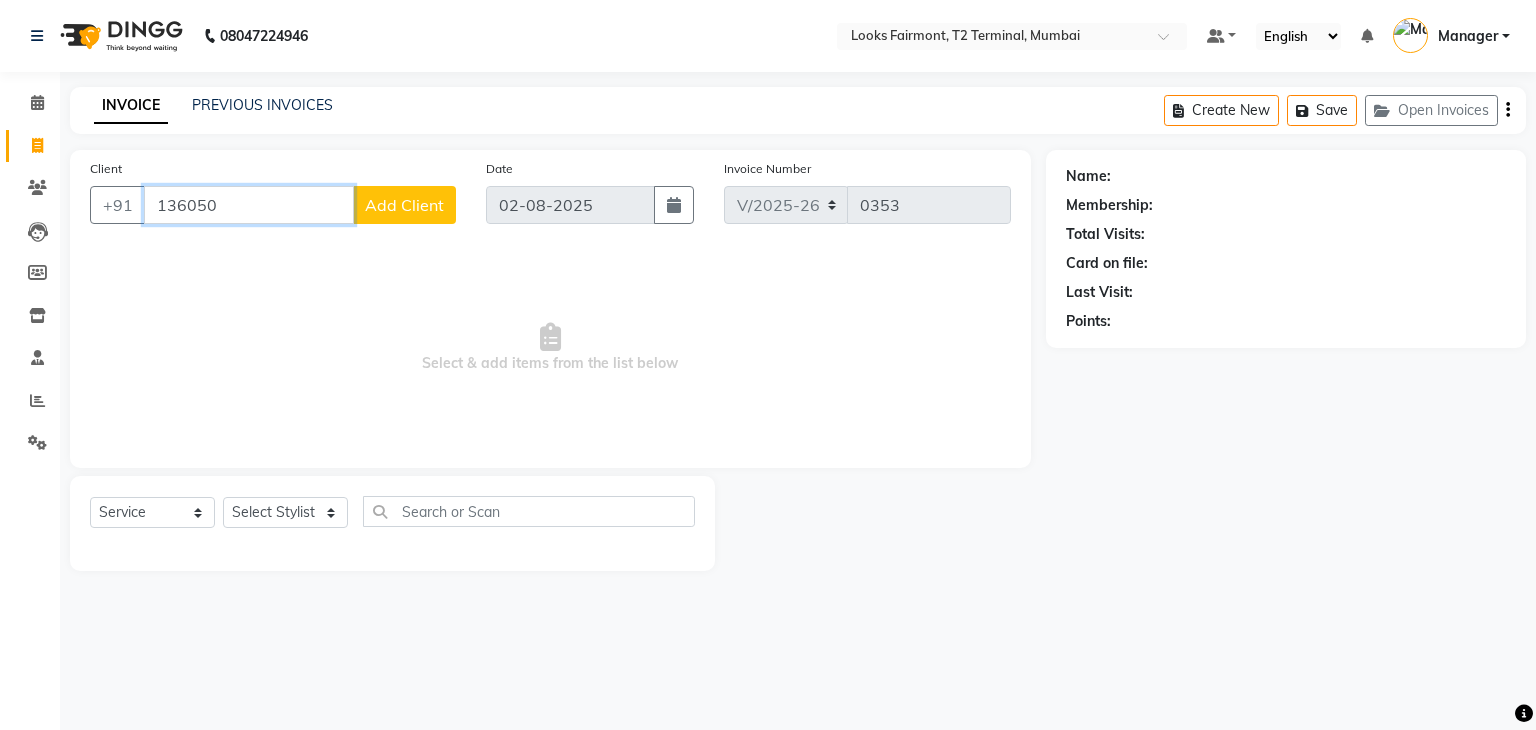 click on "136050" at bounding box center [249, 205] 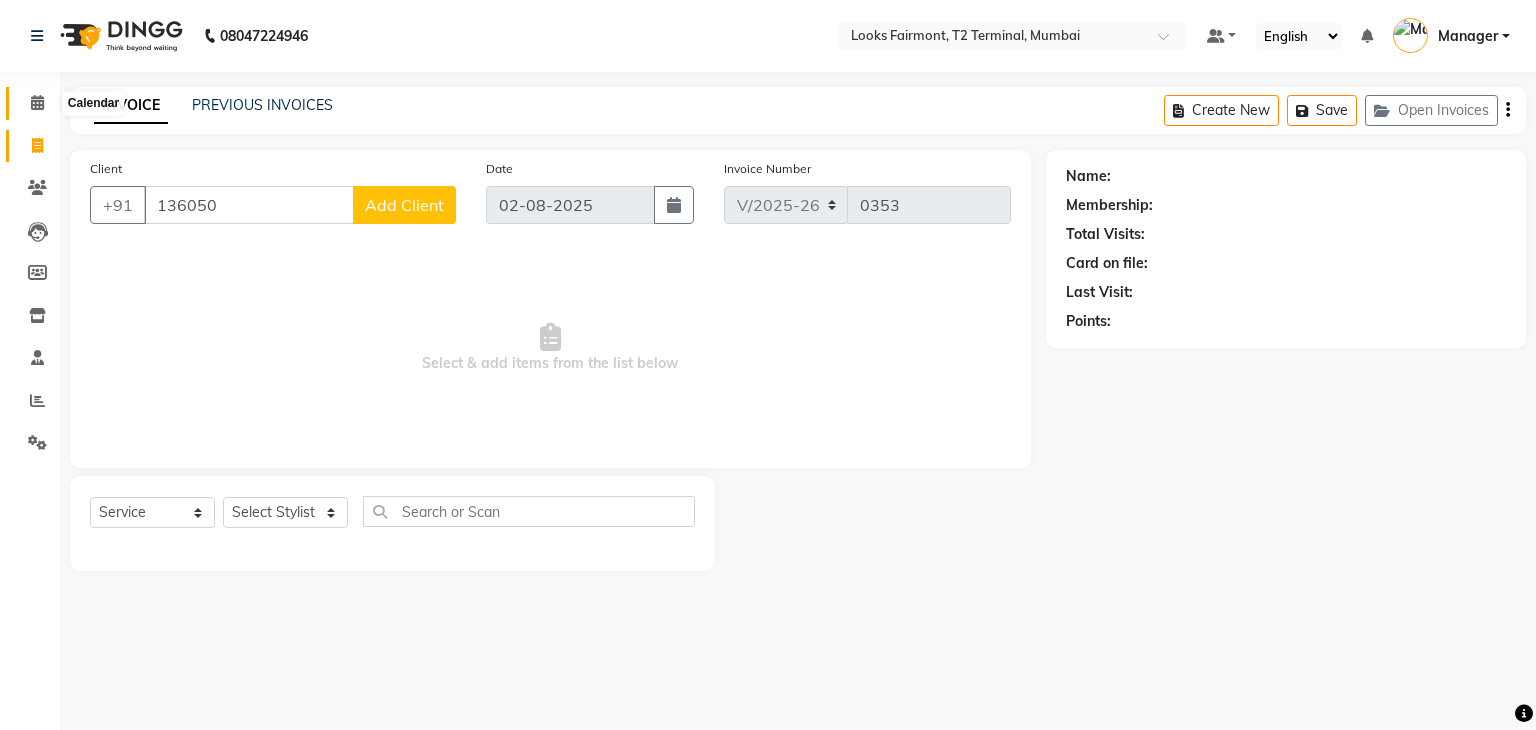 click 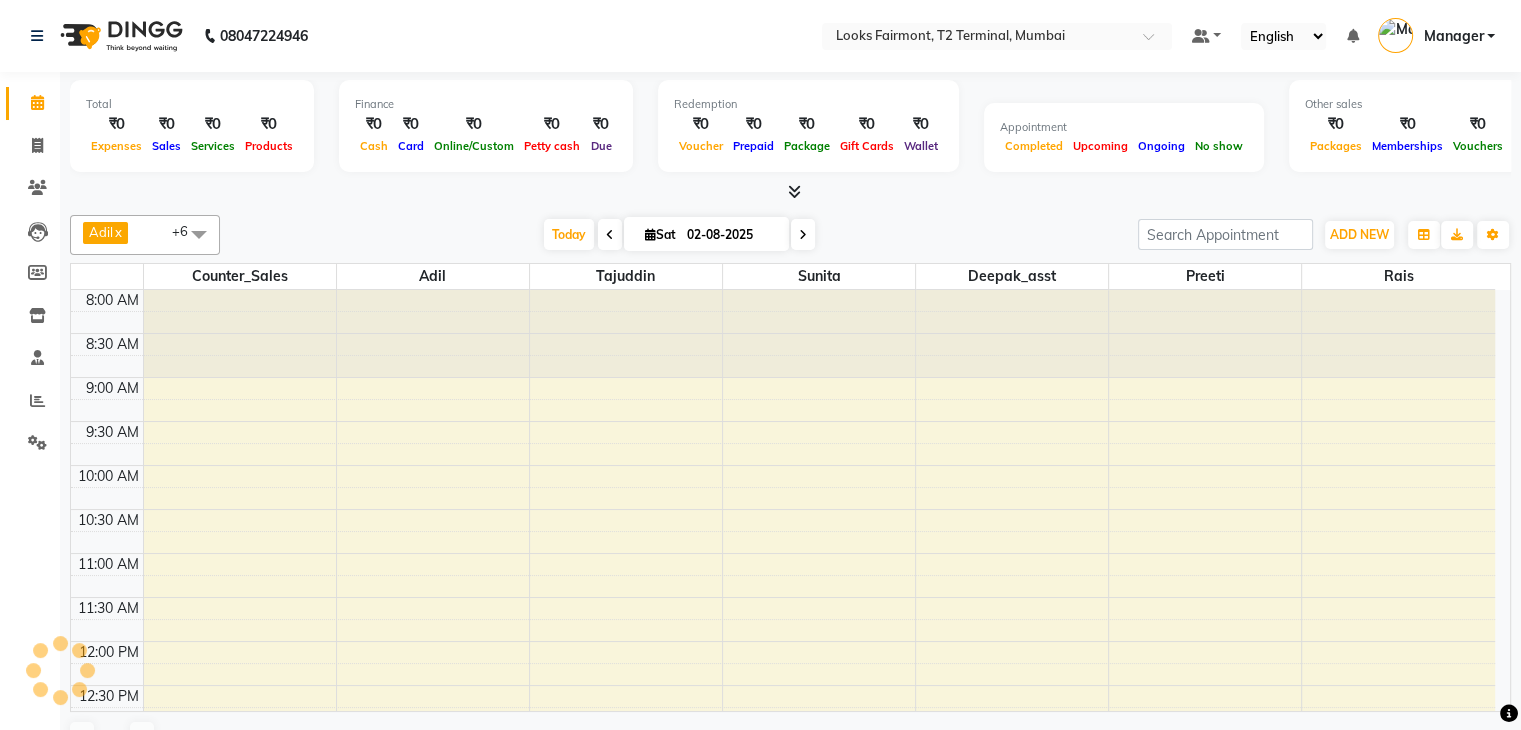 scroll, scrollTop: 0, scrollLeft: 0, axis: both 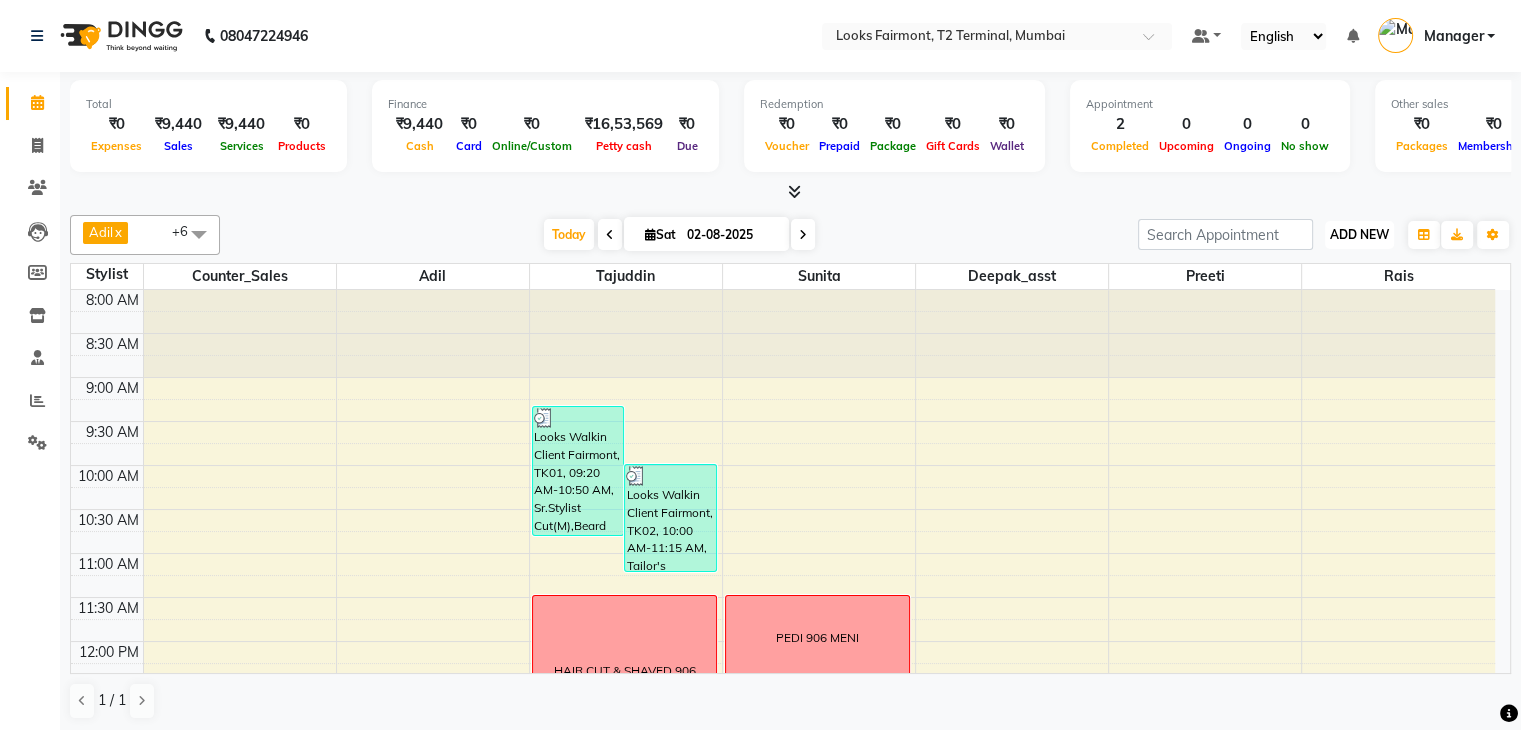 click on "ADD NEW" at bounding box center [1359, 234] 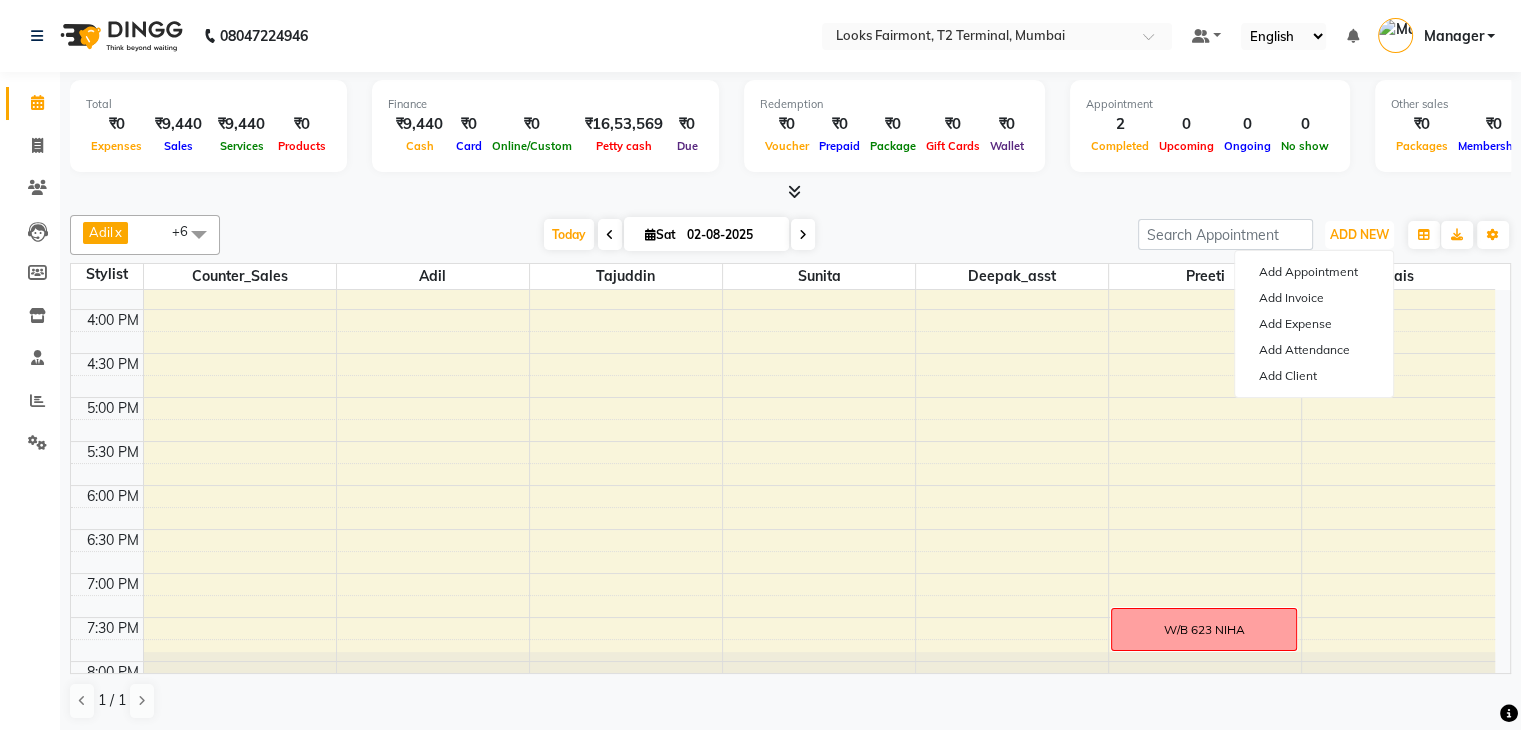 scroll, scrollTop: 749, scrollLeft: 0, axis: vertical 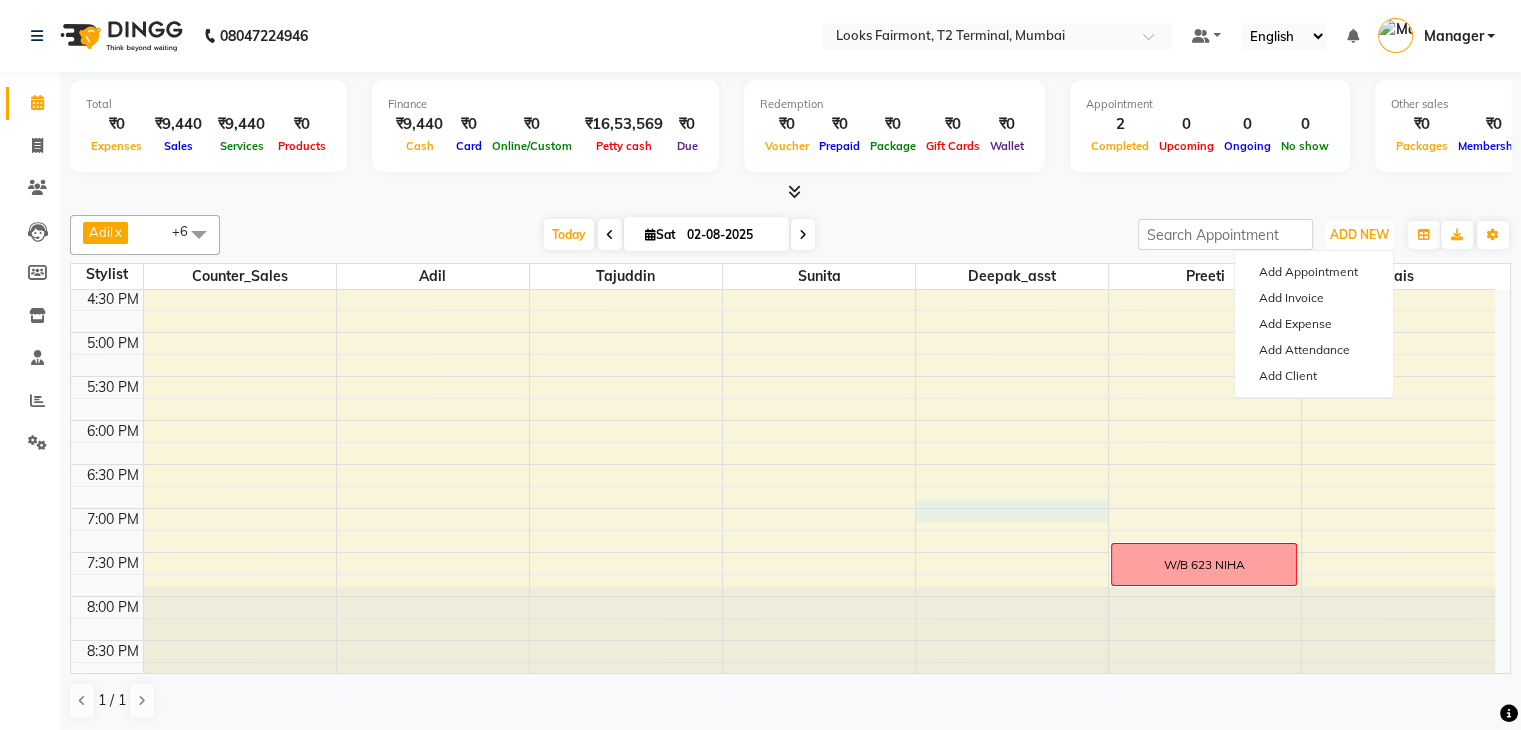 click on "8:00 AM 8:30 AM 9:00 AM 9:30 AM 10:00 AM 10:30 AM 11:00 AM 11:30 AM 12:00 PM 12:30 PM 1:00 PM 1:30 PM 2:00 PM 2:30 PM 3:00 PM 3:30 PM 4:00 PM 4:30 PM 5:00 PM 5:30 PM 6:00 PM 6:30 PM 7:00 PM 7:30 PM 8:00 PM 8:30 PM     Looks Walkin Client Fairmont, TK01, 09:20 AM-10:50 AM, Sr.Stylist Cut(M),Beard Trimming     Looks Walkin Client Fairmont, TK02, 10:00 AM-11:15 AM, Tailor's Premium Shave,Gel Styling Men  HAIR CUT & SHAVED 906   PEDI 906 MENI   W/B 623 NIHA" at bounding box center (783, 112) 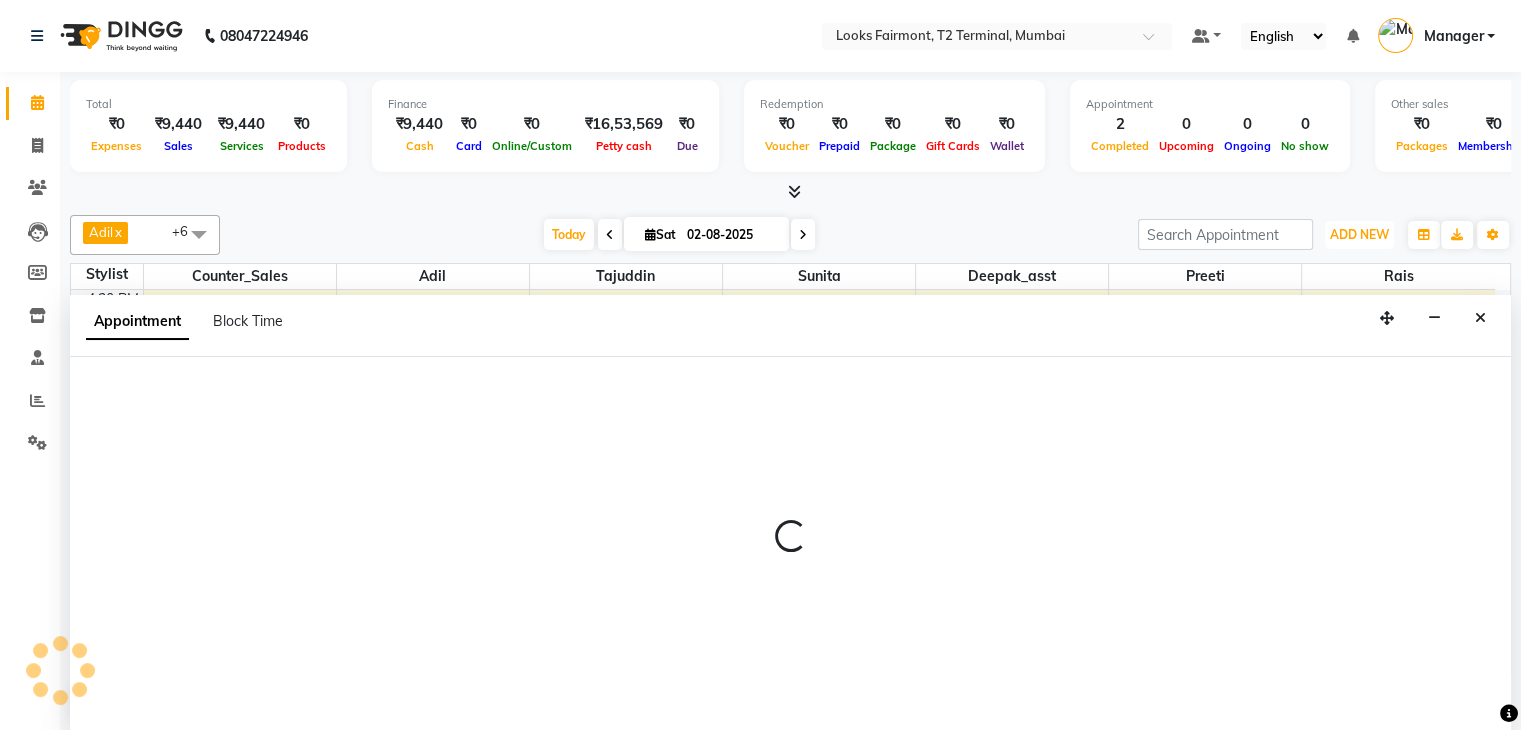 scroll, scrollTop: 1, scrollLeft: 0, axis: vertical 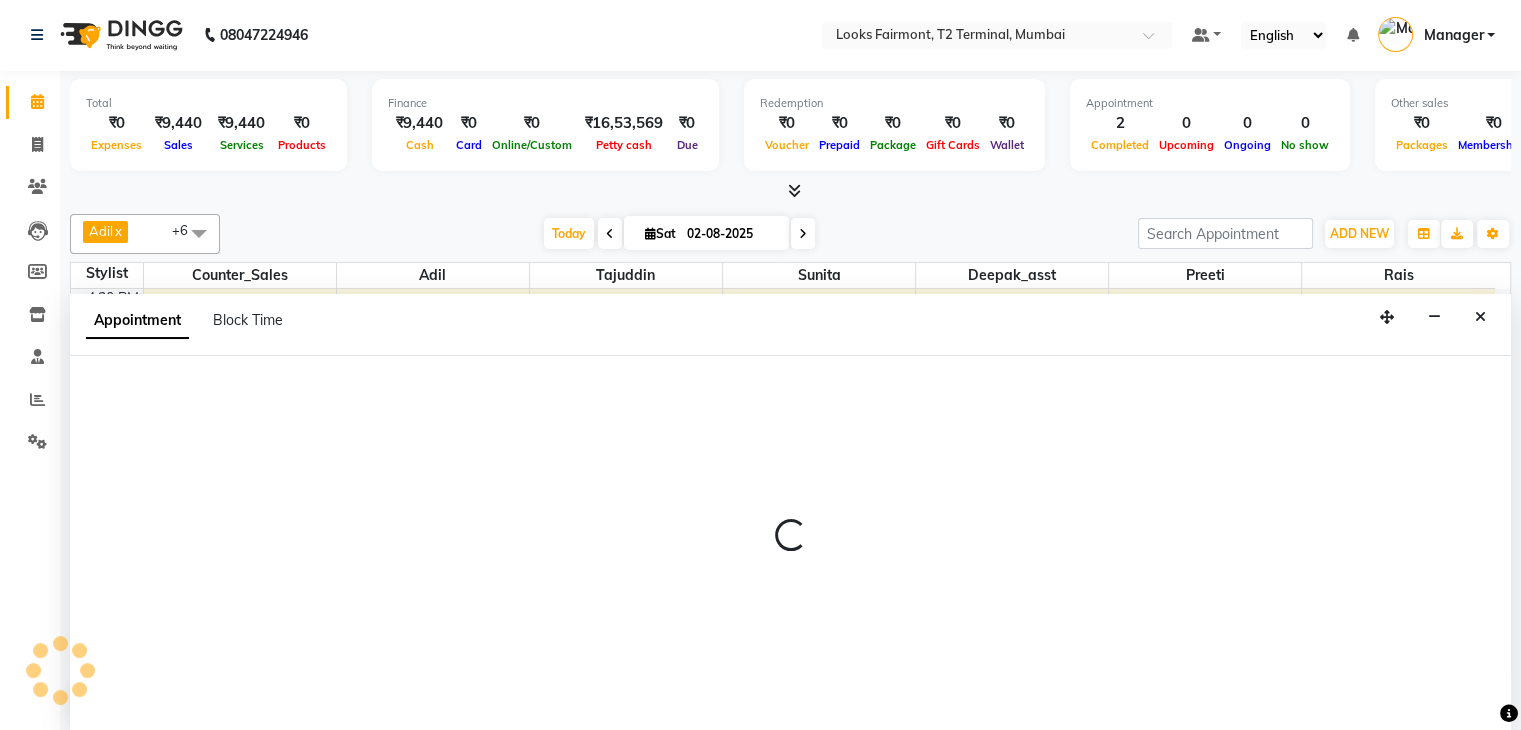 select on "84887" 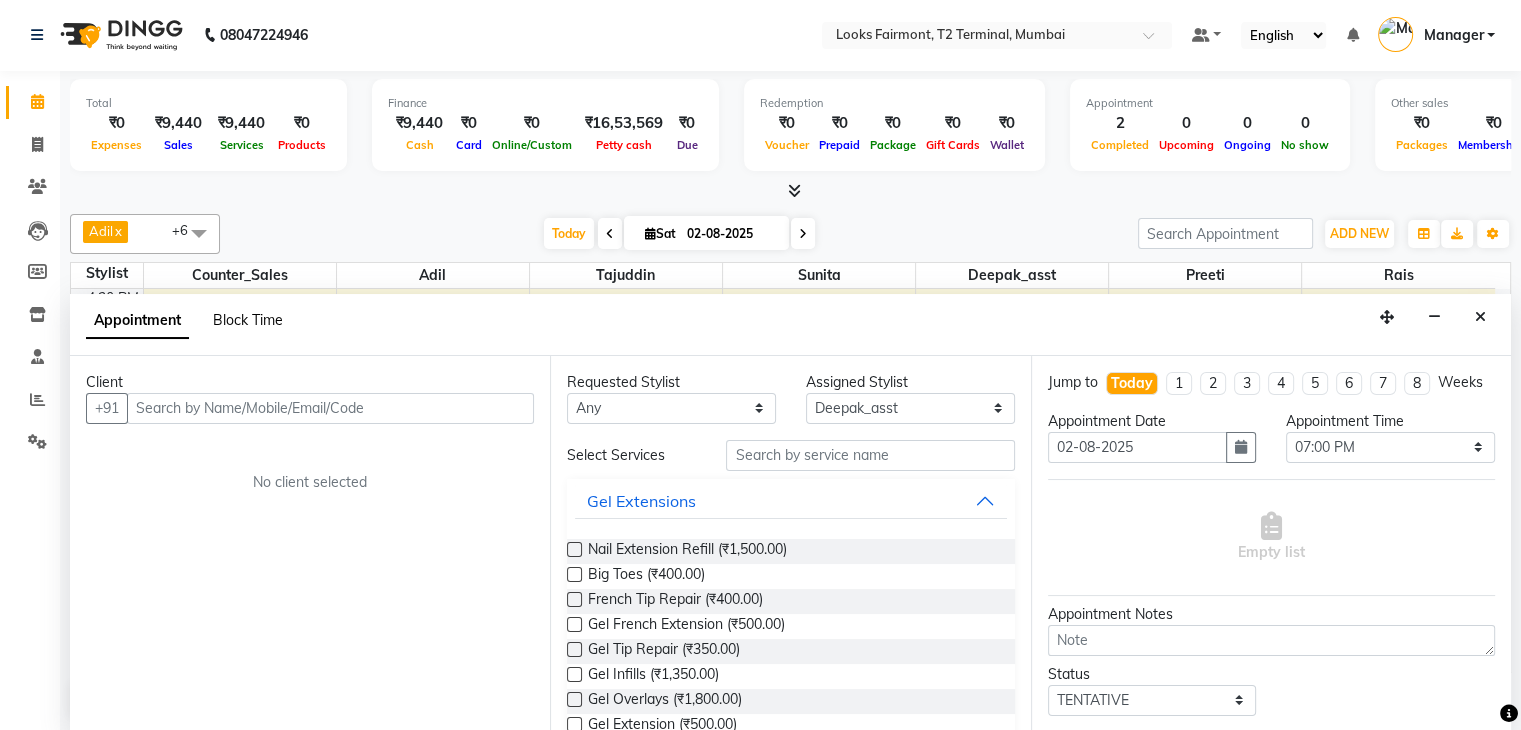 click on "Block Time" at bounding box center (248, 320) 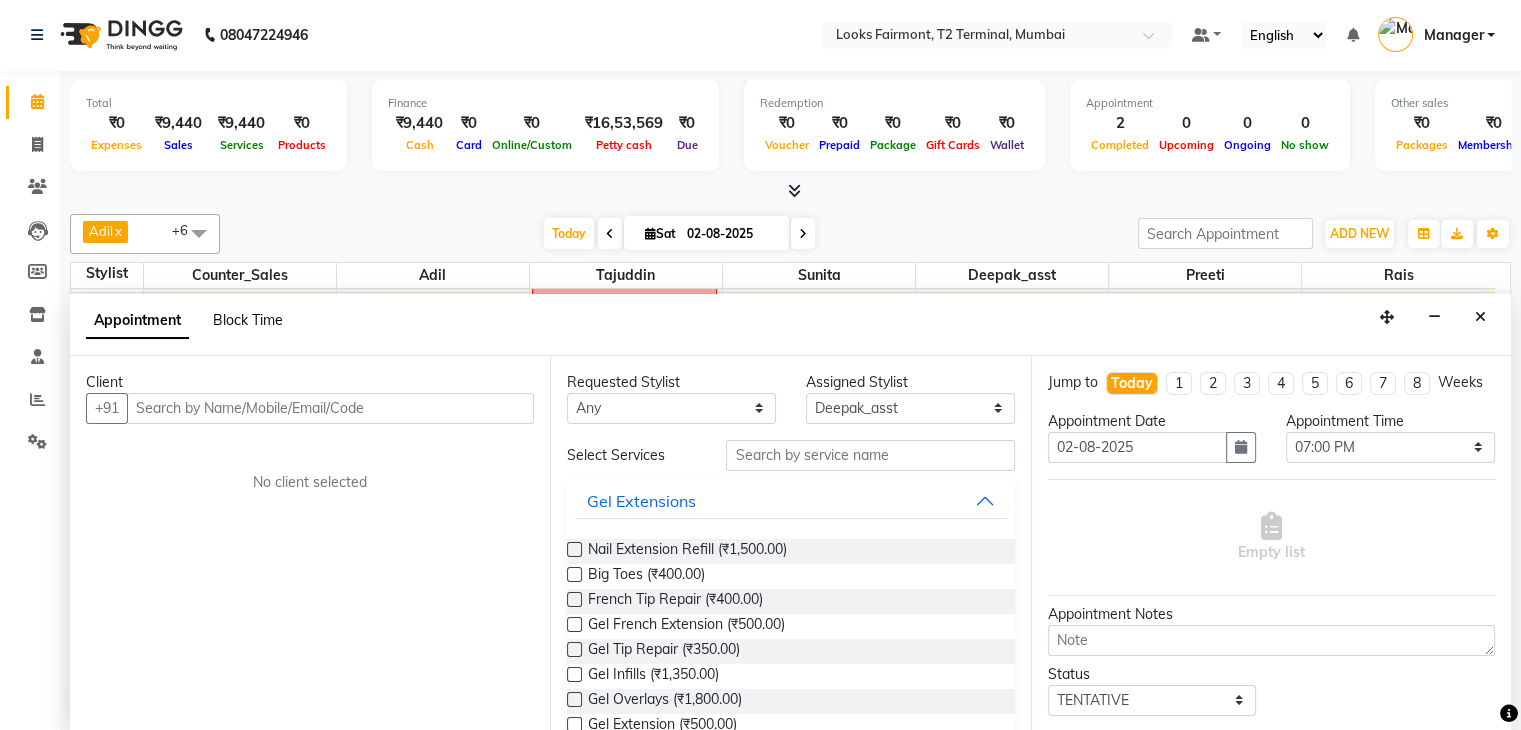 select on "84887" 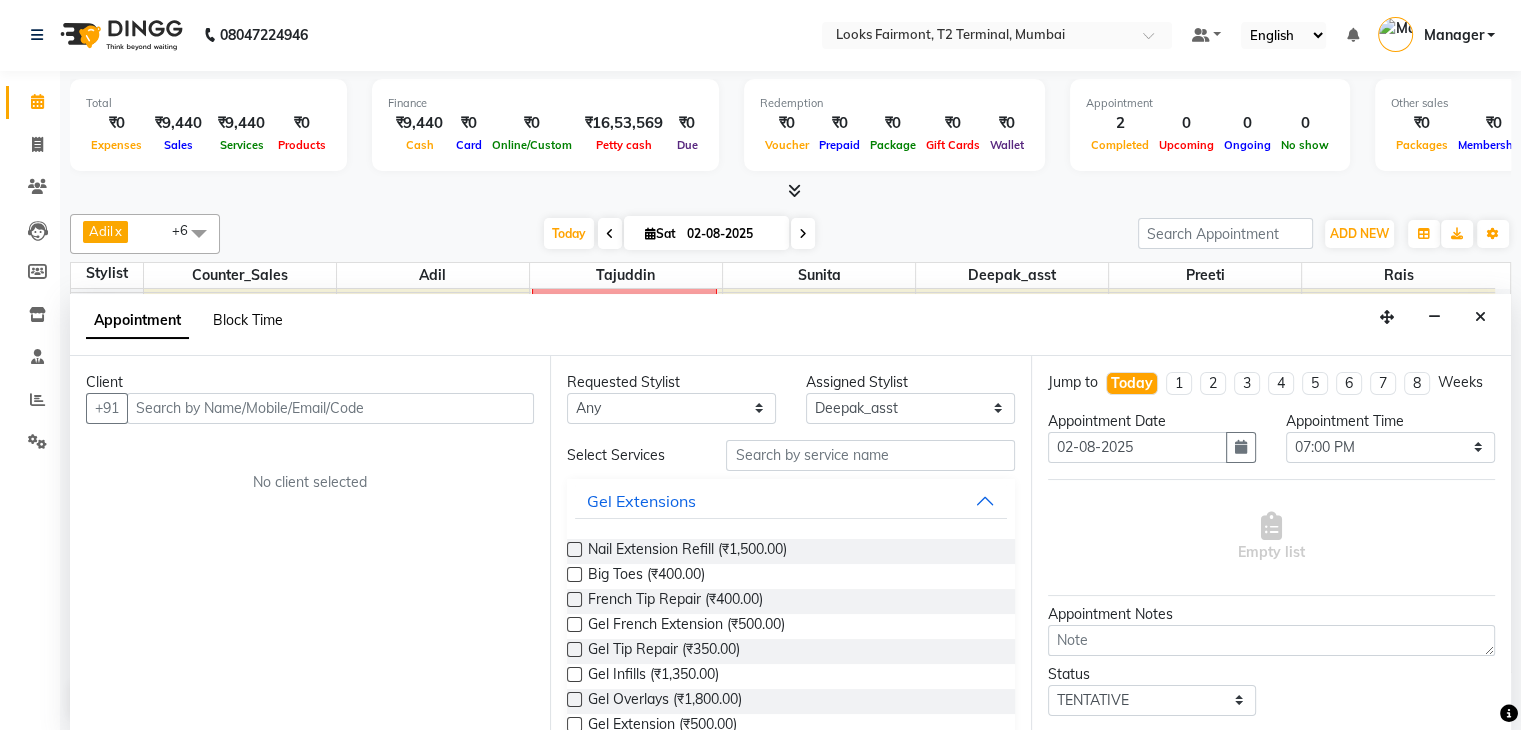 select on "1140" 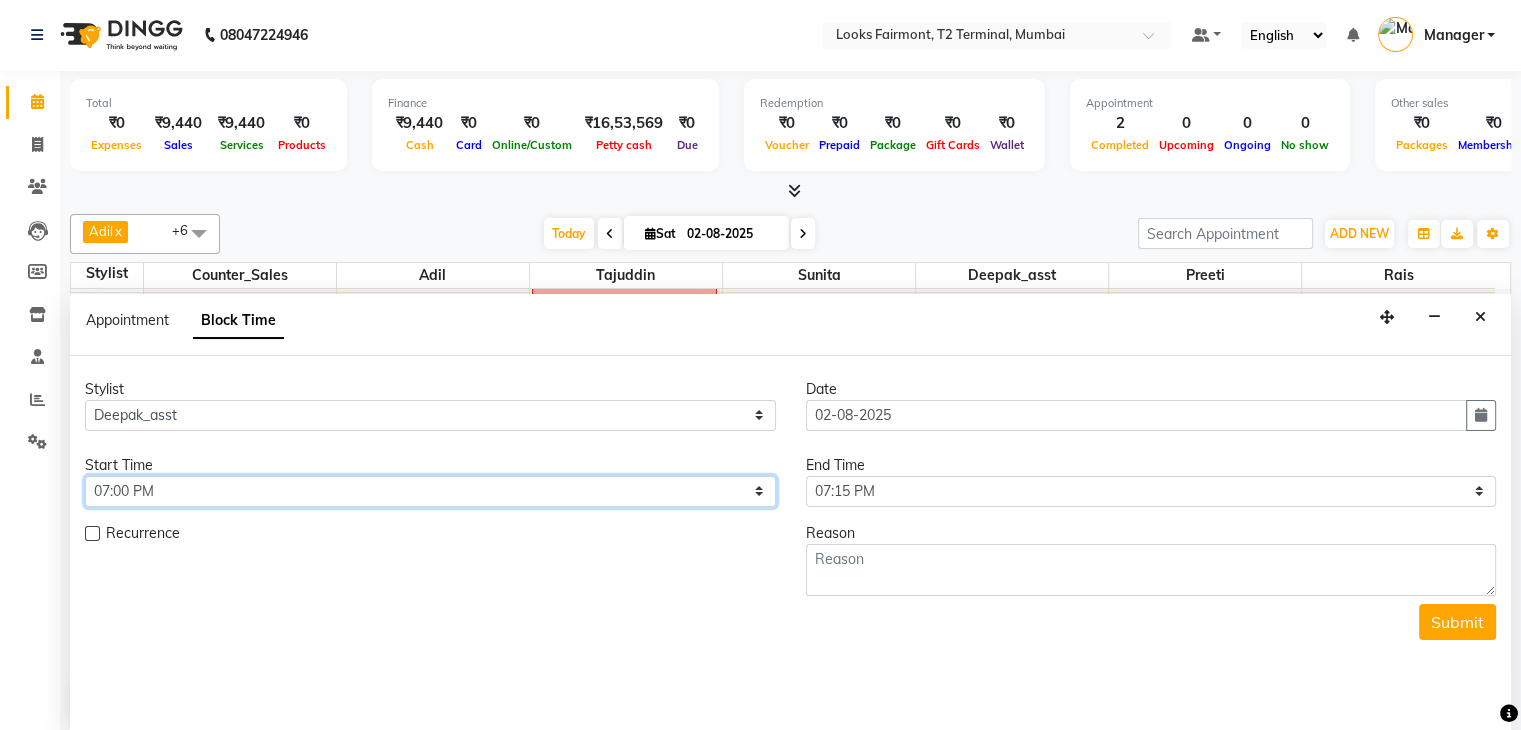click on "Select 09:00 AM 09:15 AM 09:30 AM 09:45 AM 10:00 AM 10:15 AM 10:30 AM 10:45 AM 11:00 AM 11:15 AM 11:30 AM 11:45 AM 12:00 PM 12:15 PM 12:30 PM 12:45 PM 01:00 PM 01:15 PM 01:30 PM 01:45 PM 02:00 PM 02:15 PM 02:30 PM 02:45 PM 03:00 PM 03:15 PM 03:30 PM 03:45 PM 04:00 PM 04:15 PM 04:30 PM 04:45 PM 05:00 PM 05:15 PM 05:30 PM 05:45 PM 06:00 PM 06:15 PM 06:30 PM 06:45 PM 07:00 PM 07:15 PM 07:30 PM 07:45 PM 08:00 PM" at bounding box center (430, 491) 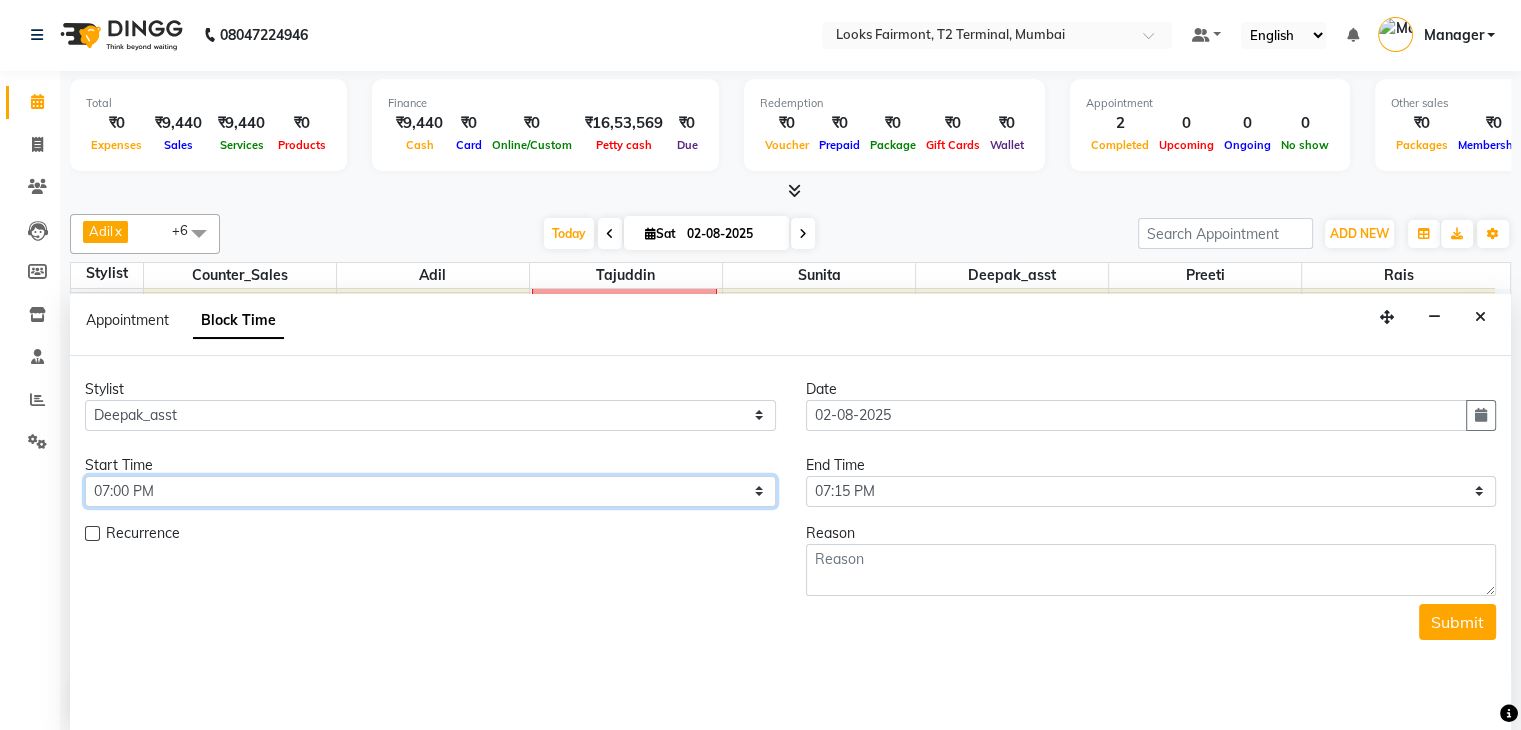 select on "1155" 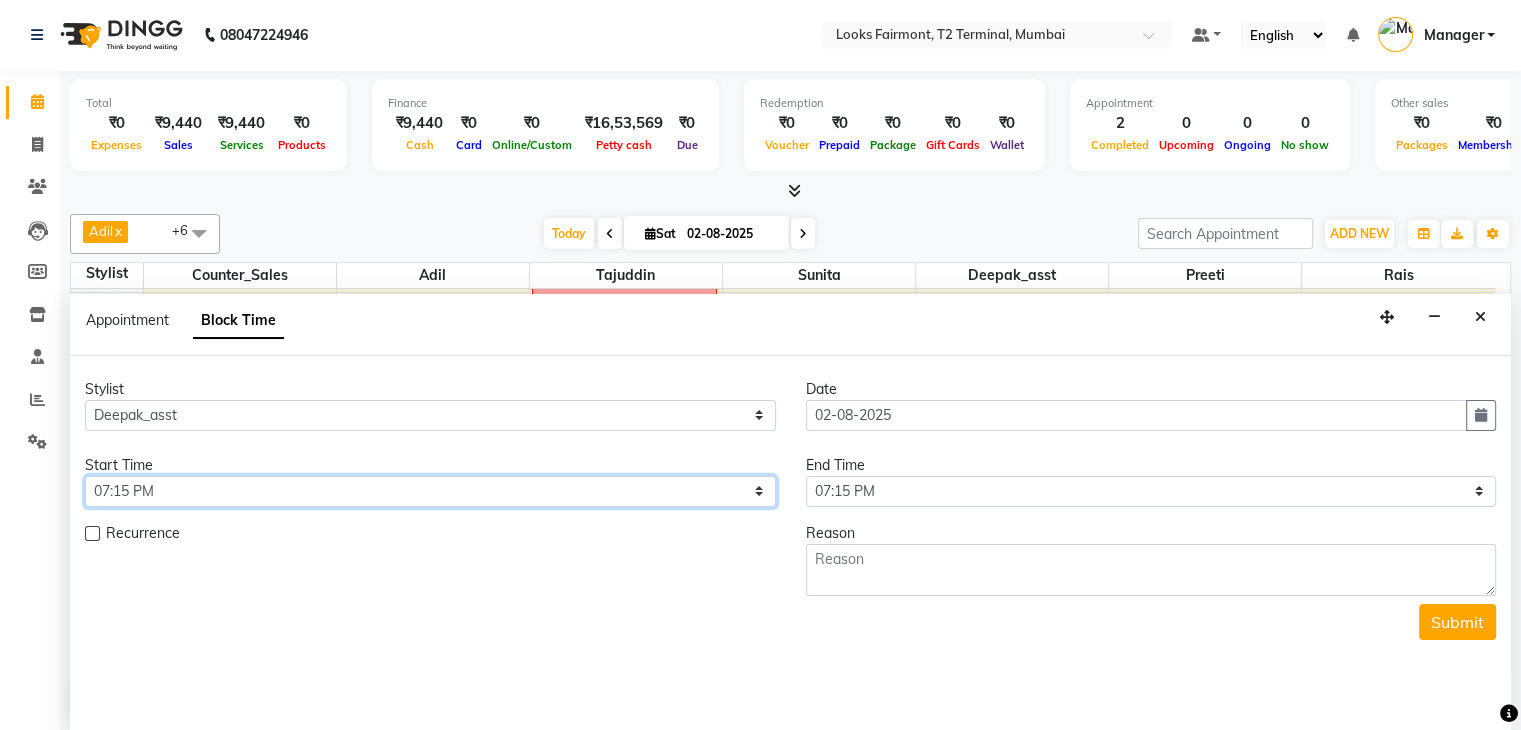 click on "Select 09:00 AM 09:15 AM 09:30 AM 09:45 AM 10:00 AM 10:15 AM 10:30 AM 10:45 AM 11:00 AM 11:15 AM 11:30 AM 11:45 AM 12:00 PM 12:15 PM 12:30 PM 12:45 PM 01:00 PM 01:15 PM 01:30 PM 01:45 PM 02:00 PM 02:15 PM 02:30 PM 02:45 PM 03:00 PM 03:15 PM 03:30 PM 03:45 PM 04:00 PM 04:15 PM 04:30 PM 04:45 PM 05:00 PM 05:15 PM 05:30 PM 05:45 PM 06:00 PM 06:15 PM 06:30 PM 06:45 PM 07:00 PM 07:15 PM 07:30 PM 07:45 PM 08:00 PM" at bounding box center [430, 491] 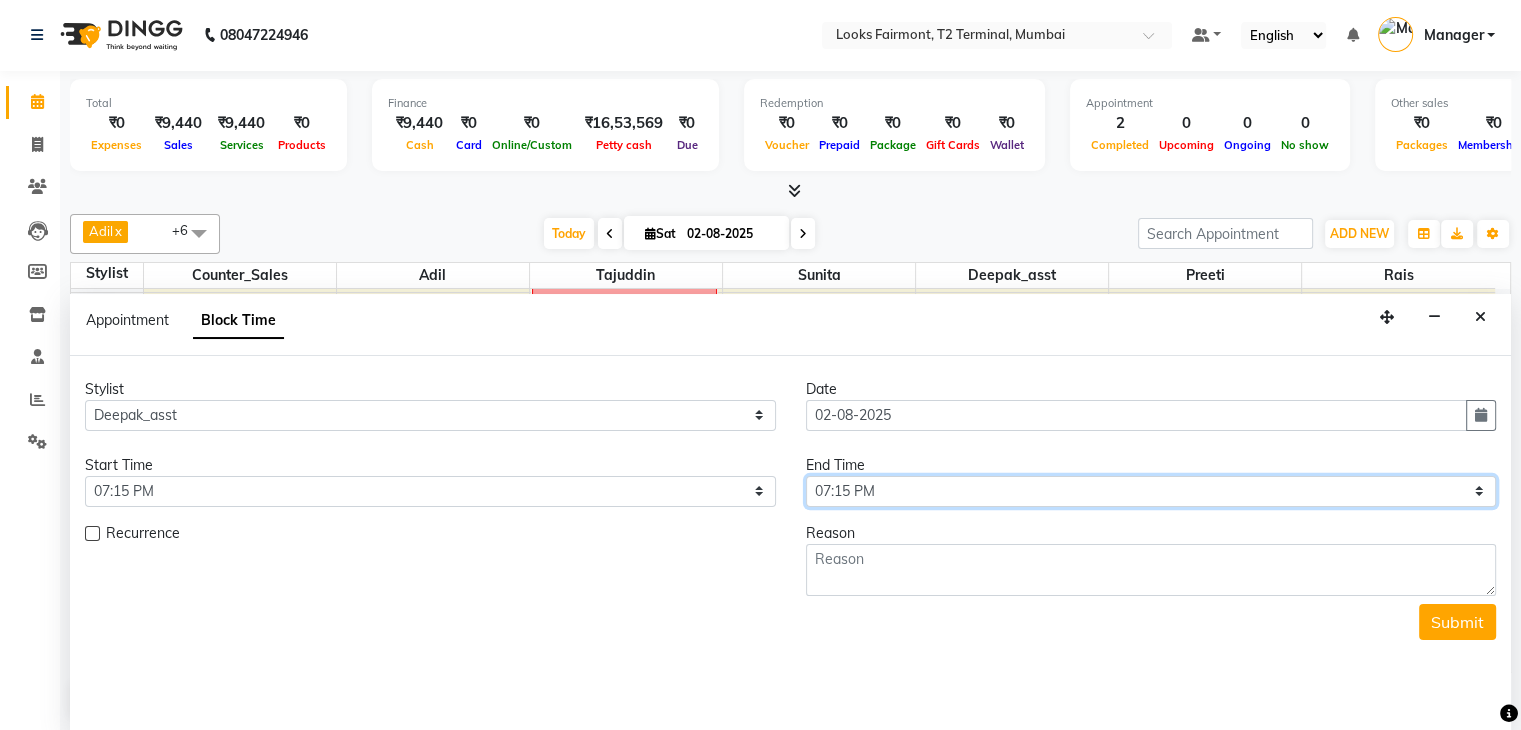 click on "Select 09:00 AM 09:15 AM 09:30 AM 09:45 AM 10:00 AM 10:15 AM 10:30 AM 10:45 AM 11:00 AM 11:15 AM 11:30 AM 11:45 AM 12:00 PM 12:15 PM 12:30 PM 12:45 PM 01:00 PM 01:15 PM 01:30 PM 01:45 PM 02:00 PM 02:15 PM 02:30 PM 02:45 PM 03:00 PM 03:15 PM 03:30 PM 03:45 PM 04:00 PM 04:15 PM 04:30 PM 04:45 PM 05:00 PM 05:15 PM 05:30 PM 05:45 PM 06:00 PM 06:15 PM 06:30 PM 06:45 PM 07:00 PM 07:15 PM 07:30 PM 07:45 PM 08:00 PM" at bounding box center [1151, 491] 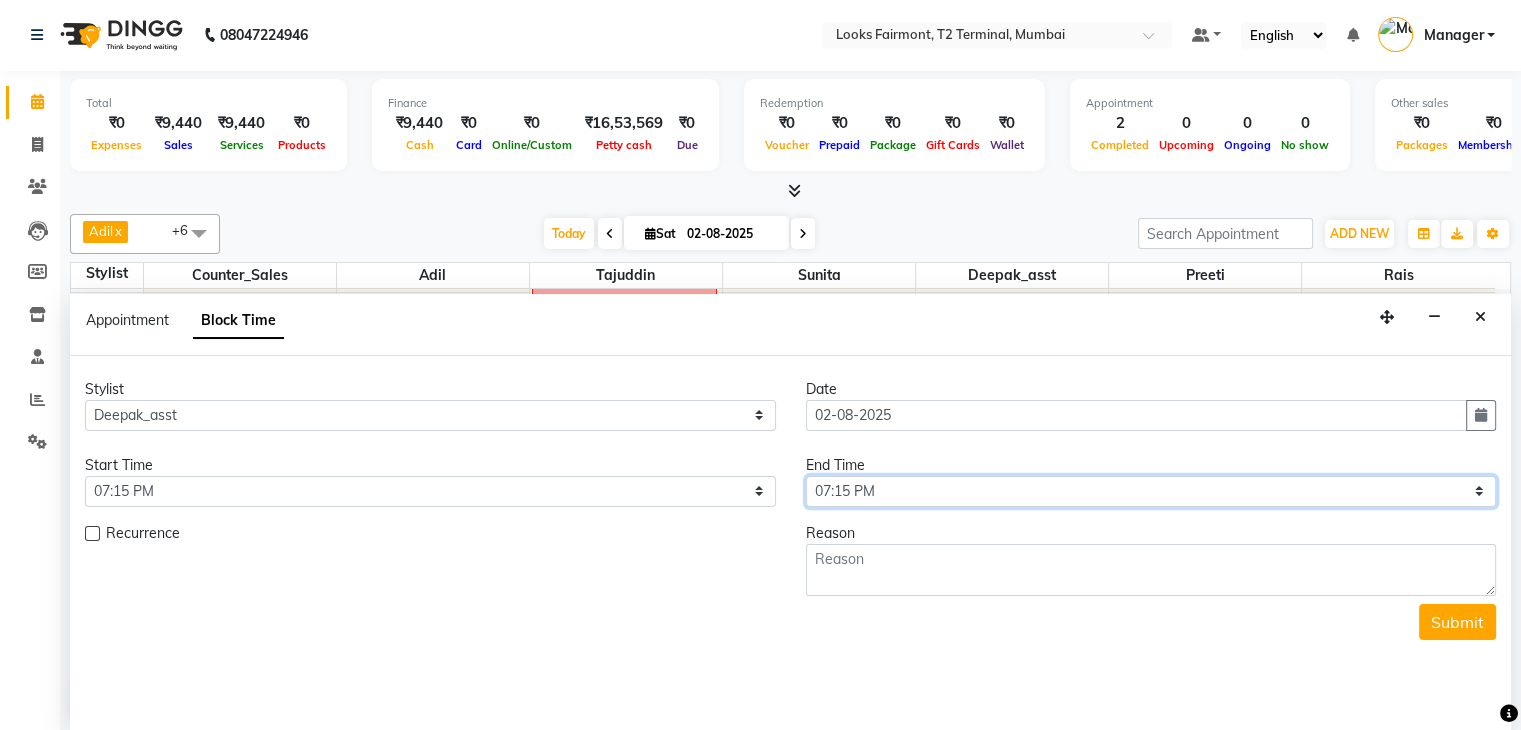 select on "1200" 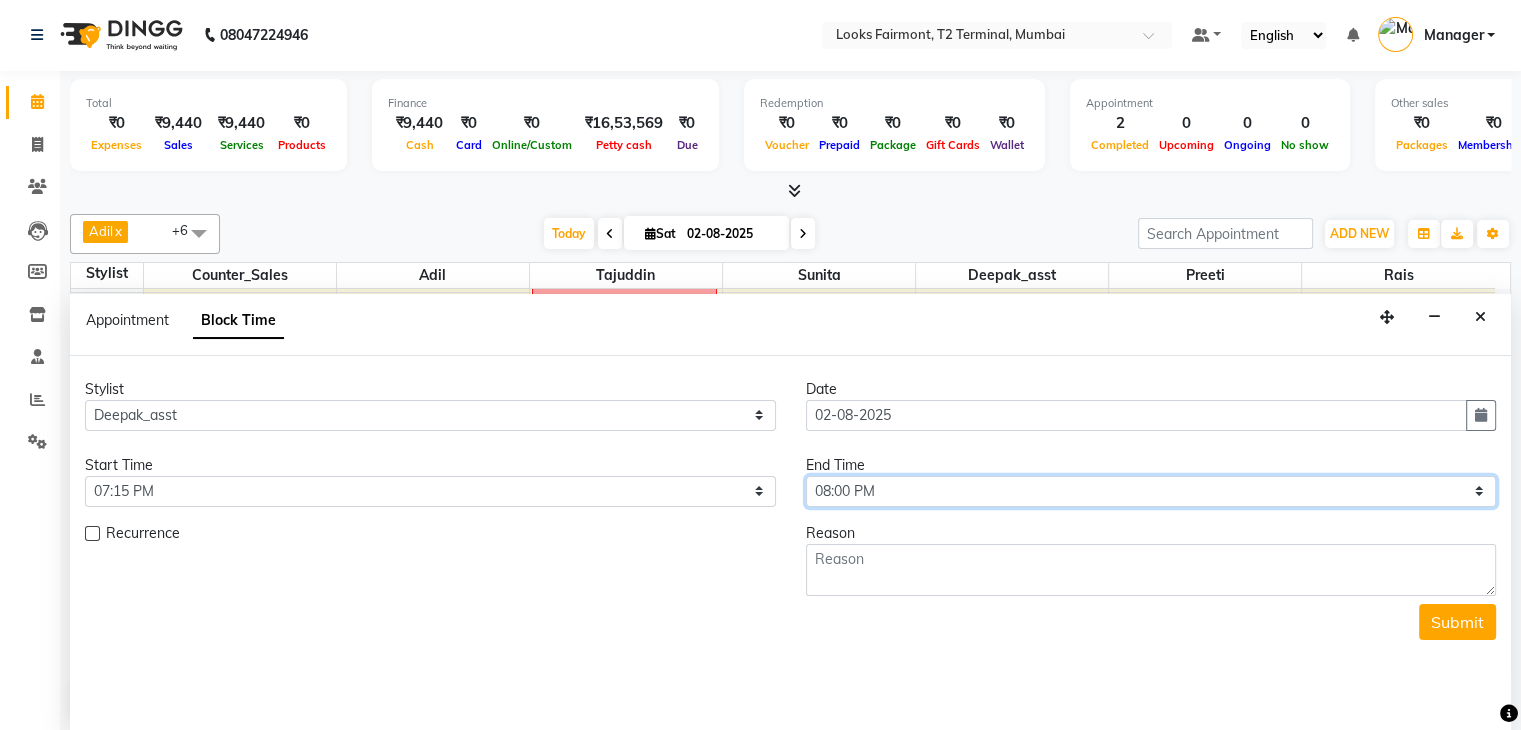 click on "Select 09:00 AM 09:15 AM 09:30 AM 09:45 AM 10:00 AM 10:15 AM 10:30 AM 10:45 AM 11:00 AM 11:15 AM 11:30 AM 11:45 AM 12:00 PM 12:15 PM 12:30 PM 12:45 PM 01:00 PM 01:15 PM 01:30 PM 01:45 PM 02:00 PM 02:15 PM 02:30 PM 02:45 PM 03:00 PM 03:15 PM 03:30 PM 03:45 PM 04:00 PM 04:15 PM 04:30 PM 04:45 PM 05:00 PM 05:15 PM 05:30 PM 05:45 PM 06:00 PM 06:15 PM 06:30 PM 06:45 PM 07:00 PM 07:15 PM 07:30 PM 07:45 PM 08:00 PM" at bounding box center [1151, 491] 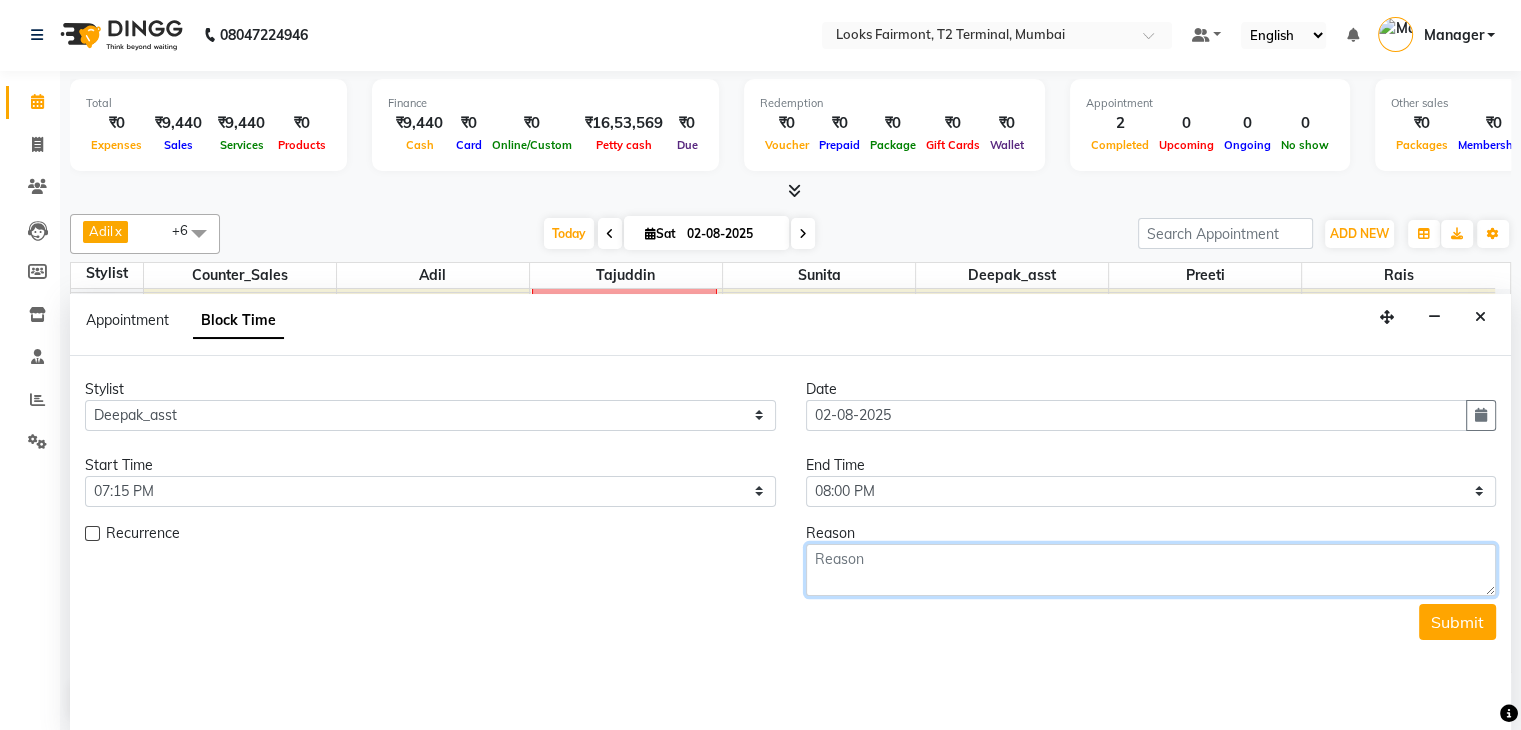 click at bounding box center [1151, 570] 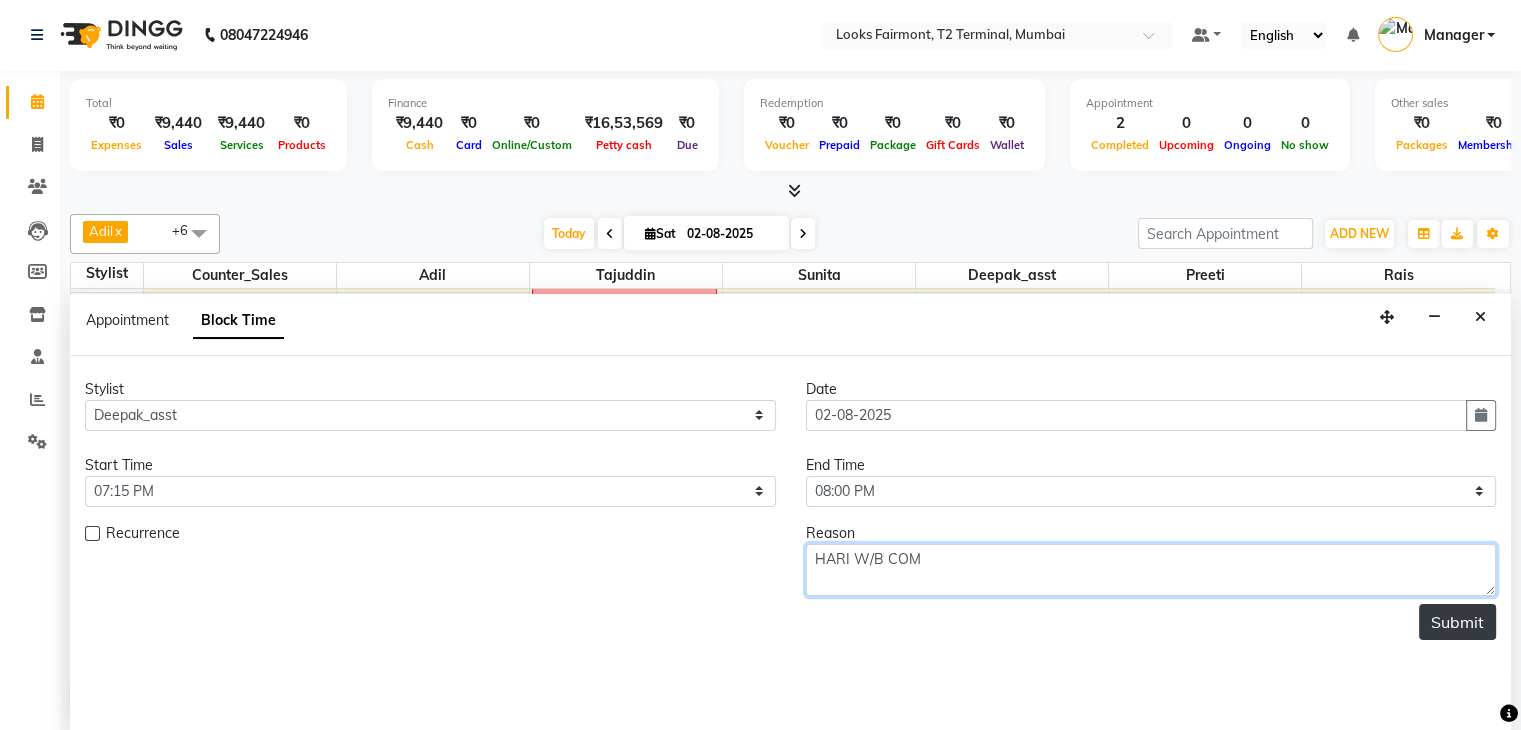 type on "HARI W/B COM" 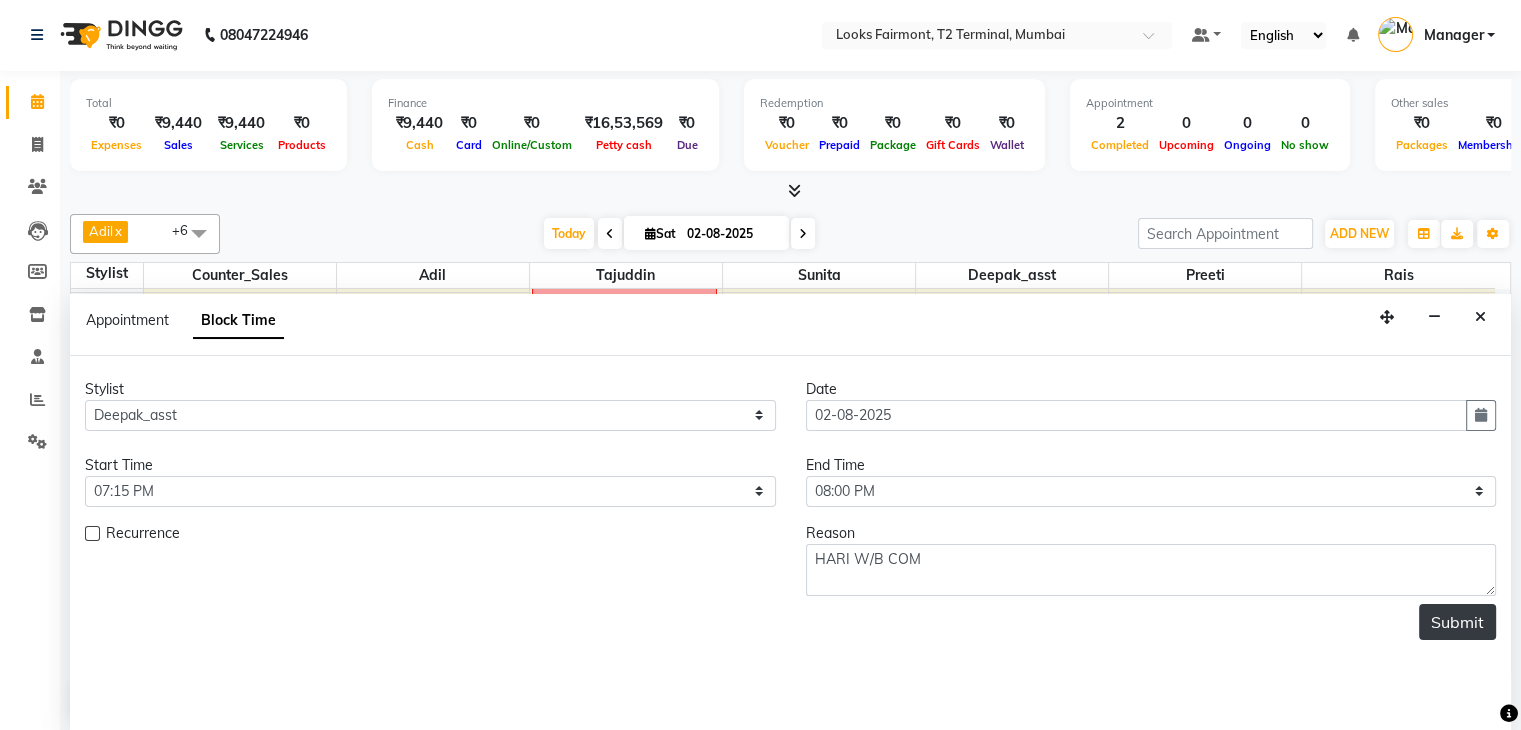 click on "Submit" at bounding box center (1457, 622) 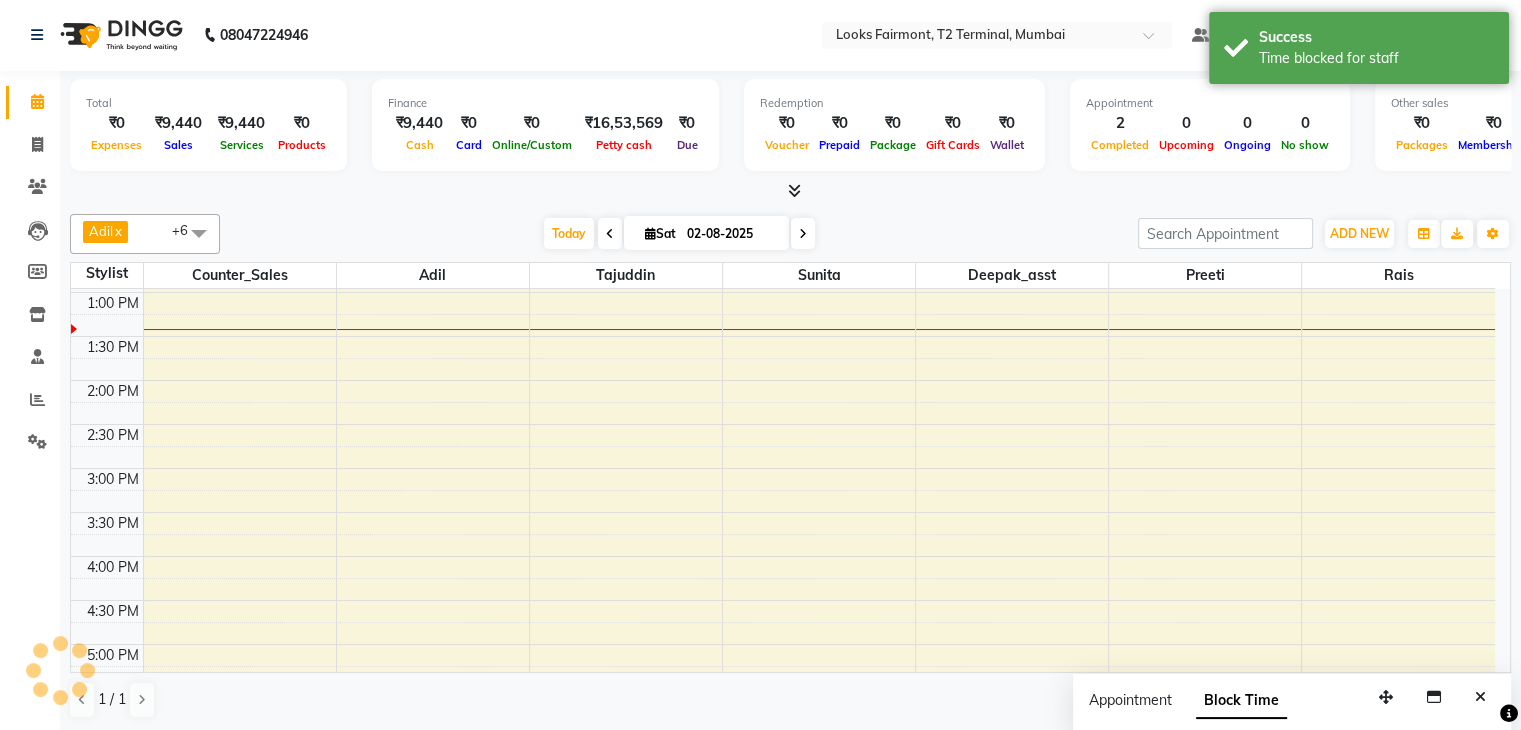 scroll, scrollTop: 0, scrollLeft: 0, axis: both 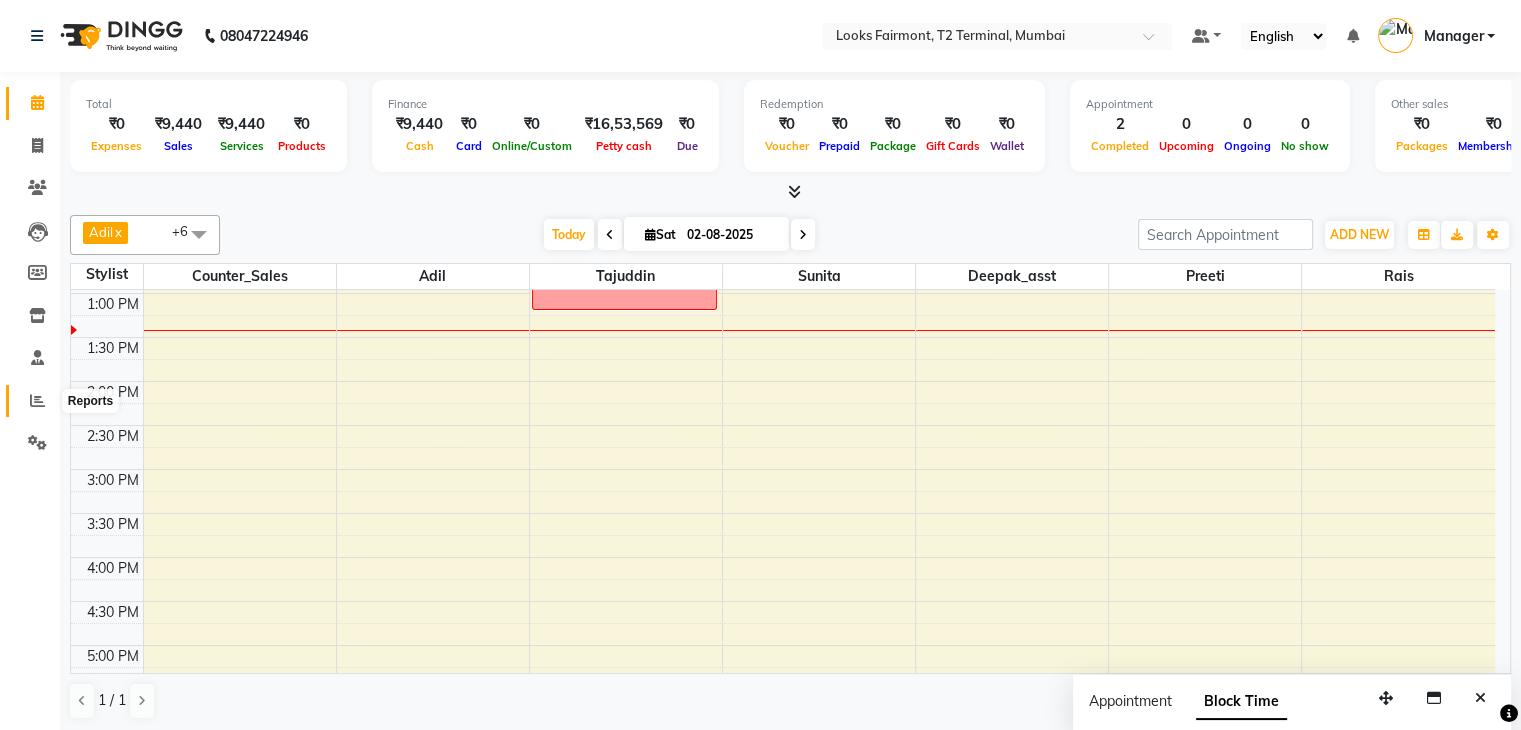 click 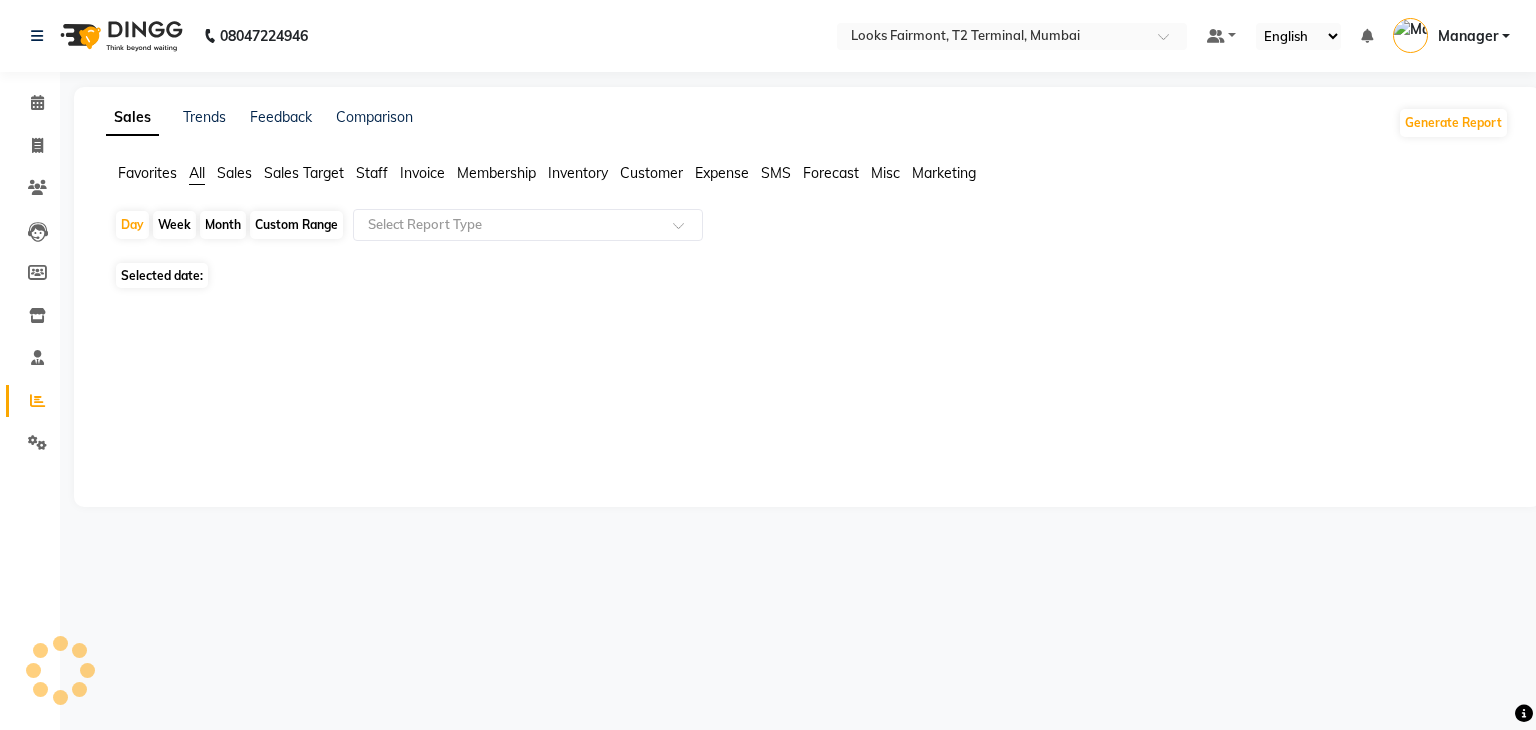 click on "Sales" 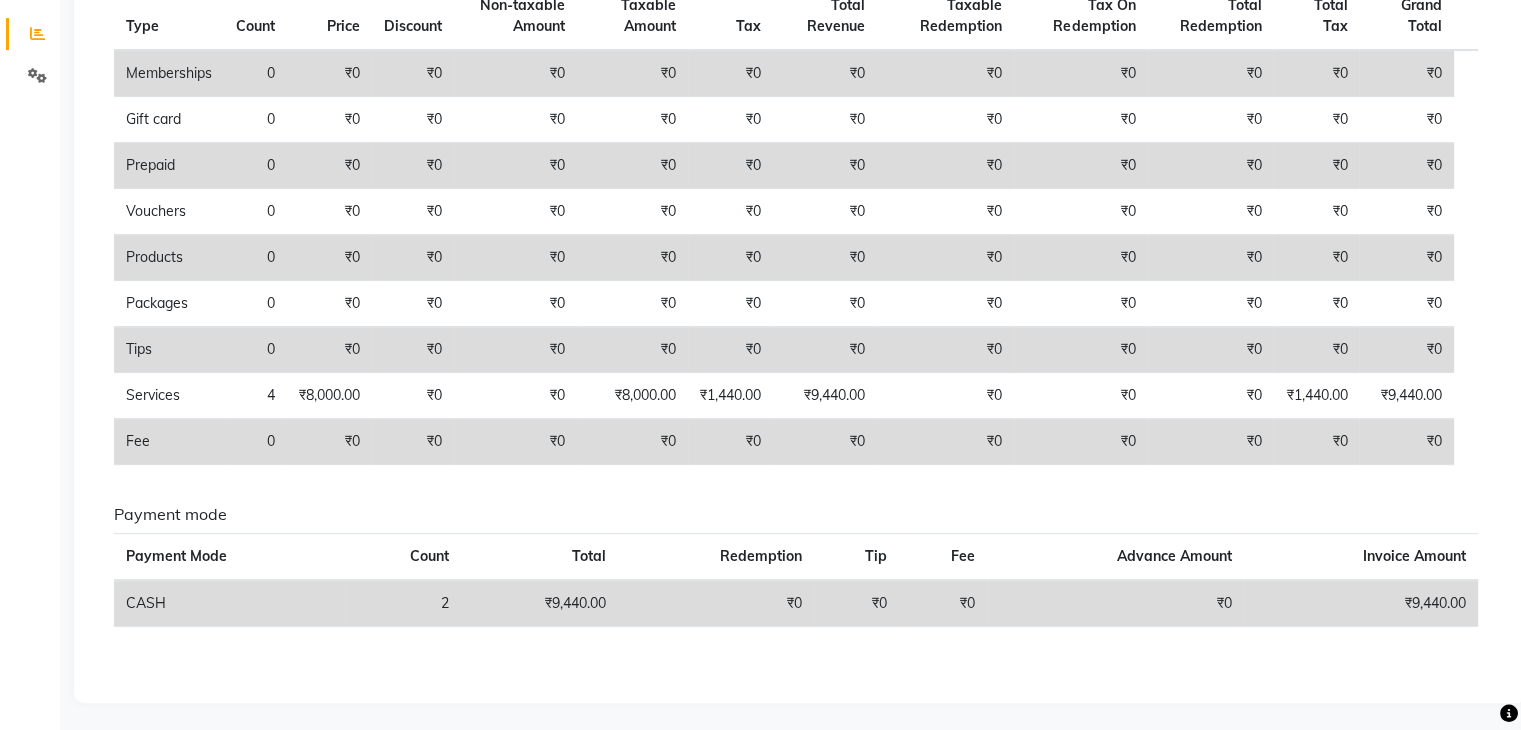 scroll, scrollTop: 0, scrollLeft: 0, axis: both 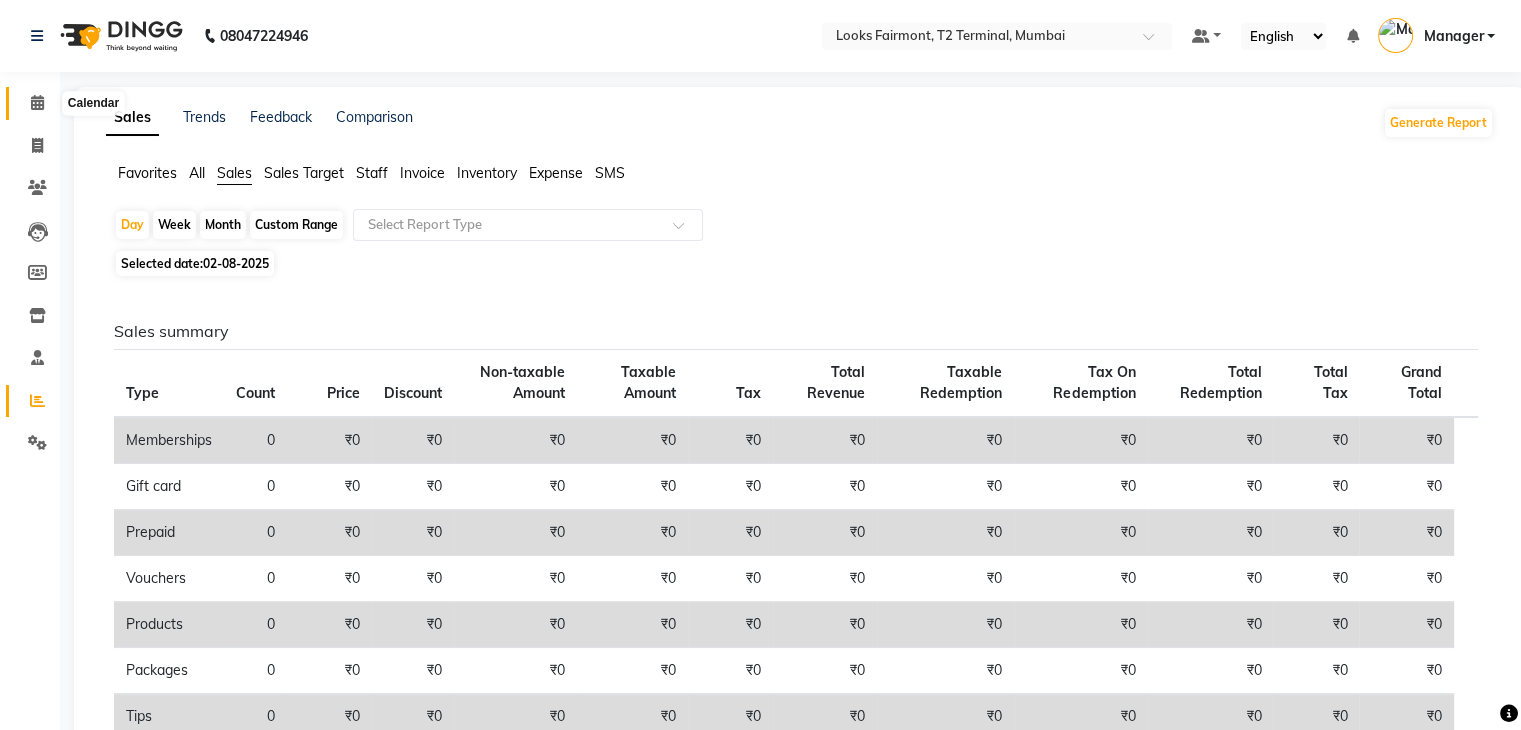 click 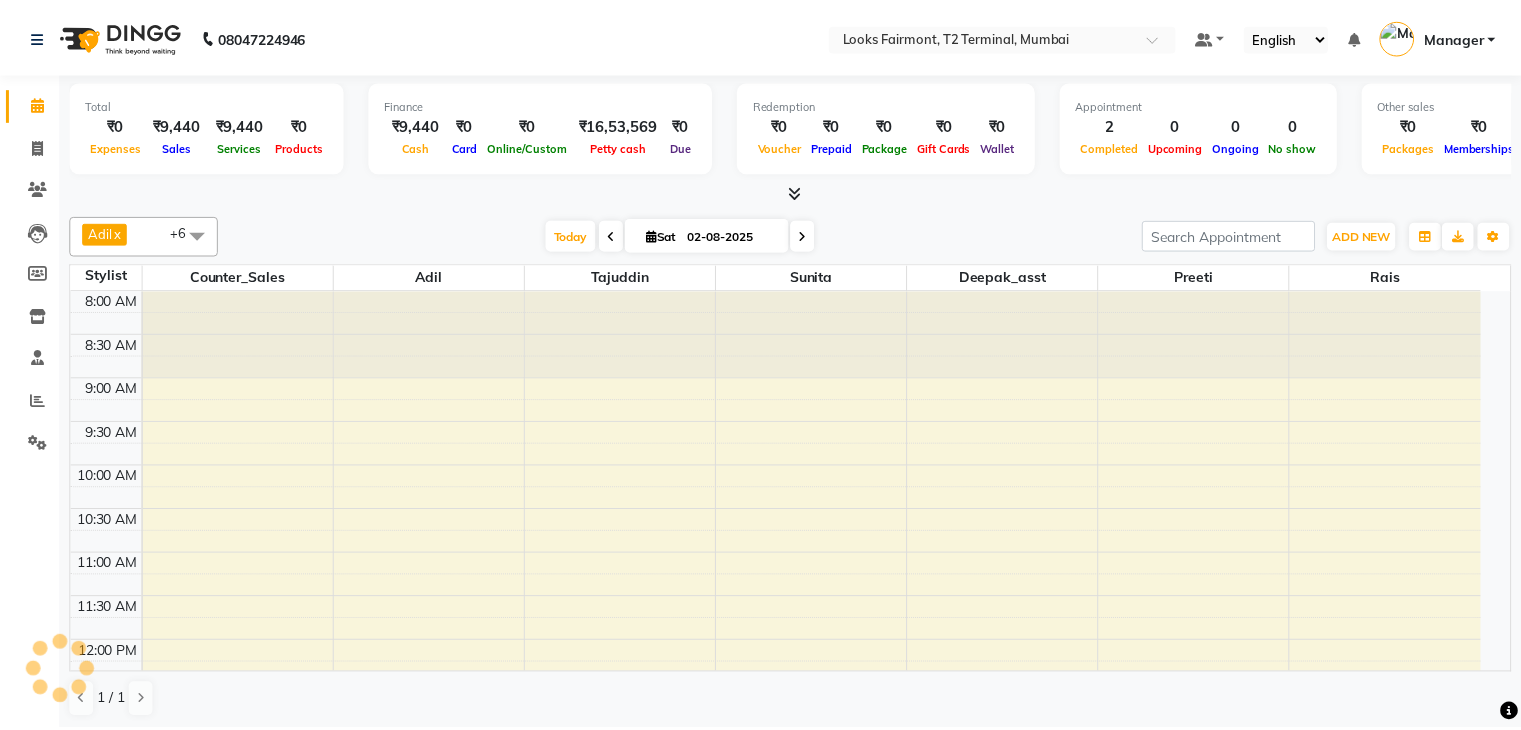 scroll, scrollTop: 0, scrollLeft: 0, axis: both 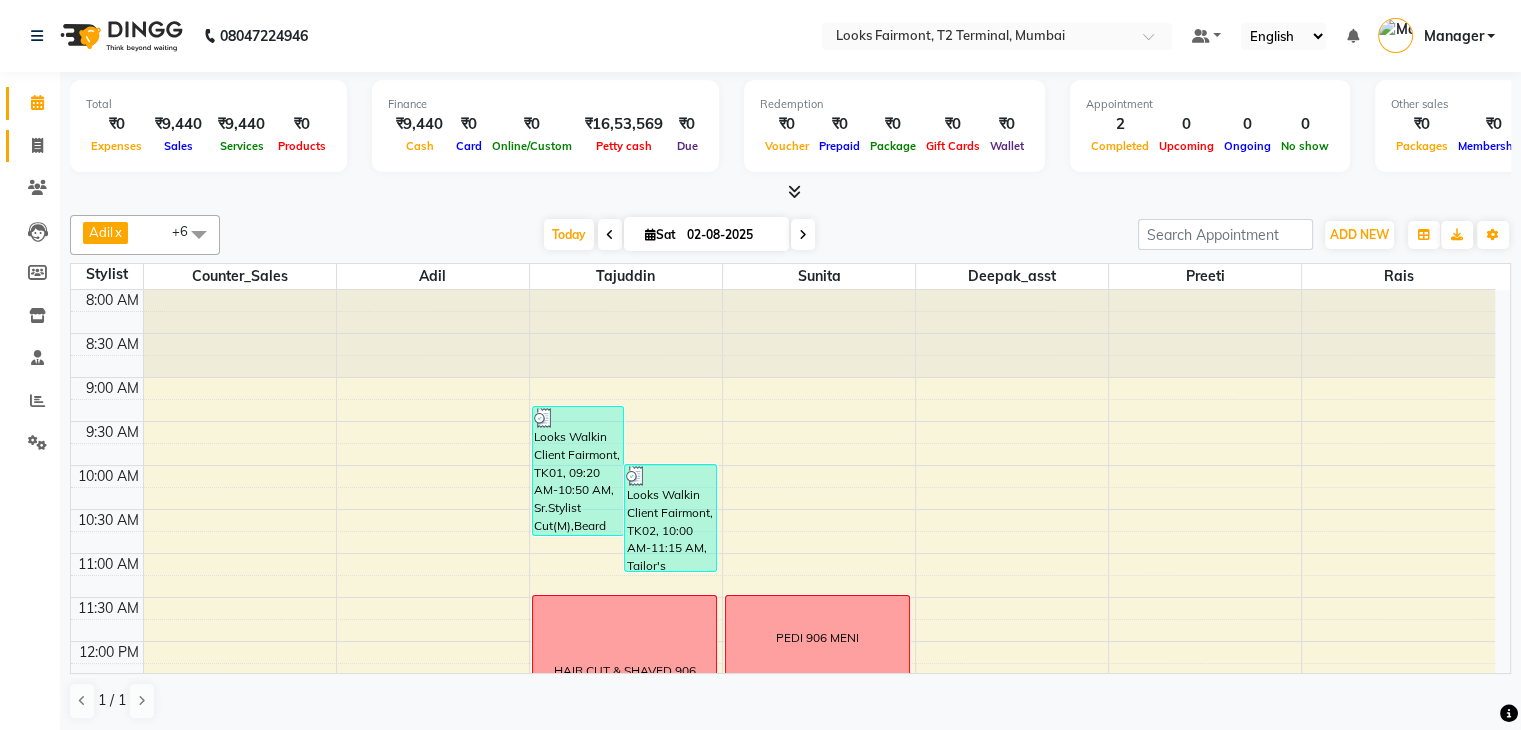 click 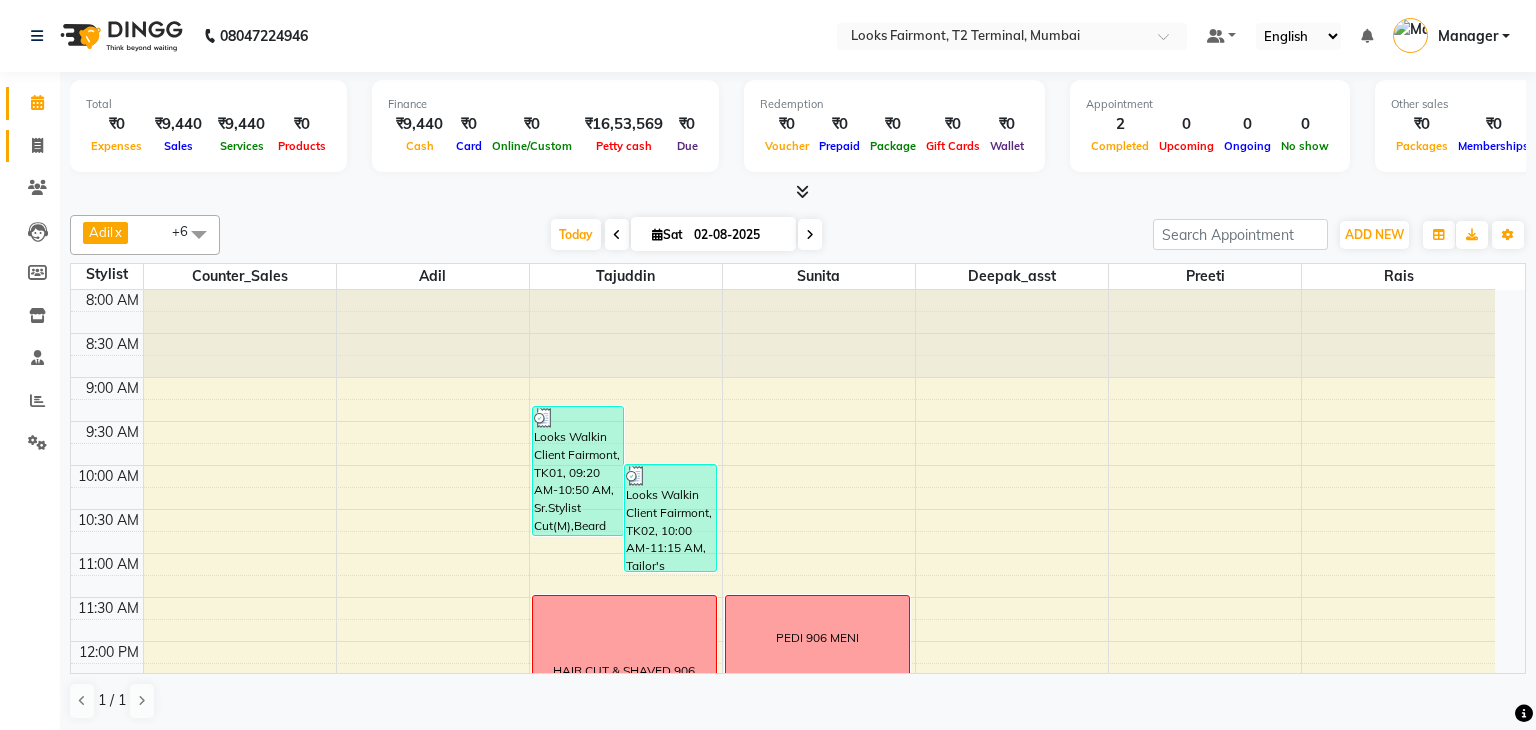 select on "8139" 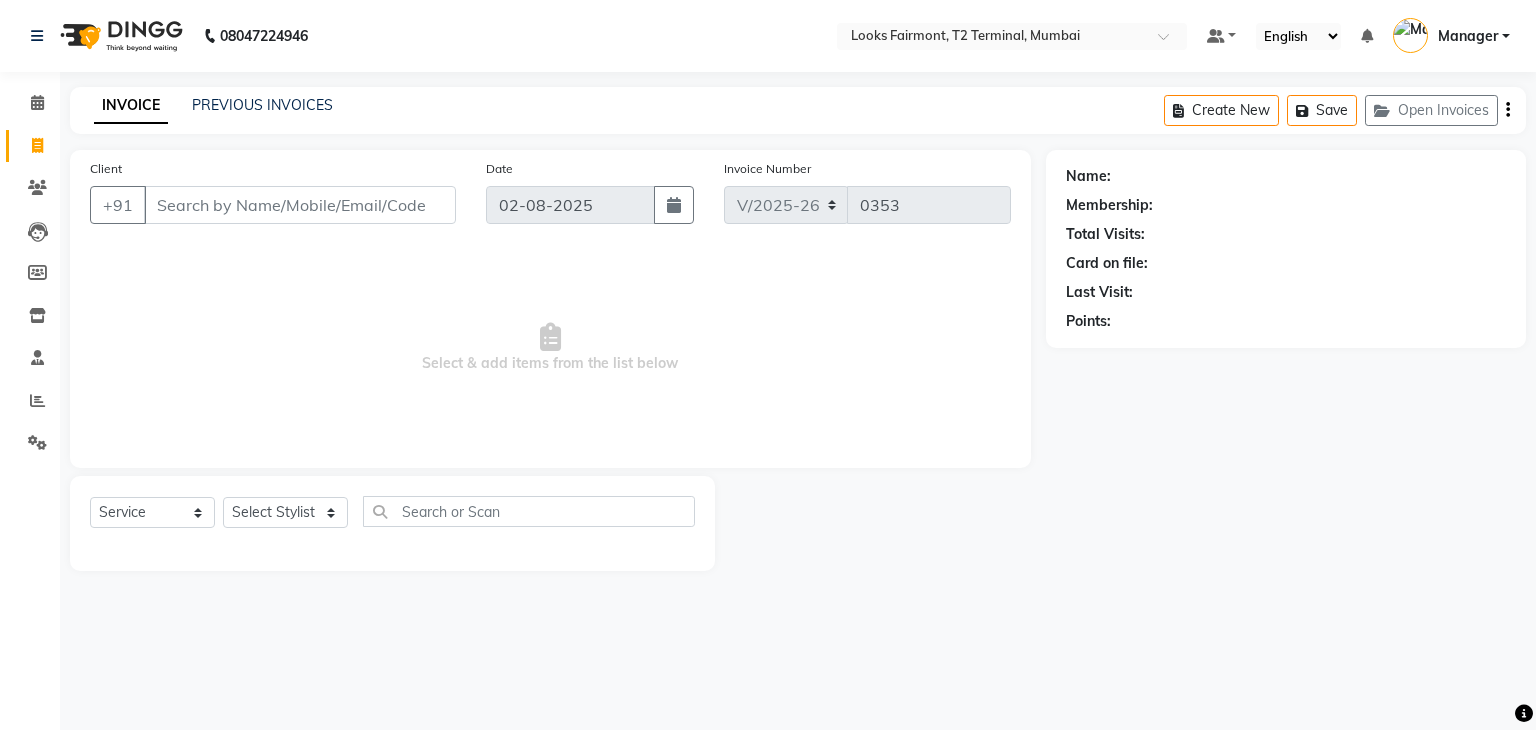 click on "Client" at bounding box center (300, 205) 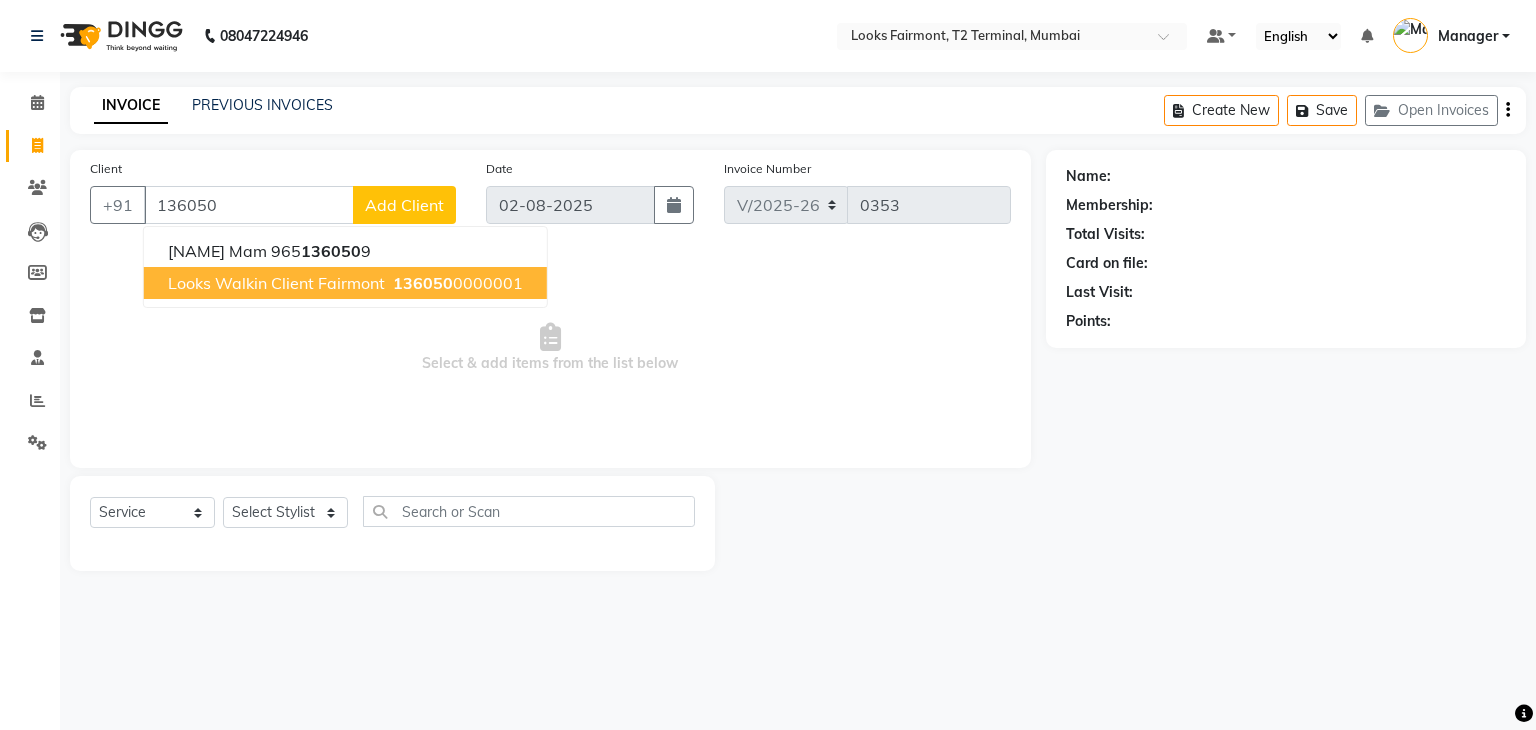 click on "Looks Walkin Client Fairmont" at bounding box center [276, 283] 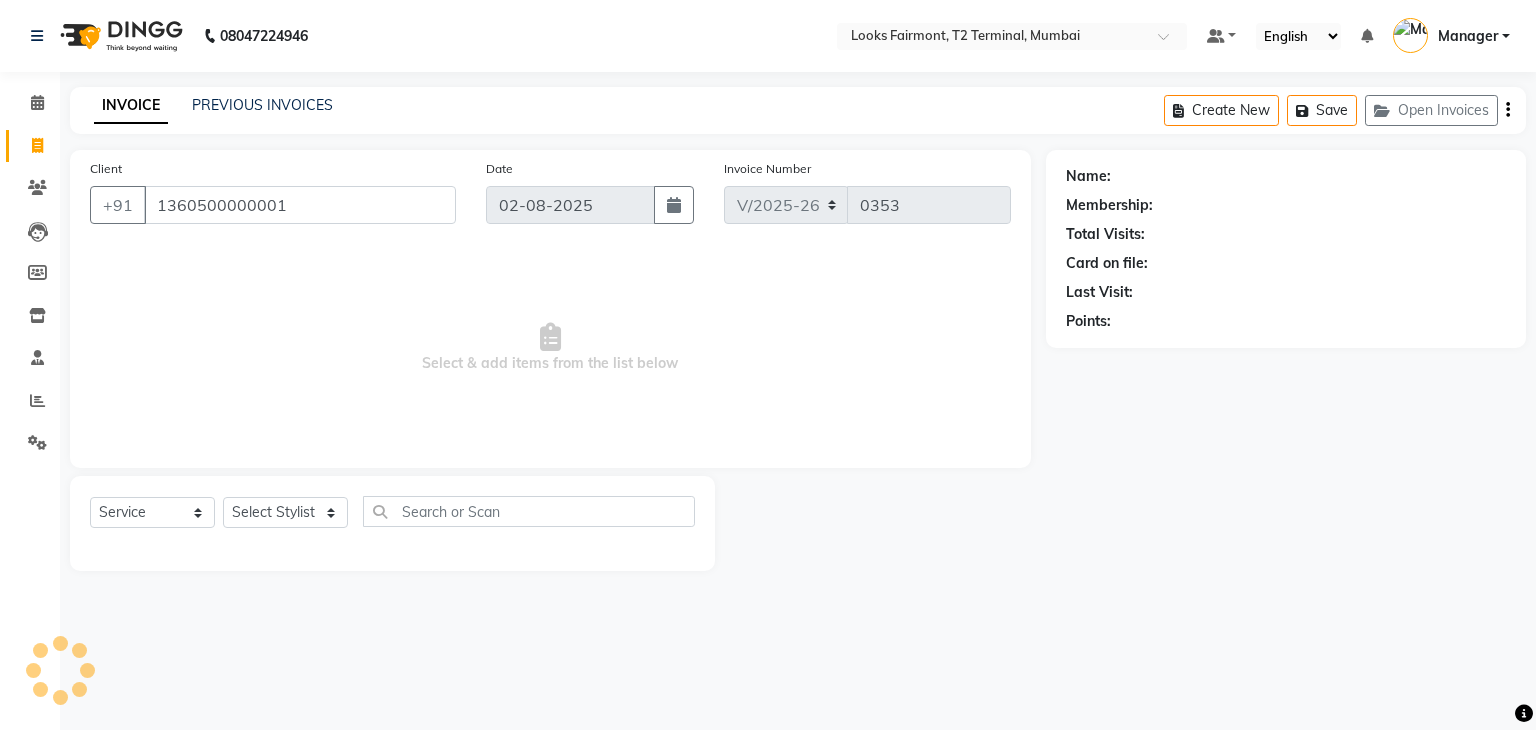 type on "1360500000001" 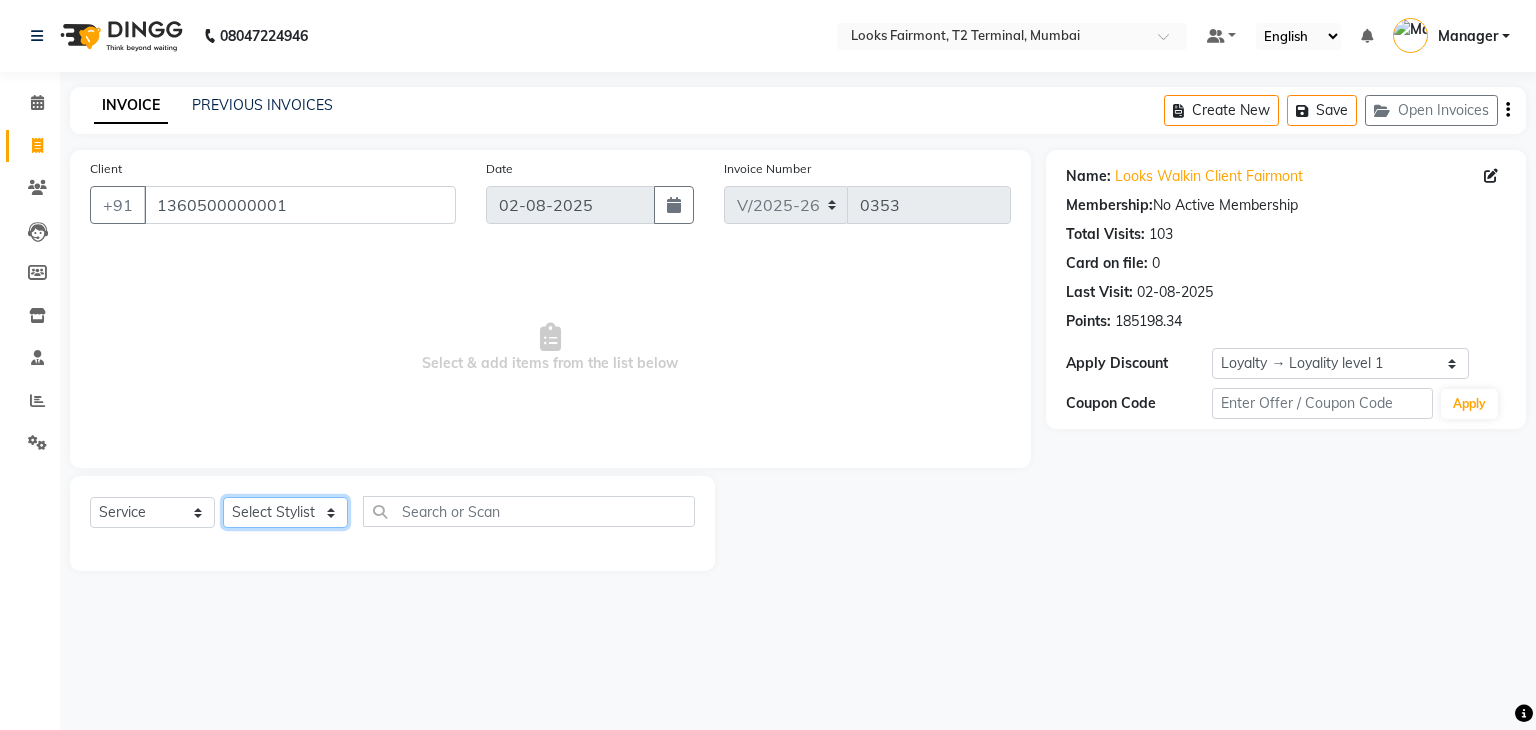 click on "Select Stylist Adil Anisa Counter_Sales Deepak_asst Manager Nisha Preeti Rais Soring_mgr Sunita Tajuddin" 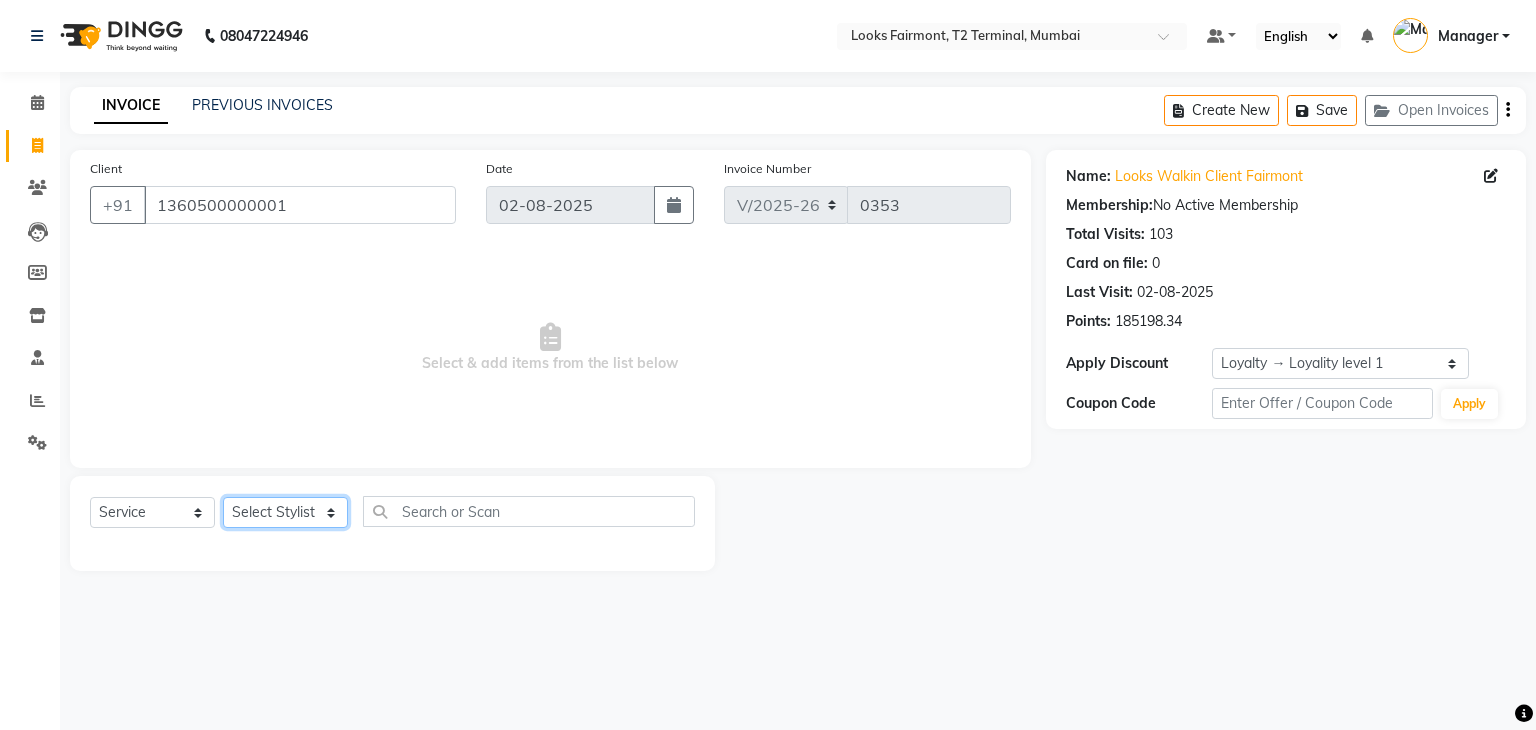 select on "84887" 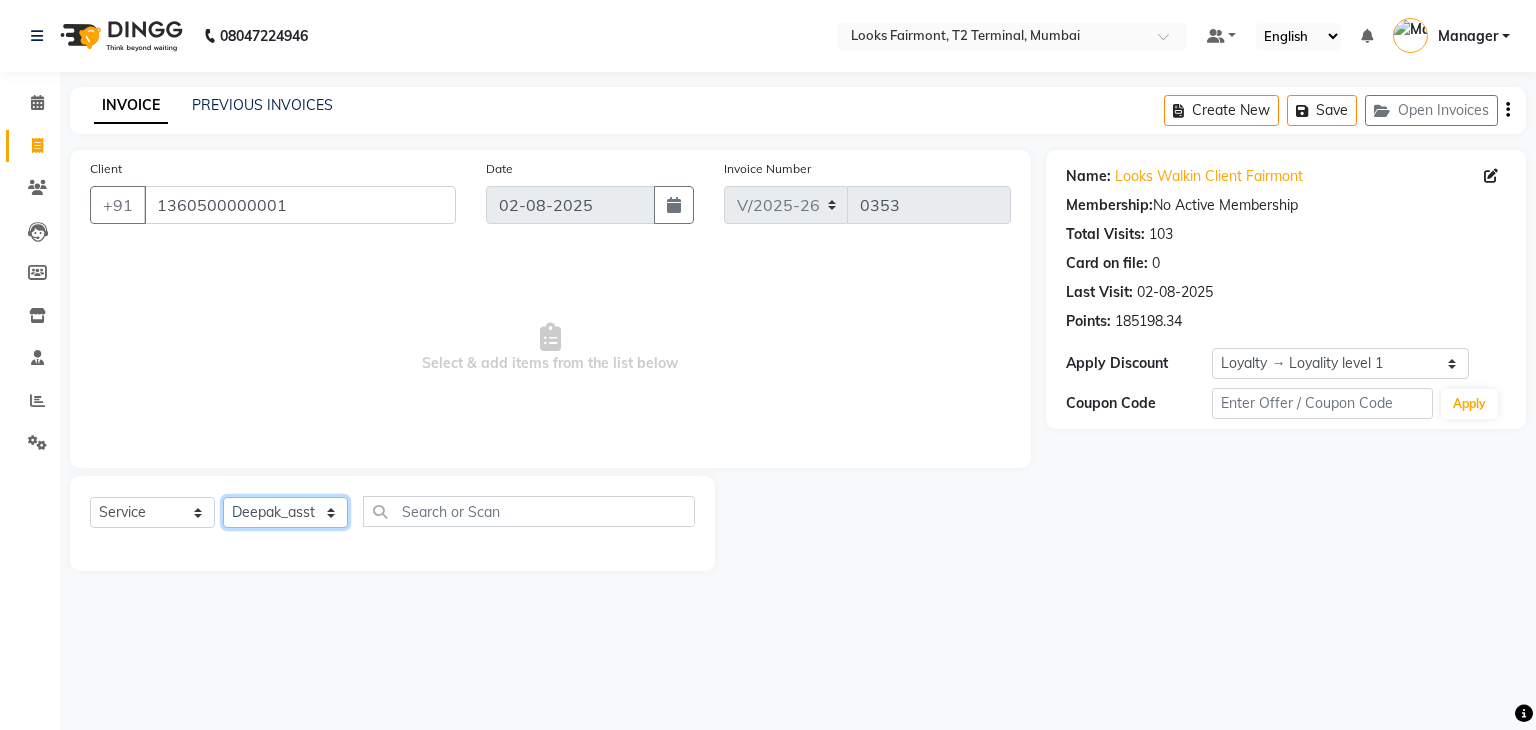 click on "Select Stylist Adil Anisa Counter_Sales Deepak_asst Manager Nisha Preeti Rais Soring_mgr Sunita Tajuddin" 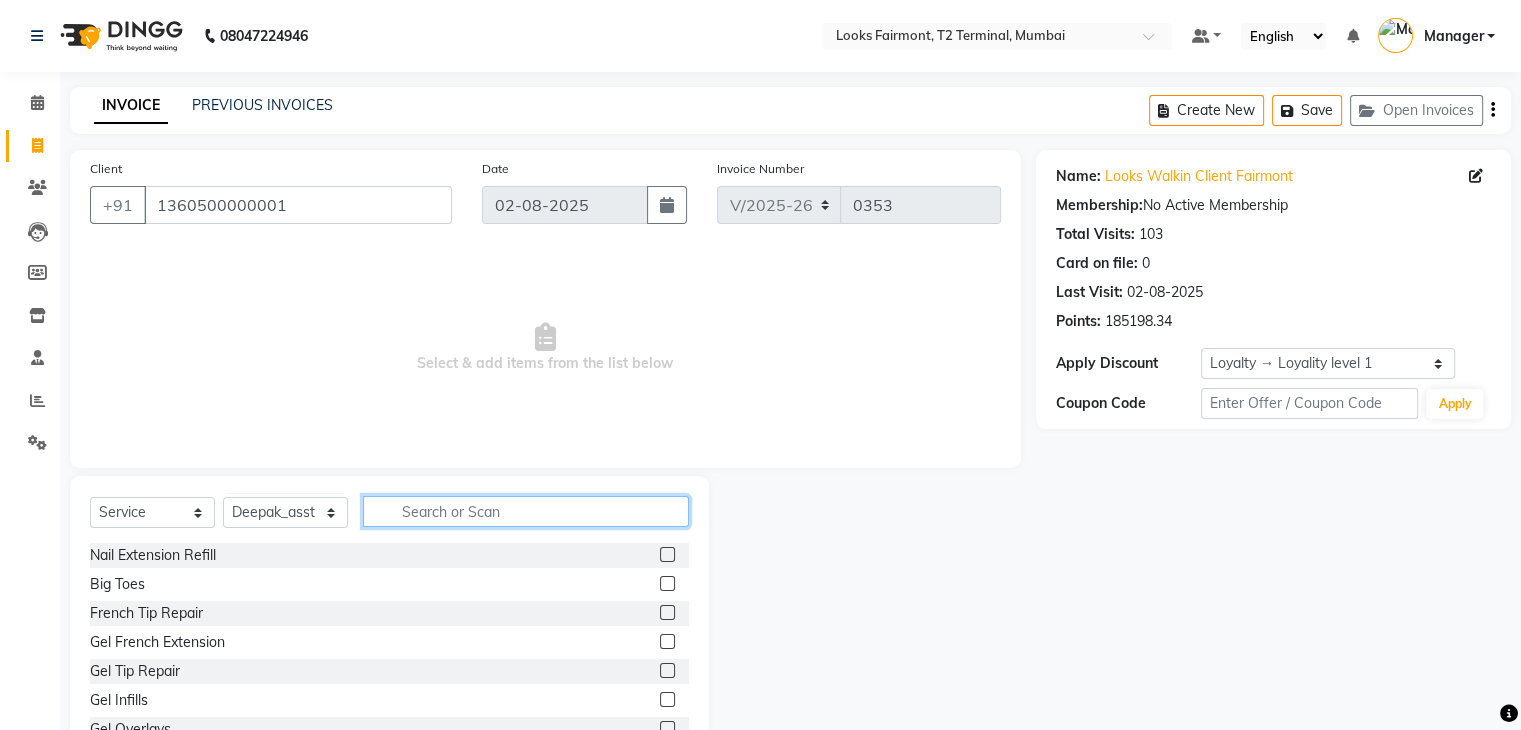 click 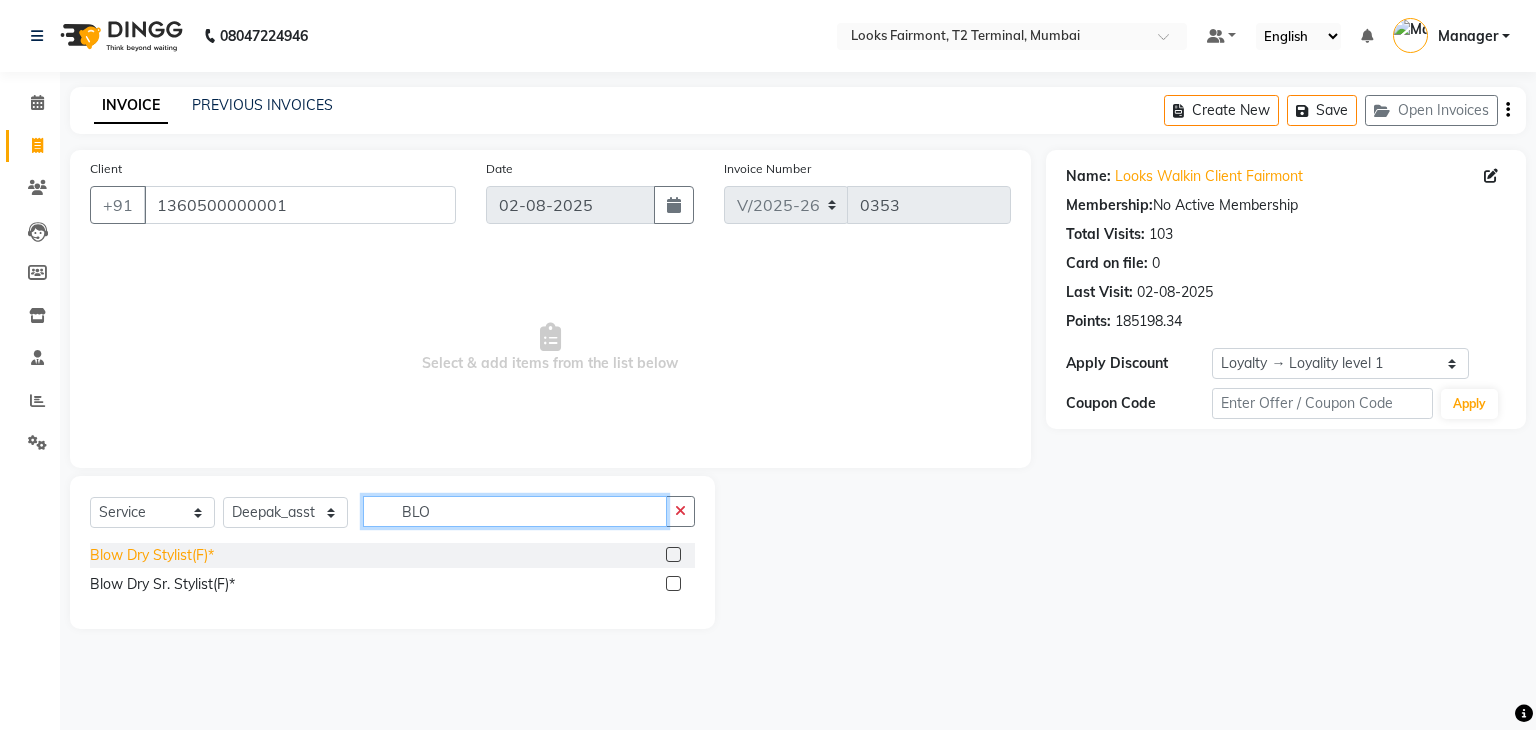 type on "BLO" 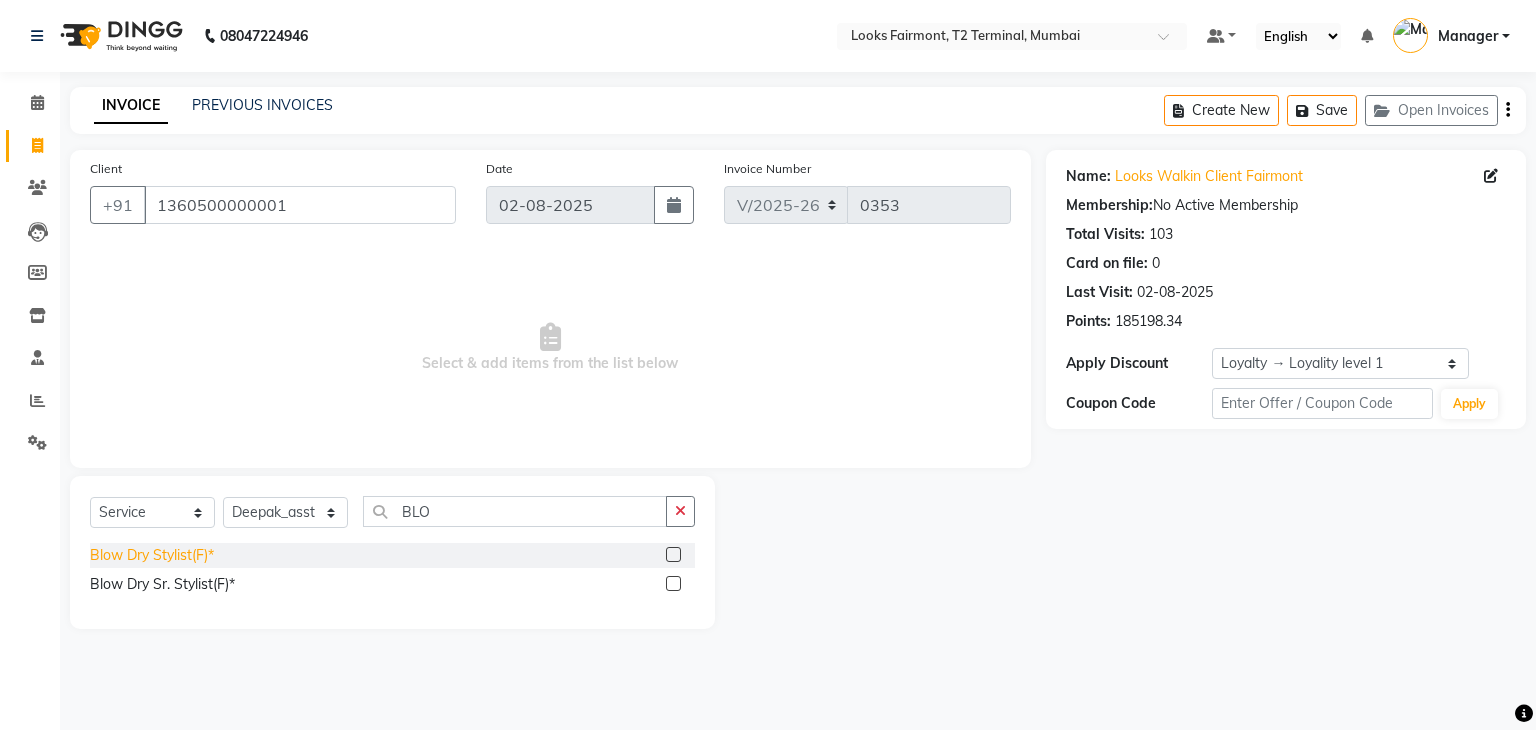 click on "Blow Dry Stylist(F)*" 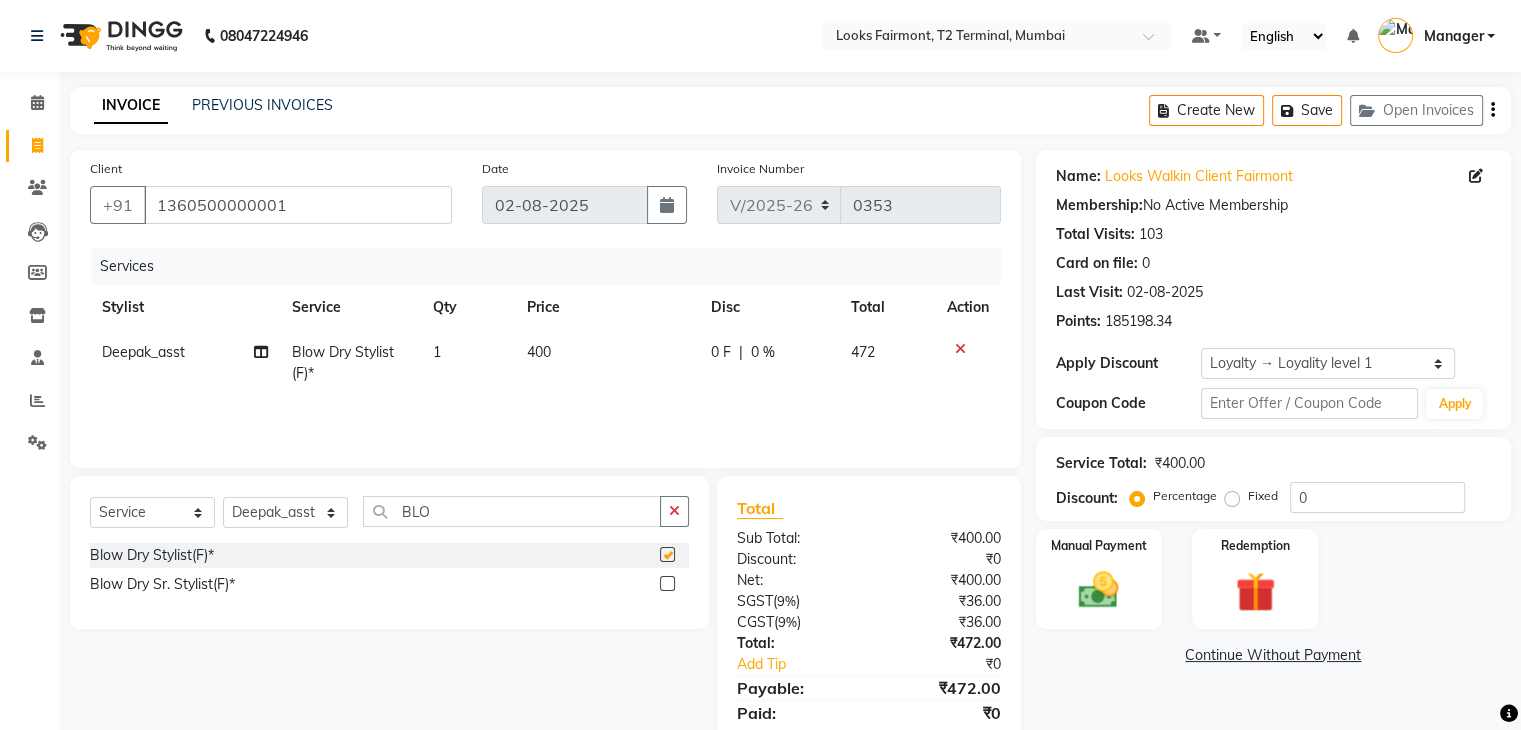 checkbox on "false" 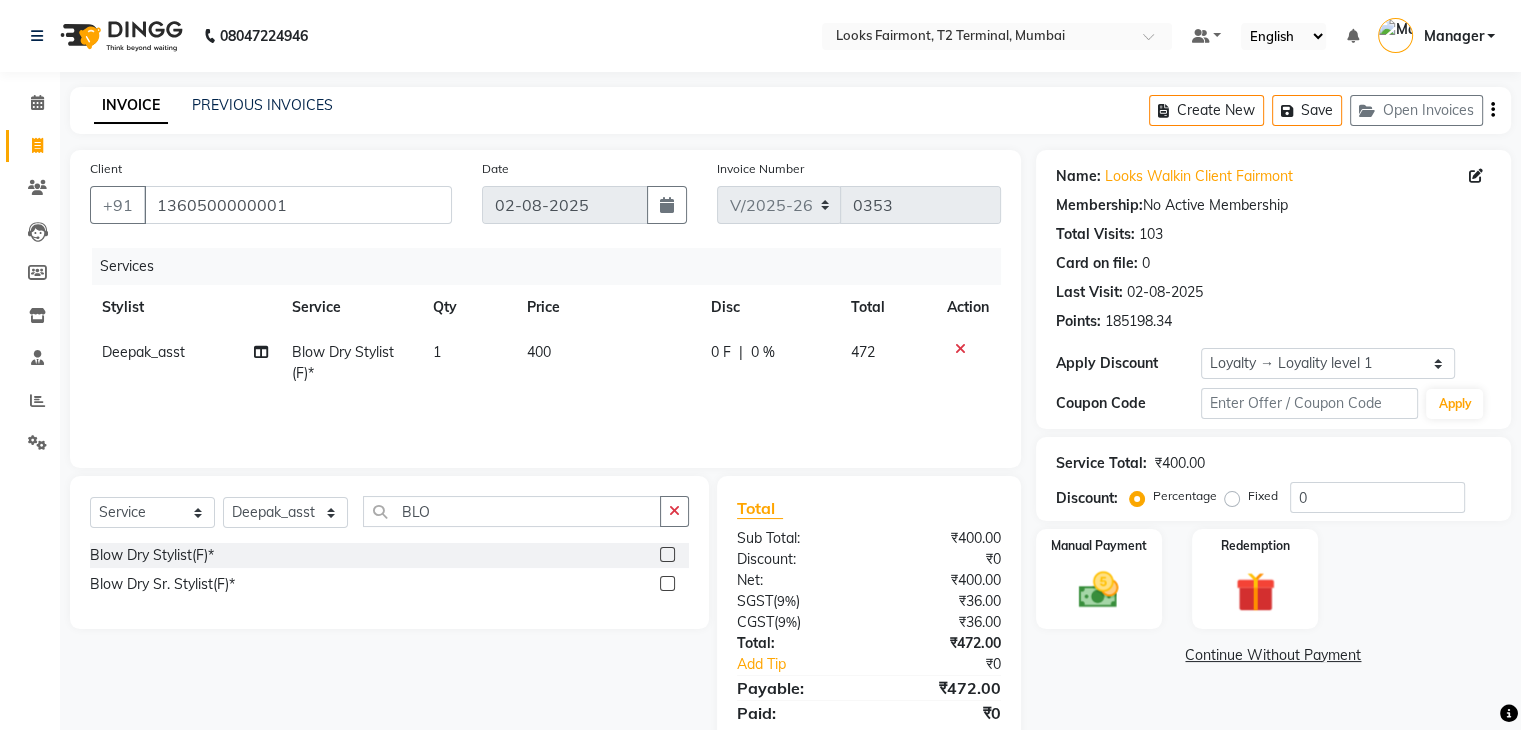 click on "400" 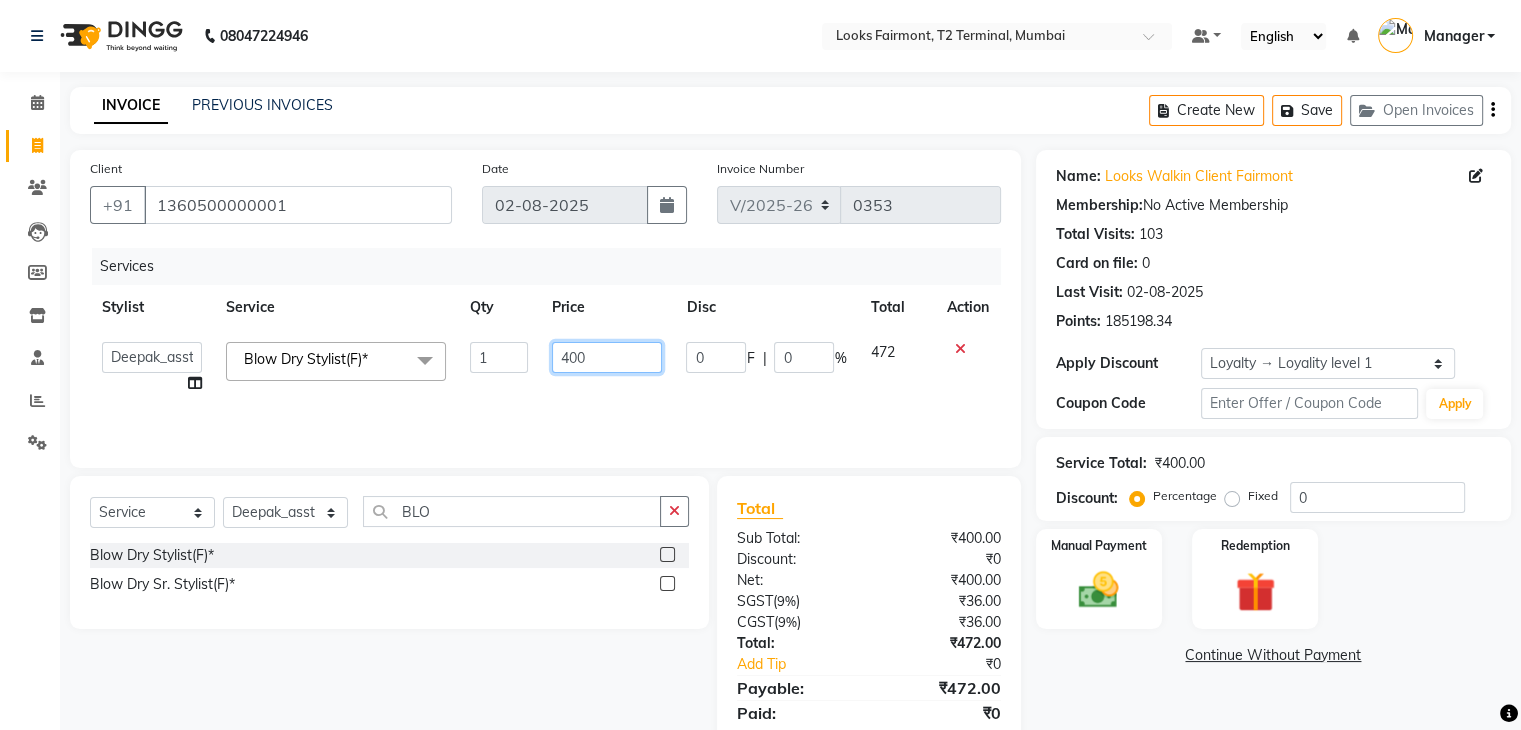 drag, startPoint x: 620, startPoint y: 357, endPoint x: 525, endPoint y: 357, distance: 95 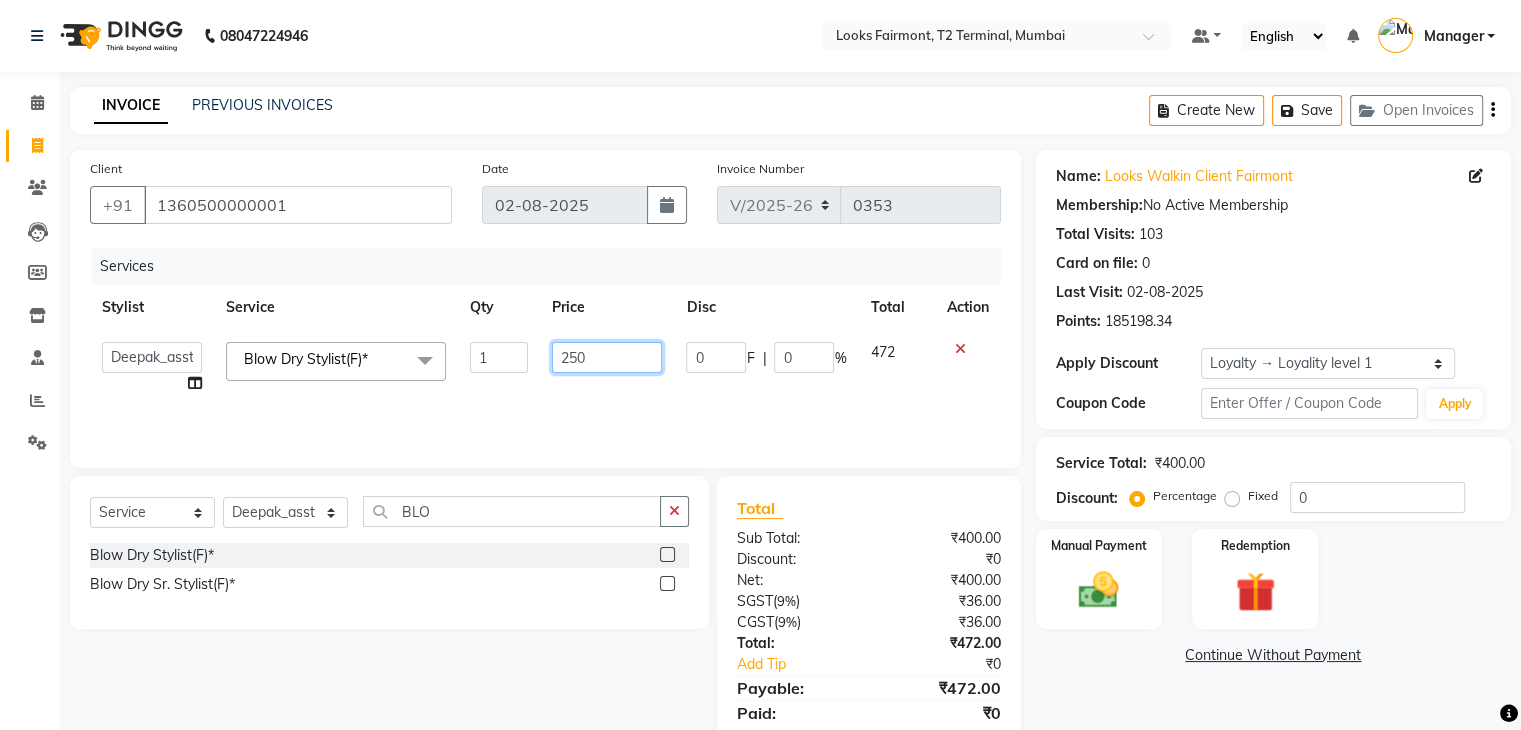 type on "2500" 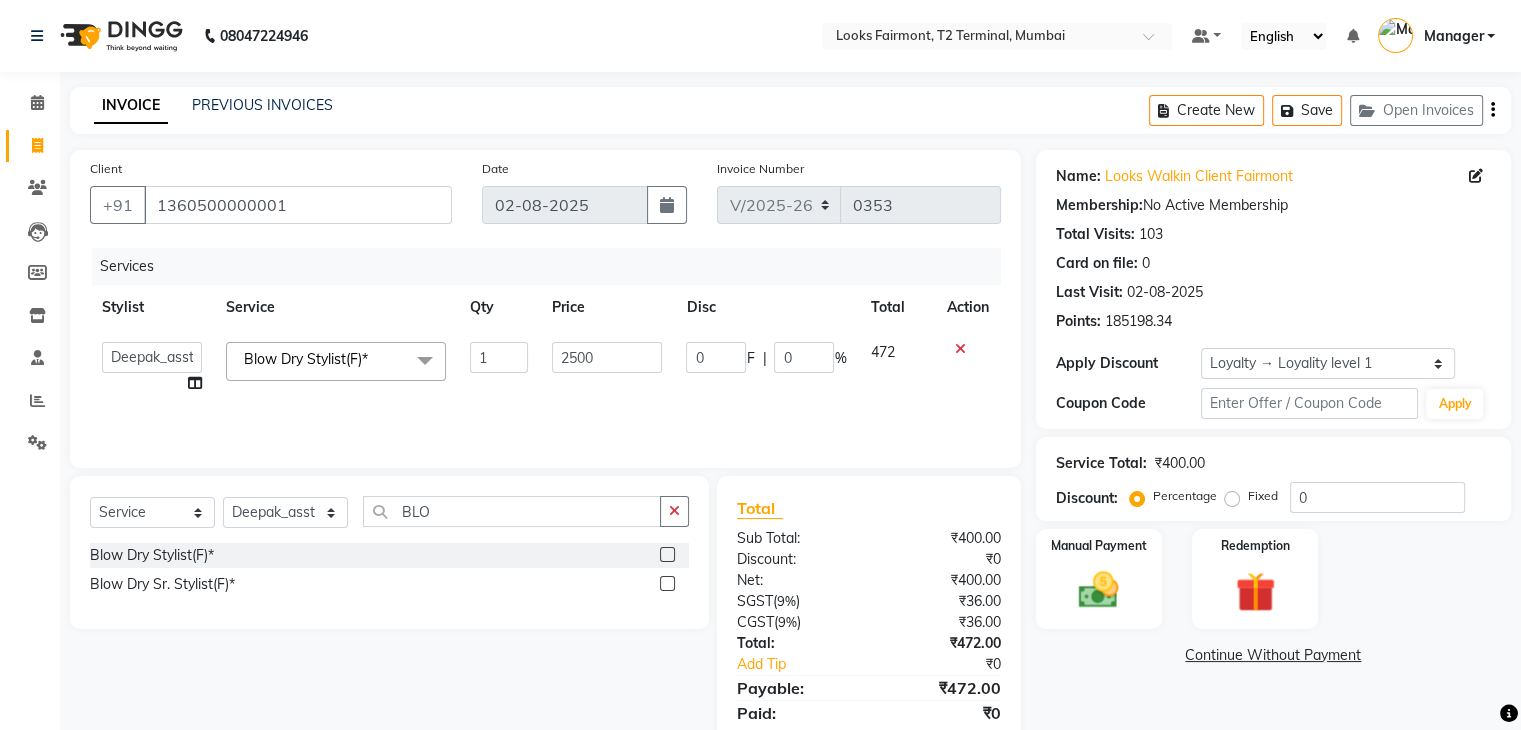 click on "Name: Looks Walkin Client Fairmont Membership:  No Active Membership  Total Visits:  103 Card on file:  0 Last Visit:   02-08-2025 Points:   185198.34  Apply Discount Select  Loyalty → Loyality level 1  Coupon Code Apply Service Total:  ₹400.00  Discount:  Percentage   Fixed  0 Manual Payment Redemption  Continue Without Payment" 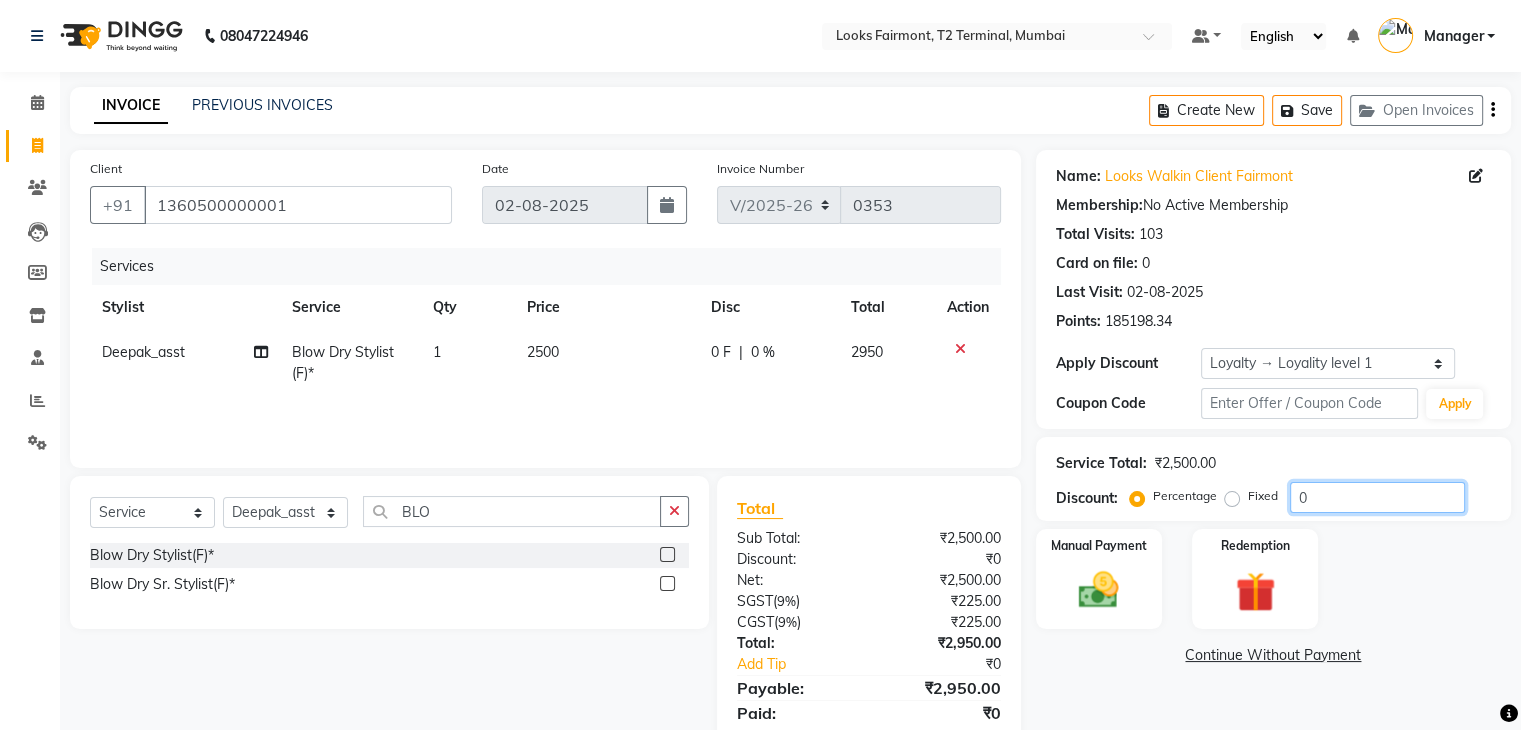 drag, startPoint x: 1325, startPoint y: 495, endPoint x: 1103, endPoint y: 477, distance: 222.72853 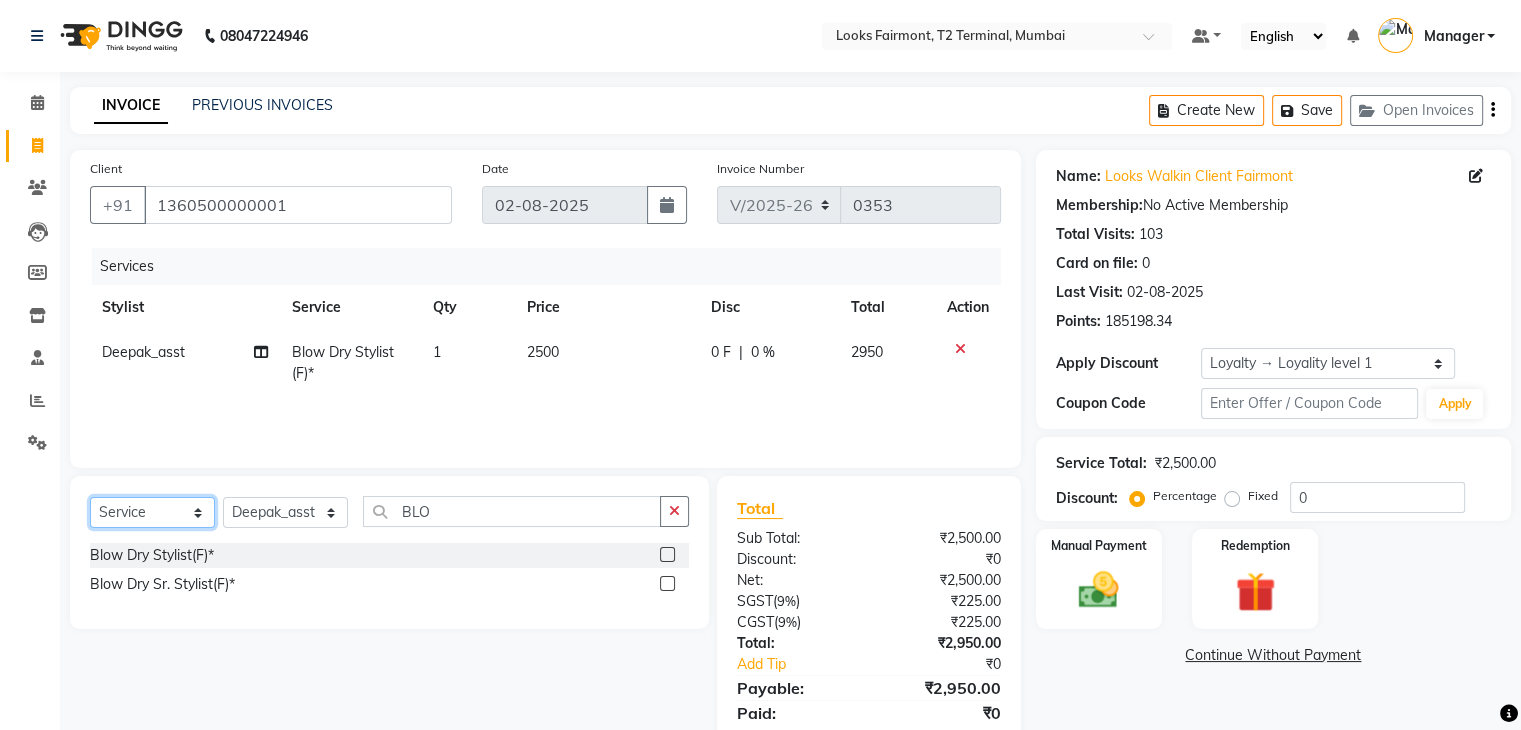 click on "Select  Service  Product  Membership  Package Voucher Prepaid Gift Card" 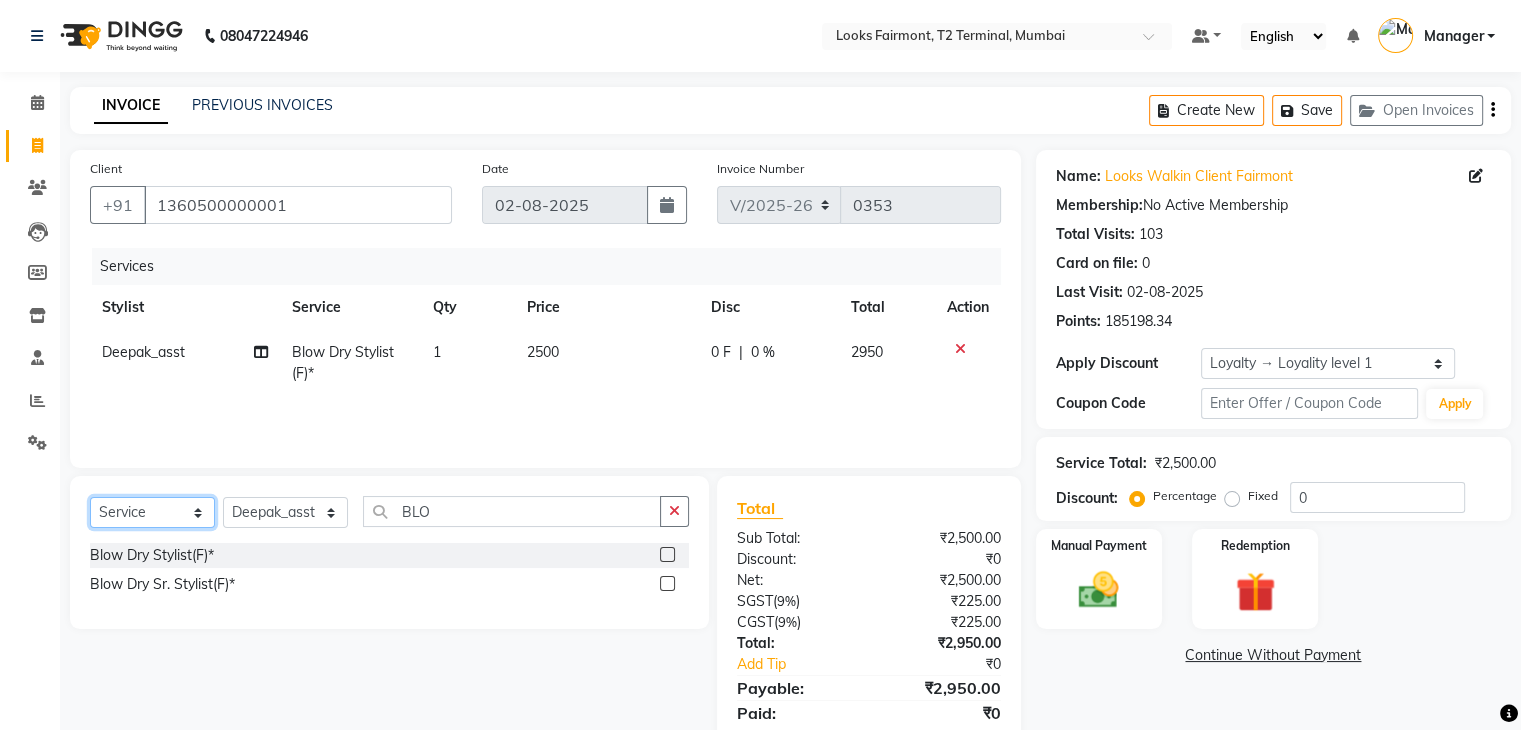 select on "product" 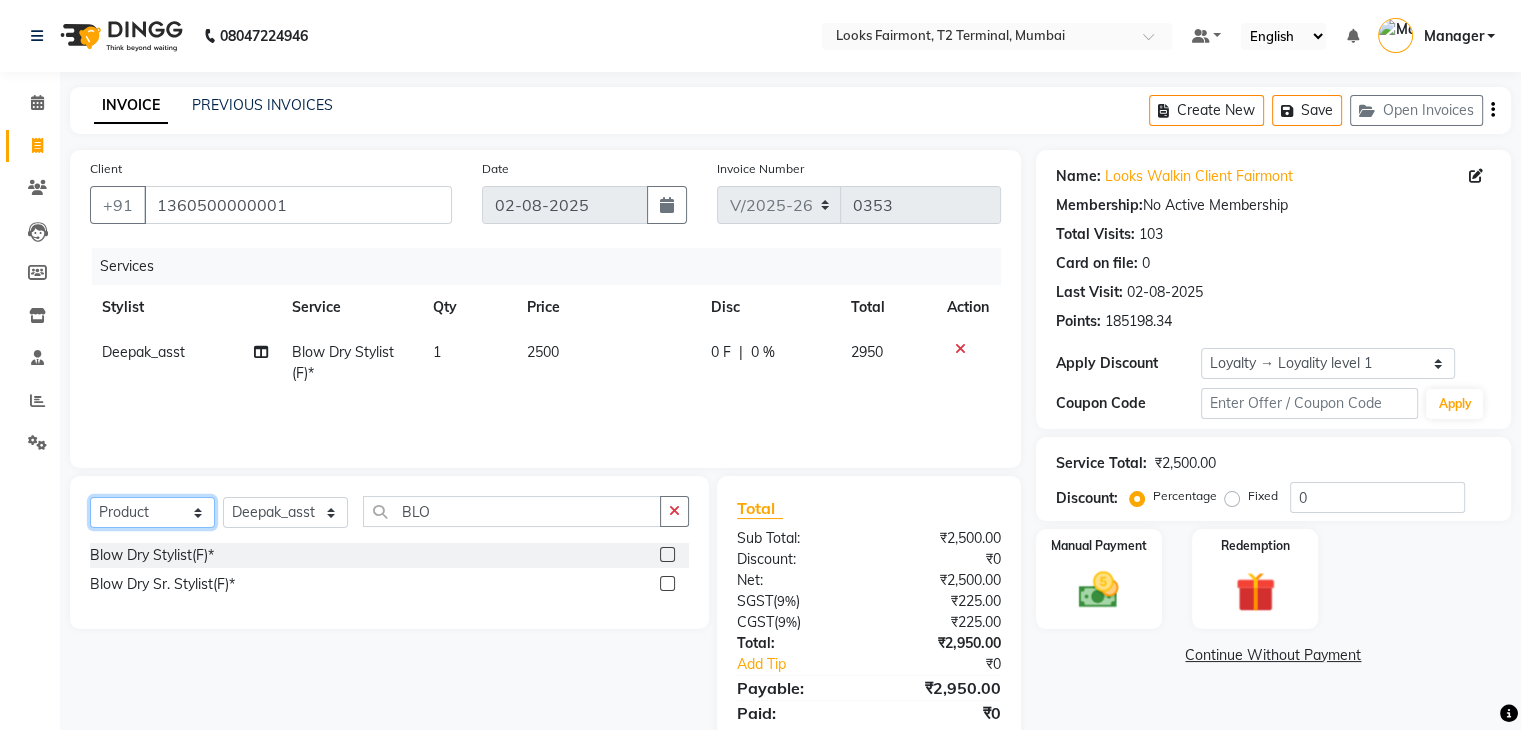 click on "Select  Service  Product  Membership  Package Voucher Prepaid Gift Card" 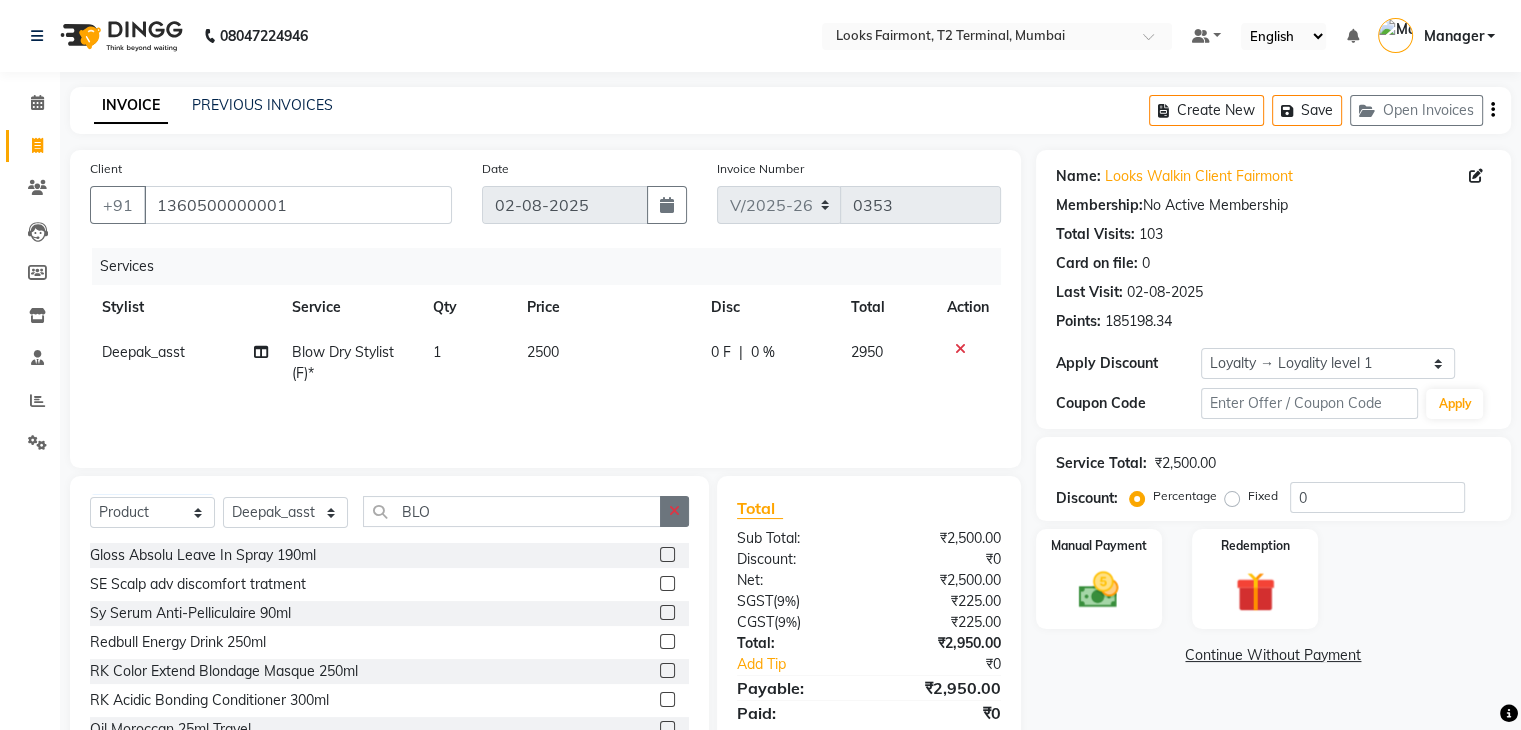 drag, startPoint x: 673, startPoint y: 513, endPoint x: 589, endPoint y: 517, distance: 84.095184 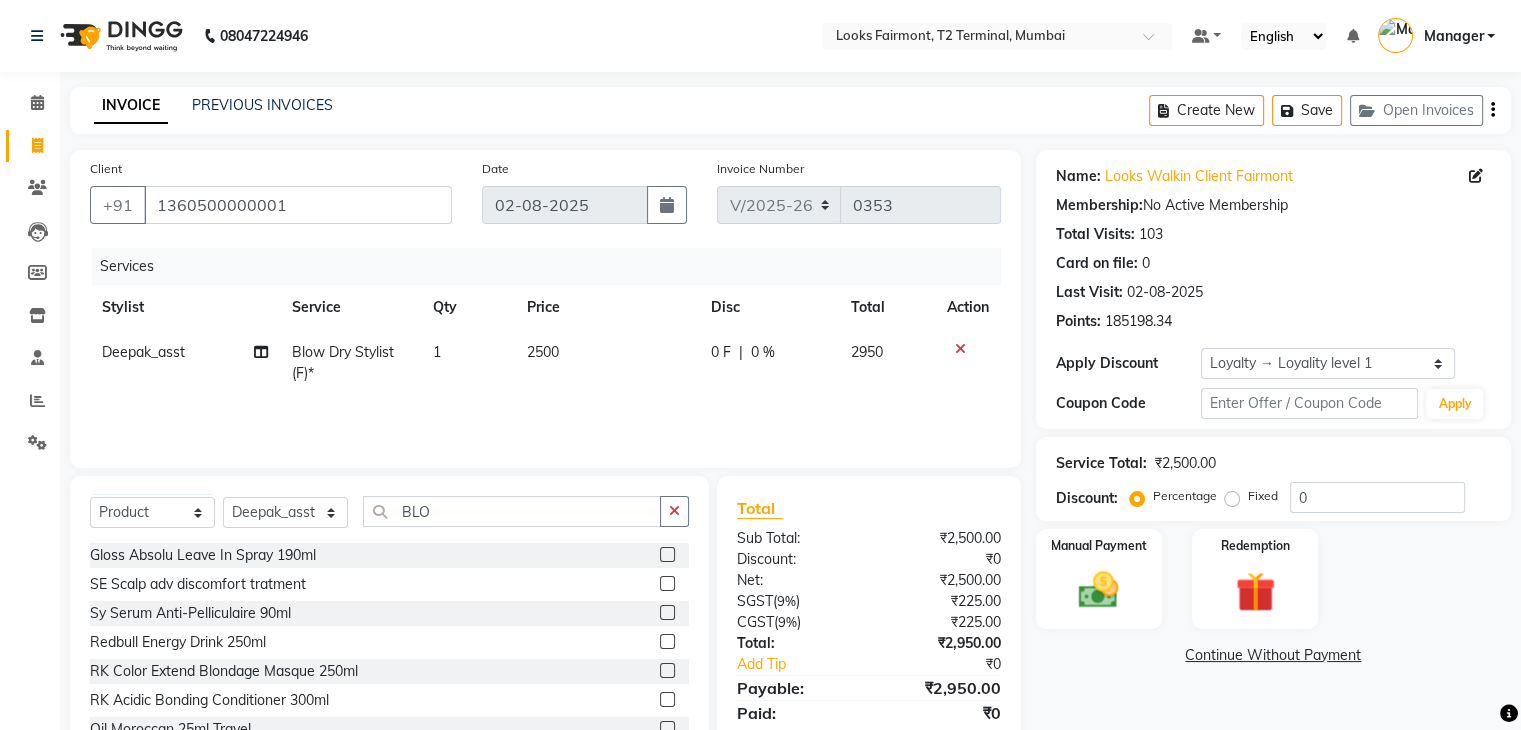 click 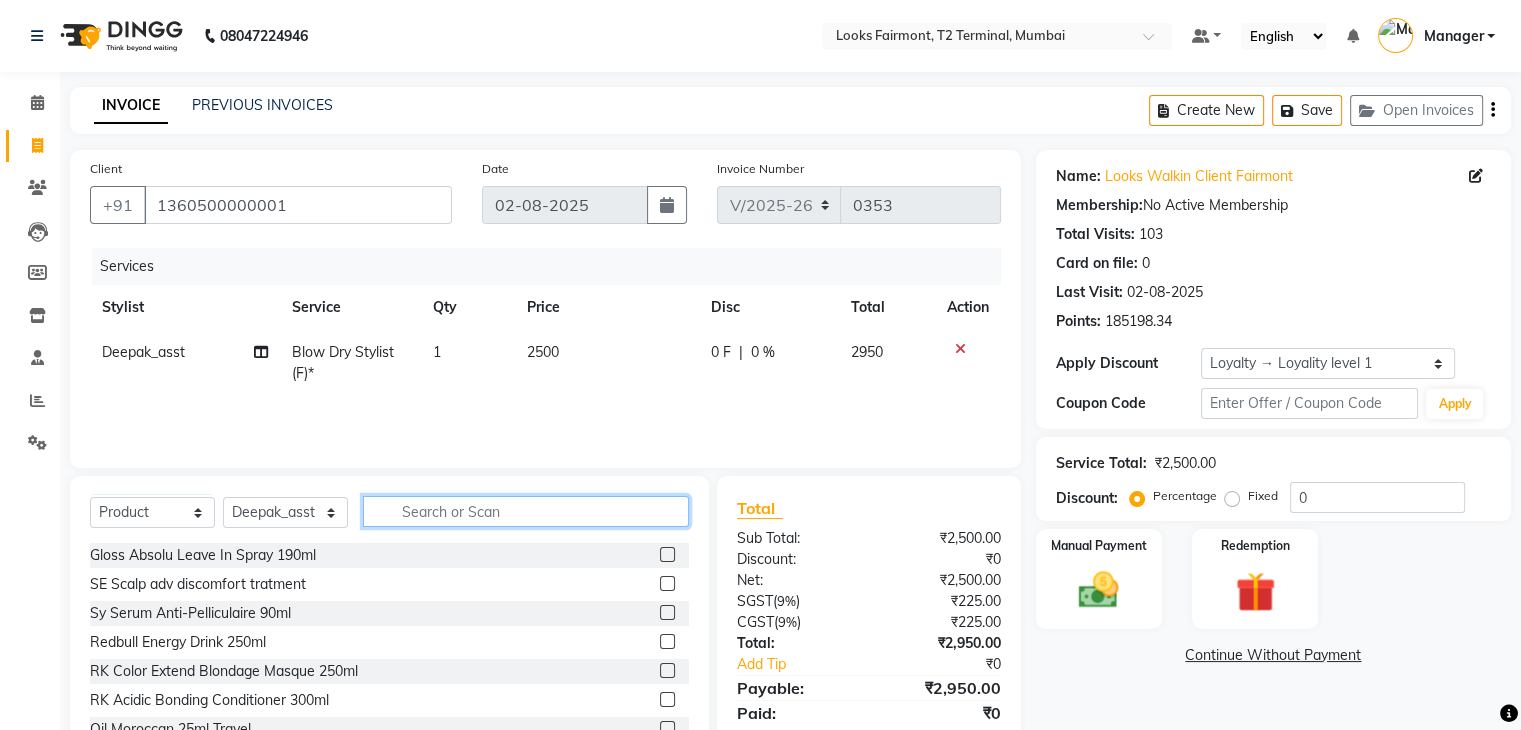 click 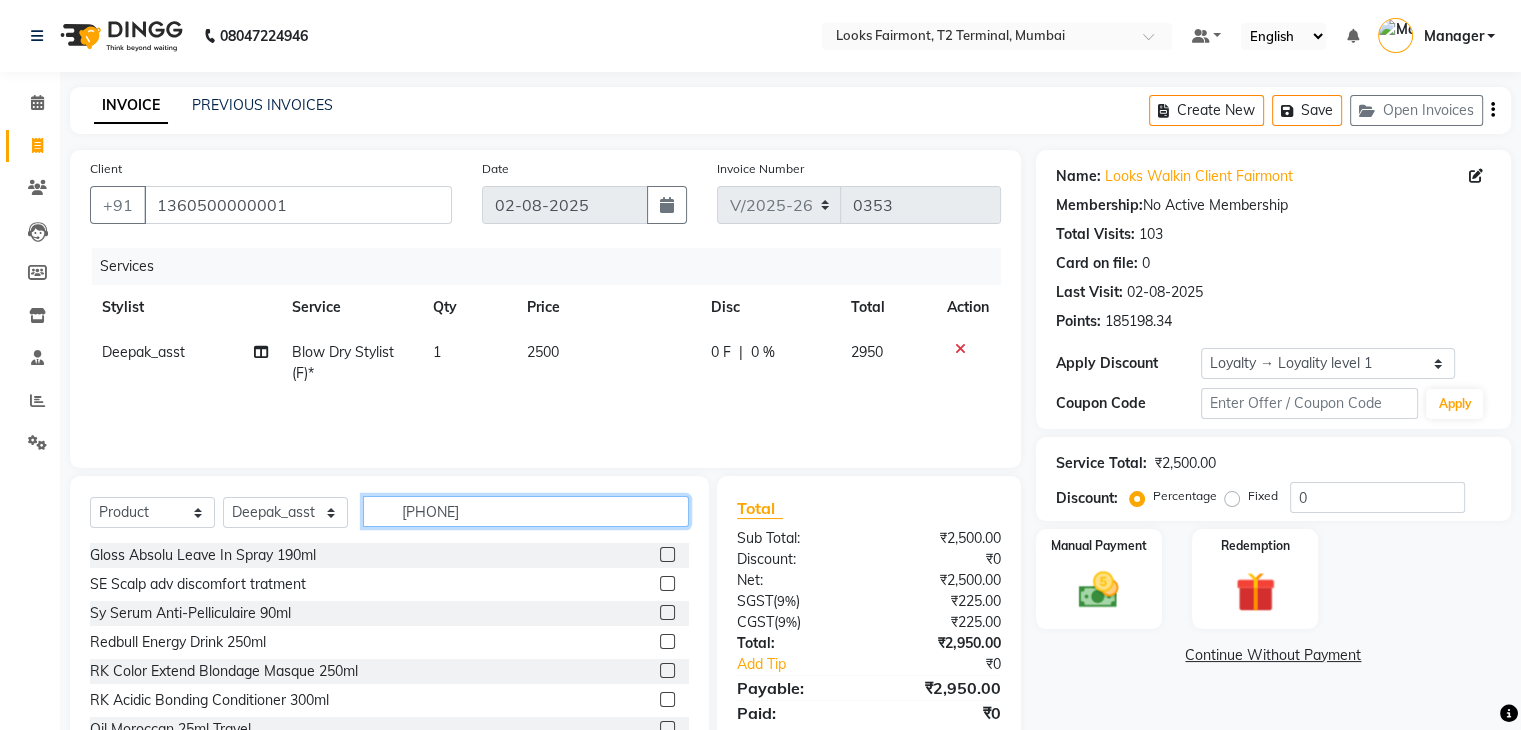 type on "7290011521653" 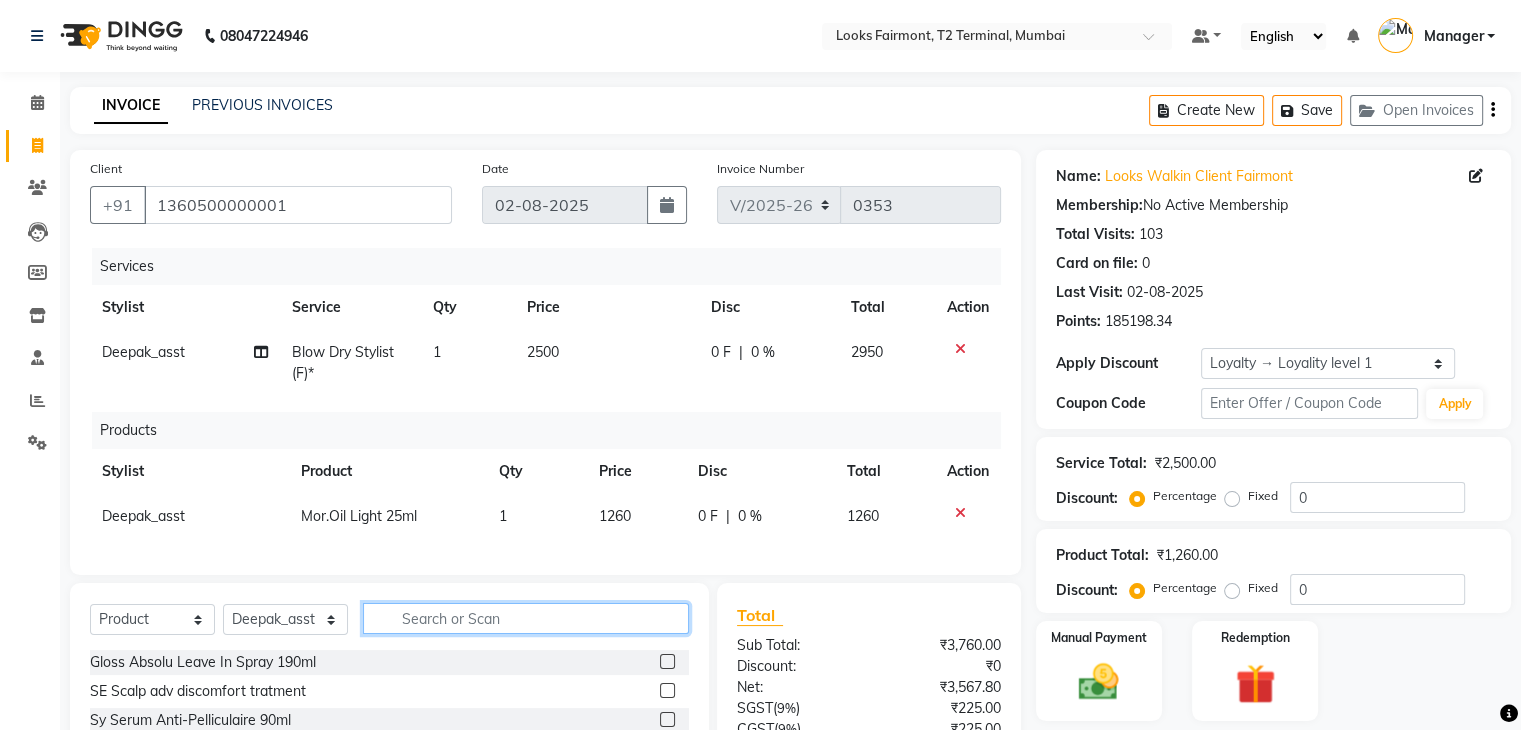 scroll, scrollTop: 100, scrollLeft: 0, axis: vertical 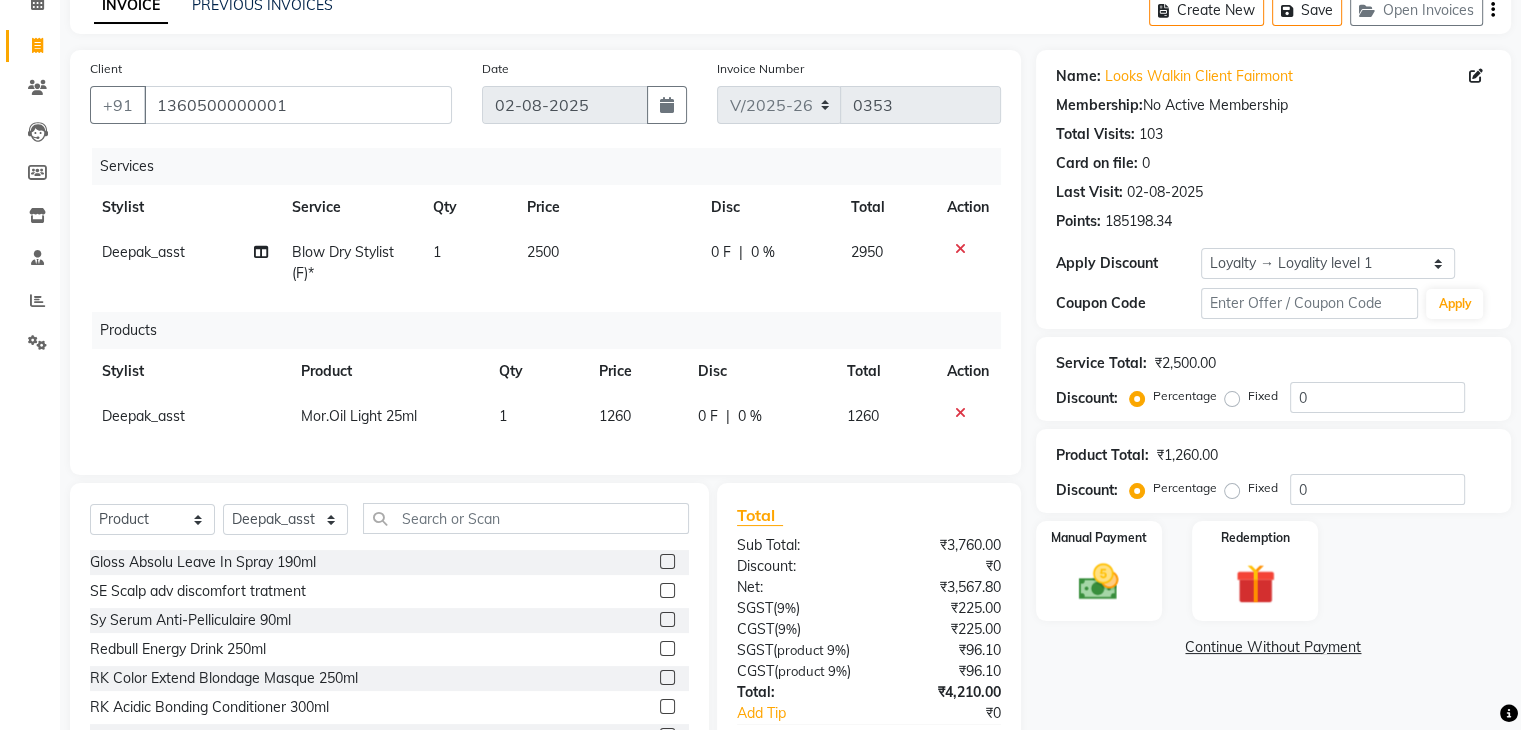 click on "1260" 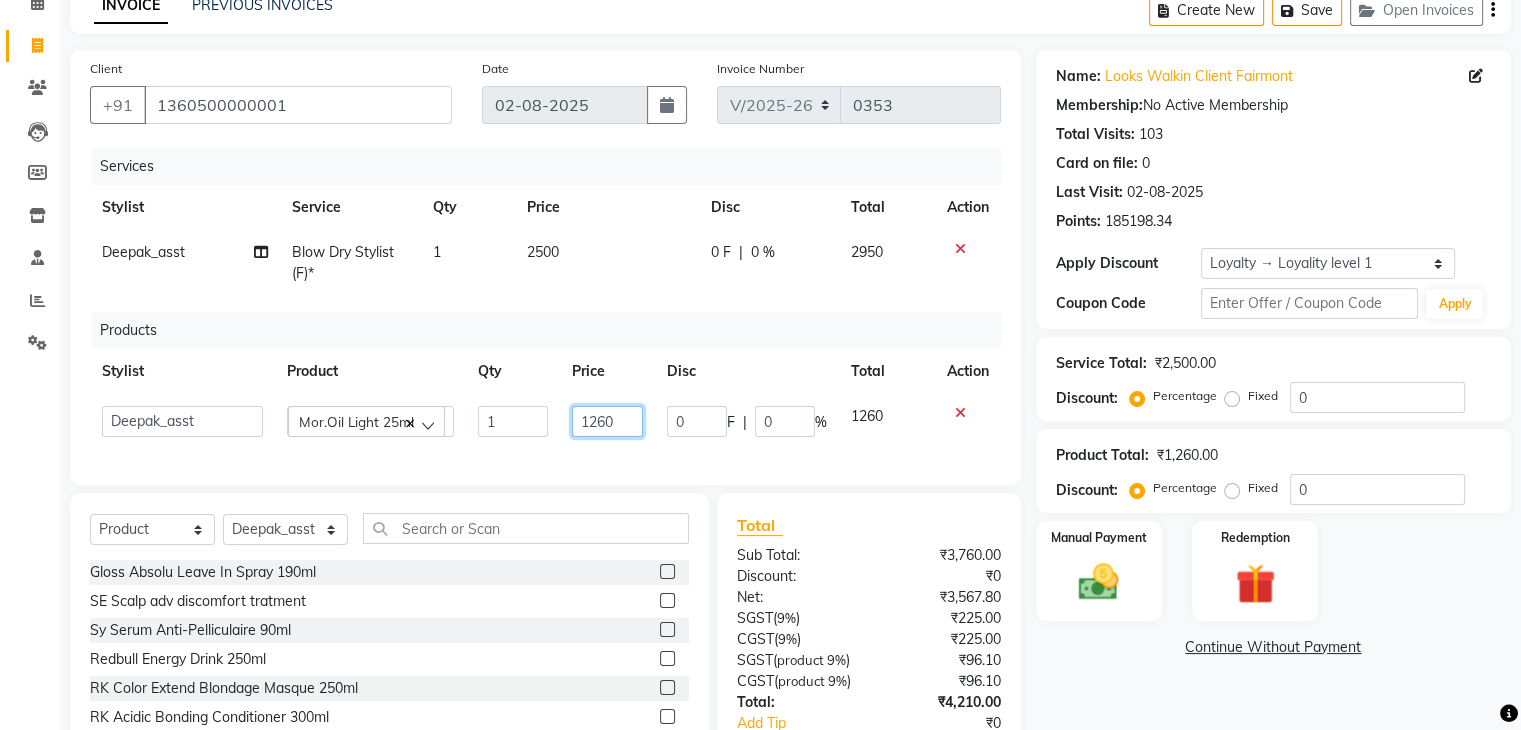 drag, startPoint x: 638, startPoint y: 418, endPoint x: 548, endPoint y: 421, distance: 90.04999 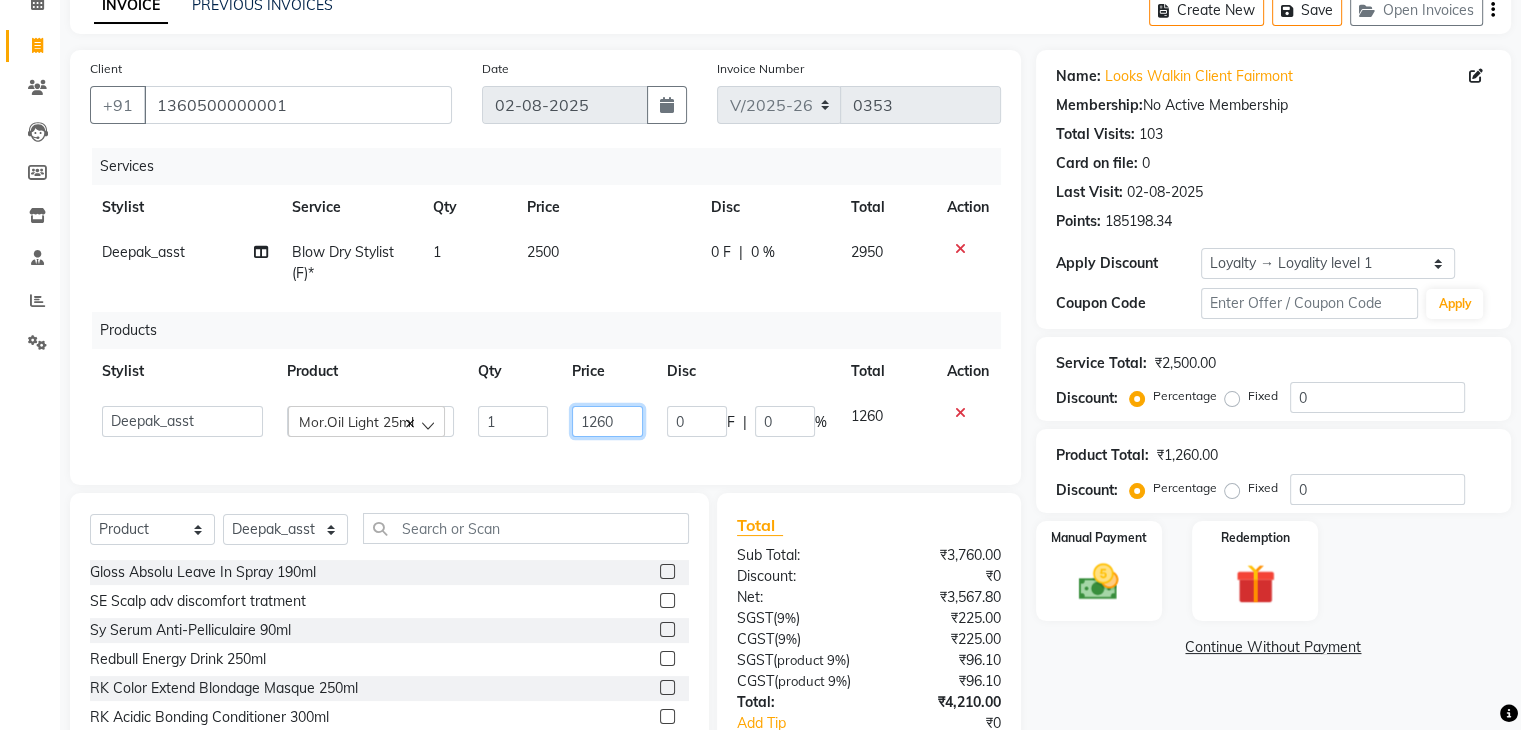 click on "Adil   Anisa   Counter_Sales   Deepak_asst   Manager   Nisha   Preeti   Rais   Soring_mgr   Sunita   Tajuddin   Mor.Oil Light 25ml  1 1260 0 F | 0 % 1260" 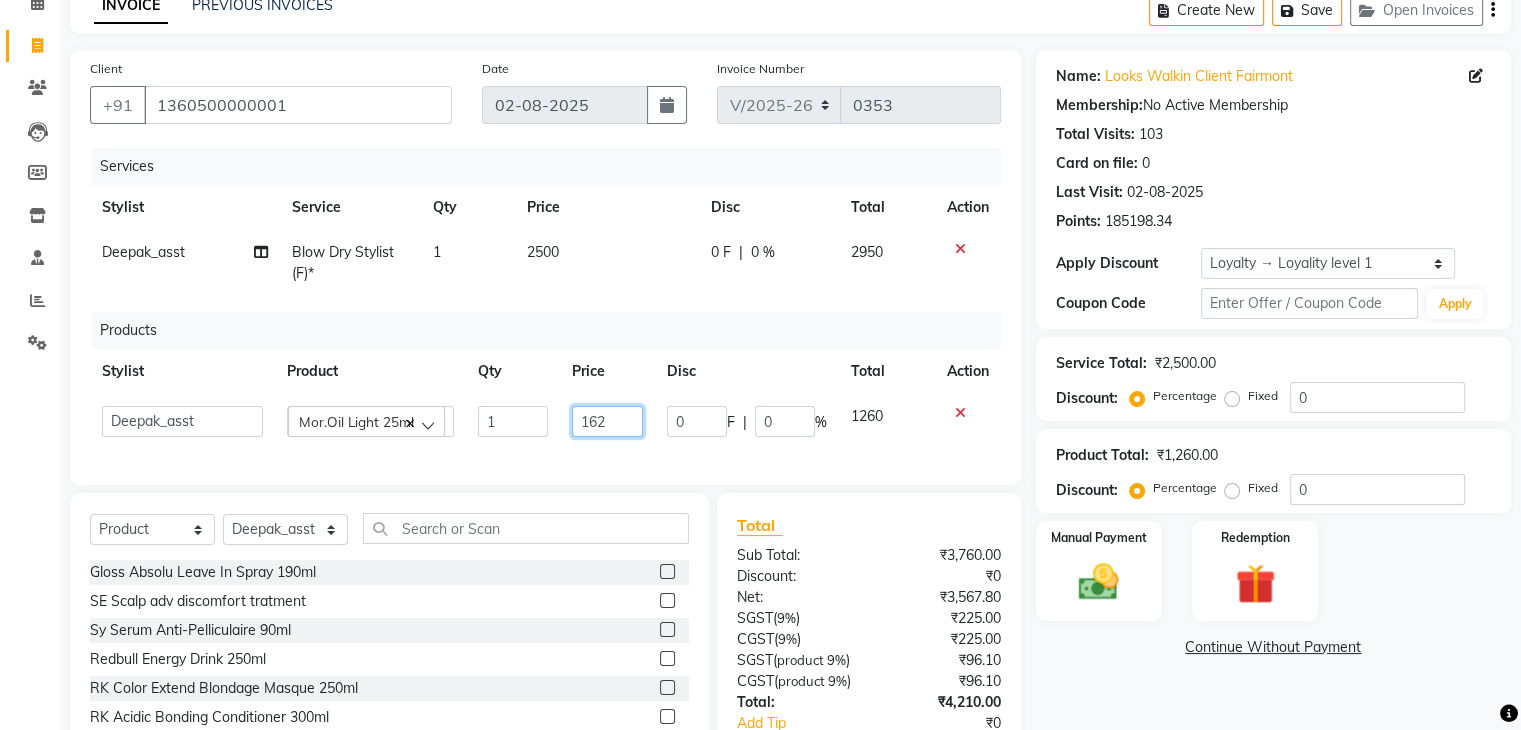 type on "1620" 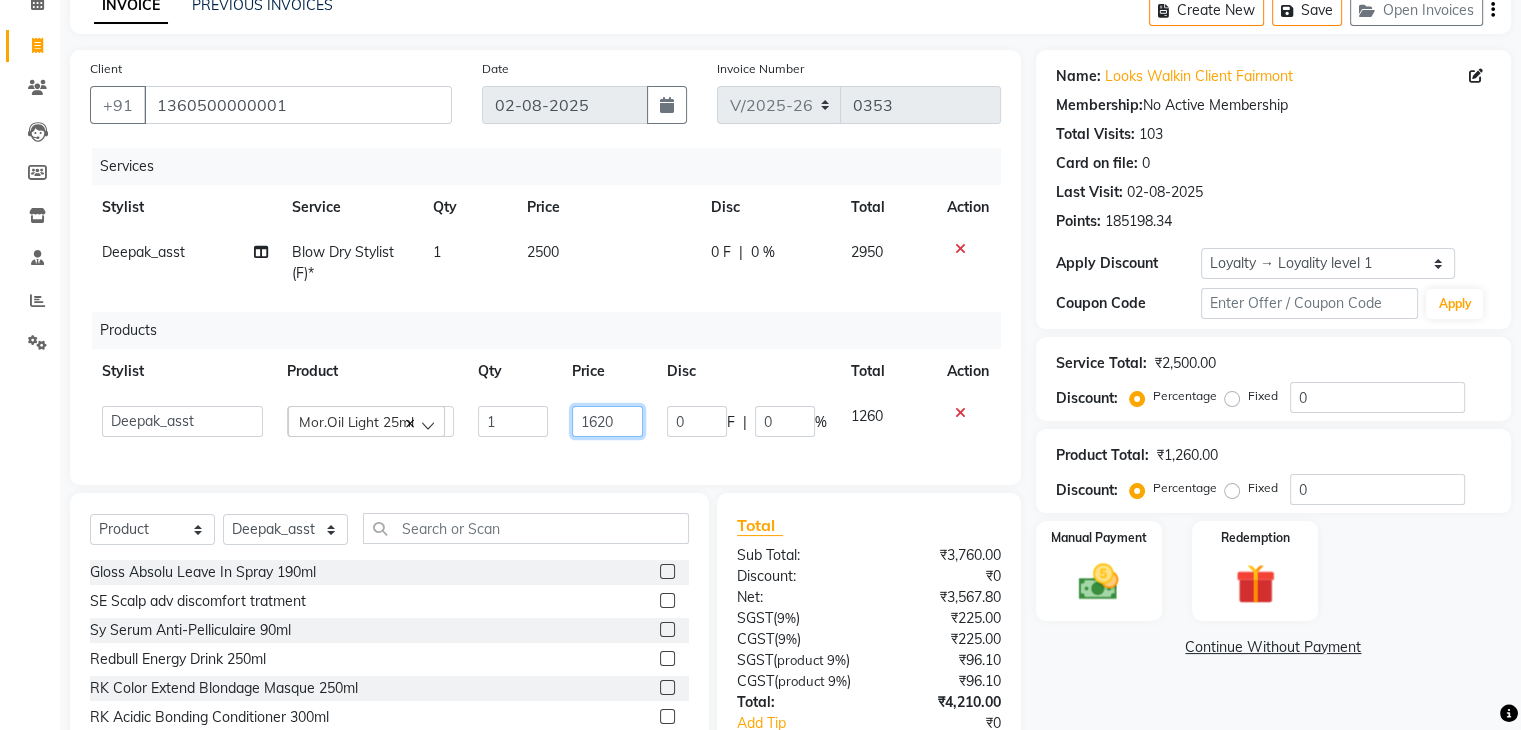 scroll, scrollTop: 200, scrollLeft: 0, axis: vertical 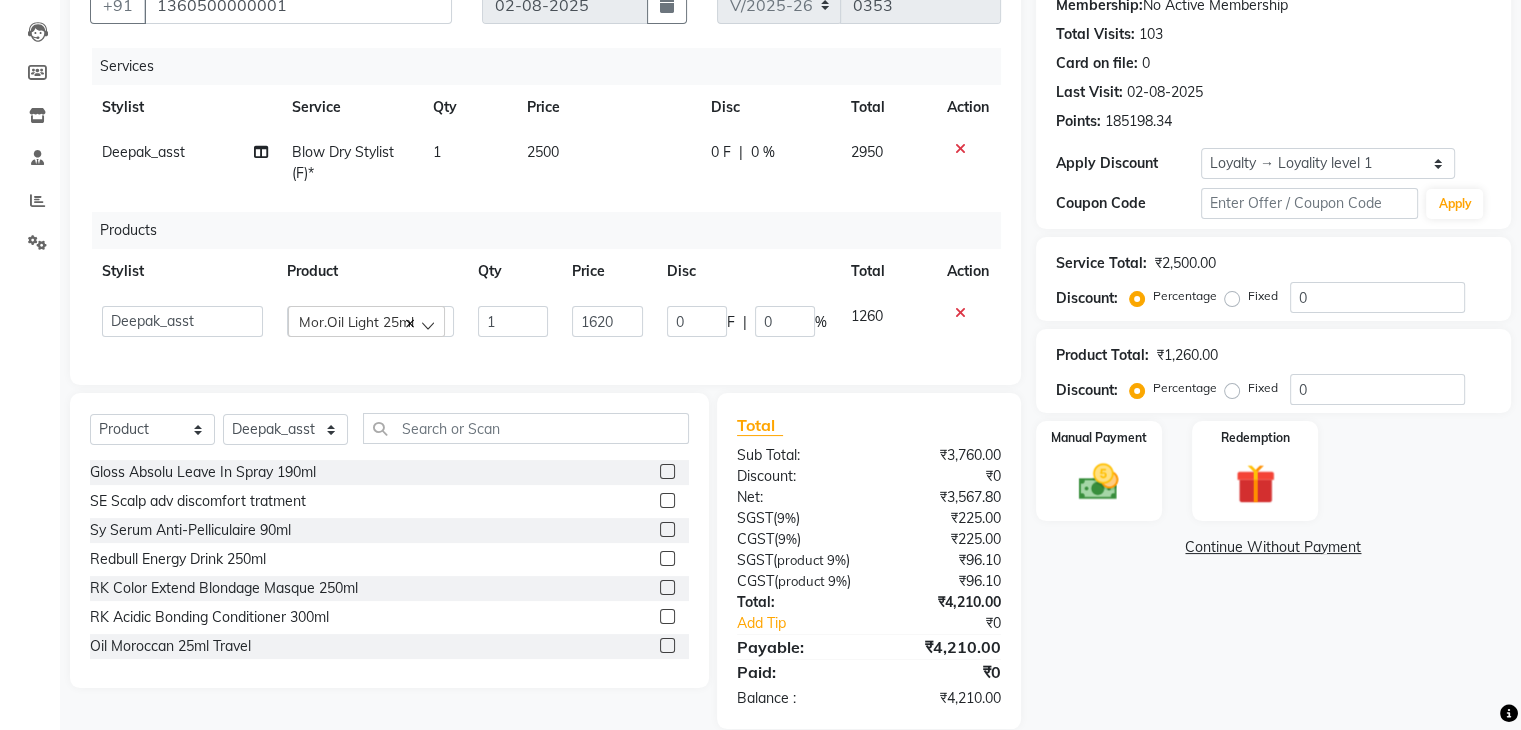 click on "Name: Looks Walkin Client Fairmont Membership:  No Active Membership  Total Visits:  103 Card on file:  0 Last Visit:   02-08-2025 Points:   185198.34  Apply Discount Select  Loyalty → Loyality level 1  Coupon Code Apply Service Total:  ₹2,500.00  Discount:  Percentage   Fixed  0 Product Total:  ₹1,260.00  Discount:  Percentage   Fixed  0 Manual Payment Redemption  Continue Without Payment" 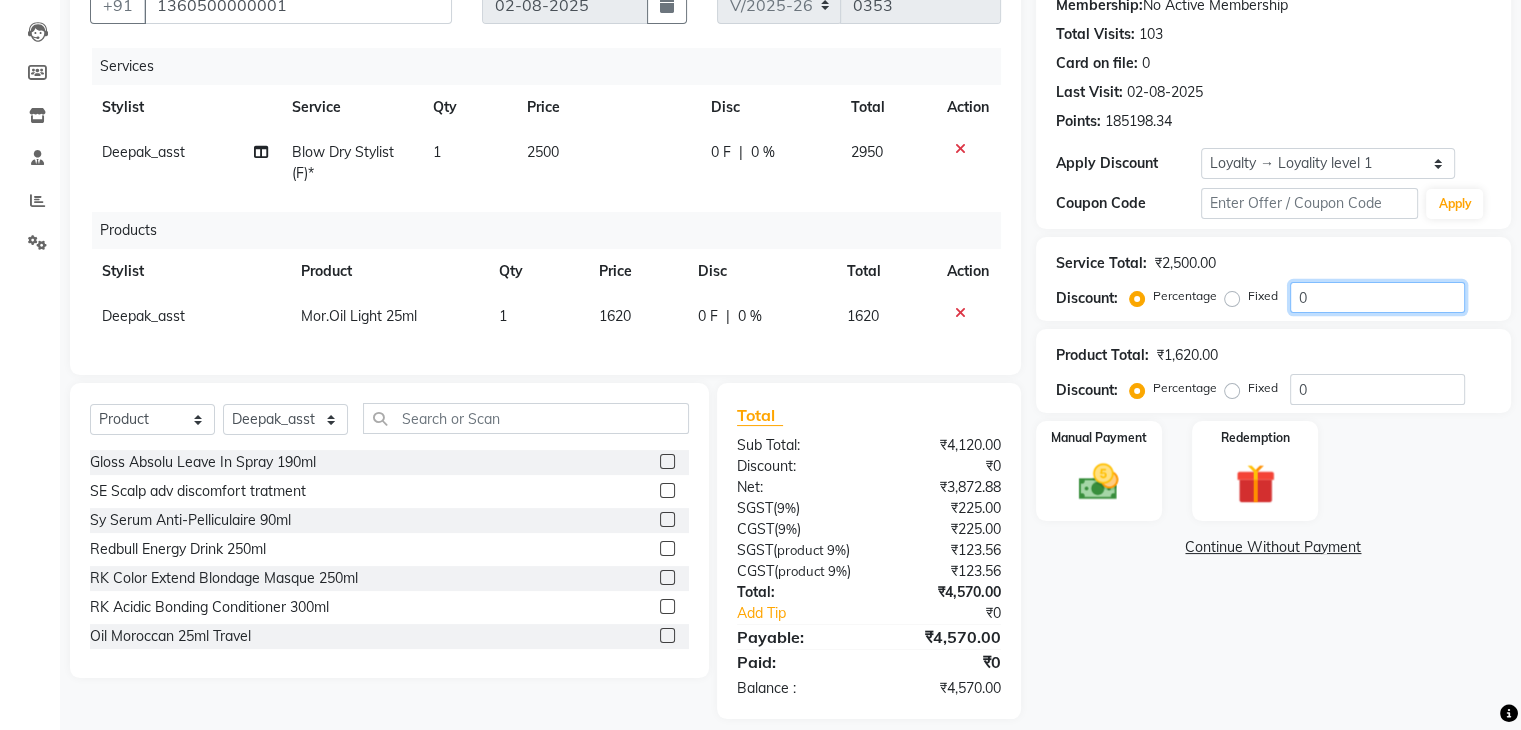 drag, startPoint x: 1326, startPoint y: 285, endPoint x: 1294, endPoint y: 290, distance: 32.38827 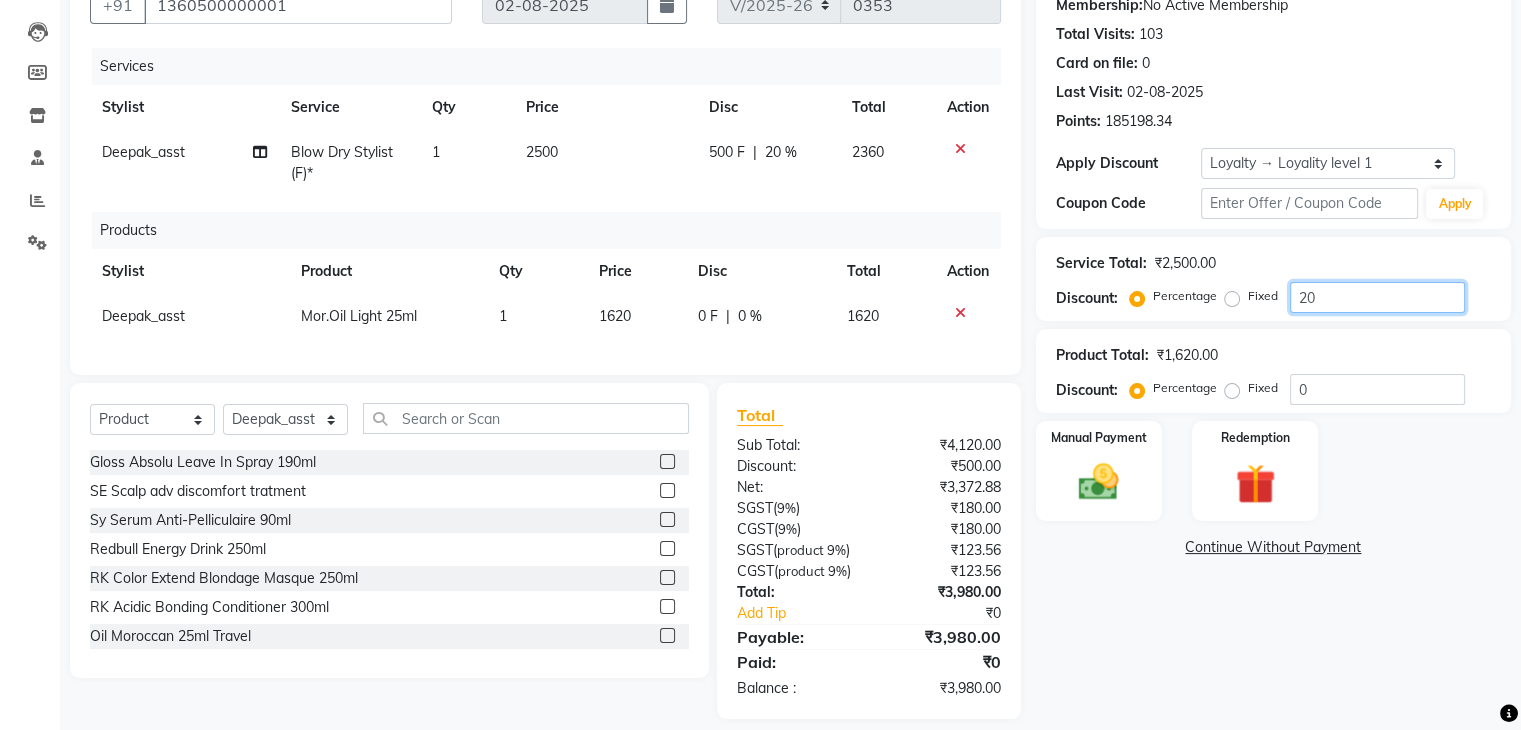 type on "20" 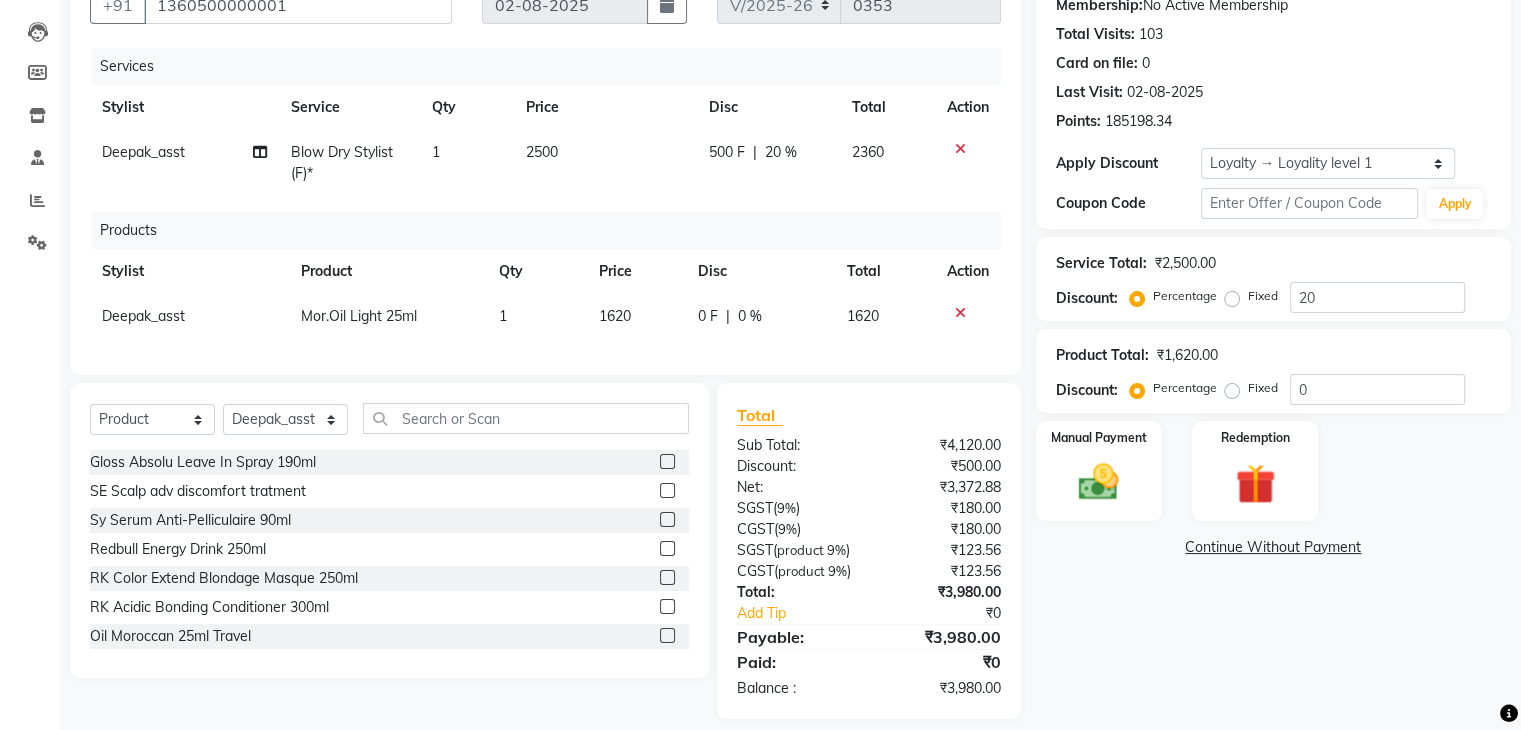 click on "Name: Looks Walkin Client Fairmont Membership:  No Active Membership  Total Visits:  103 Card on file:  0 Last Visit:   02-08-2025 Points:   185198.34  Apply Discount Select  Loyalty → Loyality level 1  Coupon Code Apply Service Total:  ₹2,500.00  Discount:  Percentage   Fixed  20 Product Total:  ₹1,620.00  Discount:  Percentage   Fixed  0 Manual Payment Redemption  Continue Without Payment" 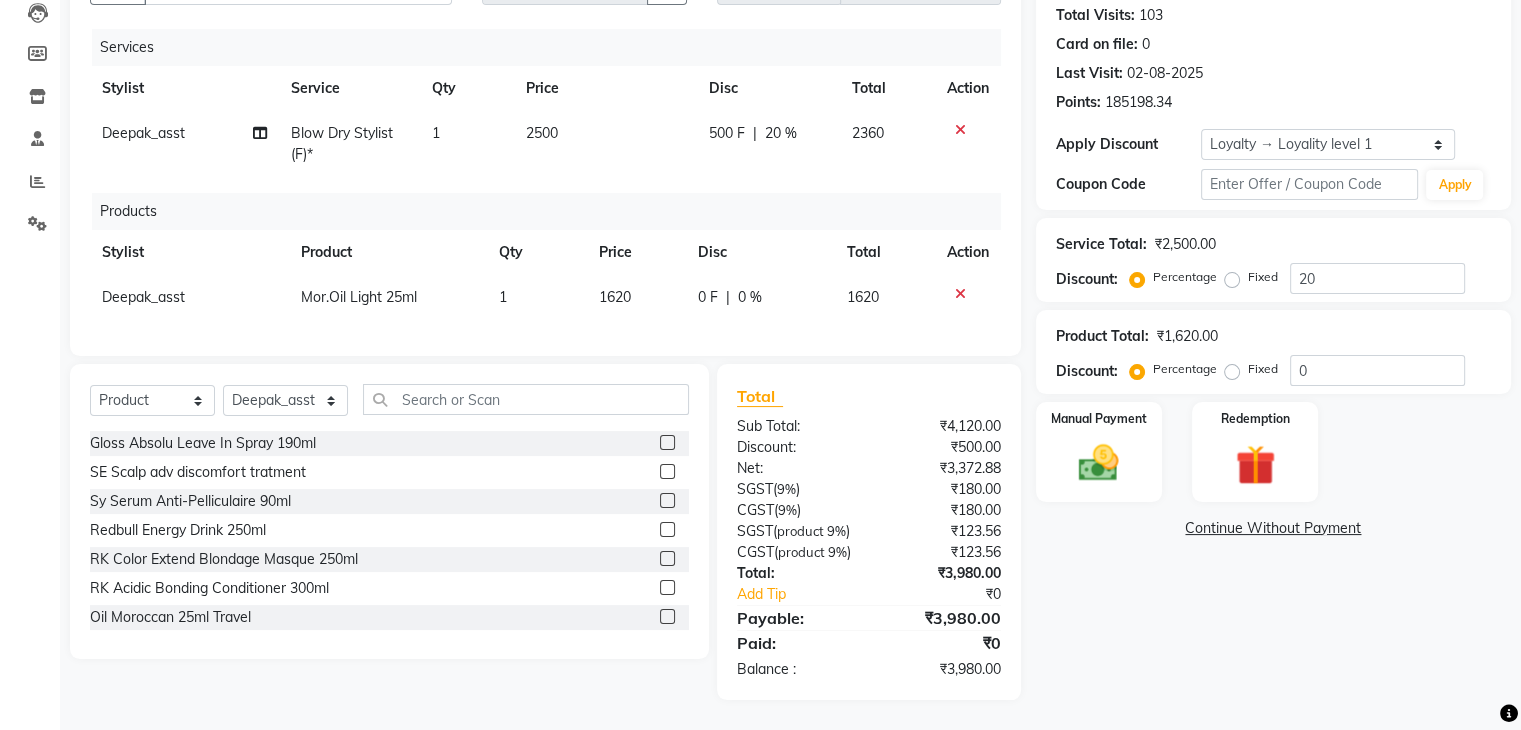 scroll, scrollTop: 256, scrollLeft: 0, axis: vertical 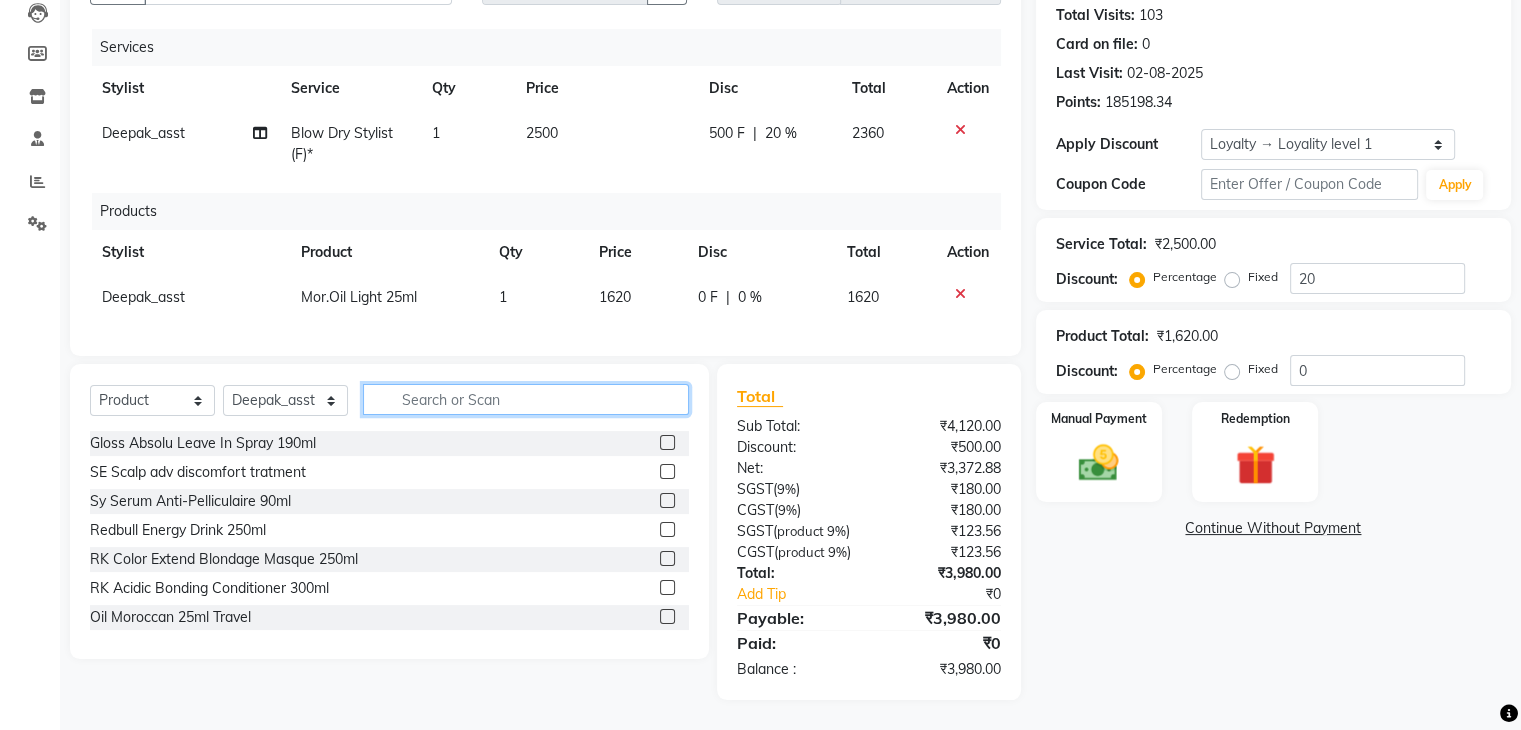 click 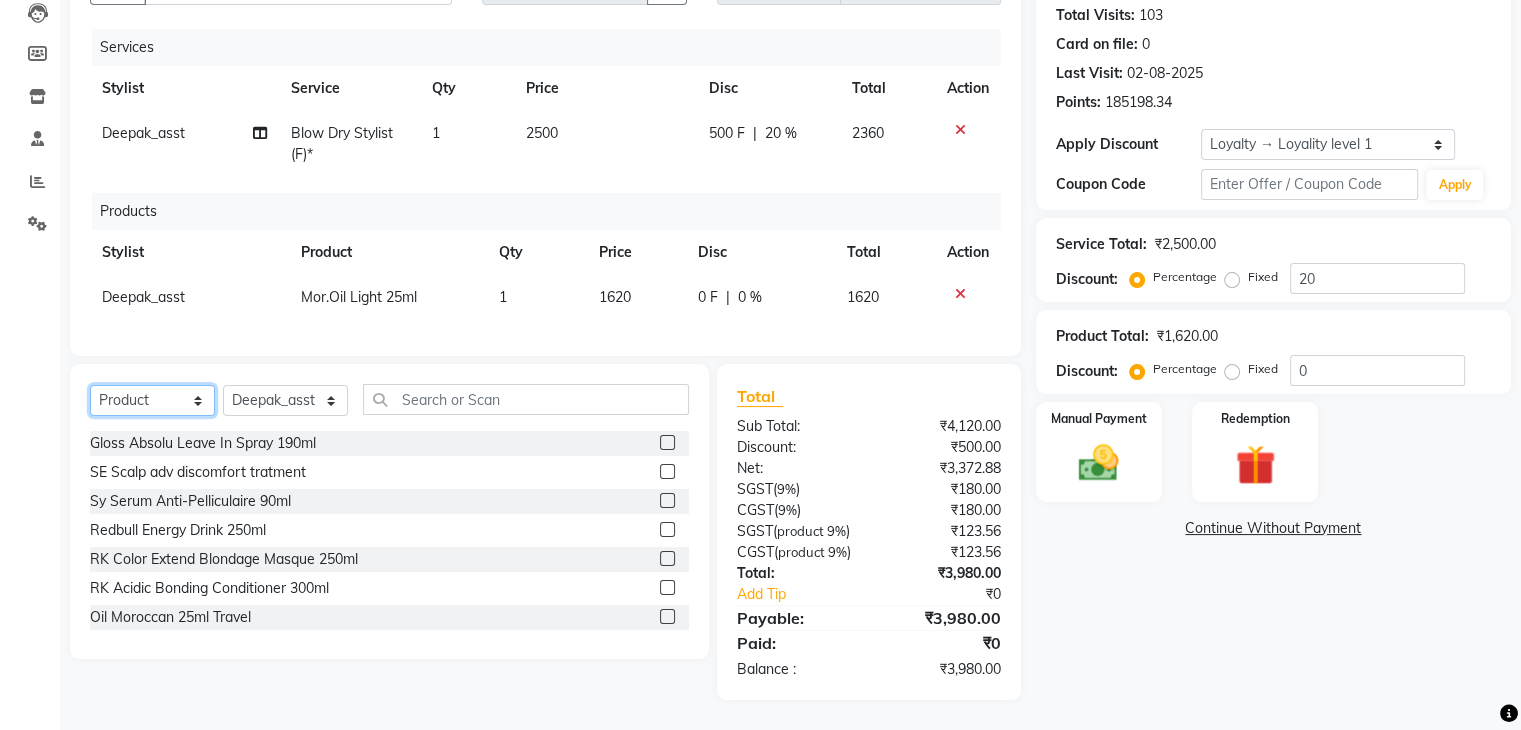 drag, startPoint x: 150, startPoint y: 376, endPoint x: 151, endPoint y: 389, distance: 13.038404 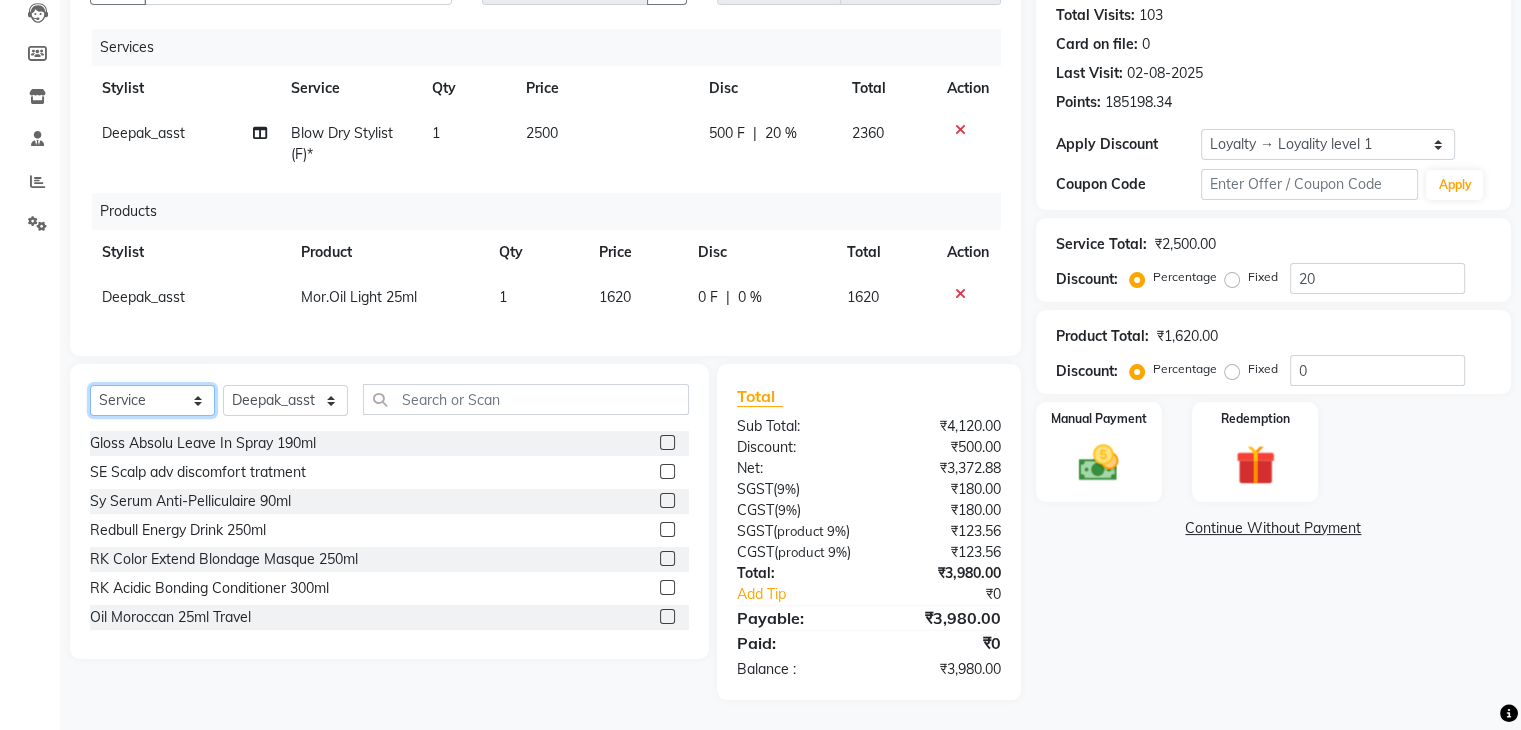 click on "Select  Service  Product  Membership  Package Voucher Prepaid Gift Card" 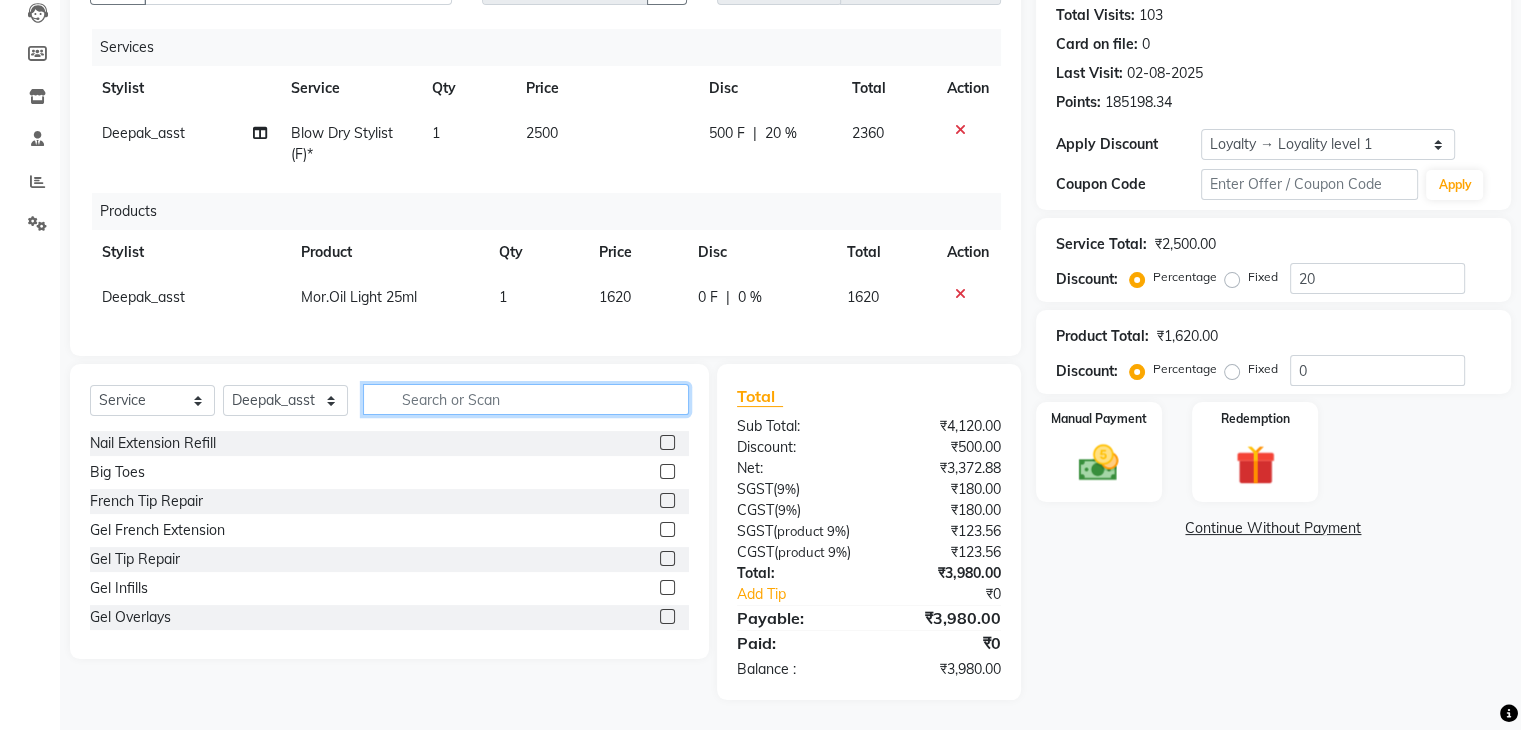 click 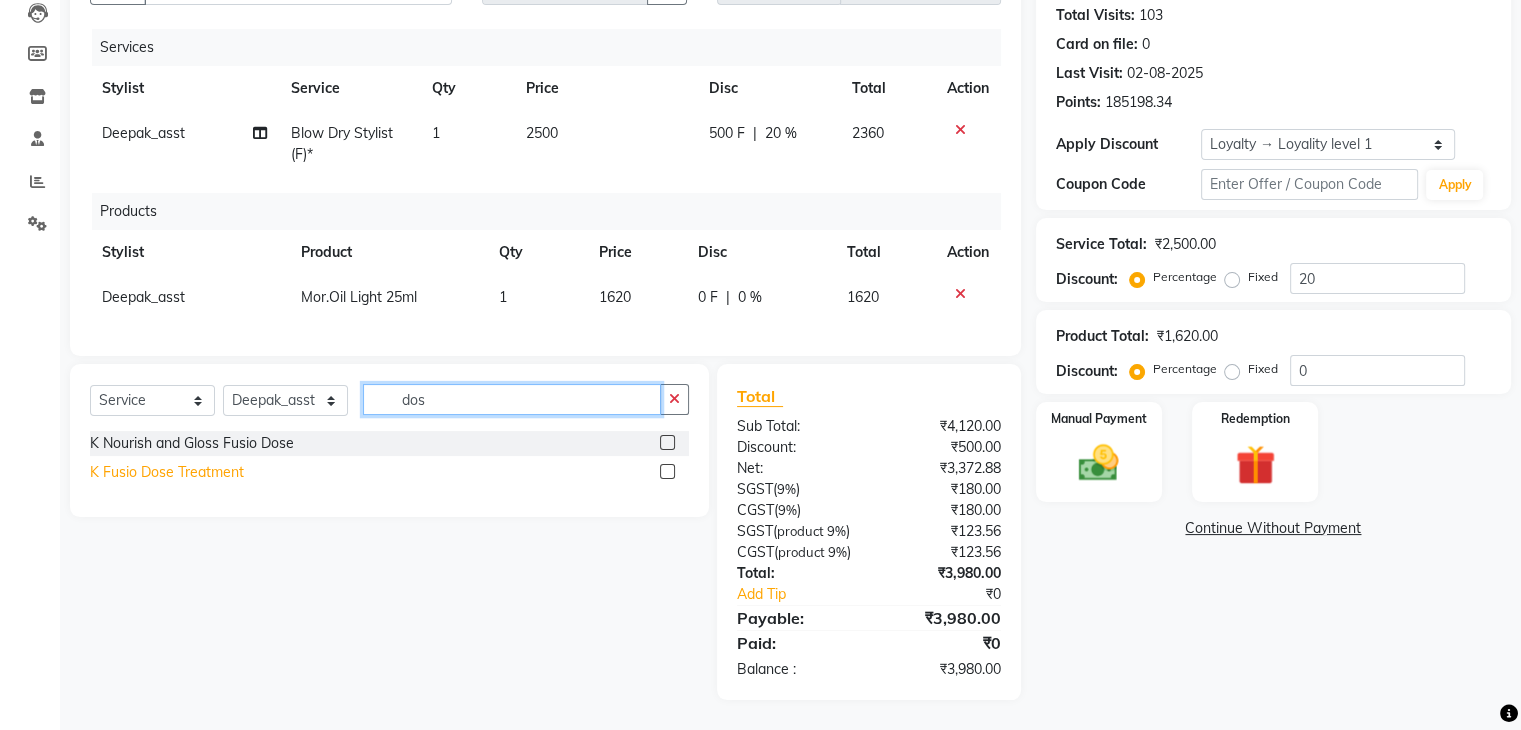 type on "dos" 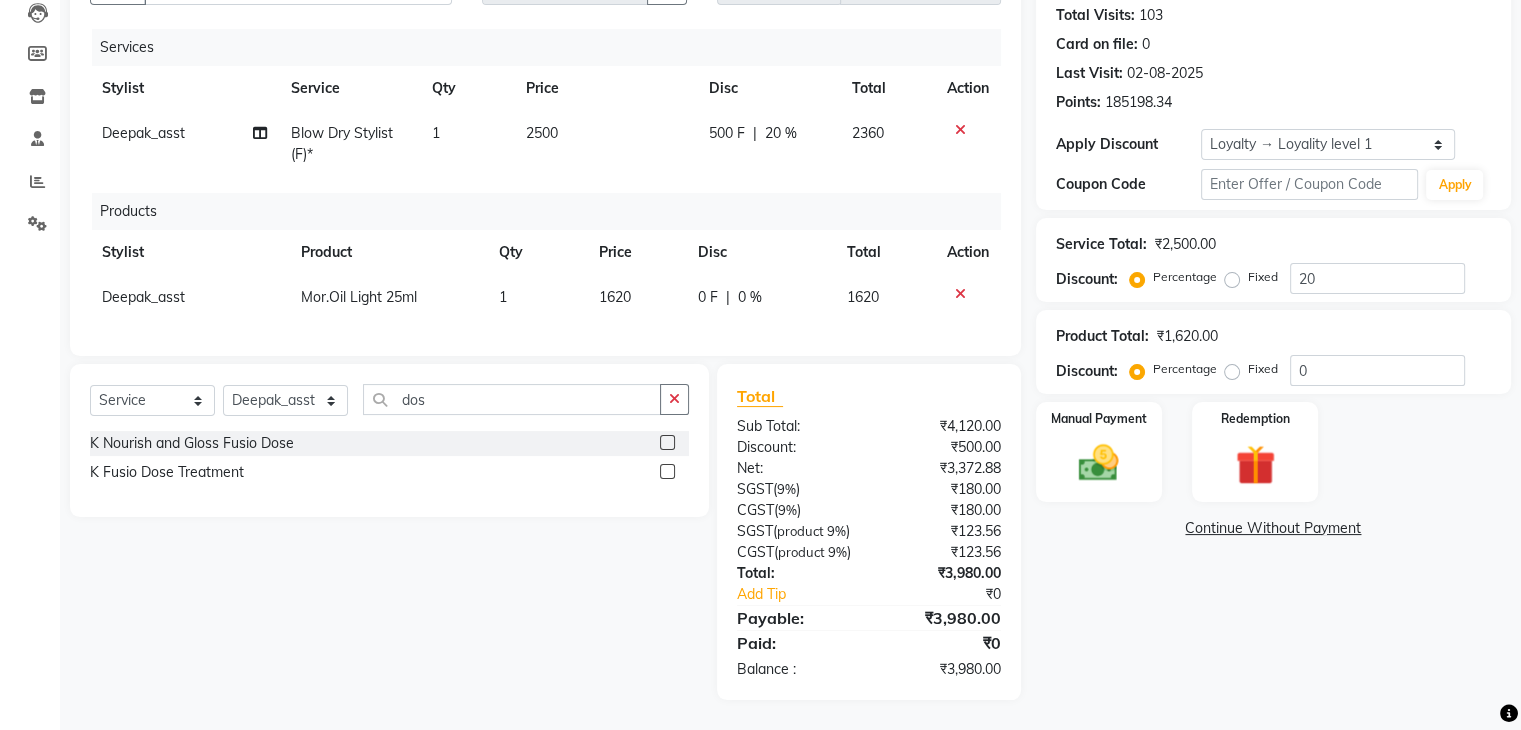 drag, startPoint x: 184, startPoint y: 453, endPoint x: 252, endPoint y: 389, distance: 93.38094 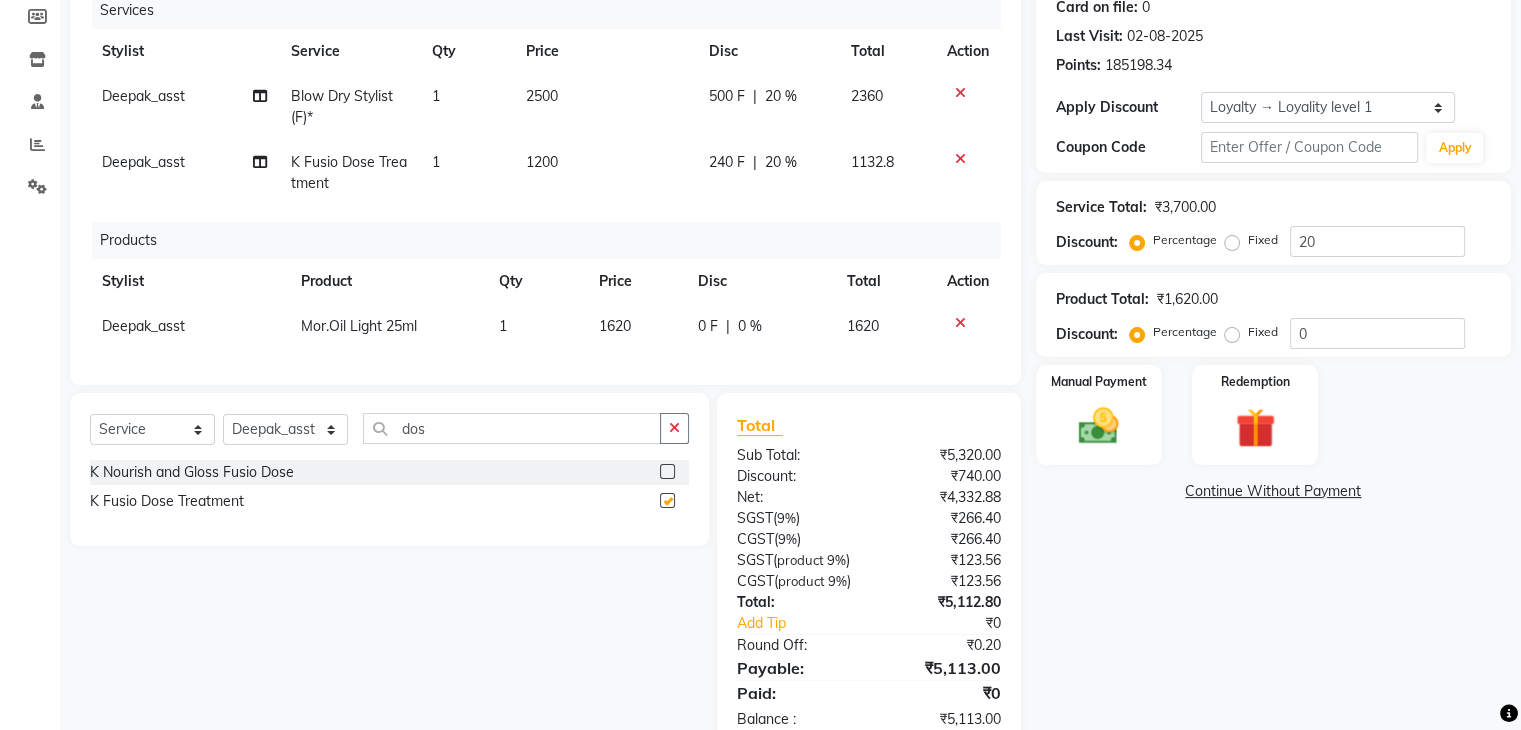 checkbox on "false" 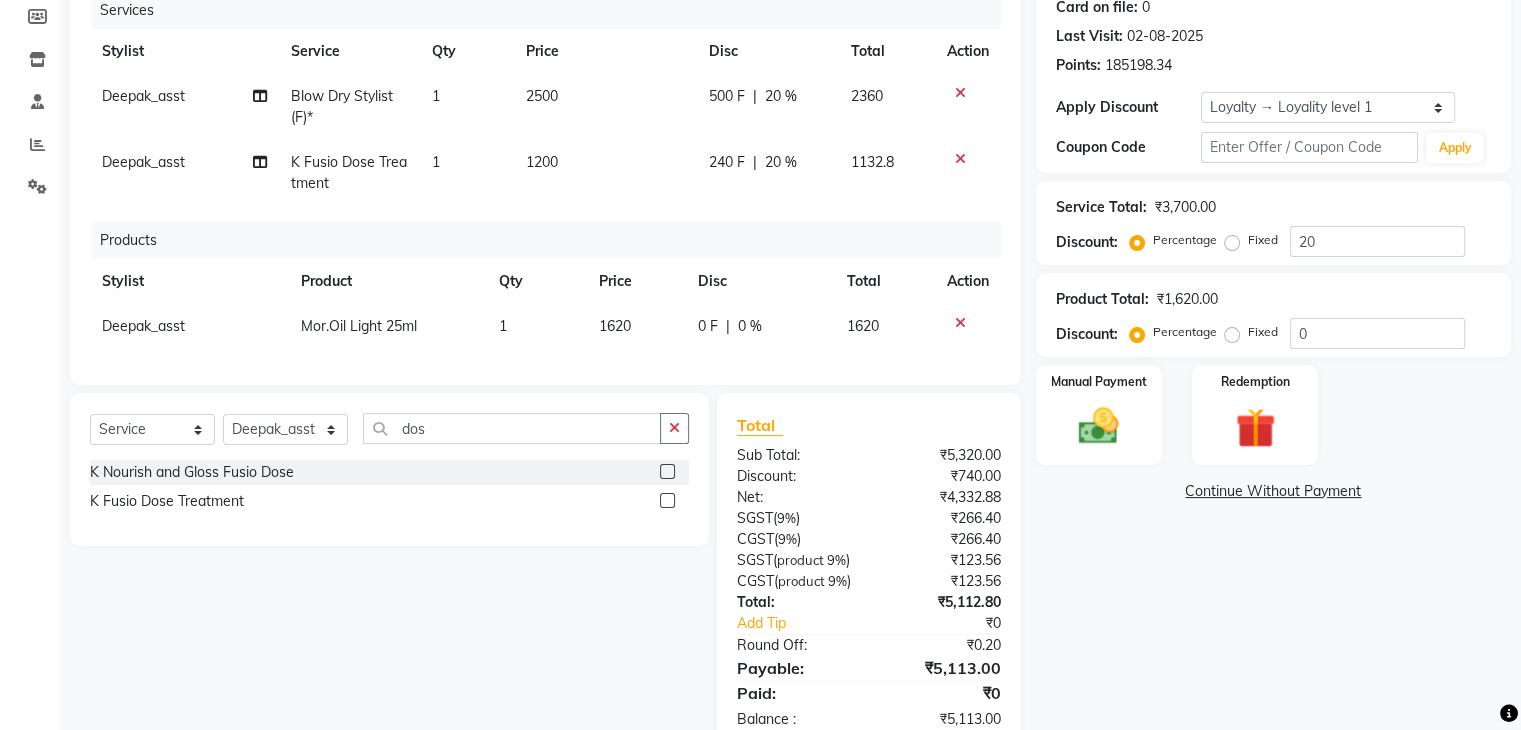 drag, startPoint x: 606, startPoint y: 172, endPoint x: 617, endPoint y: 162, distance: 14.866069 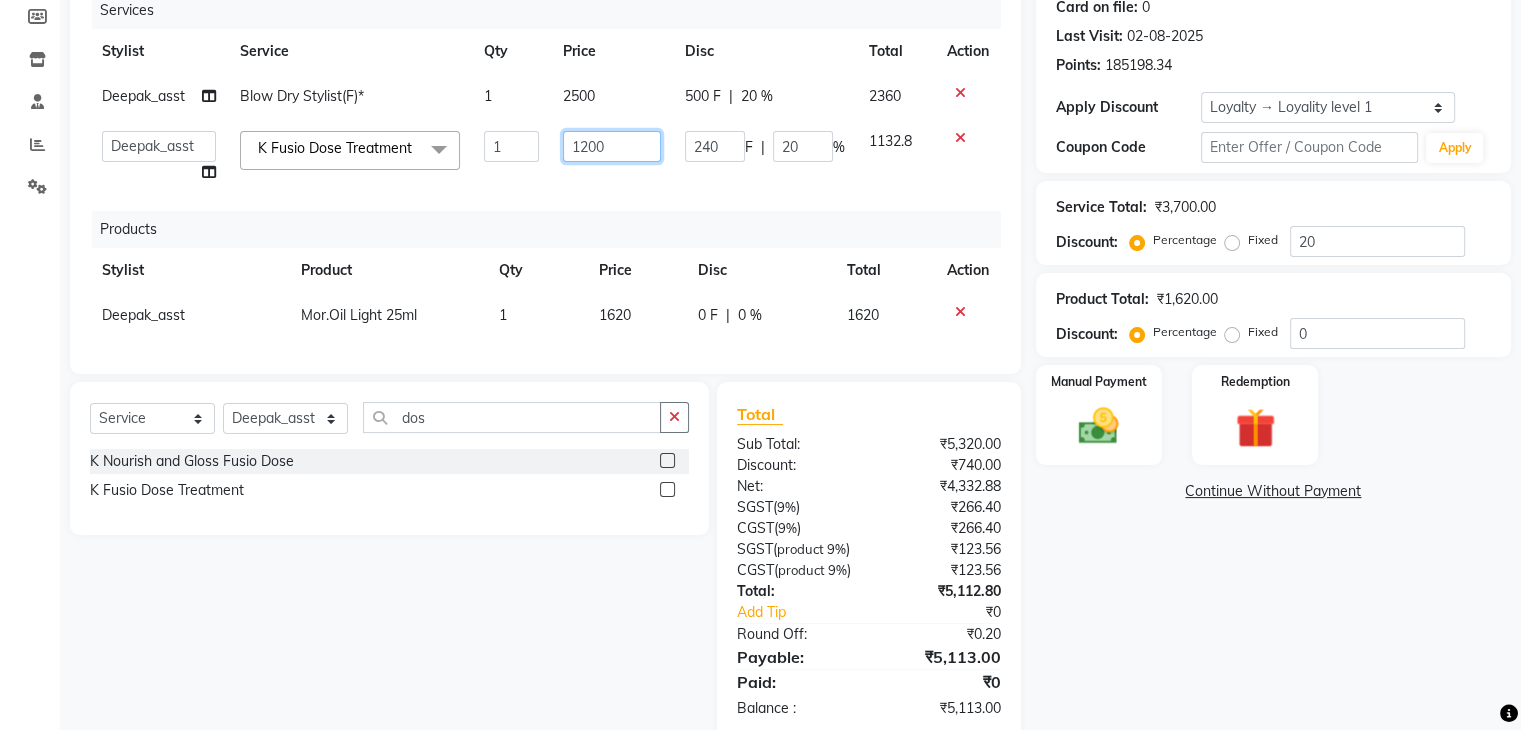 click on "Adil   Anisa   Counter_Sales   Deepak_asst   Manager   Nisha   Preeti   Rais   Soring_mgr   Sunita   Tajuddin  K Fusio Dose Treatment  x Nail Extension Refill Big Toes French Tip Repair Gel French Extension Gel Tip Repair Gel Infills Gel Overlays Gel Extension Gel Nail Removal Natural Nail Extensions French Nail Extensions Gel Polish Removal Extension Removal Nail Art Recruiter French Ombre Gel Polish Nail Art Nedle Cutical Care Nail Art Brush French Gel Polish French Glitter Gel Polish Gel Polish Touchup                                   Nail Art Per Finger(F)* 3D Nail Art Recruiter Nail Art with Stones/Foil/Stickers per Finger Acrylic Overlays Finger Tip Repair Acrylic Removal Gel Polish Application Gel Overlays Refills  Stick on Nails Full Arms Bleach Face Bleach(F) Bleach Full Back/Front Full Body Bleach Half Front/Back Full Legs Bleach Detan(F) Detan(M) Face Bleach(M) Detan Face & Neck Bleach Face and Neck Detan / Bleach Feet Detan / Bleach Under Arms Pre Groom Makeup Base Makeup Bridal Makeup Liner 1" 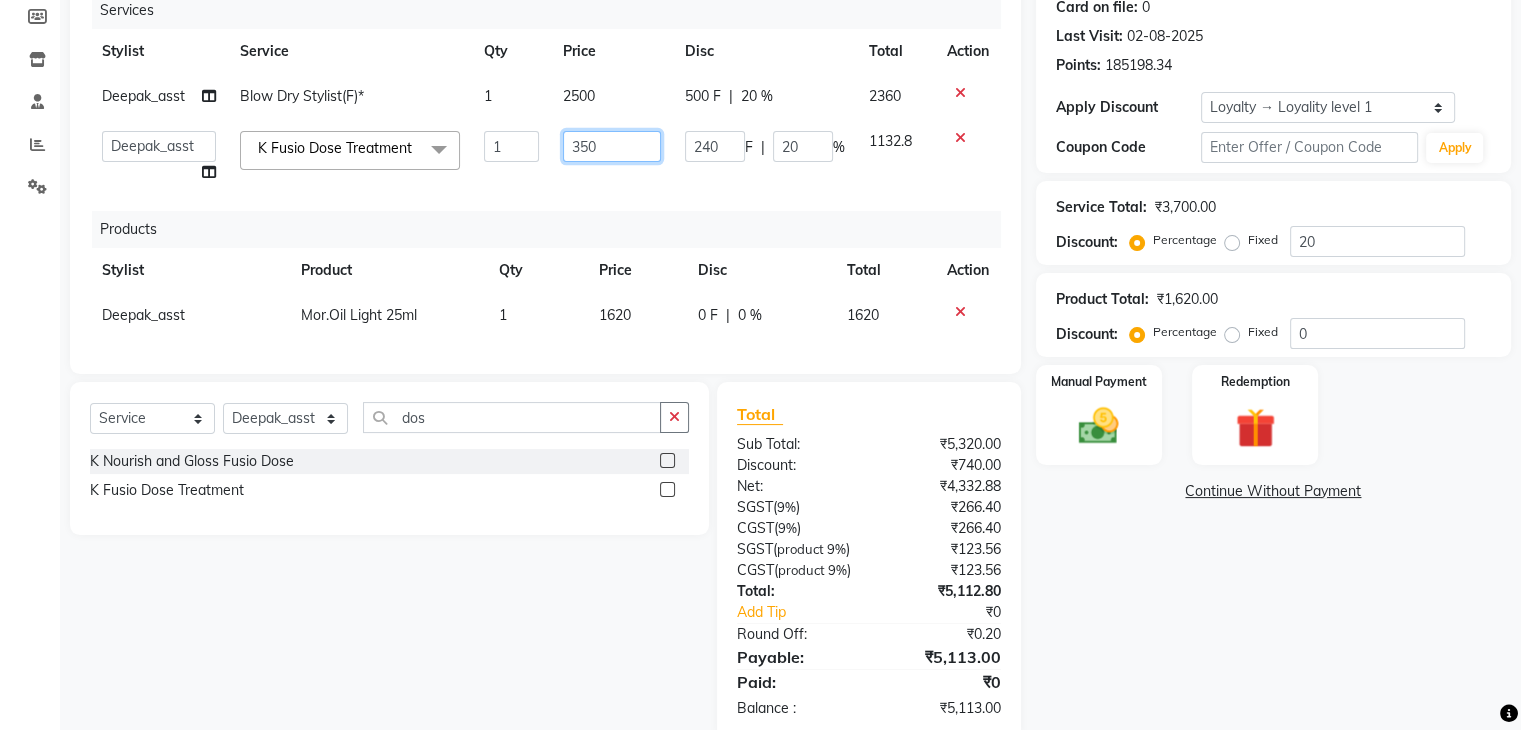 type on "3500" 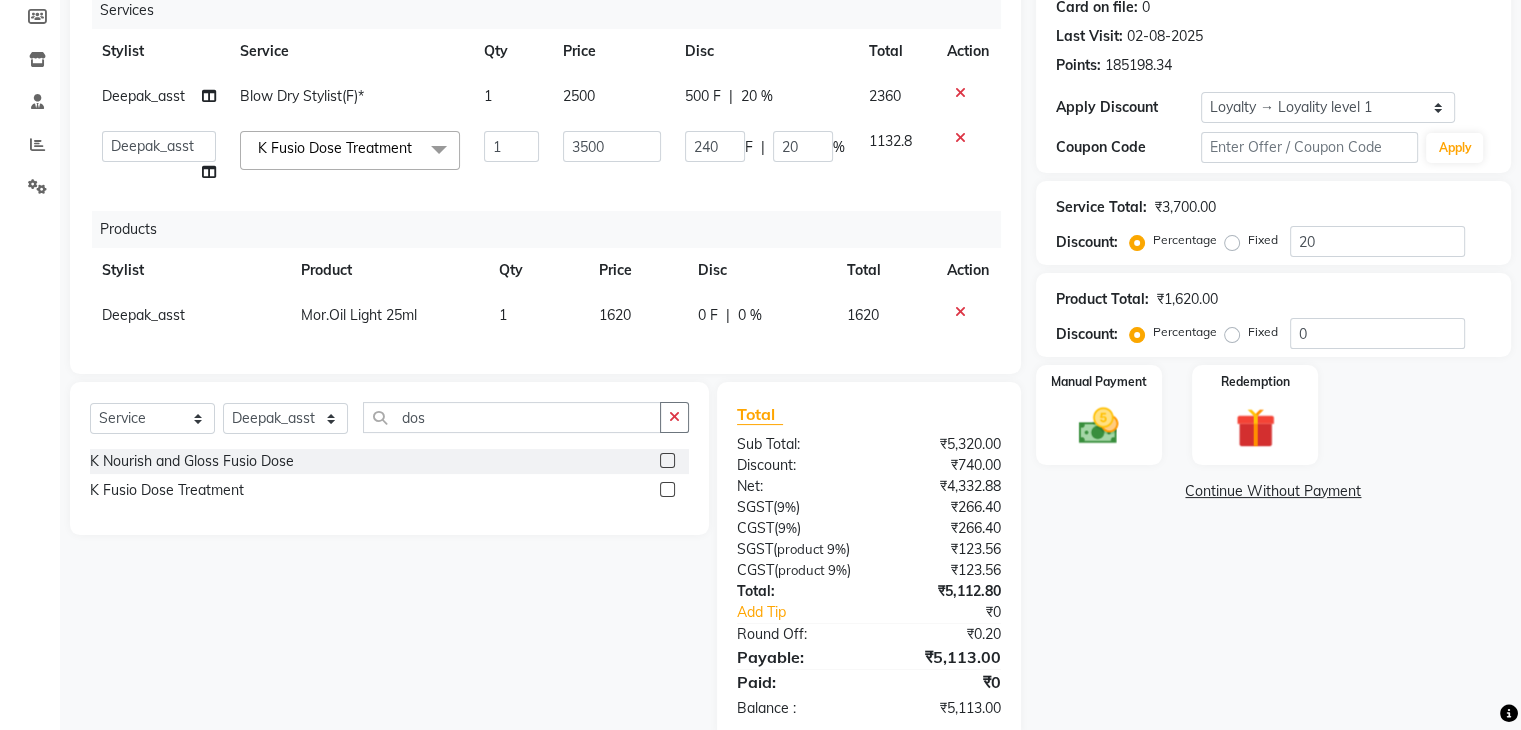 click on "Name: Looks Walkin Client Fairmont Membership:  No Active Membership  Total Visits:  103 Card on file:  0 Last Visit:   02-08-2025 Points:   185198.34  Apply Discount Select  Loyalty → Loyality level 1  Coupon Code Apply Service Total:  ₹3,700.00  Discount:  Percentage   Fixed  20 Product Total:  ₹1,620.00  Discount:  Percentage   Fixed  0 Manual Payment Redemption  Continue Without Payment" 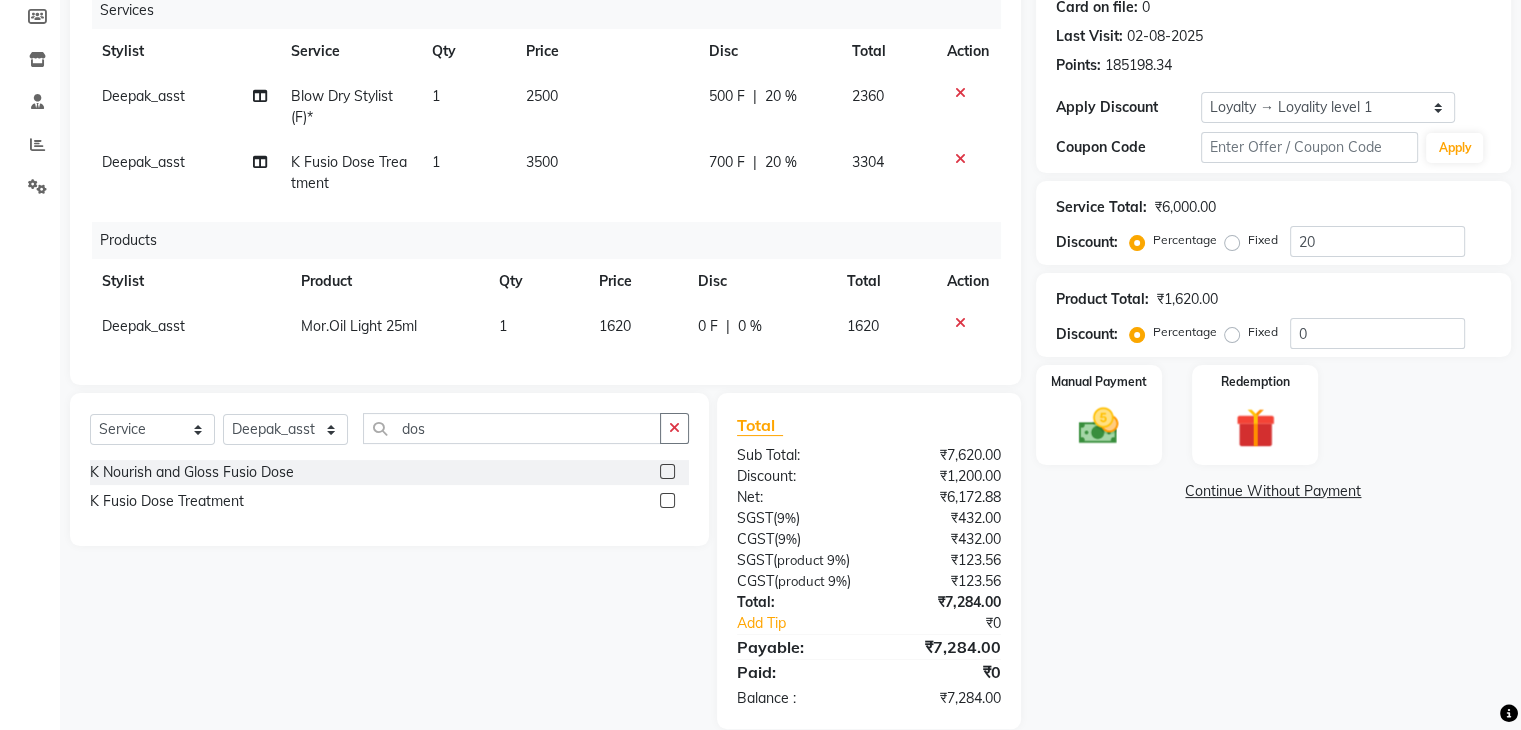 click on "Name: Looks Walkin Client Fairmont Membership:  No Active Membership  Total Visits:  103 Card on file:  0 Last Visit:   02-08-2025 Points:   185198.34  Apply Discount Select  Loyalty → Loyality level 1  Coupon Code Apply Service Total:  ₹6,000.00  Discount:  Percentage   Fixed  20 Product Total:  ₹1,620.00  Discount:  Percentage   Fixed  0 Manual Payment Redemption  Continue Without Payment" 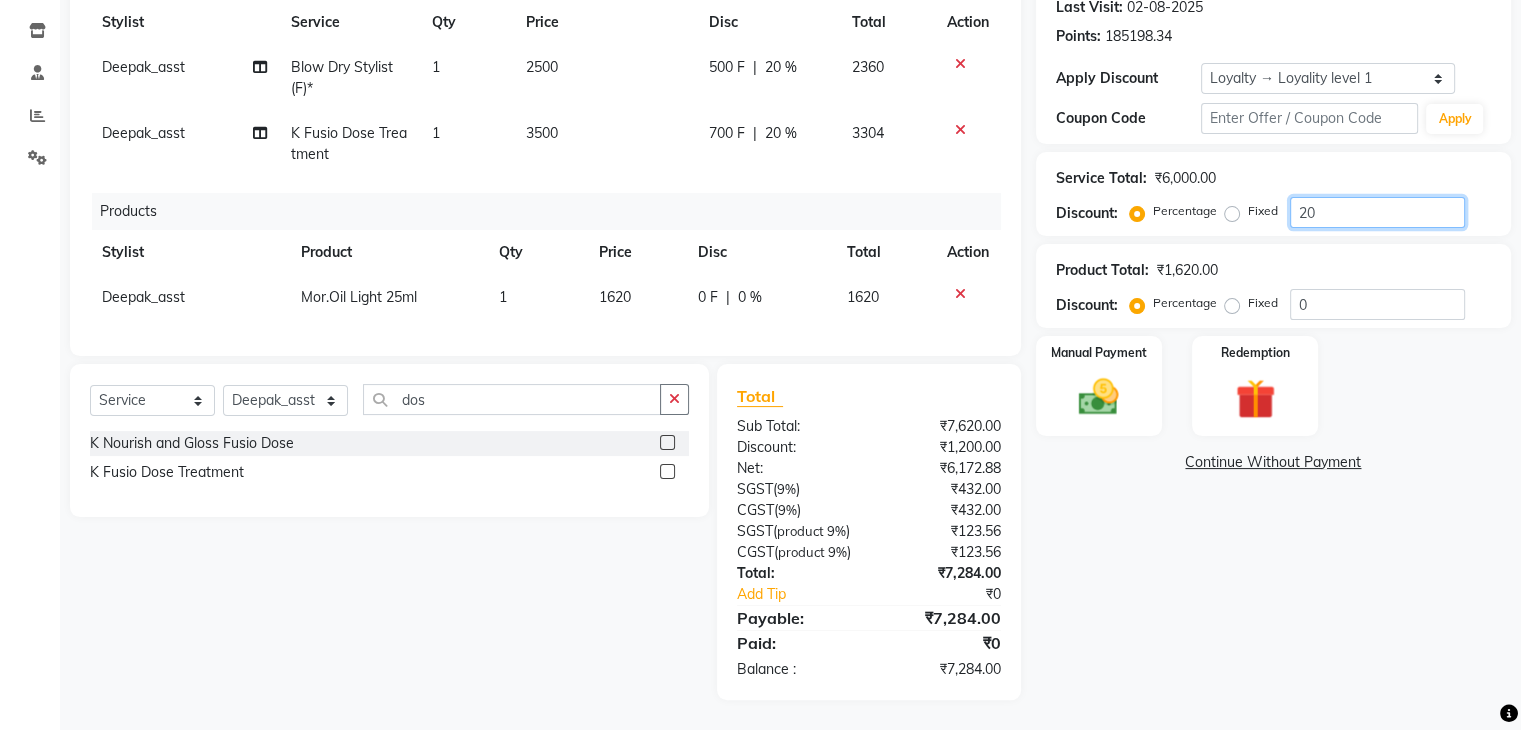 drag, startPoint x: 1352, startPoint y: 171, endPoint x: 1278, endPoint y: 184, distance: 75.13322 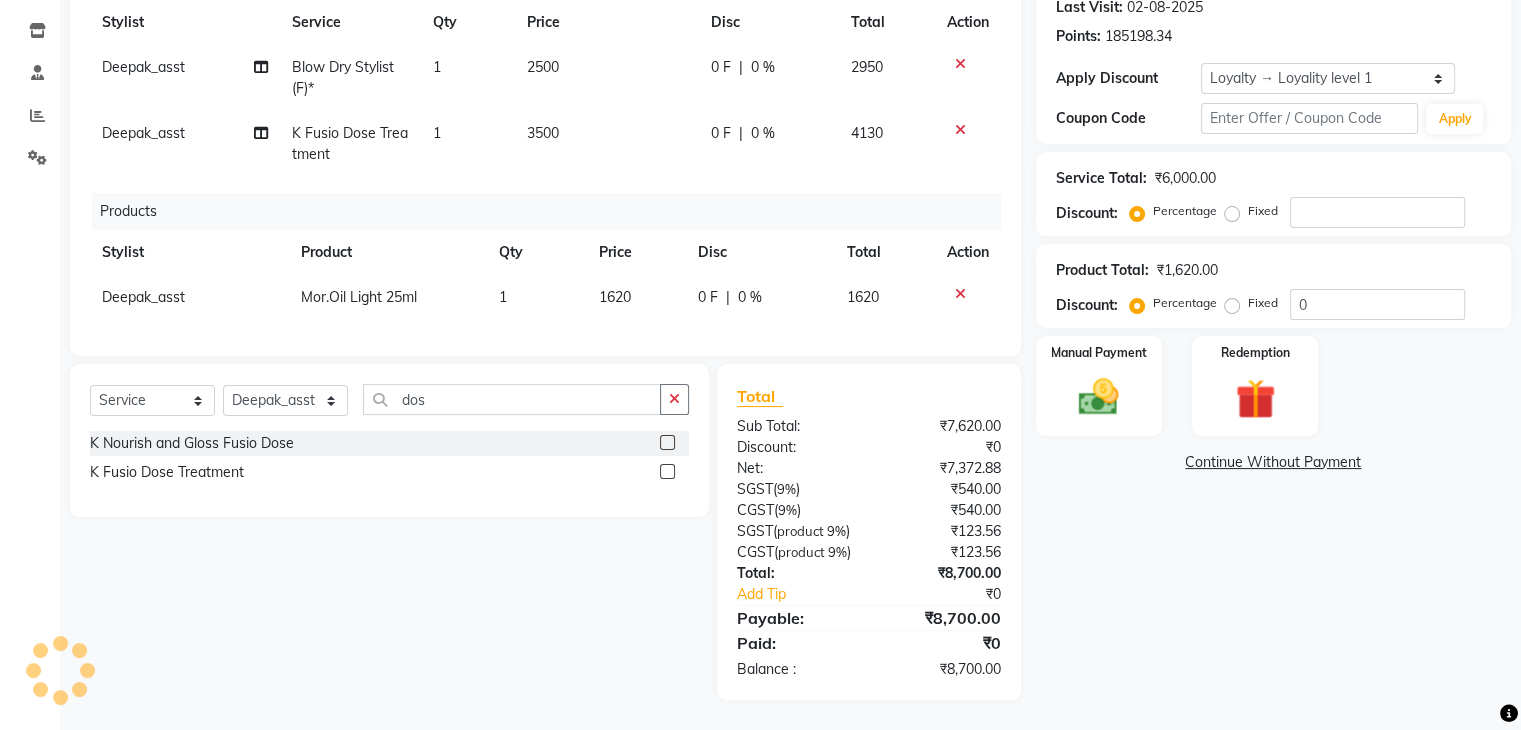 click on "Name: Looks Walkin Client Fairmont Membership:  No Active Membership  Total Visits:  103 Card on file:  0 Last Visit:   02-08-2025 Points:   185198.34  Apply Discount Select  Loyalty → Loyality level 1  Coupon Code Apply Service Total:  ₹6,000.00  Discount:  Percentage   Fixed  Product Total:  ₹1,620.00  Discount:  Percentage   Fixed  0 Manual Payment Redemption  Continue Without Payment" 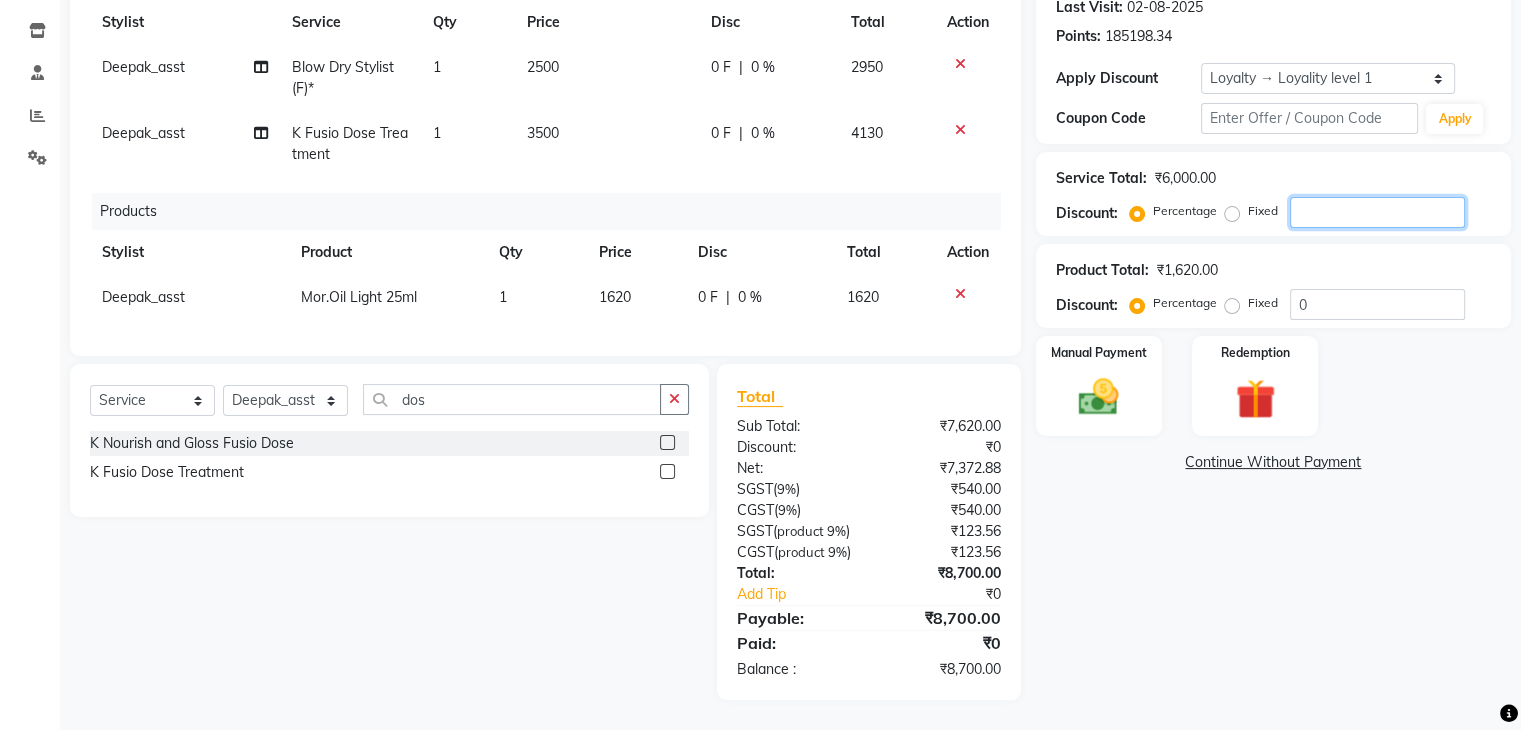 click 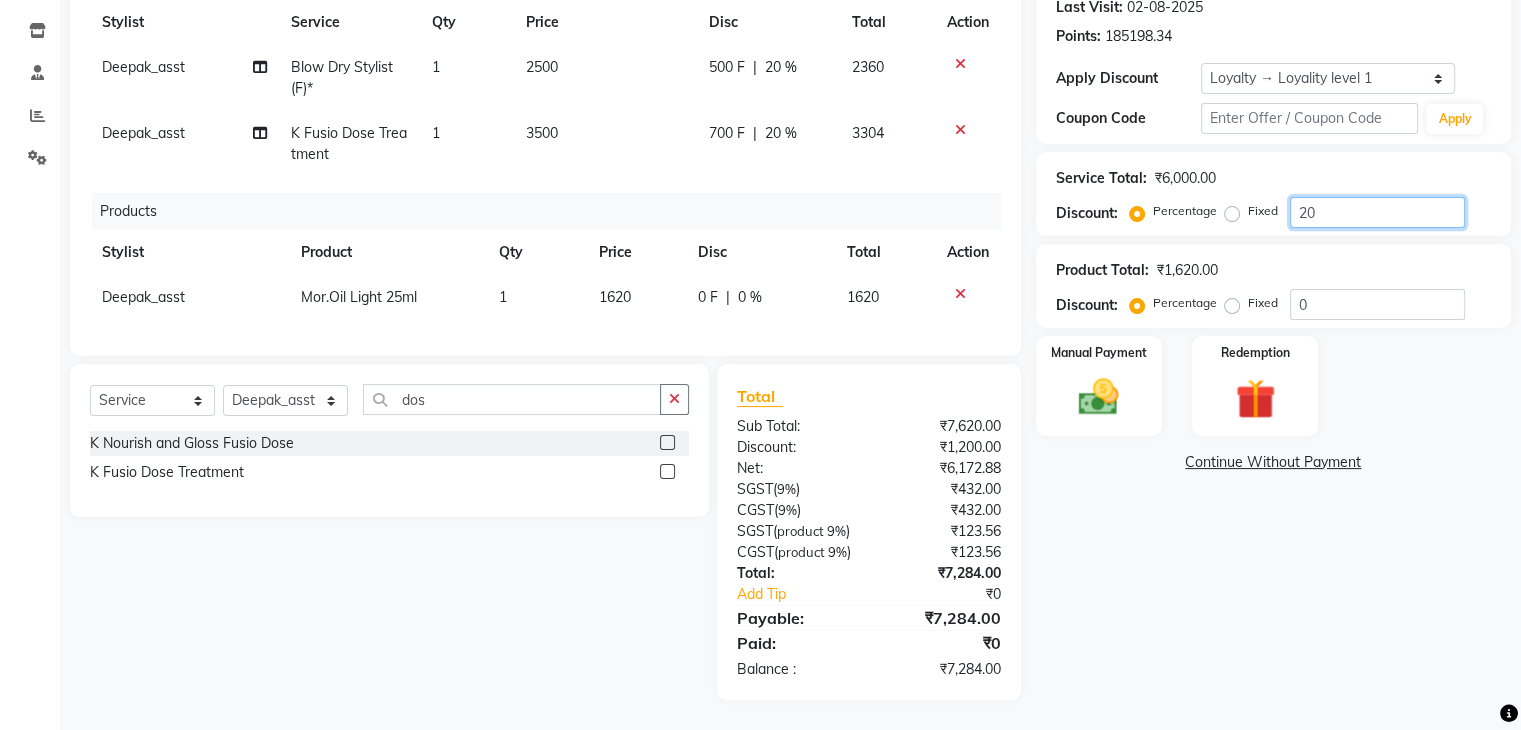 type on "20" 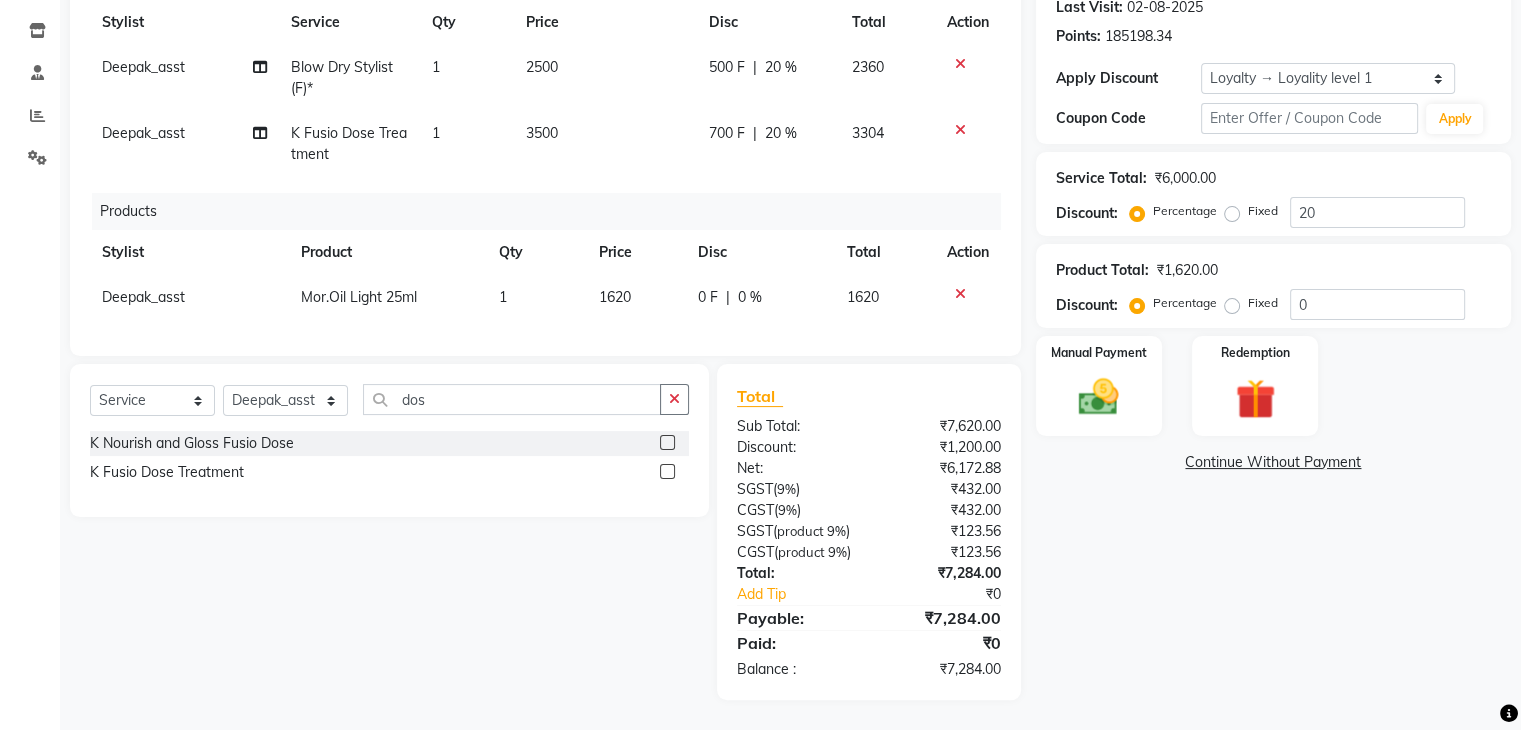 click on "Name: Looks Walkin Client Fairmont Membership:  No Active Membership  Total Visits:  103 Card on file:  0 Last Visit:   02-08-2025 Points:   185198.34  Apply Discount Select  Loyalty → Loyality level 1  Coupon Code Apply Service Total:  ₹6,000.00  Discount:  Percentage   Fixed  20 Product Total:  ₹1,620.00  Discount:  Percentage   Fixed  0 Manual Payment Redemption  Continue Without Payment" 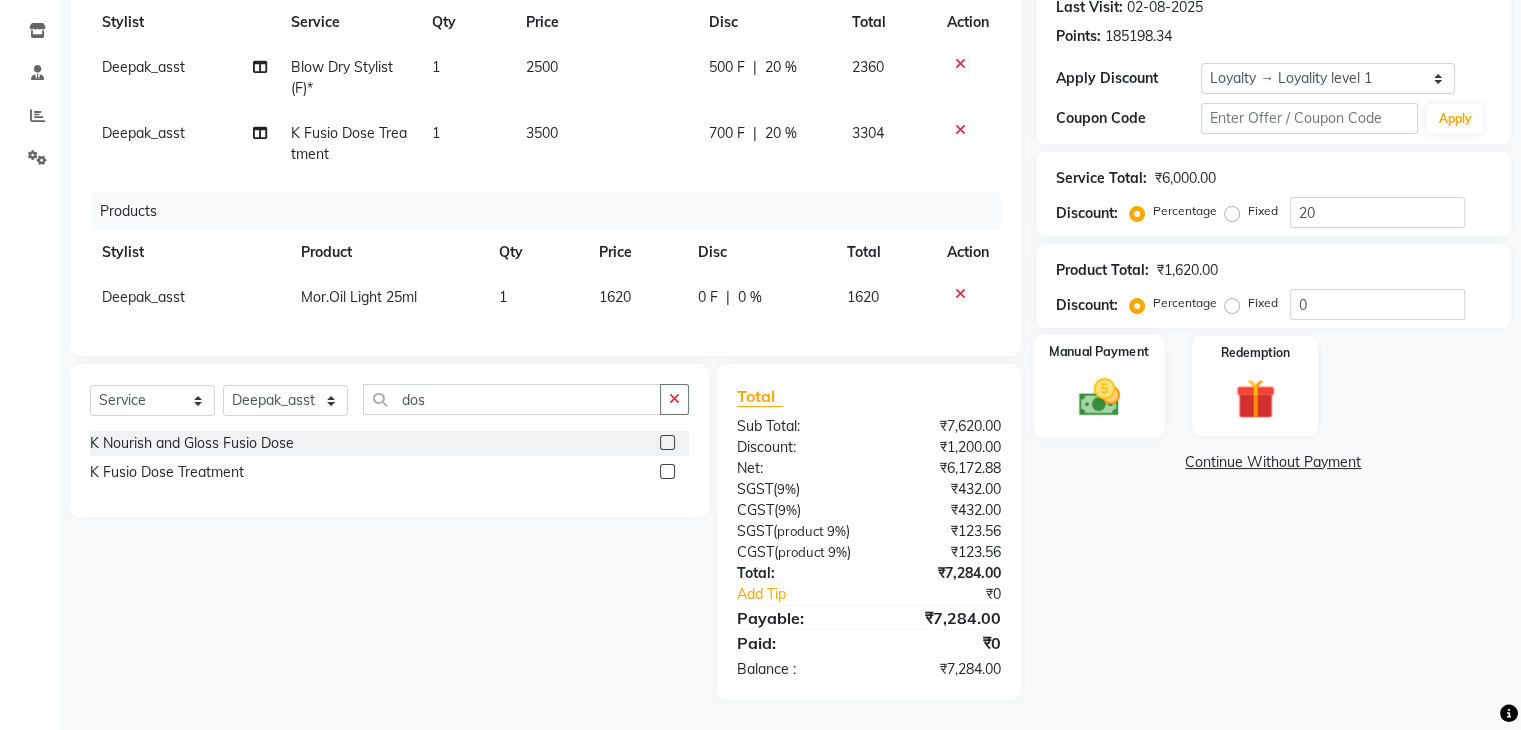 click 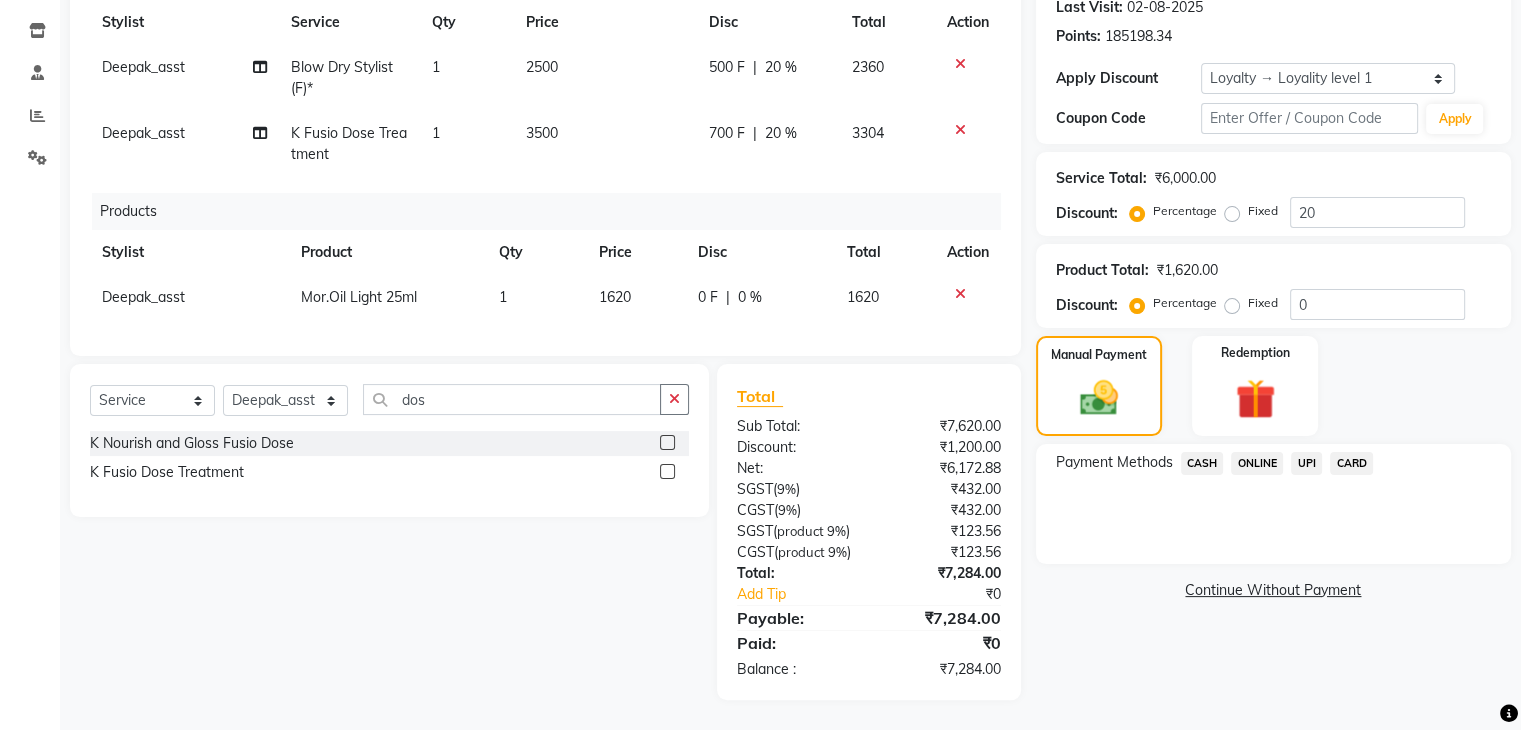 click on "CASH" 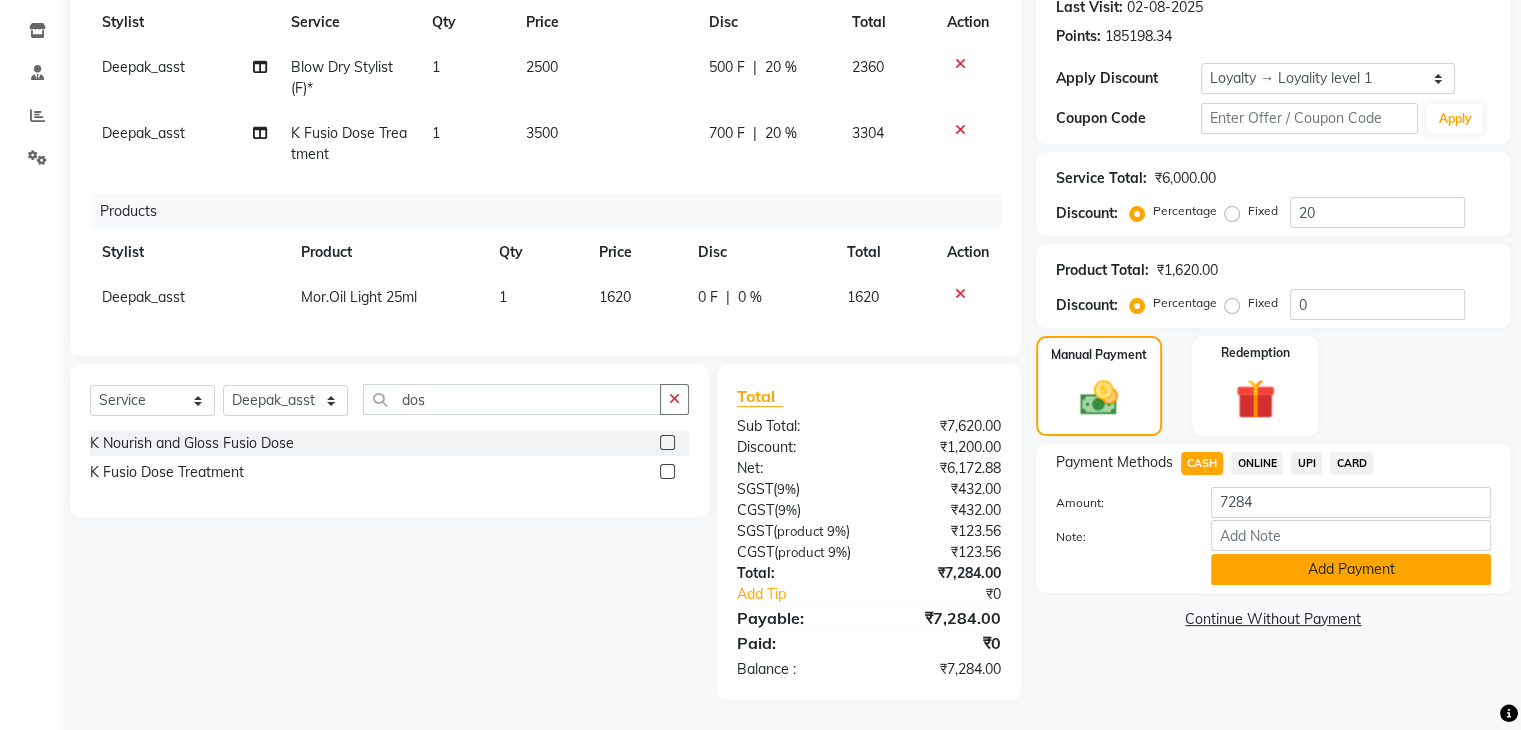 click on "Add Payment" 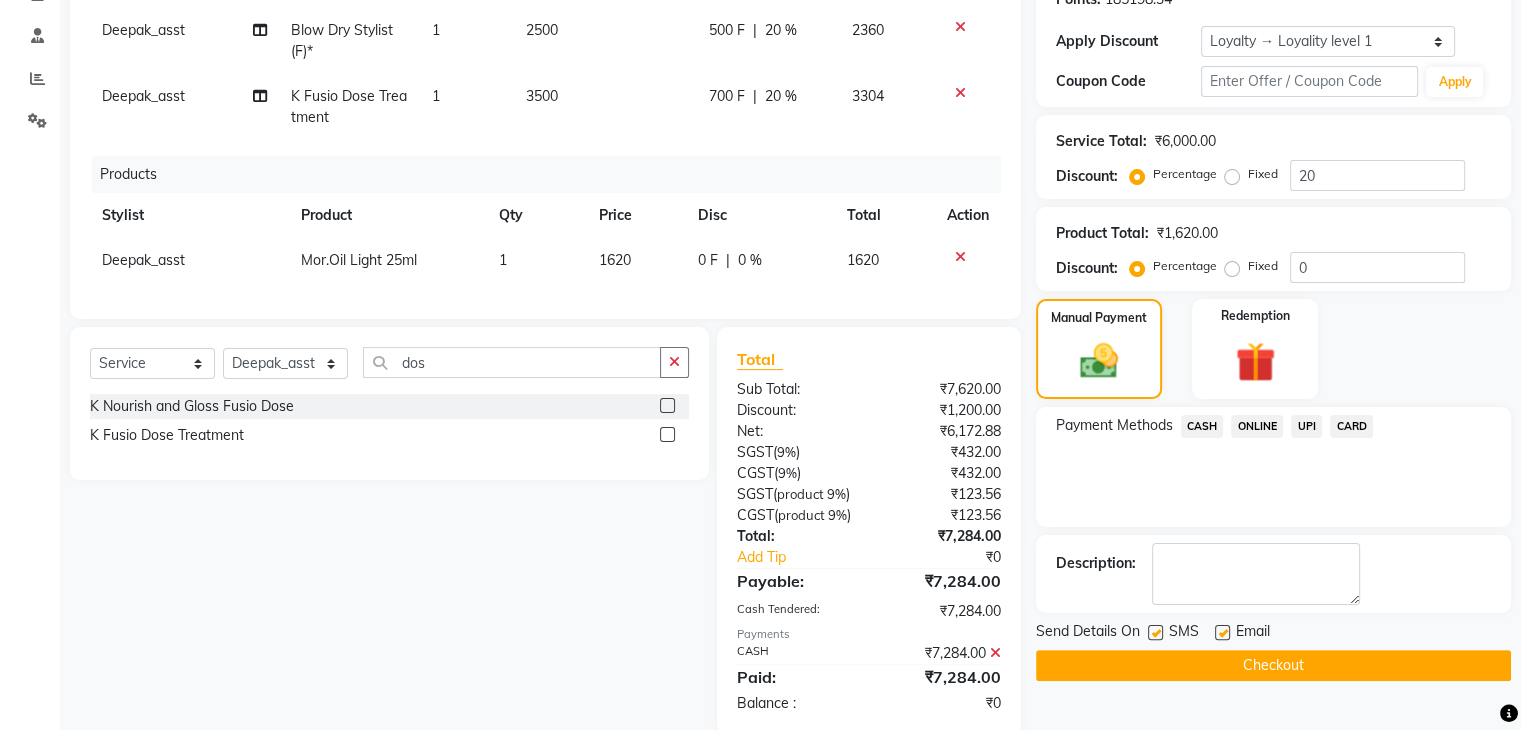 scroll, scrollTop: 493, scrollLeft: 0, axis: vertical 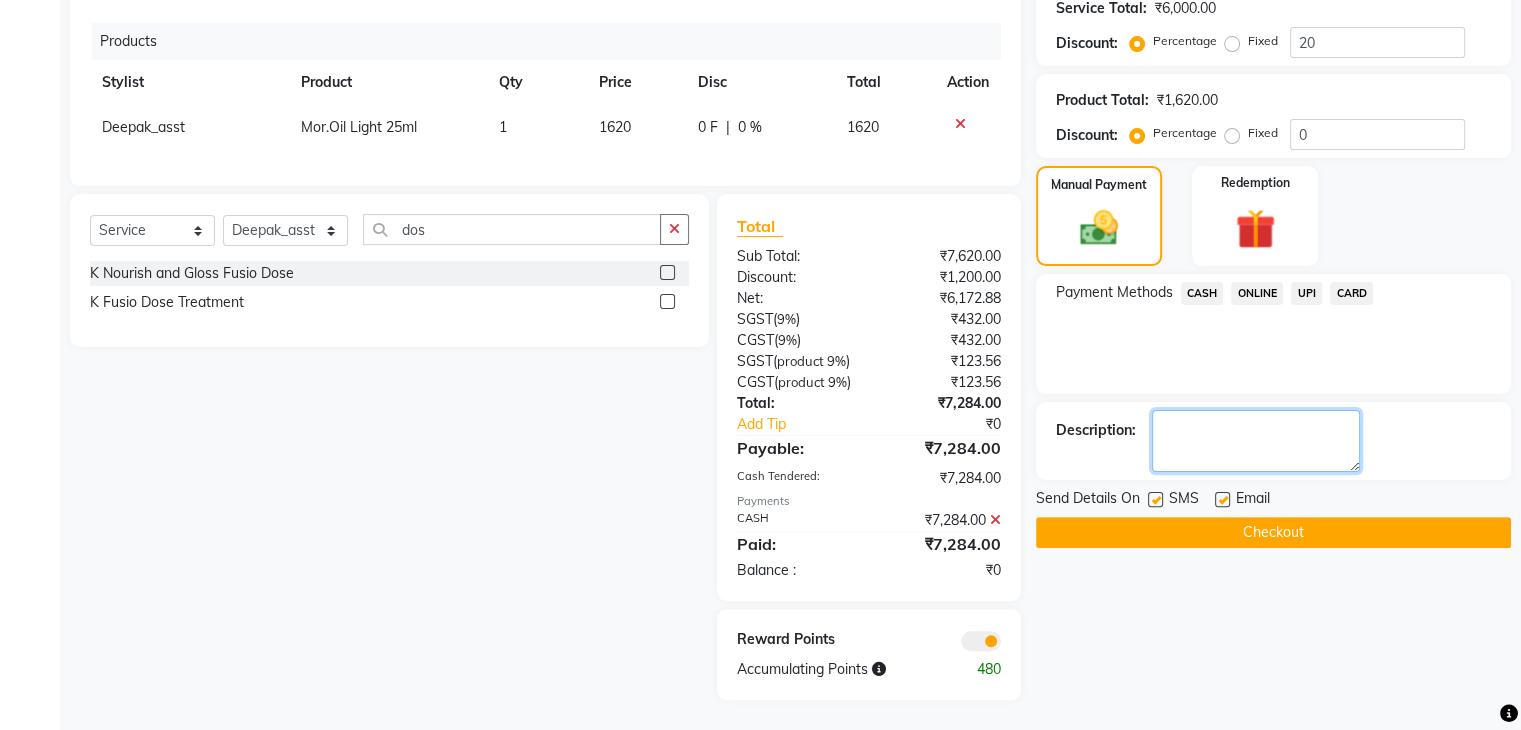 click 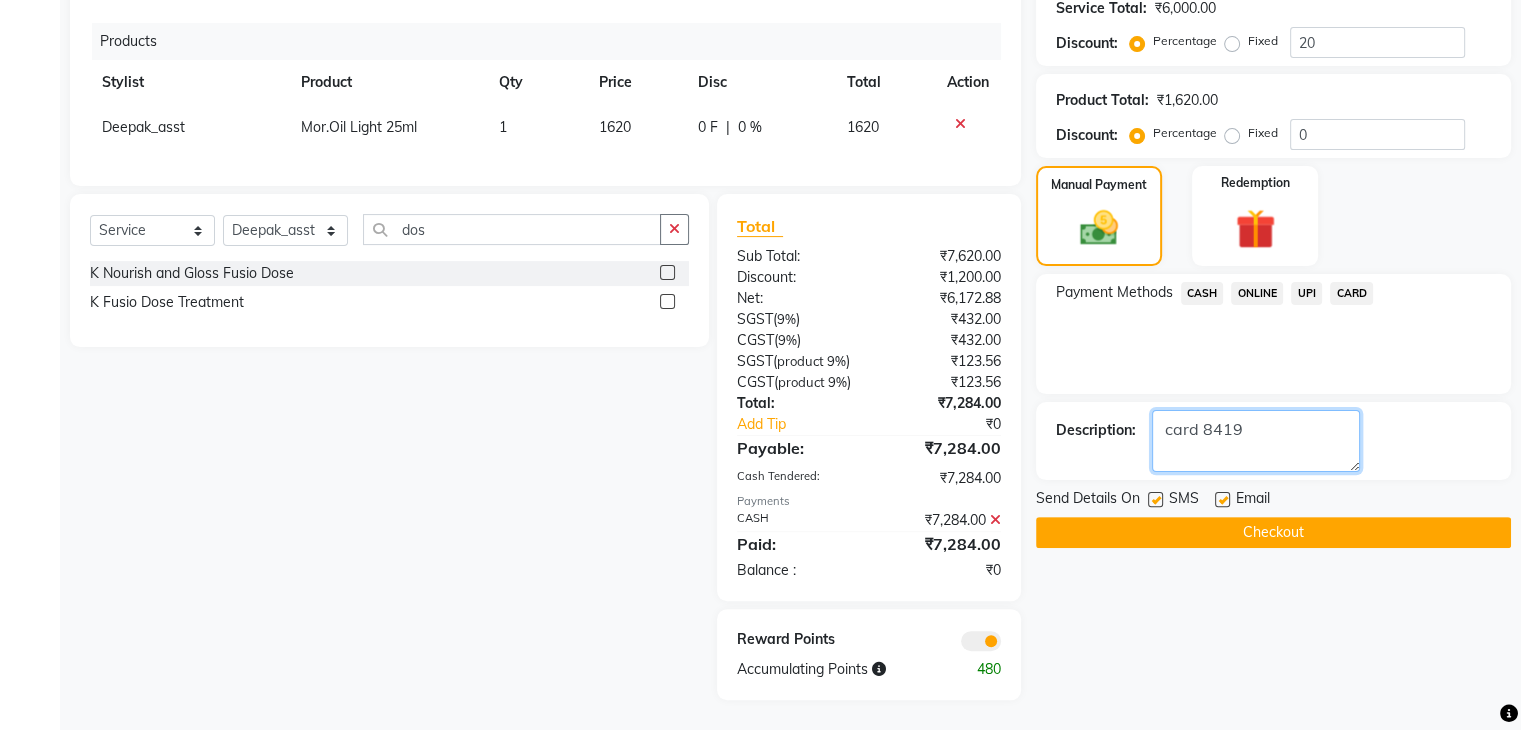 type on "card 8419" 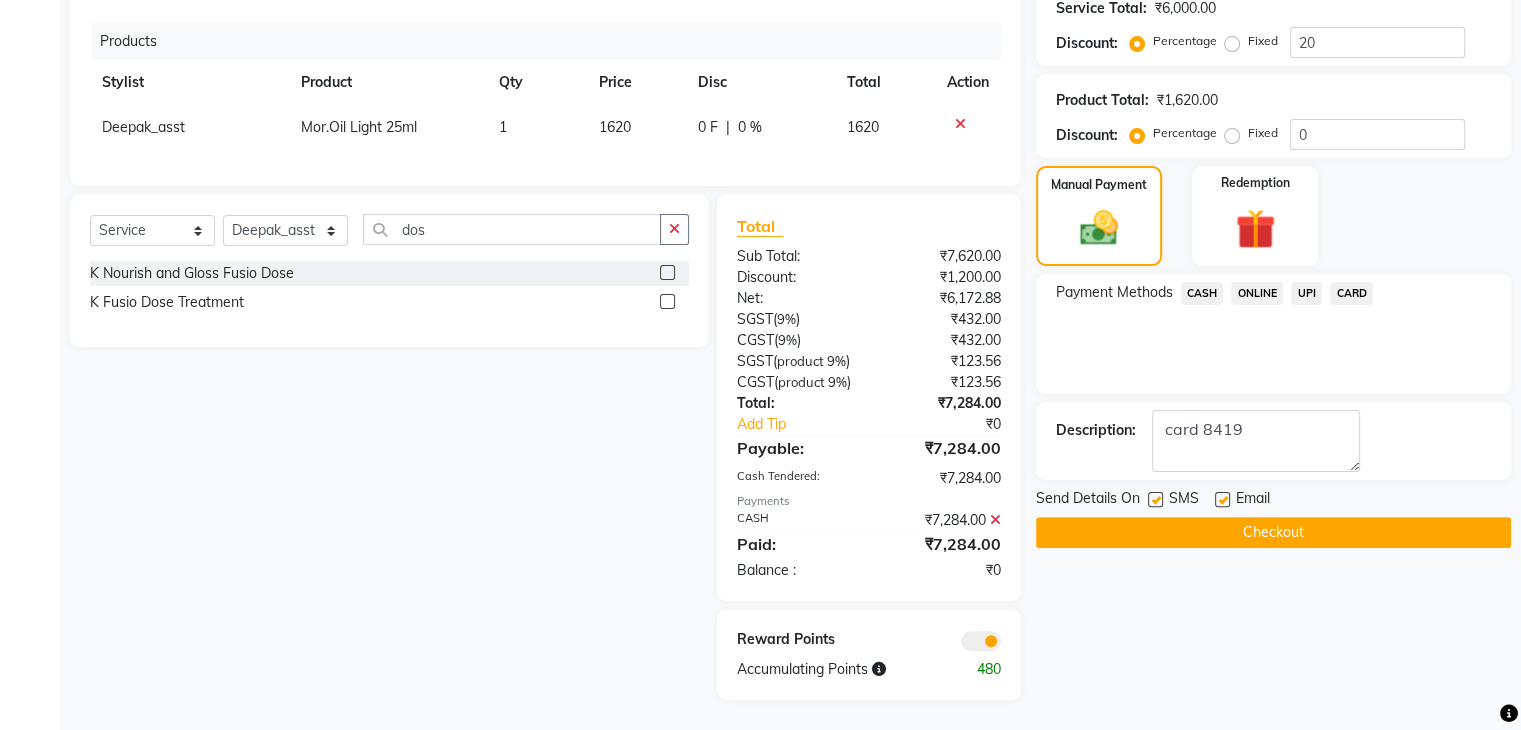click on "Checkout" 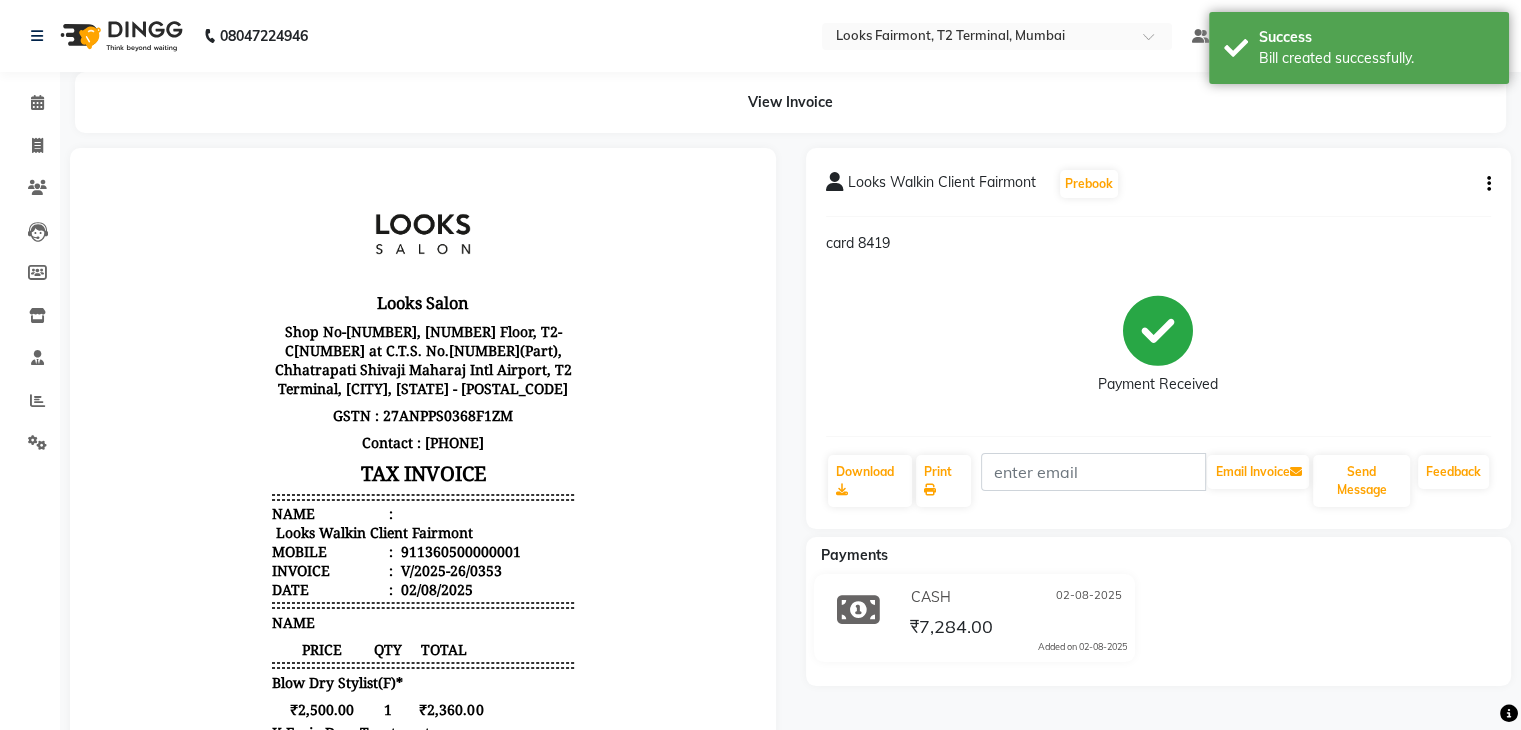 scroll, scrollTop: 0, scrollLeft: 0, axis: both 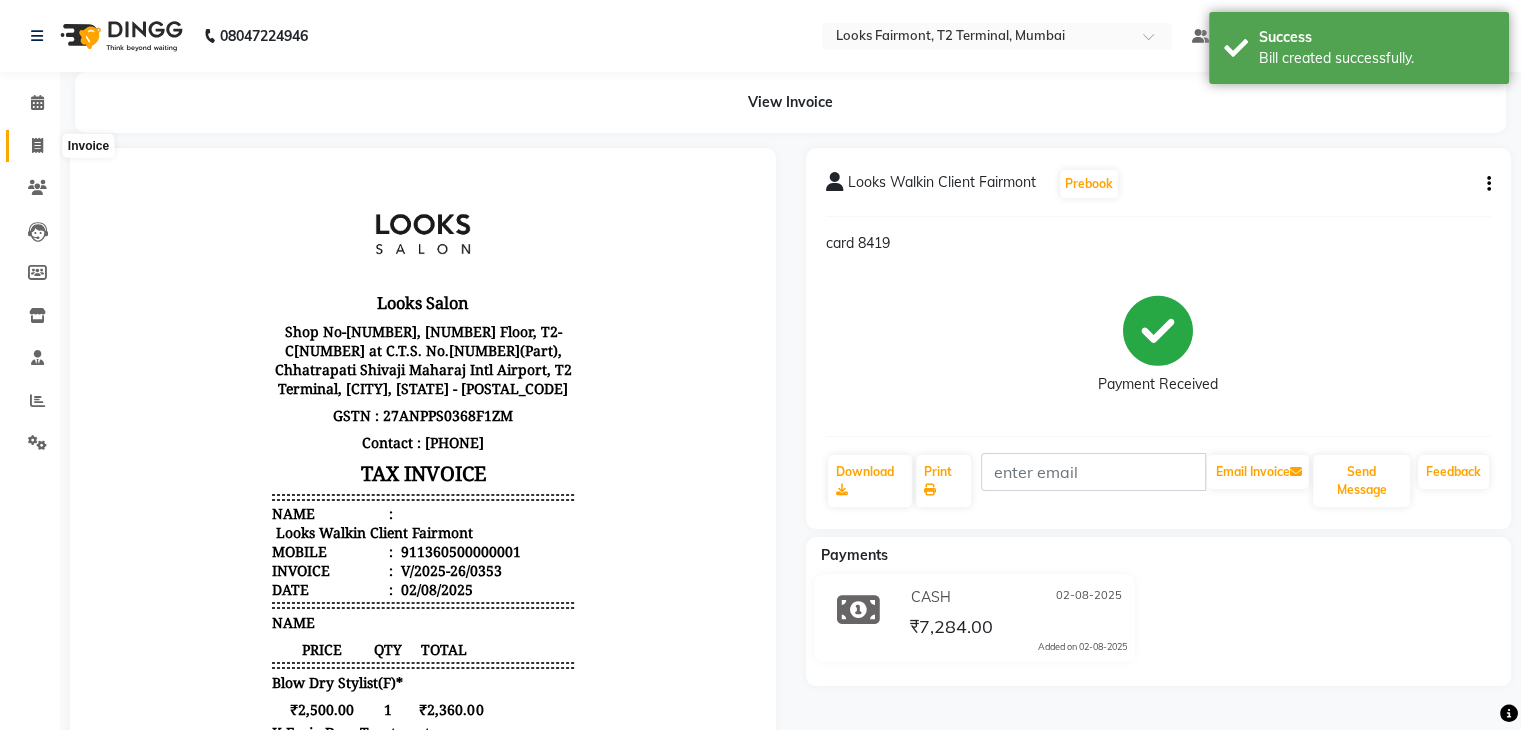 drag, startPoint x: 35, startPoint y: 139, endPoint x: 57, endPoint y: 151, distance: 25.059929 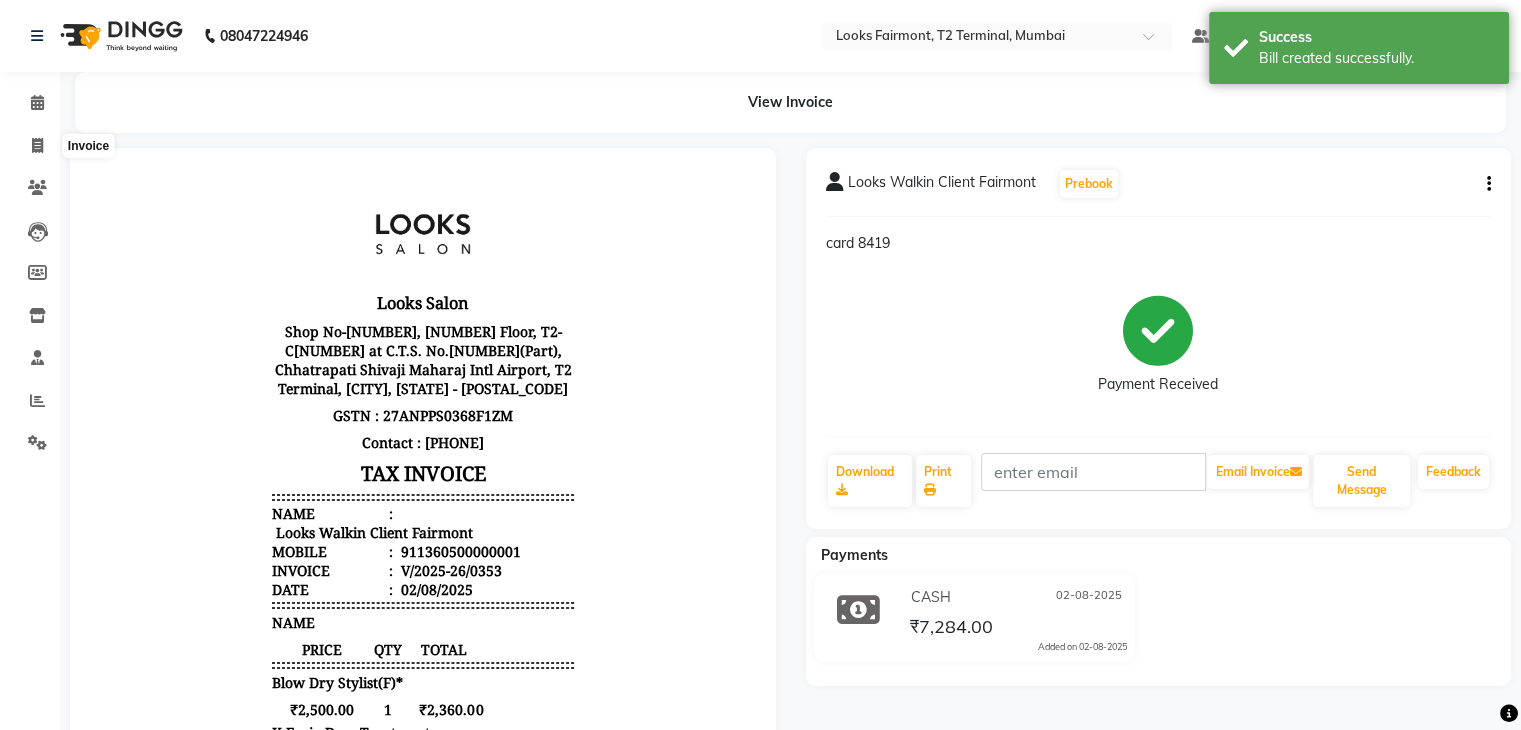 select on "8139" 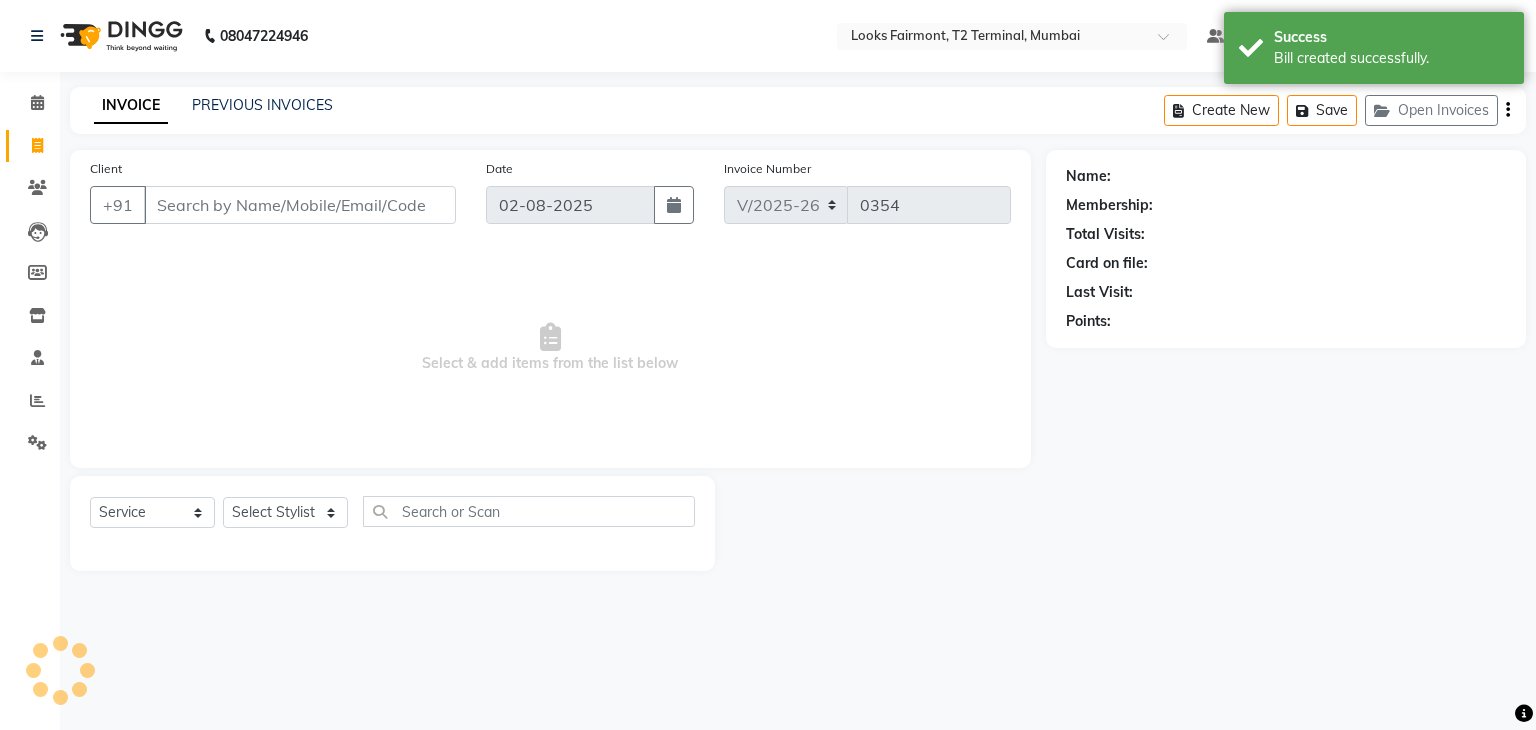 click on "Client" at bounding box center [300, 205] 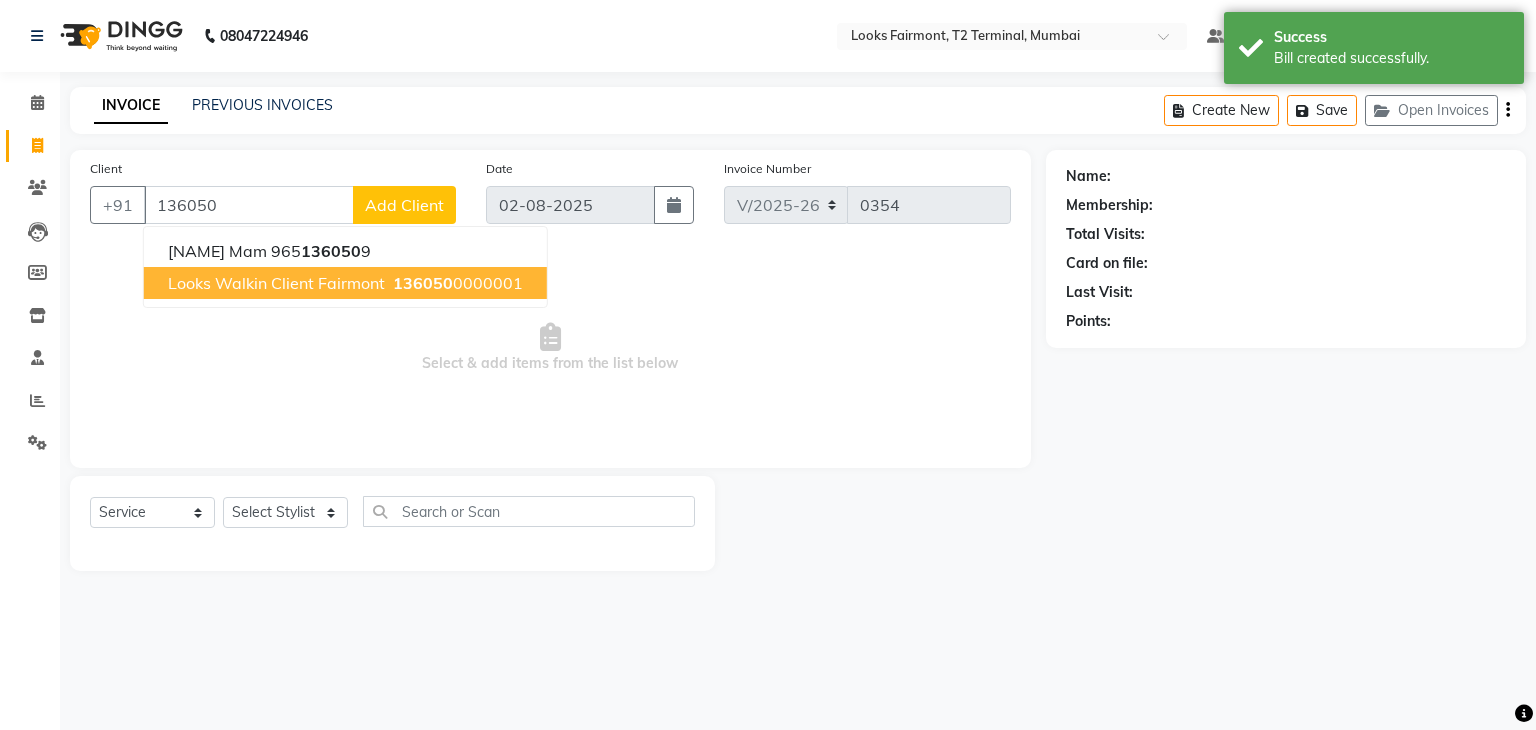 click on "Looks Walkin Client Fairmont" at bounding box center (276, 283) 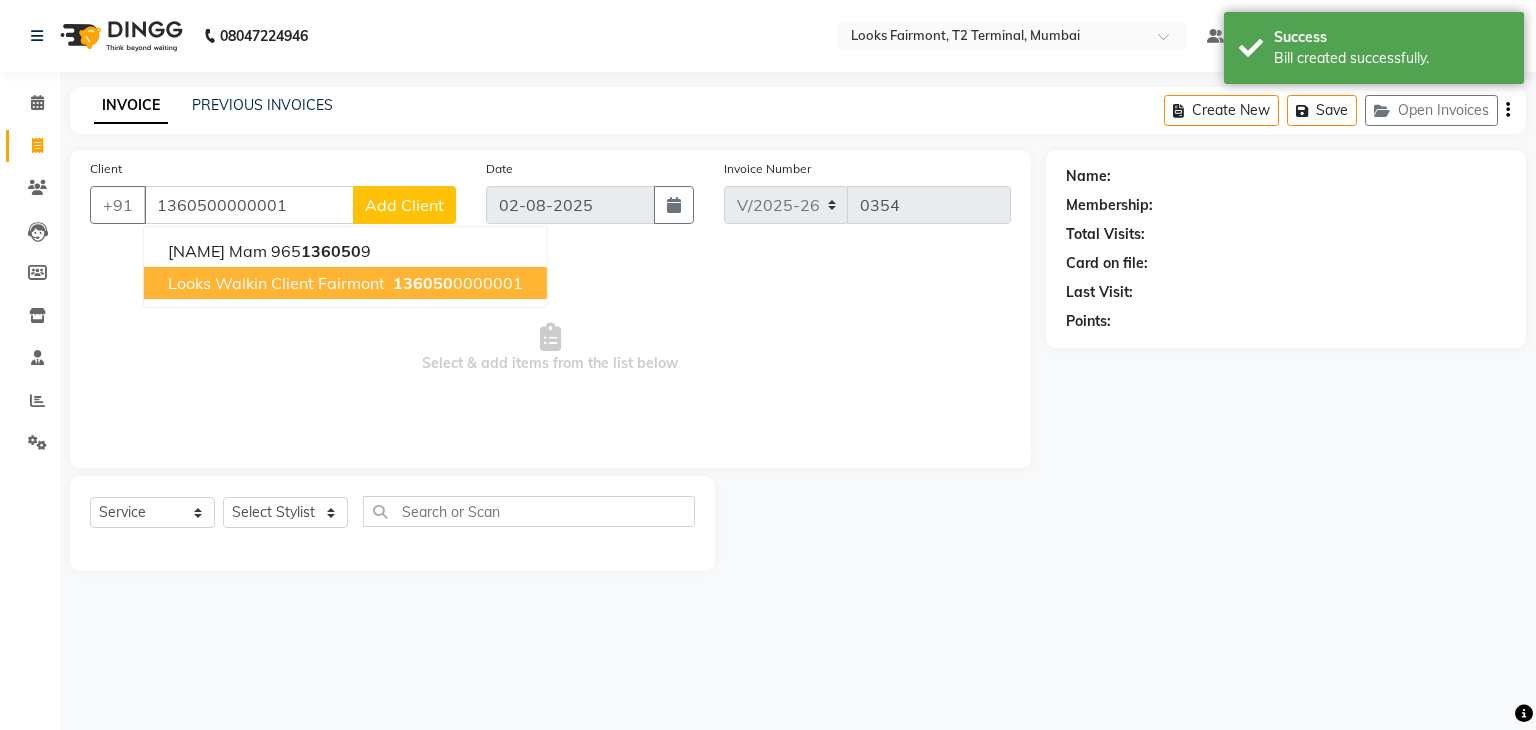 type on "1360500000001" 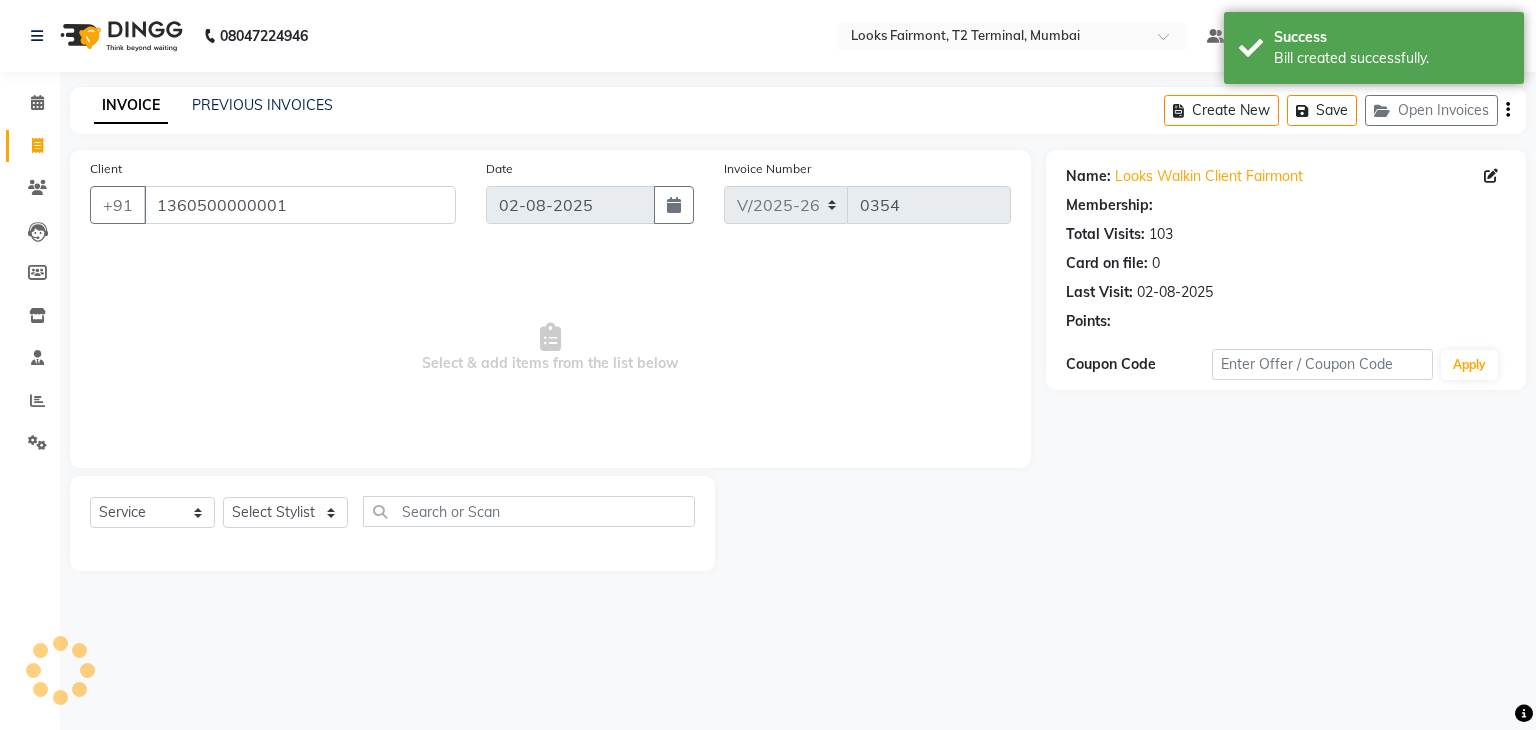 select on "1: Object" 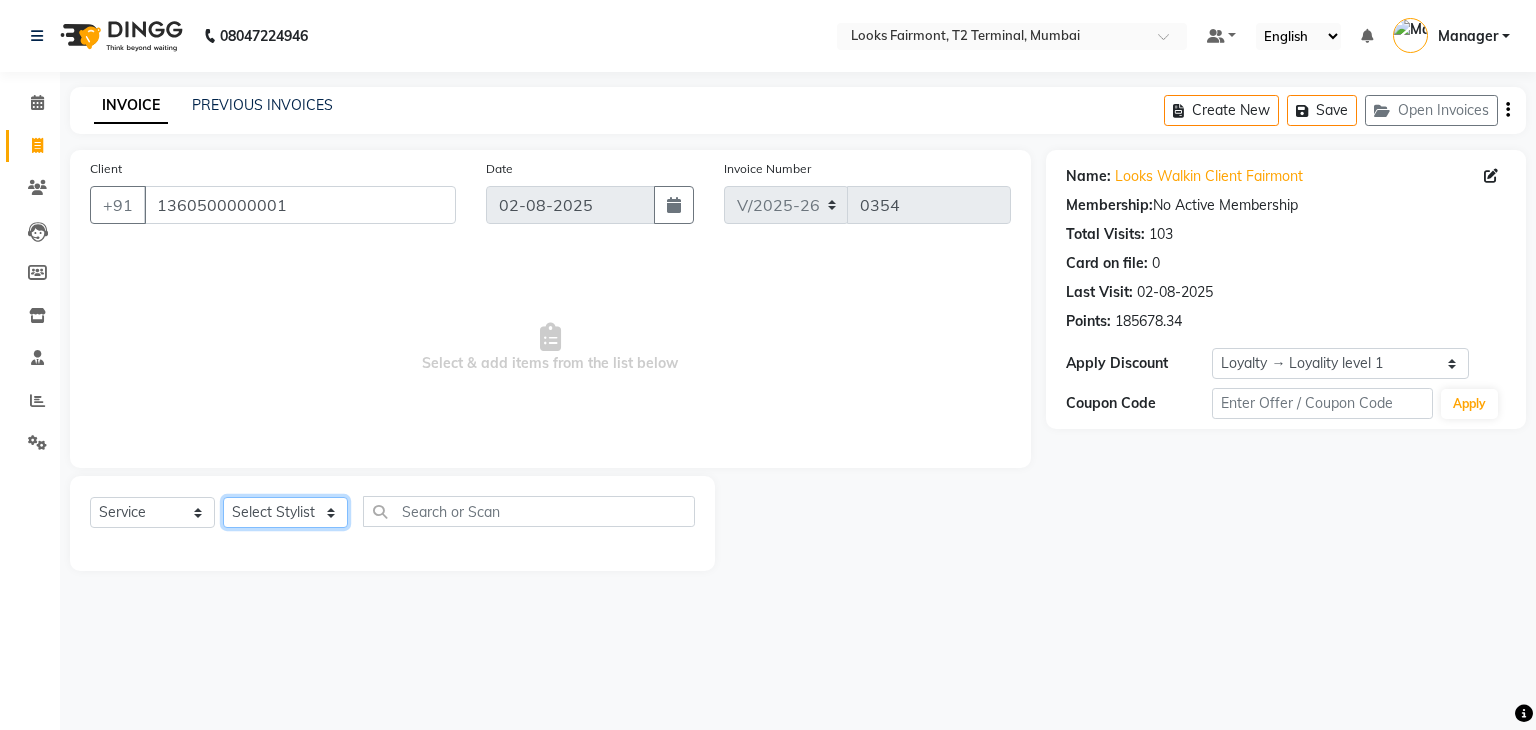 click on "Select Stylist Adil Anisa Counter_Sales Deepak_asst Manager Nisha Preeti Rais Soring_mgr Sunita Tajuddin" 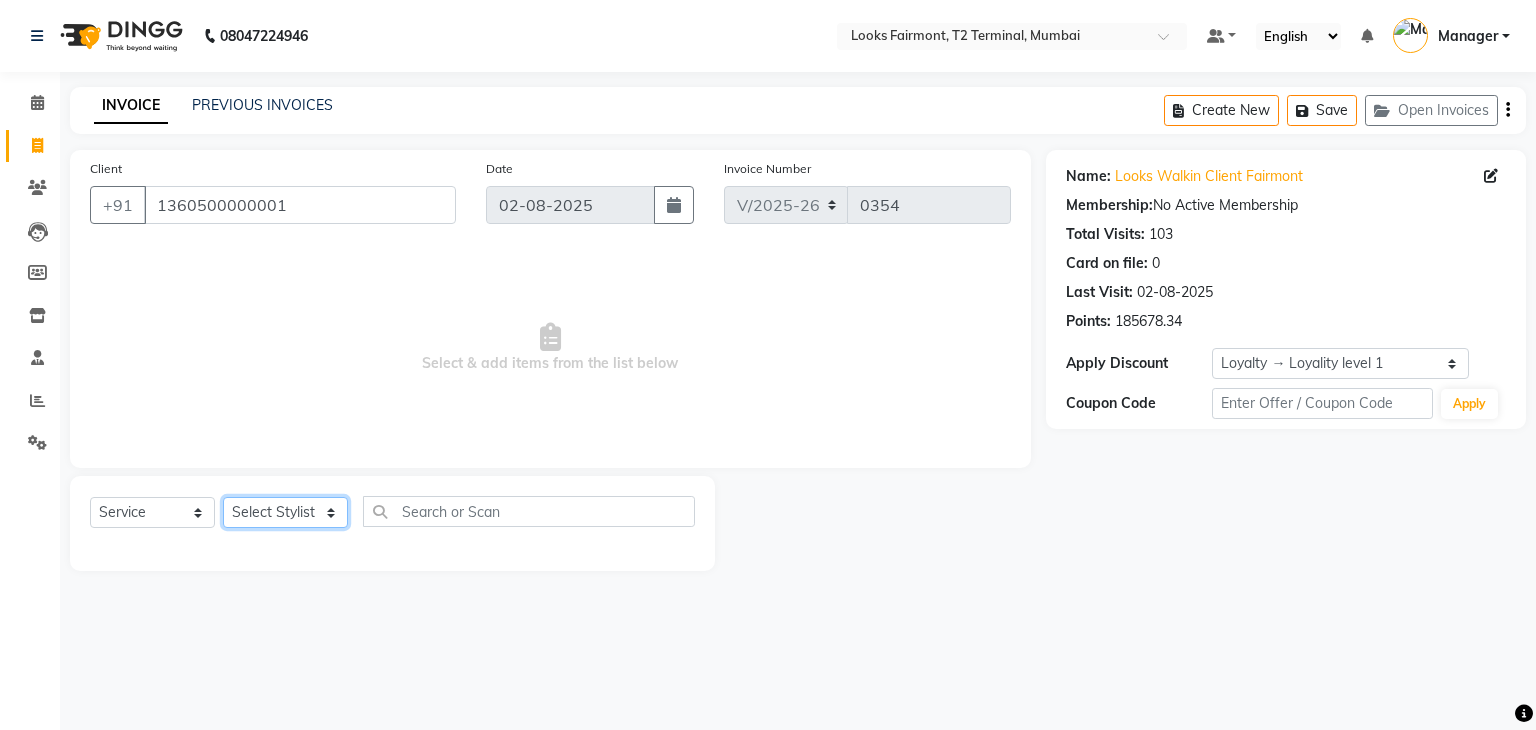 select on "84888" 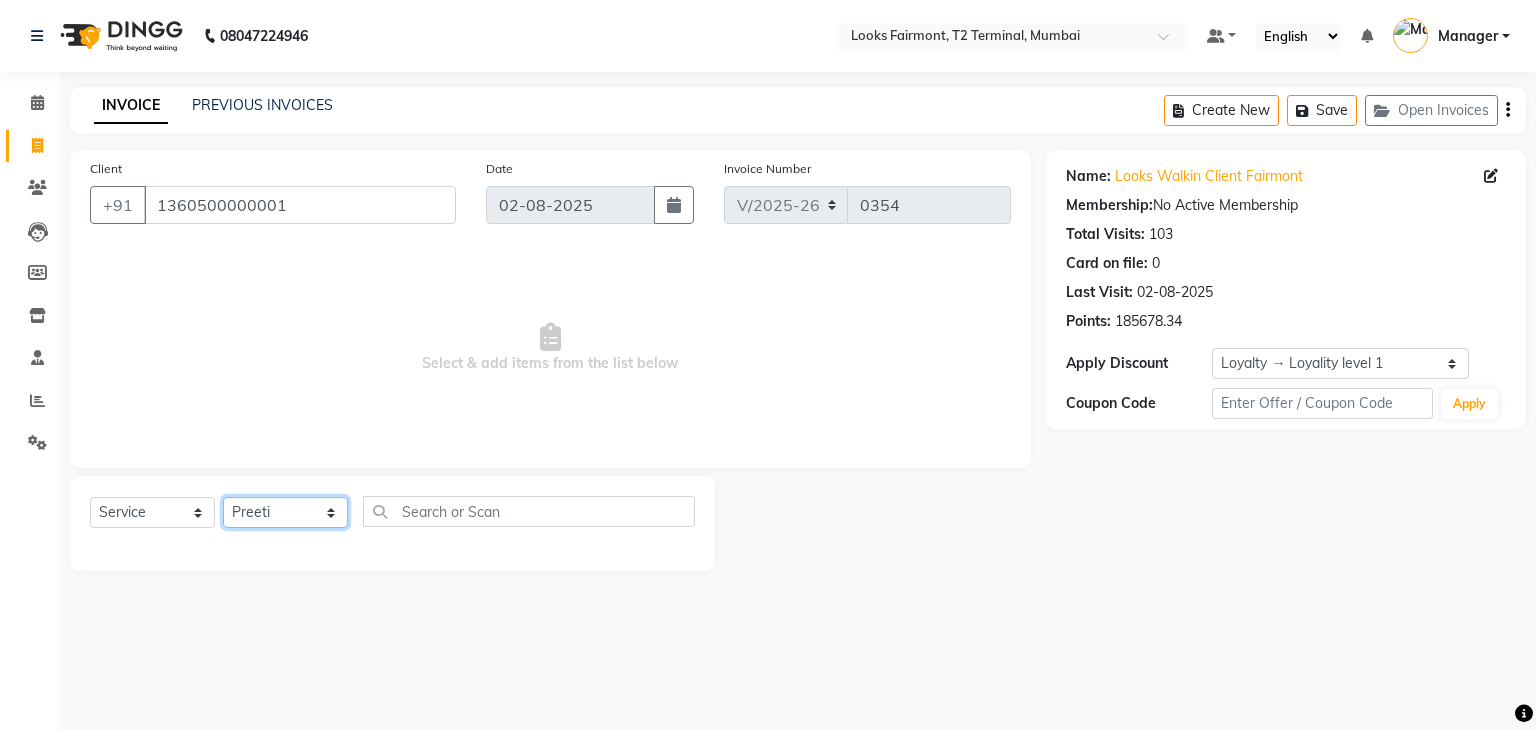 click on "Select Stylist Adil Anisa Counter_Sales Deepak_asst Manager Nisha Preeti Rais Soring_mgr Sunita Tajuddin" 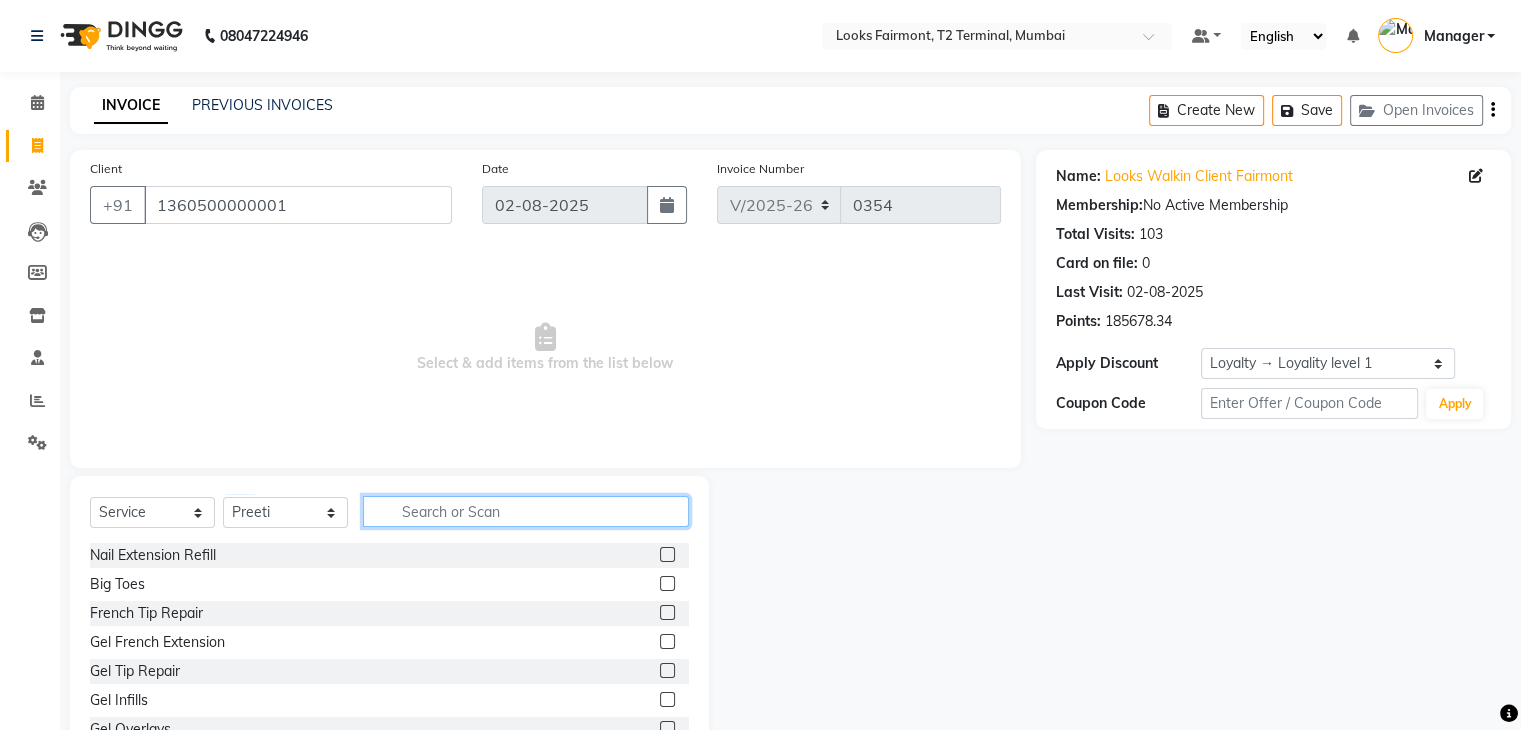 click 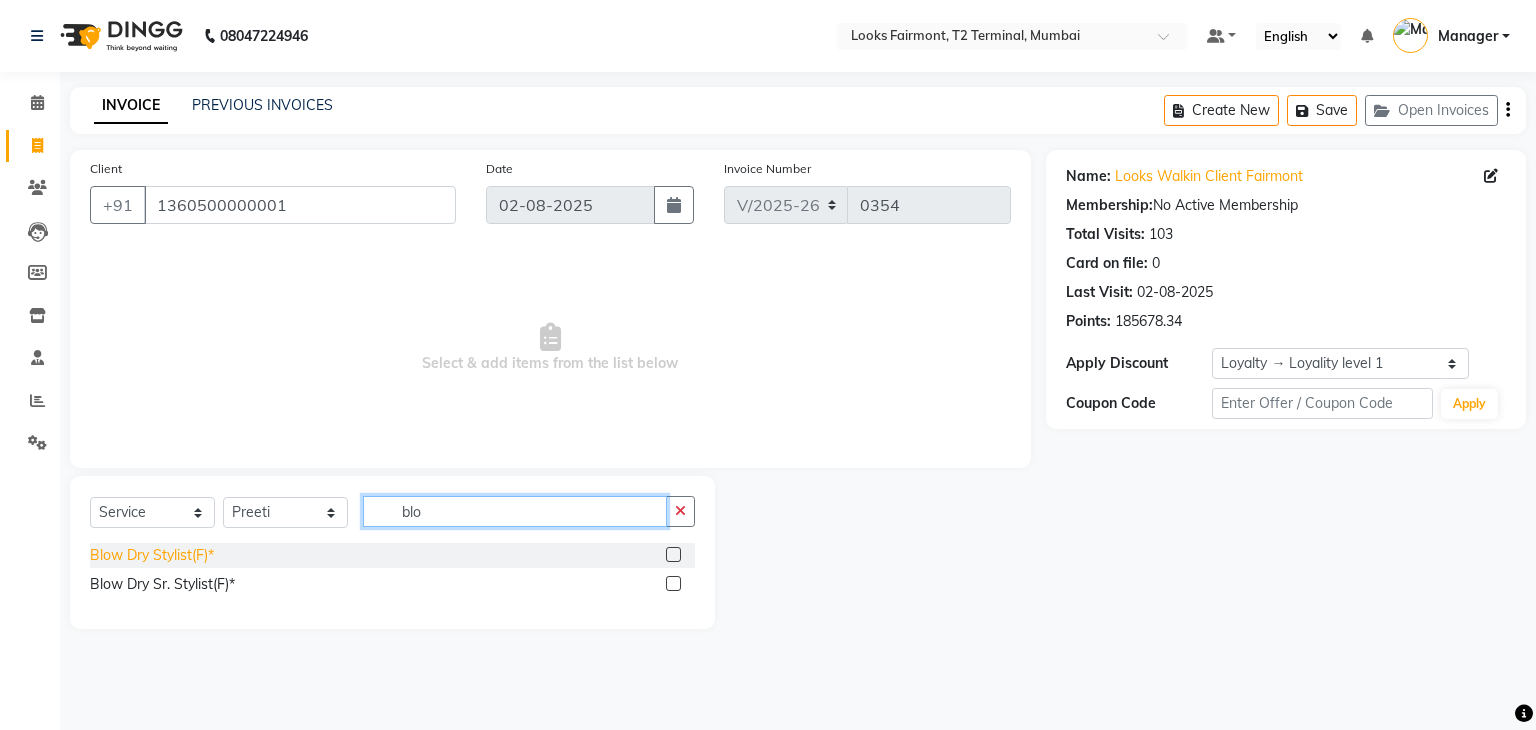 type on "blo" 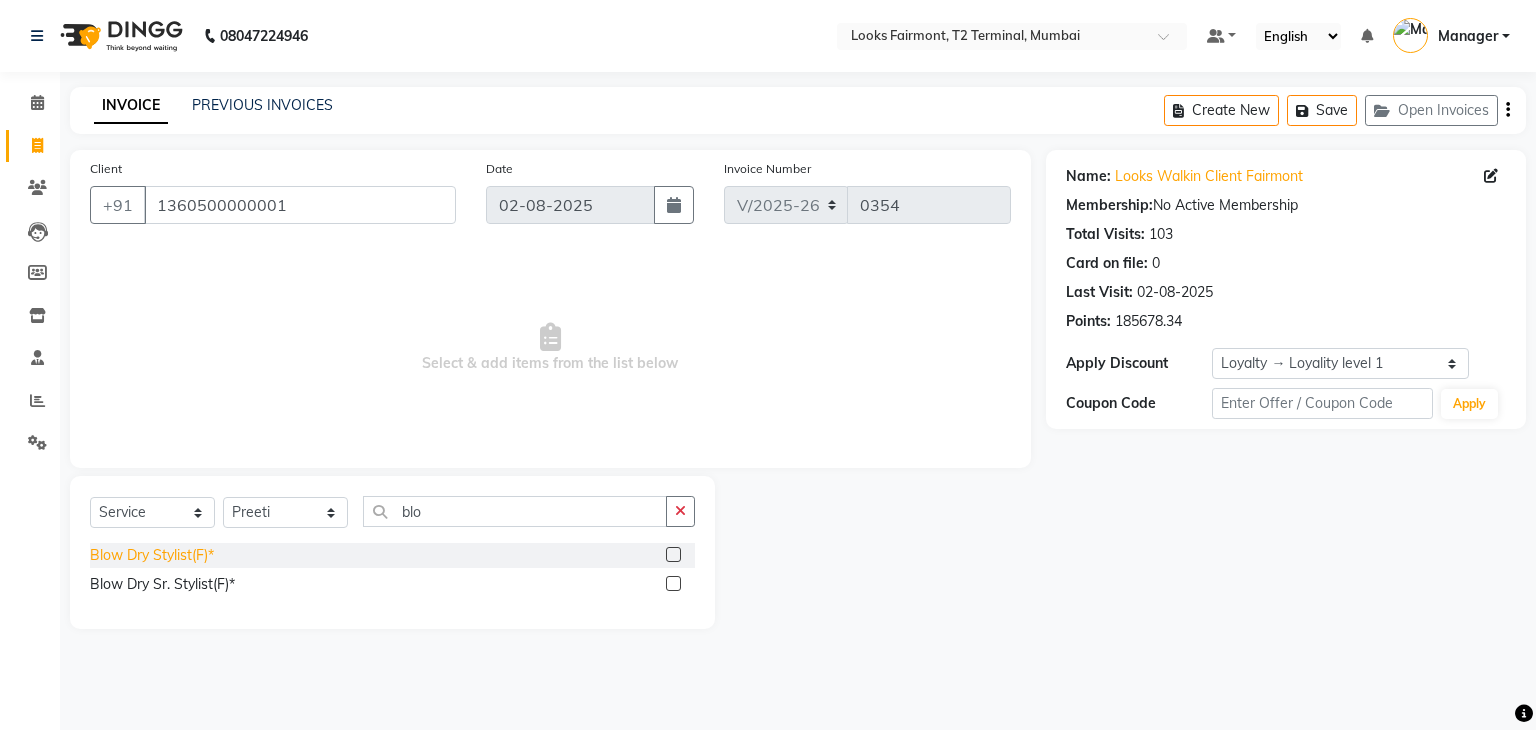 click on "Blow Dry Stylist(F)*" 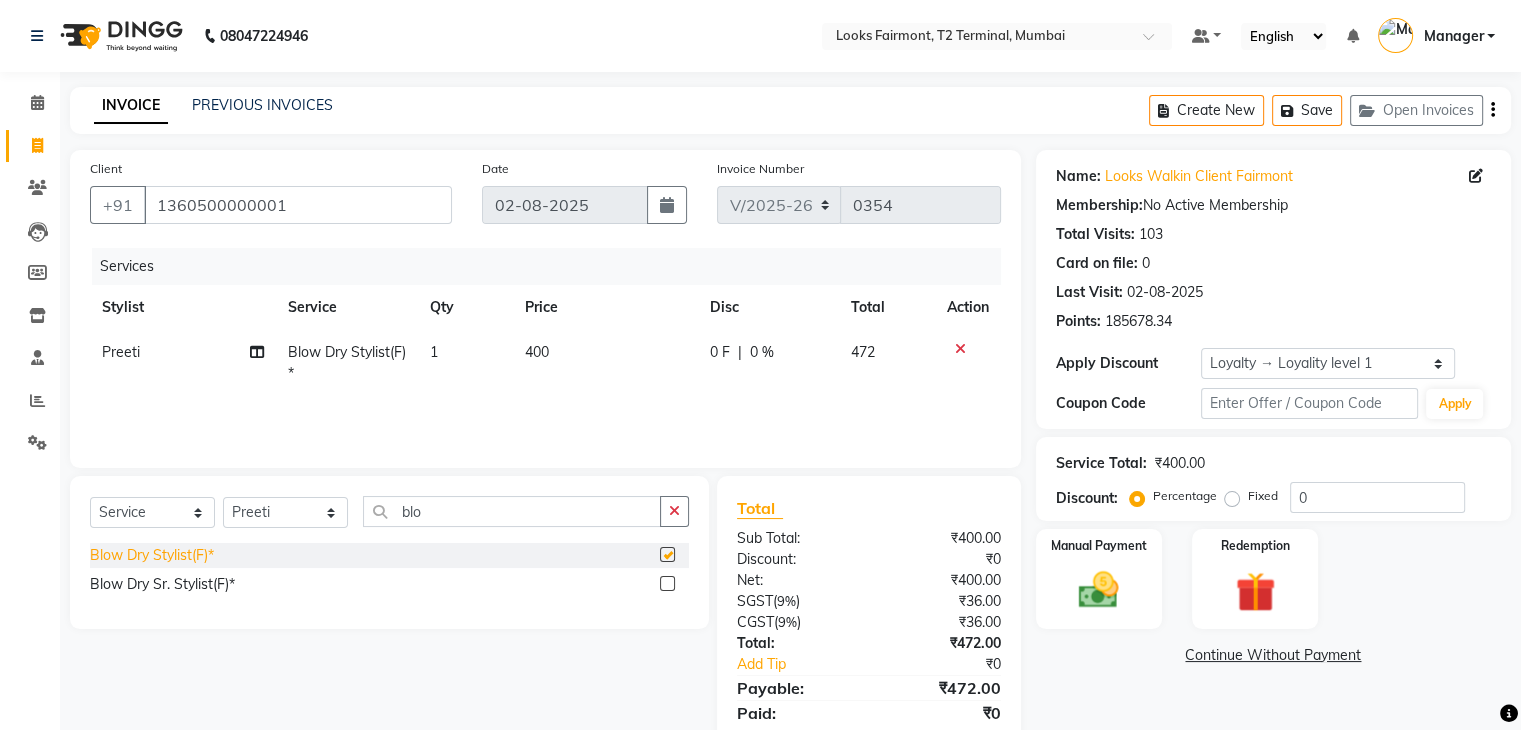 checkbox on "false" 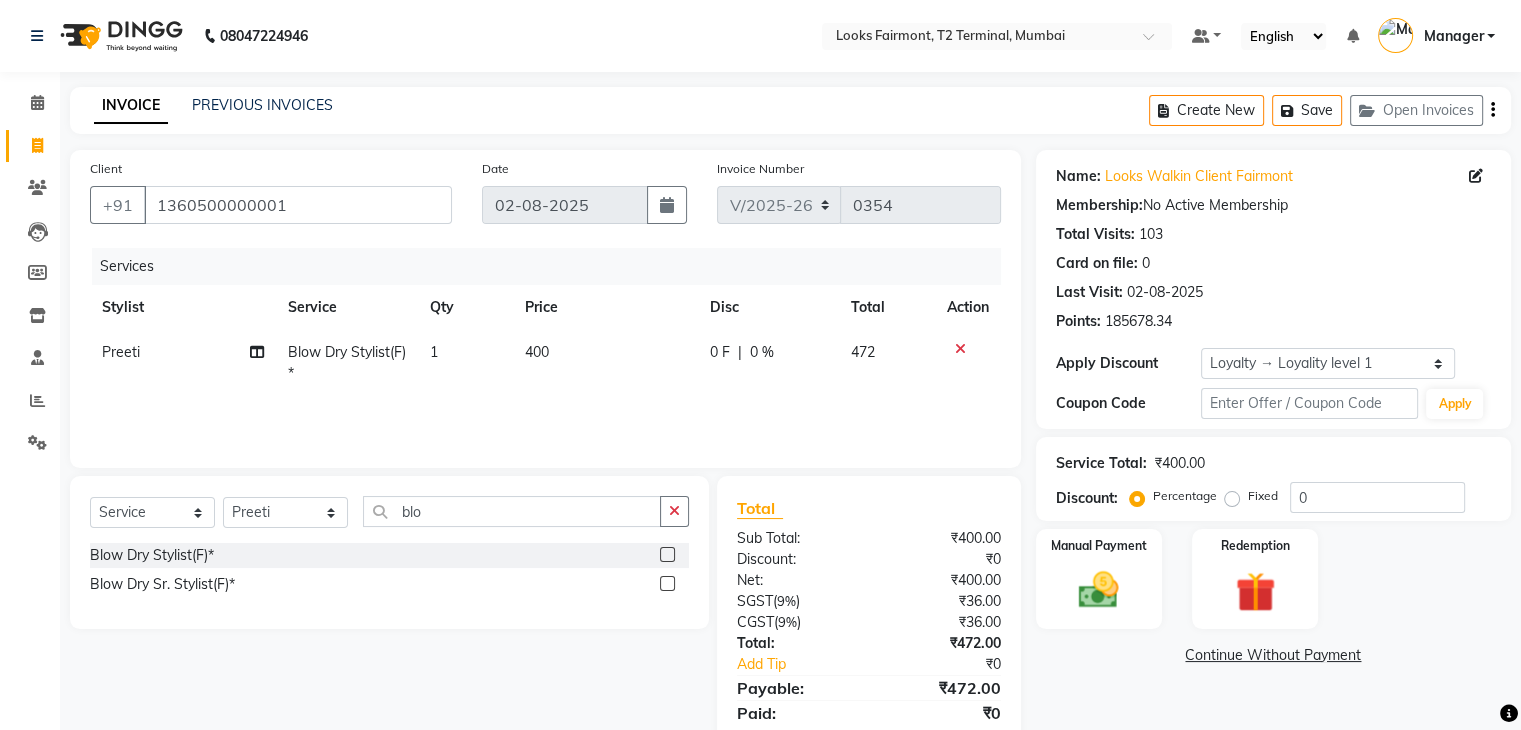 click on "400" 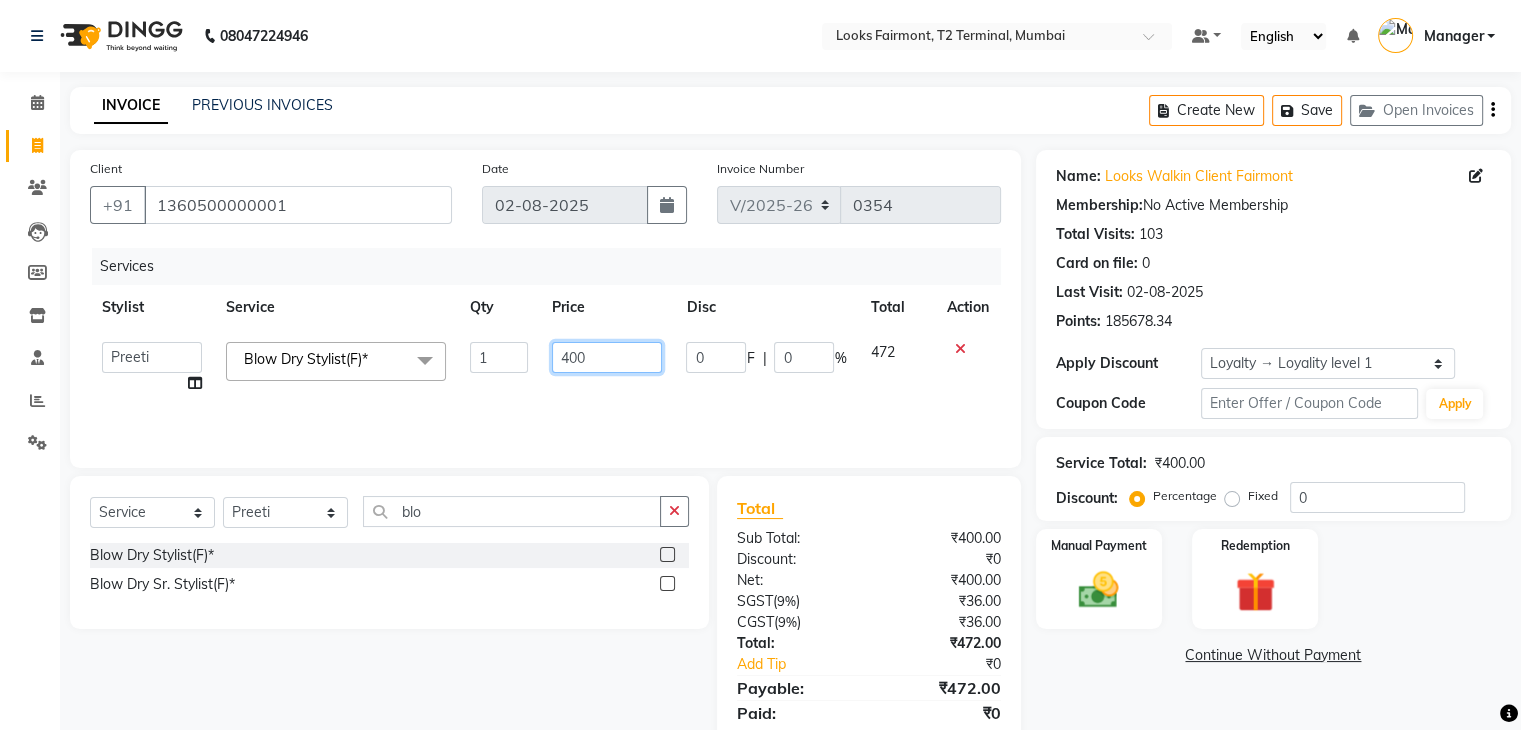 click on "Adil   Anisa   Counter_Sales   Deepak_asst   Manager   Nisha   Preeti   Rais   Soring_mgr   Sunita   Tajuddin  Blow Dry Stylist(F)*  x Nail Extension Refill Big Toes French Tip Repair Gel French Extension Gel Tip Repair Gel Infills Gel Overlays Gel Extension Gel Nail Removal Natural Nail Extensions French Nail Extensions Gel Polish Removal Extension Removal Nail Art Recruiter French Ombre Gel Polish Nail Art Nedle Cutical Care Nail Art Brush French Gel Polish French Glitter Gel Polish Gel Polish Touchup                                   Nail Art Per Finger(F)* 3D Nail Art Recruiter Nail Art with Stones/Foil/Stickers per Finger Acrylic Overlays Finger Tip Repair Acrylic Removal Gel Polish Application Gel Overlays Refills  Stick on Nails Full Arms Bleach Face Bleach(F) Bleach Full Back/Front Full Body Bleach Half Front/Back Full Legs Bleach Detan(F) Detan(M) Face Bleach(M) Detan Face & Neck Bleach Face and Neck Detan / Bleach Feet Detan / Bleach Under Arms Pre Groom Makeup Base Makeup Bridal Makeup Eye Makeup" 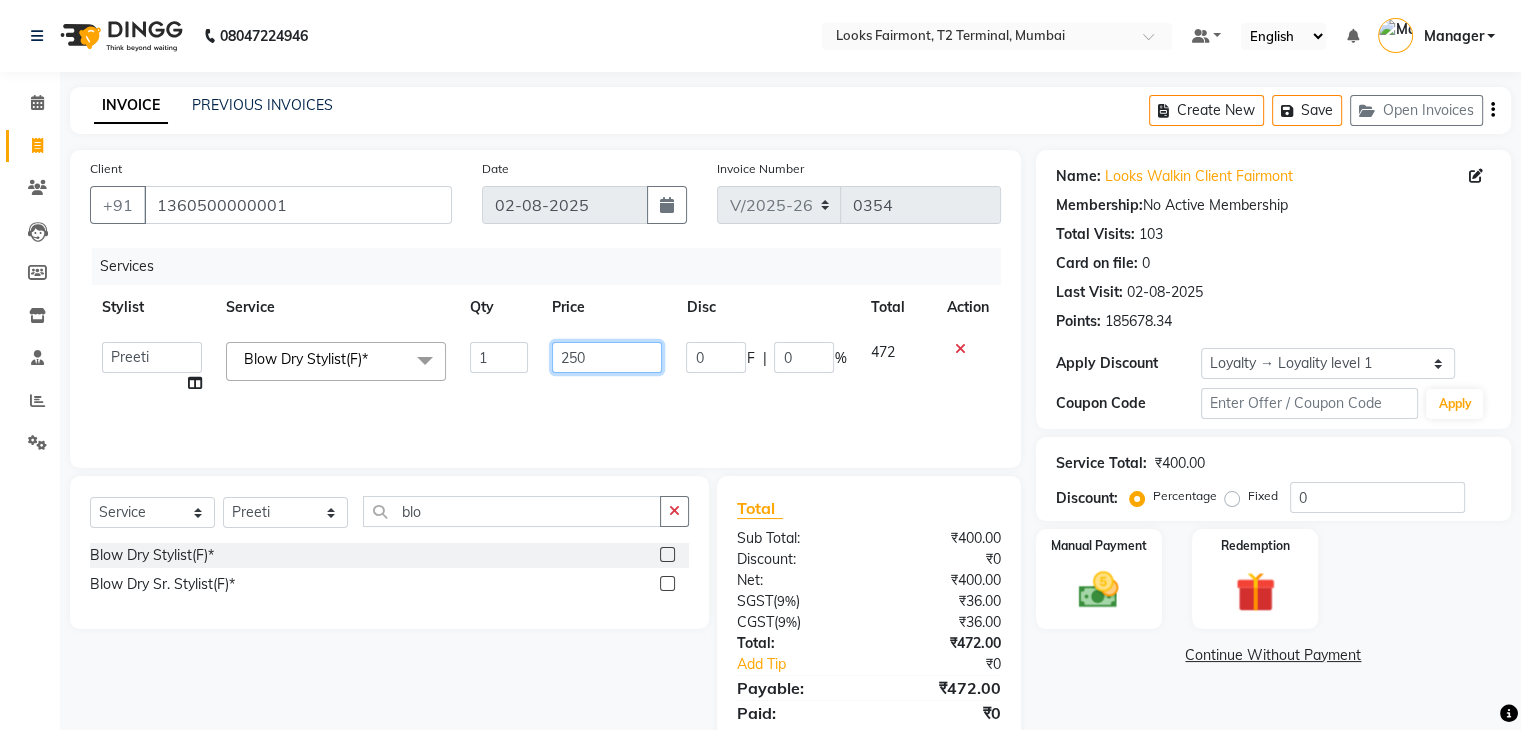 type on "2500" 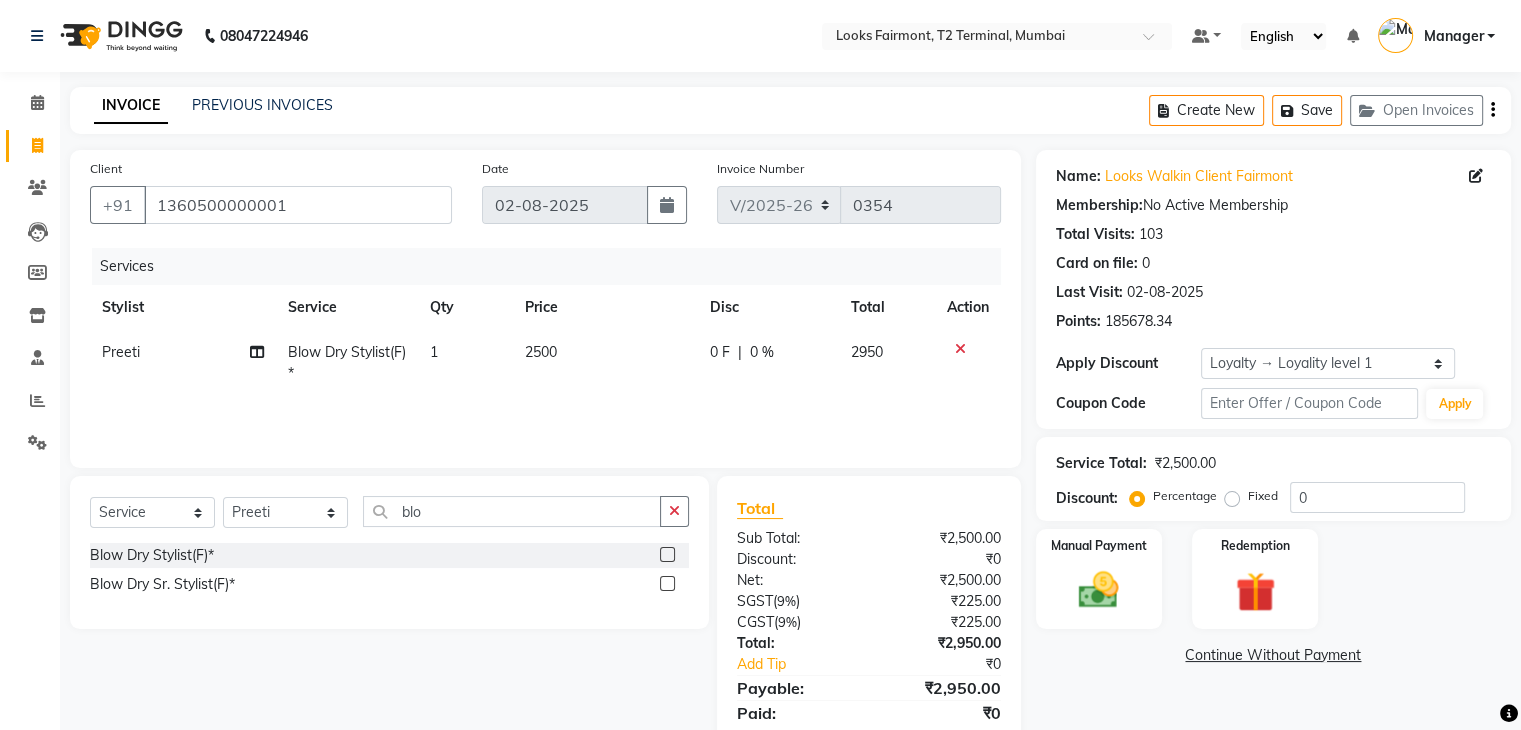 click on "Continue Without Payment" 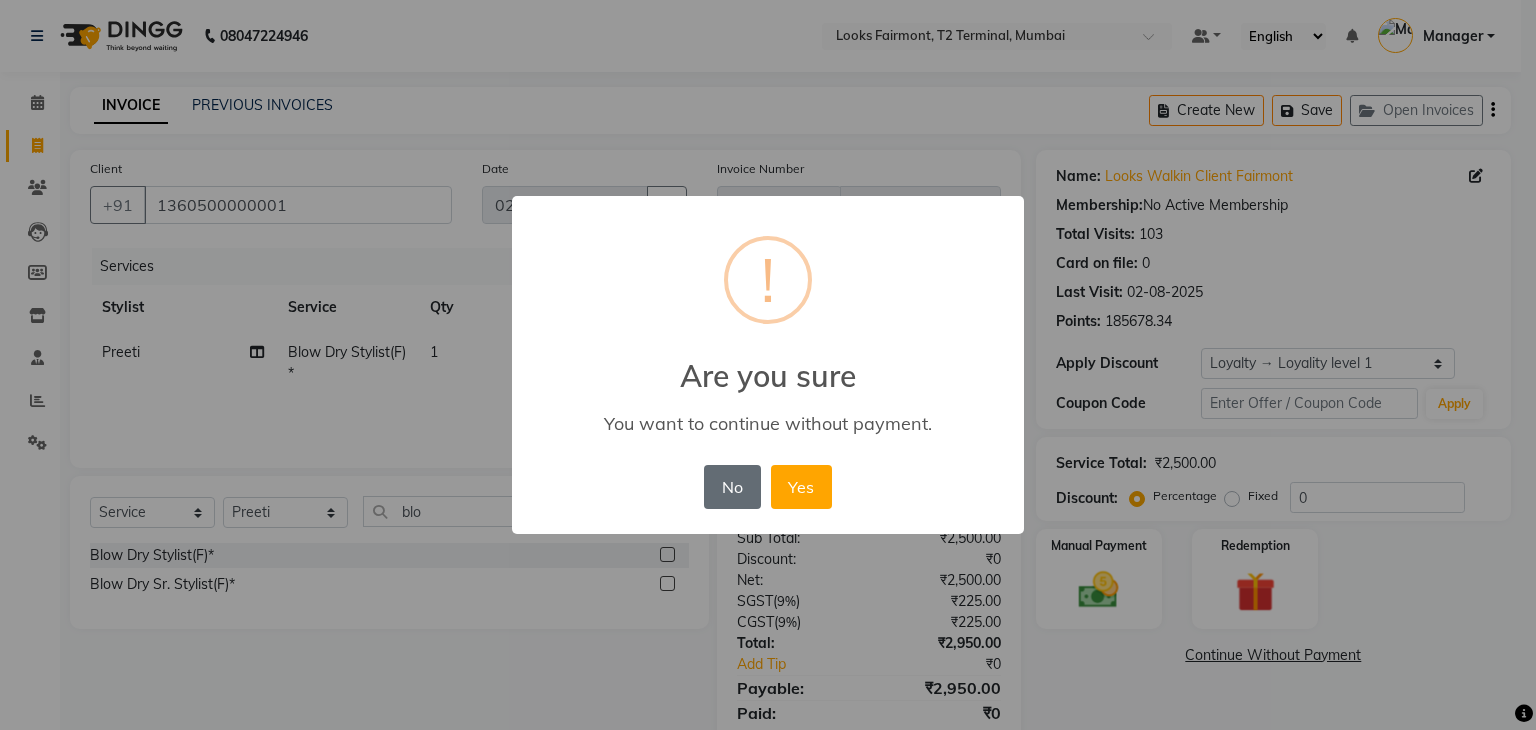 click on "No" at bounding box center [732, 487] 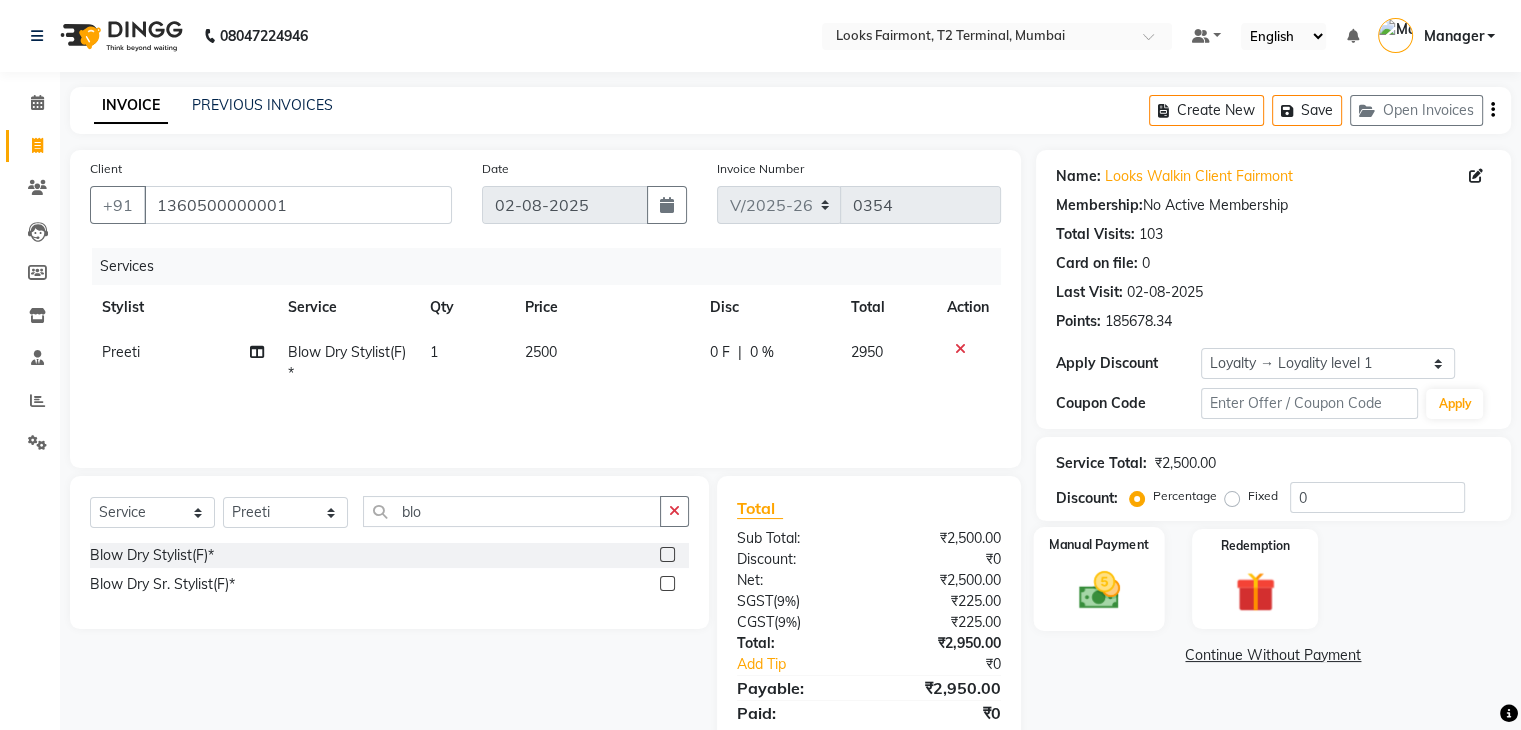 scroll, scrollTop: 71, scrollLeft: 0, axis: vertical 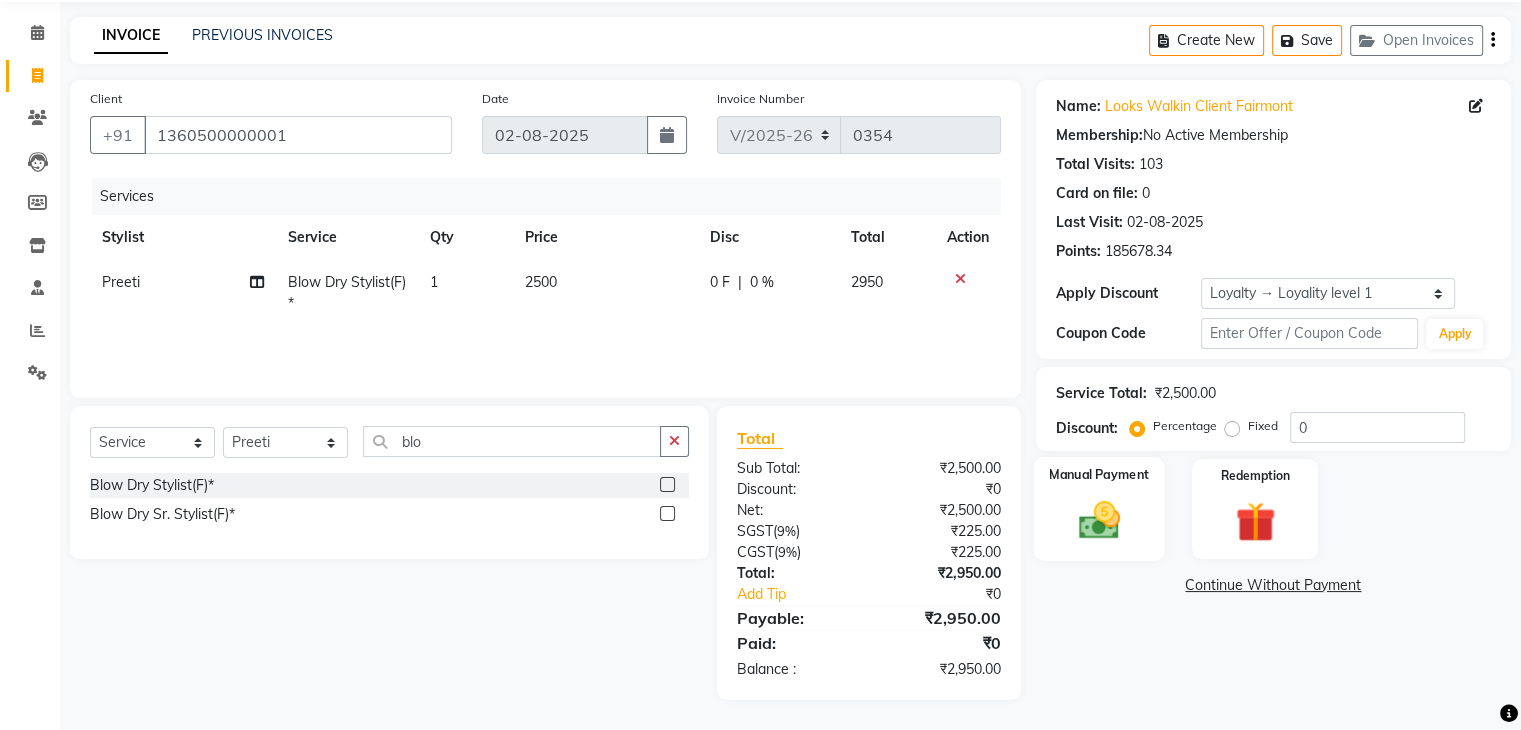click 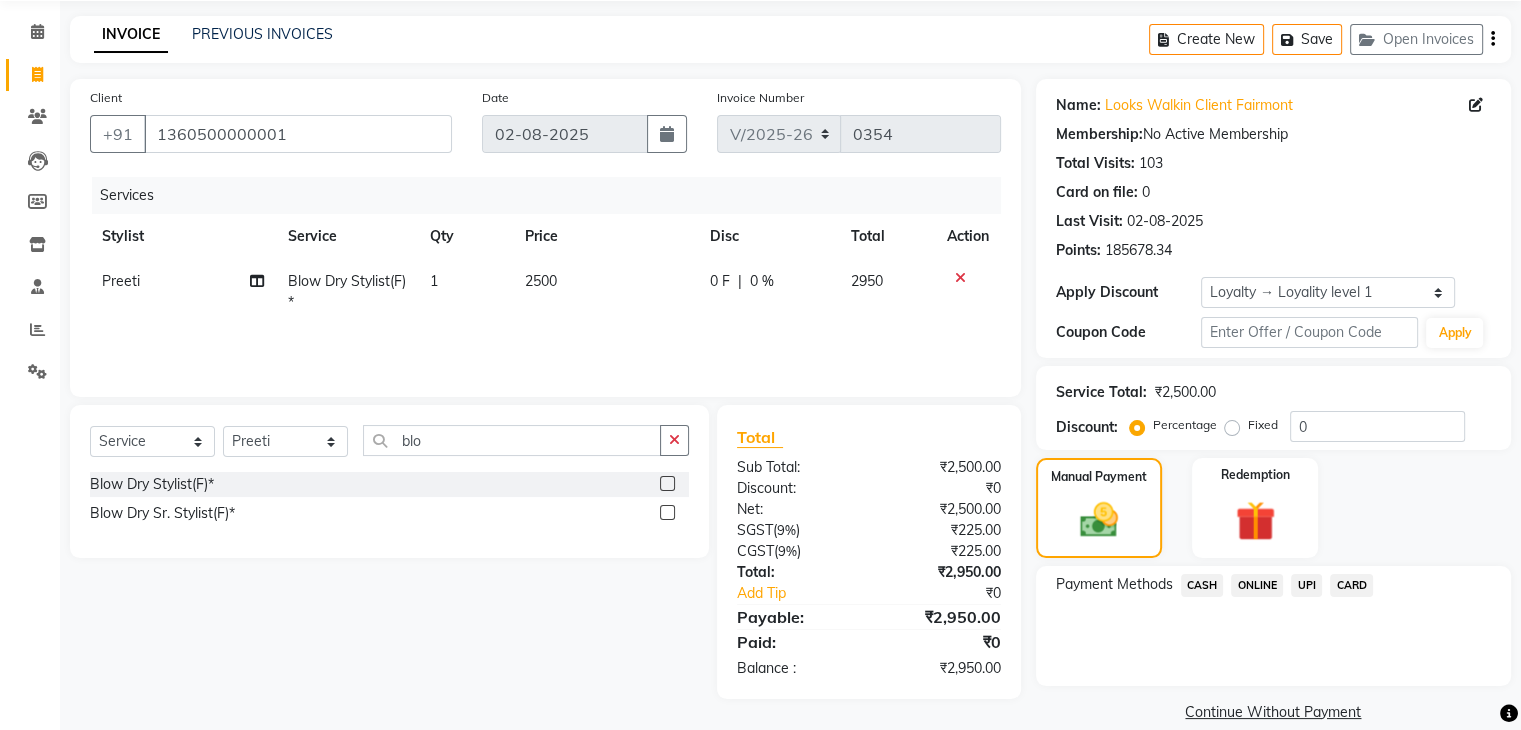 click on "CASH" 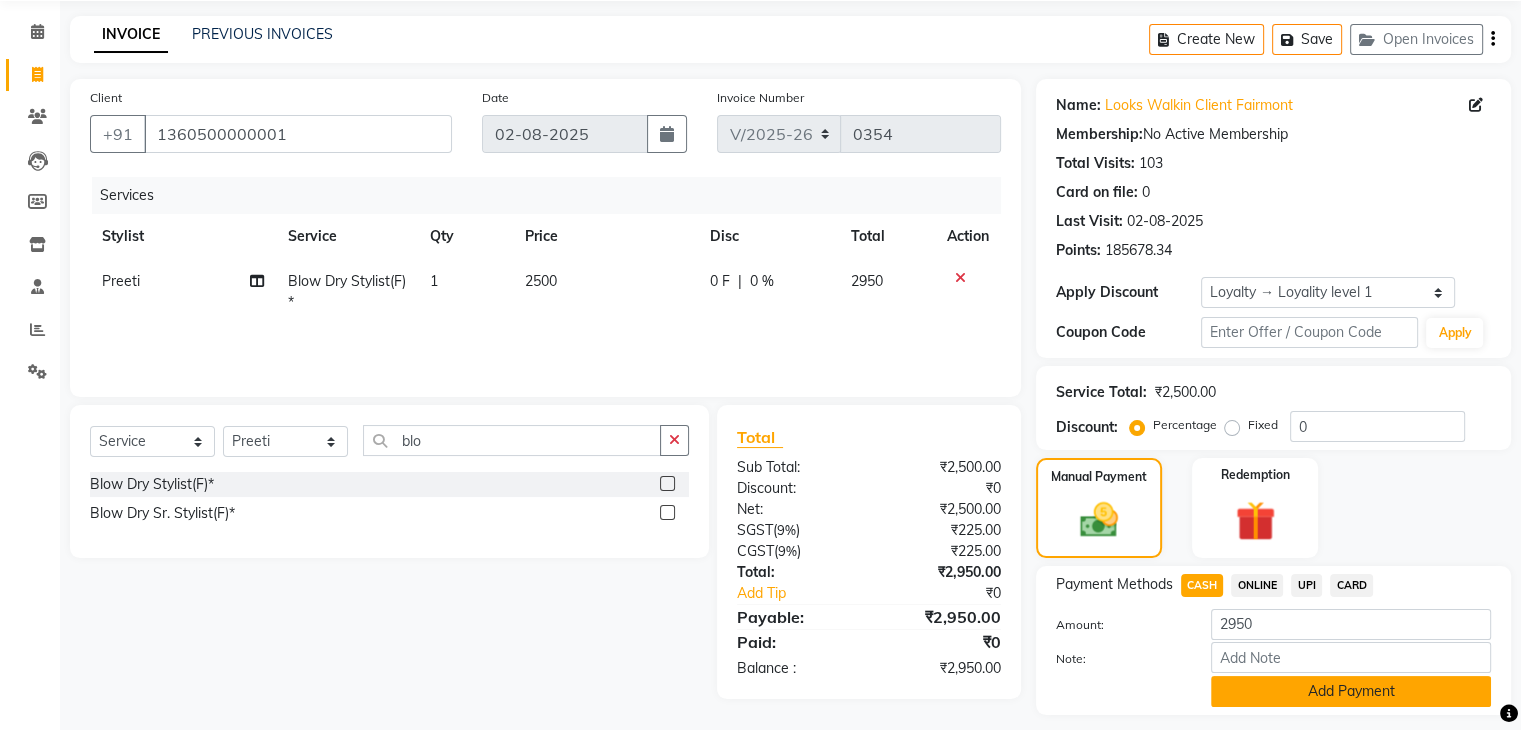 click on "Add Payment" 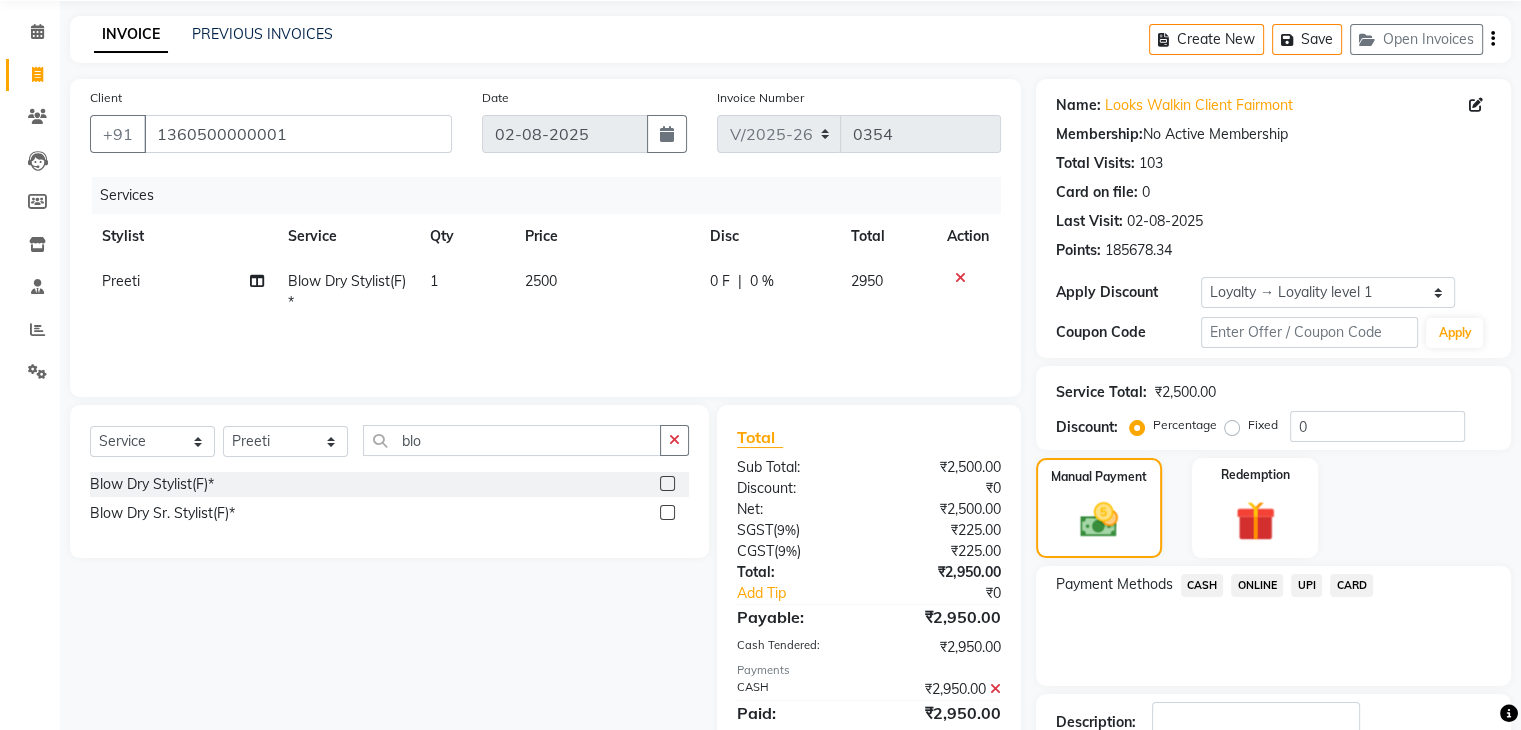 scroll, scrollTop: 242, scrollLeft: 0, axis: vertical 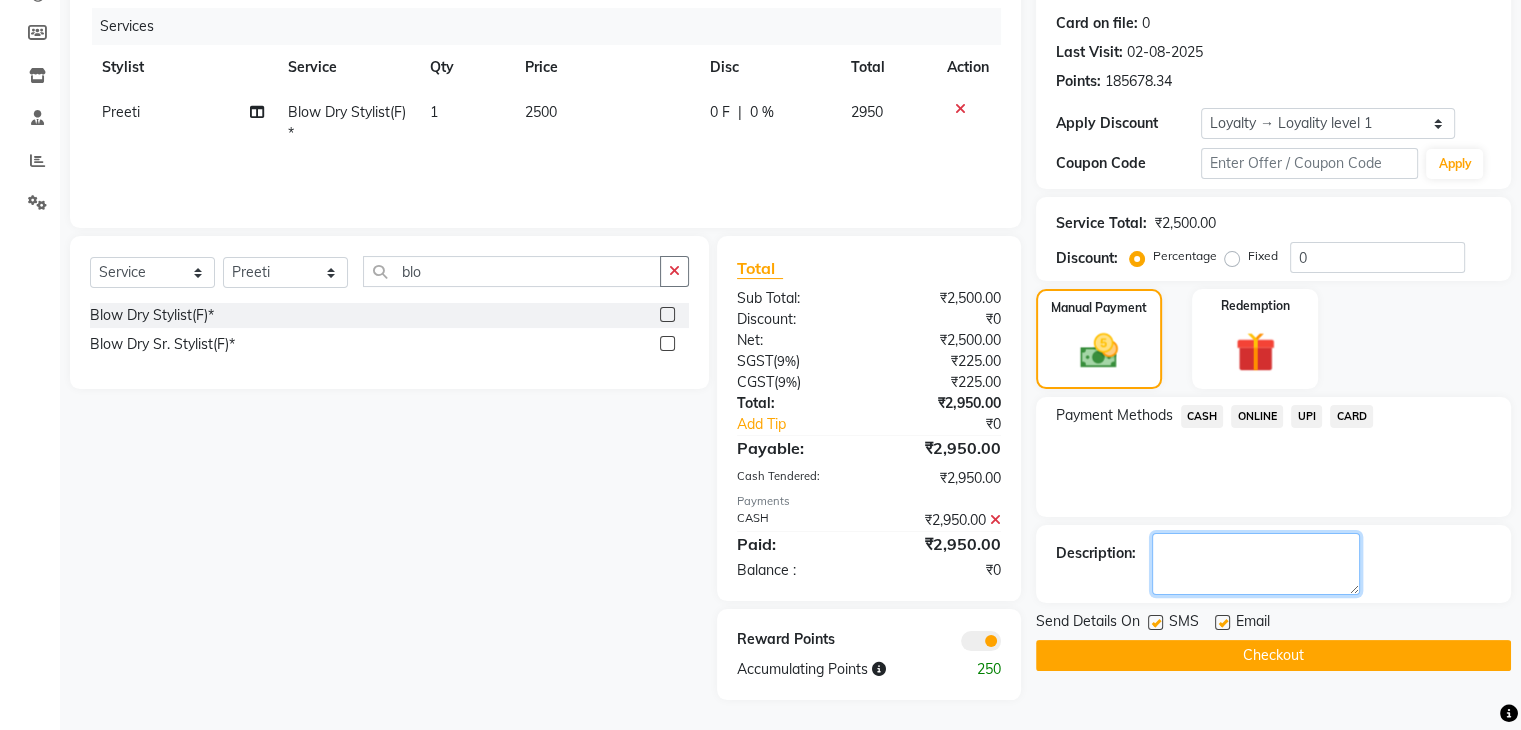 click 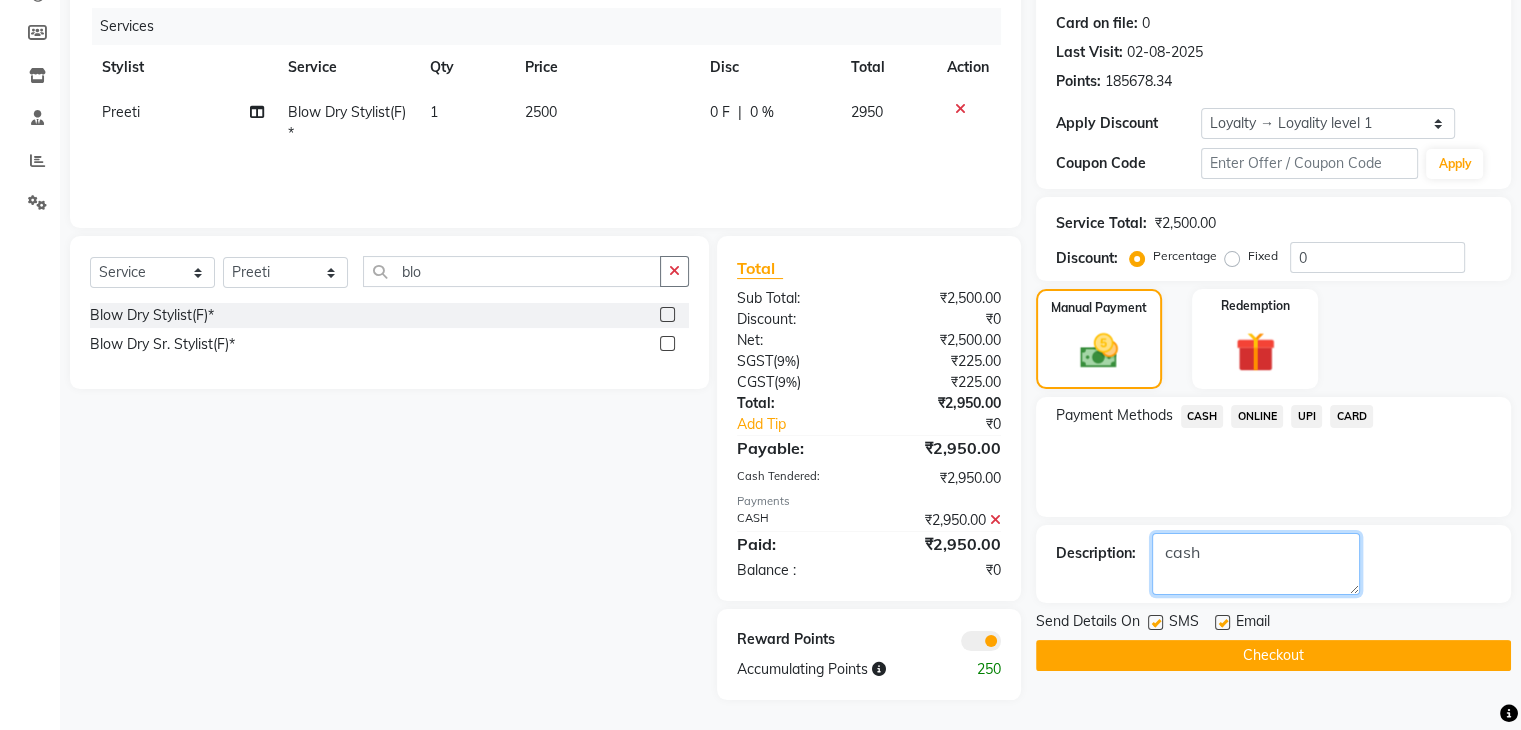 type on "cash" 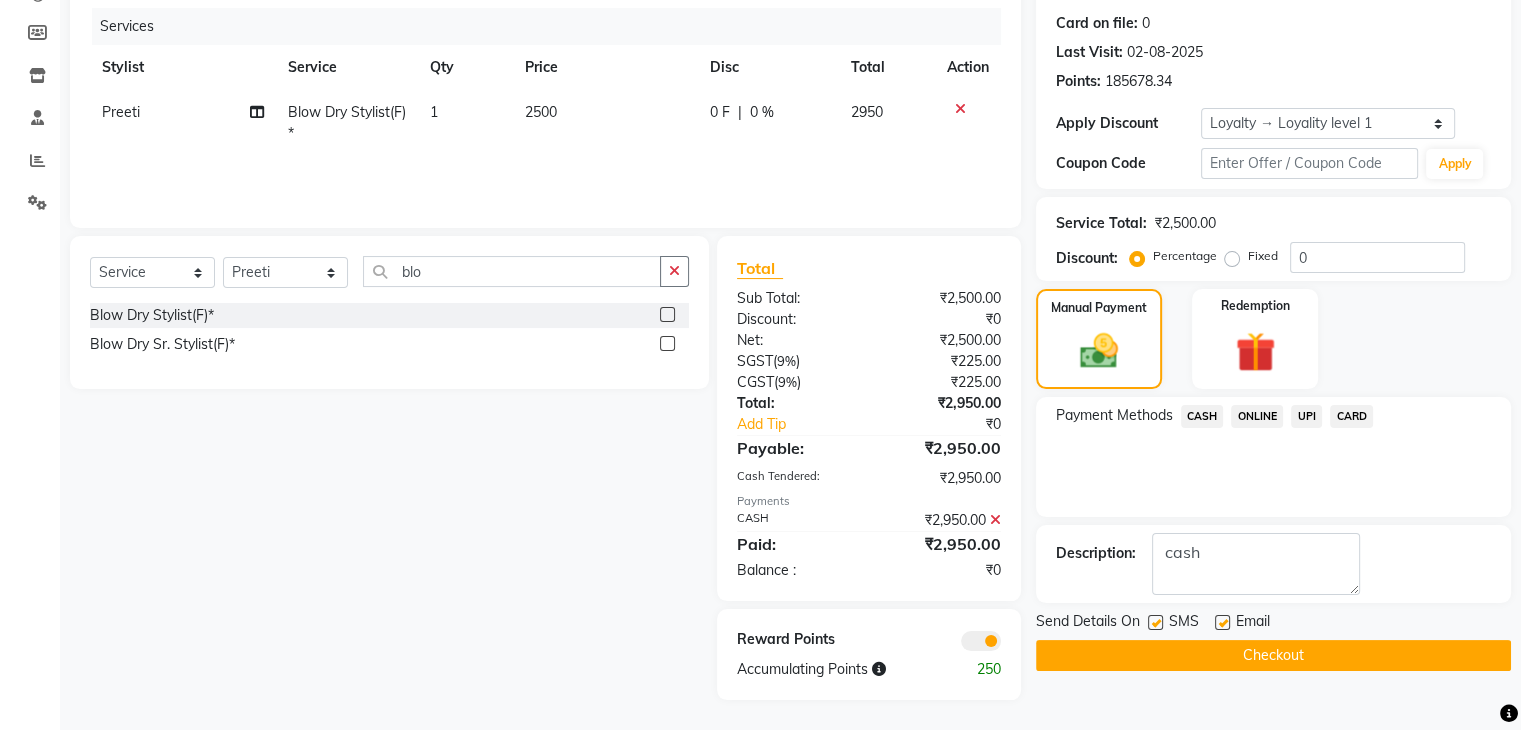 click on "Checkout" 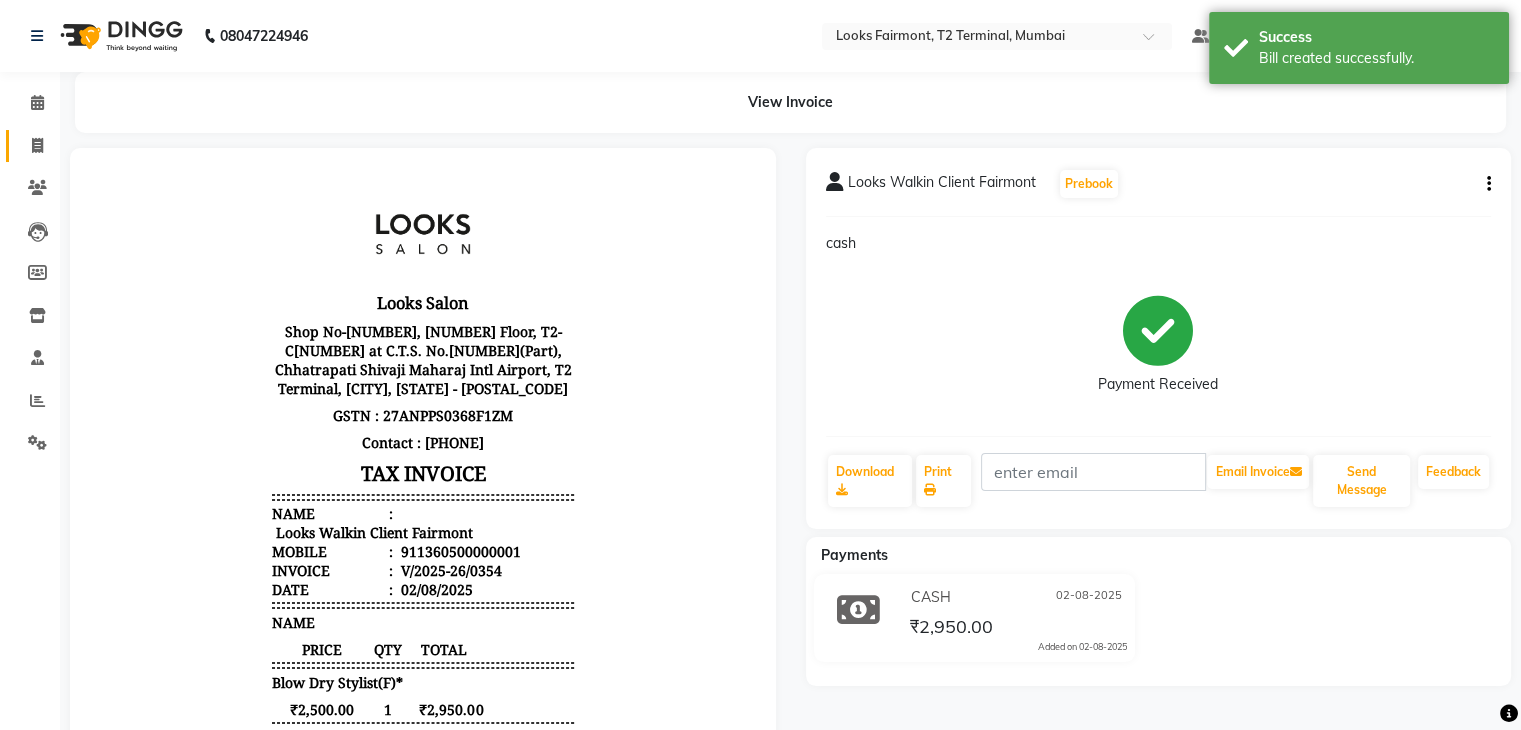 scroll, scrollTop: 0, scrollLeft: 0, axis: both 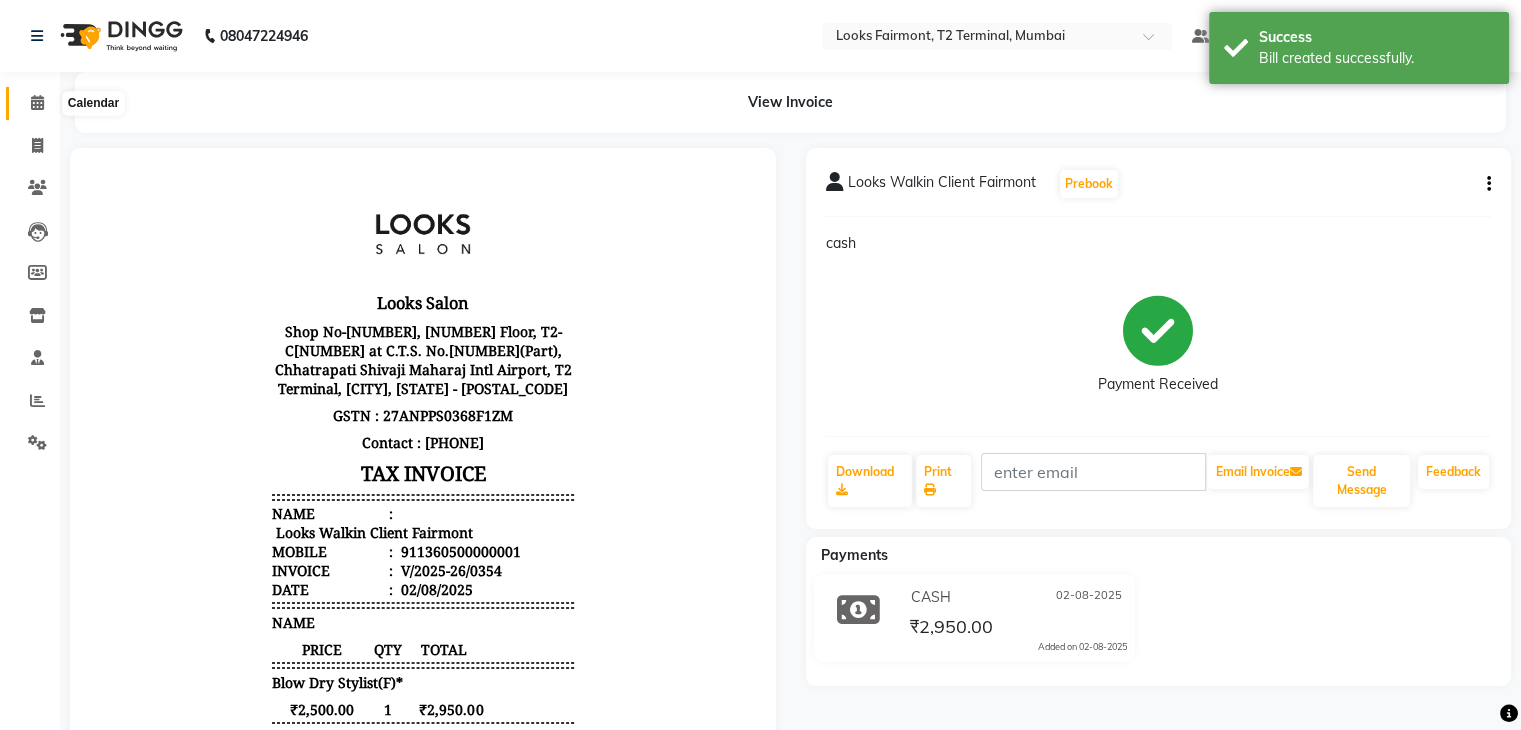 click 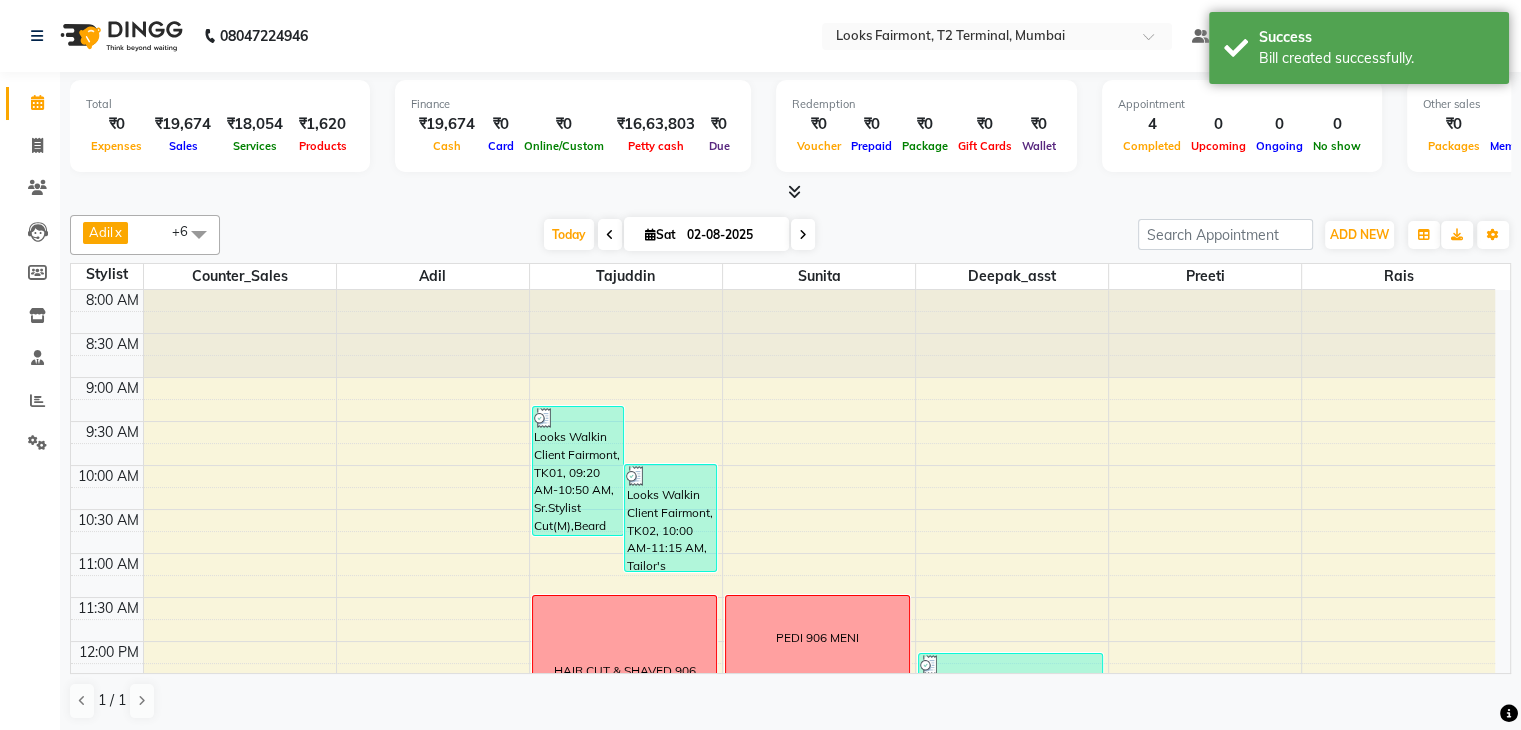 click at bounding box center (790, 192) 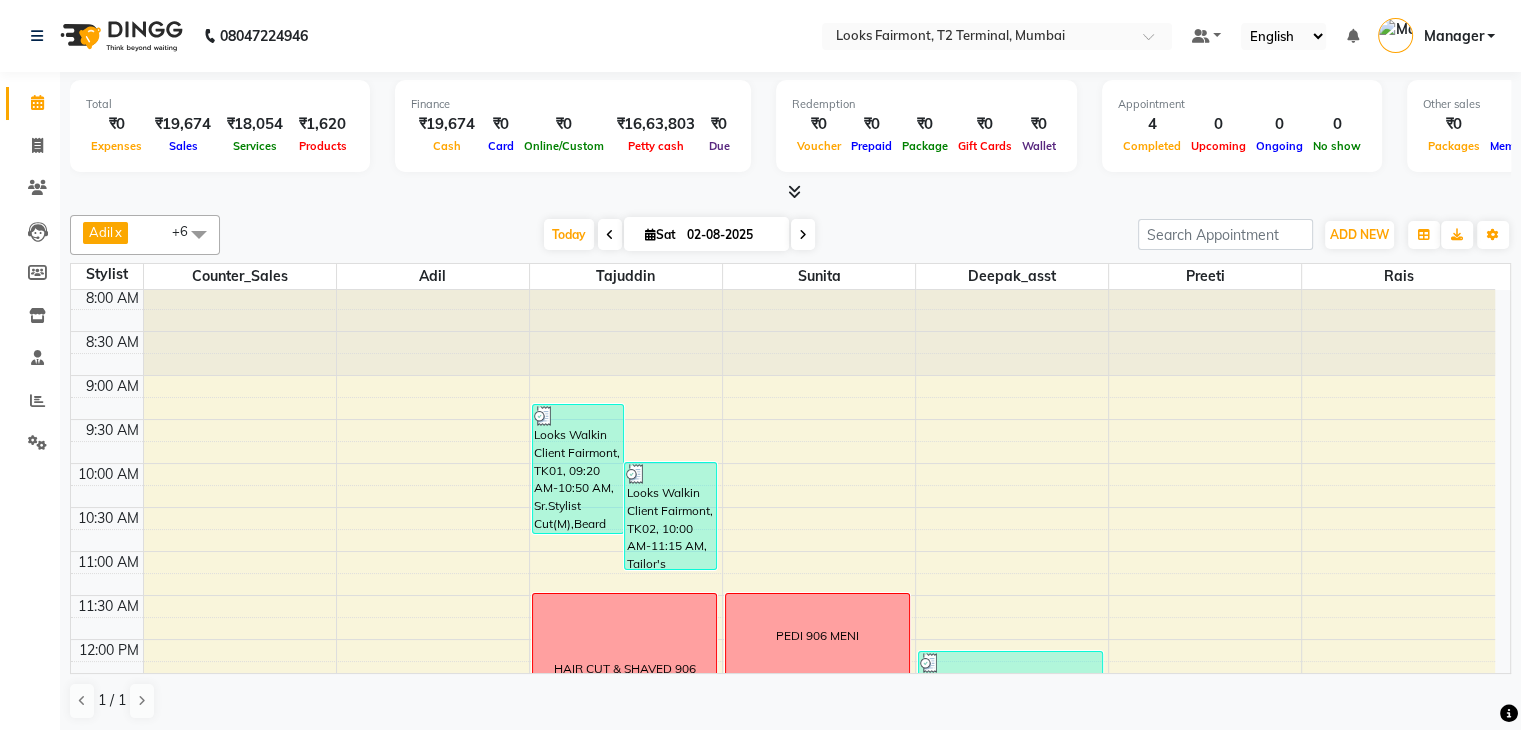 scroll, scrollTop: 0, scrollLeft: 0, axis: both 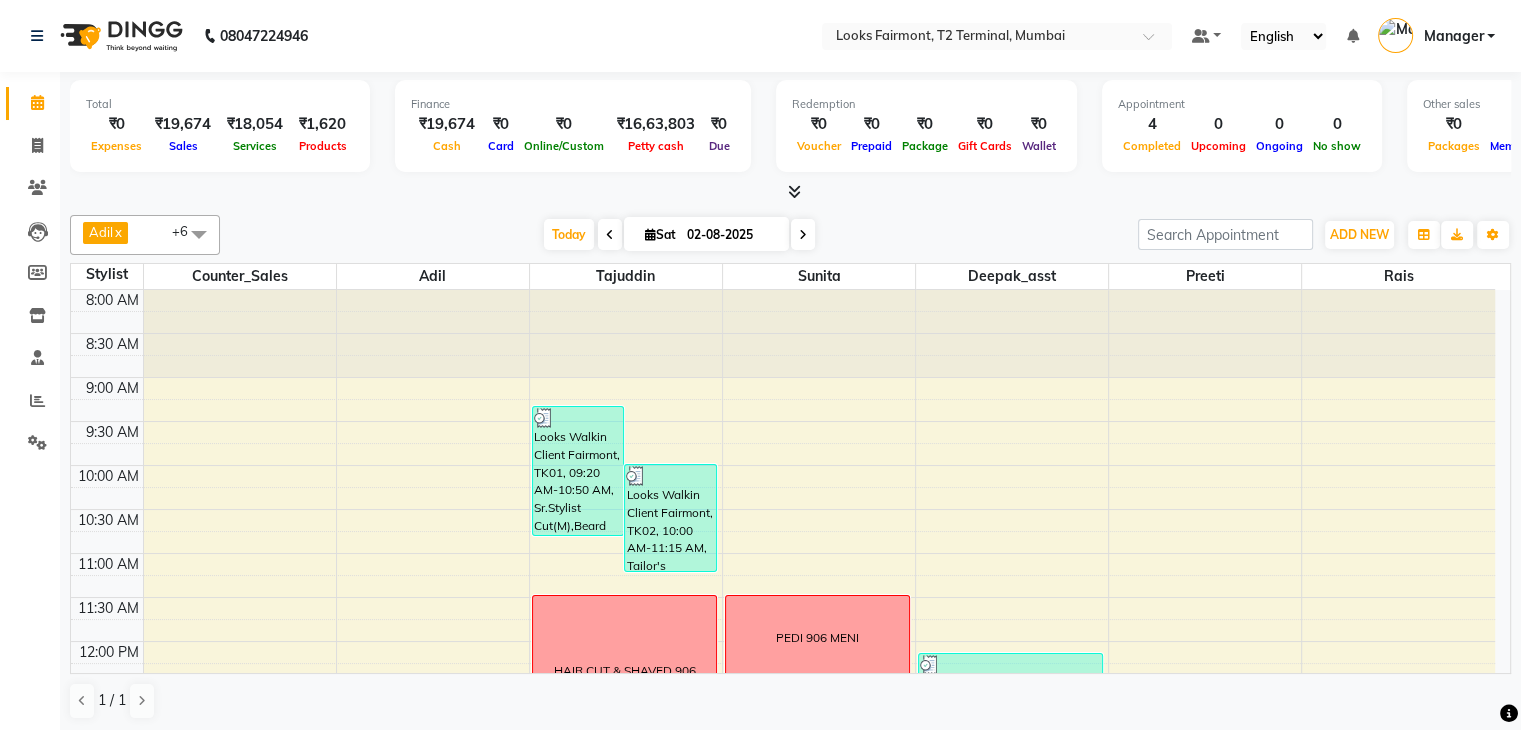 click at bounding box center (794, 191) 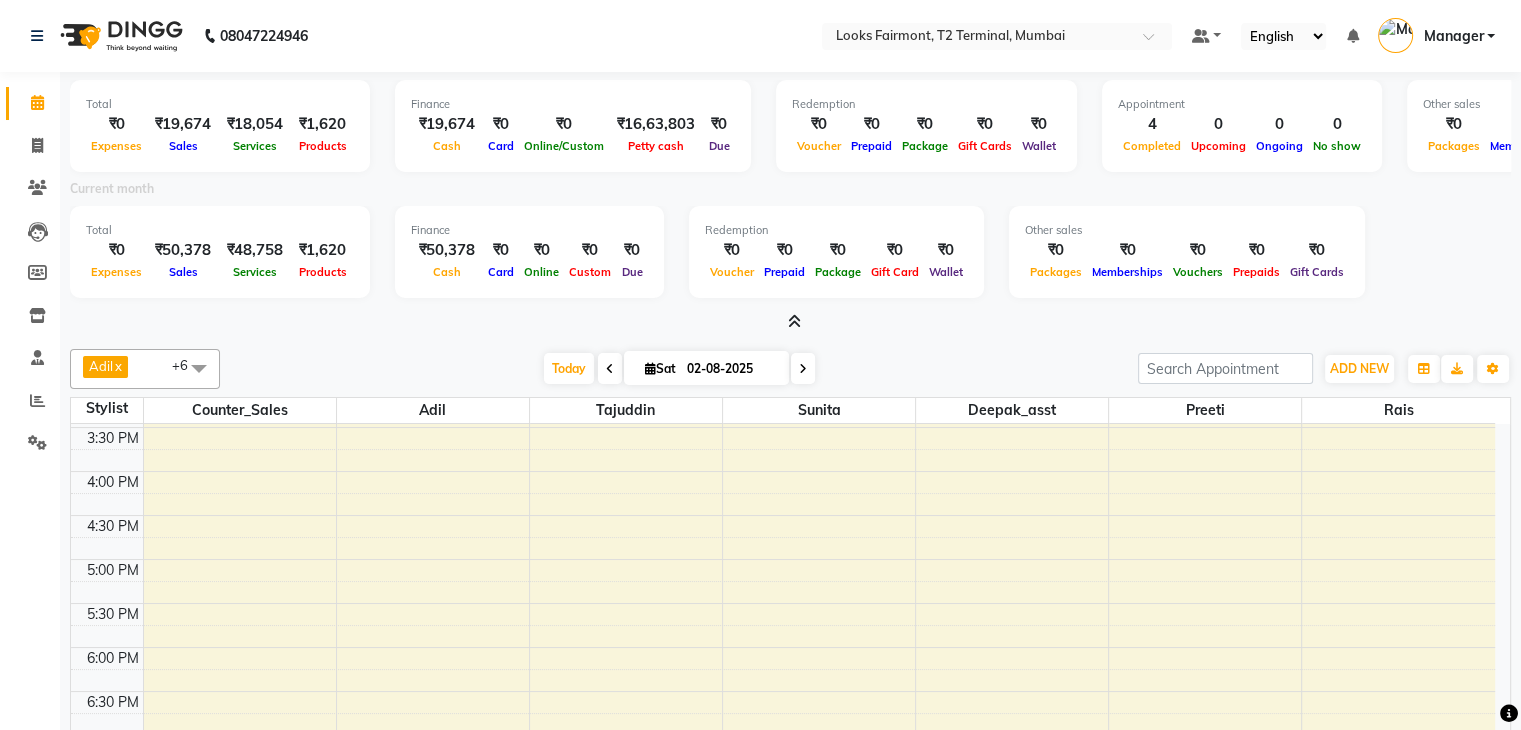 scroll, scrollTop: 749, scrollLeft: 0, axis: vertical 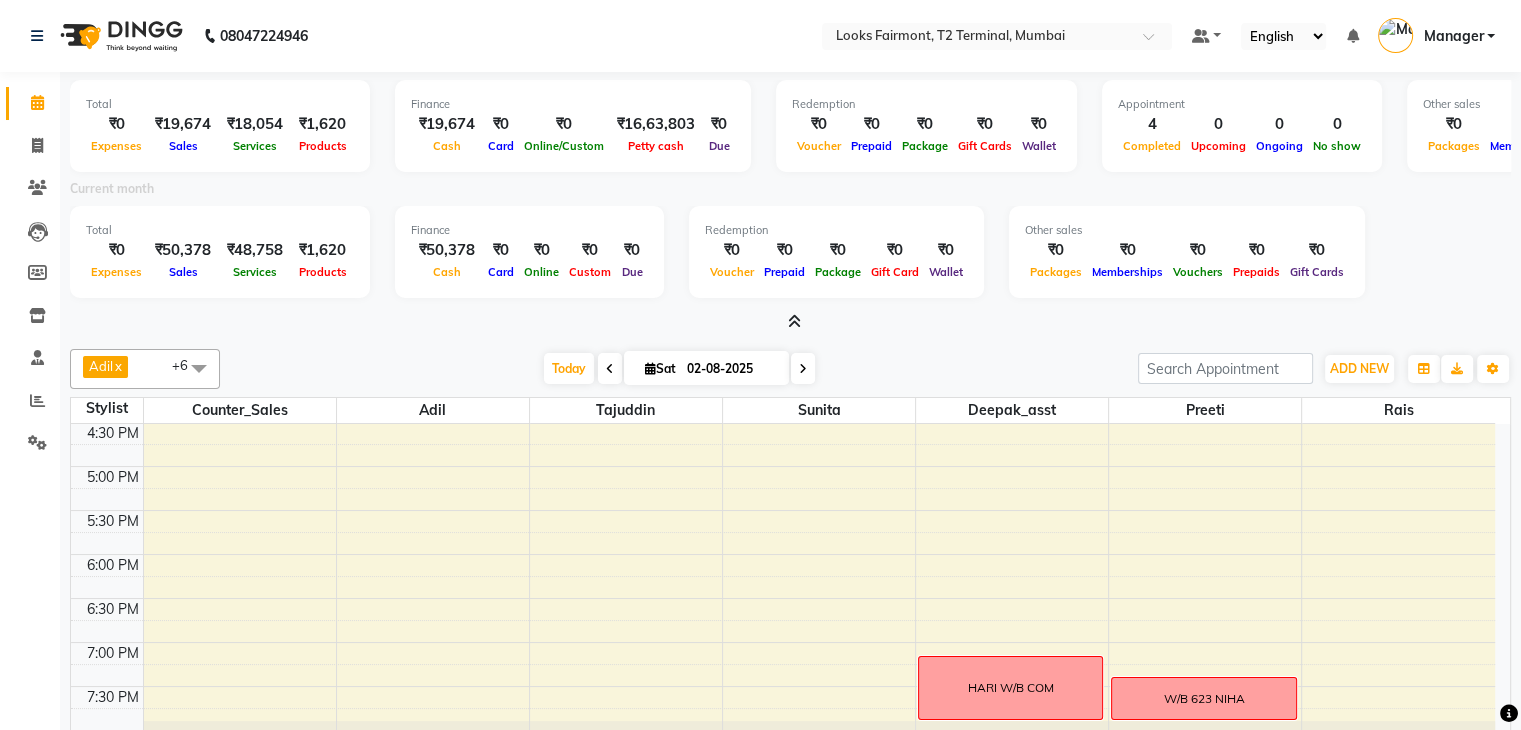 click at bounding box center (794, 321) 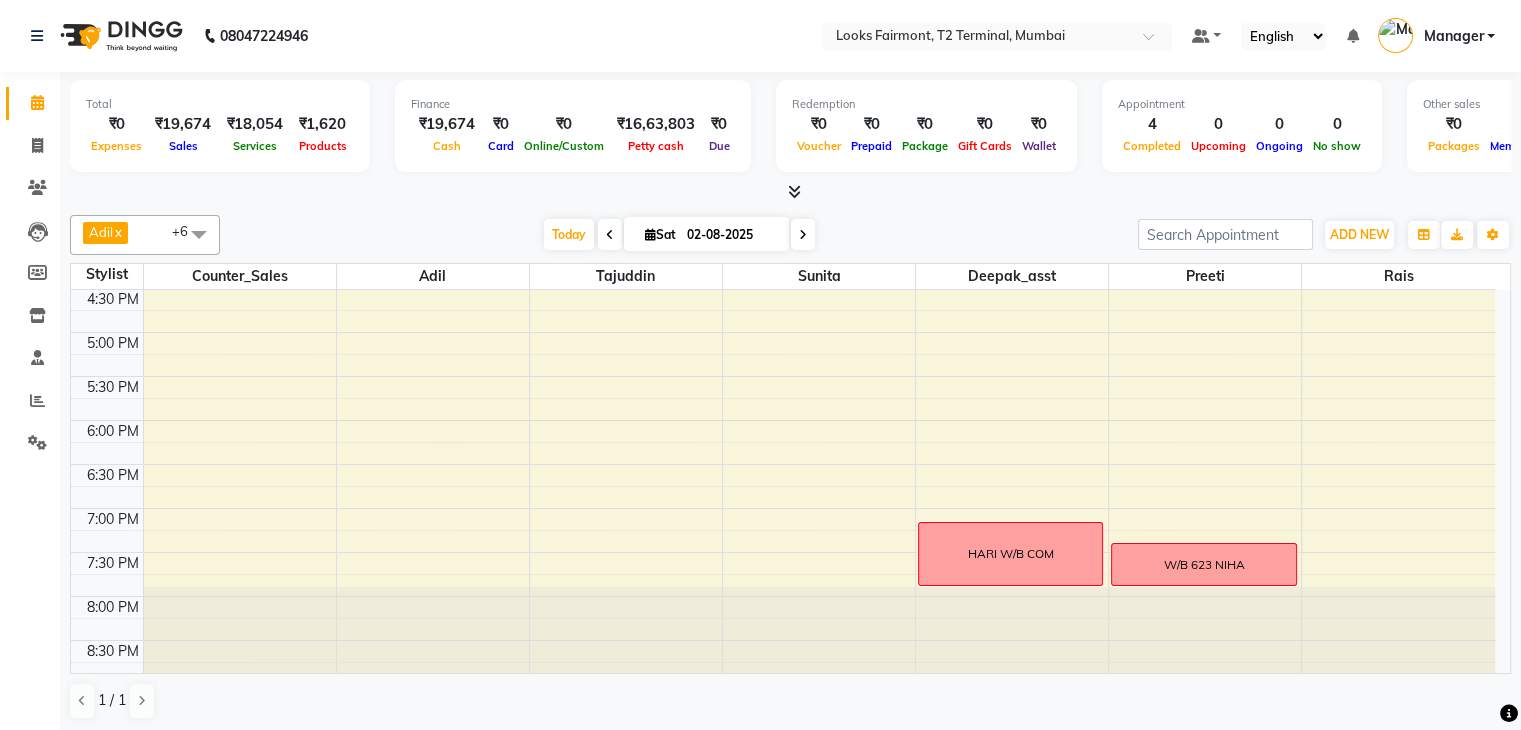click at bounding box center (794, 191) 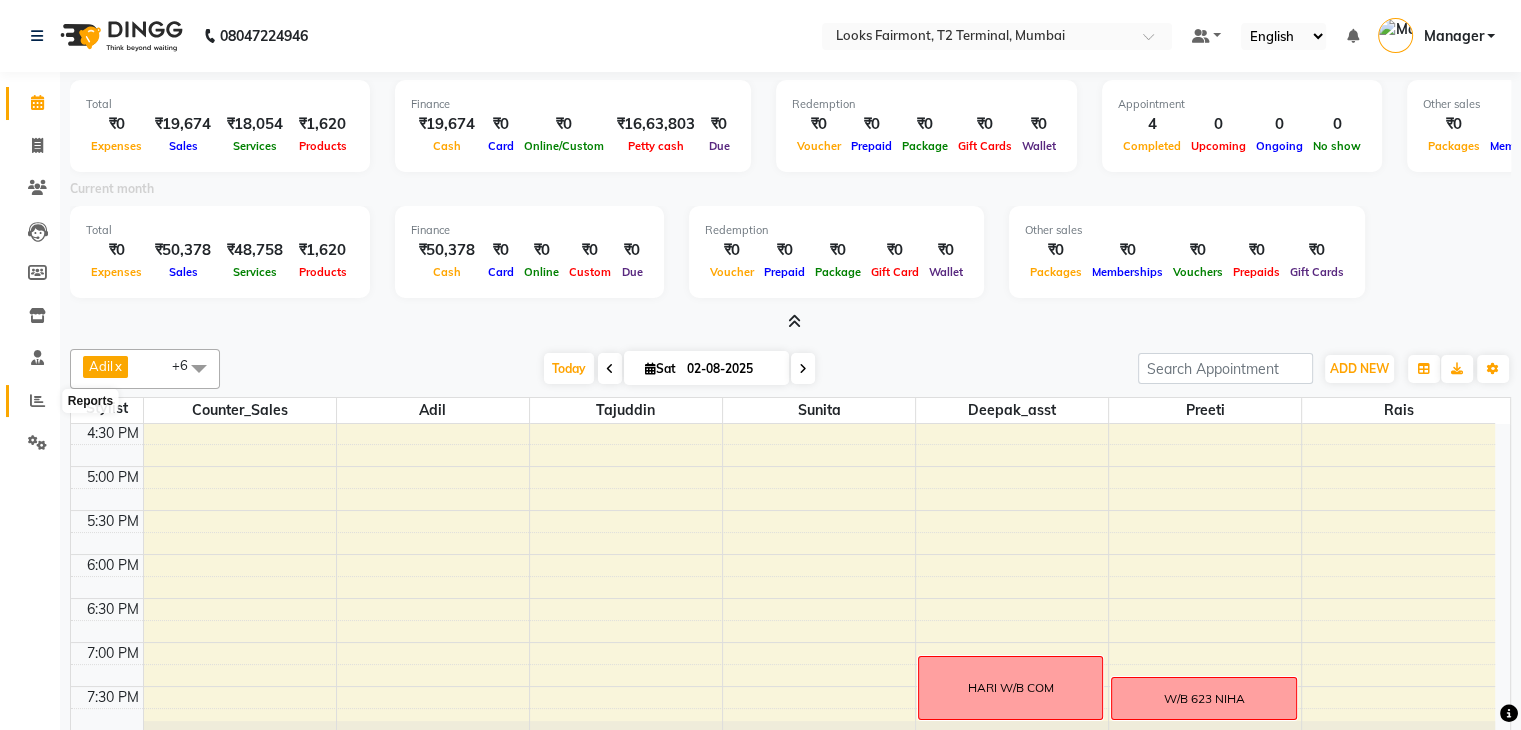 click 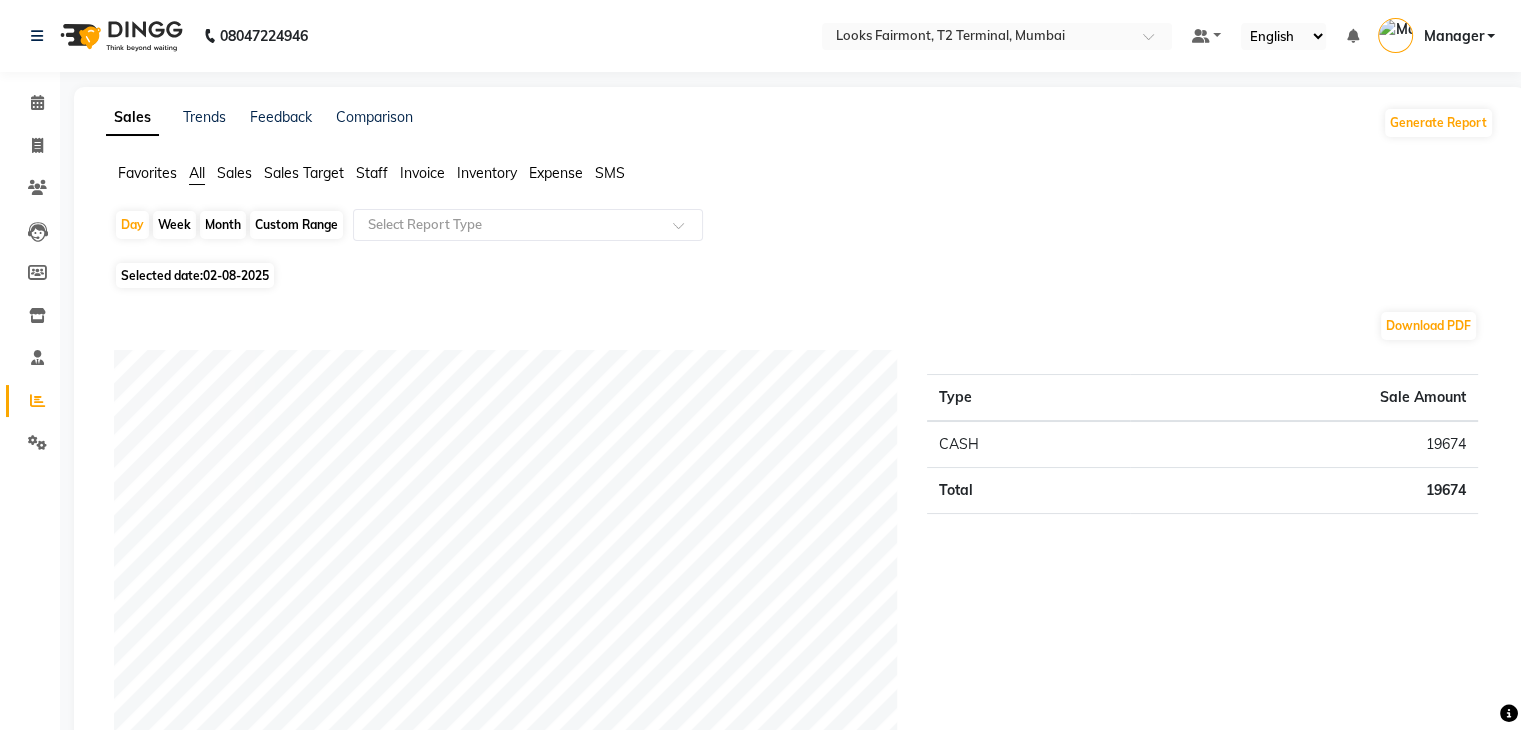 click on "Sales" 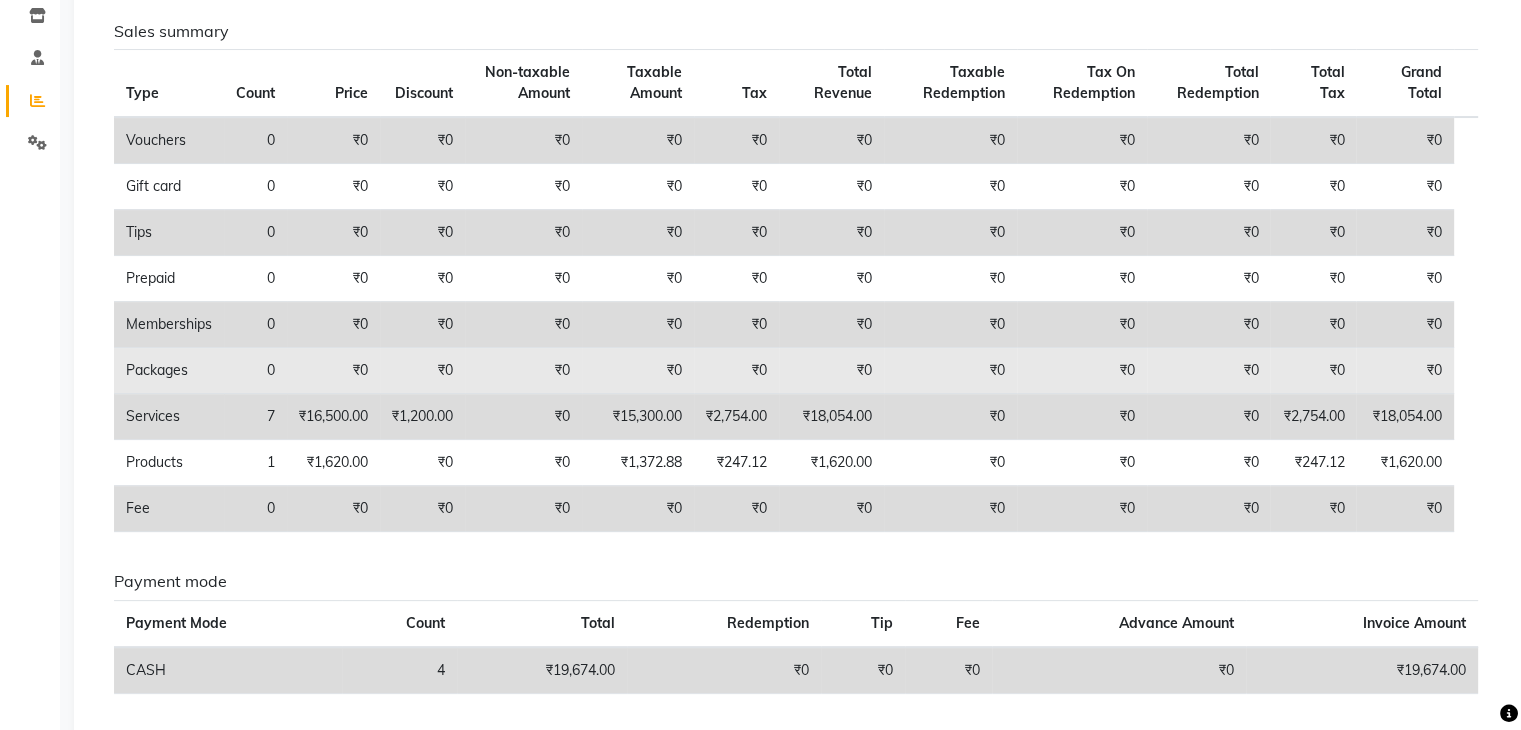 scroll, scrollTop: 200, scrollLeft: 0, axis: vertical 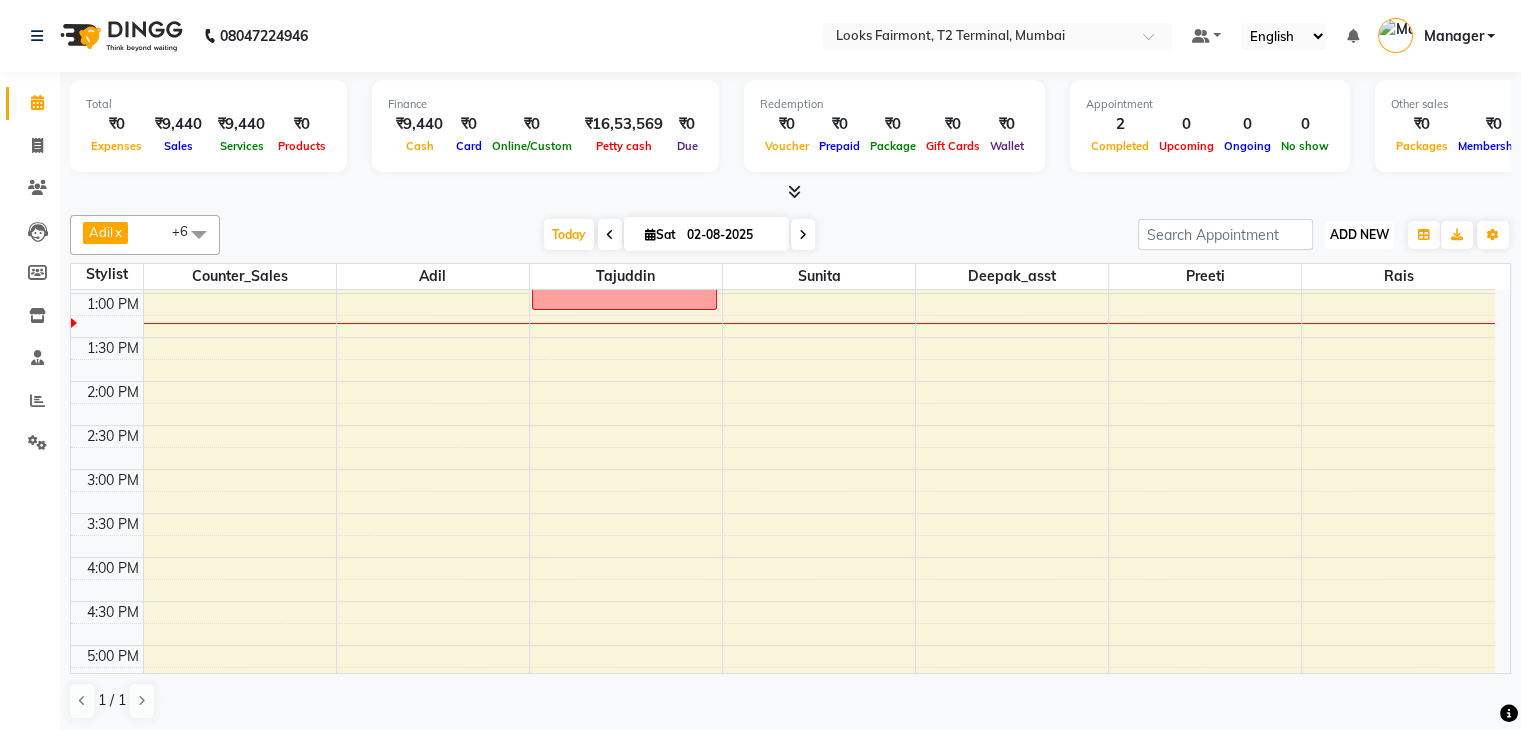 click on "ADD NEW" at bounding box center [1359, 234] 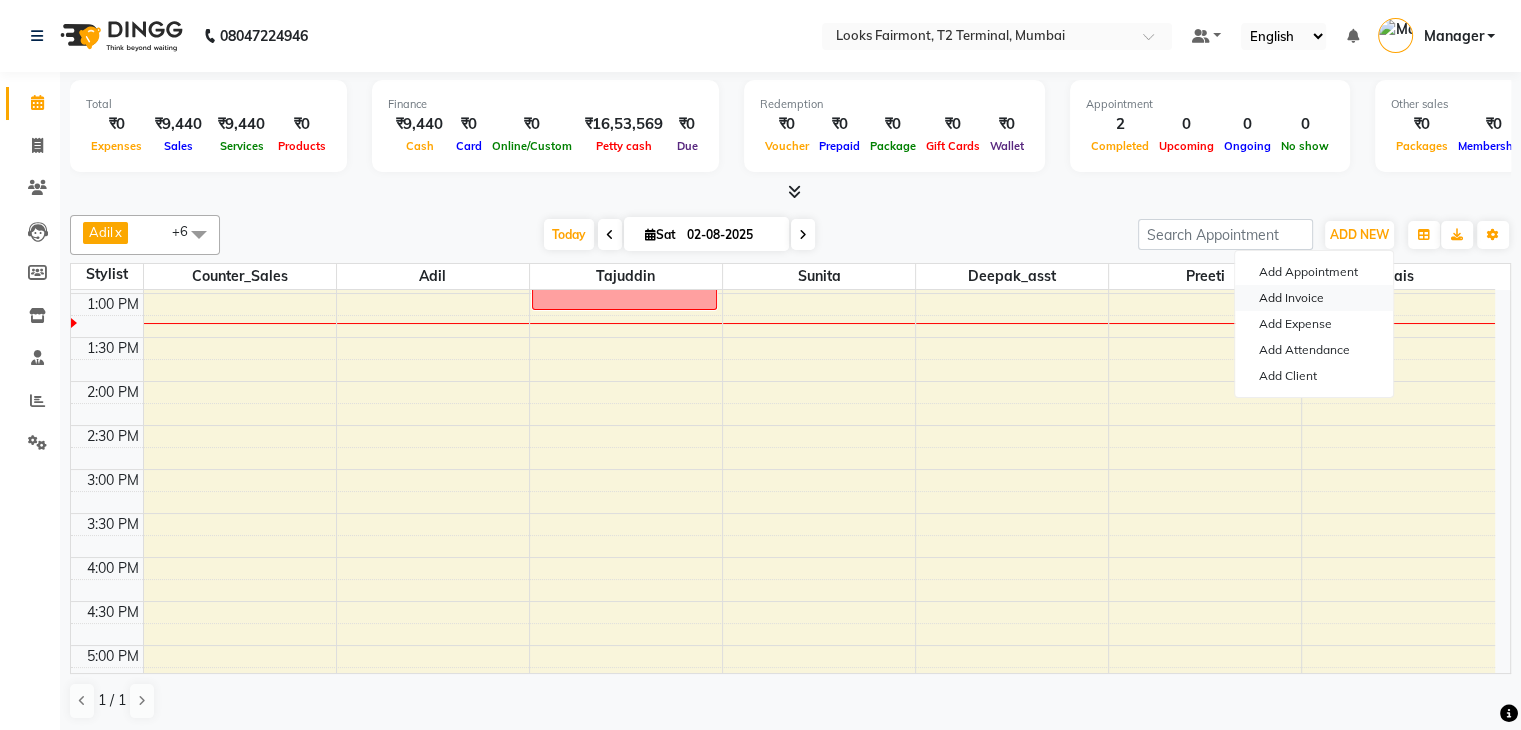 click on "Add Invoice" at bounding box center [1314, 298] 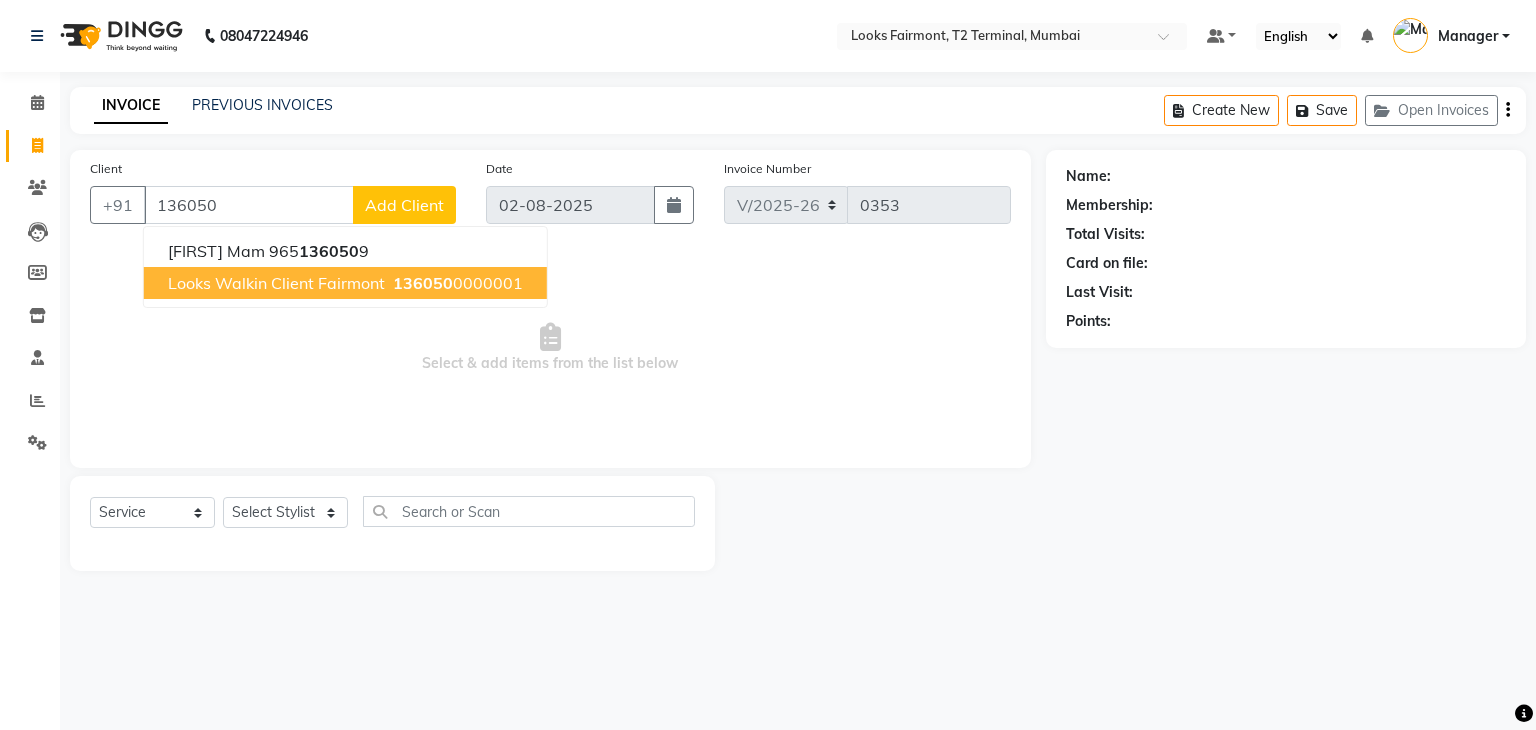 click on "Looks Walkin Client Fairmont" at bounding box center [276, 283] 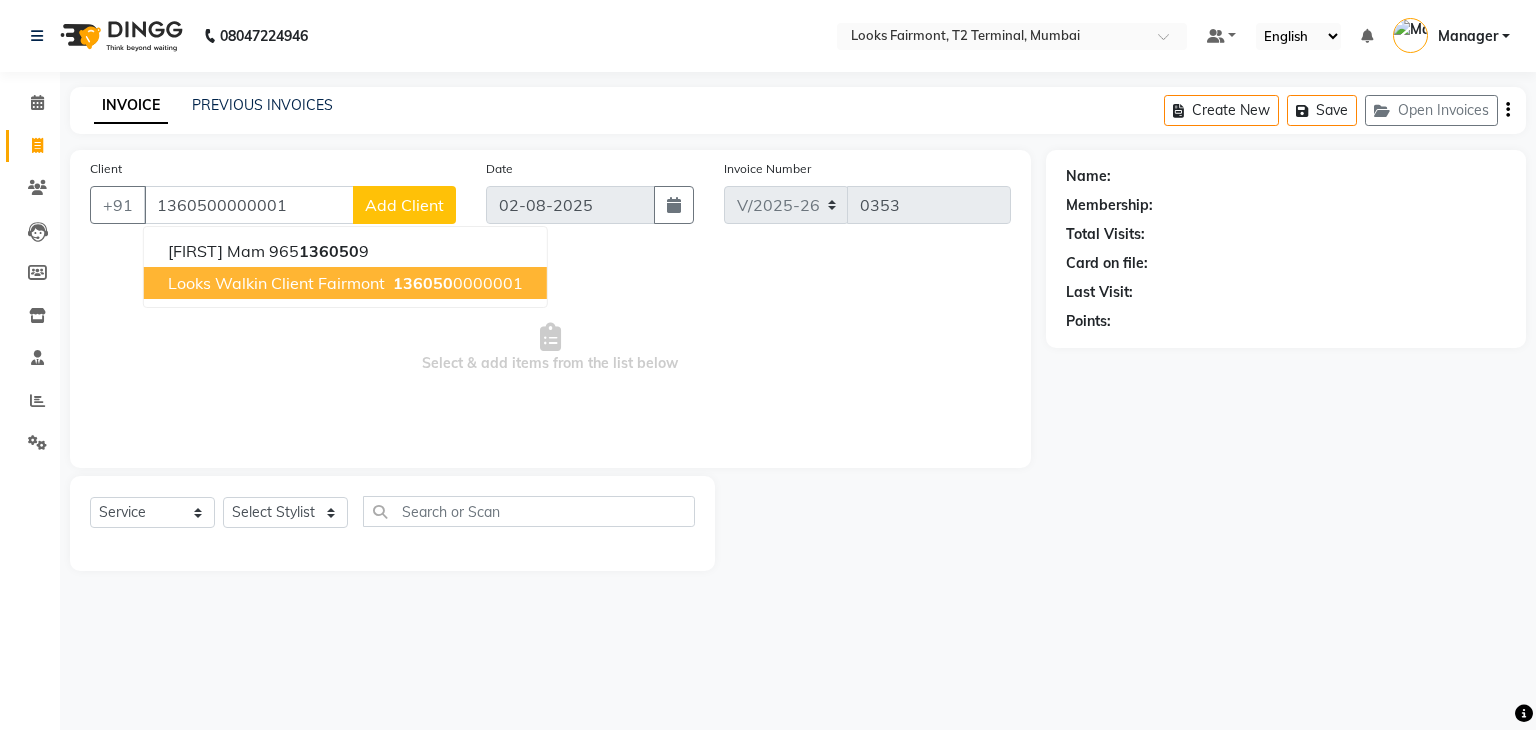 type on "1360500000001" 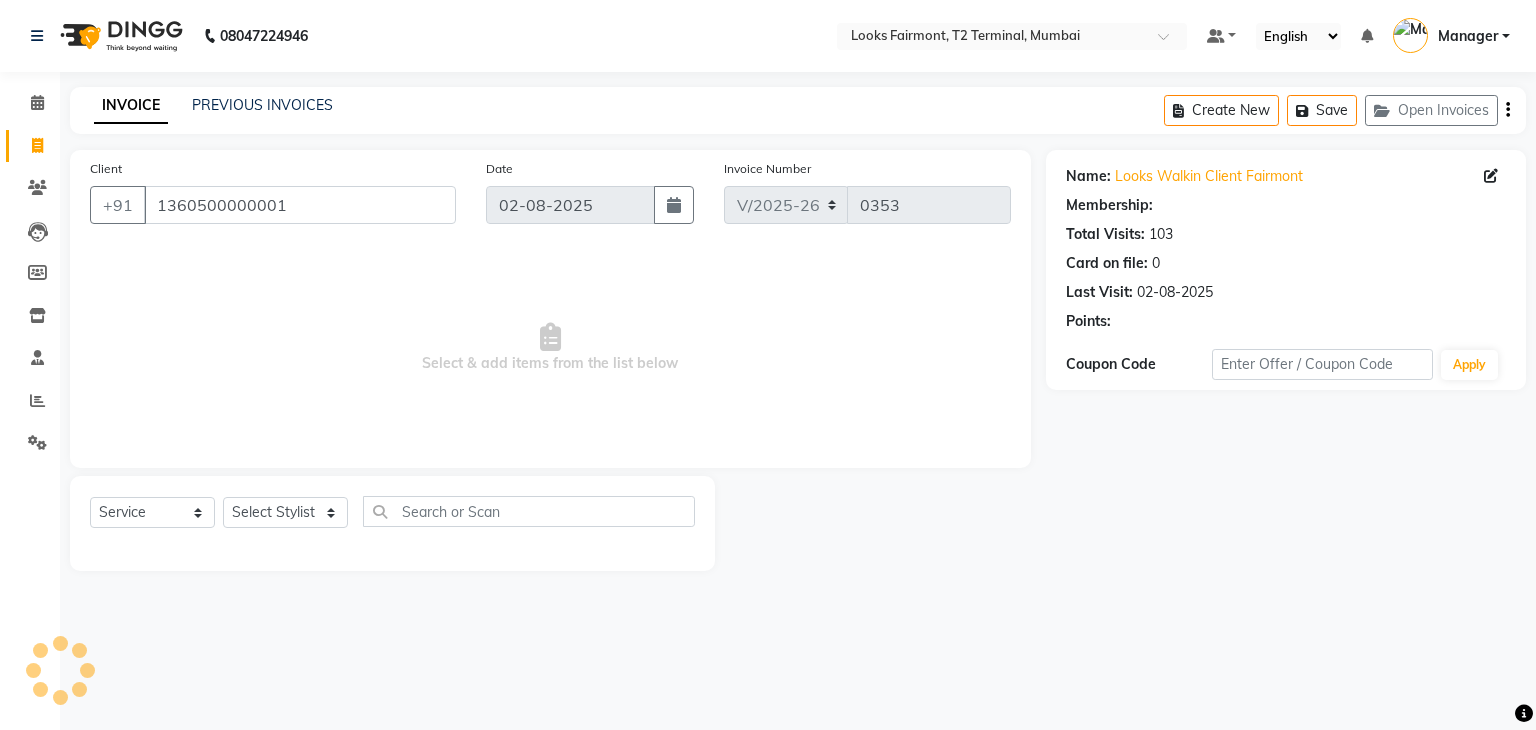 select on "1: Object" 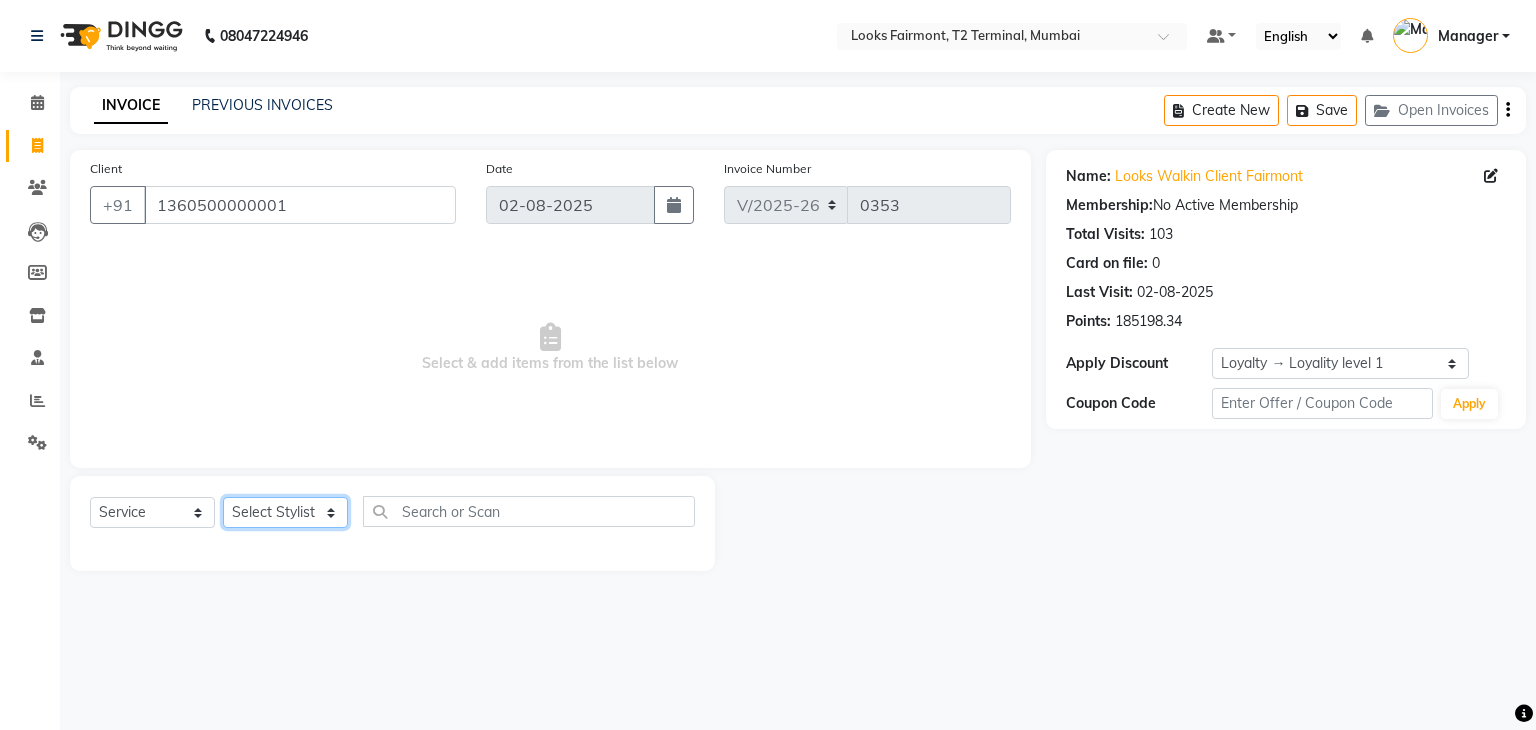 click on "Select Stylist Adil Anisa Counter_Sales Deepak_asst Manager Nisha Preeti Rais Soring_mgr Sunita Tajuddin" 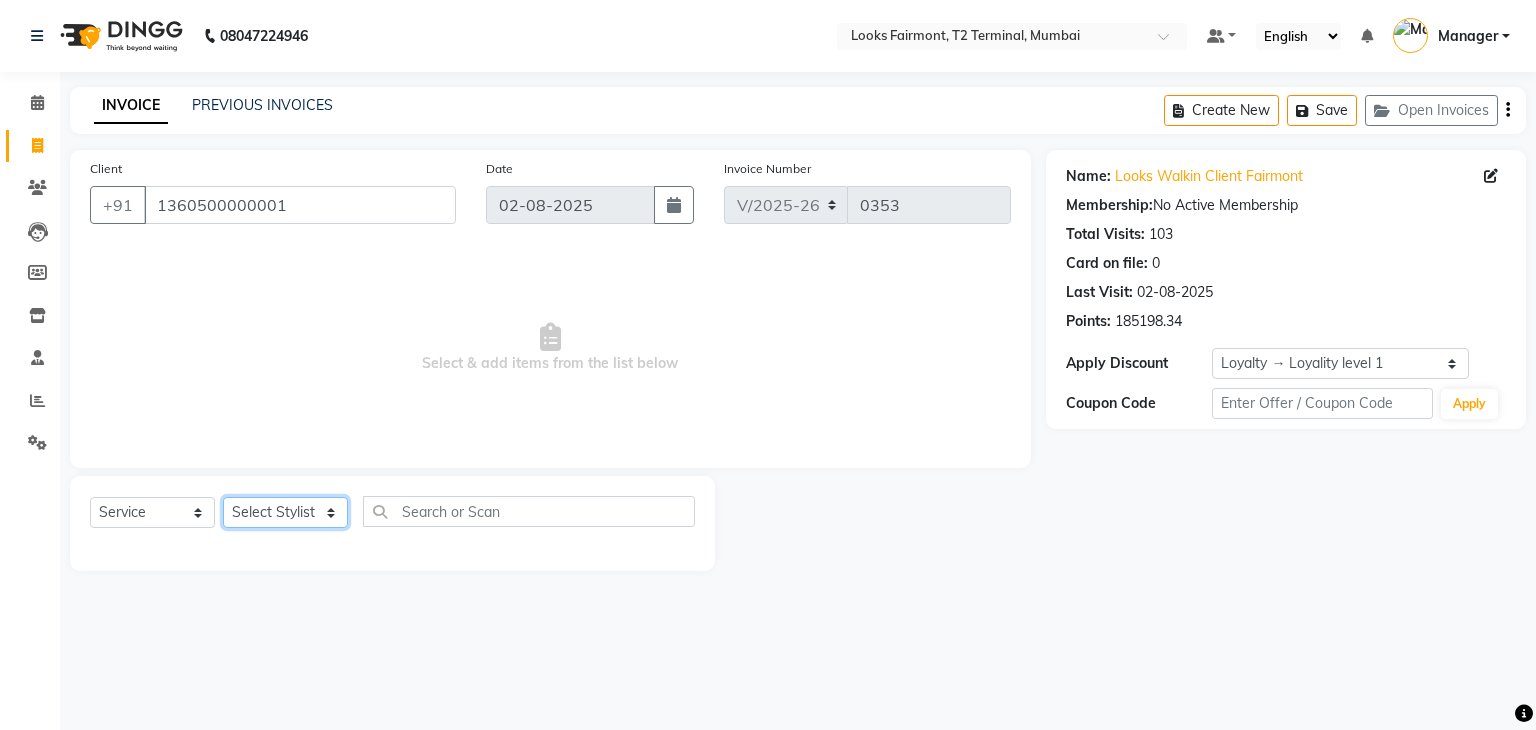 select on "76349" 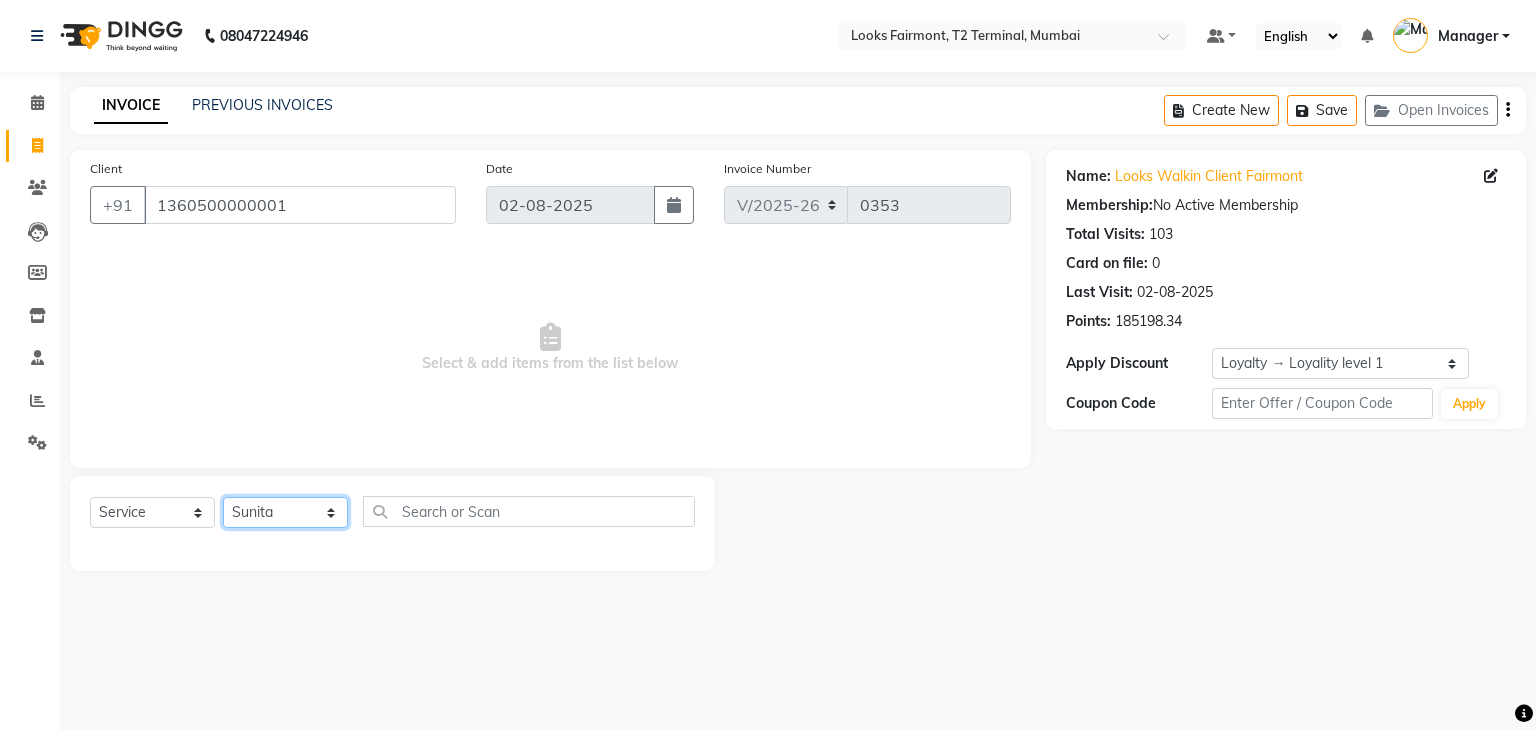 click on "Select Stylist Adil Anisa Counter_Sales Deepak_asst Manager Nisha Preeti Rais Soring_mgr Sunita Tajuddin" 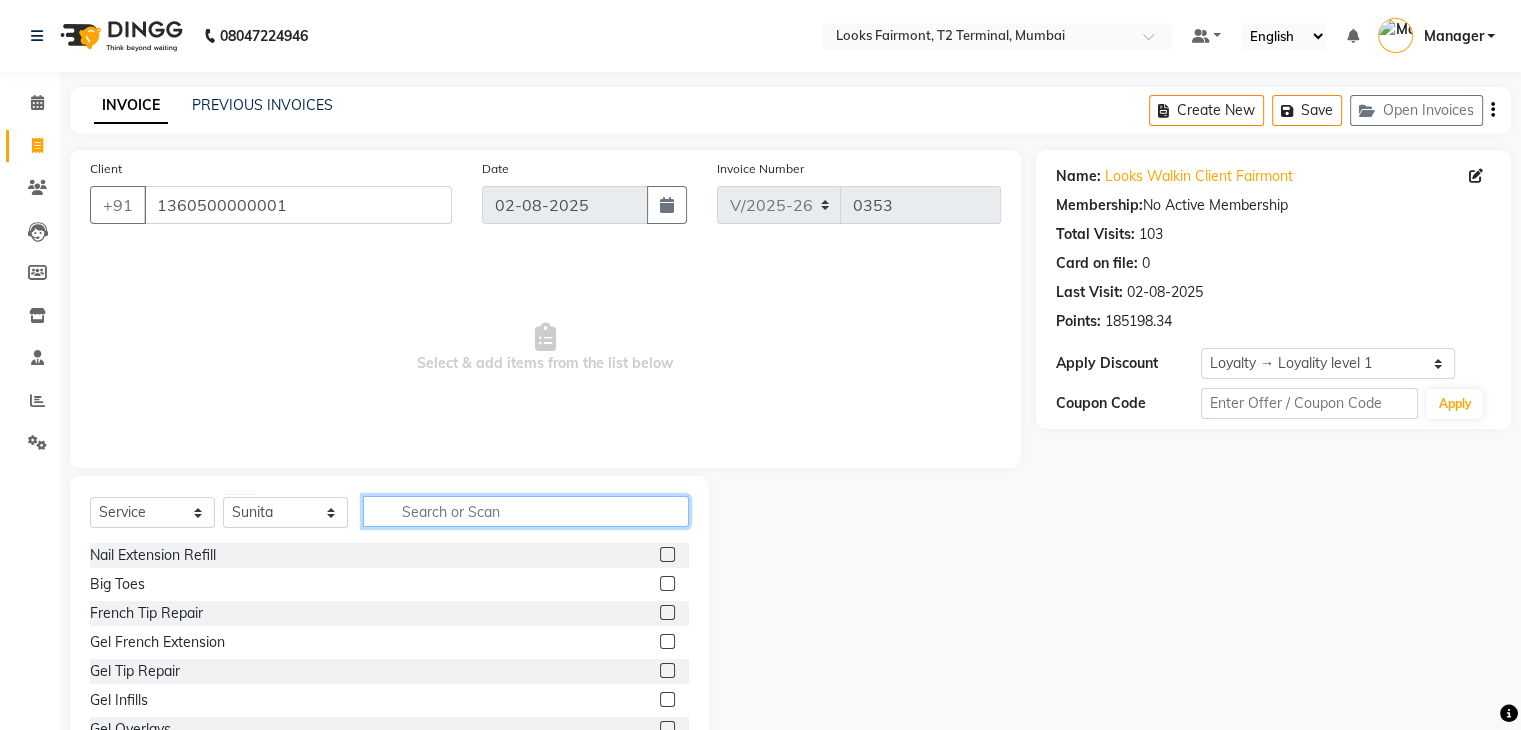 click 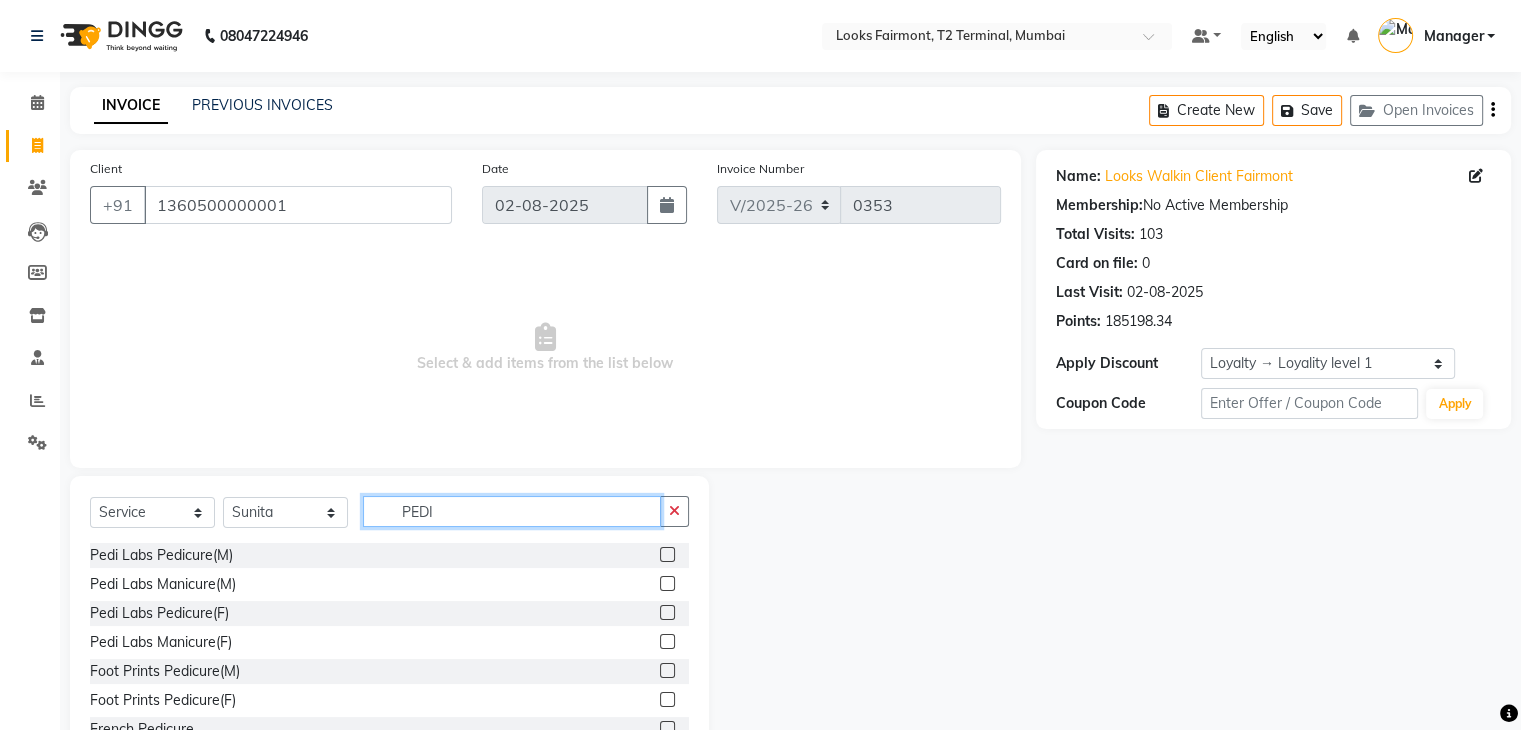 type on "PEDI" 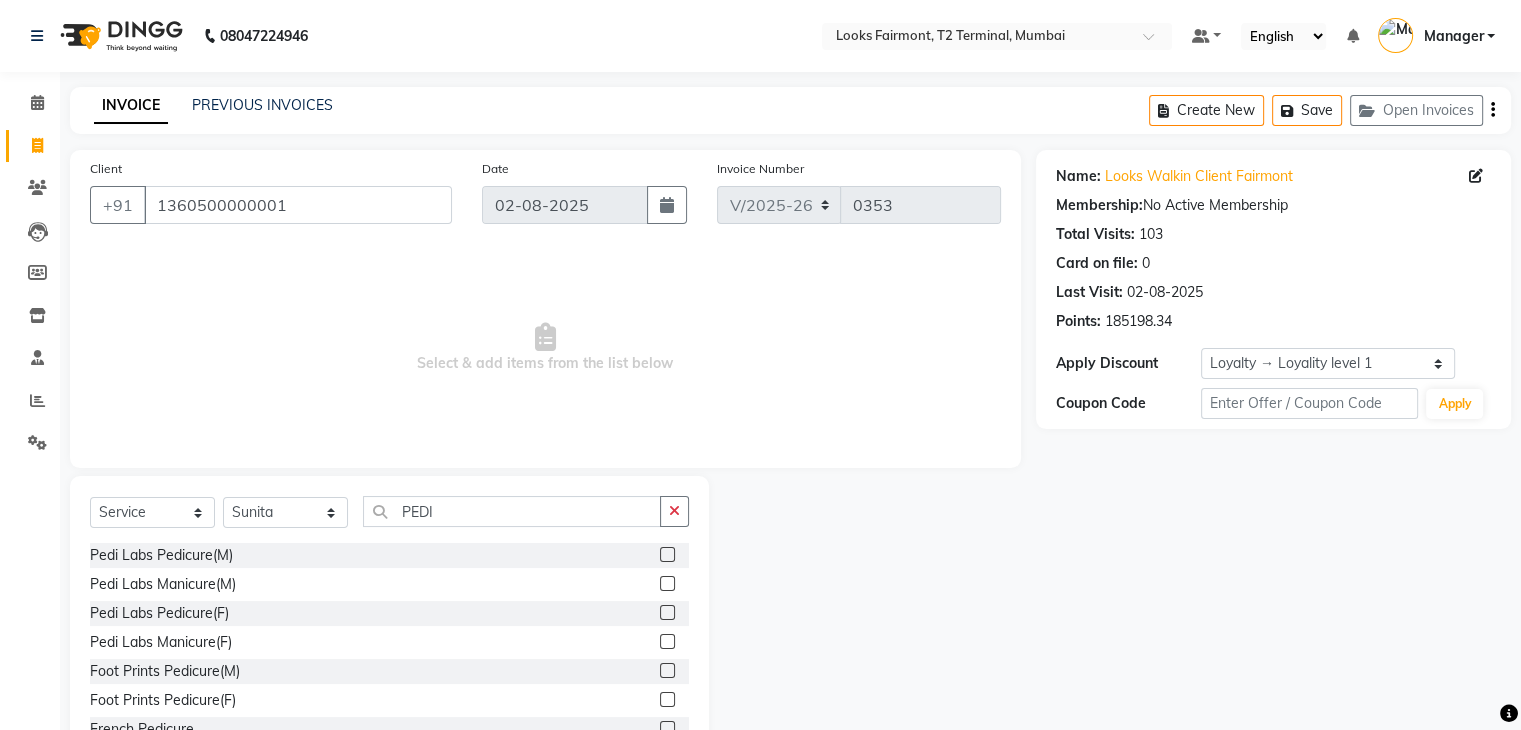click 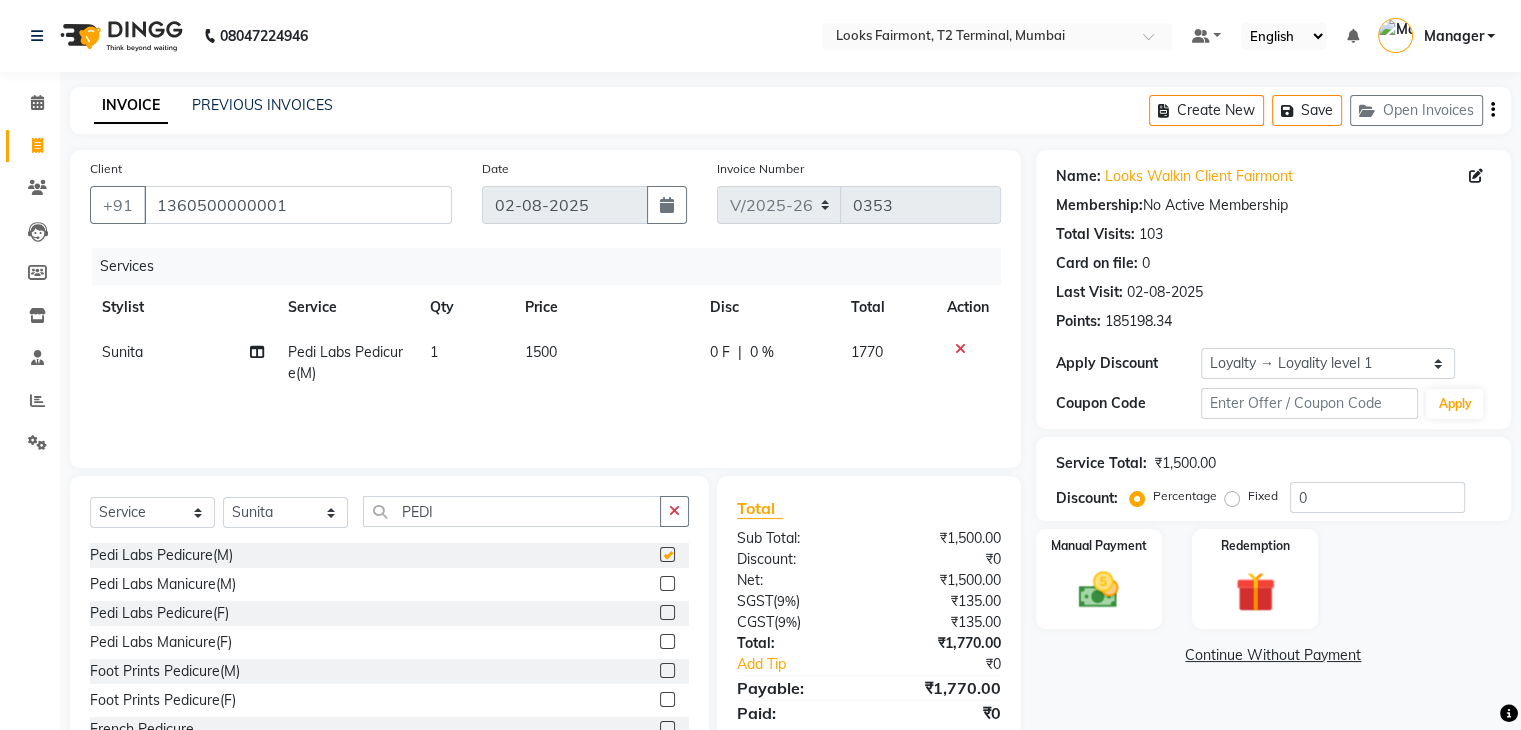 checkbox on "false" 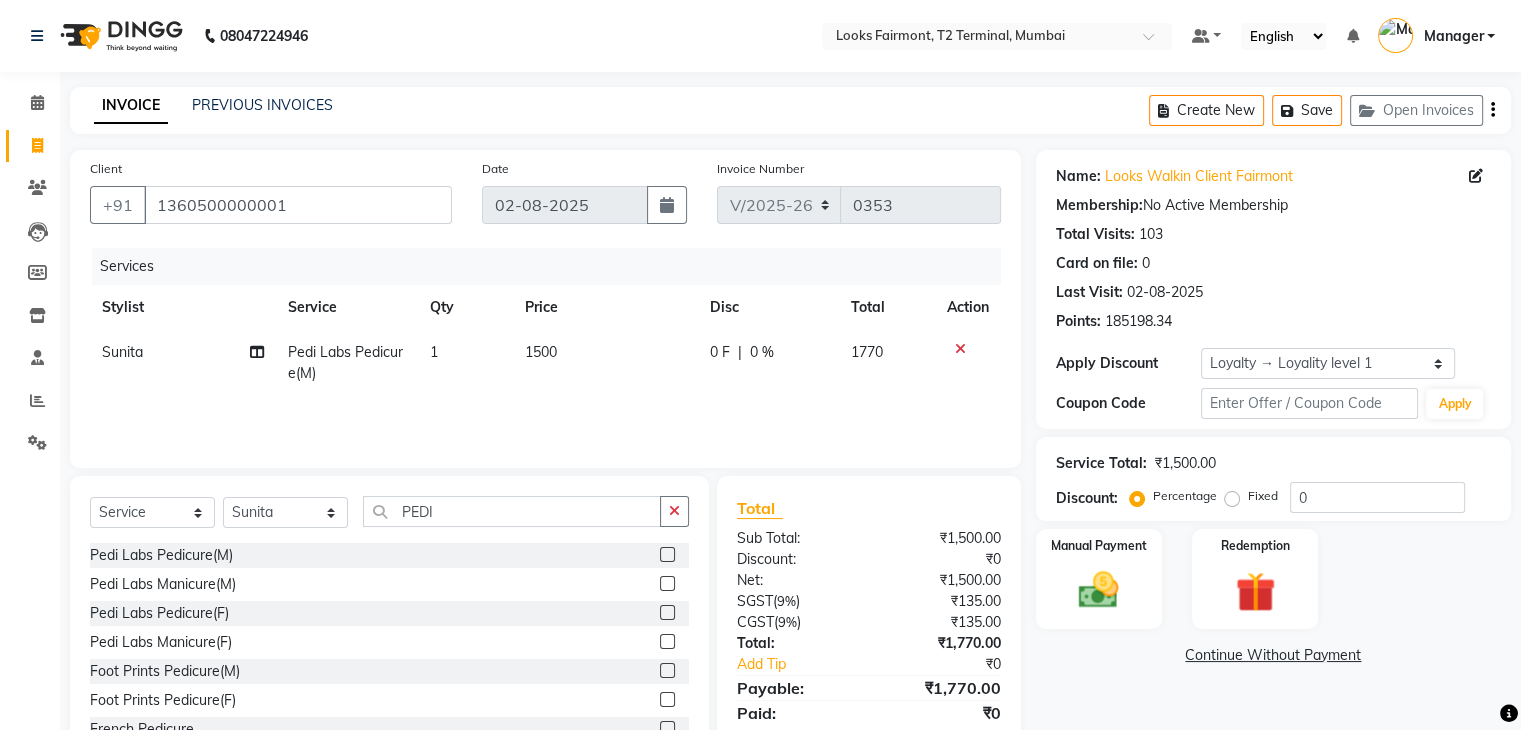 click on "1500" 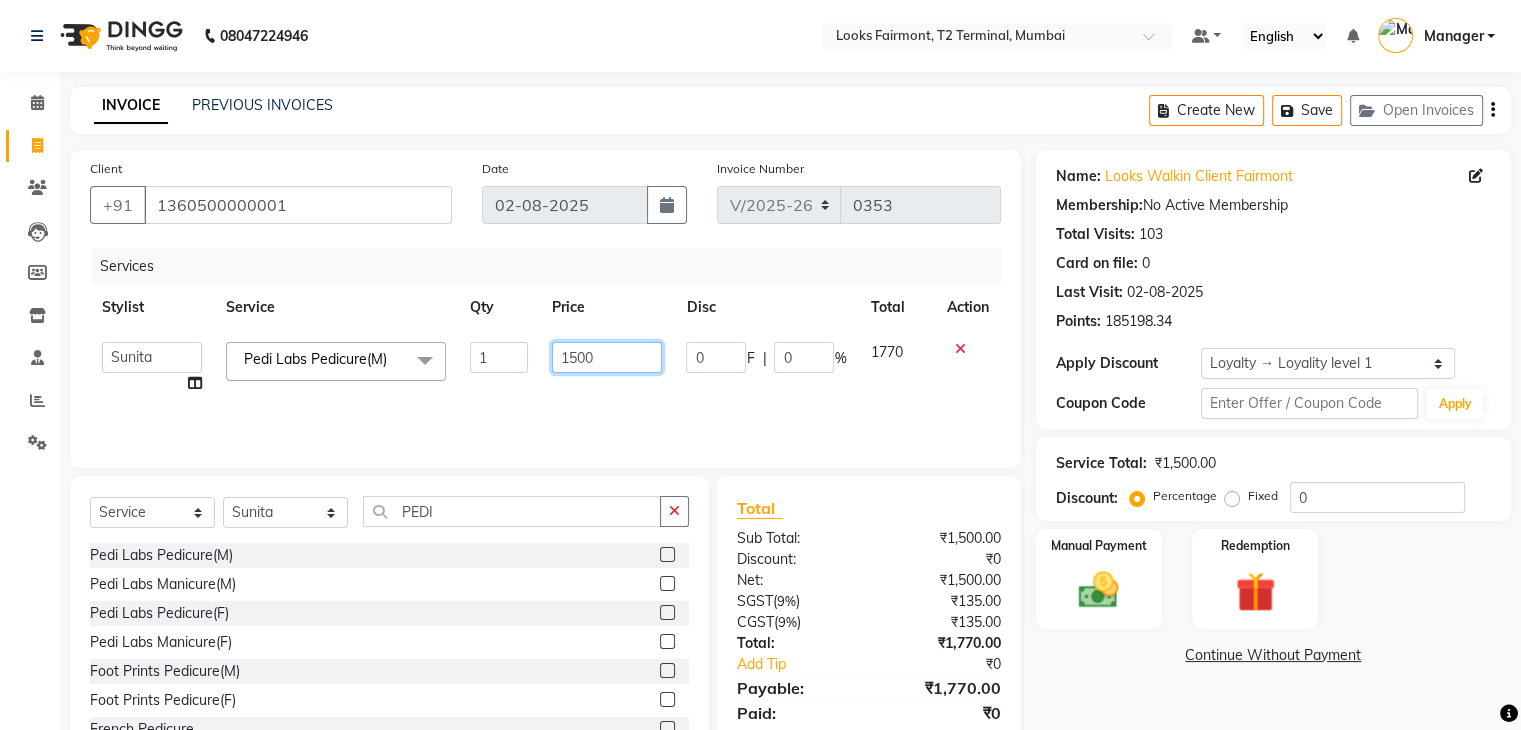 click on "1500" 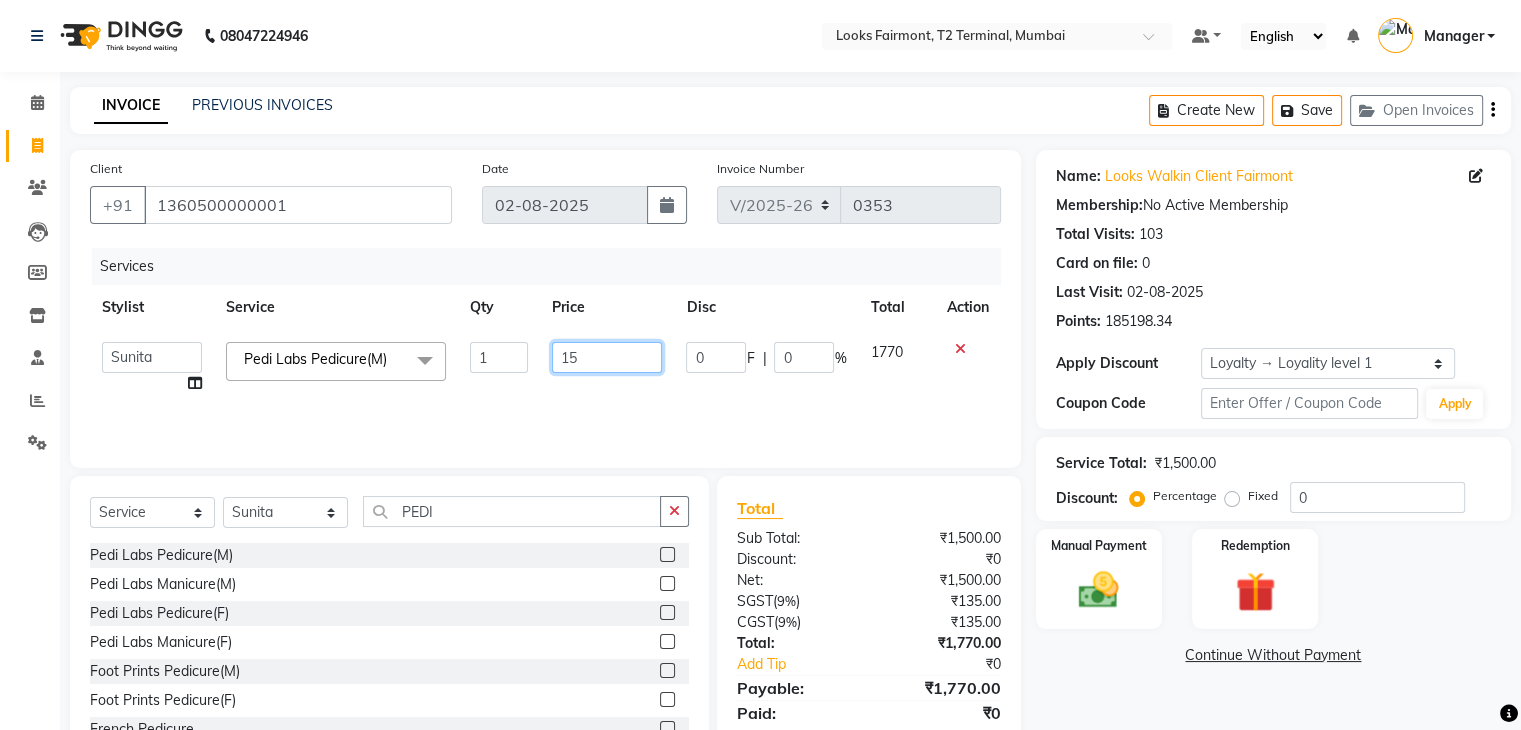 type on "1" 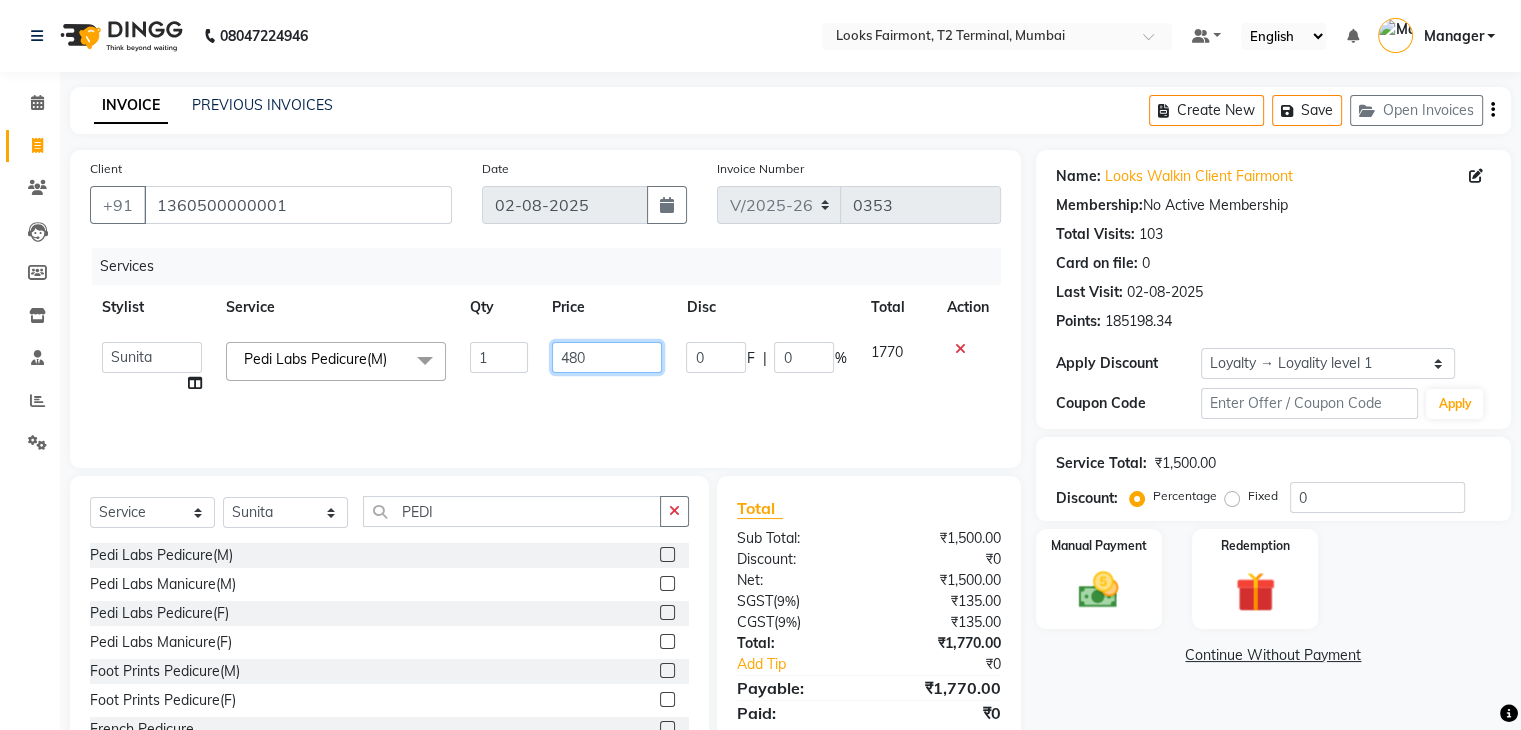 type on "4800" 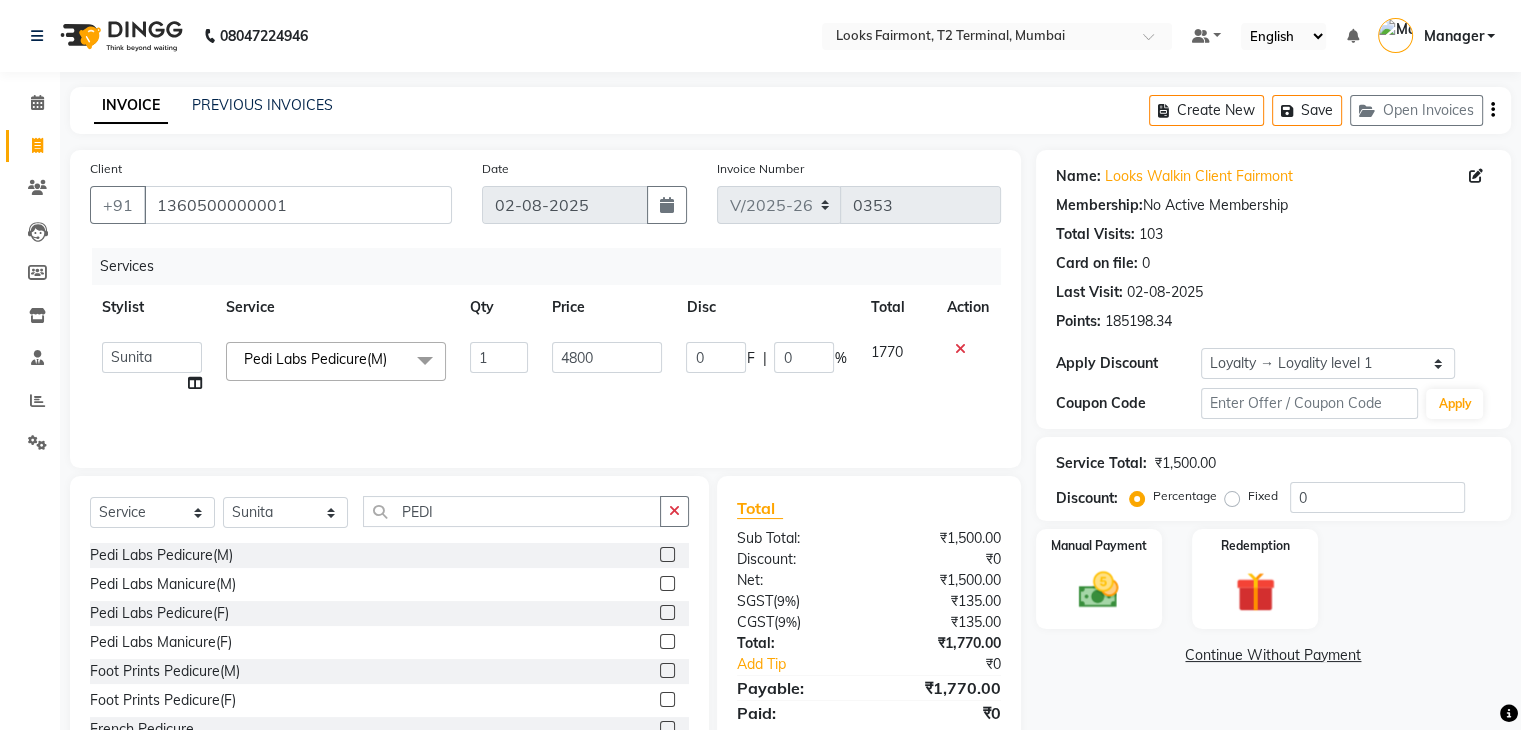 click on "Name: Looks Walkin Client Fairmont Membership:  No Active Membership  Total Visits:  103 Card on file:  0 Last Visit:   02-08-2025 Points:   185198.34  Apply Discount Select  Loyalty → Loyality level 1  Coupon Code Apply Service Total:  ₹1,500.00  Discount:  Percentage   Fixed  0 Manual Payment Redemption  Continue Without Payment" 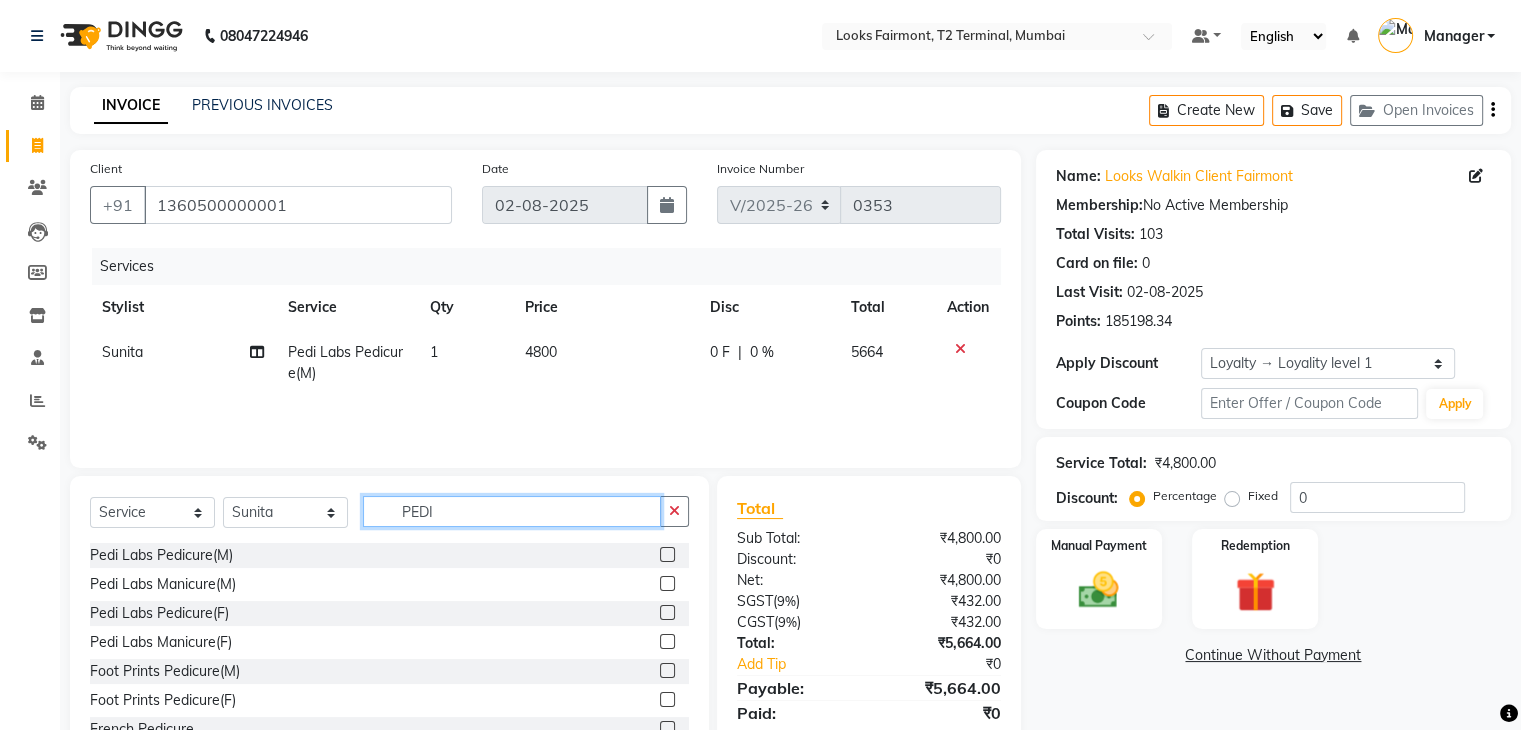 click on "PEDI" 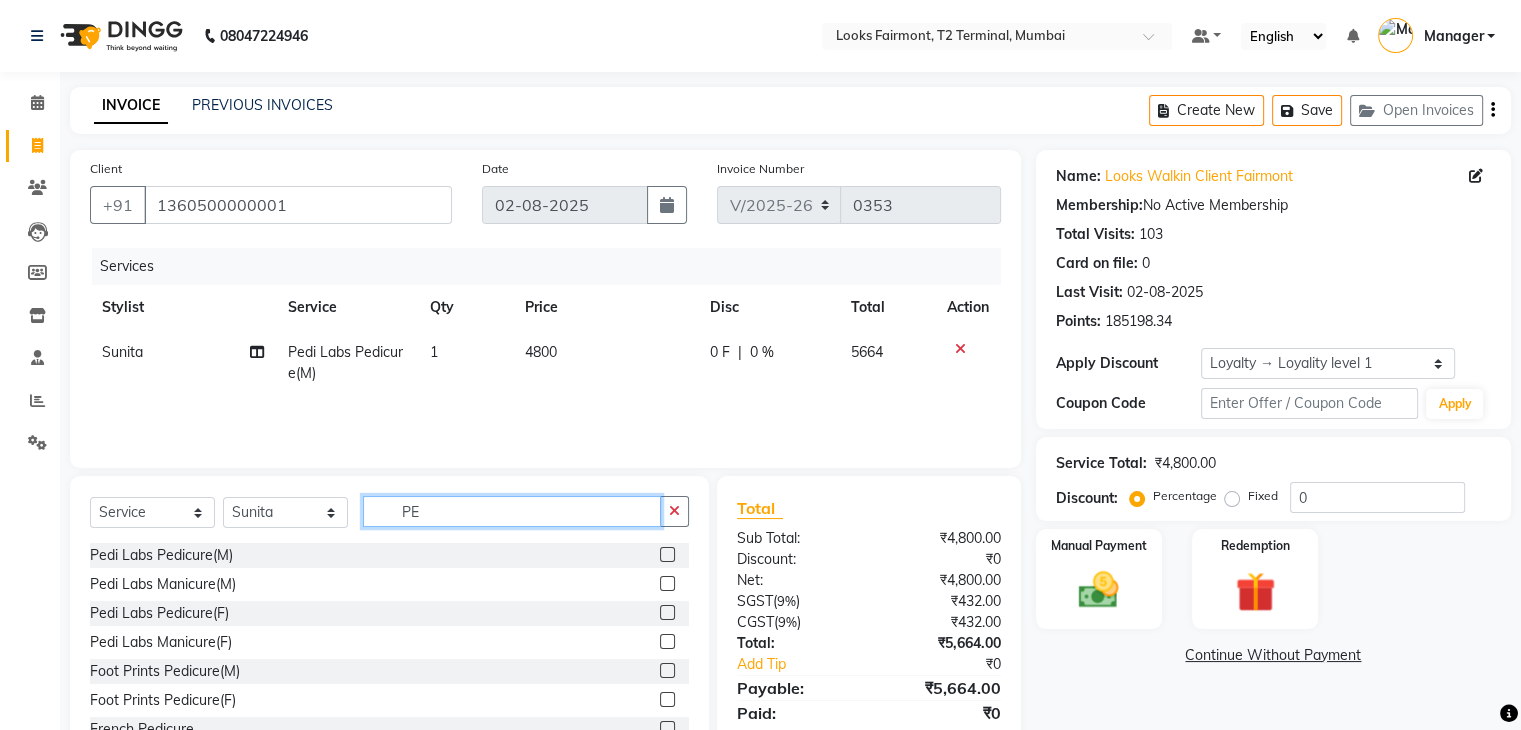 type on "P" 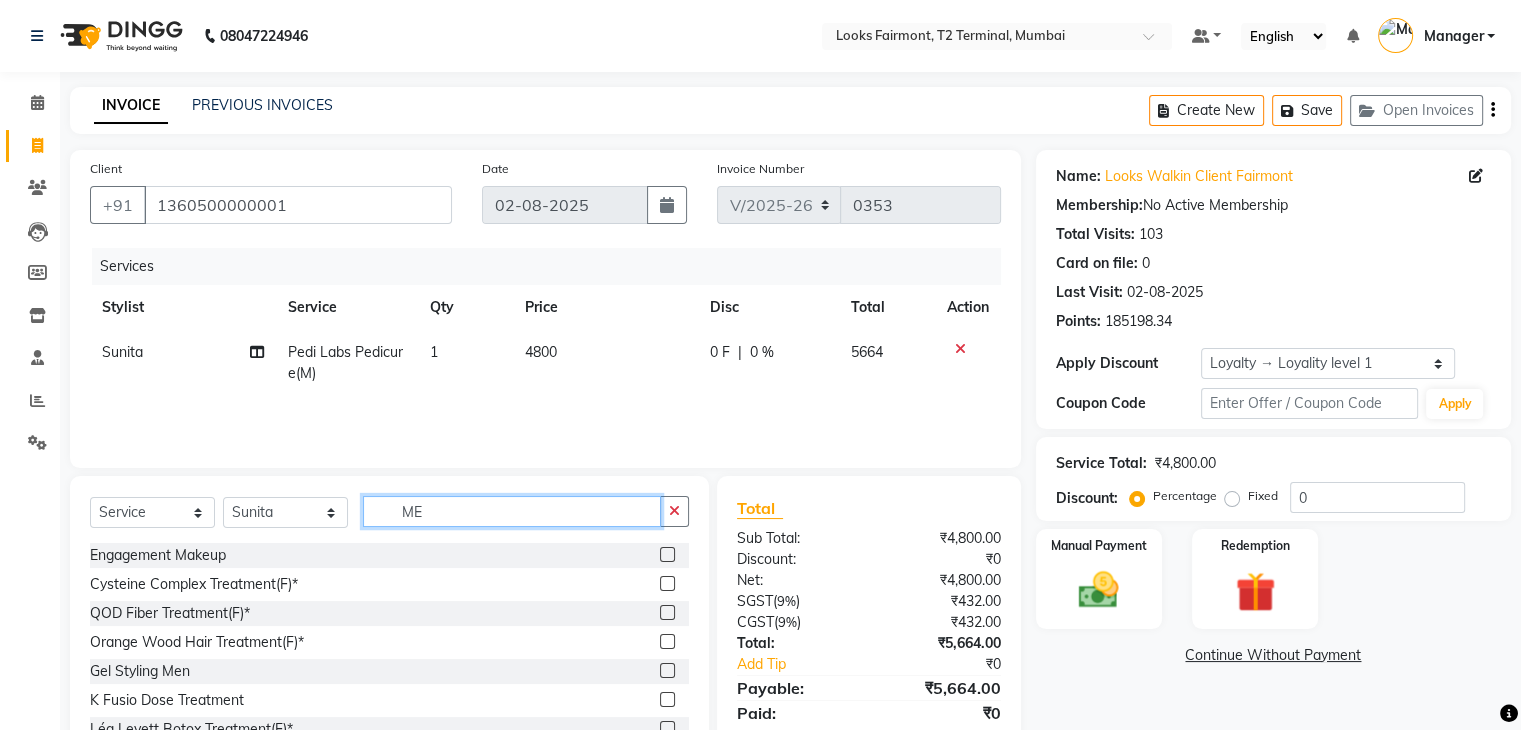 type on "M" 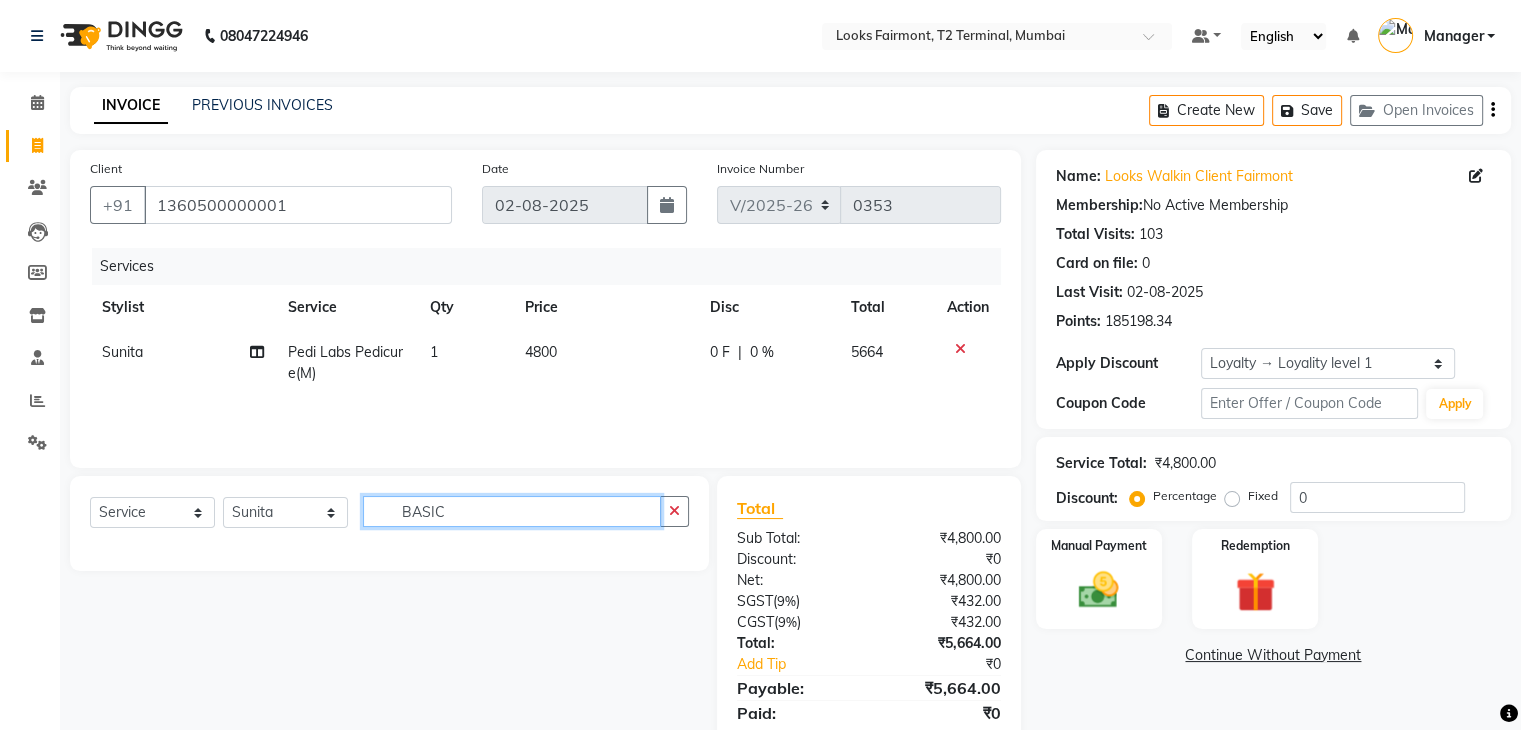 click on "BASIC" 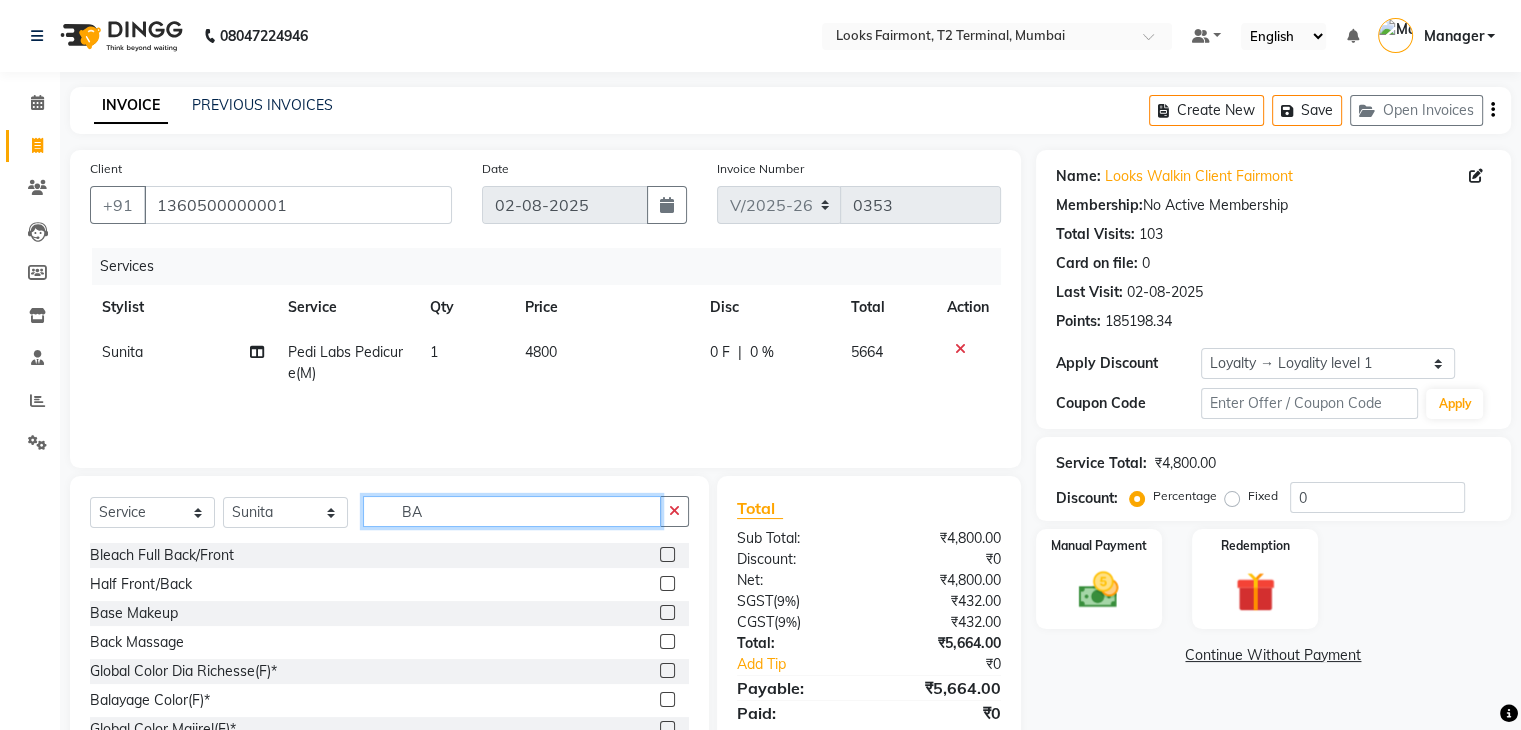 type on "B" 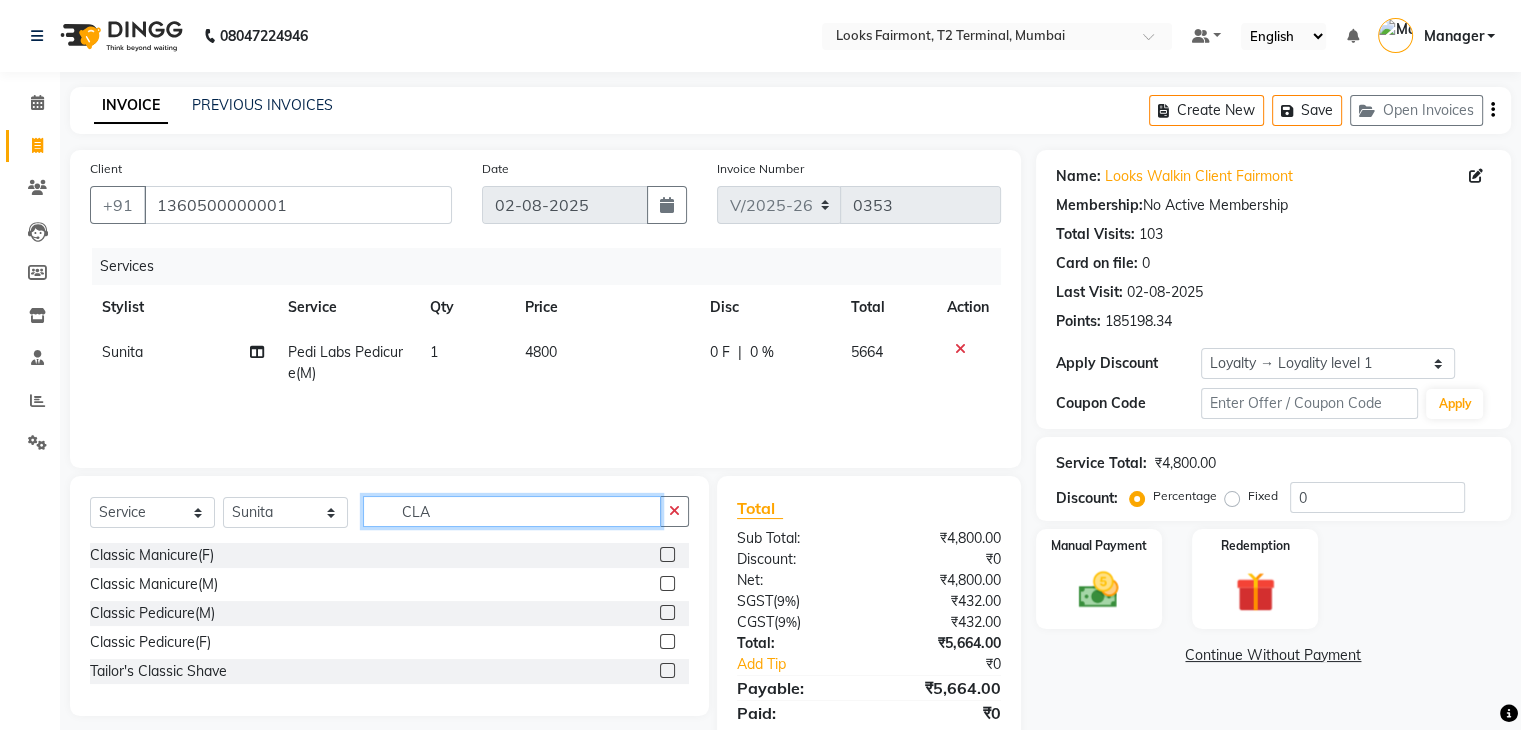 type on "CLA" 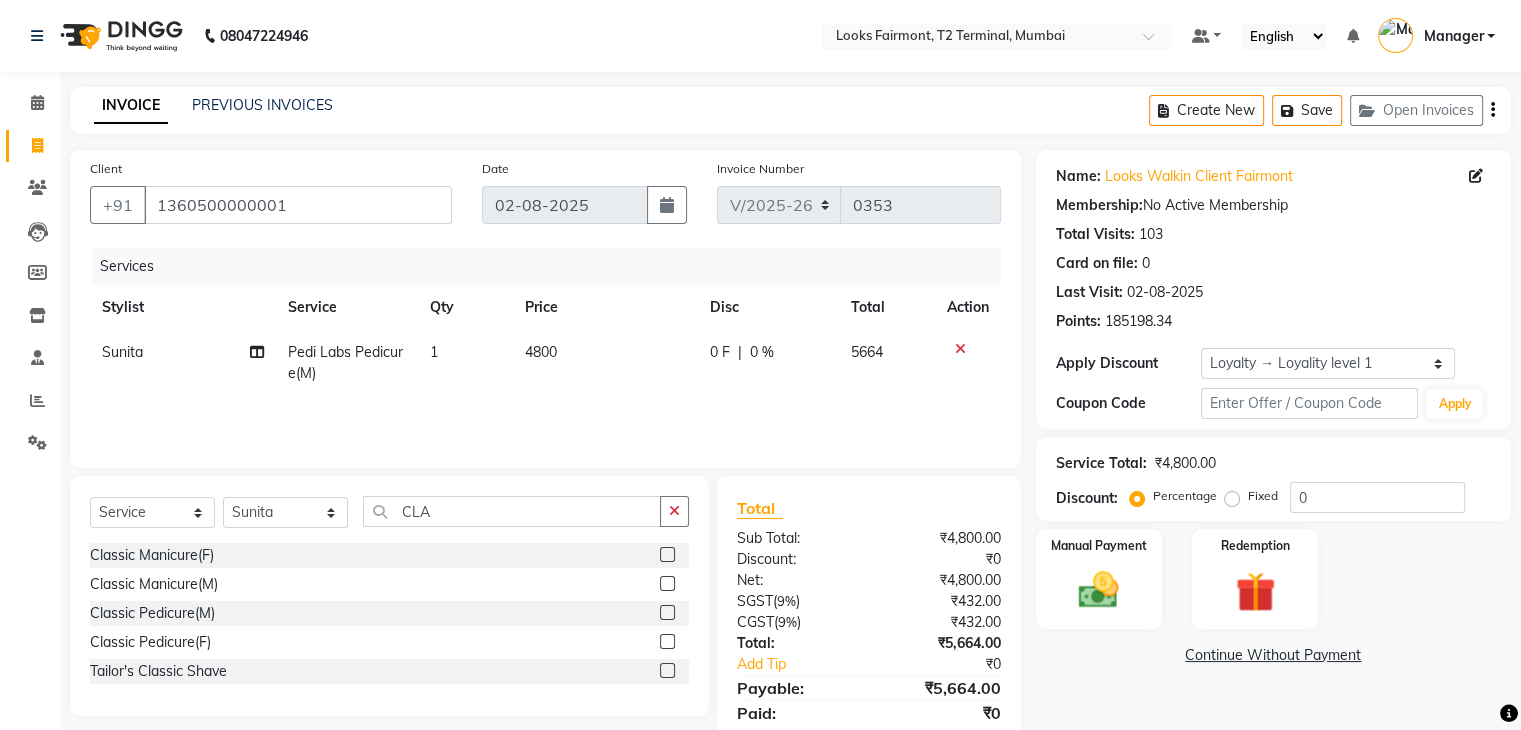 click 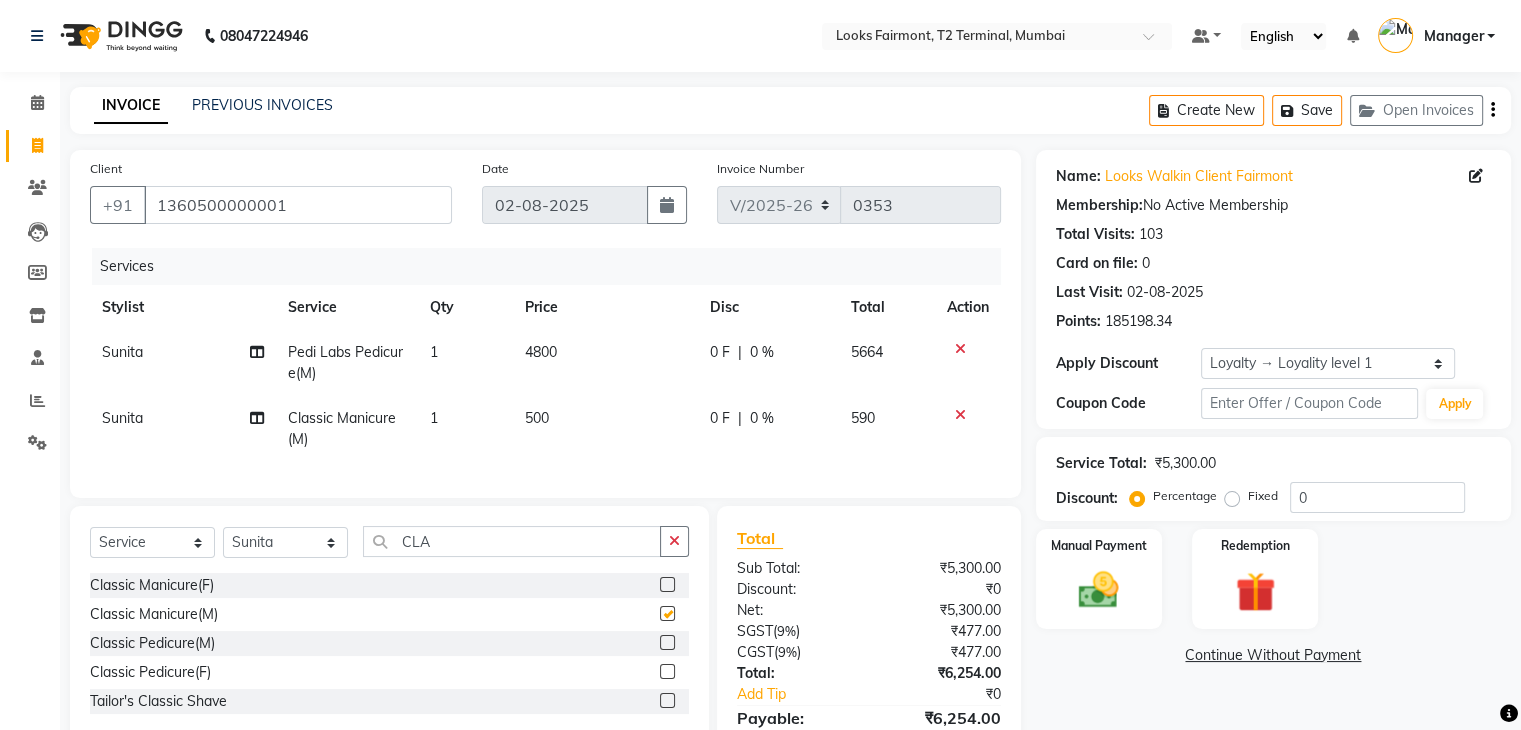 checkbox on "false" 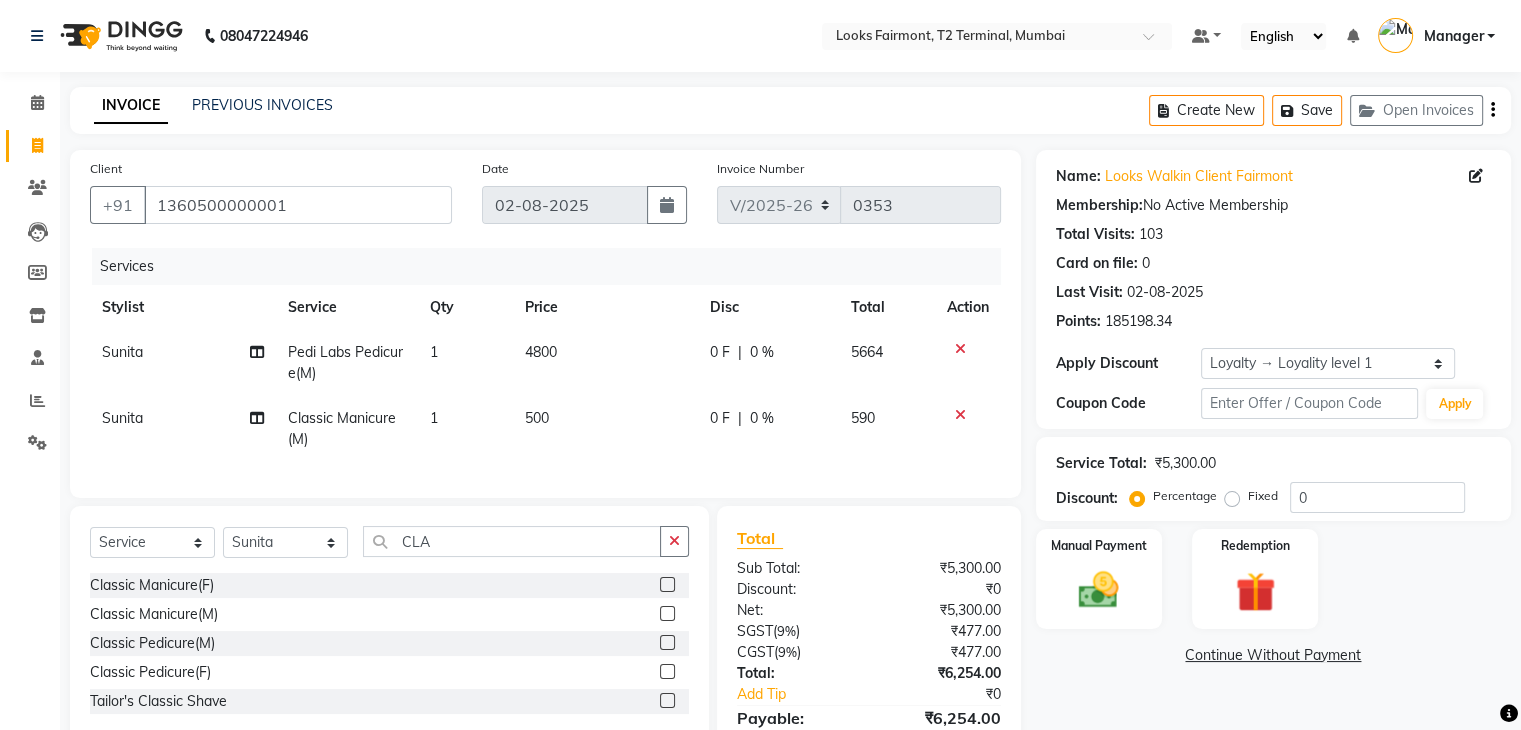 click on "500" 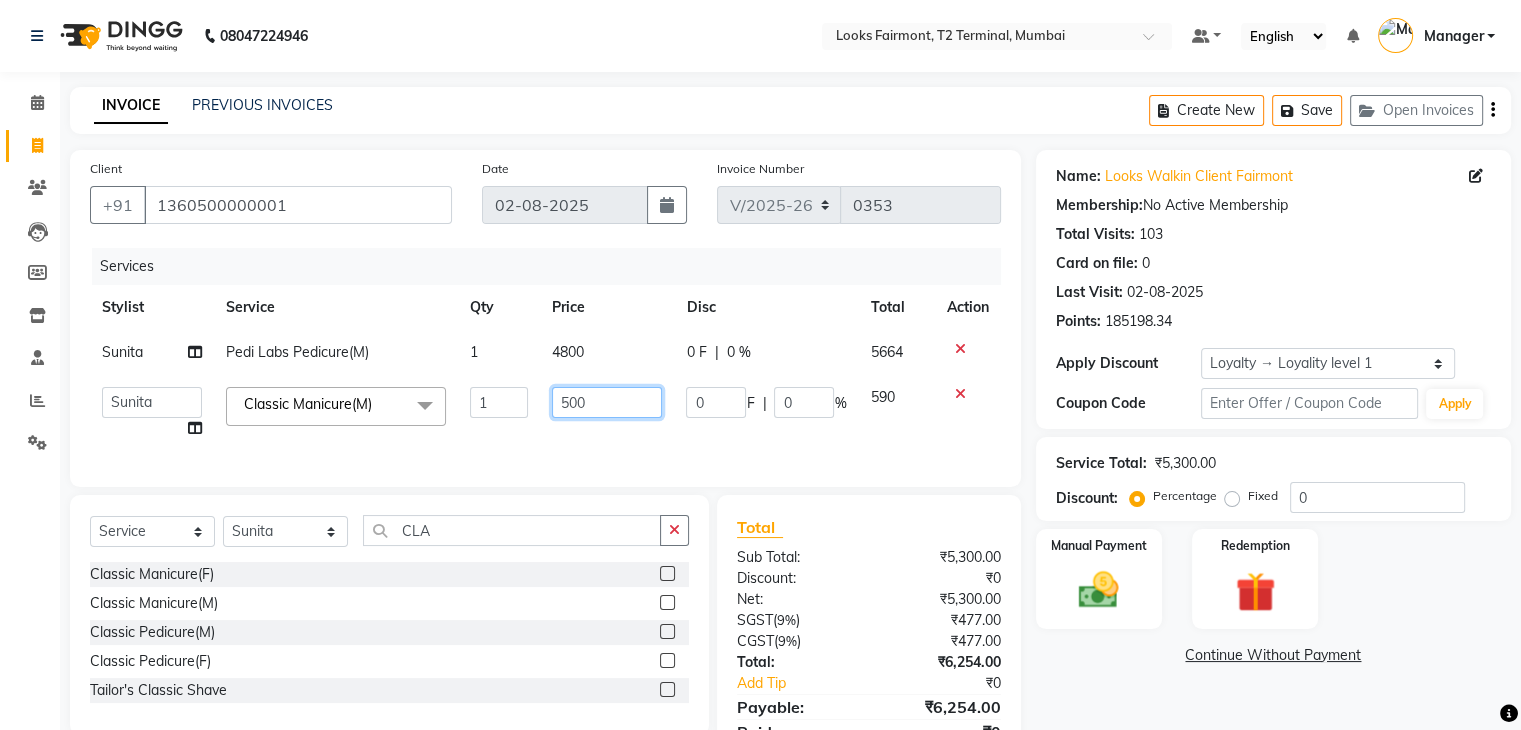 drag, startPoint x: 608, startPoint y: 402, endPoint x: 654, endPoint y: 402, distance: 46 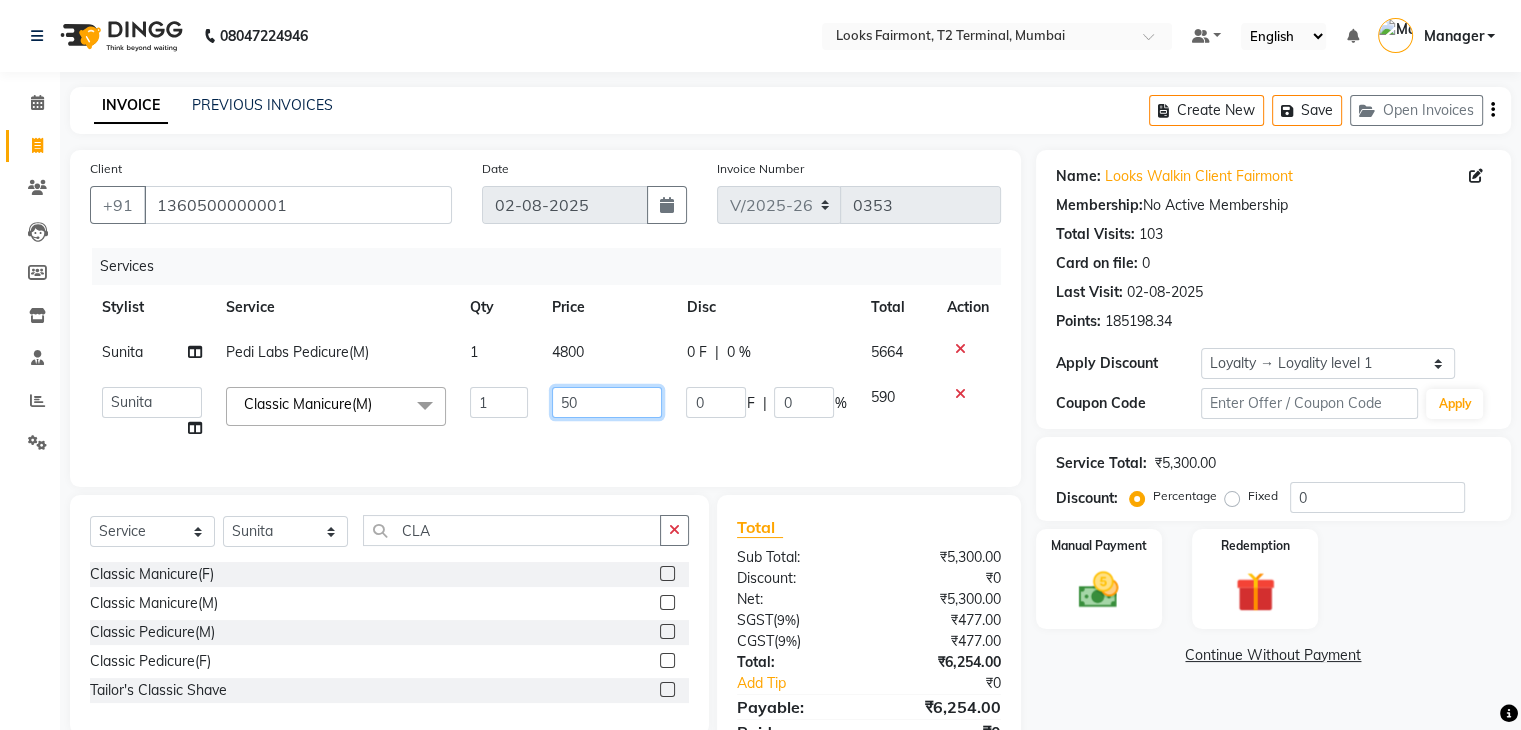 type on "5" 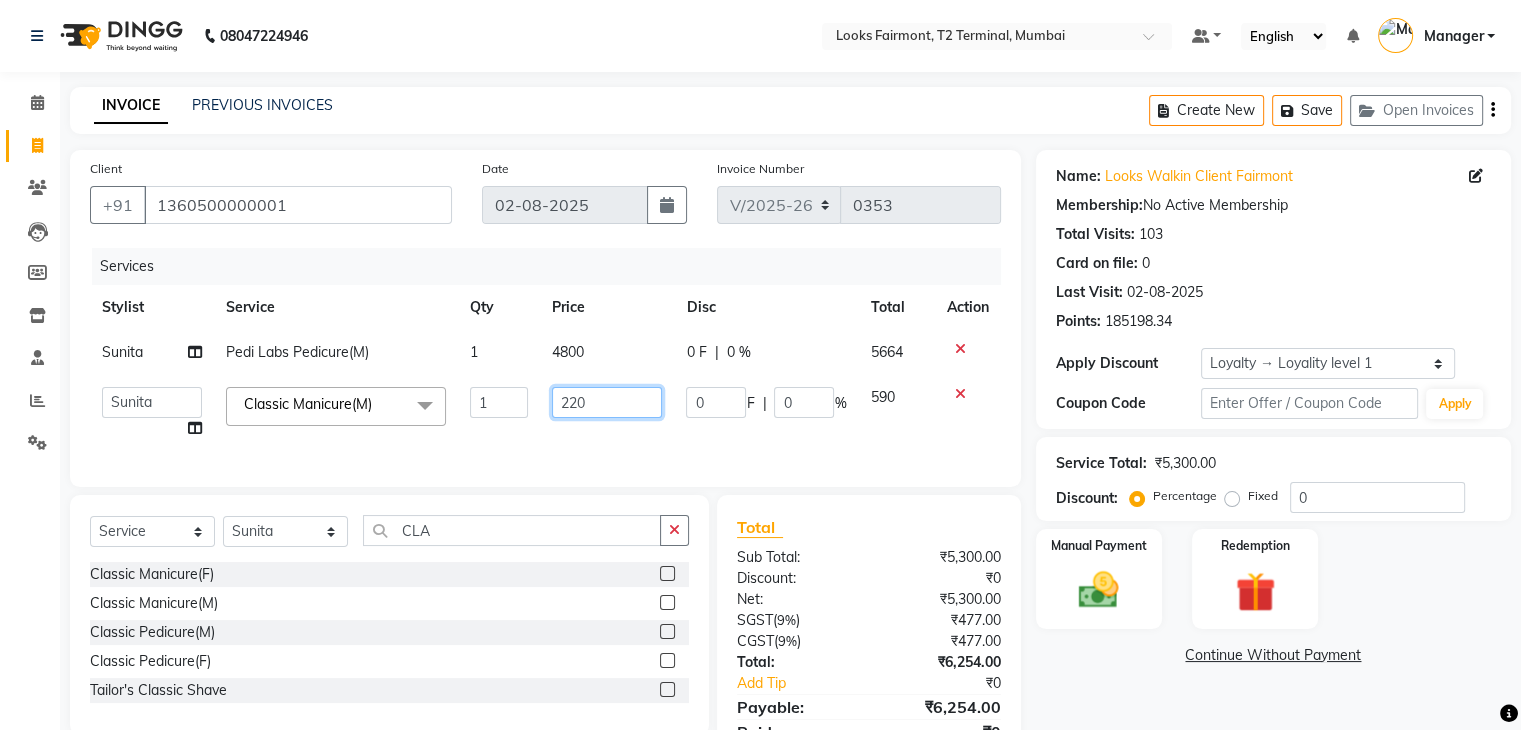 type on "2200" 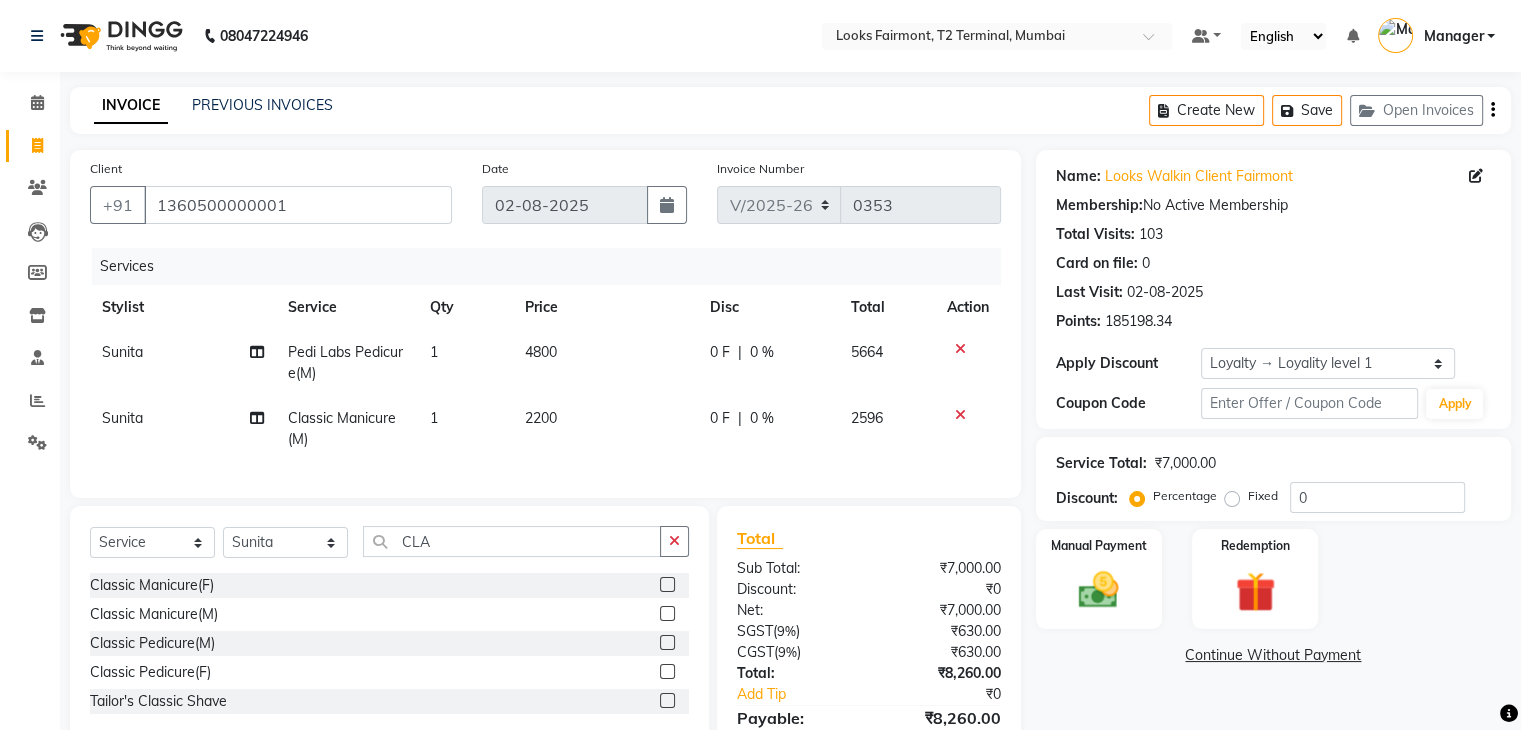 click on "Name: Looks Walkin Client Fairmont Membership:  No Active Membership  Total Visits:  103 Card on file:  0 Last Visit:   02-08-2025 Points:   185198.34  Apply Discount Select  Loyalty → Loyality level 1  Coupon Code Apply Service Total:  ₹7,000.00  Discount:  Percentage   Fixed  0 Manual Payment Redemption  Continue Without Payment" 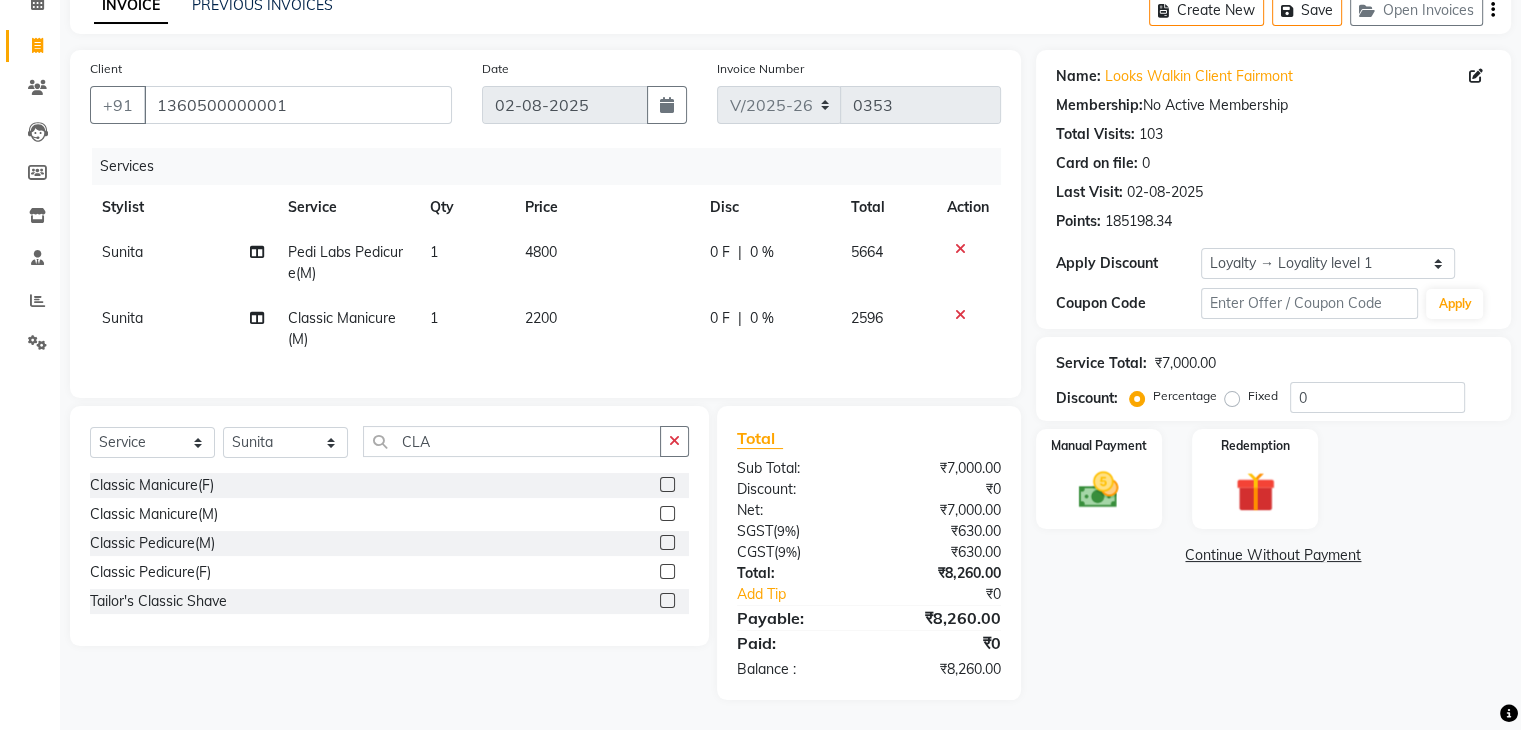 scroll, scrollTop: 116, scrollLeft: 0, axis: vertical 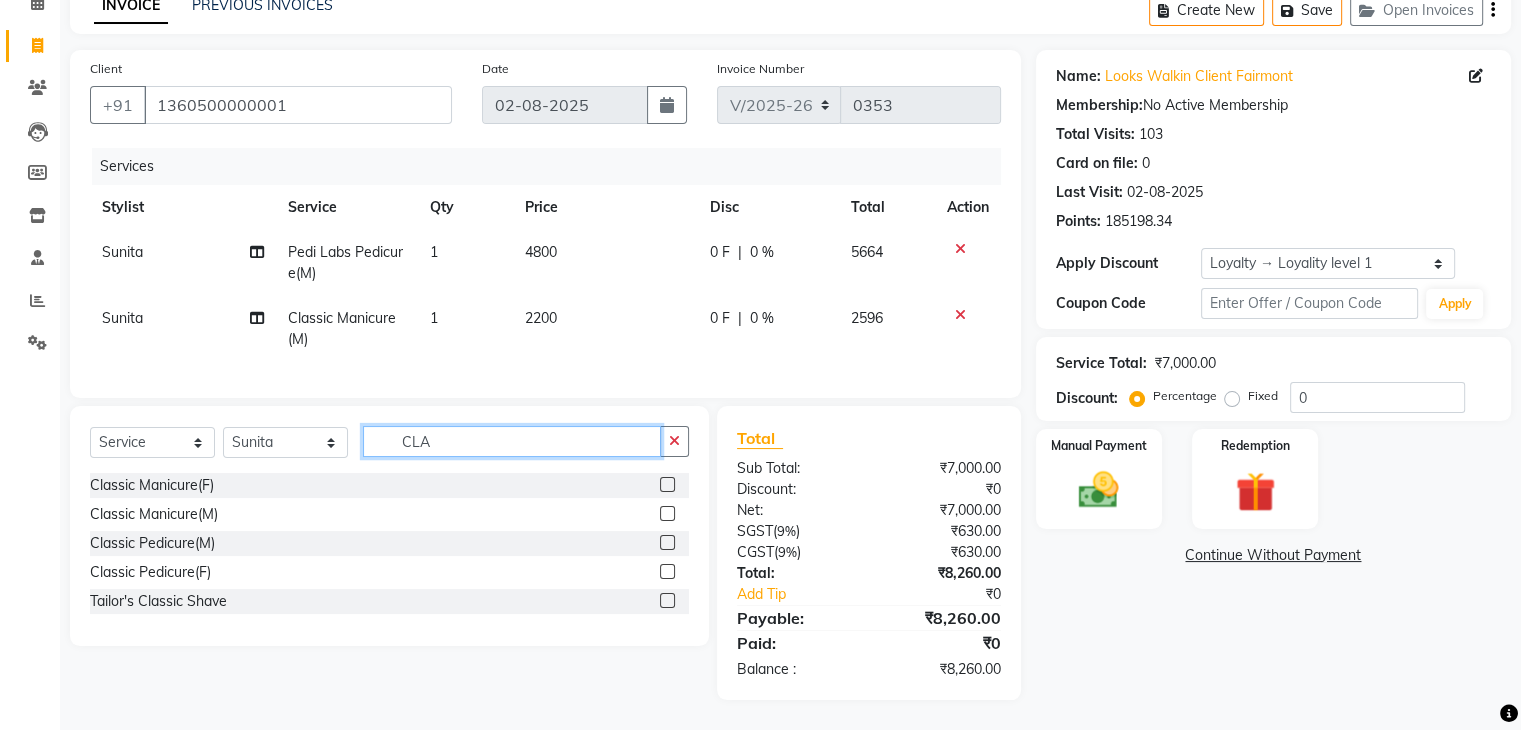 click on "CLA" 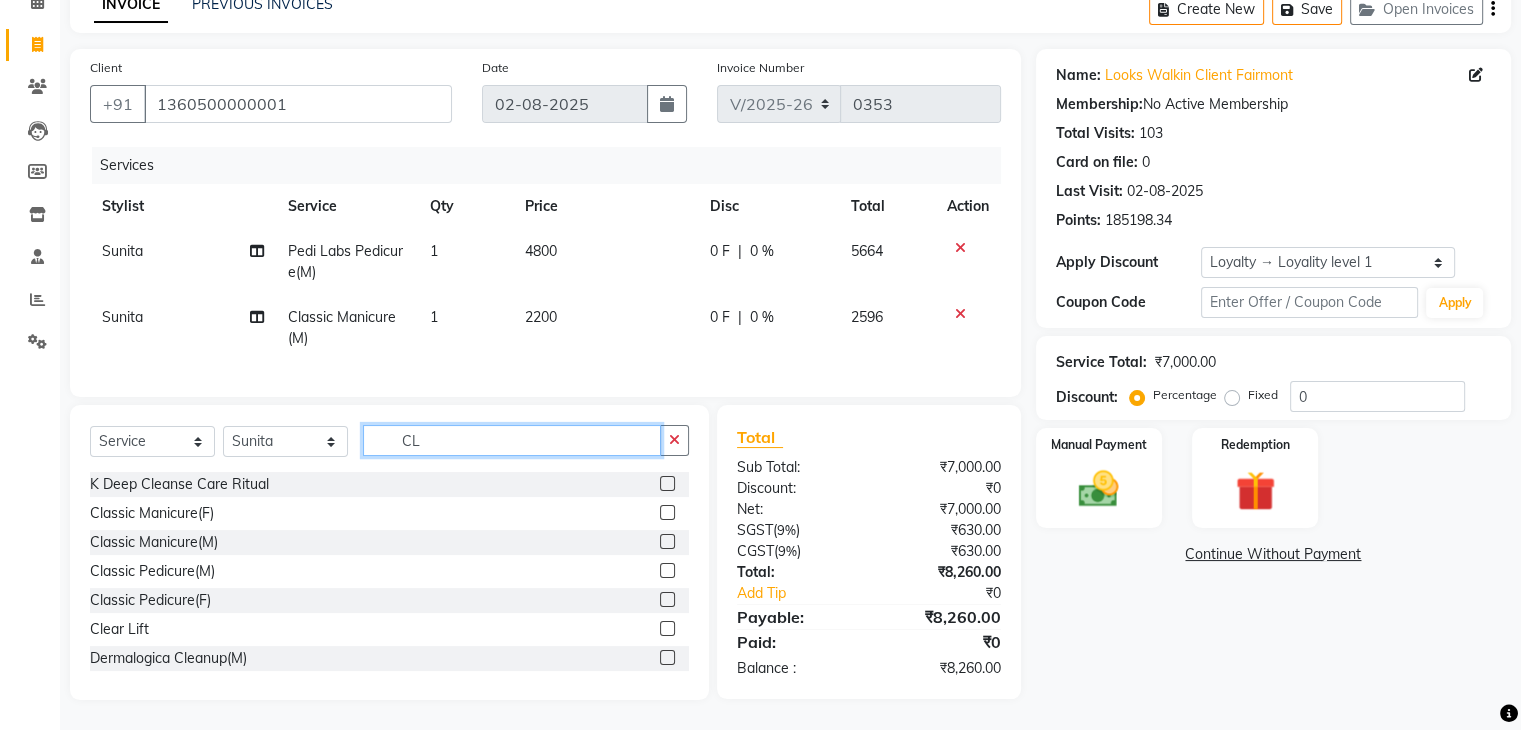 type on "C" 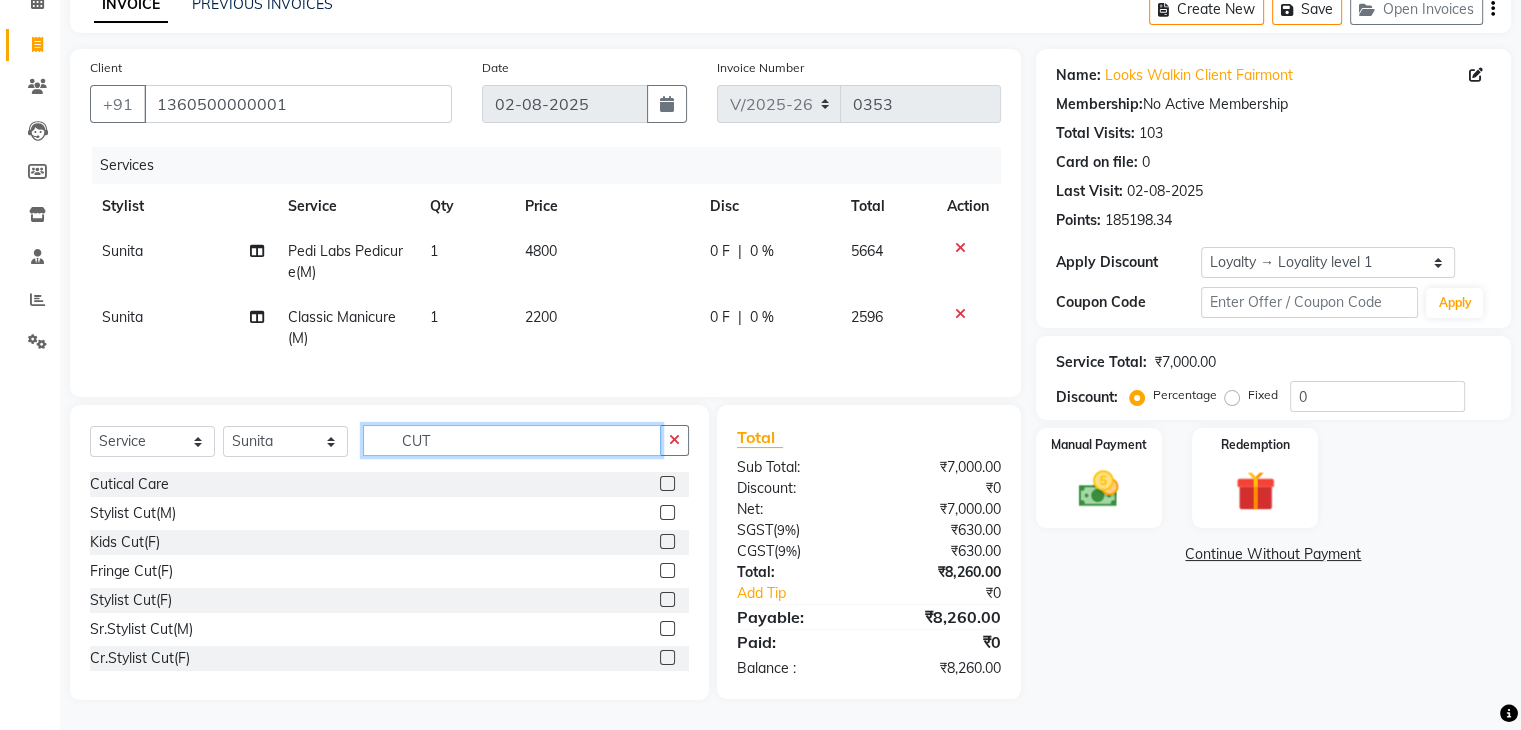 type on "CUT" 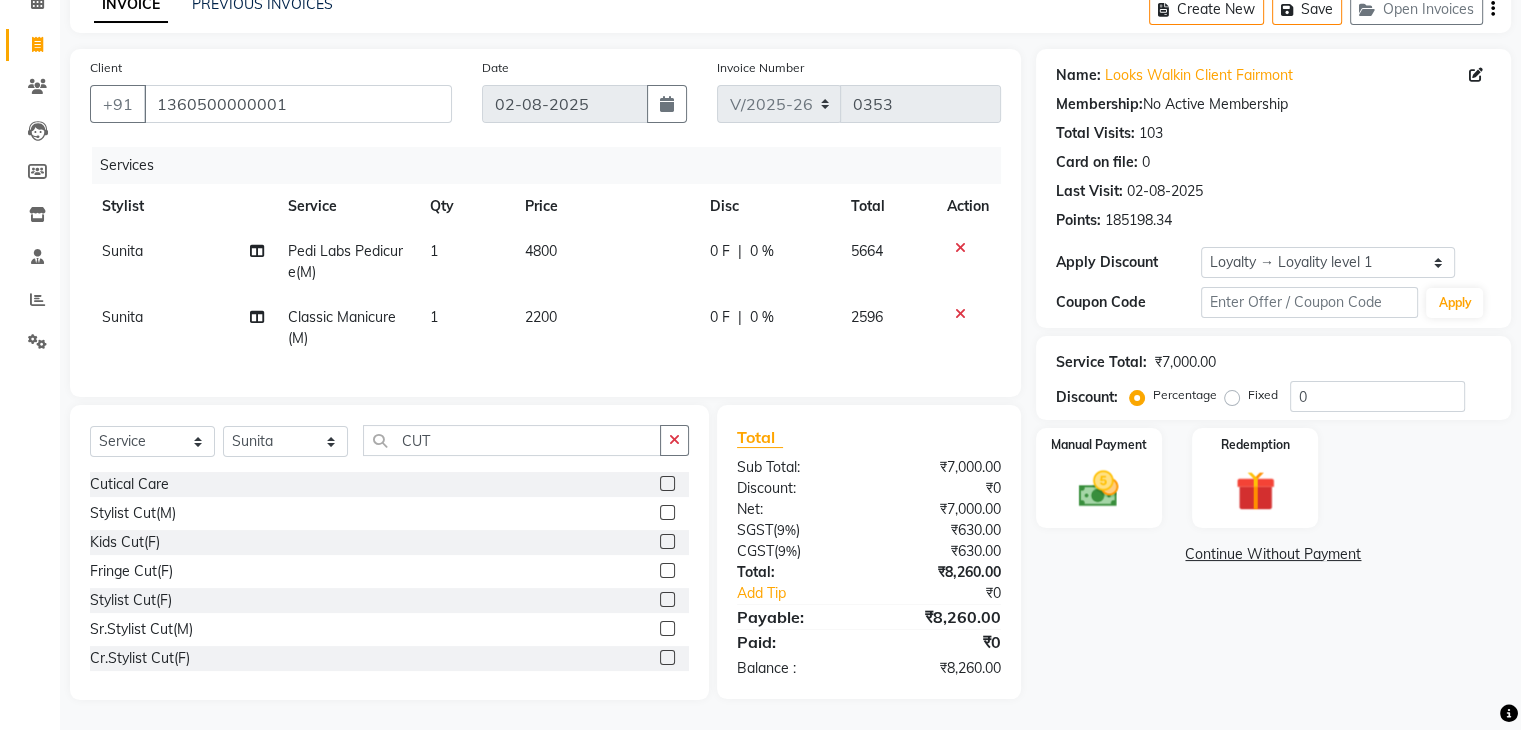 click 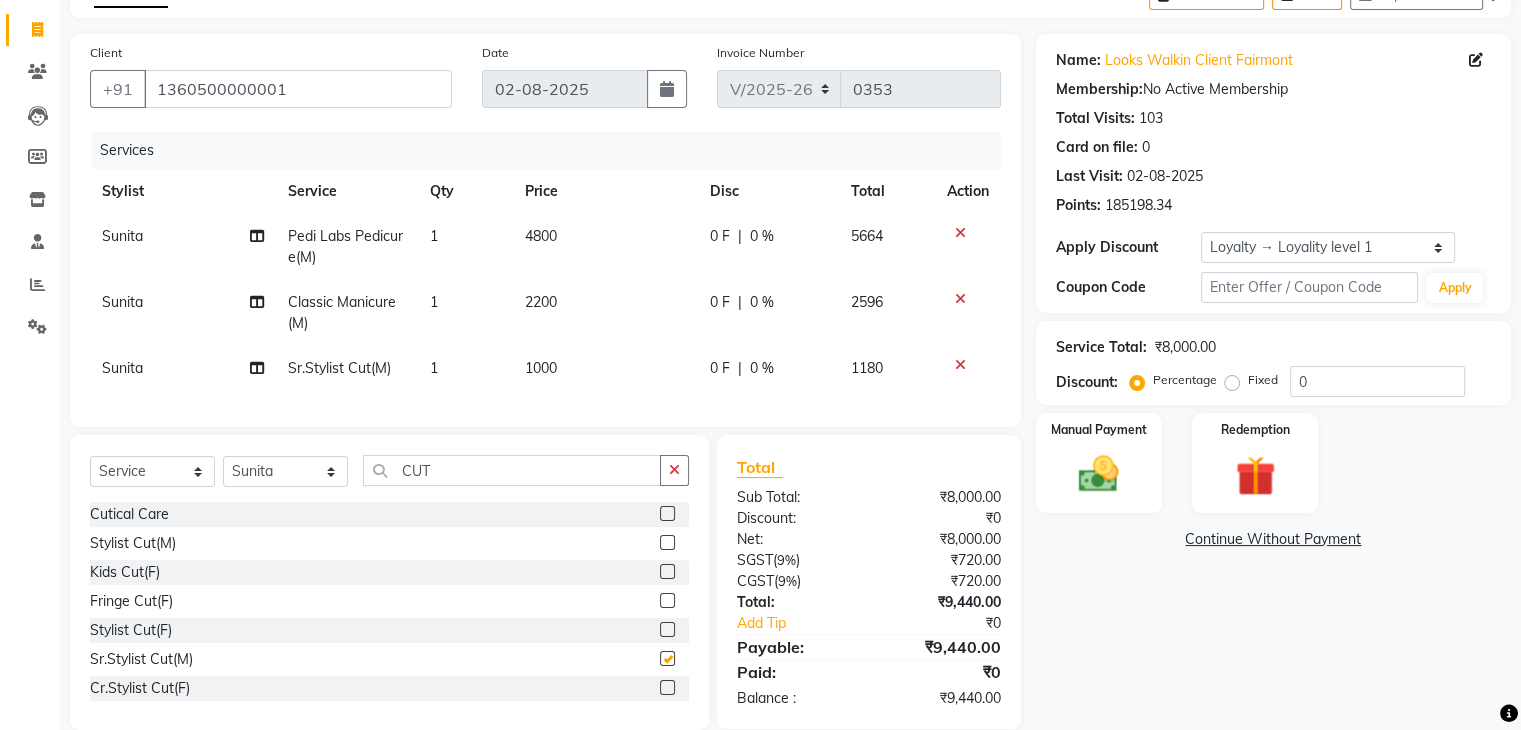 checkbox on "false" 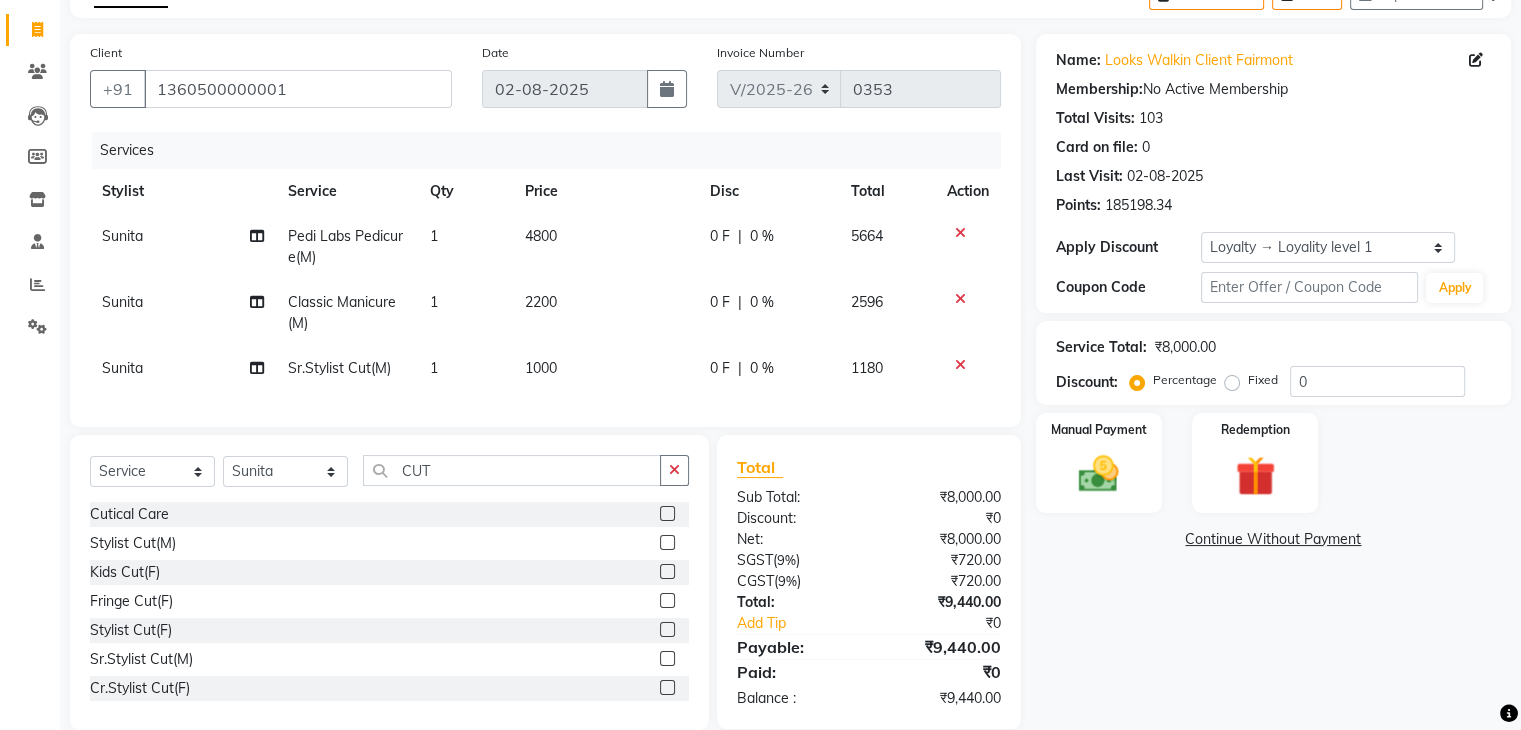 click on "1000" 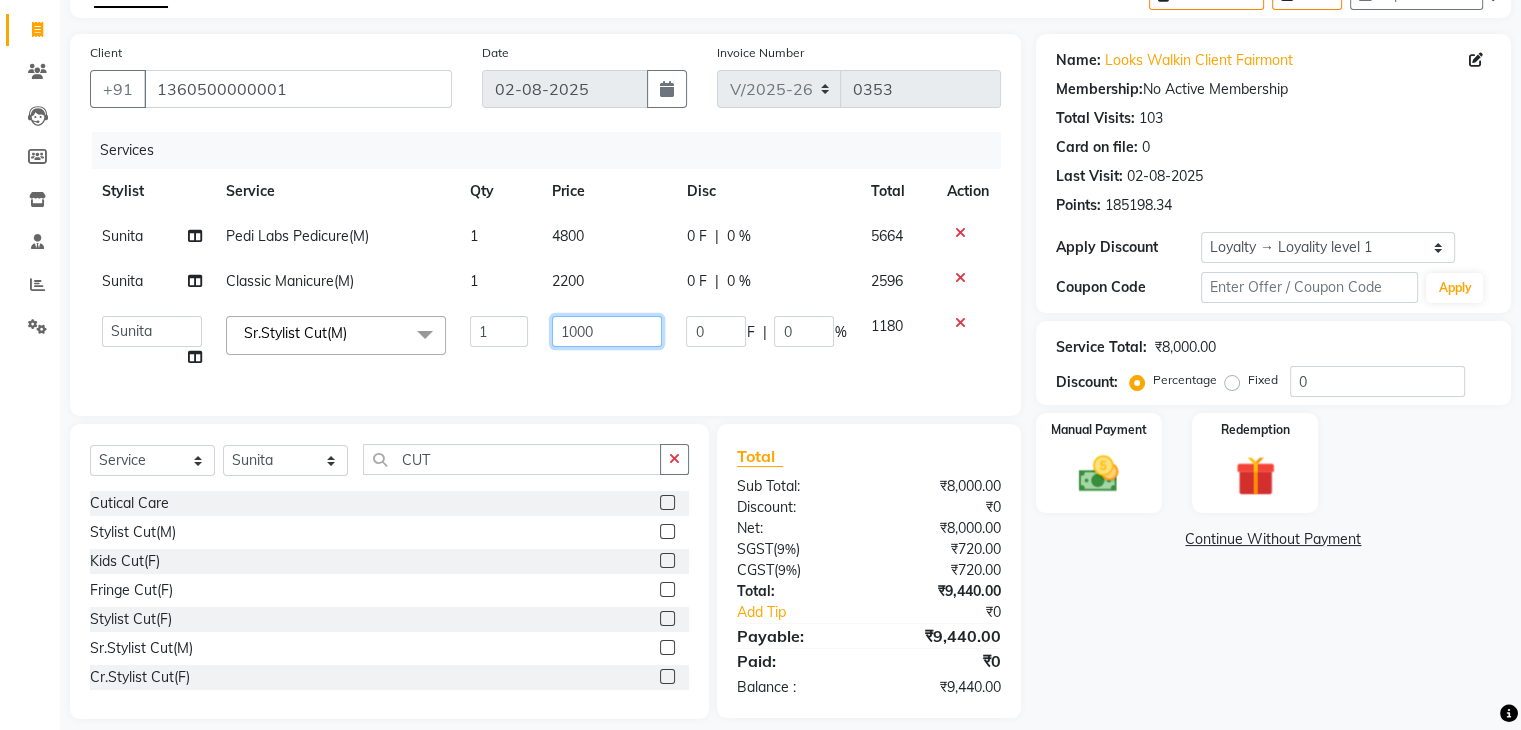 click on "1000" 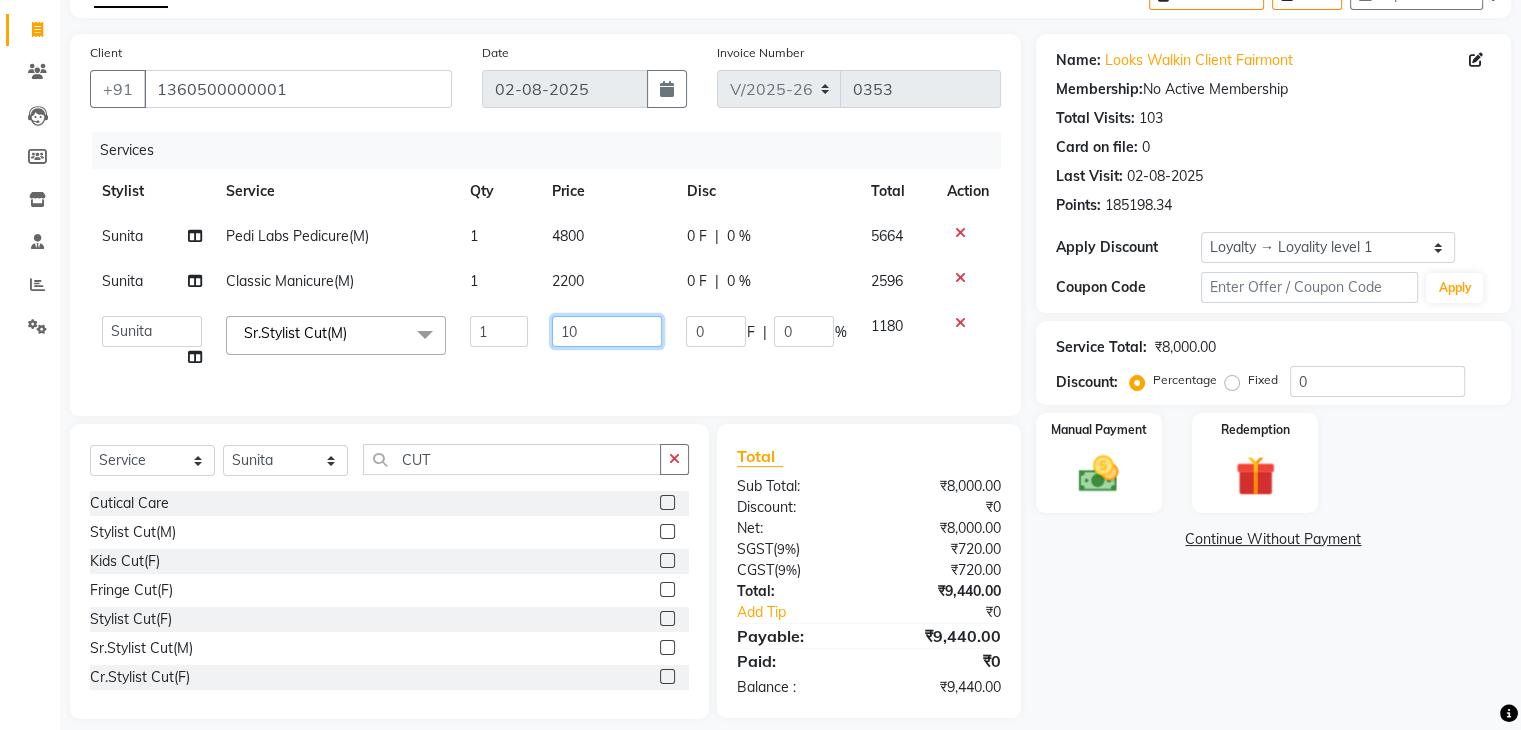type on "1" 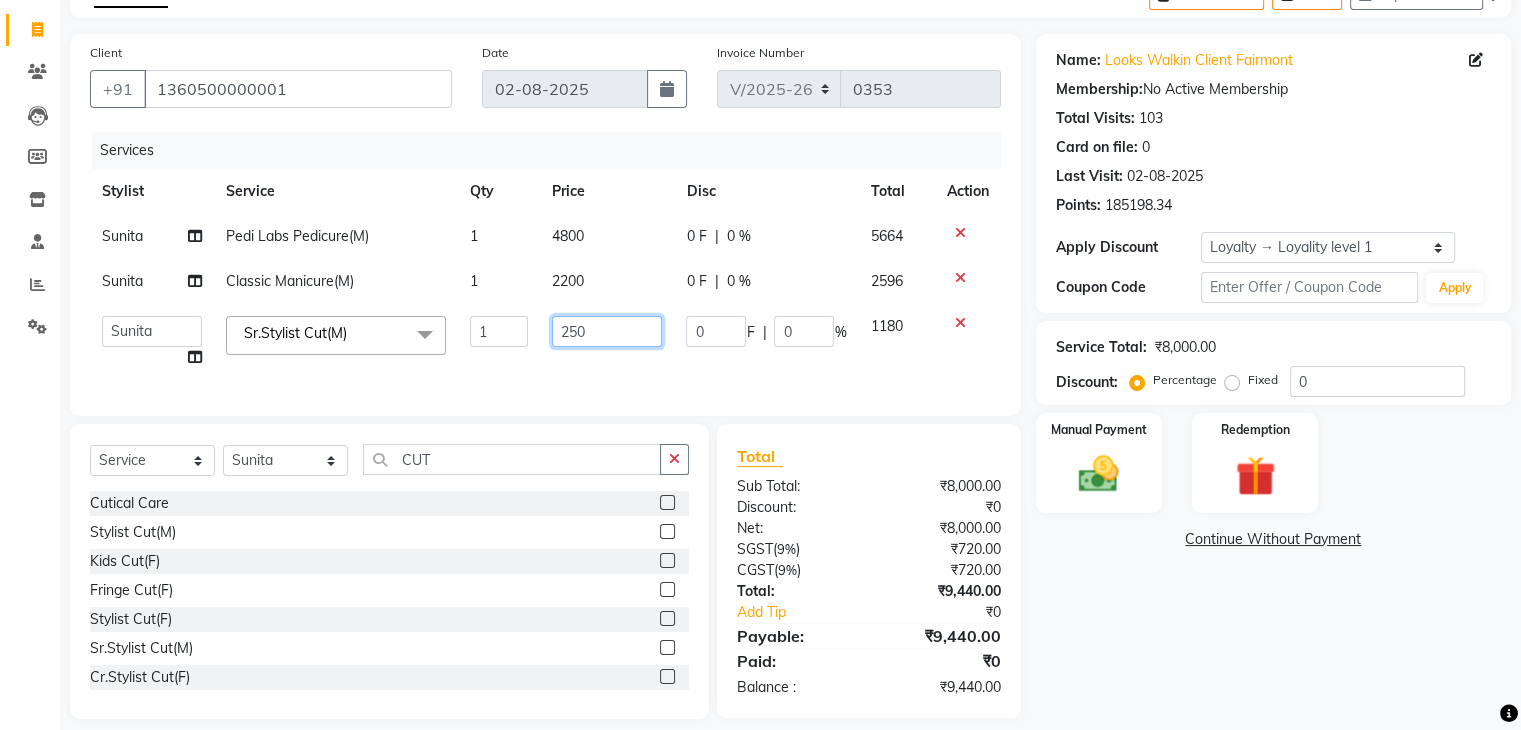 type on "2500" 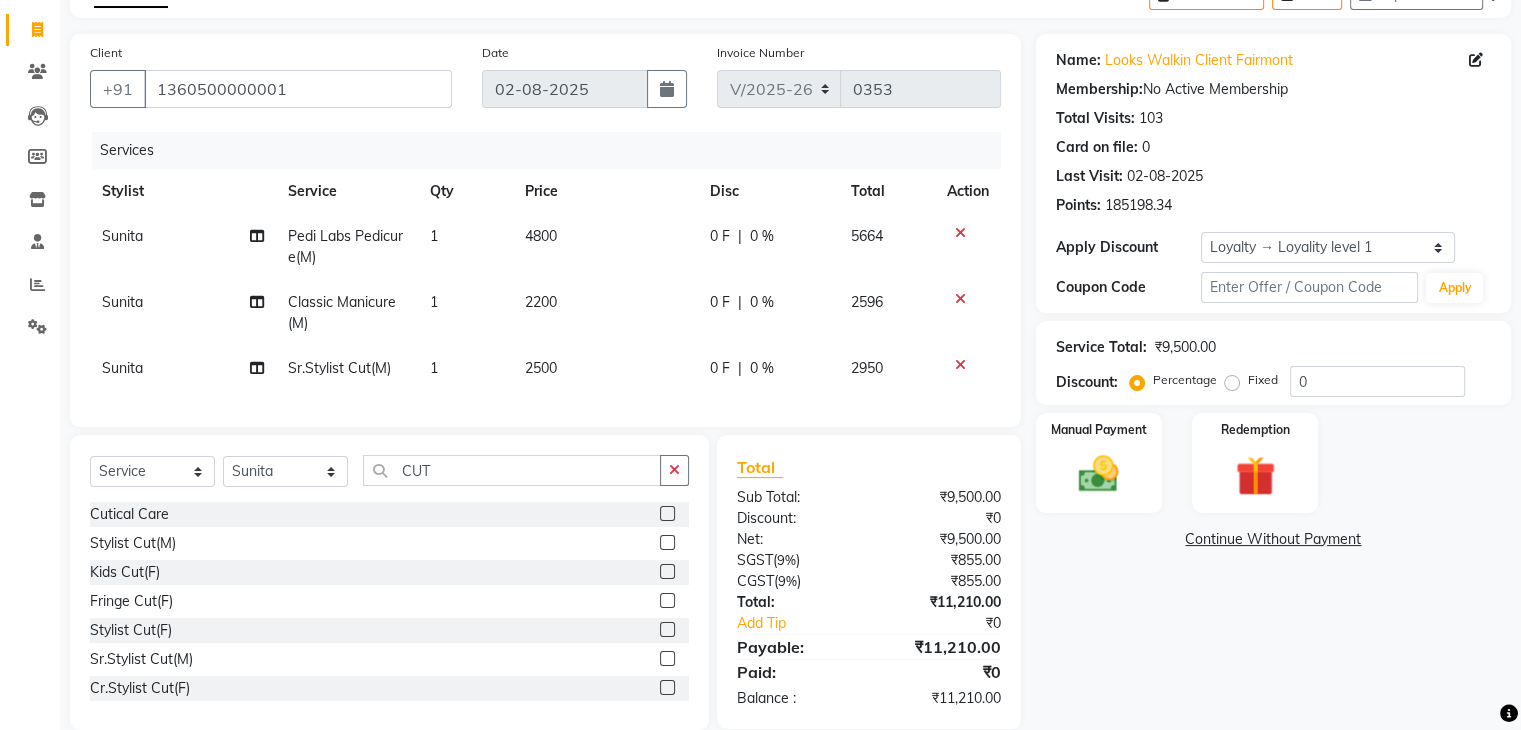 drag, startPoint x: 1207, startPoint y: 646, endPoint x: 1124, endPoint y: 621, distance: 86.683334 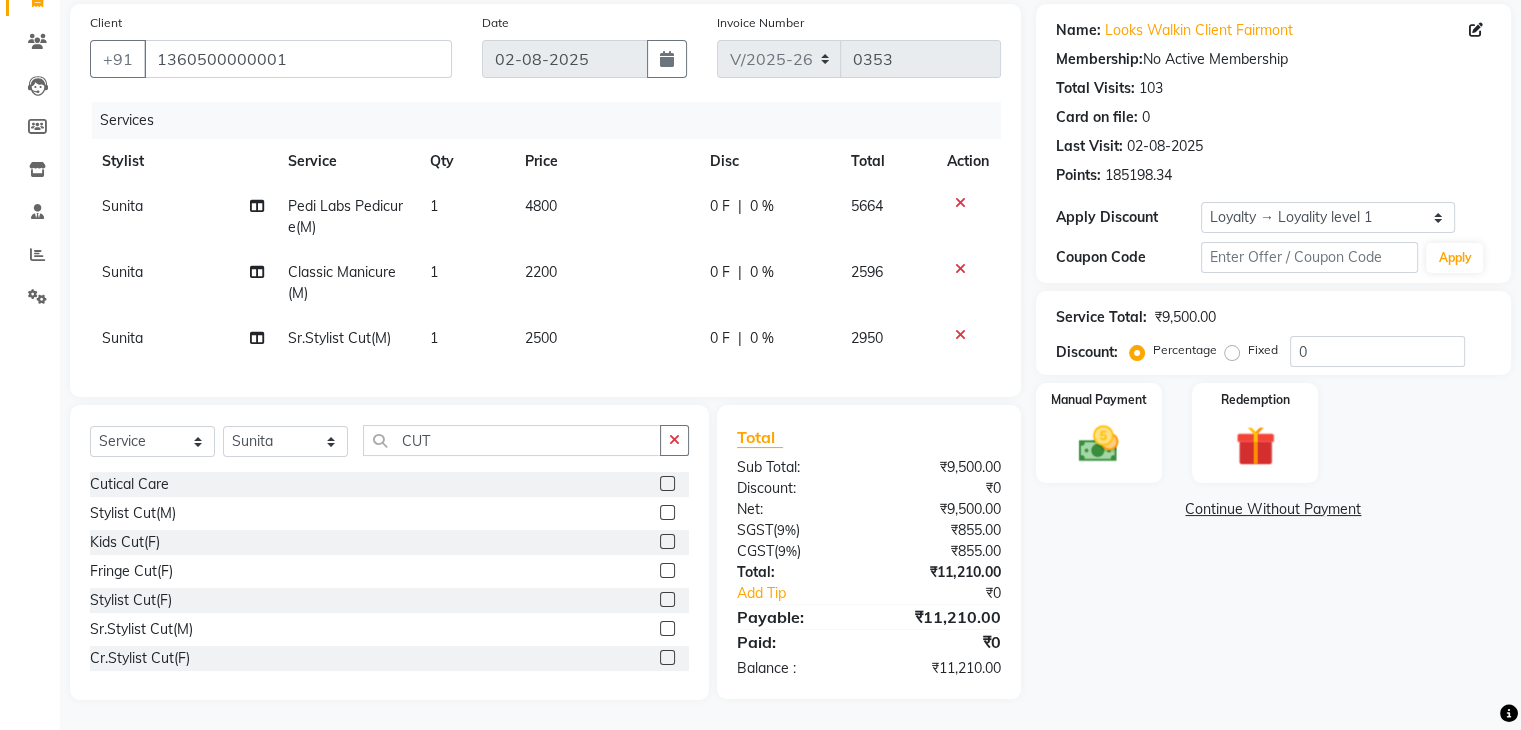 scroll, scrollTop: 162, scrollLeft: 0, axis: vertical 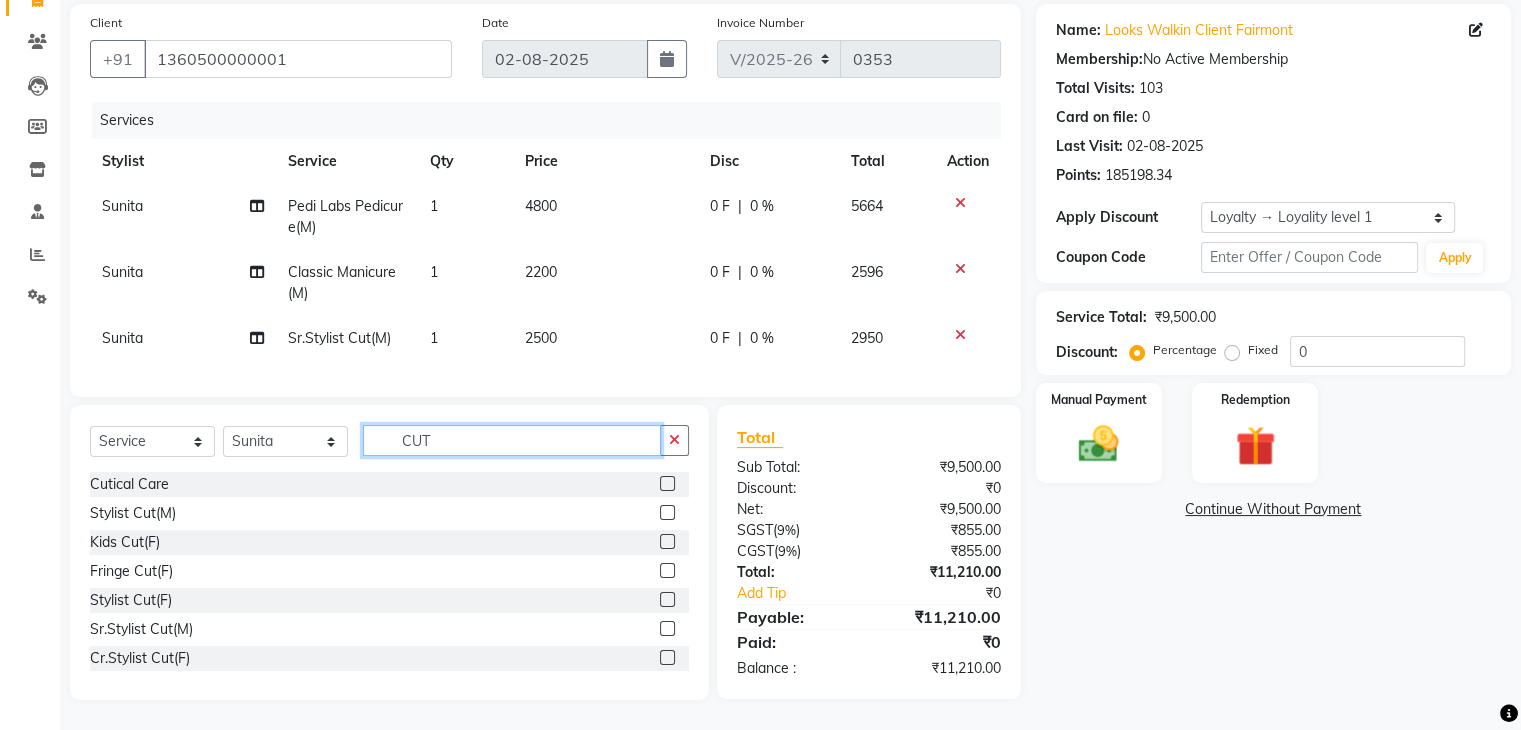 click on "CUT" 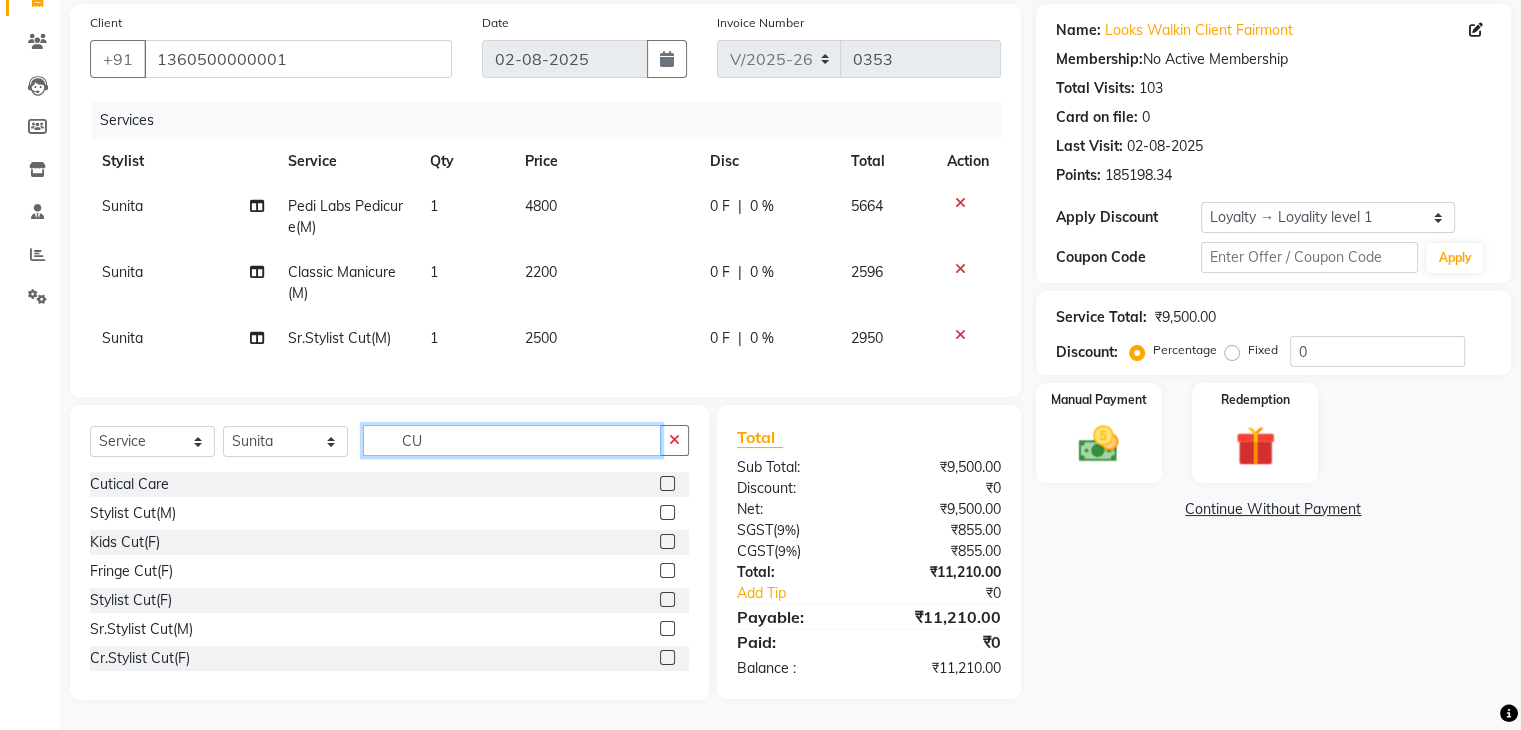 type on "C" 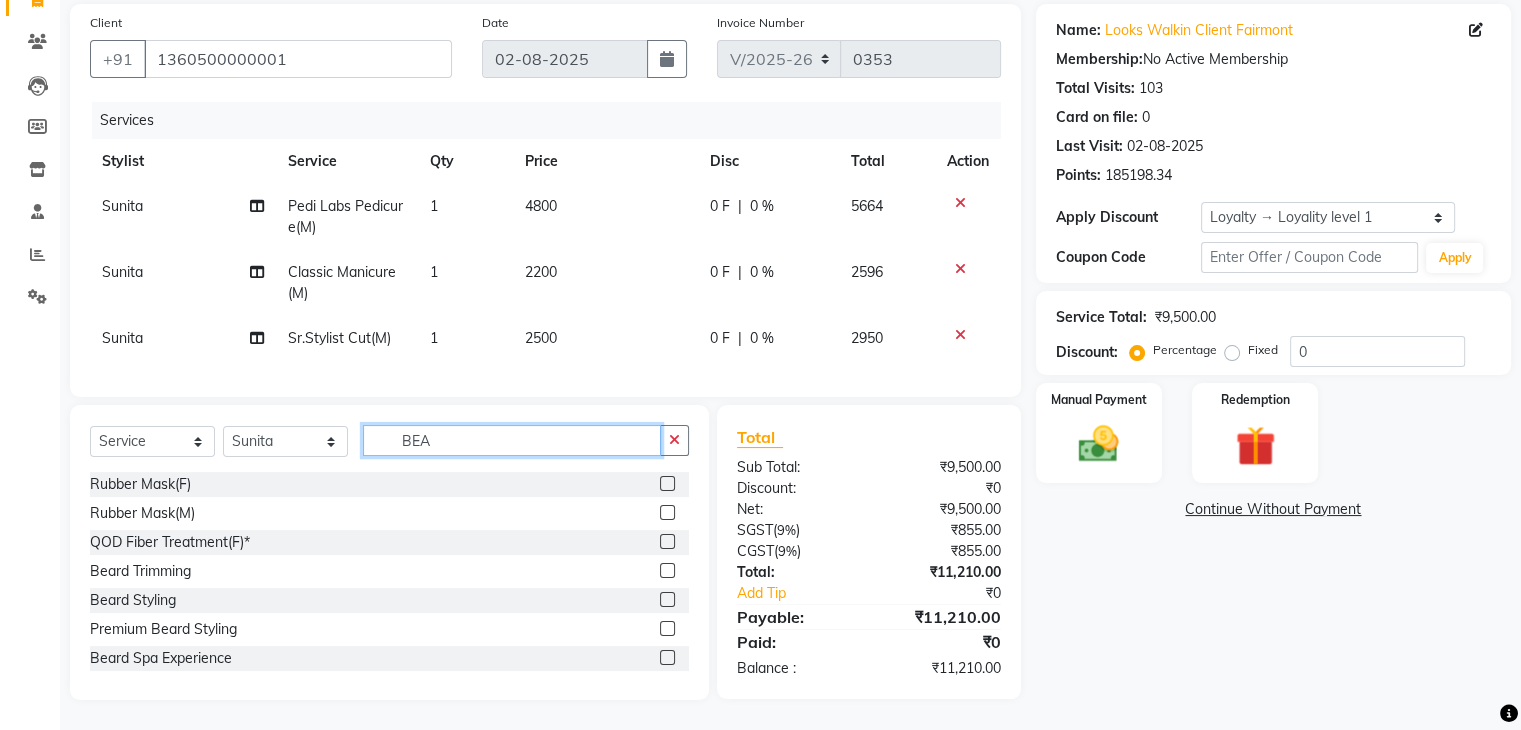 scroll, scrollTop: 161, scrollLeft: 0, axis: vertical 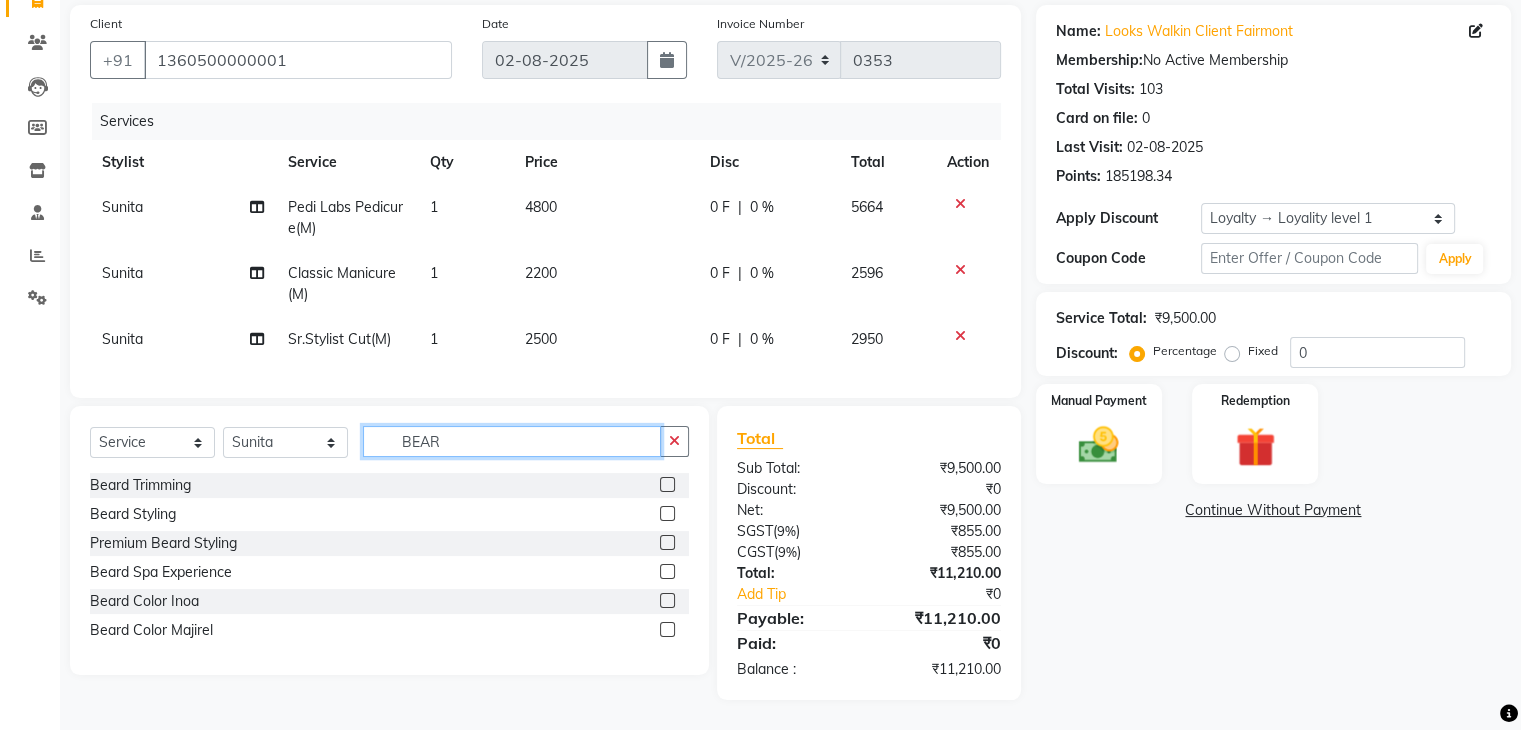 type on "BEAR" 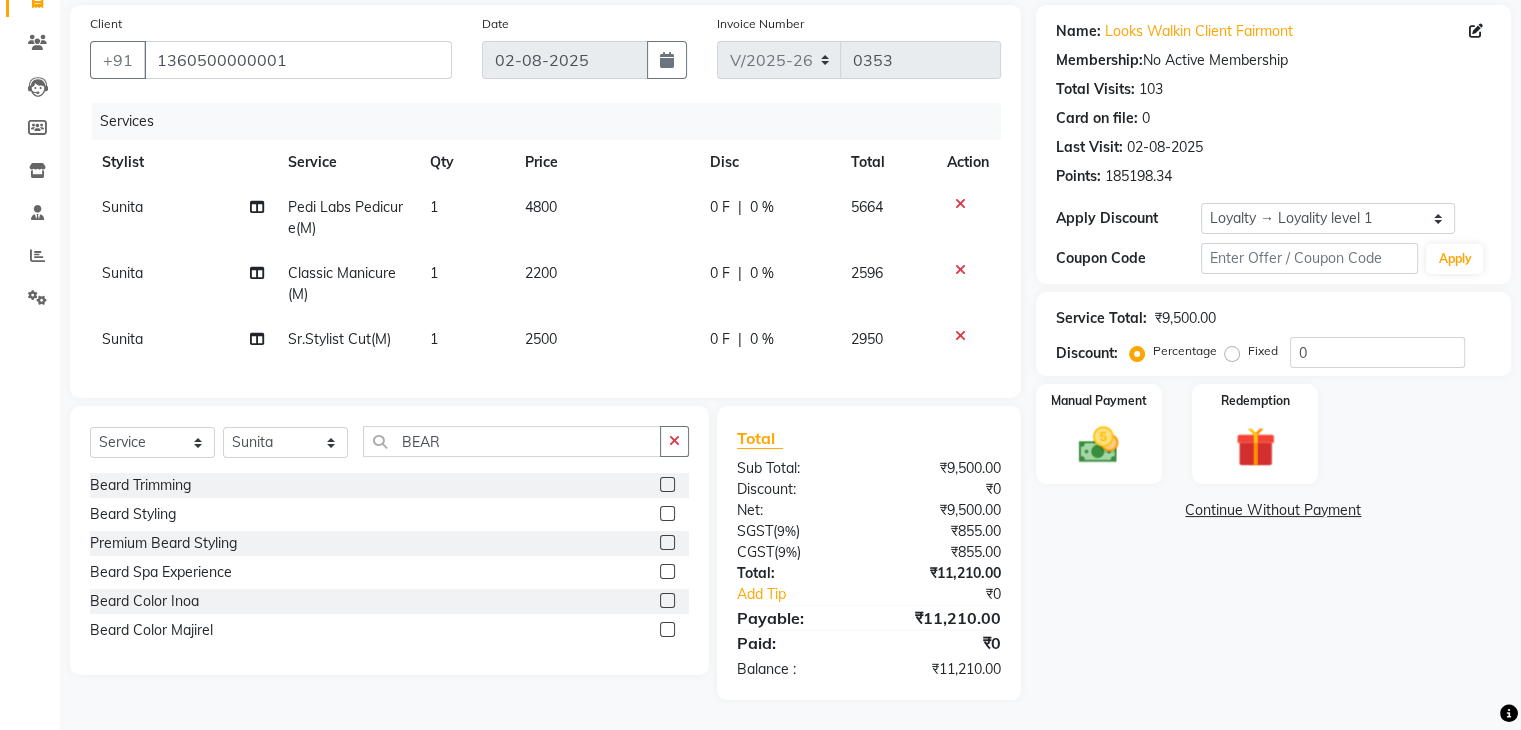 click 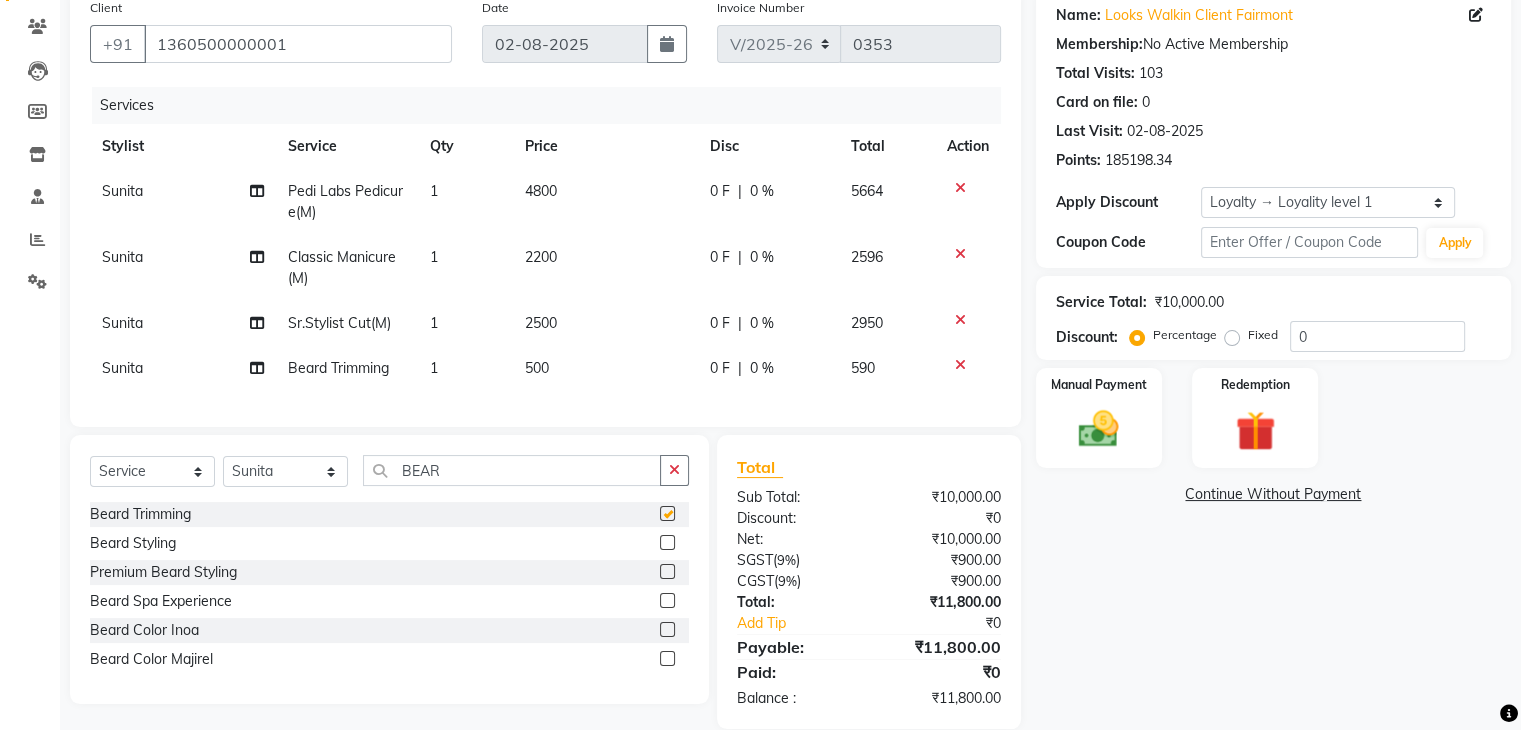checkbox on "false" 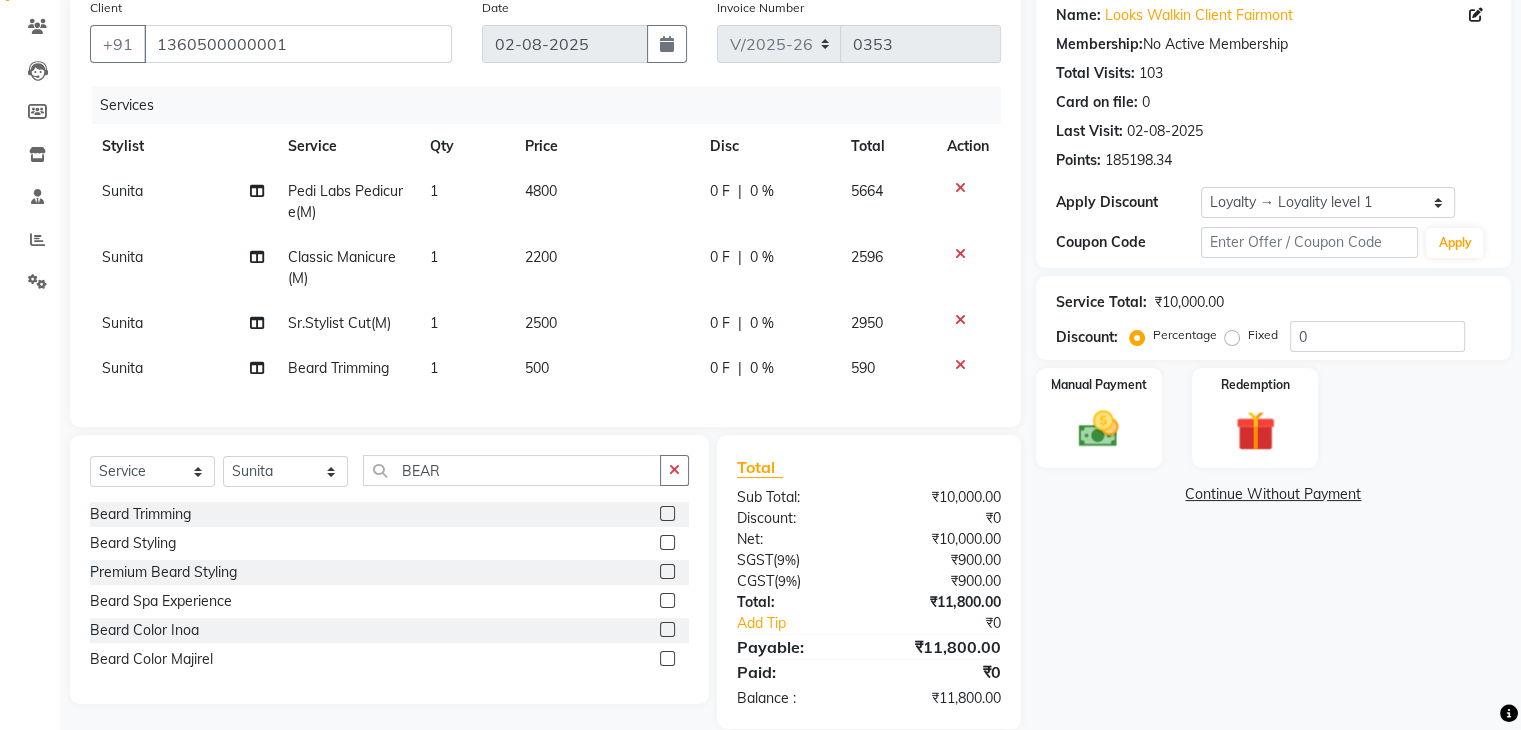 click on "500" 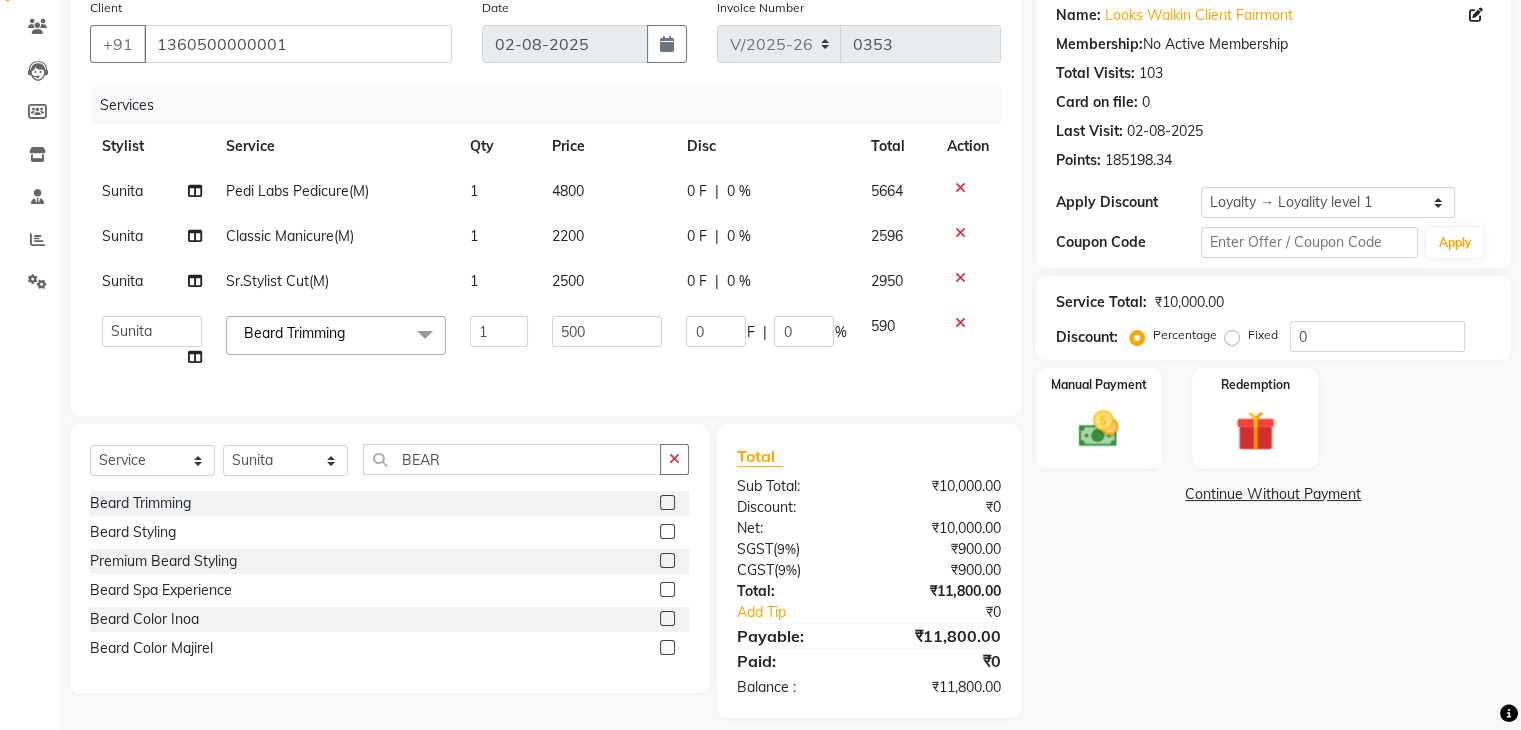click on "500" 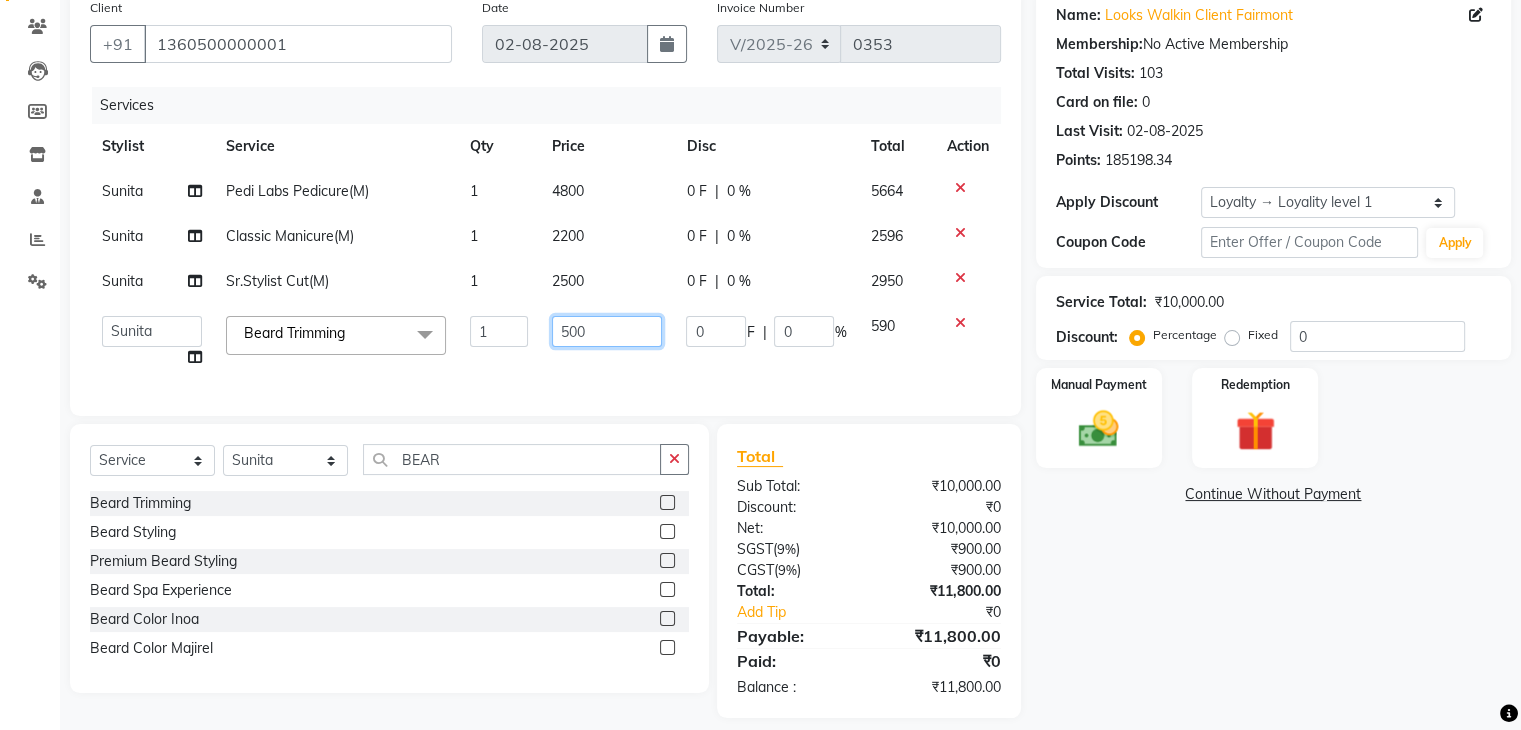 click on "500" 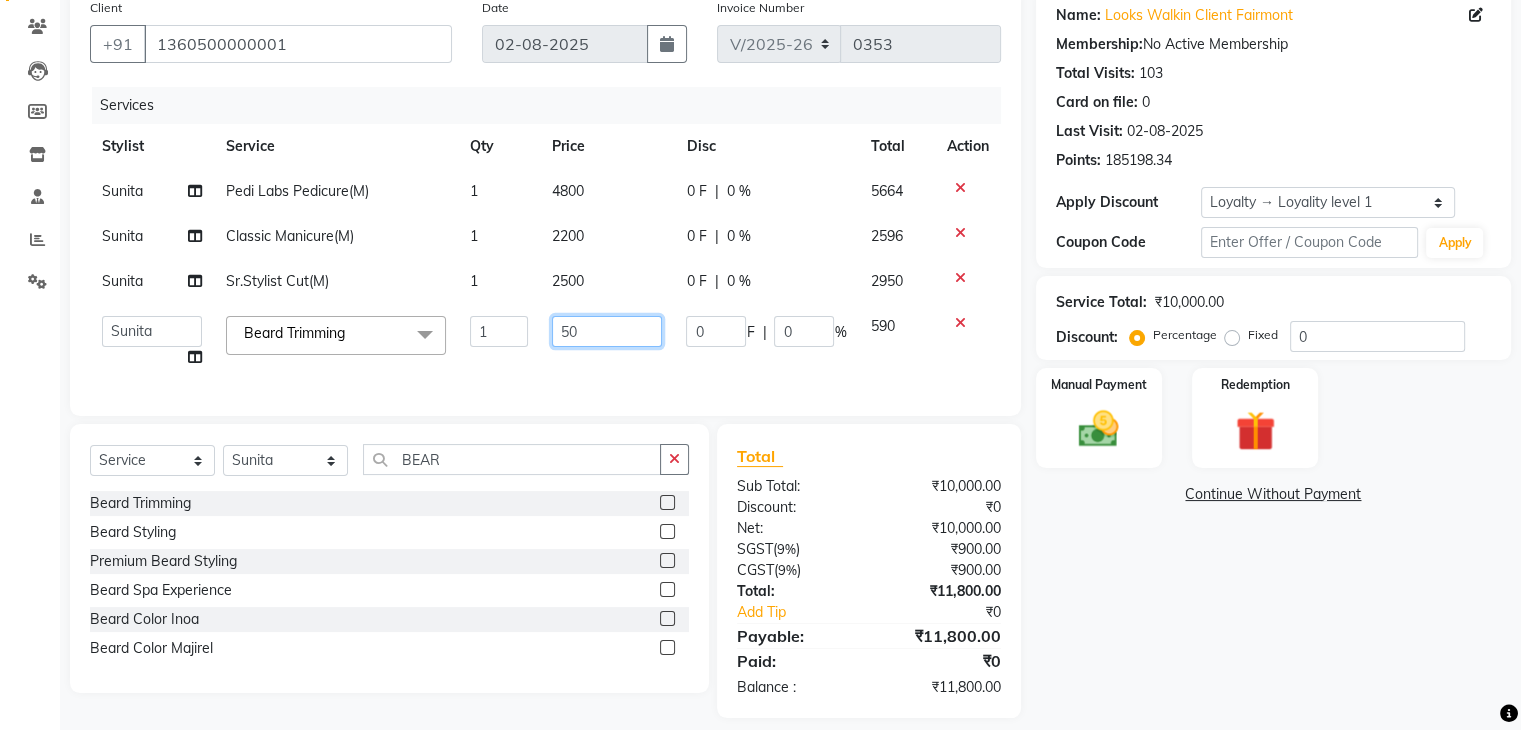type on "5" 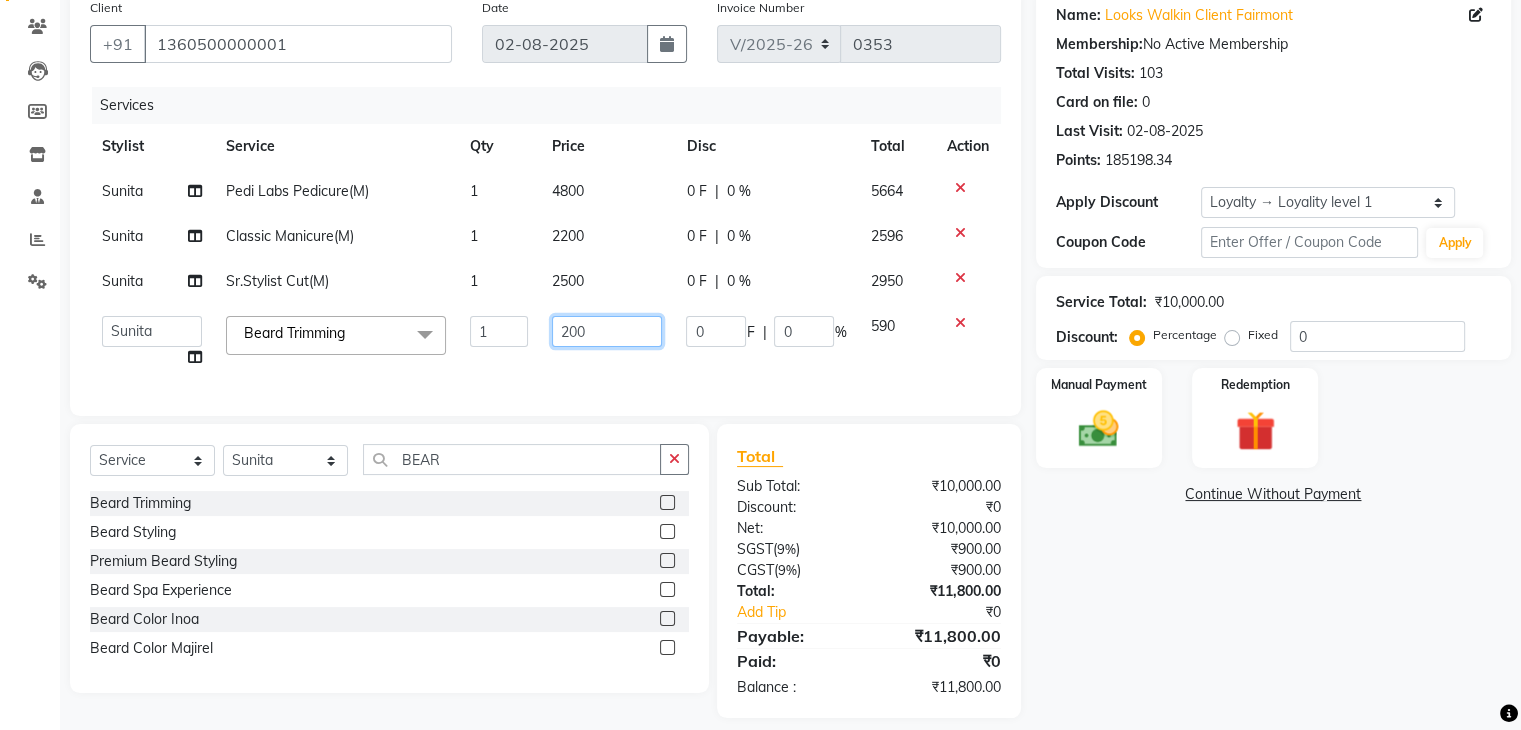 type on "2000" 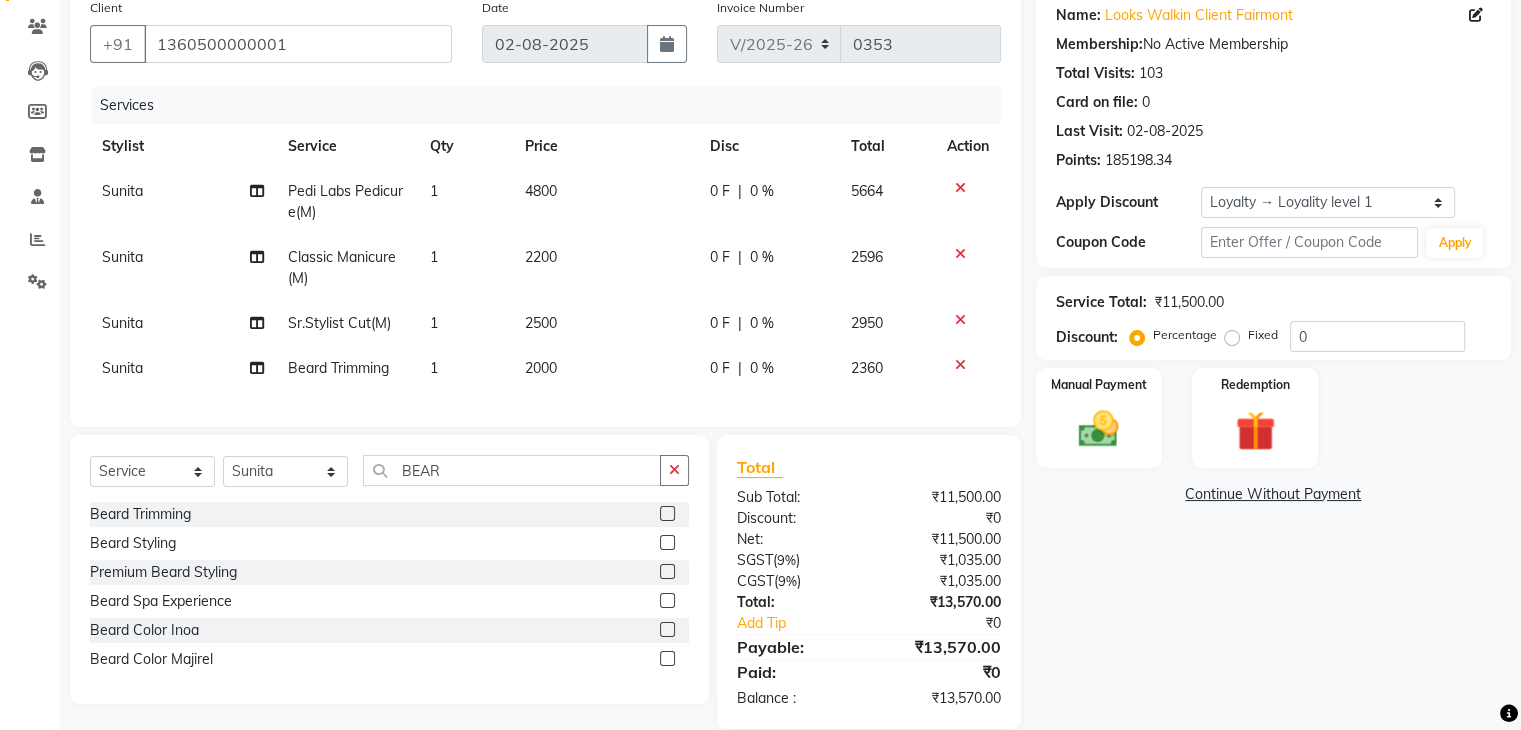 click on "Name: Looks Walkin Client Fairmont Membership:  No Active Membership  Total Visits:  103 Card on file:  0 Last Visit:   02-08-2025 Points:   185198.34  Apply Discount Select  Loyalty → Loyality level 1  Coupon Code Apply Service Total:  ₹11,500.00  Discount:  Percentage   Fixed  0 Manual Payment Redemption  Continue Without Payment" 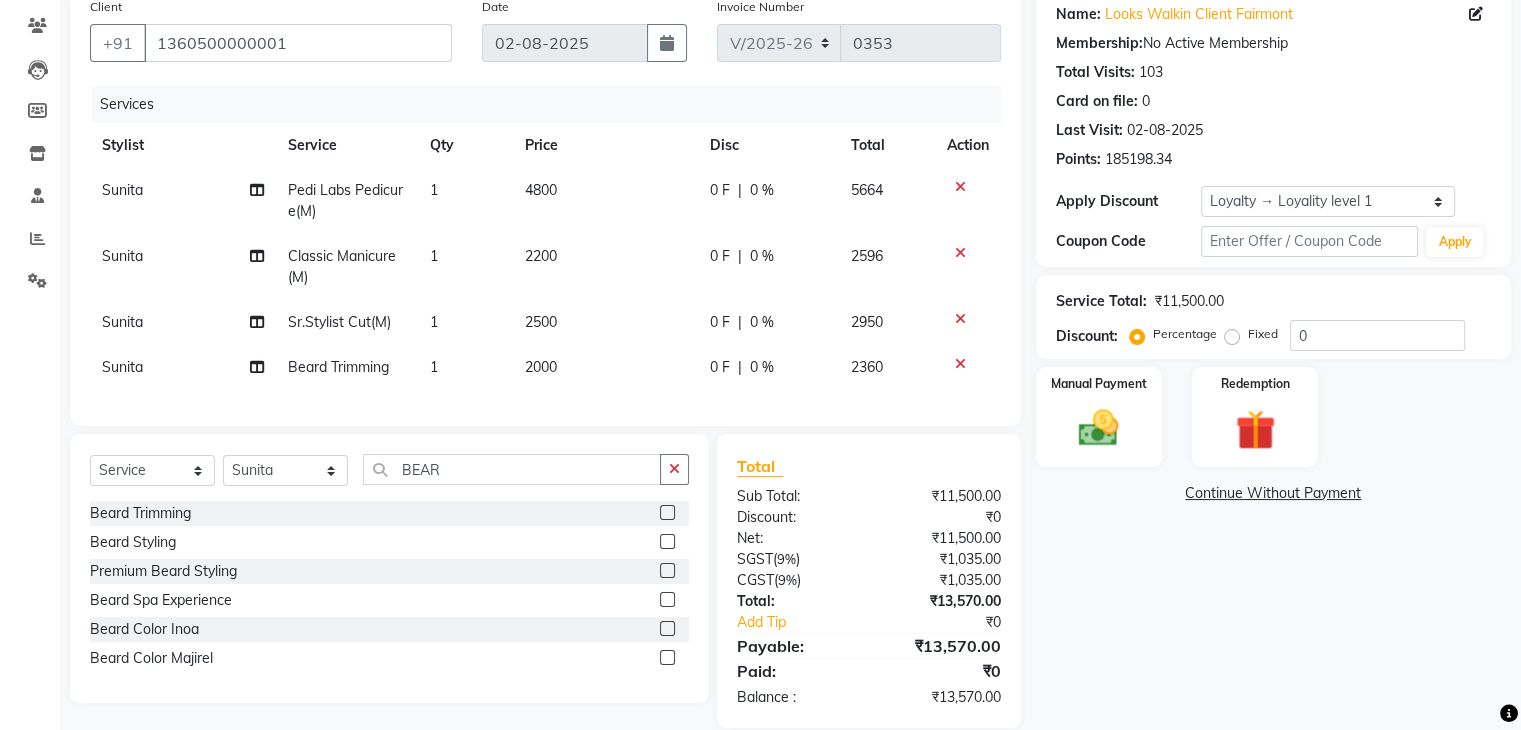 scroll, scrollTop: 206, scrollLeft: 0, axis: vertical 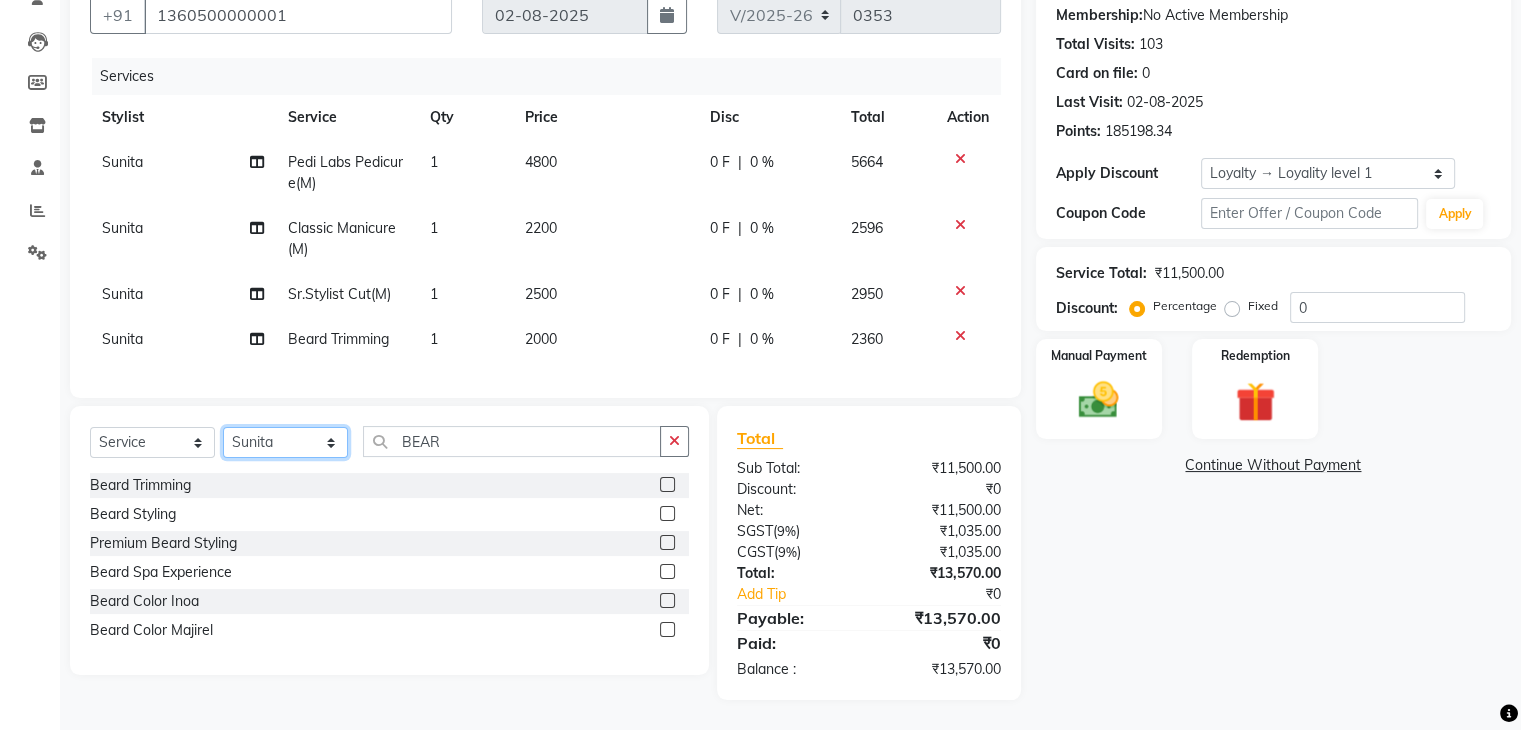 click on "Select Stylist Adil Anisa Counter_Sales Deepak_asst Manager Nisha Preeti Rais Soring_mgr Sunita Tajuddin" 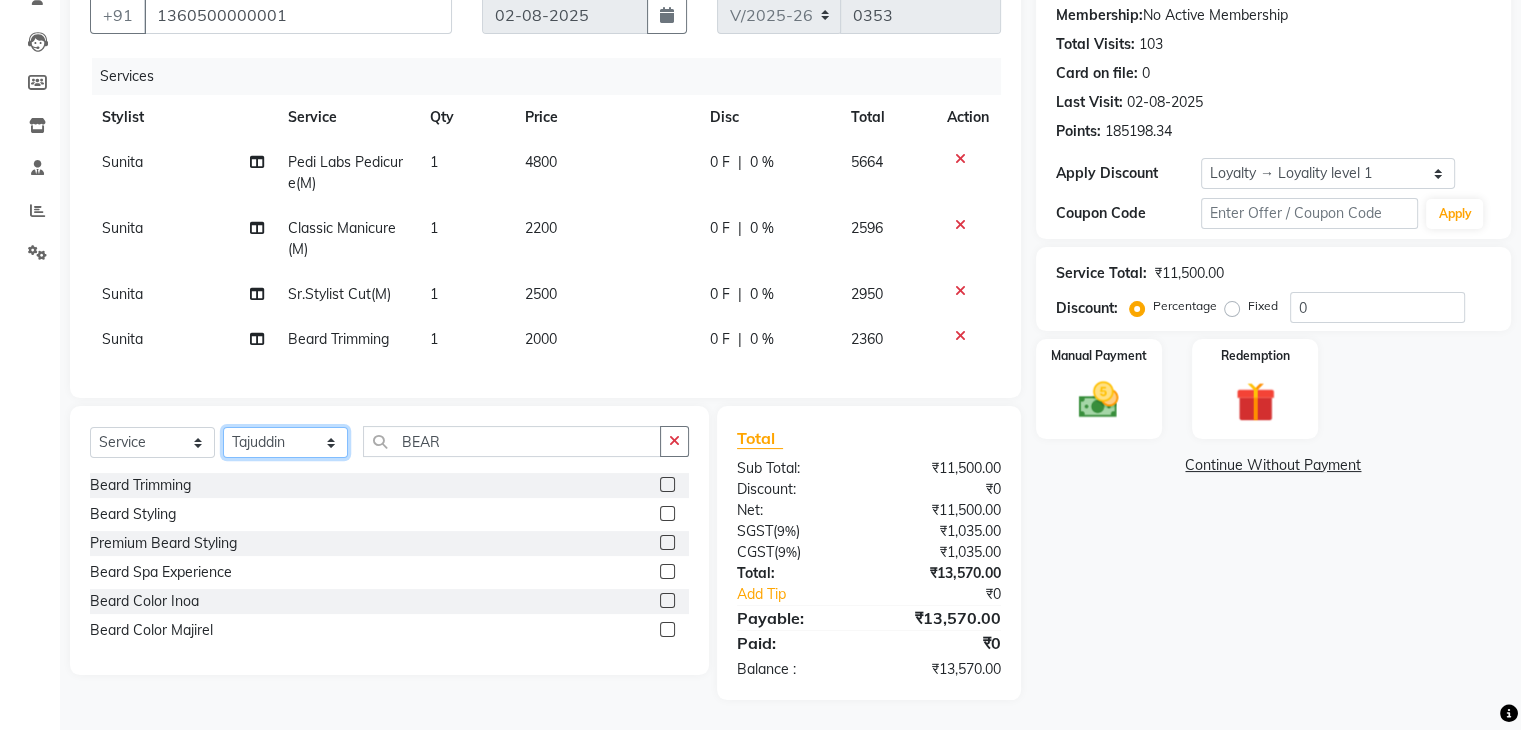click on "Select Stylist Adil Anisa Counter_Sales Deepak_asst Manager Nisha Preeti Rais Soring_mgr Sunita Tajuddin" 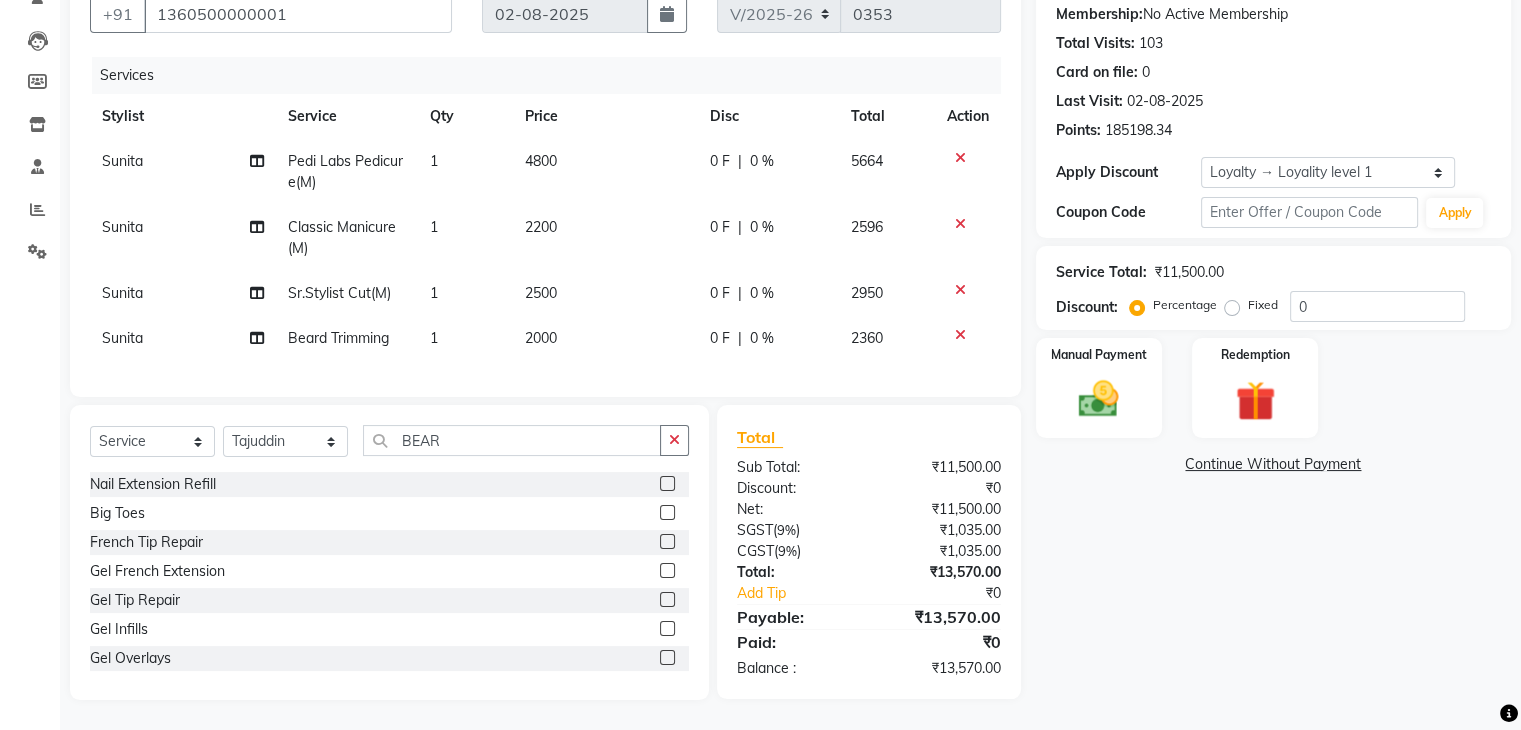 click 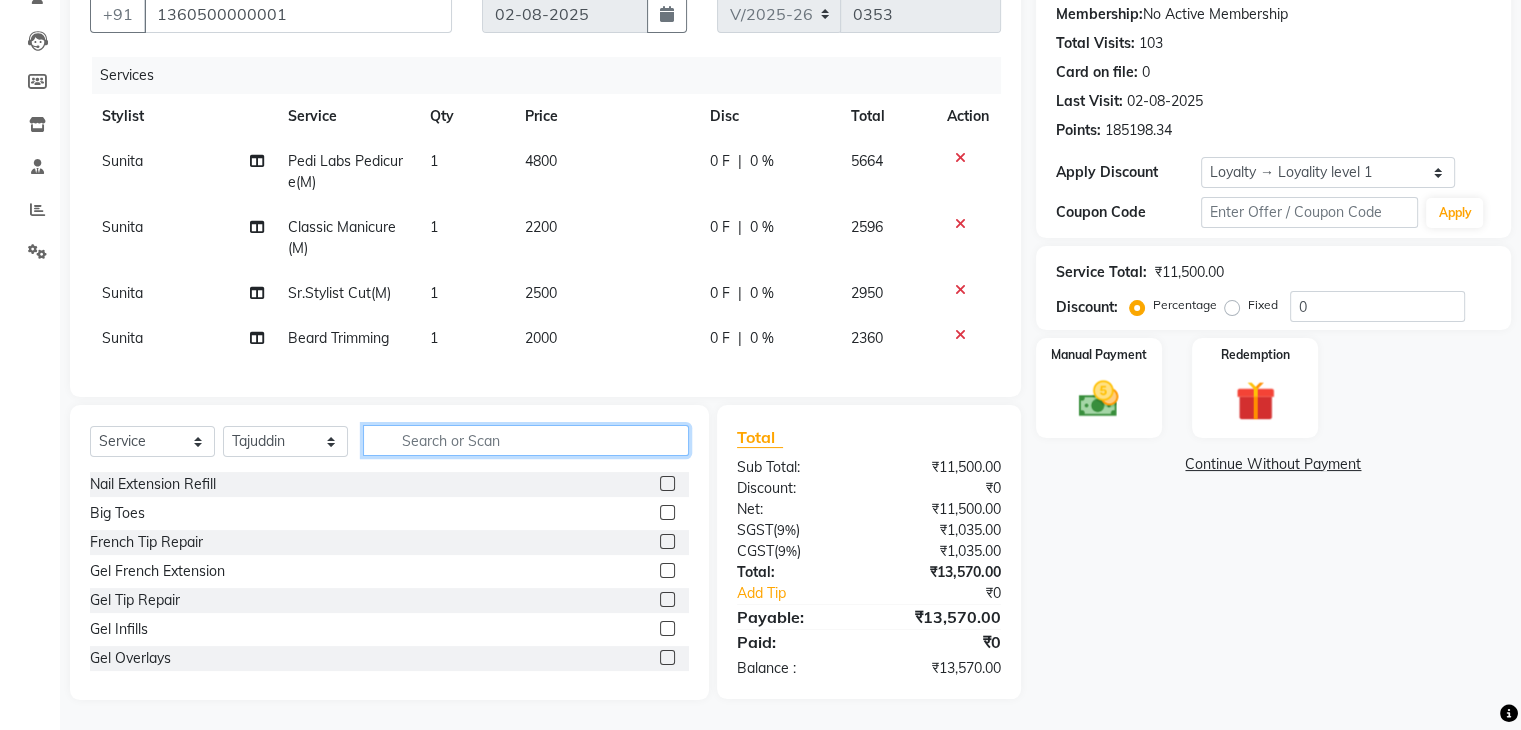 click 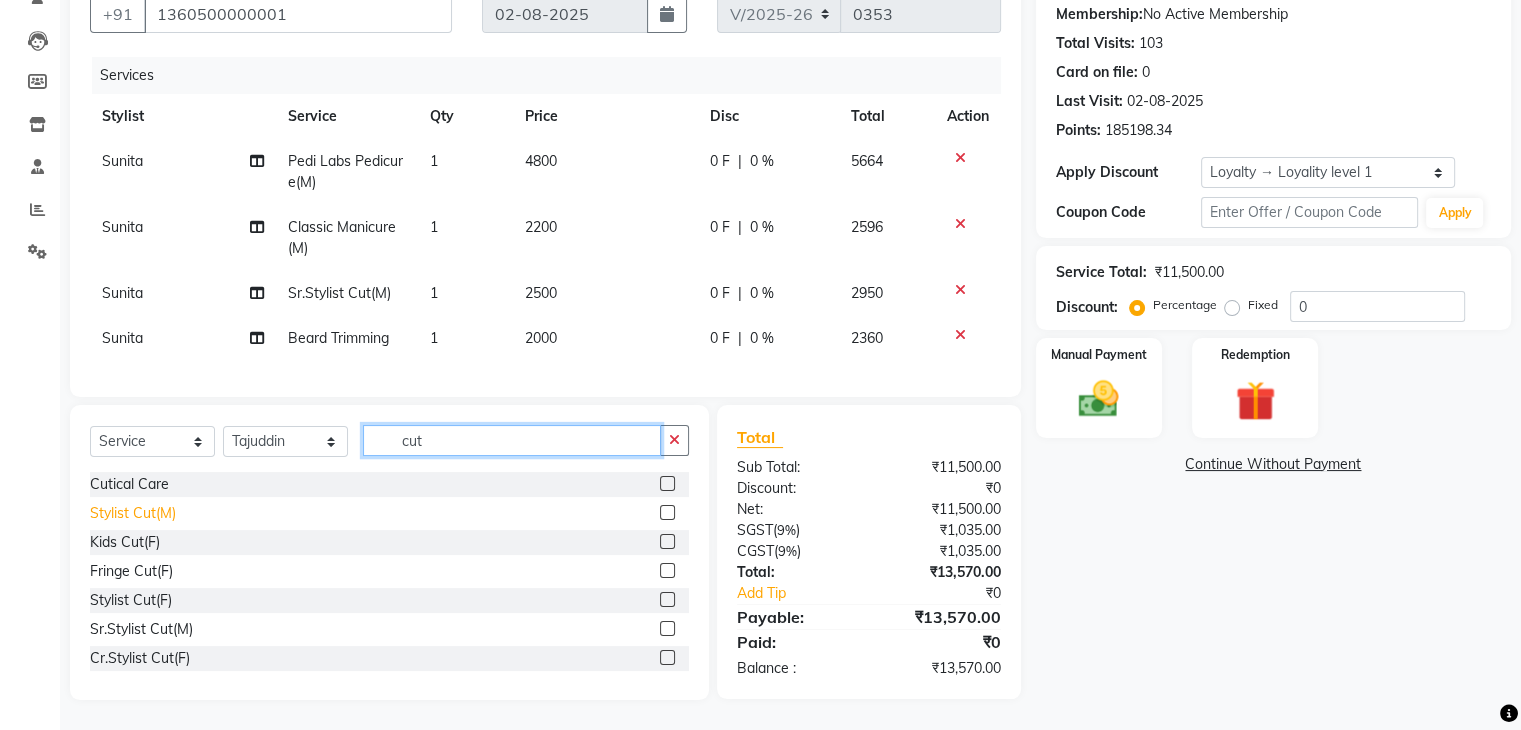 type on "cut" 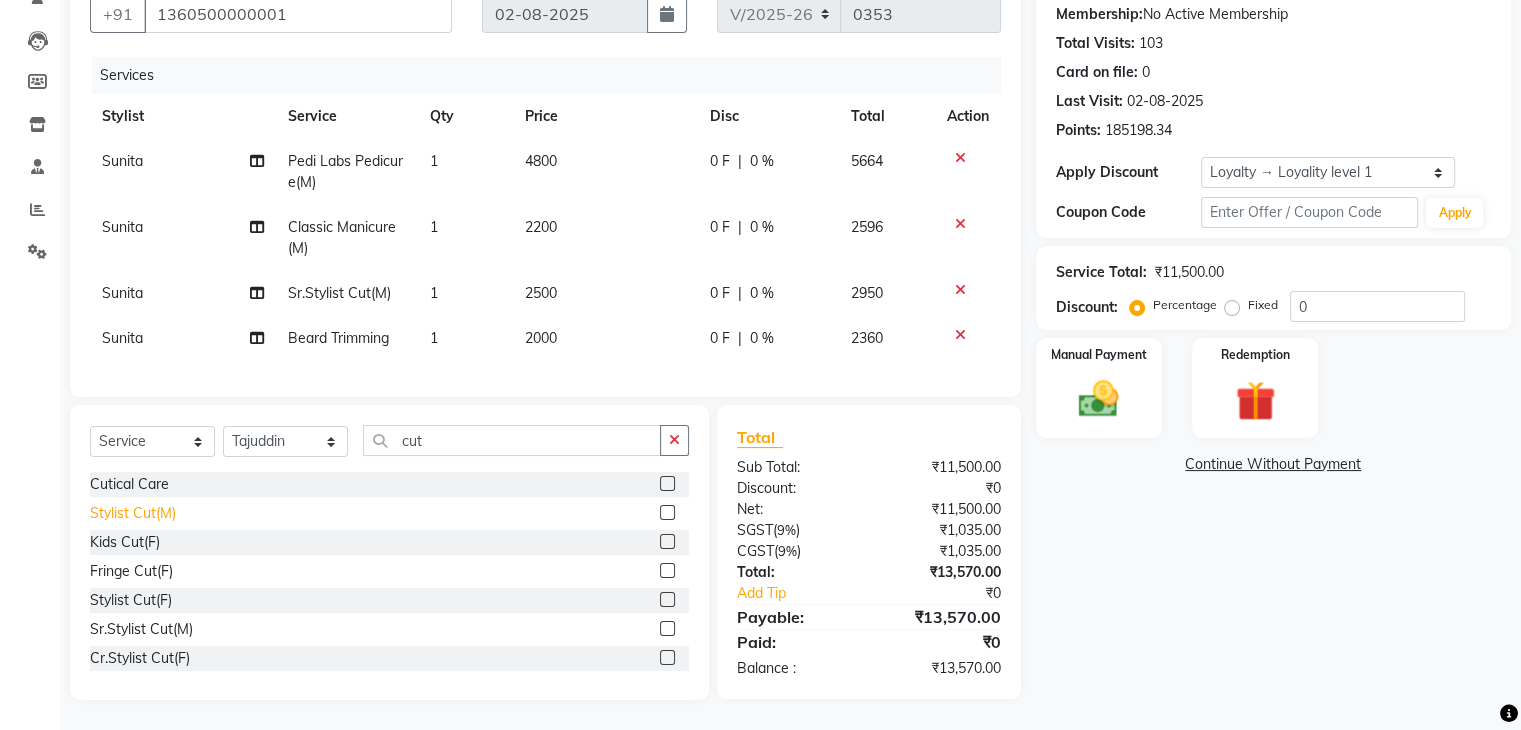 click on "Stylist Cut(M)" 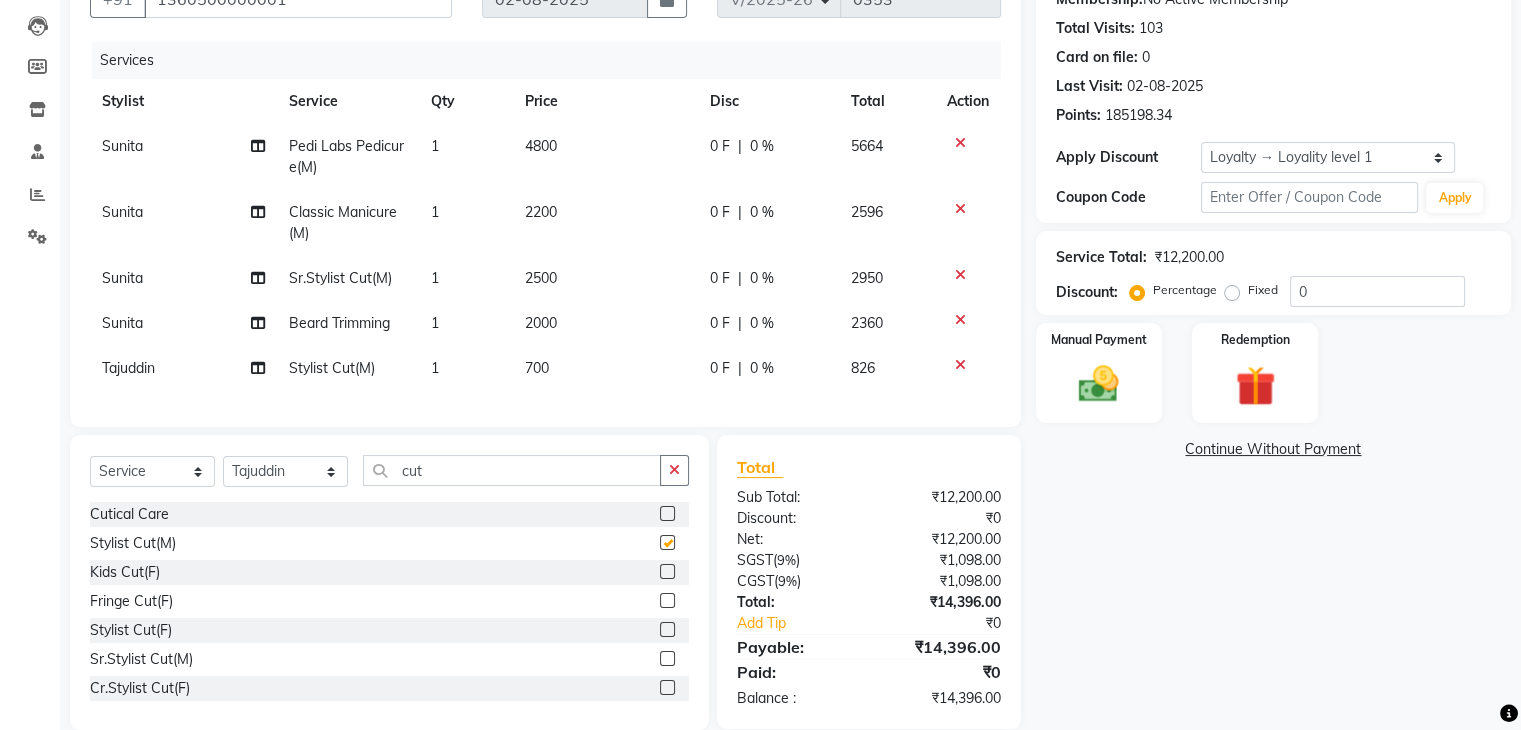 checkbox on "false" 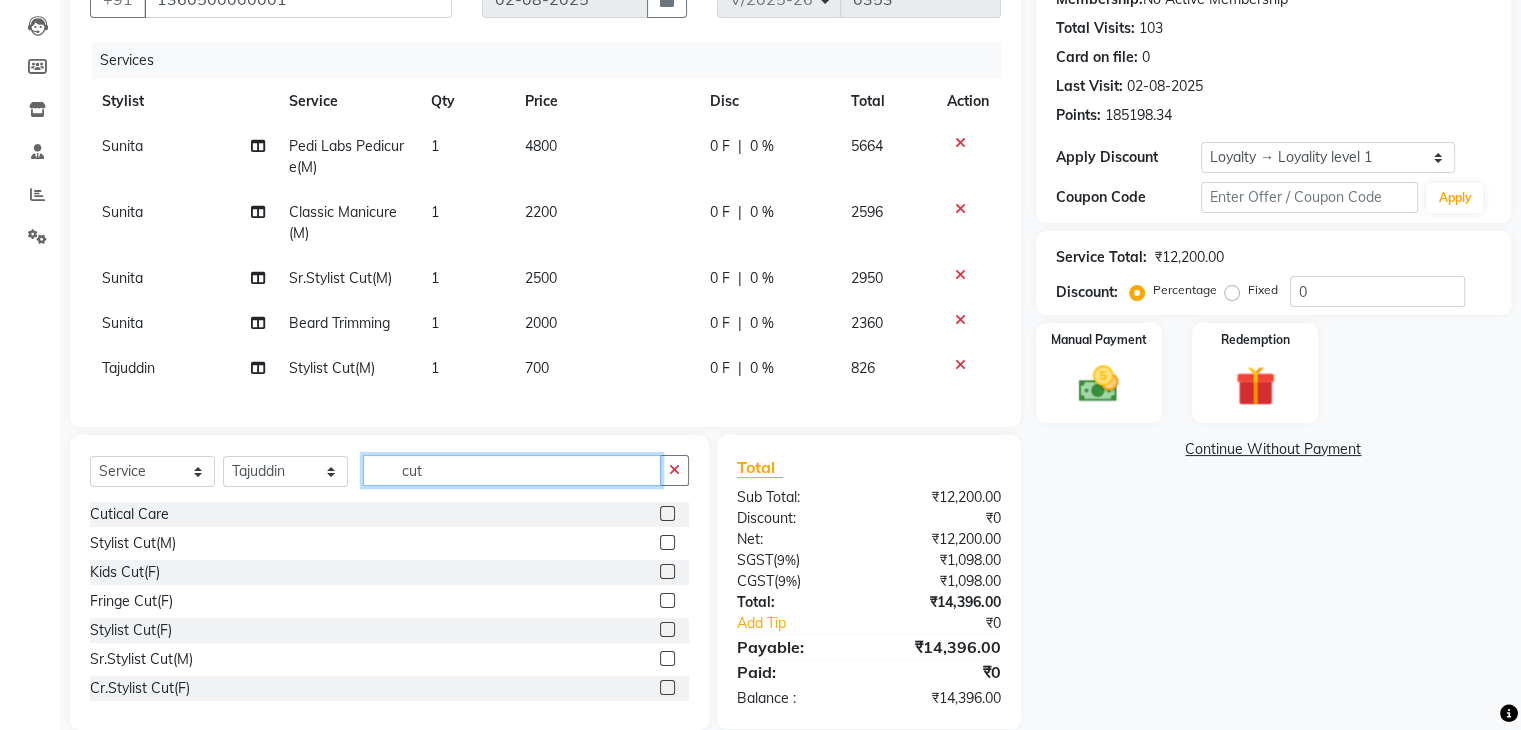 click on "cut" 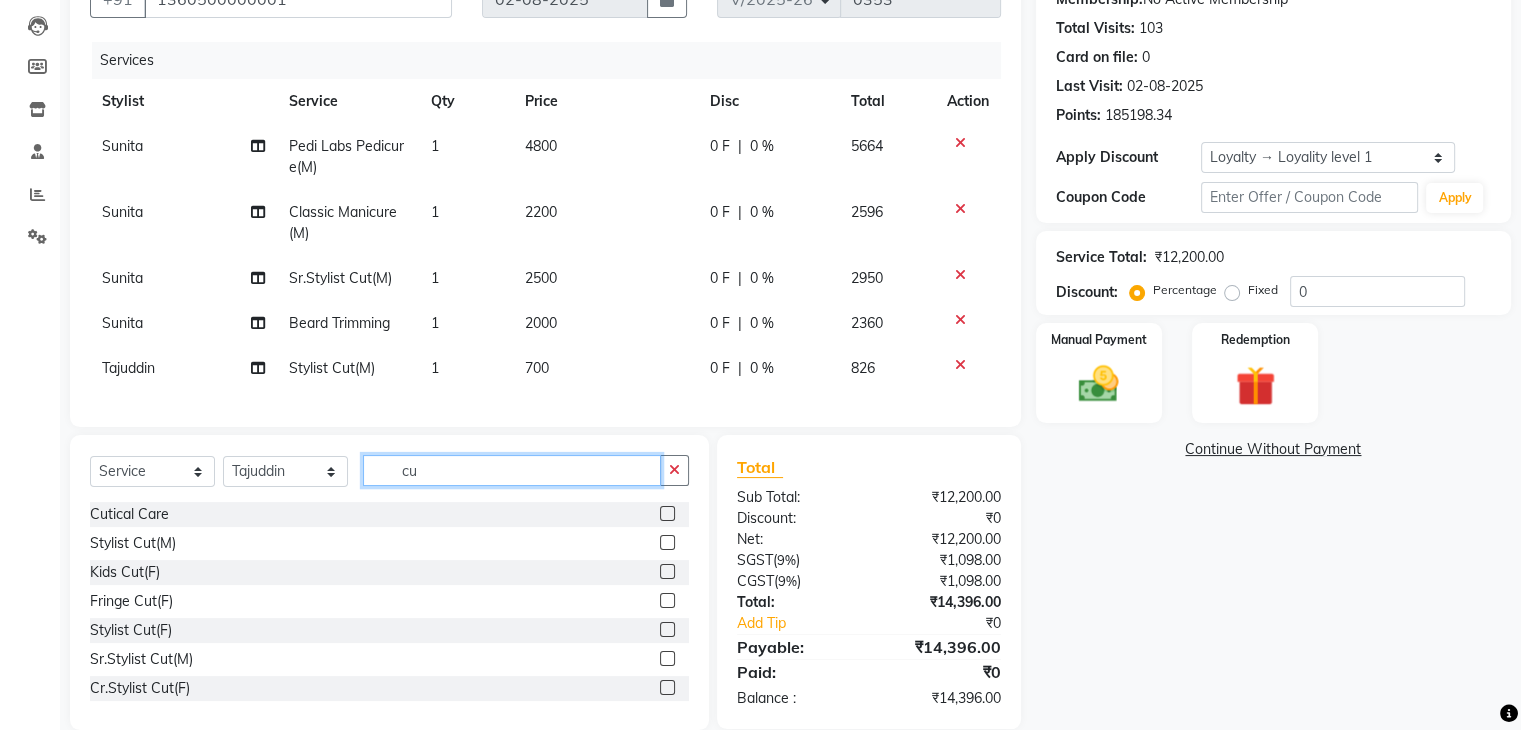 type on "c" 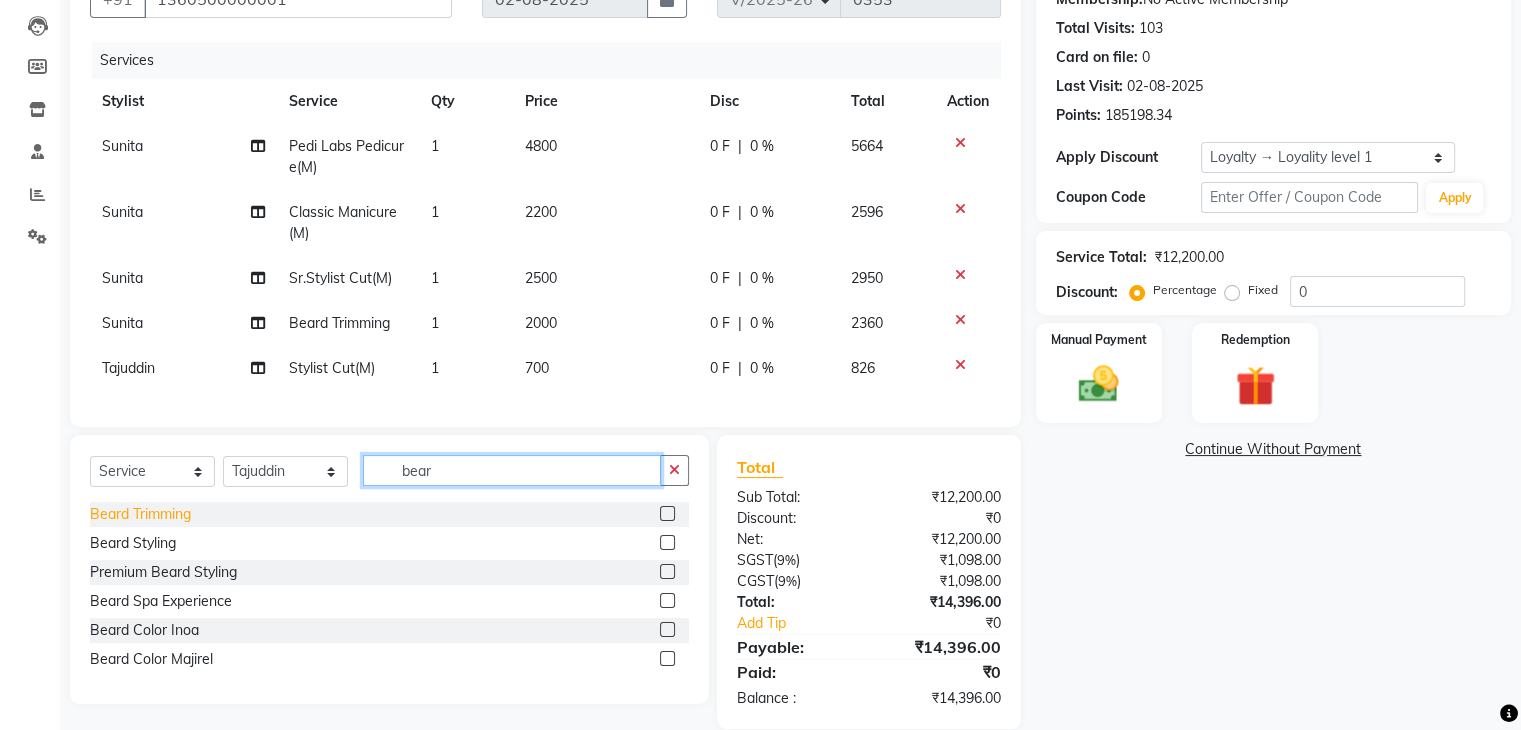 type on "bear" 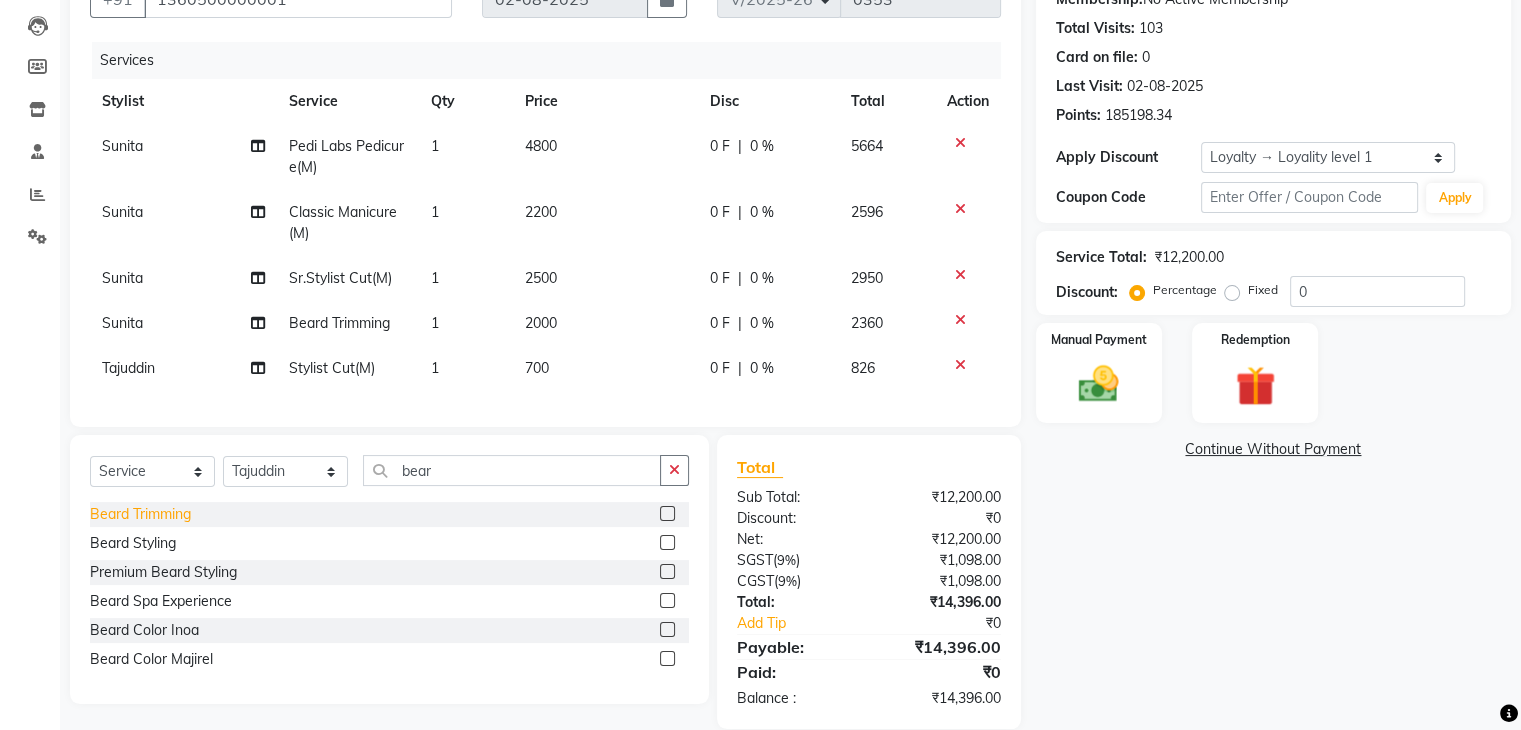 click on "Beard Trimming" 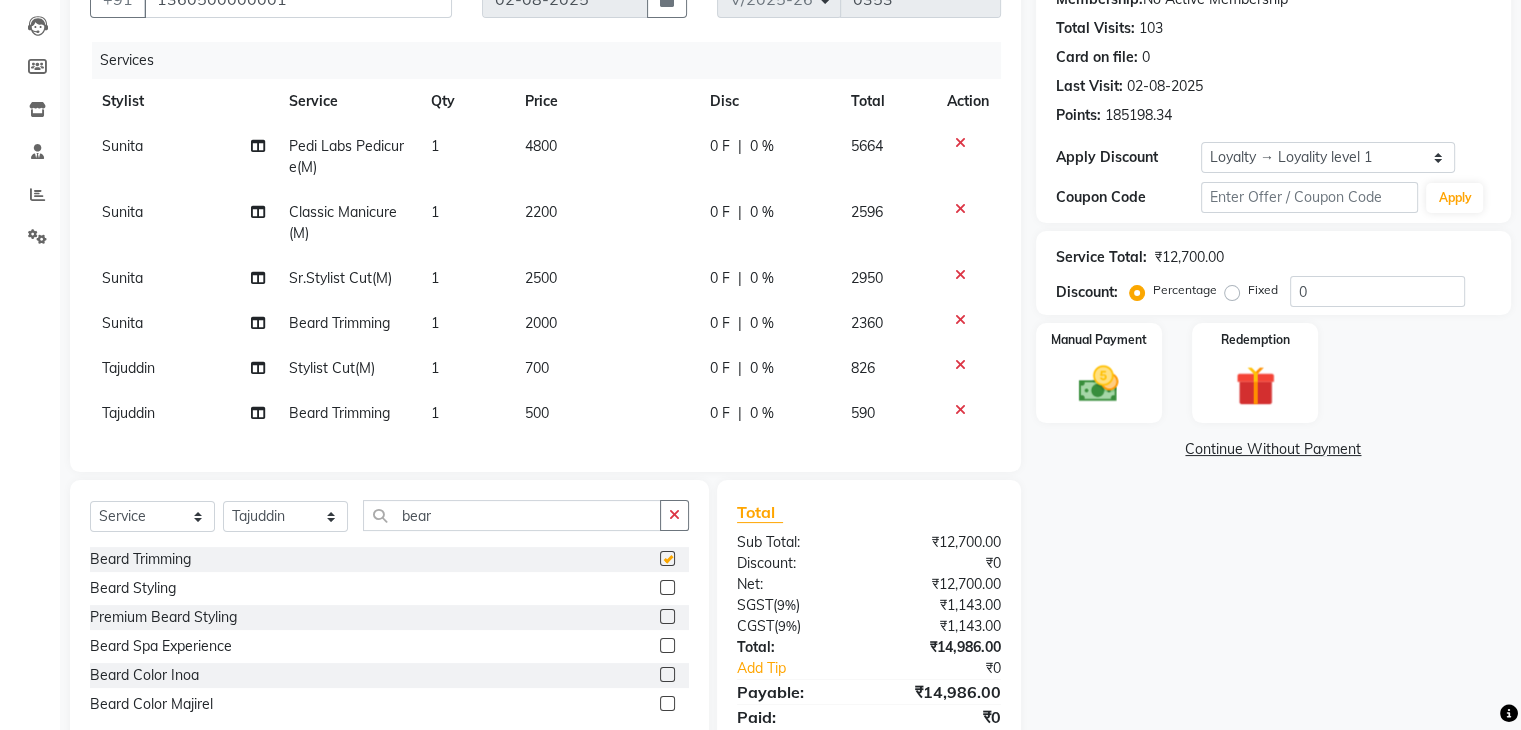 checkbox on "false" 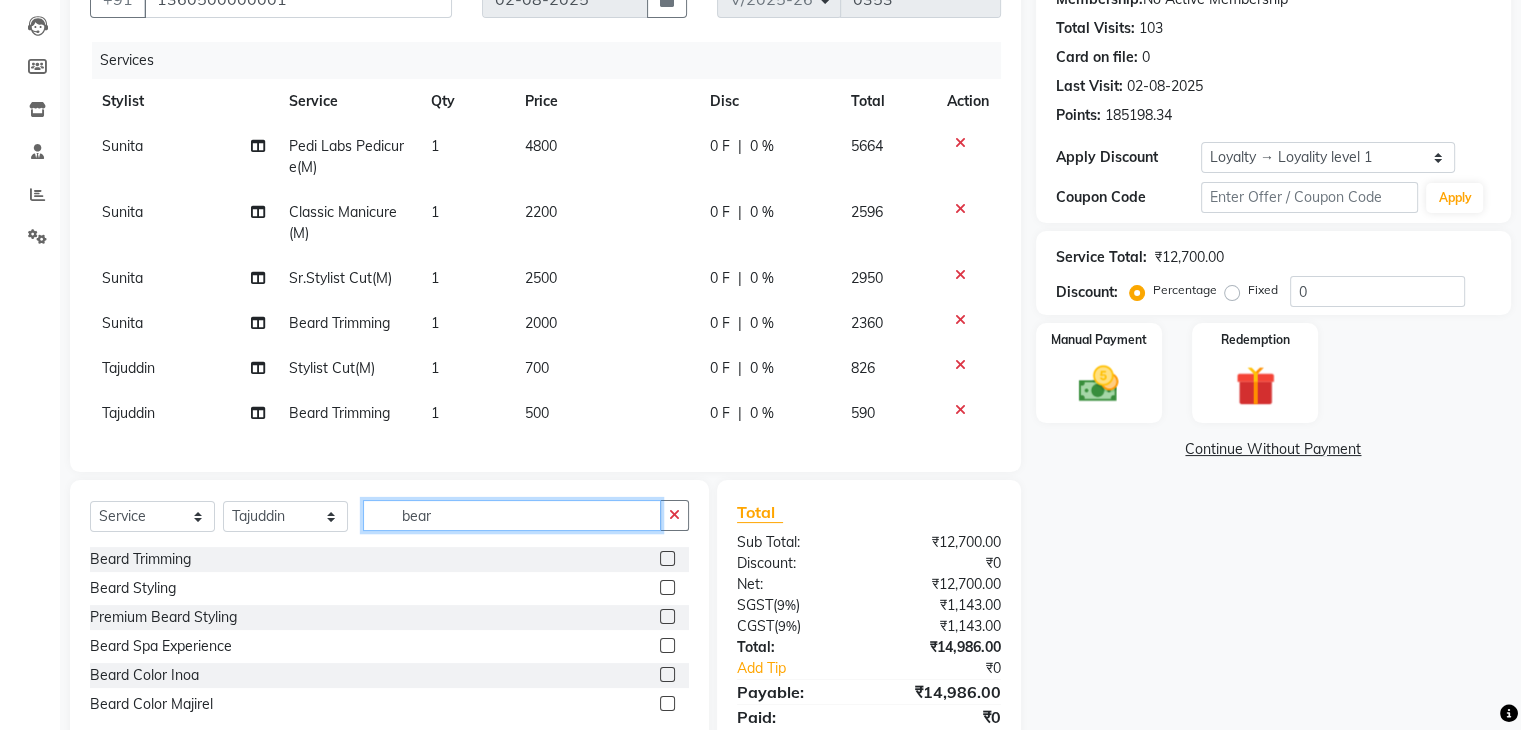 drag, startPoint x: 406, startPoint y: 534, endPoint x: 318, endPoint y: 533, distance: 88.005684 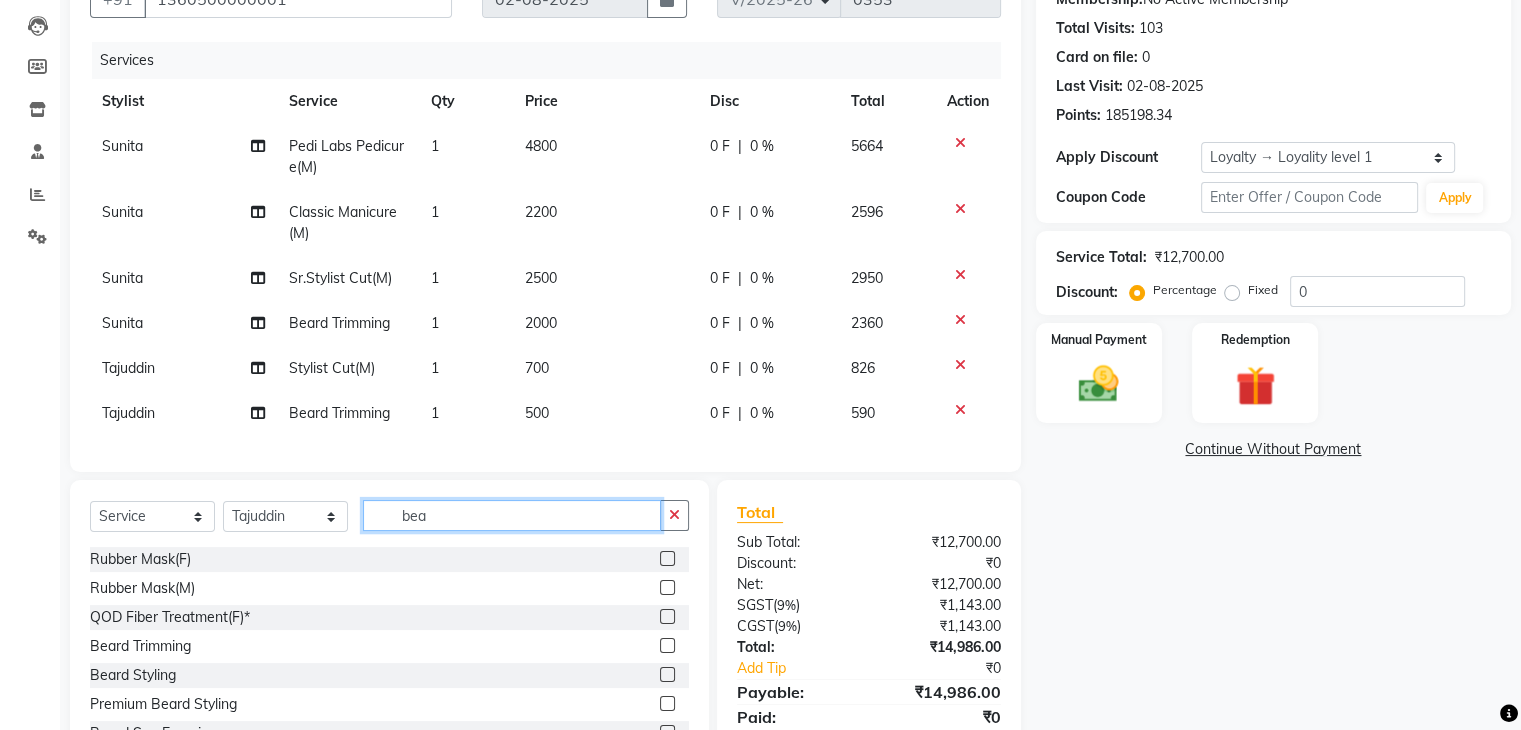 type on "bear" 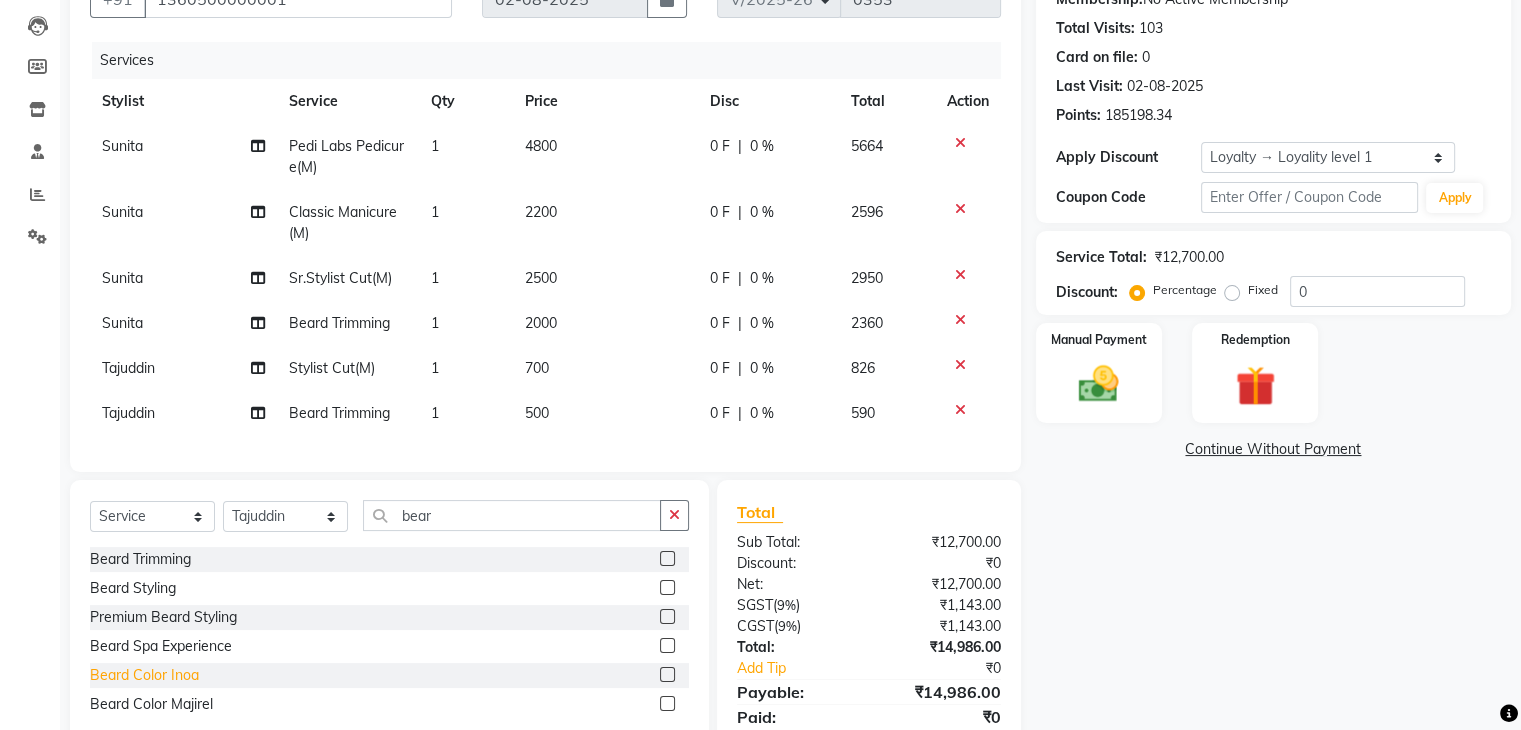 click on "Beard Color Inoa" 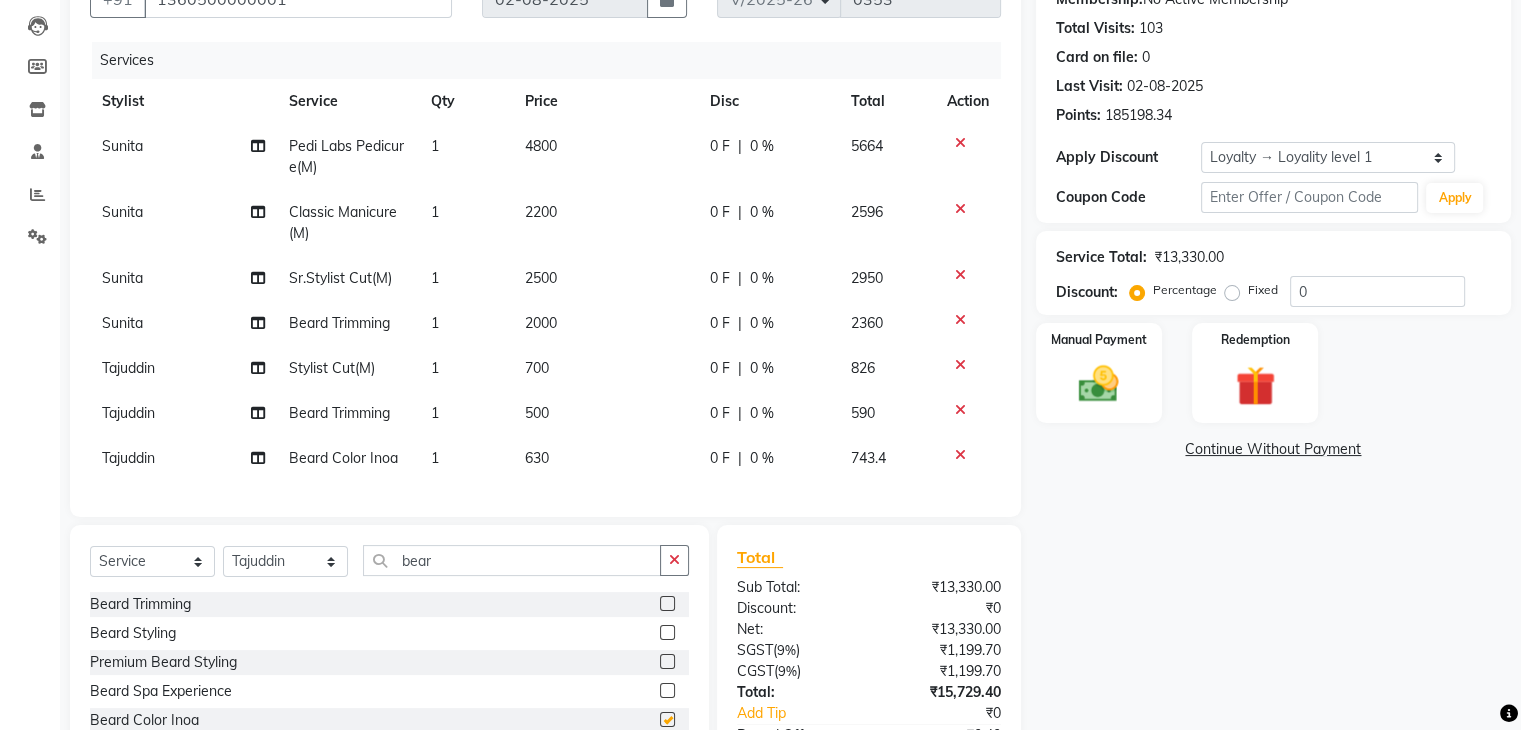 checkbox on "false" 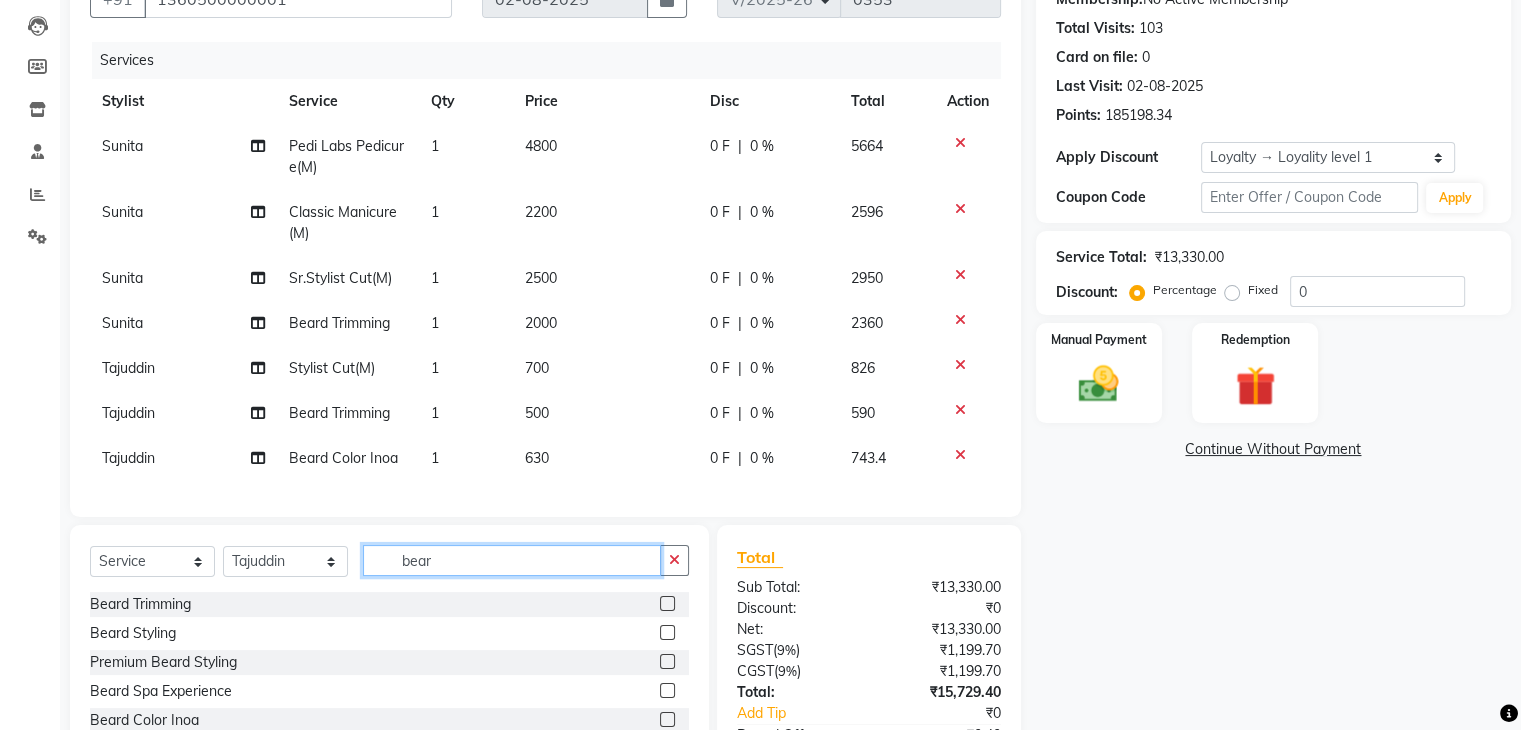 drag, startPoint x: 415, startPoint y: 577, endPoint x: 358, endPoint y: 577, distance: 57 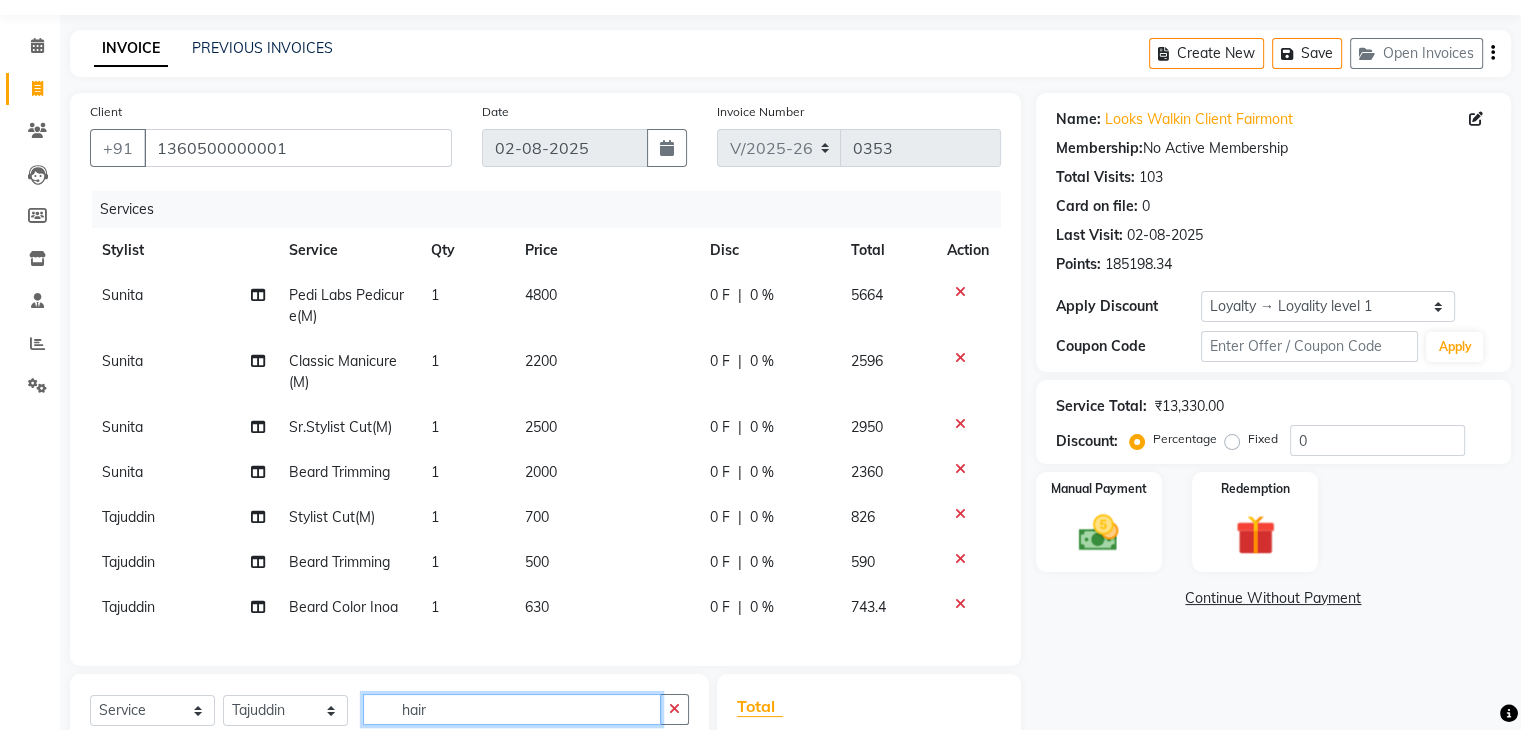 scroll, scrollTop: 106, scrollLeft: 0, axis: vertical 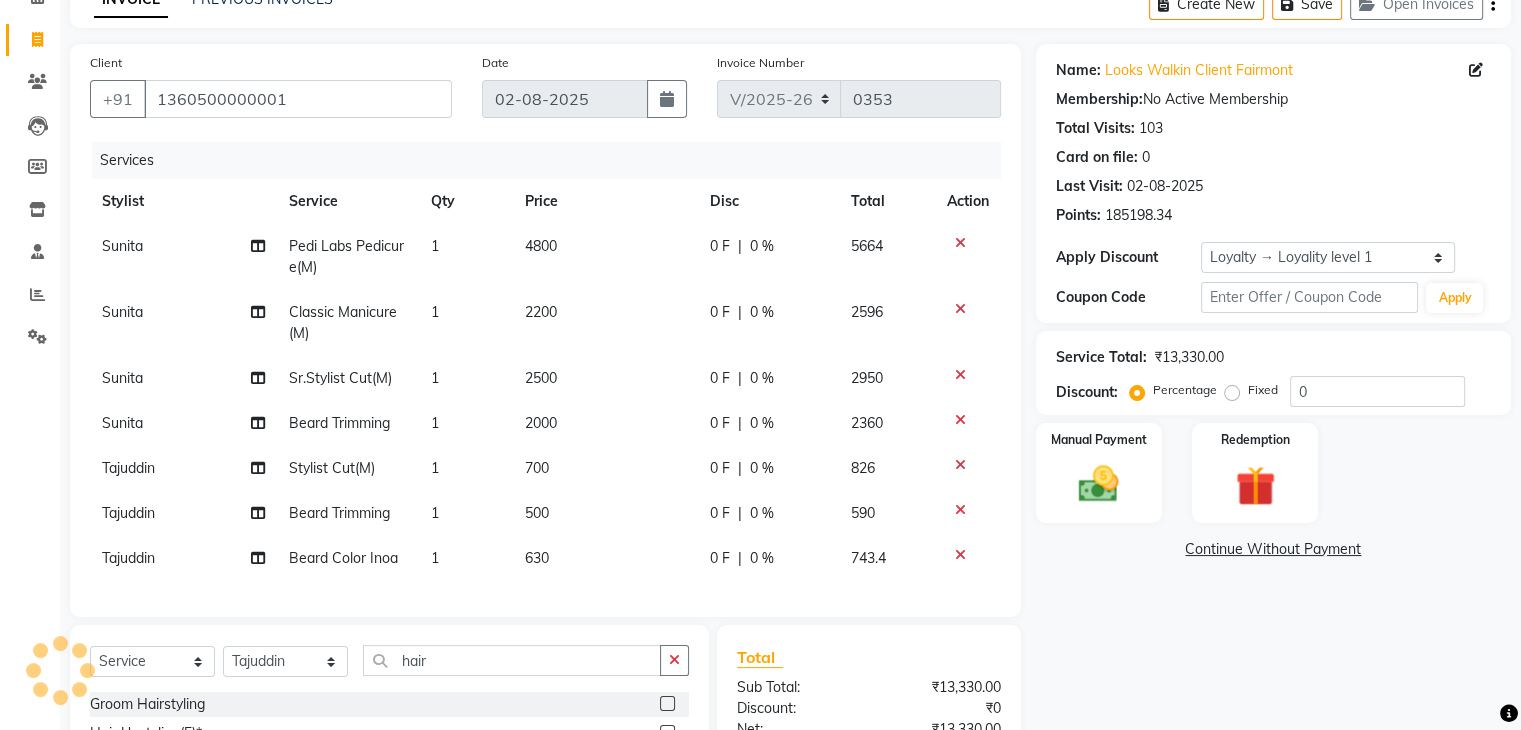 click 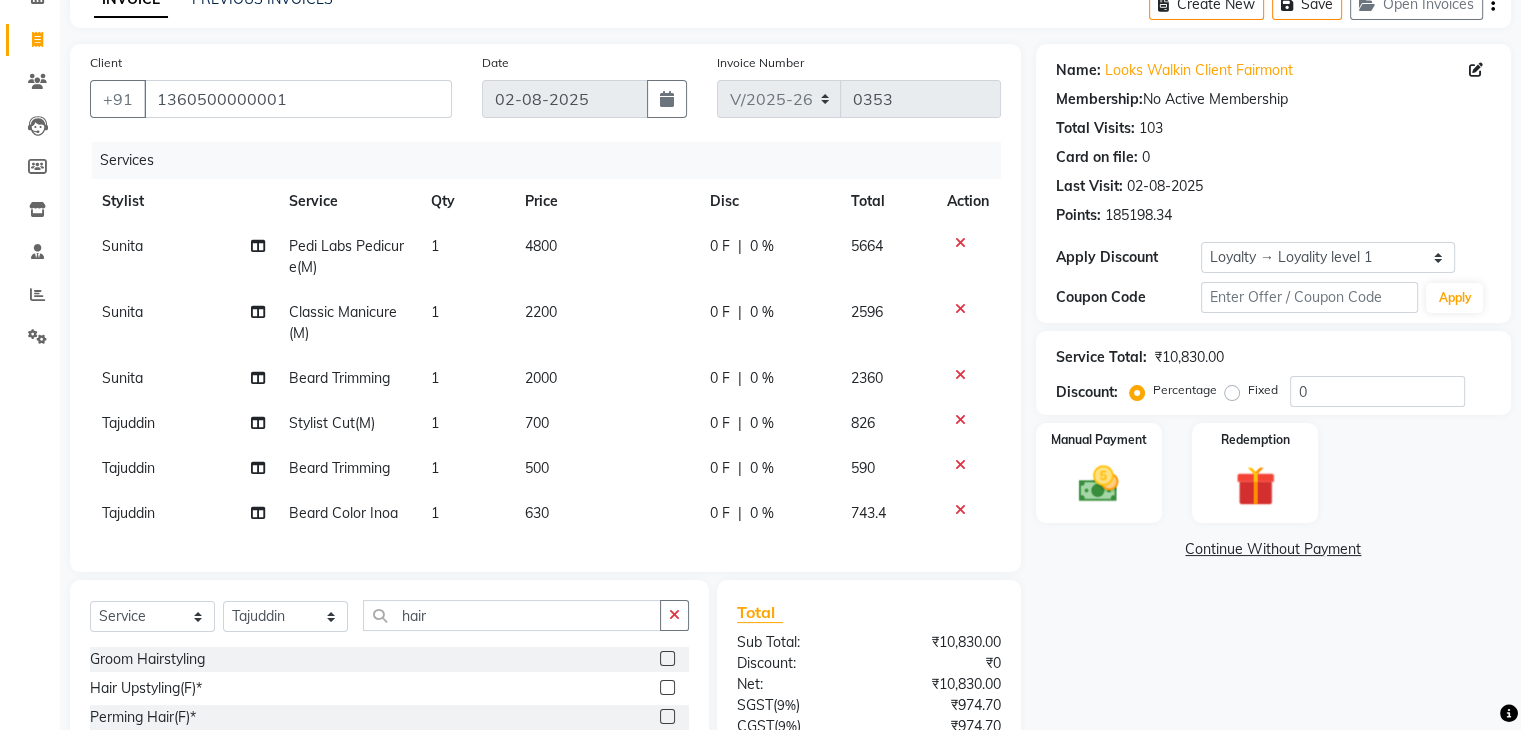 click 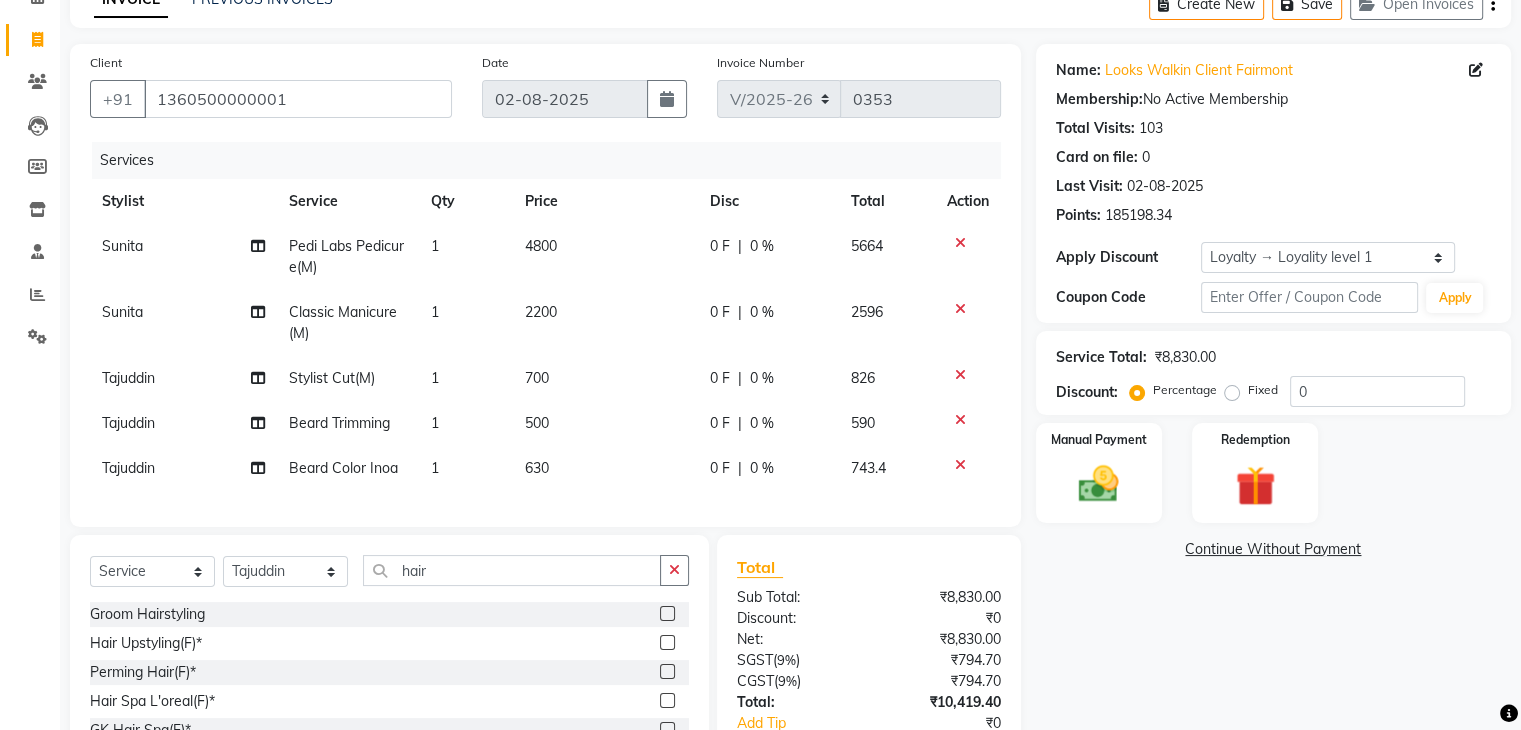 scroll, scrollTop: 272, scrollLeft: 0, axis: vertical 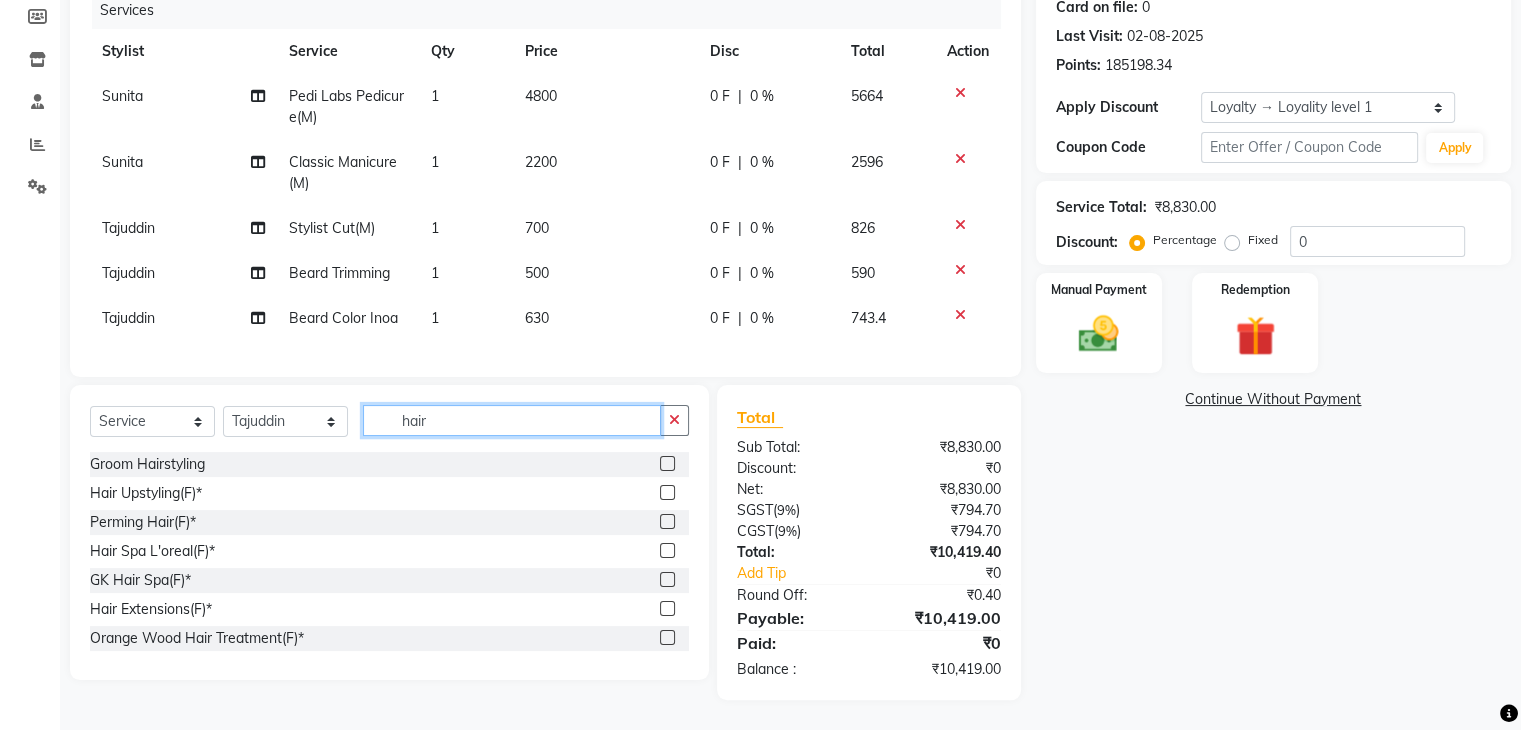 click on "hair" 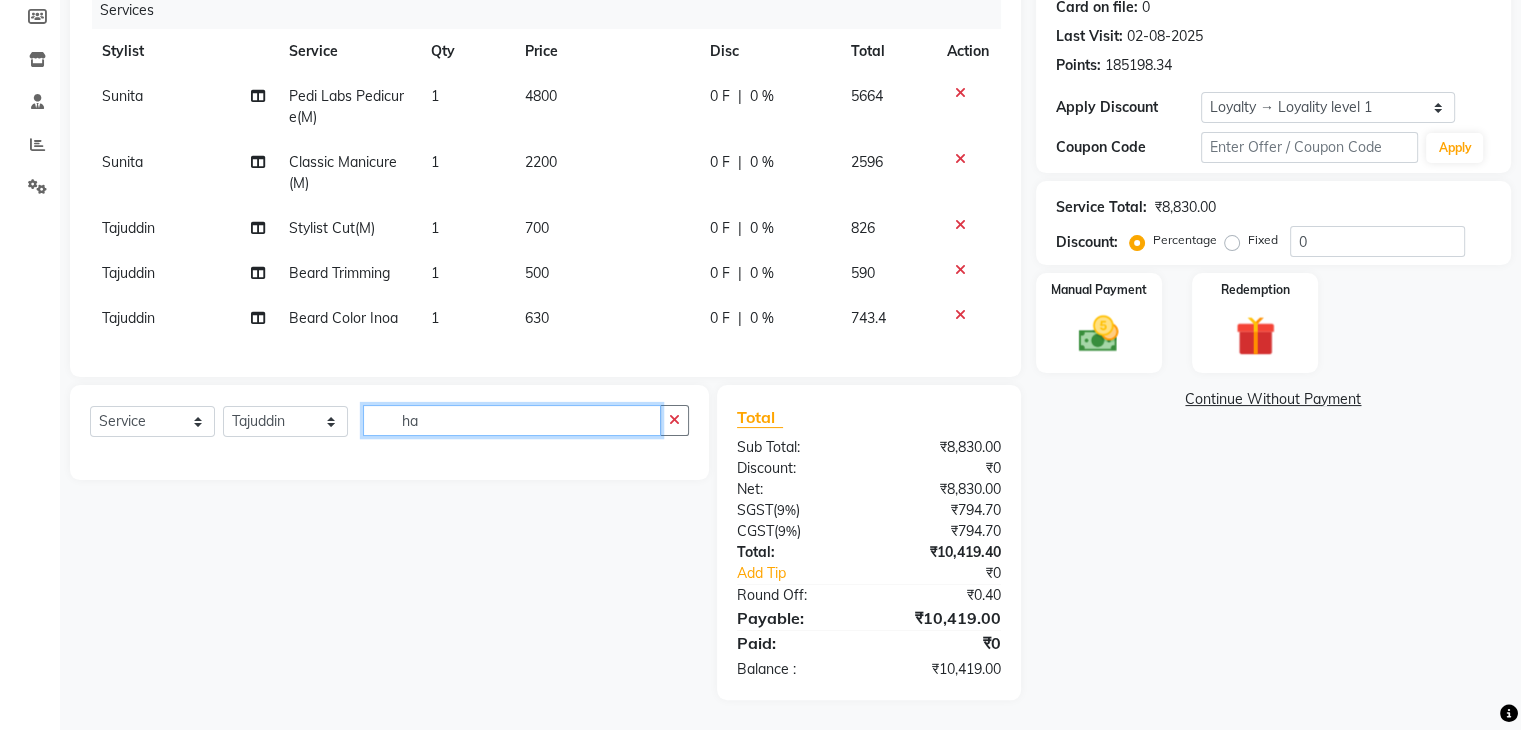 type on "h" 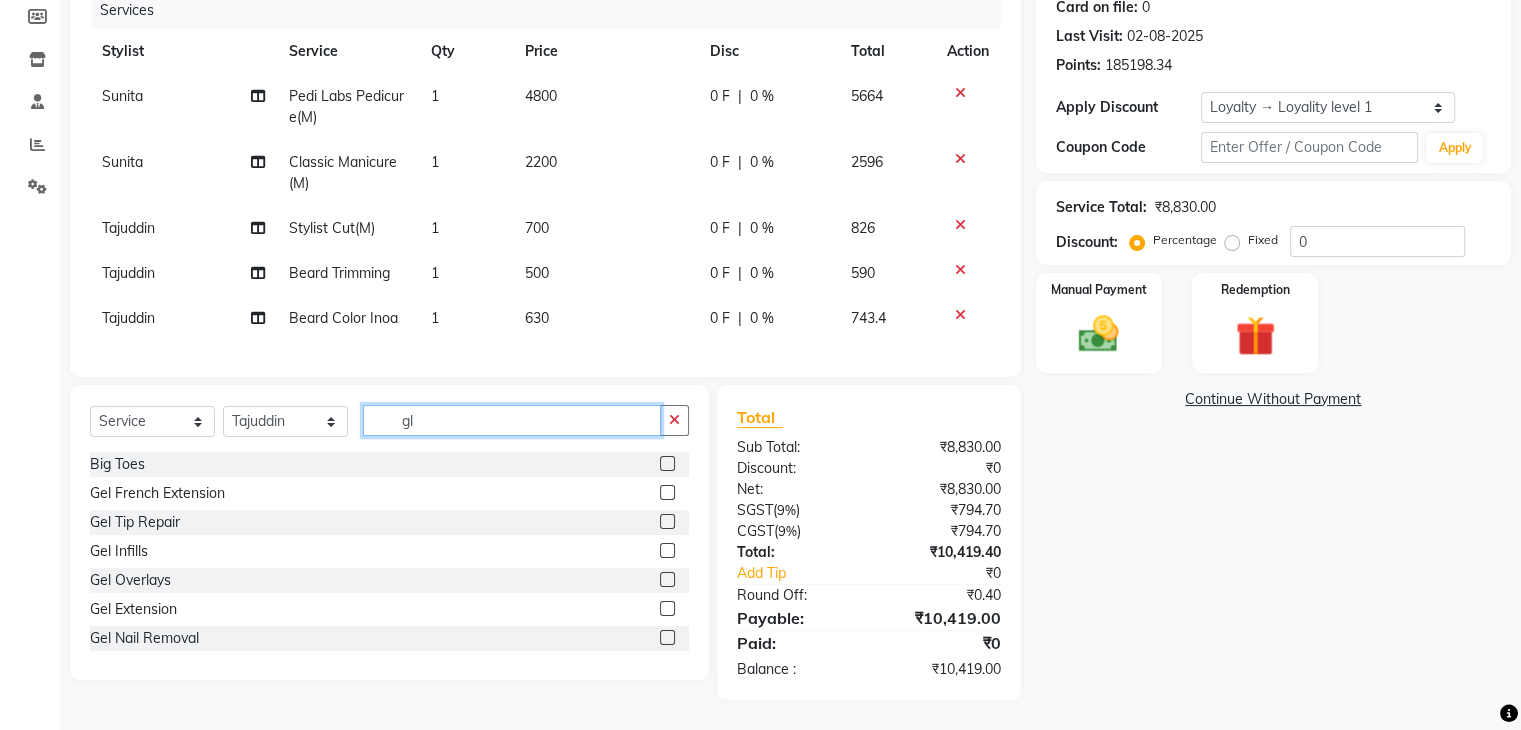 type on "glo" 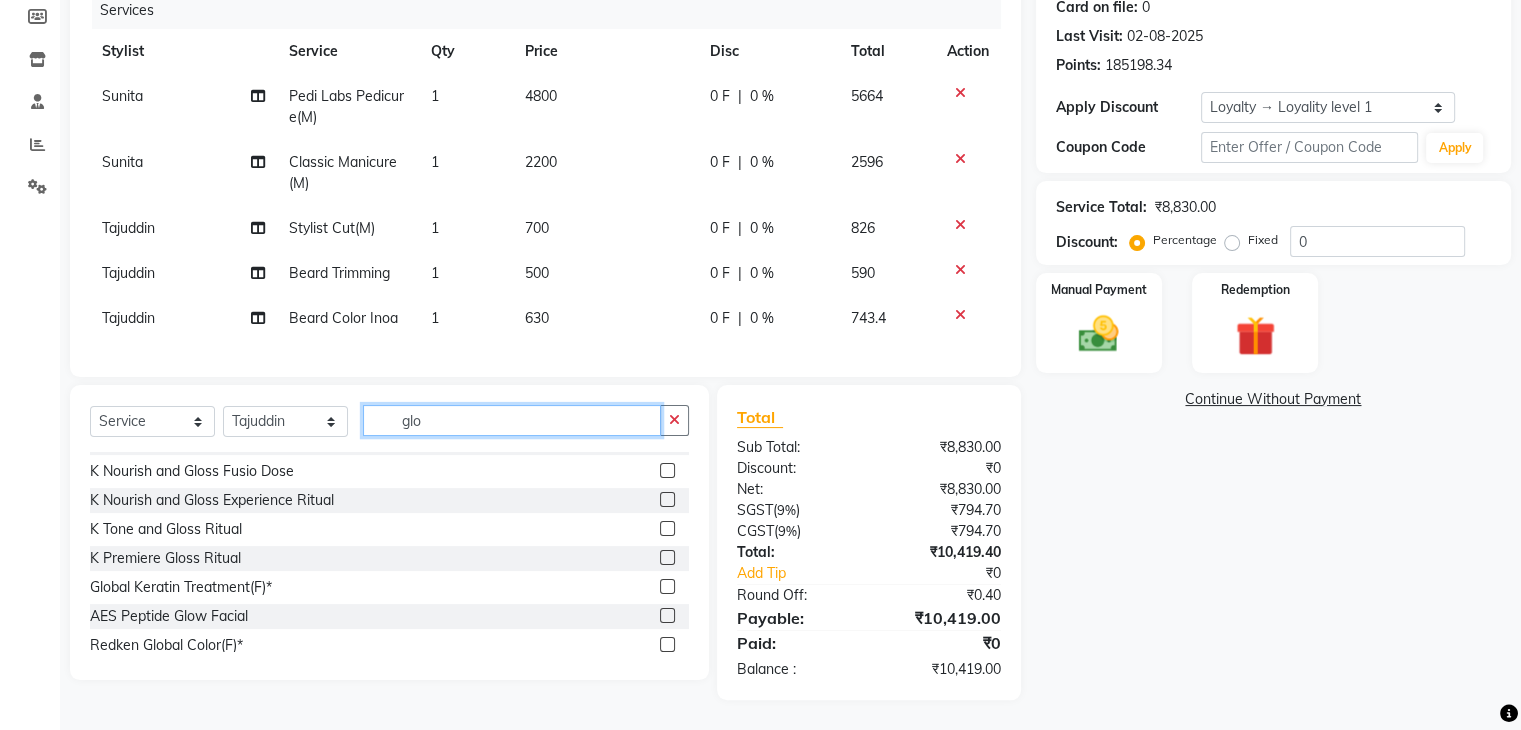 scroll, scrollTop: 176, scrollLeft: 0, axis: vertical 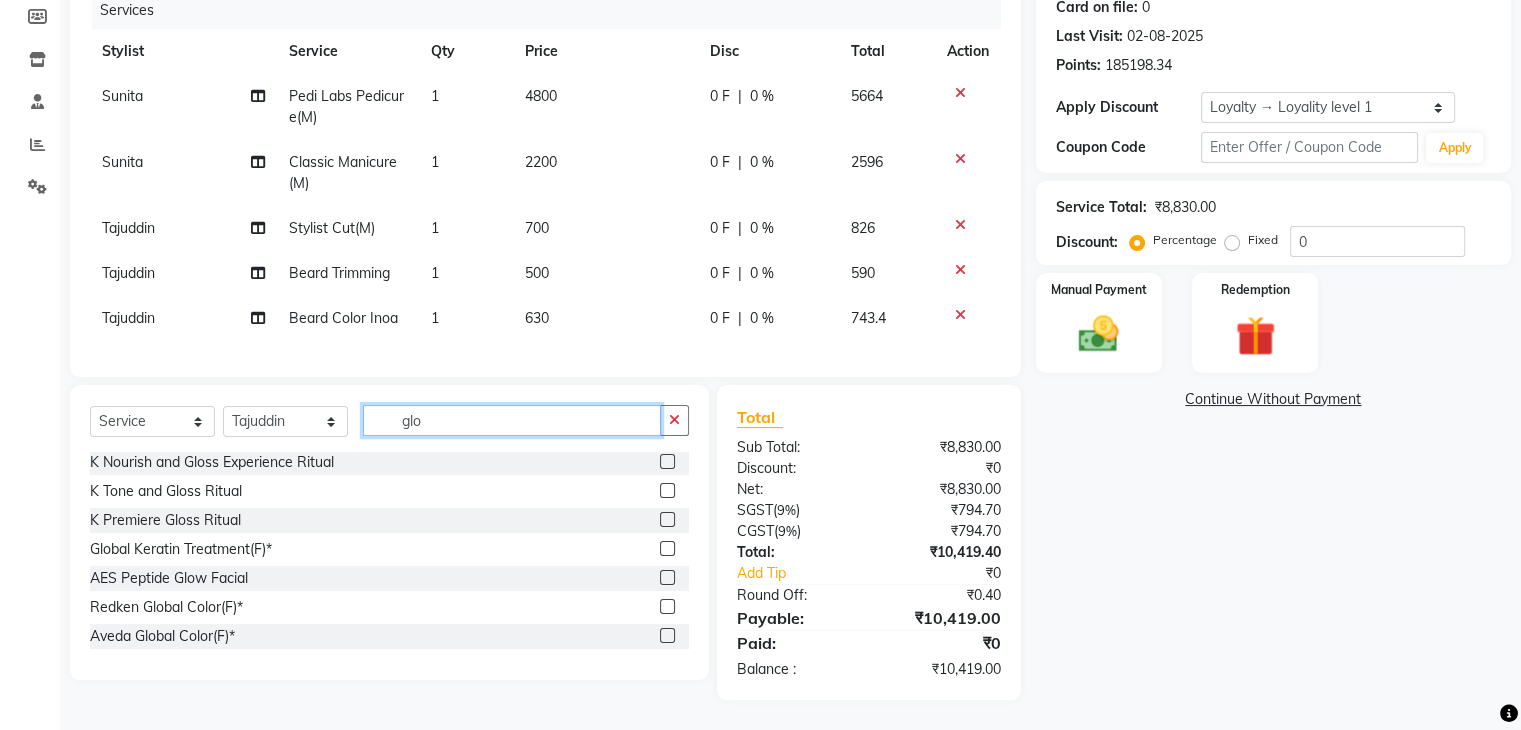 drag, startPoint x: 420, startPoint y: 430, endPoint x: 383, endPoint y: 429, distance: 37.01351 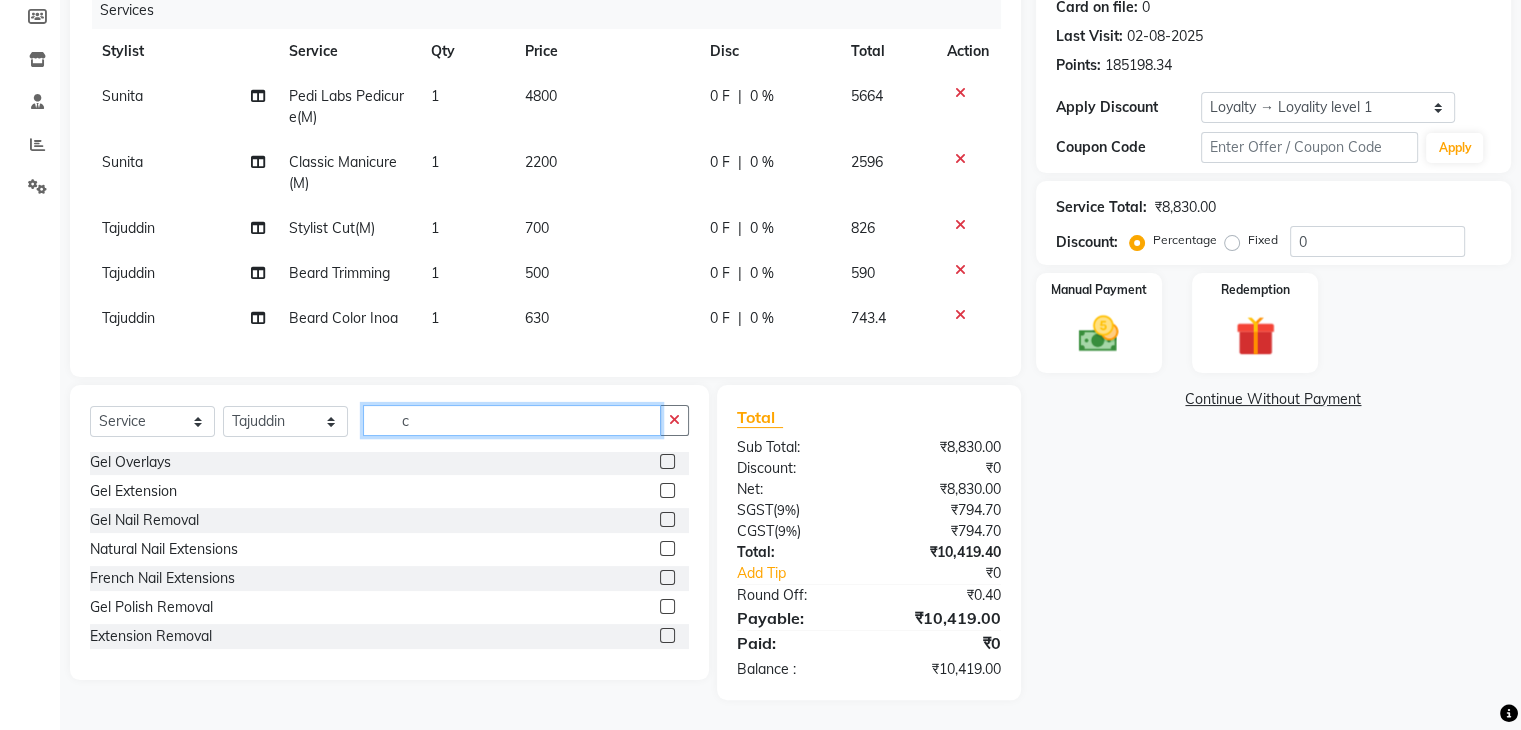 scroll, scrollTop: 0, scrollLeft: 0, axis: both 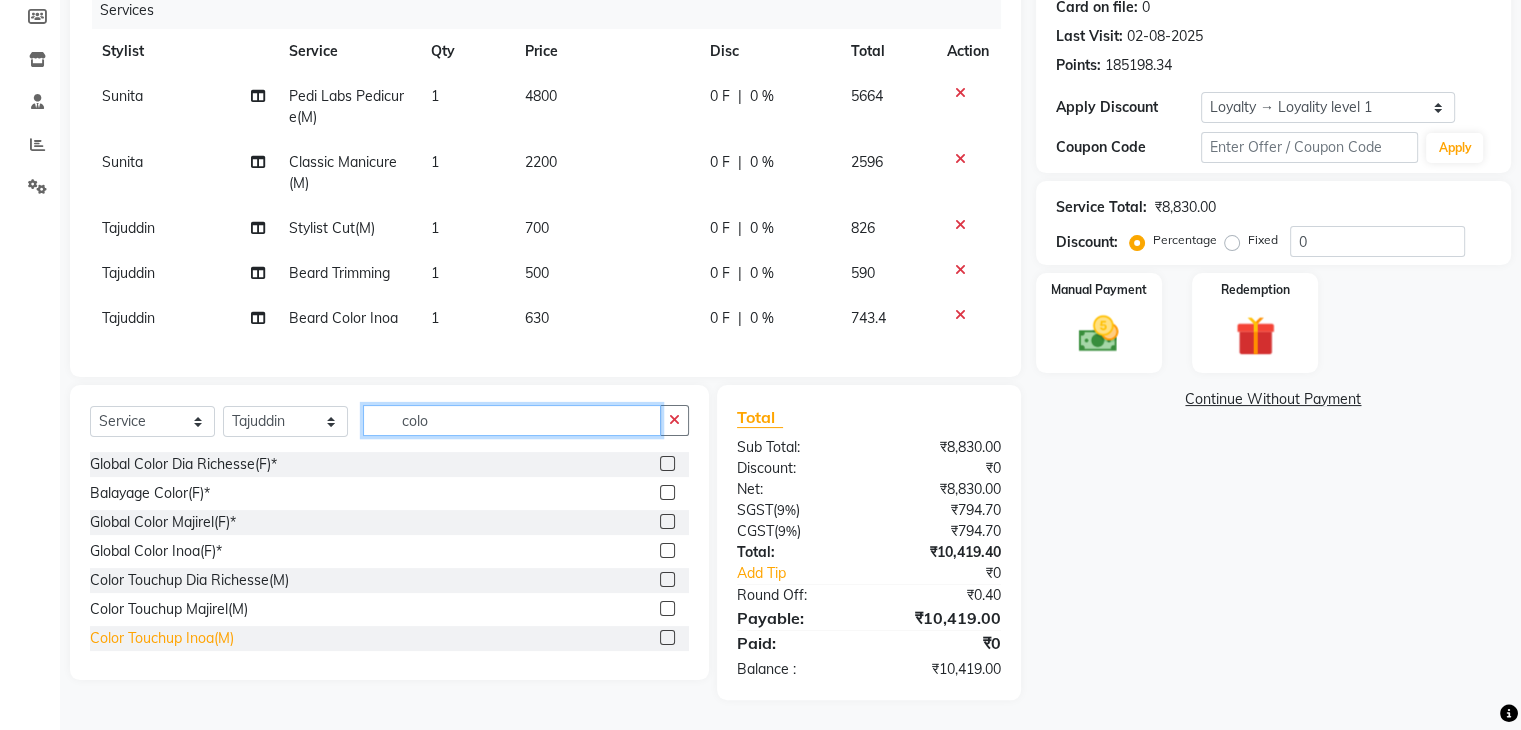 type on "colo" 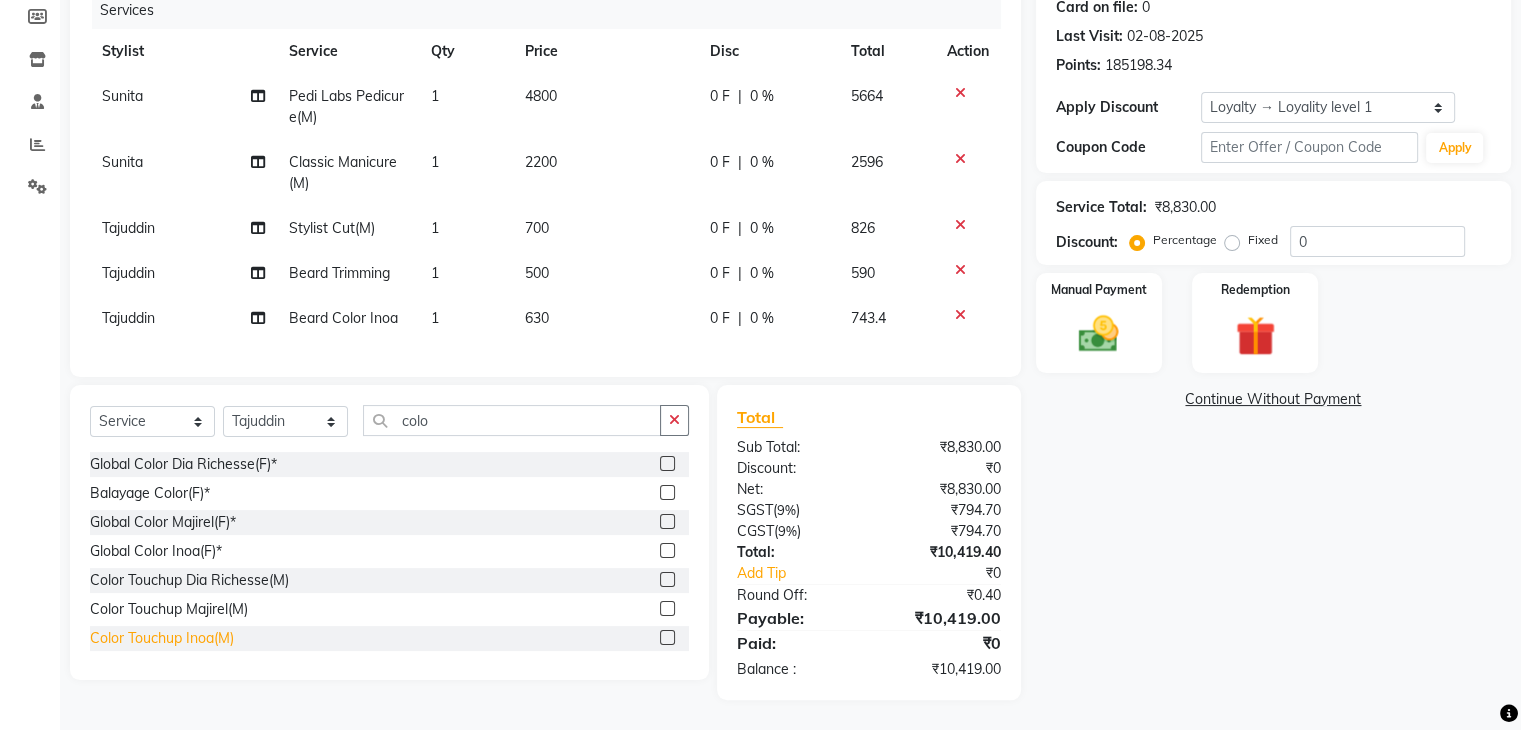 click on "Color Touchup Inoa(M)" 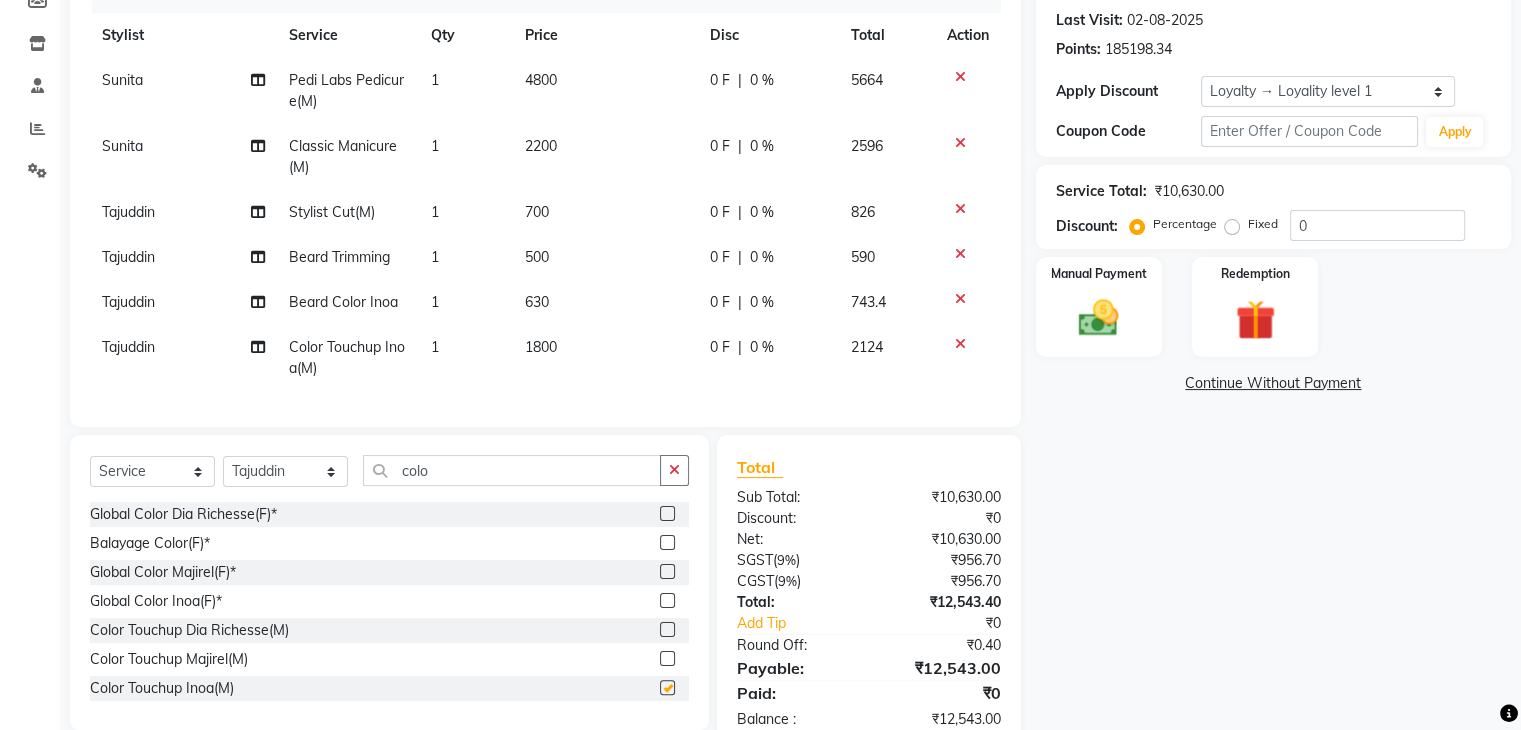 checkbox on "false" 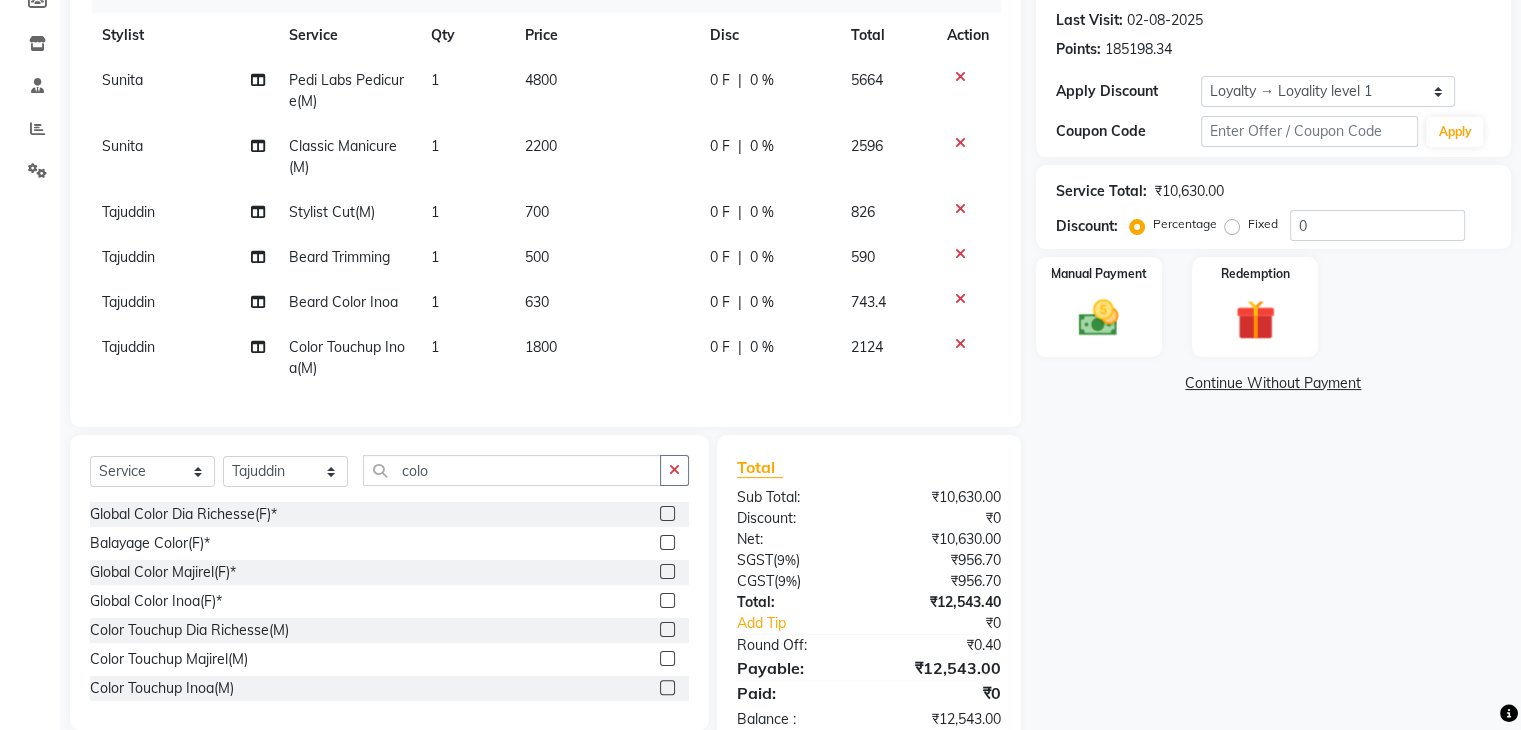 click on "1800" 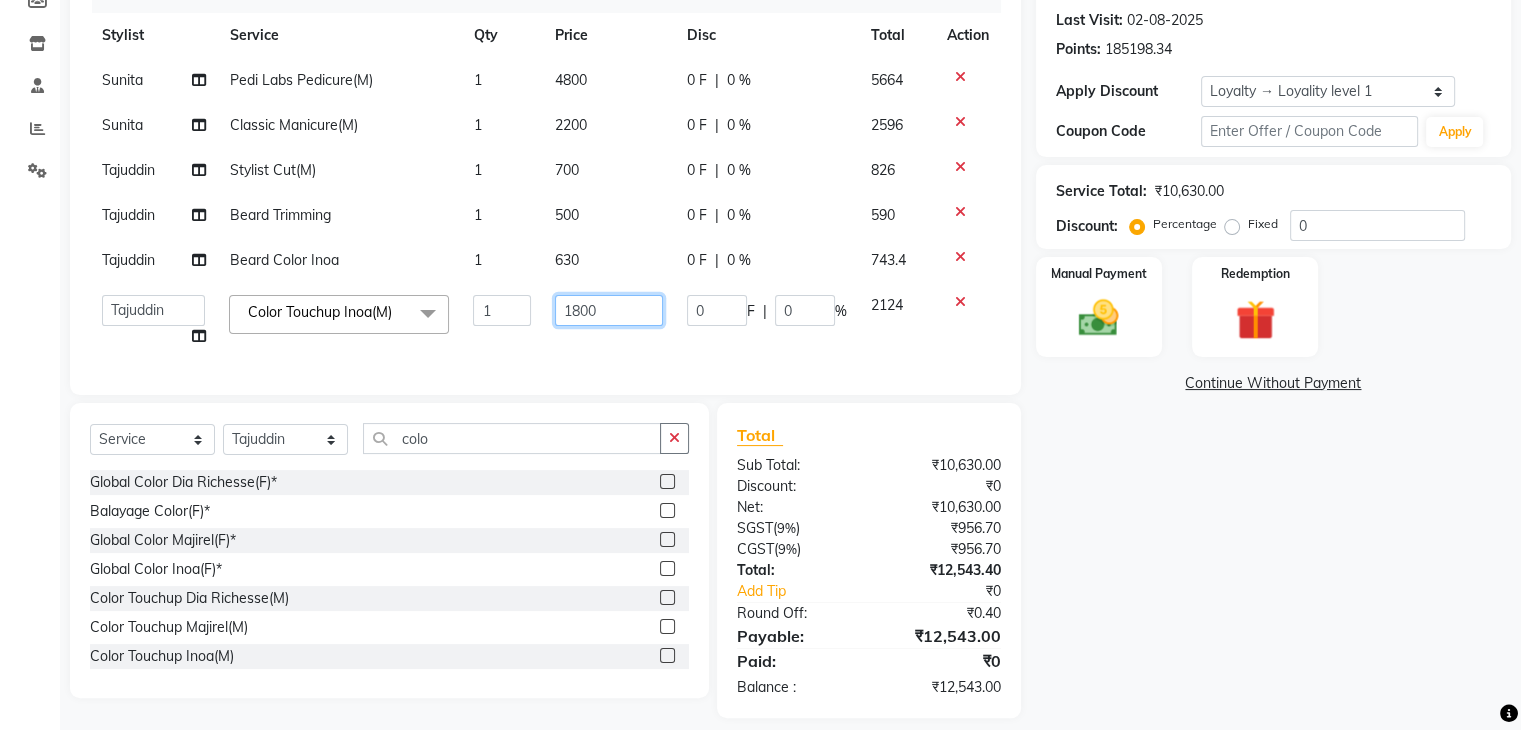 drag, startPoint x: 553, startPoint y: 317, endPoint x: 542, endPoint y: 317, distance: 11 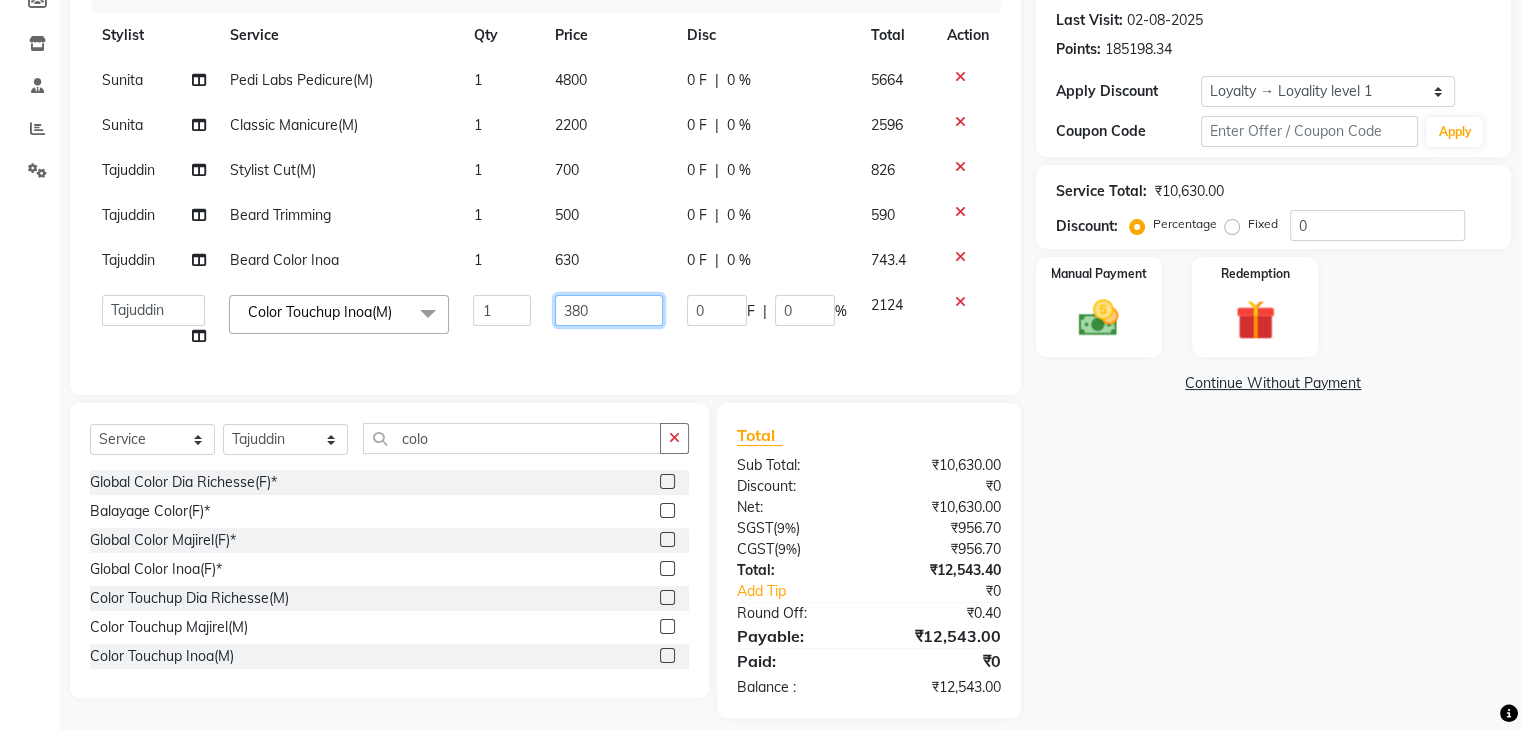 type on "3800" 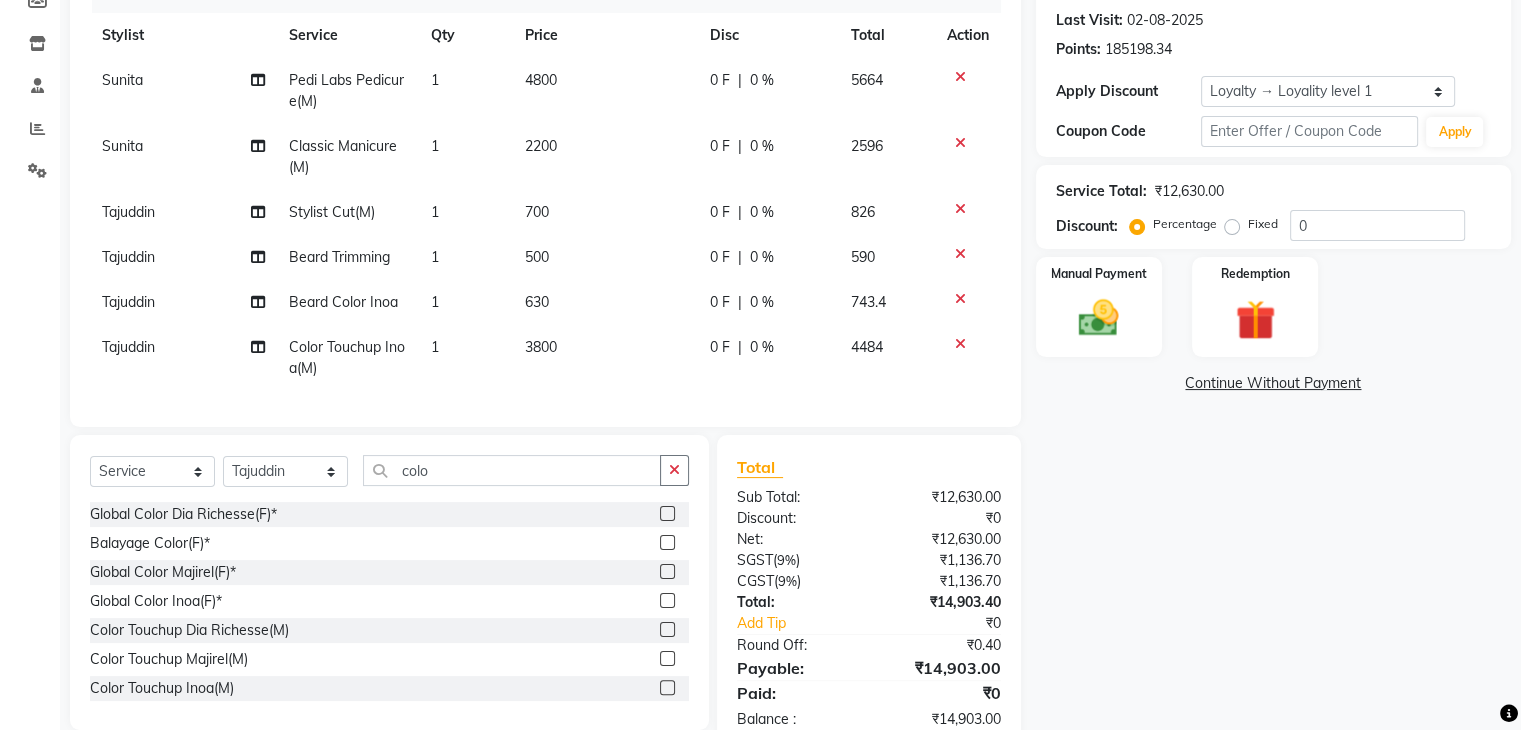 click on "Sunita Pedi Labs Pedicure(M) 1 4800 0 F | 0 % 5664 Sunita Classic Manicure(M) 1 2200 0 F | 0 % 2596 Tajuddin Stylist Cut(M) 1 700 0 F | 0 % 826 Tajuddin Beard Trimming 1 500 0 F | 0 % 590 Tajuddin Beard Color Inoa 1 630 0 F | 0 % 743.4 Tajuddin Color Touchup Inoa(M) 1 3800 0 F | 0 % 4484" 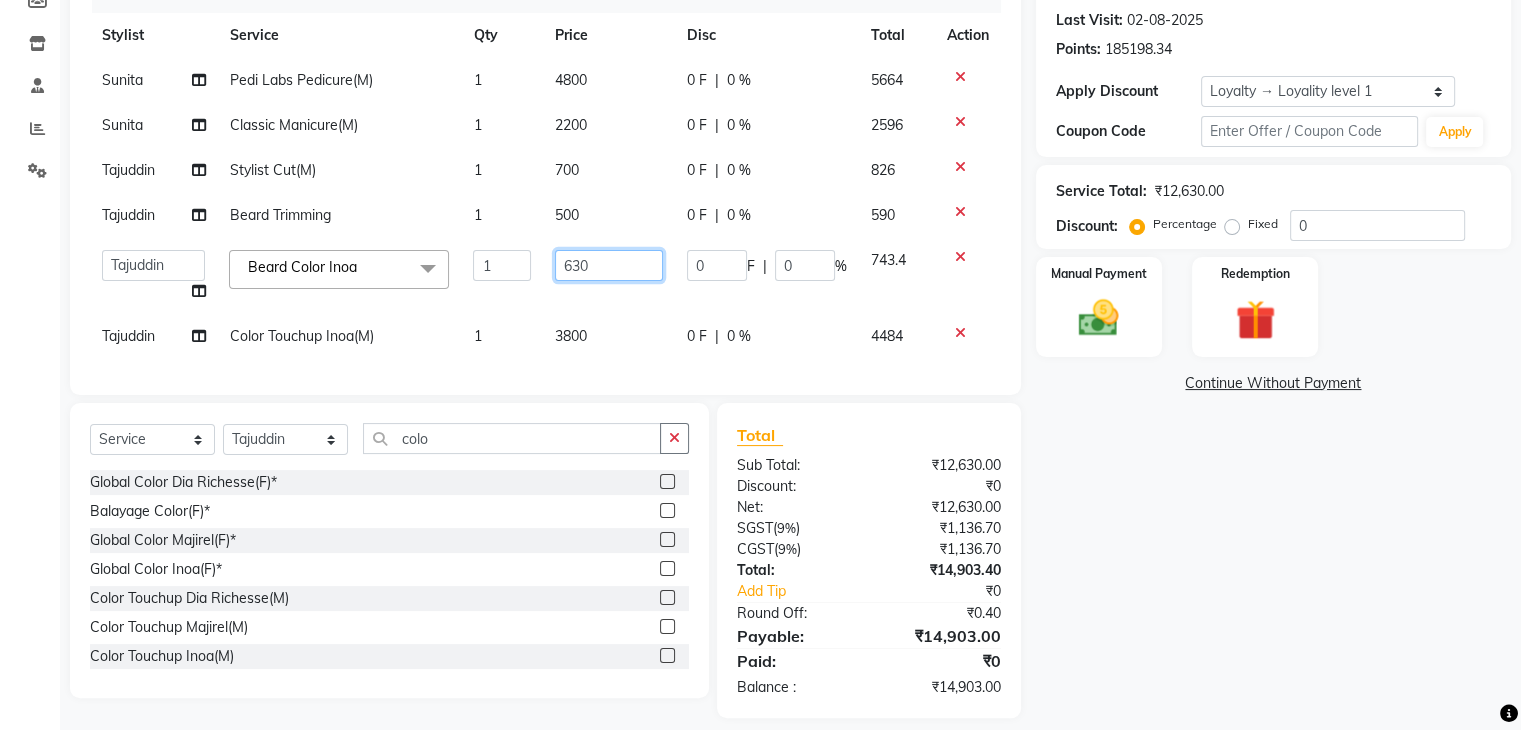 drag, startPoint x: 563, startPoint y: 277, endPoint x: 540, endPoint y: 276, distance: 23.021729 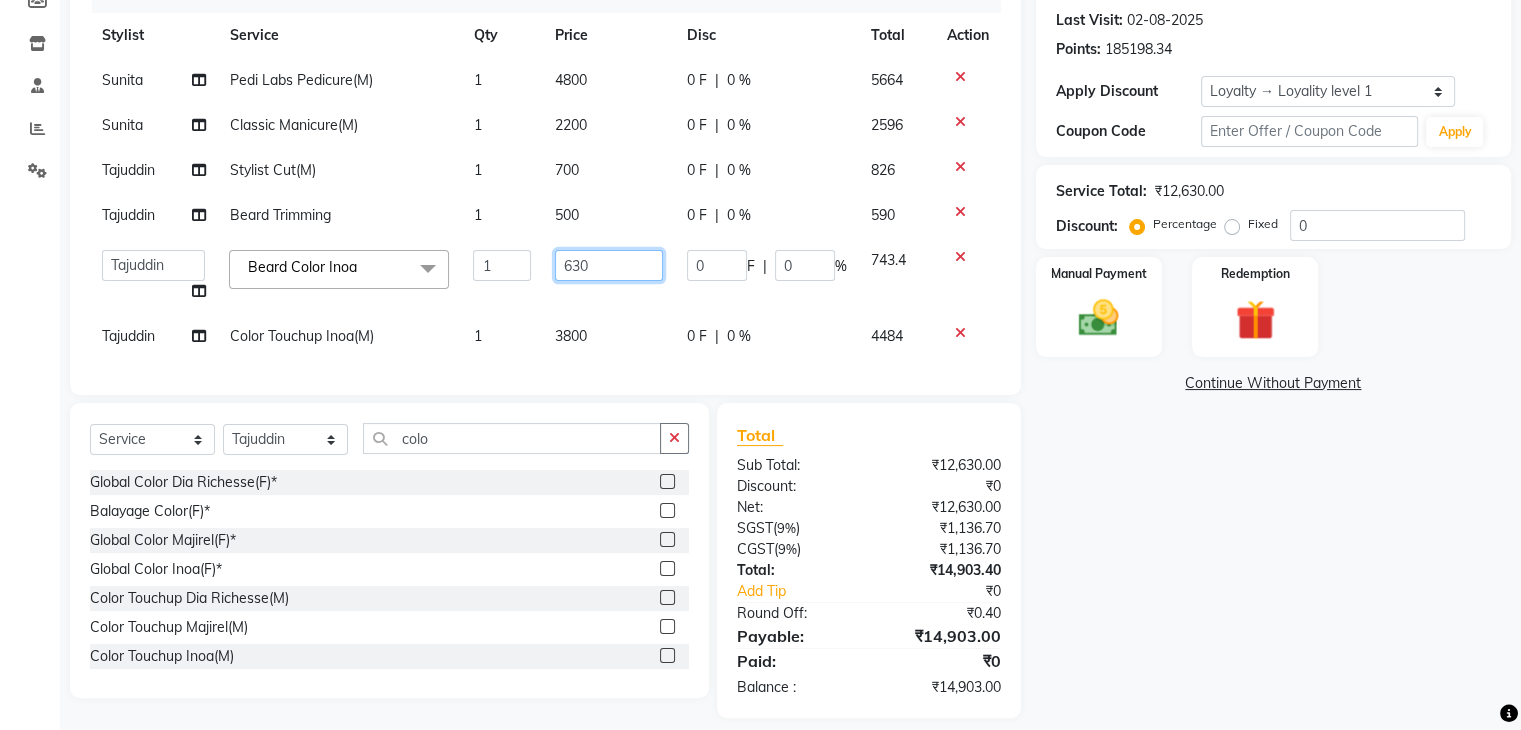 drag, startPoint x: 620, startPoint y: 269, endPoint x: 536, endPoint y: 269, distance: 84 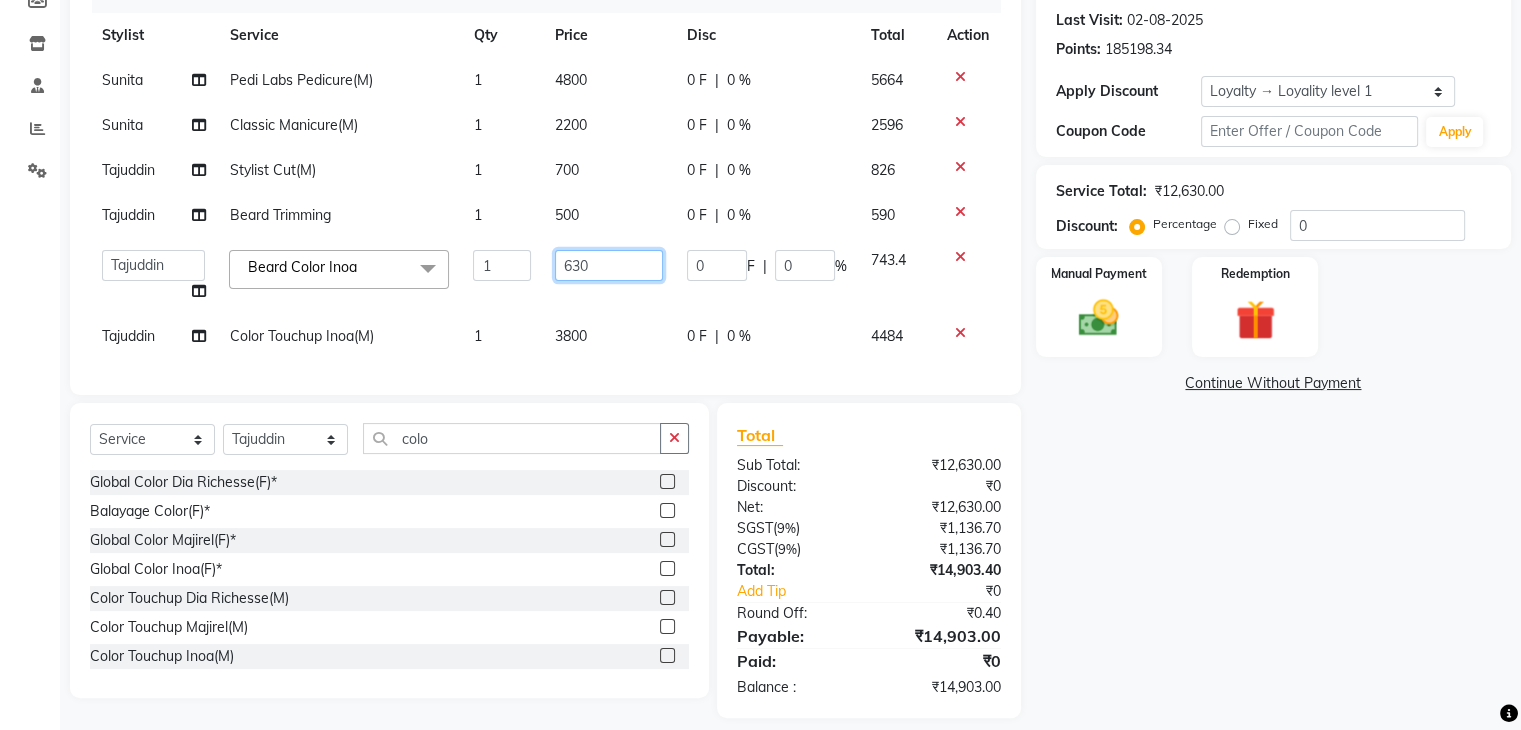 click on "Adil   Anisa   Counter_Sales   Deepak_asst   Manager   Nisha   Preeti   Rais   Soring_mgr   Sunita   Tajuddin  Beard Color Inoa  x Nail Extension Refill Big Toes French Tip Repair Gel French Extension Gel Tip Repair Gel Infills Gel Overlays Gel Extension Gel Nail Removal Natural Nail Extensions French Nail Extensions Gel Polish Removal Extension Removal Nail Art Recruiter French Ombre Gel Polish Nail Art Nedle Cutical Care Nail Art Brush French Gel Polish French Glitter Gel Polish Gel Polish Touchup                                   Nail Art Per Finger(F)* 3D Nail Art Recruiter Nail Art with Stones/Foil/Stickers per Finger Acrylic Overlays Finger Tip Repair Acrylic Removal Gel Polish Application Gel Overlays Refills  Stick on Nails Full Arms Bleach Face Bleach(F) Bleach Full Back/Front Full Body Bleach Half Front/Back Full Legs Bleach Detan(F) Detan(M) Face Bleach(M) Detan Face & Neck Bleach Face and Neck Detan / Bleach Feet Detan / Bleach Under Arms Pre Groom Makeup Base Makeup Bridal Makeup Eye Makeup 1 0" 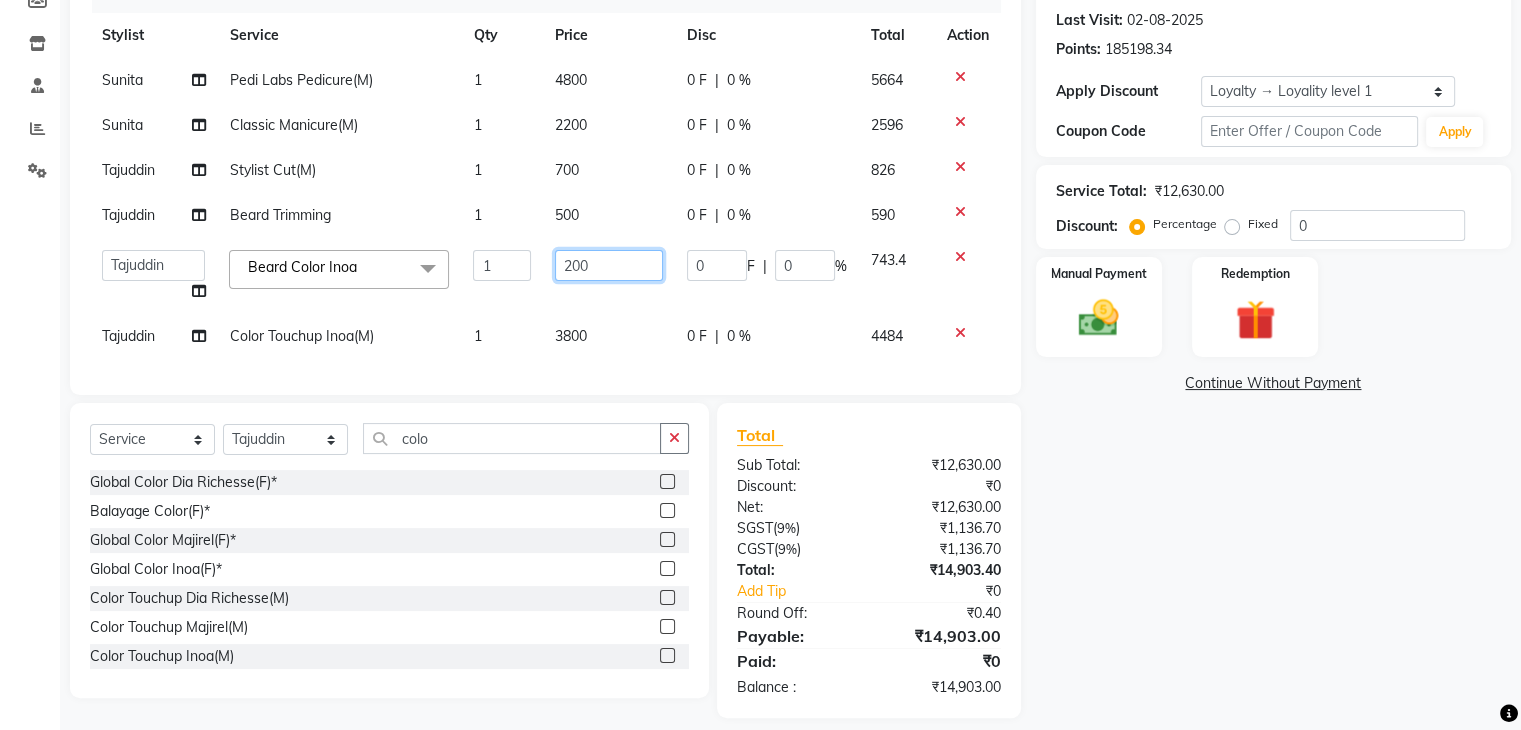 type on "2000" 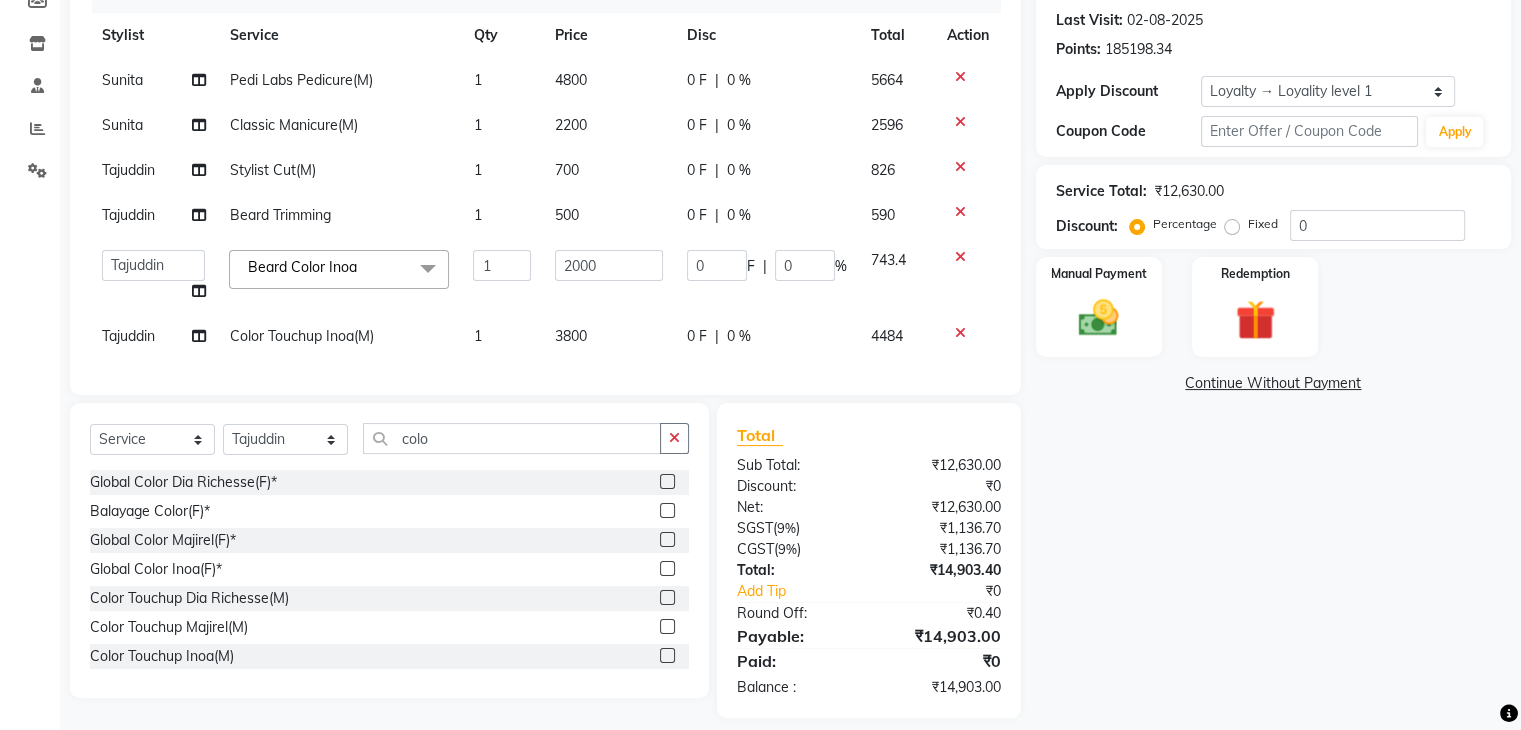 click on "Sunita Pedi Labs Pedicure(M) 1 4800 0 F | 0 % 5664 Sunita Classic Manicure(M) 1 2200 0 F | 0 % 2596 Tajuddin Stylist Cut(M) 1 700 0 F | 0 % 826 Tajuddin Beard Trimming 1 500 0 F | 0 % 590  Adil   Anisa   Counter_Sales   Deepak_asst   Manager   Nisha   Preeti   Rais   Soring_mgr   Sunita   Tajuddin  Beard Color Inoa  x Nail Extension Refill Big Toes French Tip Repair Gel French Extension Gel Tip Repair Gel Infills Gel Overlays Gel Extension Gel Nail Removal Natural Nail Extensions French Nail Extensions Gel Polish Removal Extension Removal Nail Art Recruiter French Ombre Gel Polish Nail Art Nedle Cutical Care Nail Art Brush French Gel Polish French Glitter Gel Polish Gel Polish Touchup                                   Nail Art Per Finger(F)* 3D Nail Art Recruiter Nail Art with Stones/Foil/Stickers per Finger Acrylic Overlays Finger Tip Repair Acrylic Removal Gel Polish Application Gel Overlays Refills  Stick on Nails Full Arms Bleach Face Bleach(F) Bleach Full Back/Front Full Body Bleach Half Front/Back MNRF" 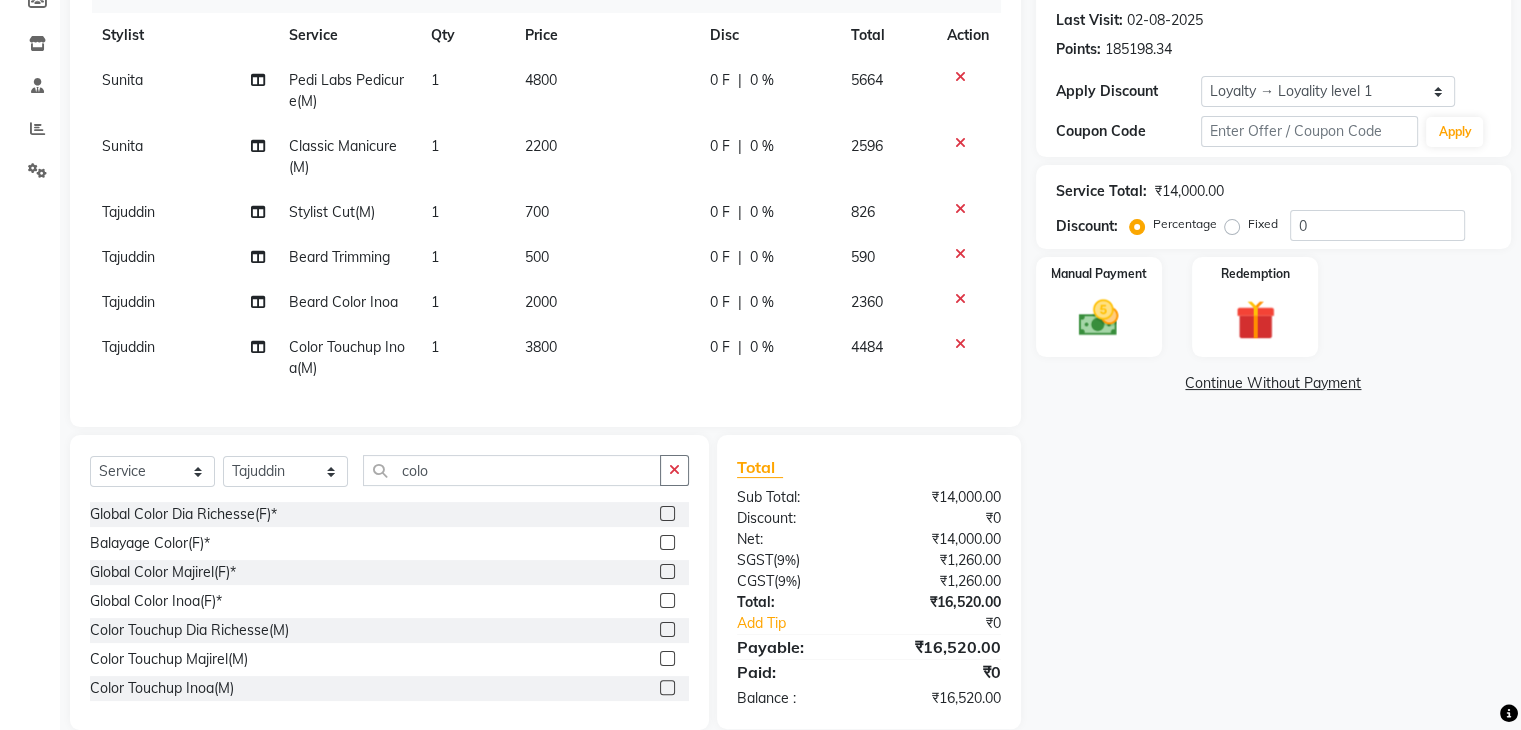 click on "500" 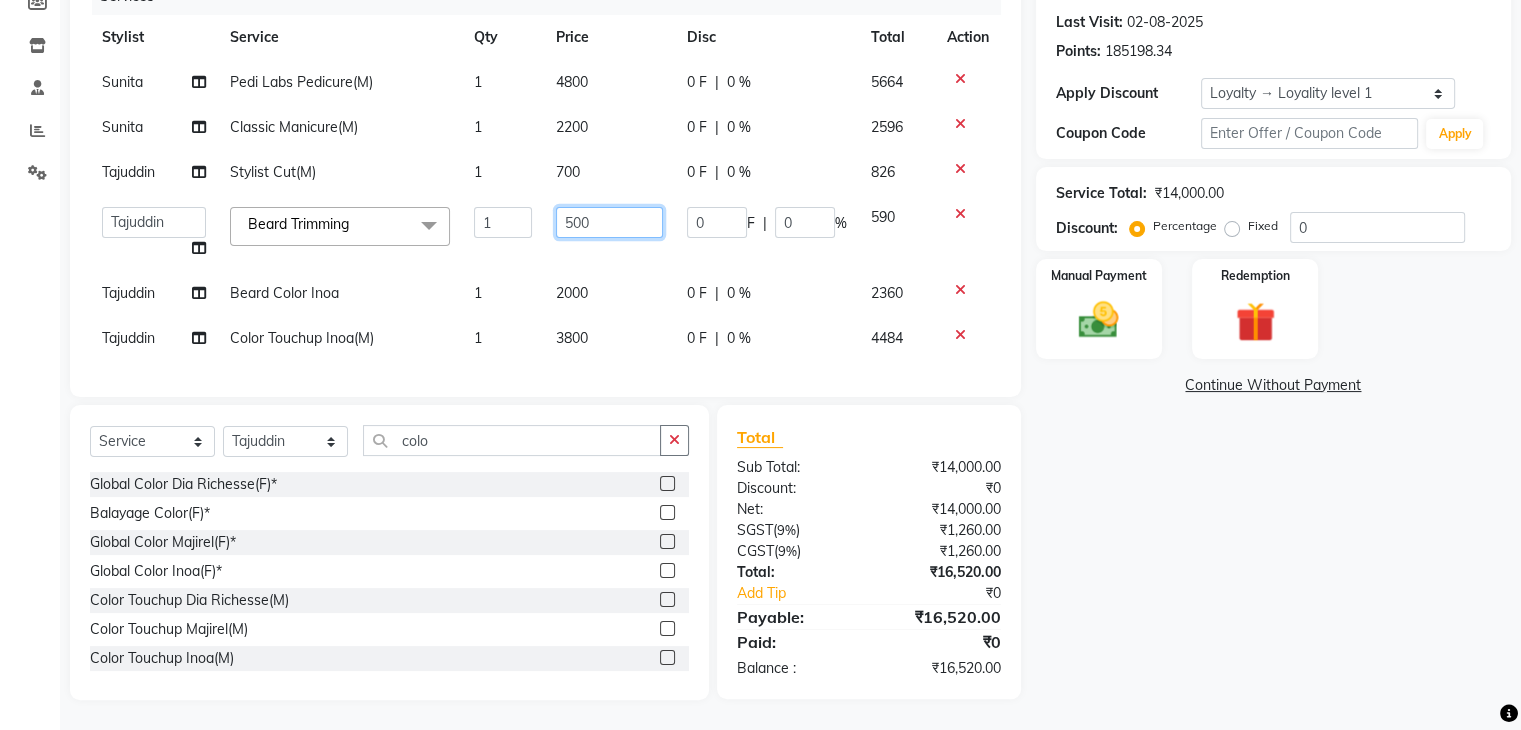 drag, startPoint x: 631, startPoint y: 223, endPoint x: 511, endPoint y: 222, distance: 120.004166 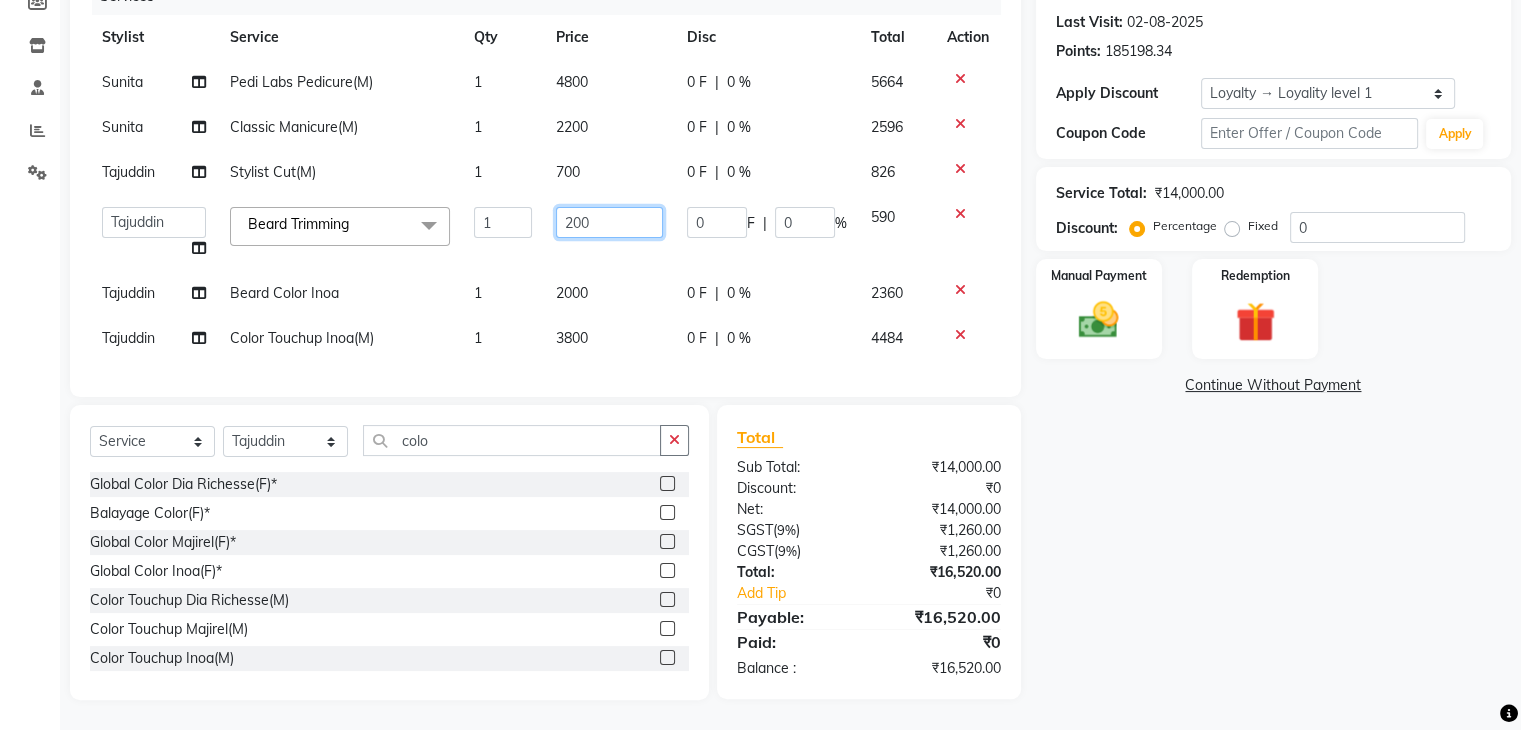 type on "2000" 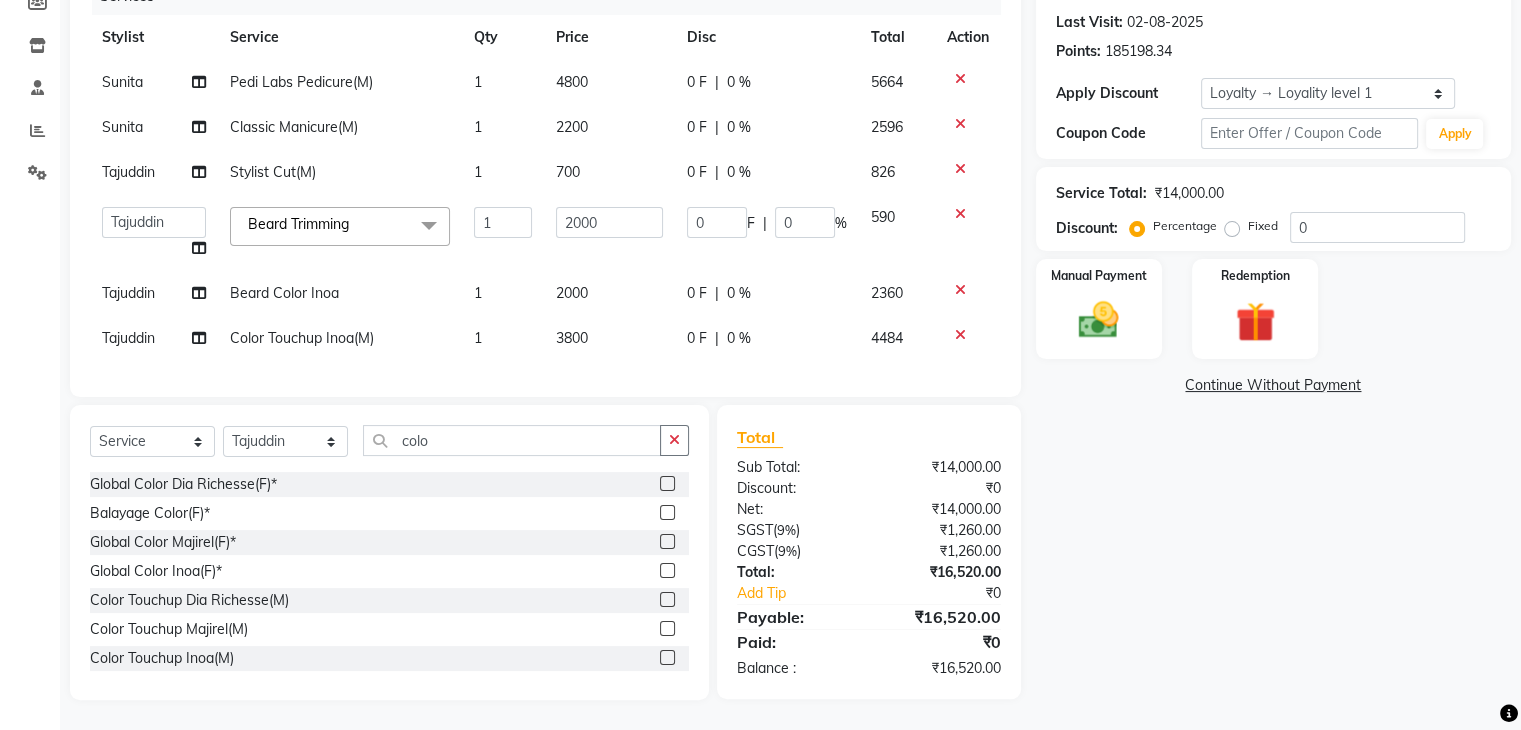 click on "Sunita Pedi Labs Pedicure(M) 1 4800 0 F | 0 % 5664 Sunita Classic Manicure(M) 1 2200 0 F | 0 % 2596 Tajuddin Stylist Cut(M) 1 700 0 F | 0 % 826  Adil   Anisa   Counter_Sales   Deepak_asst   Manager   Nisha   Preeti   Rais   Soring_mgr   Sunita   Tajuddin  Beard Trimming  x Nail Extension Refill Big Toes French Tip Repair Gel French Extension Gel Tip Repair Gel Infills Gel Overlays Gel Extension Gel Nail Removal Natural Nail Extensions French Nail Extensions Gel Polish Removal Extension Removal Nail Art Recruiter French Ombre Gel Polish Nail Art Nedle Cutical Care Nail Art Brush French Gel Polish French Glitter Gel Polish Gel Polish Touchup                                   Nail Art Per Finger(F)* 3D Nail Art Recruiter Nail Art with Stones/Foil/Stickers per Finger Acrylic Overlays Finger Tip Repair Acrylic Removal Gel Polish Application Gel Overlays Refills  Stick on Nails Full Arms Bleach Face Bleach(F) Bleach Full Back/Front Full Body Bleach Half Front/Back Full Legs Bleach Detan(F) Detan(M) Face Bleach(M)" 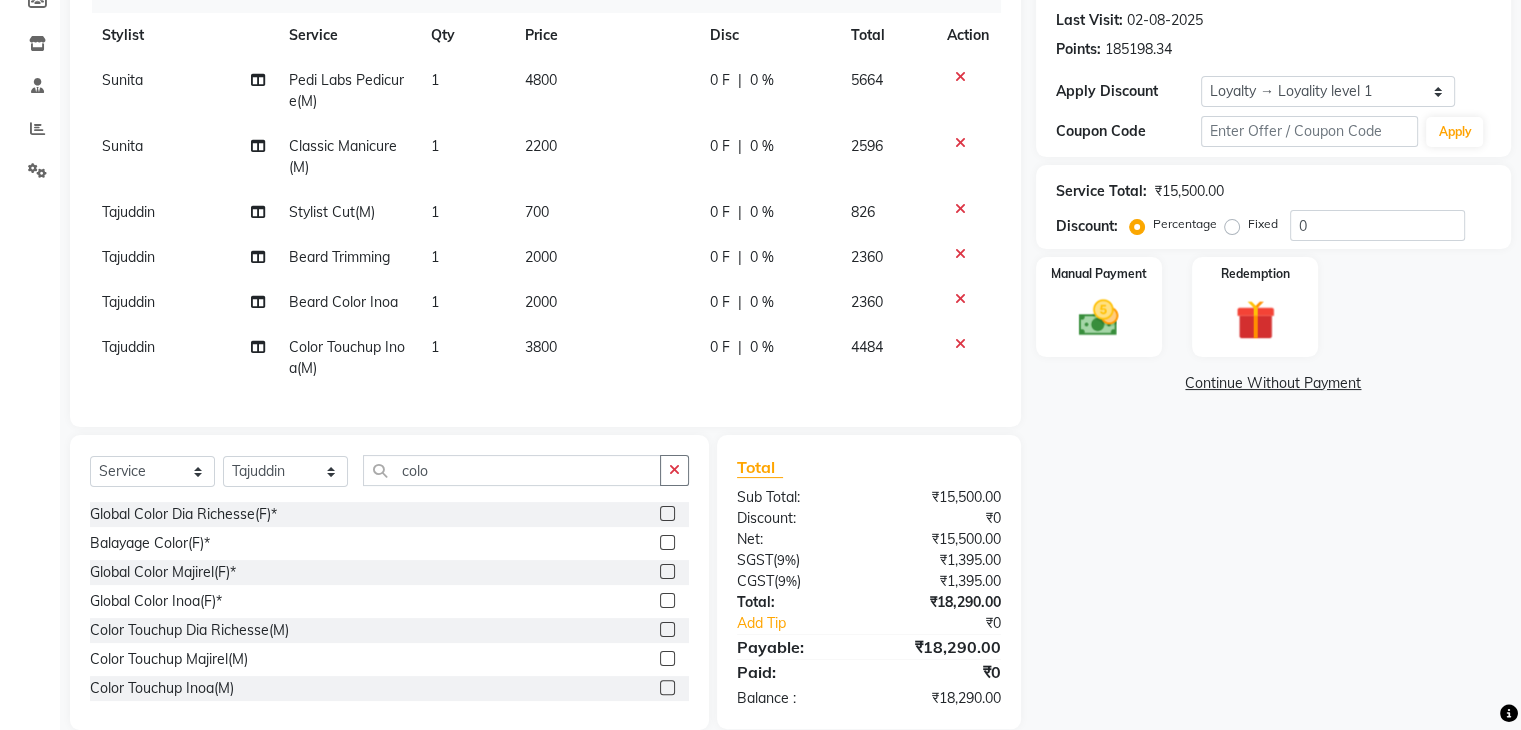 click on "700" 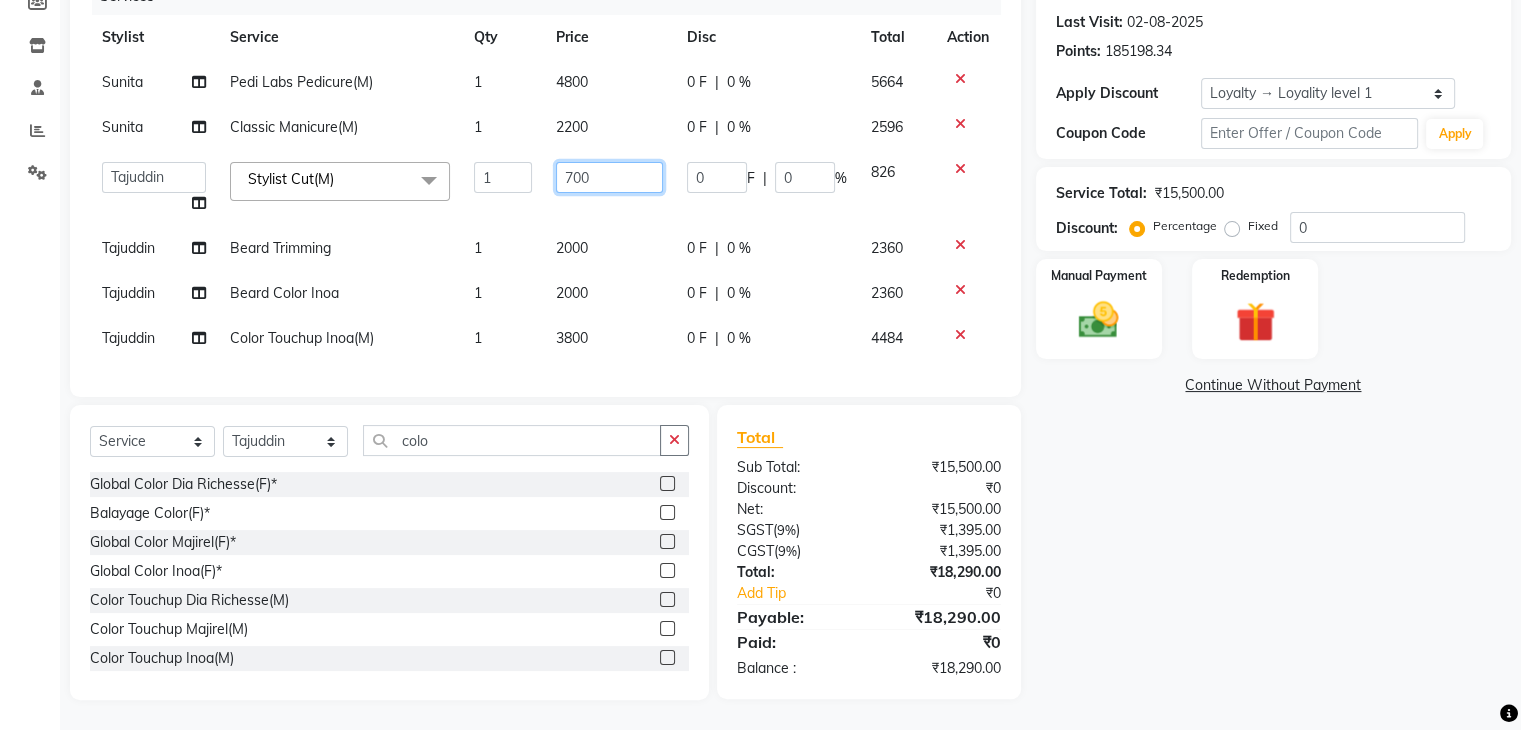 drag, startPoint x: 617, startPoint y: 173, endPoint x: 537, endPoint y: 173, distance: 80 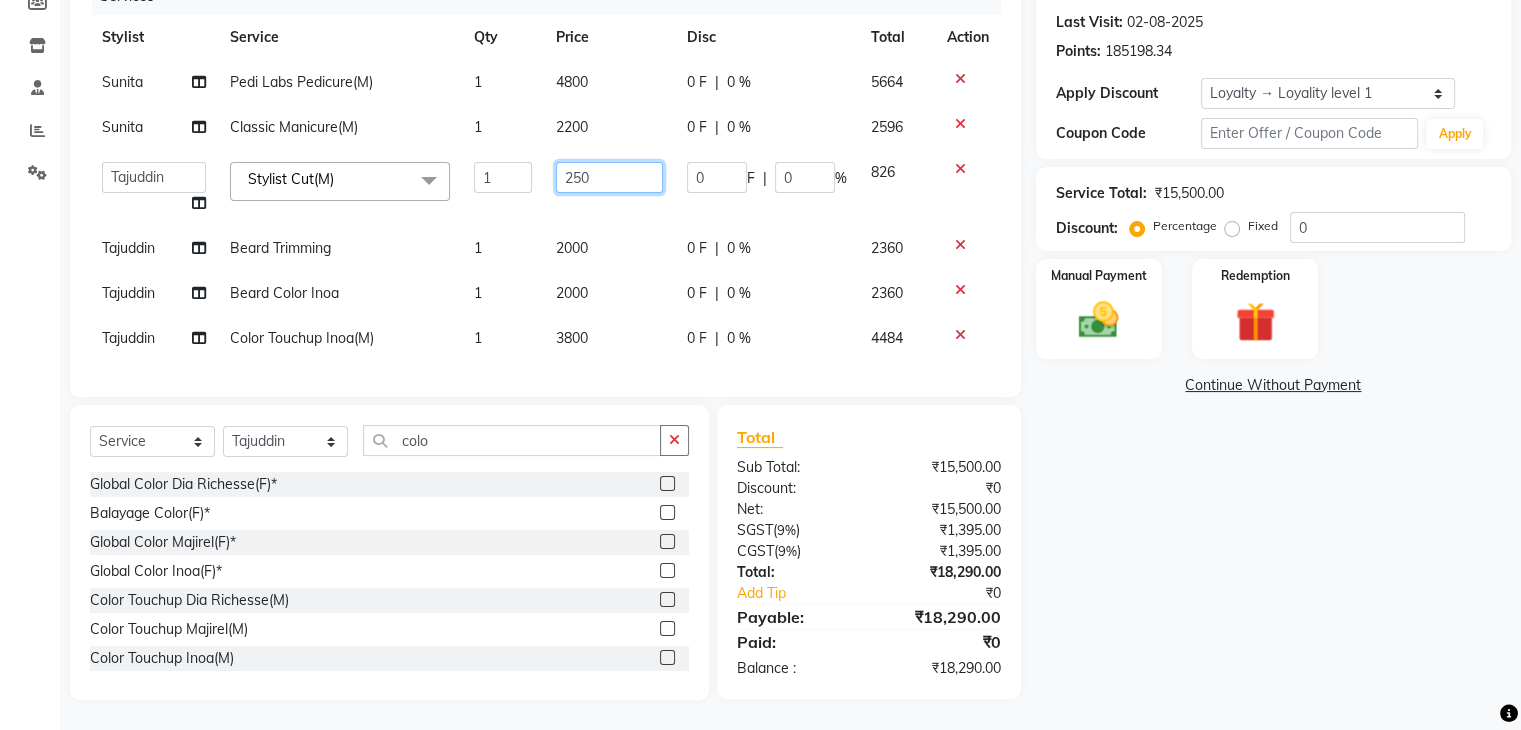 type on "2500" 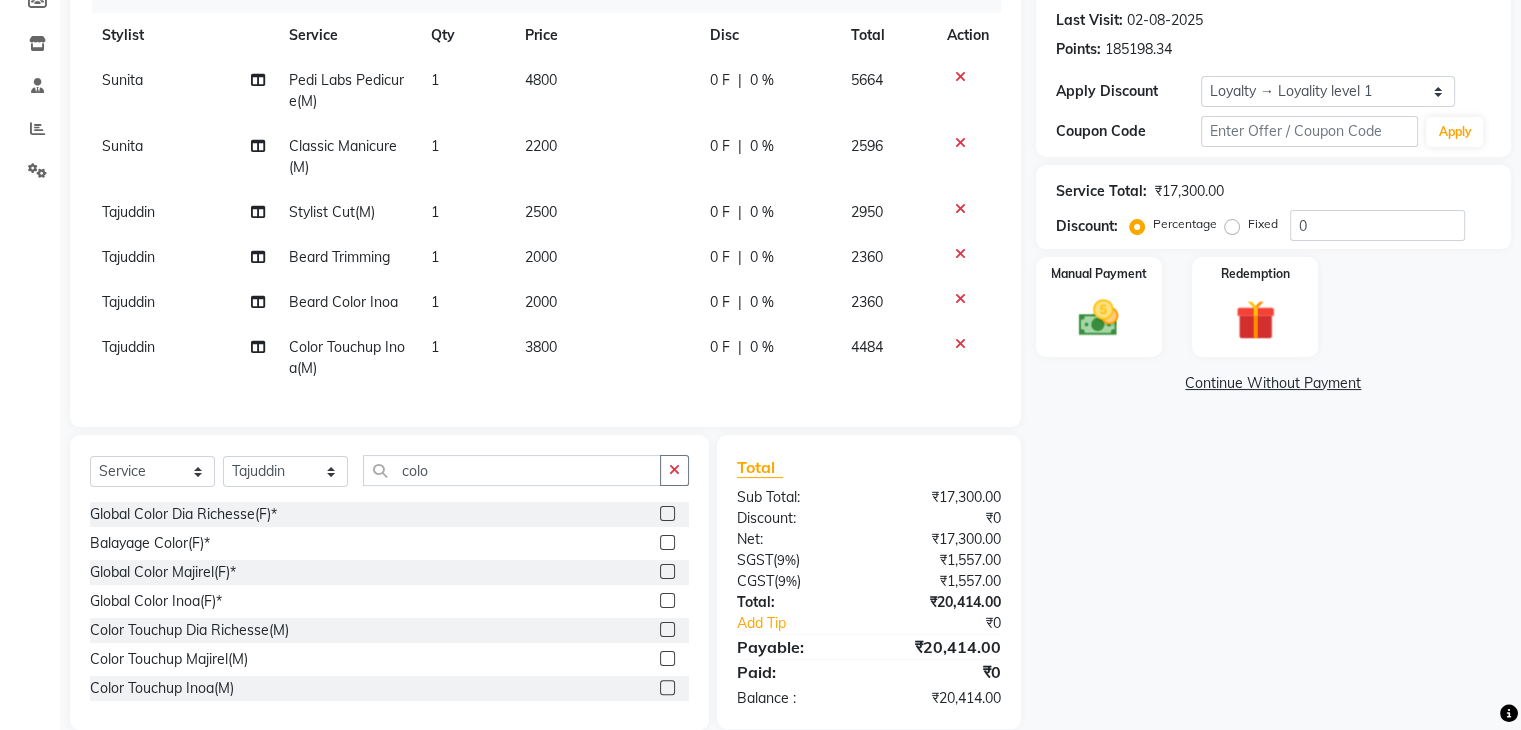 click on "Name: Looks Walkin Client Fairmont Membership:  No Active Membership  Total Visits:  103 Card on file:  0 Last Visit:   02-08-2025 Points:   185198.34  Apply Discount Select  Loyalty → Loyality level 1  Coupon Code Apply Service Total:  ₹17,300.00  Discount:  Percentage   Fixed  0 Manual Payment Redemption  Continue Without Payment" 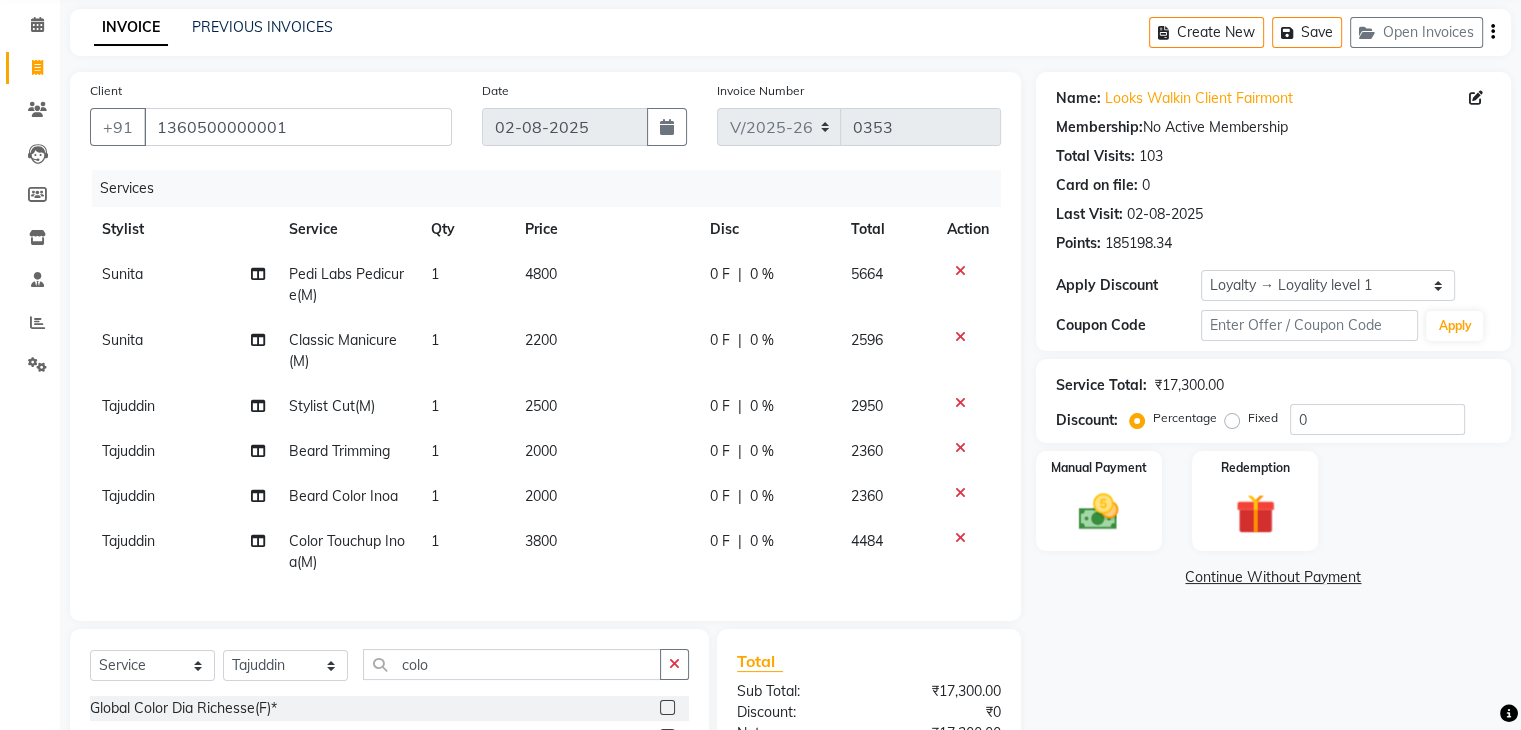 scroll, scrollTop: 0, scrollLeft: 0, axis: both 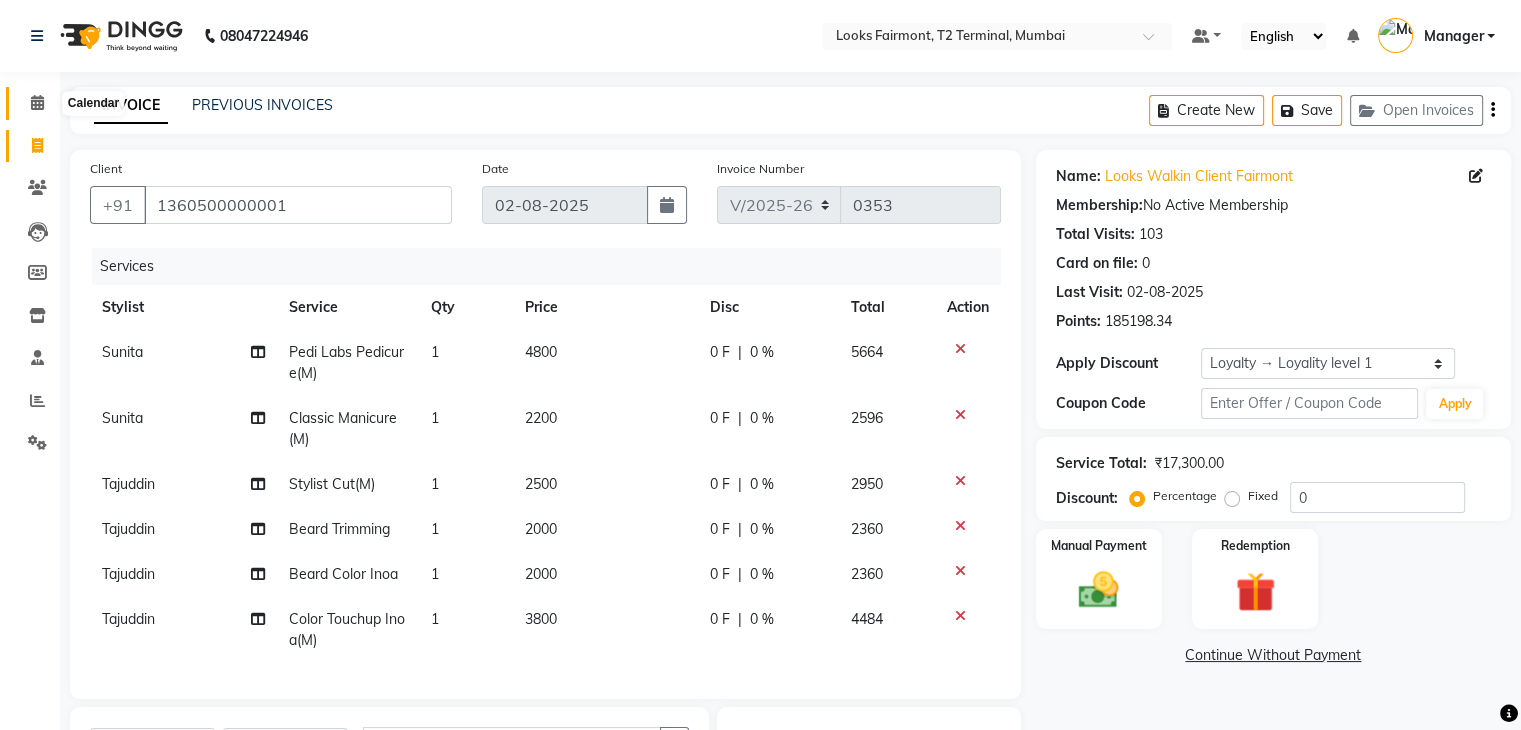 click 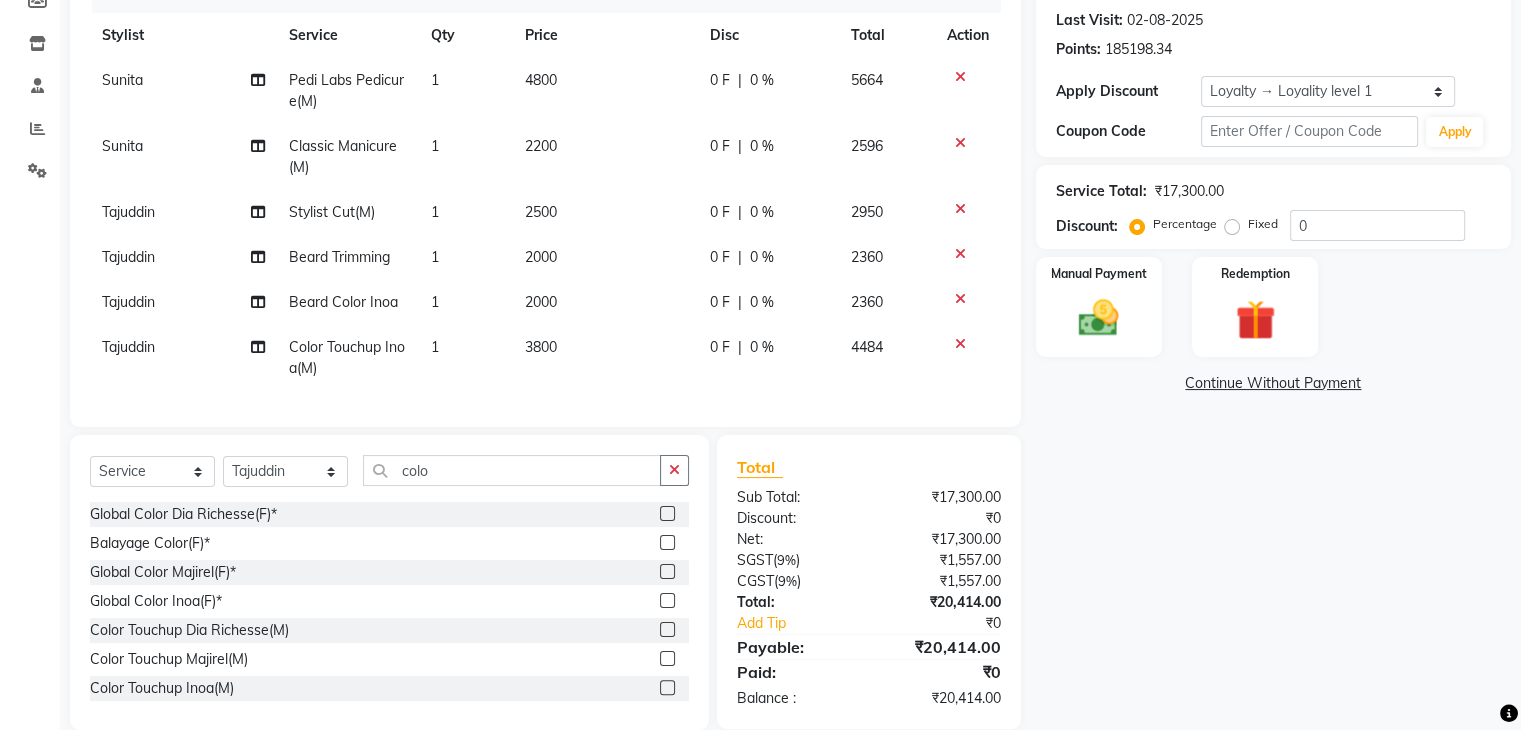scroll, scrollTop: 318, scrollLeft: 0, axis: vertical 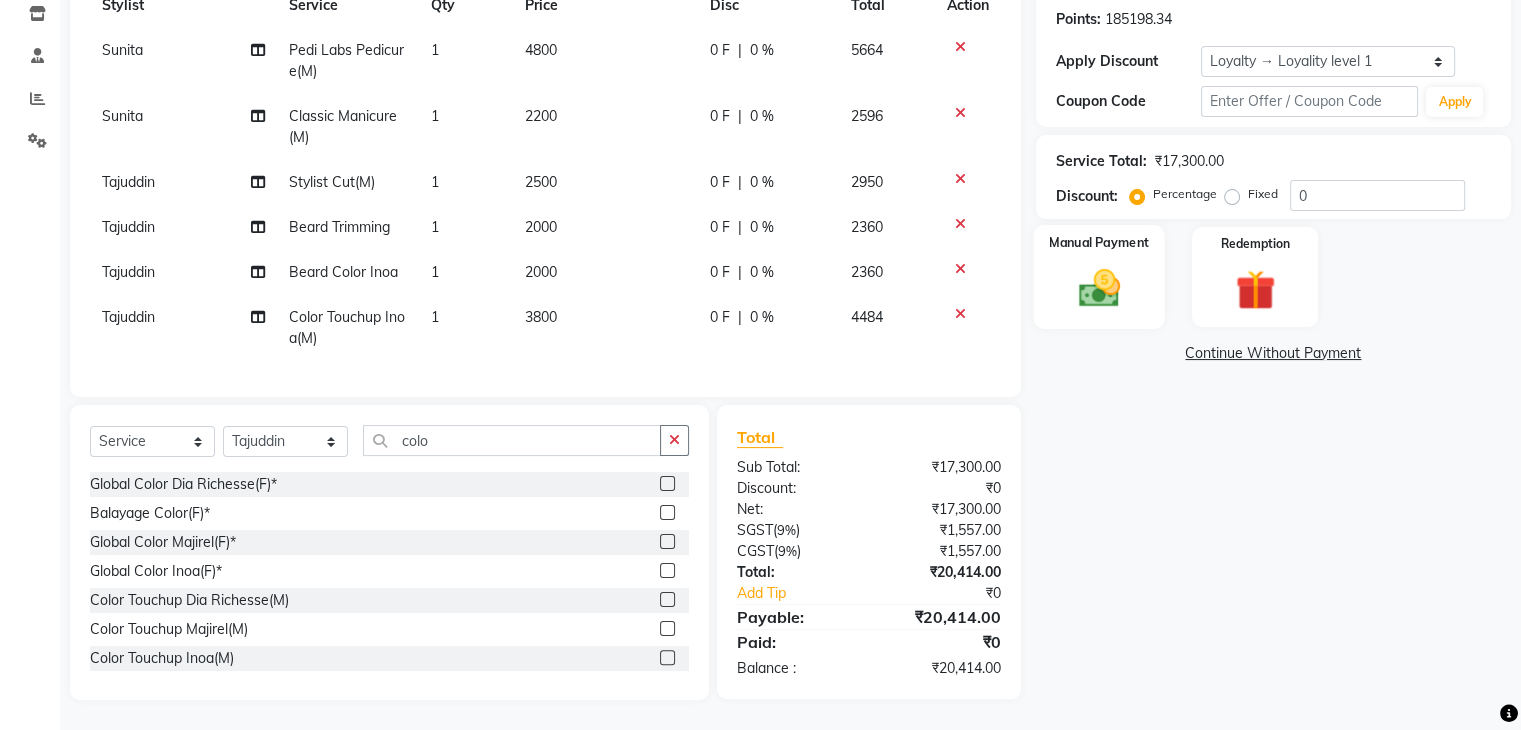 click 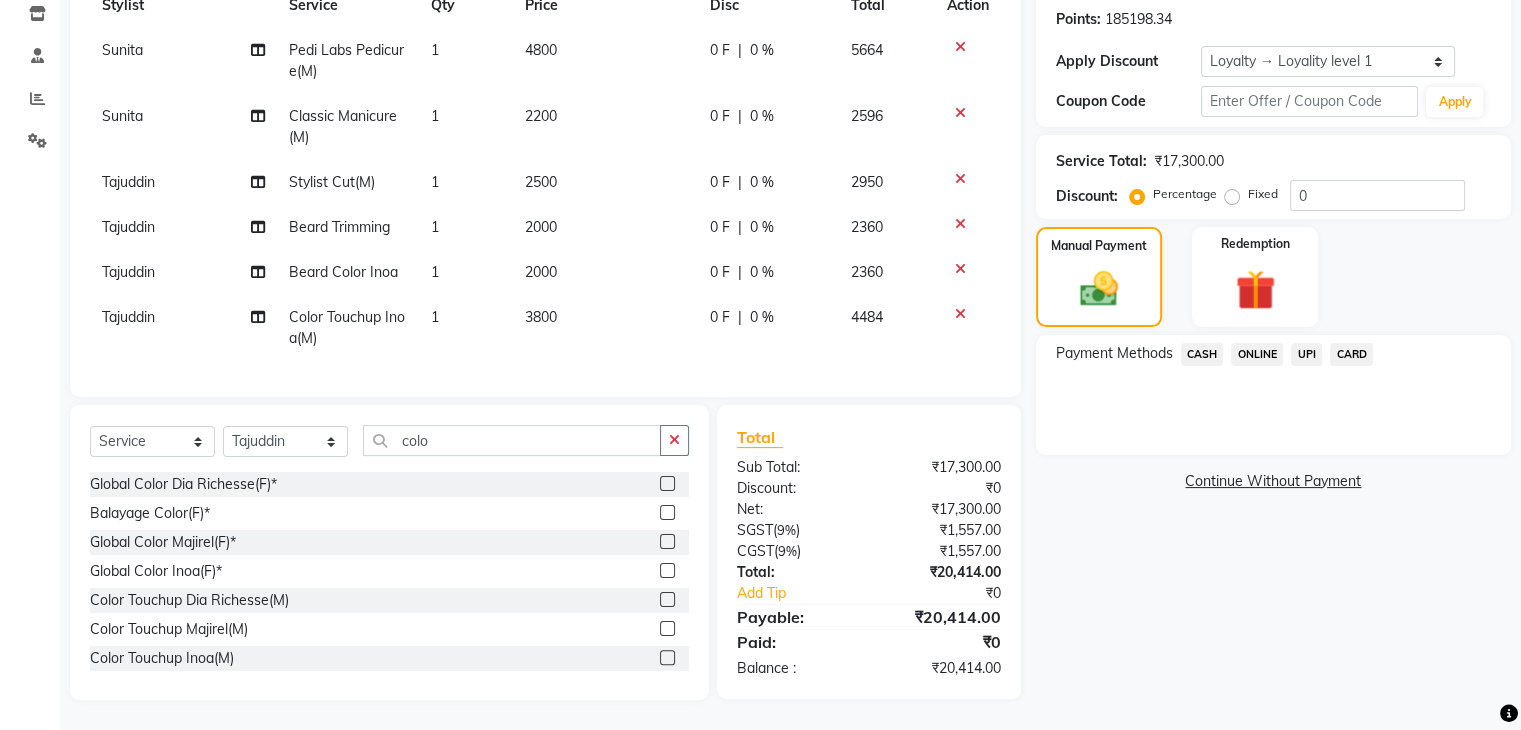 click on "CASH" 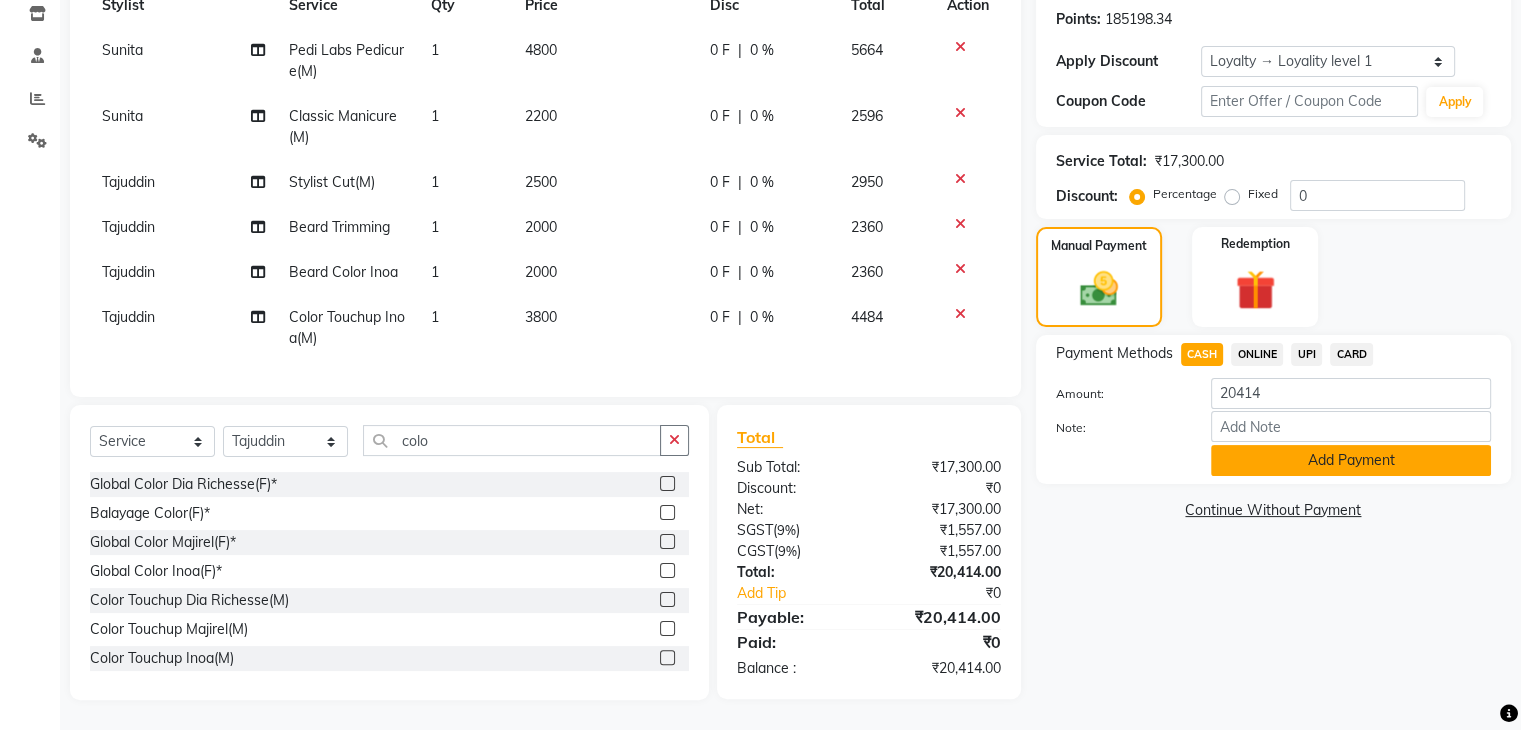 click on "Add Payment" 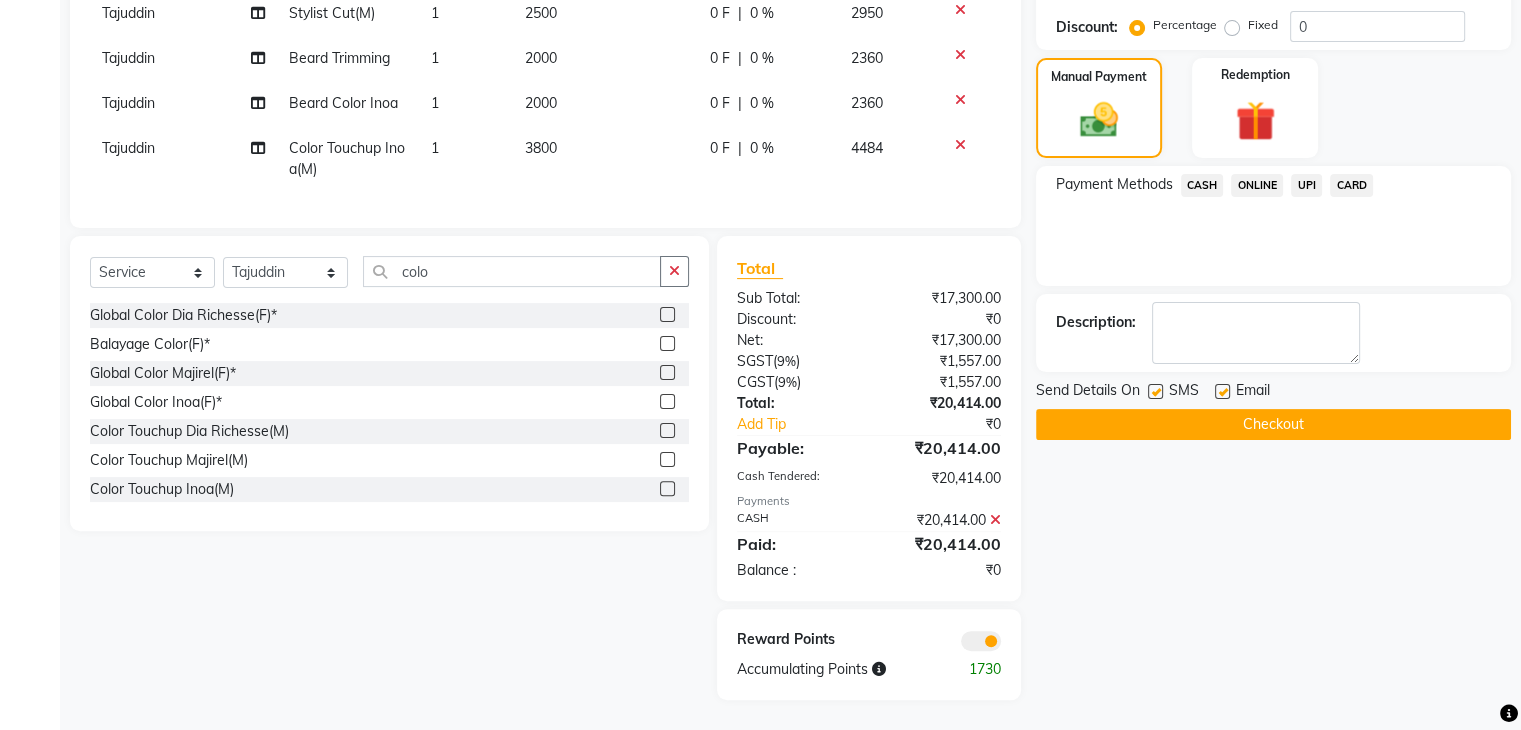 scroll, scrollTop: 488, scrollLeft: 0, axis: vertical 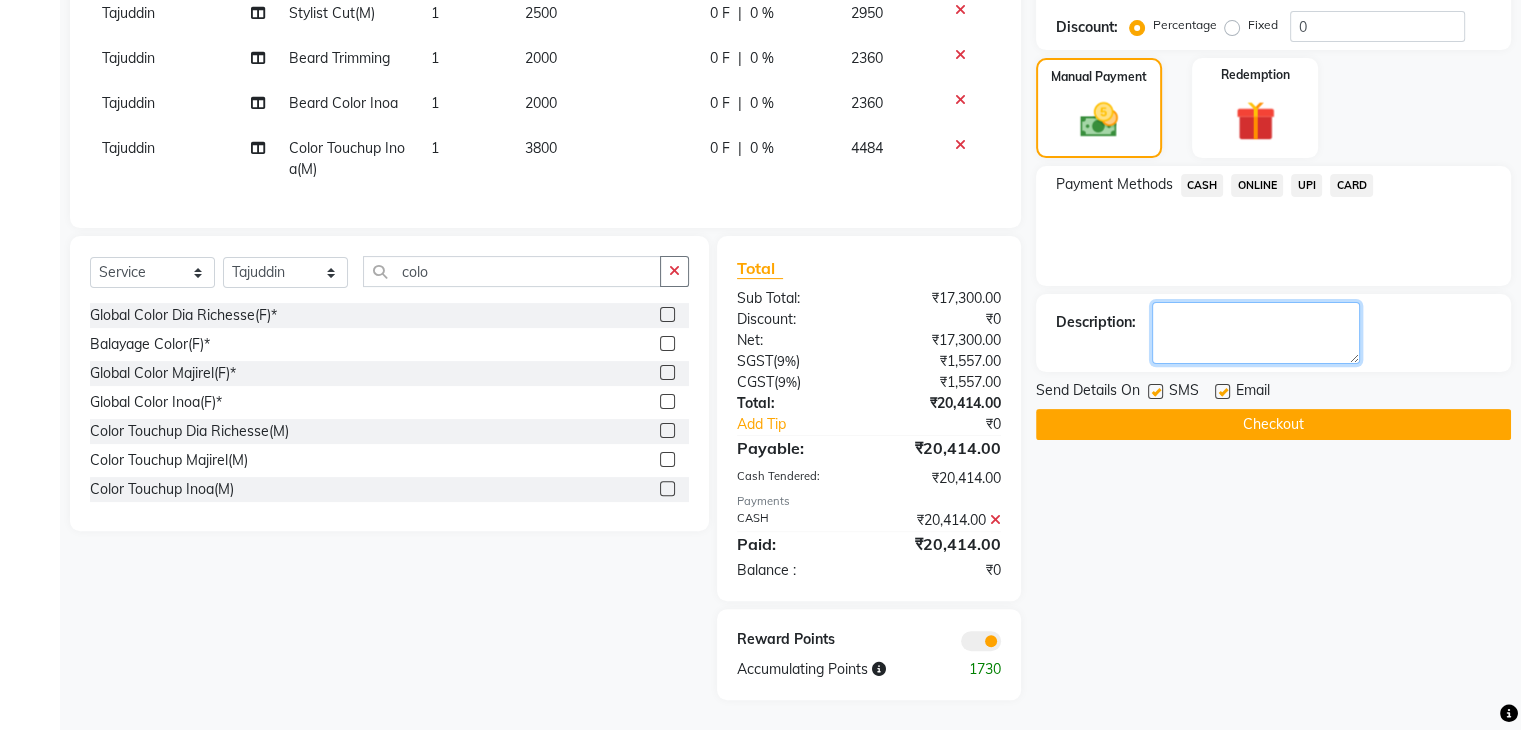 click 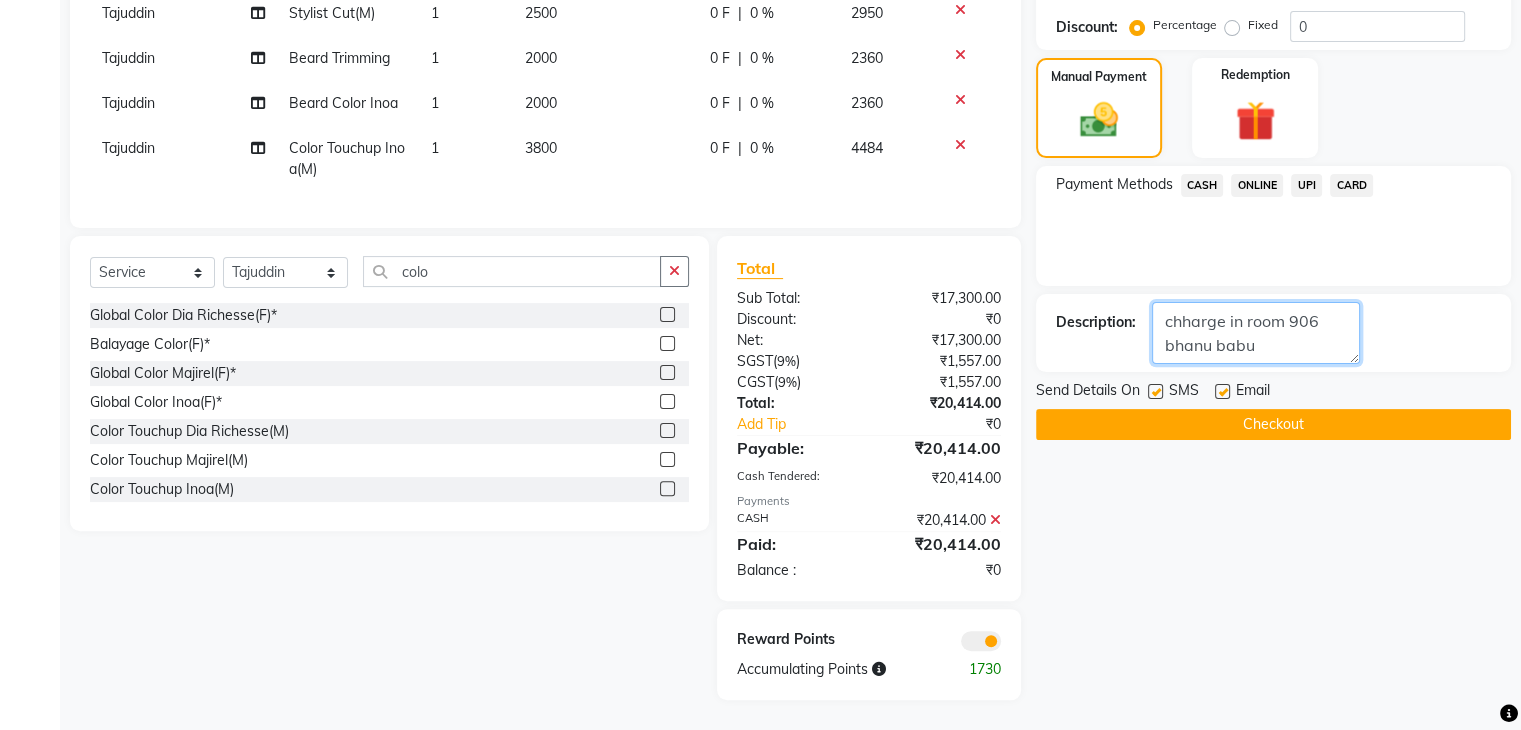 type on "chharge in room 906 bhanu babu" 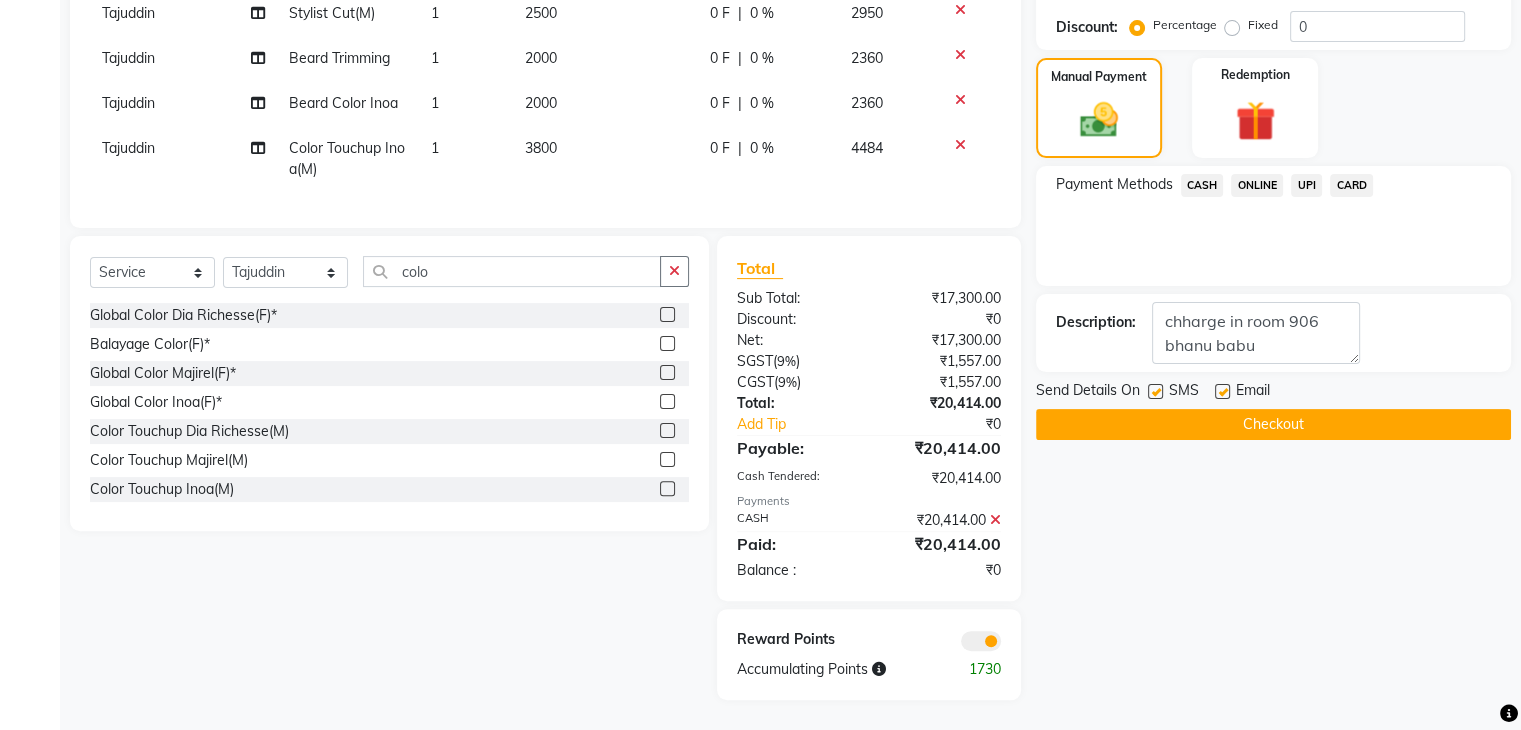 click on "Checkout" 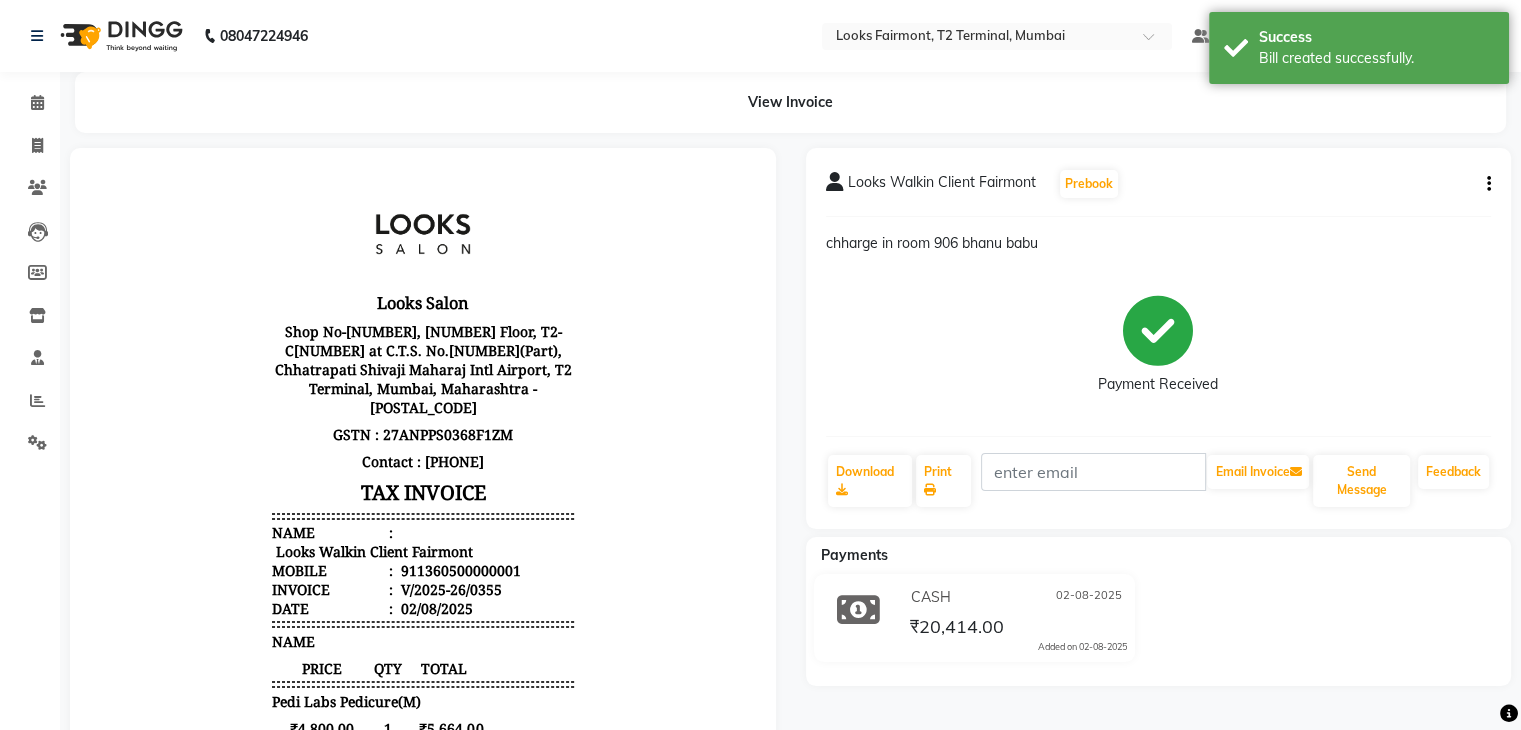 scroll, scrollTop: 0, scrollLeft: 0, axis: both 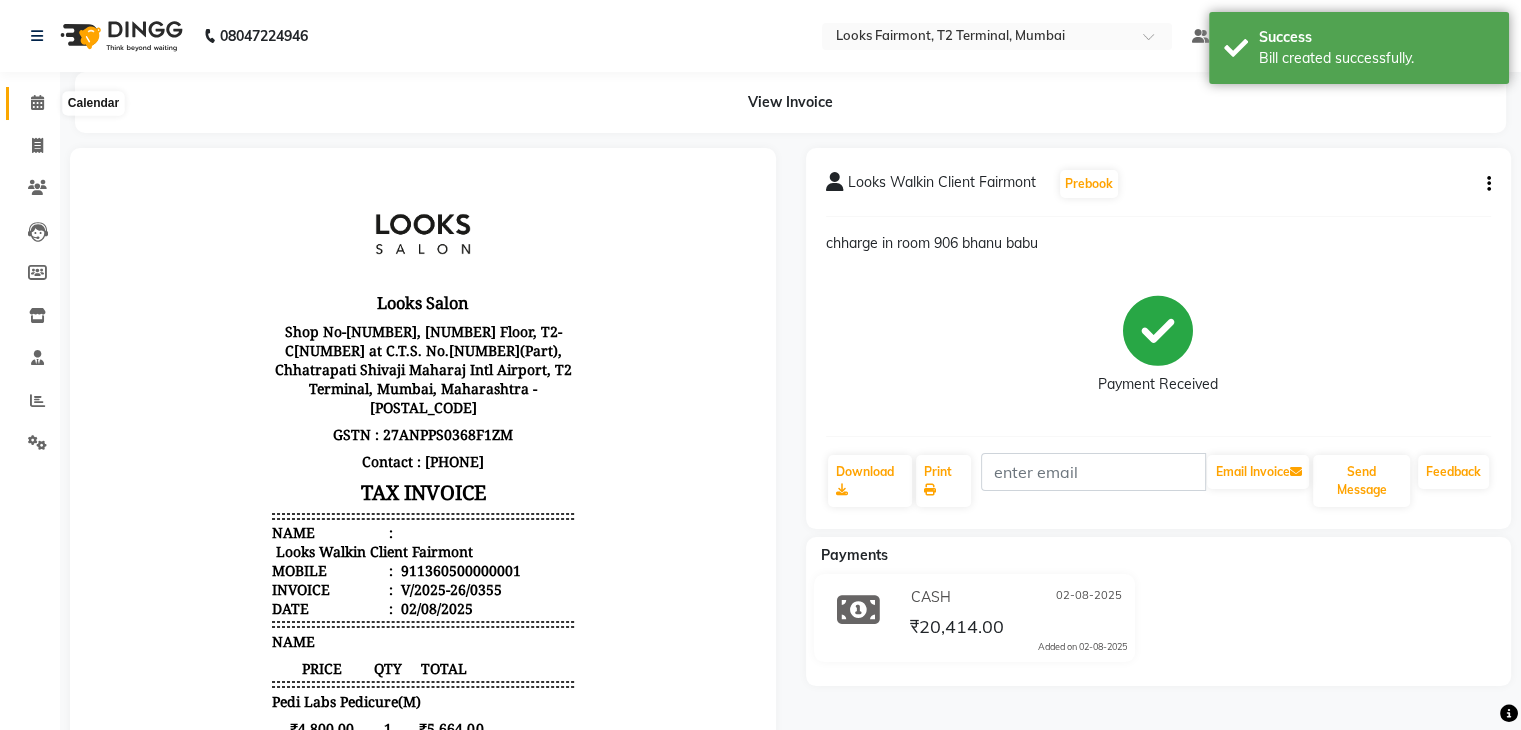 click 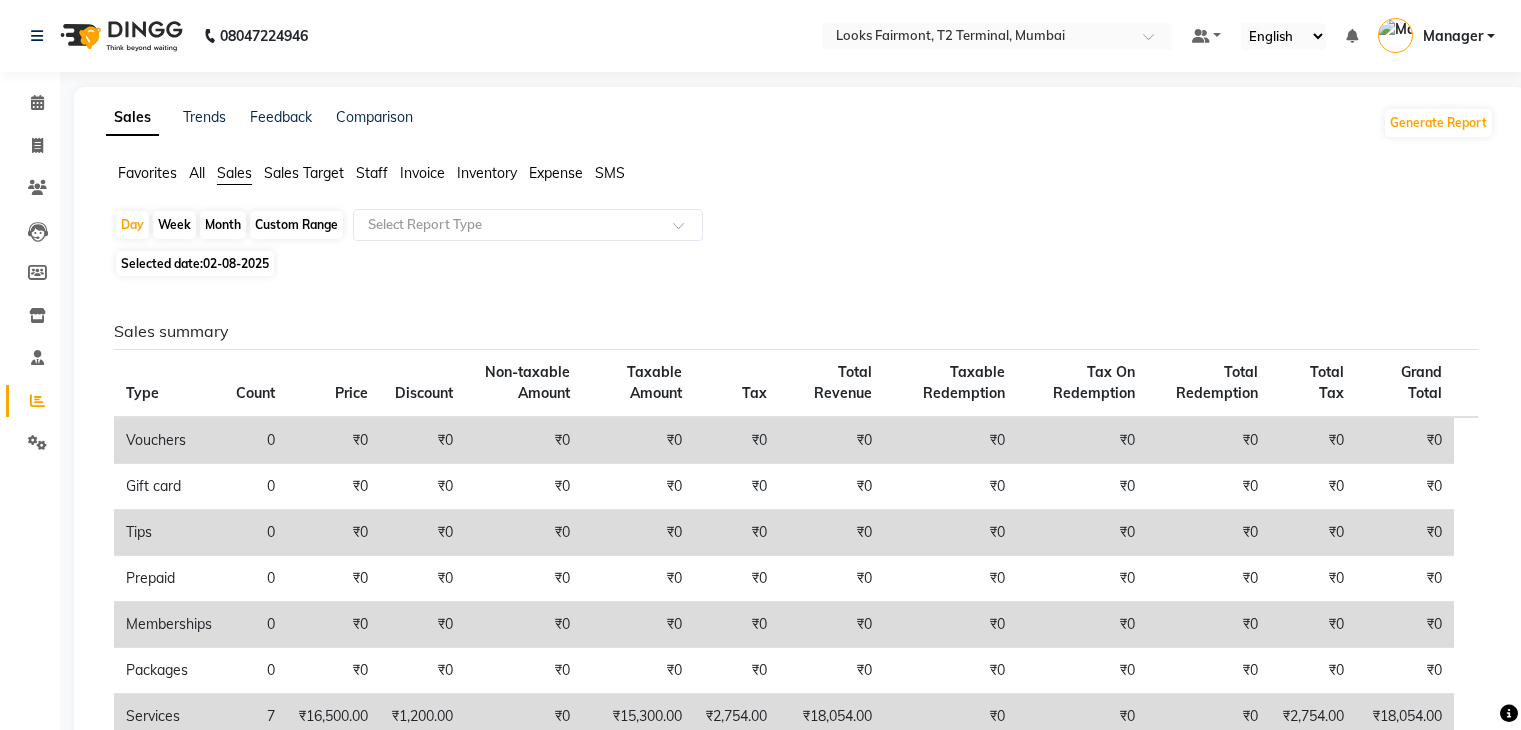 scroll, scrollTop: 200, scrollLeft: 0, axis: vertical 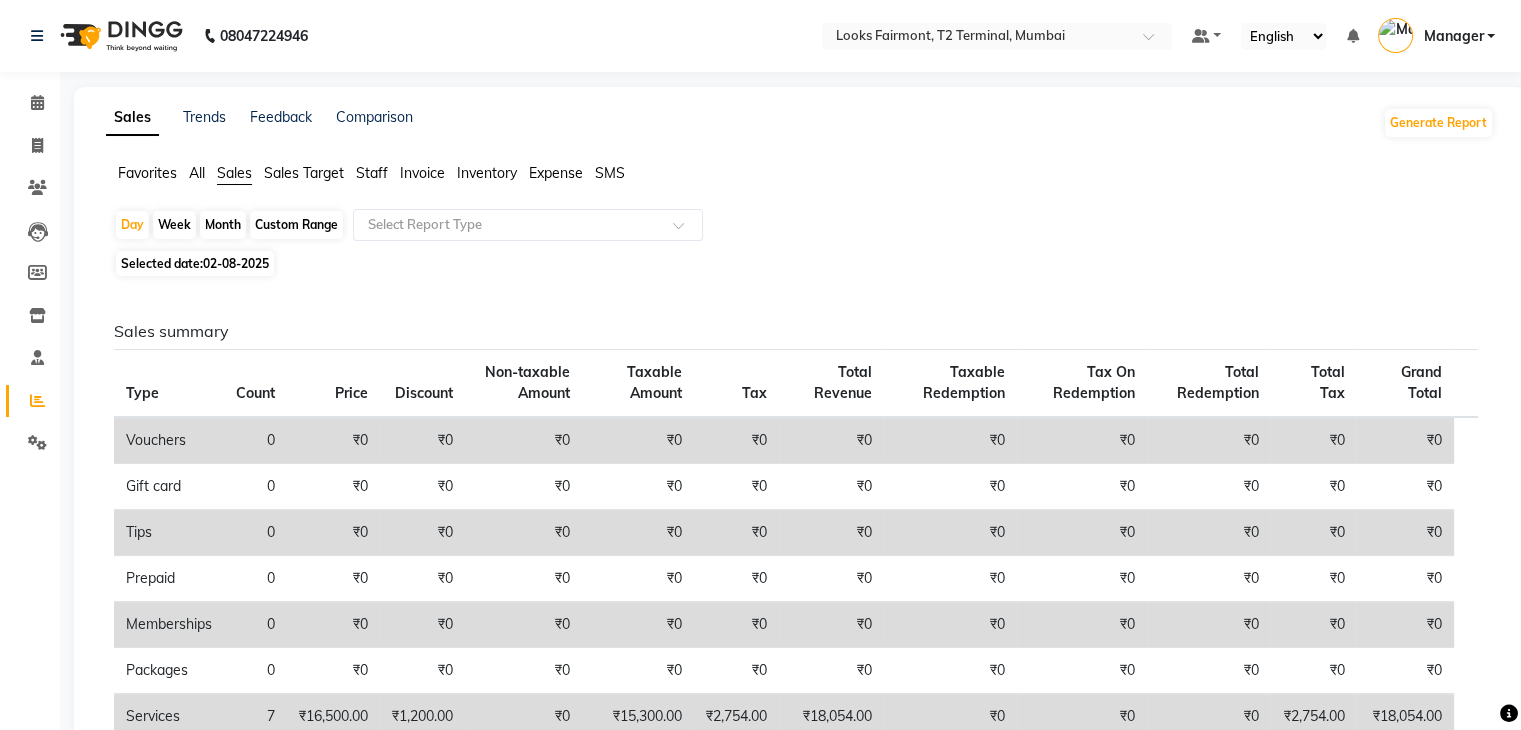 click on "Staff" 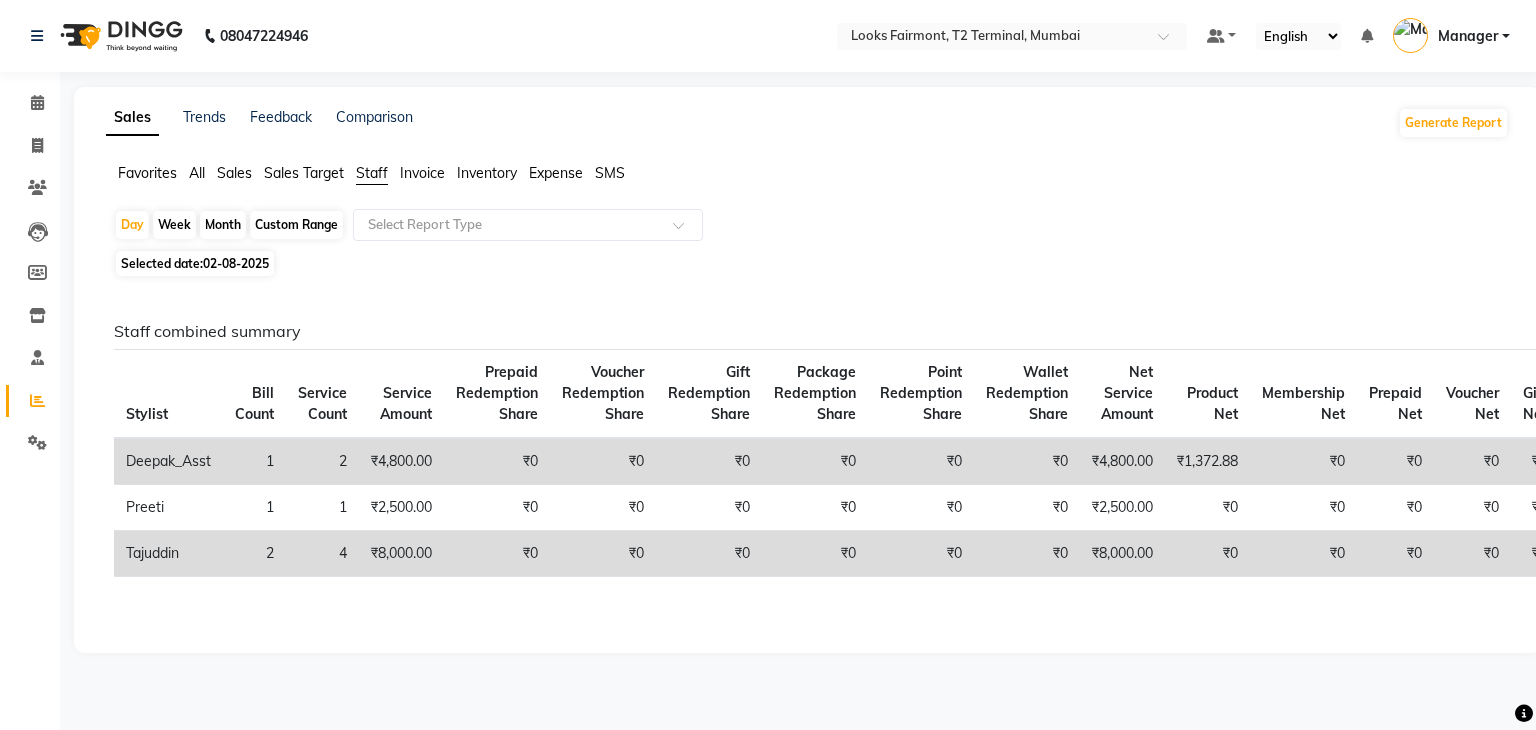 click on "Sales" 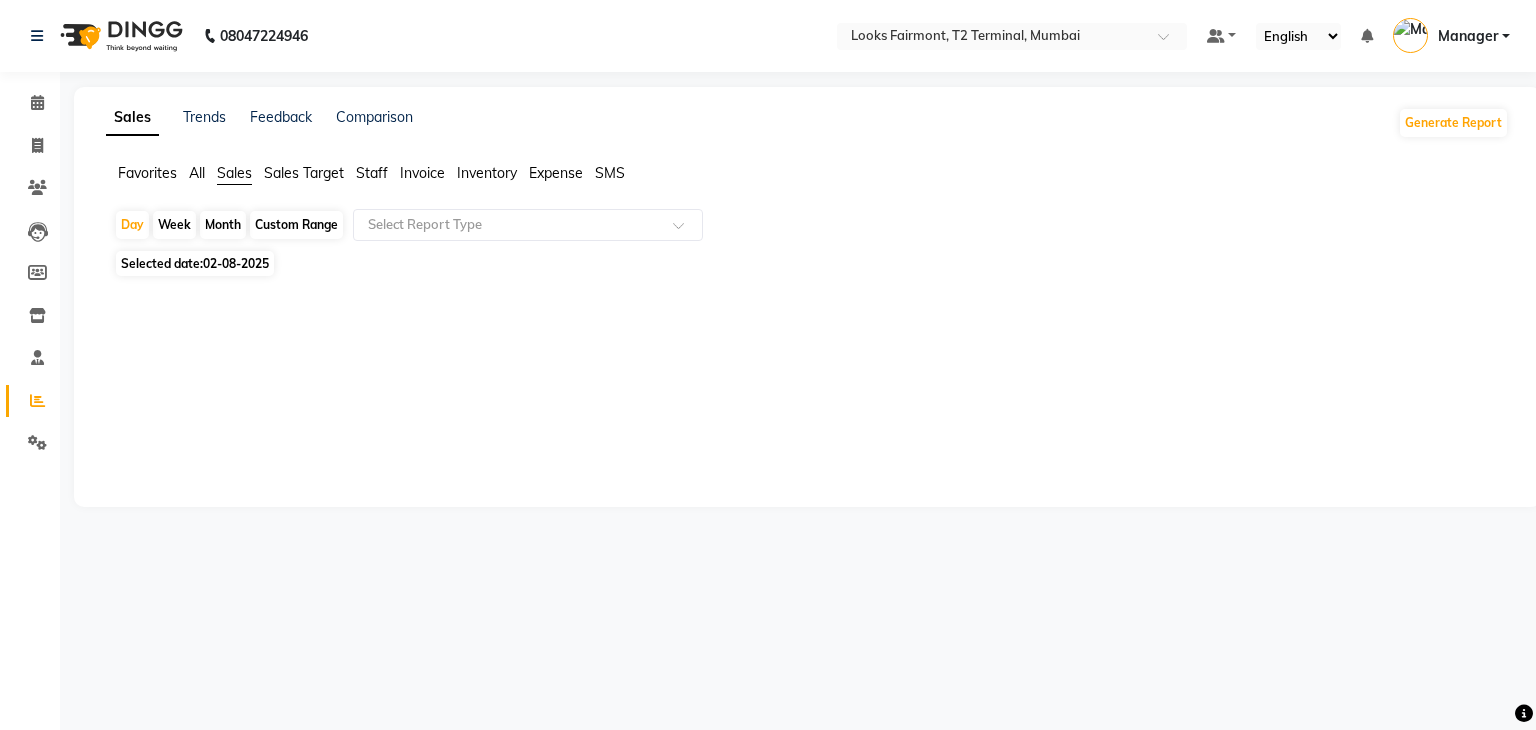 click on "Sales Target" 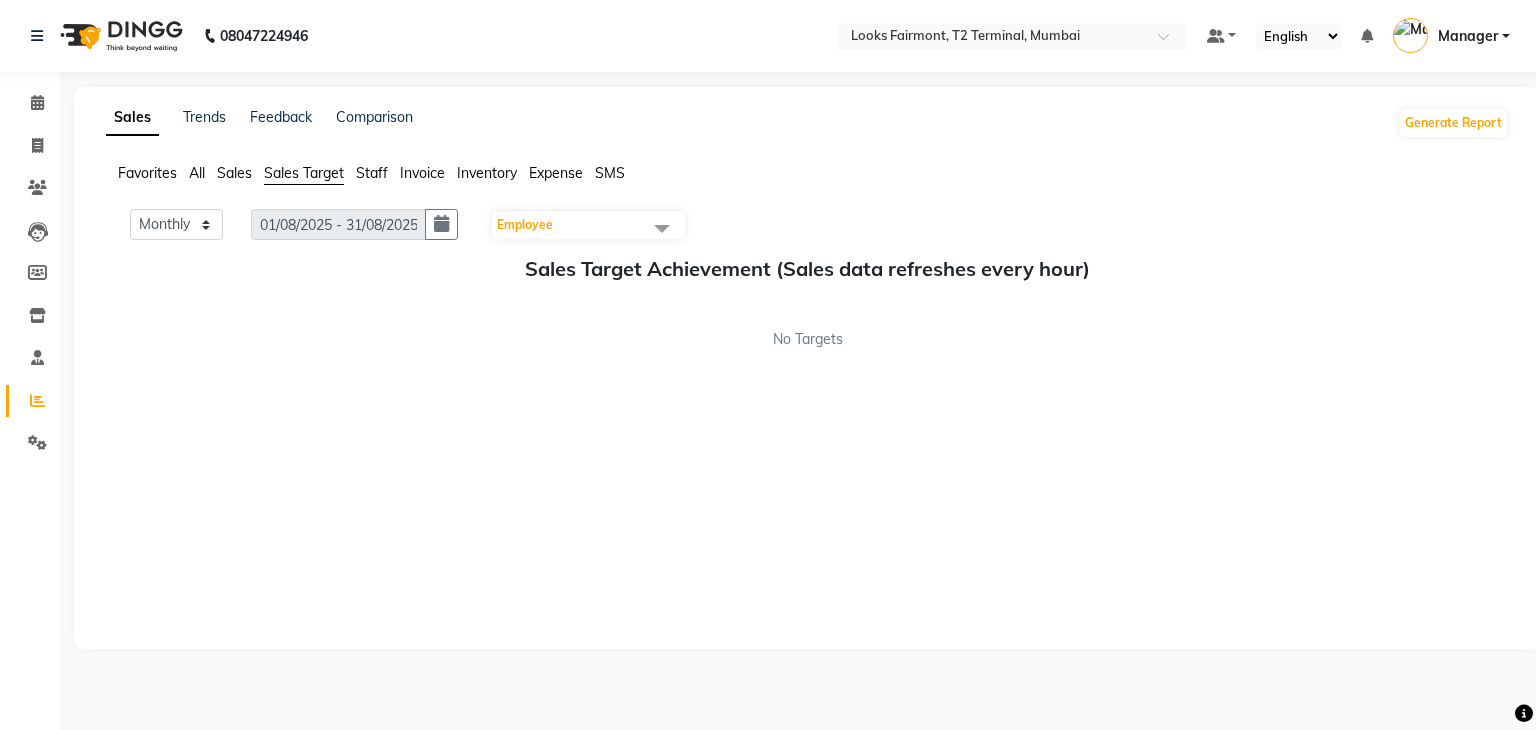 click on "Sales" 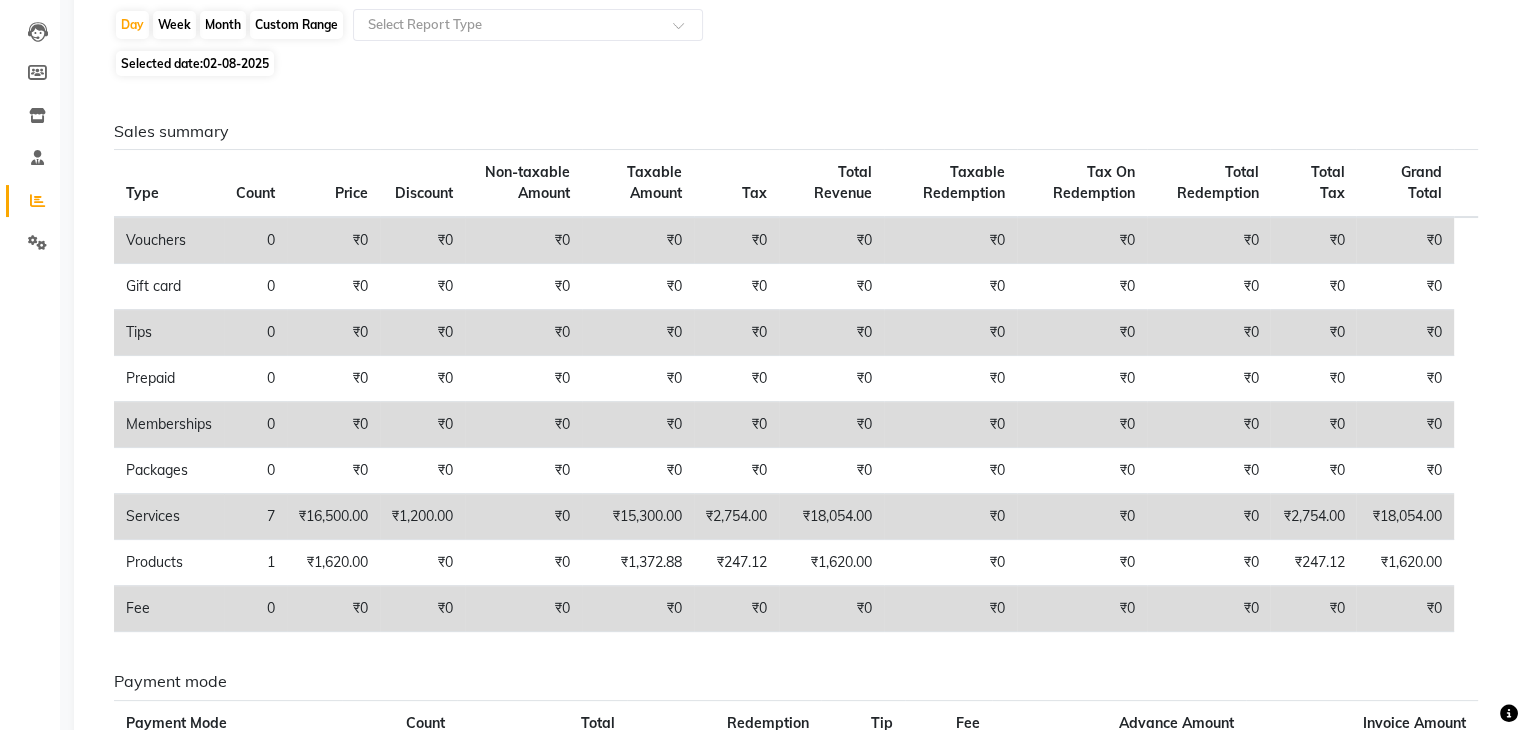 scroll, scrollTop: 0, scrollLeft: 0, axis: both 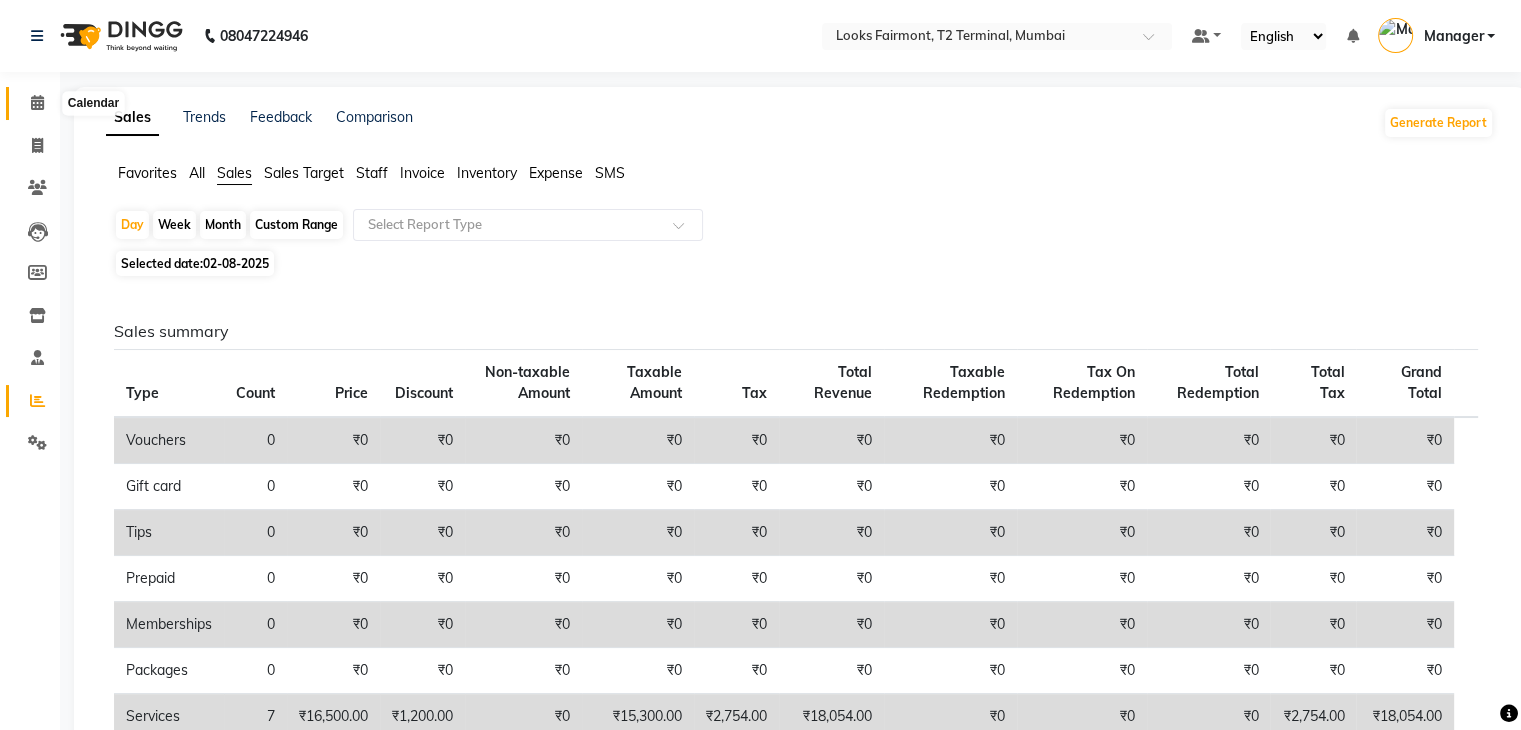 click 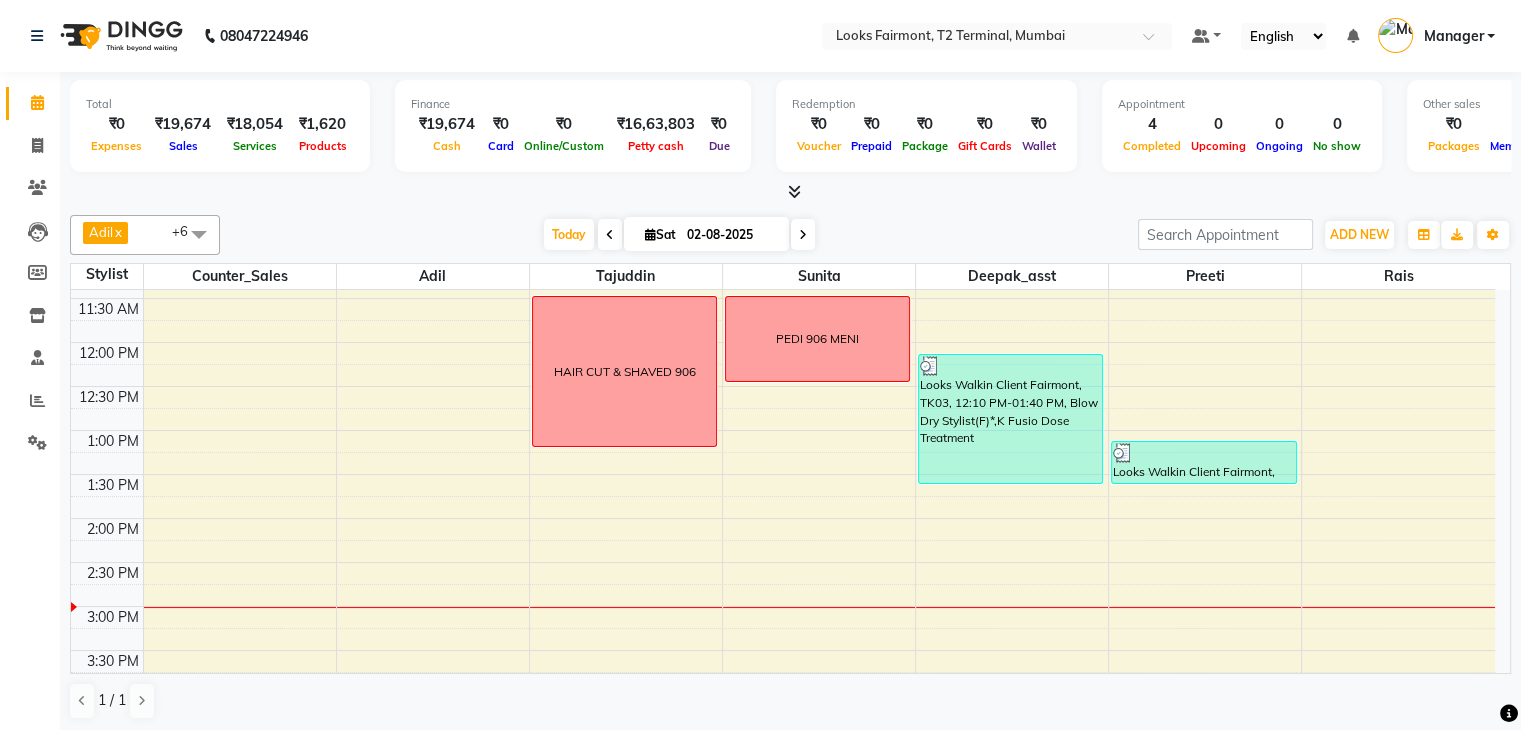 scroll, scrollTop: 300, scrollLeft: 0, axis: vertical 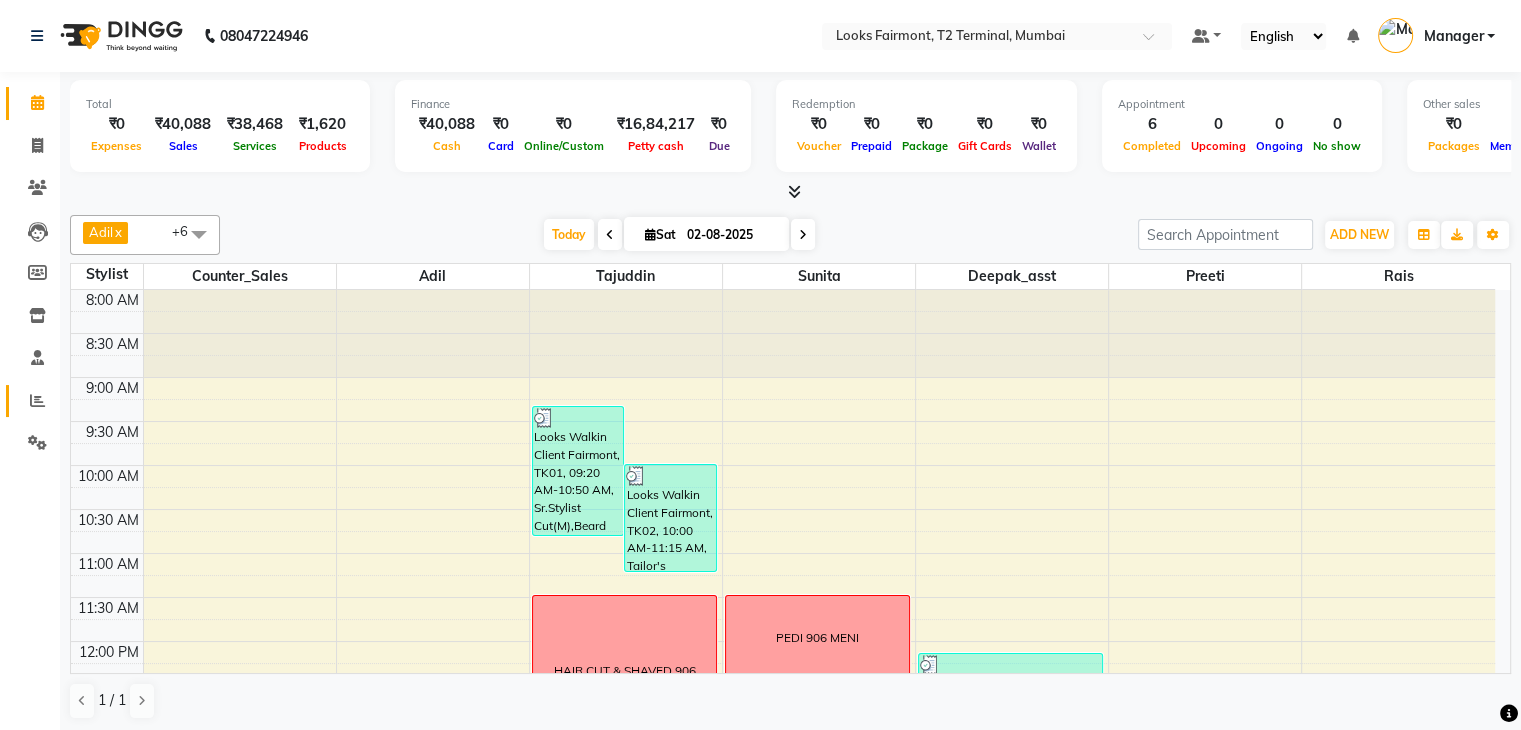 click on "Reports" 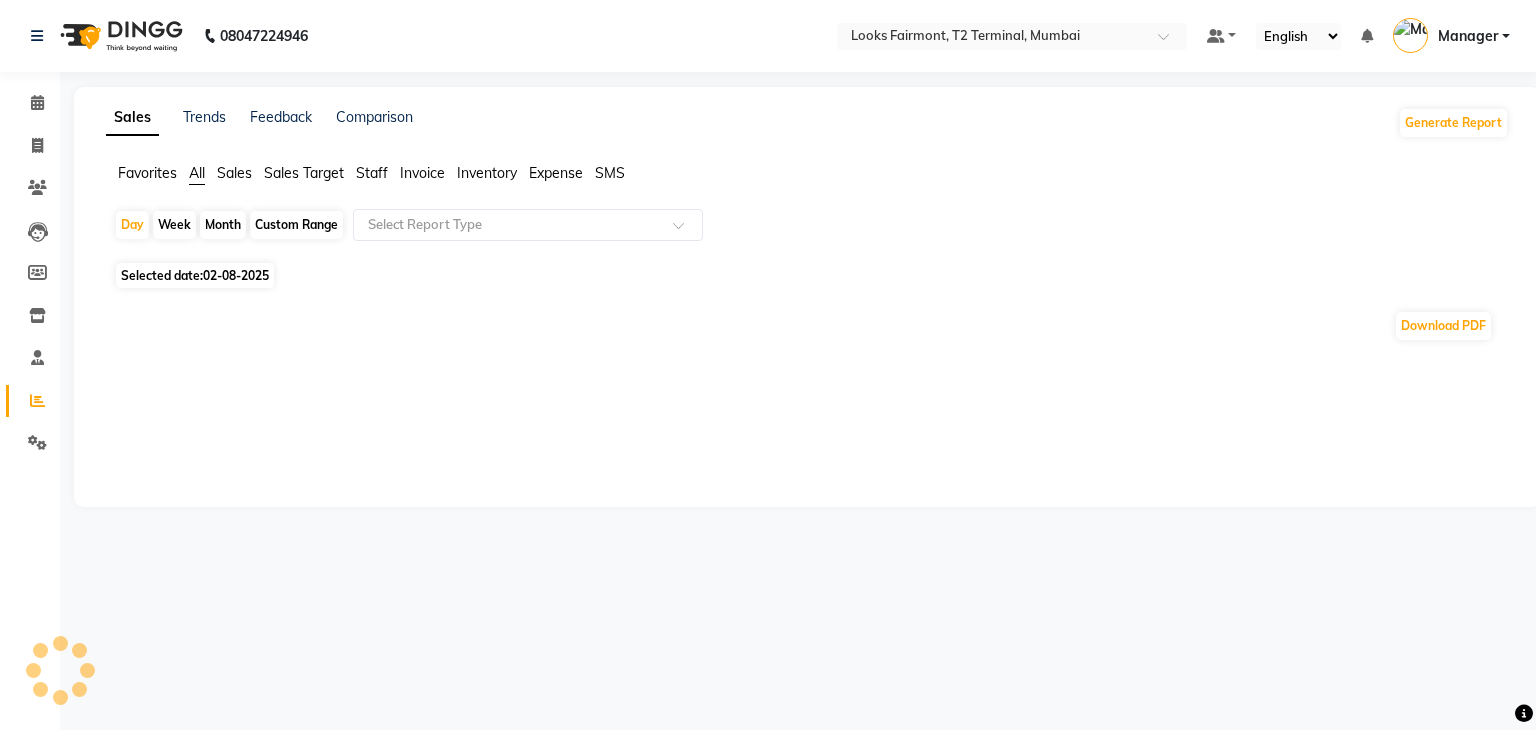 click on "Sales" 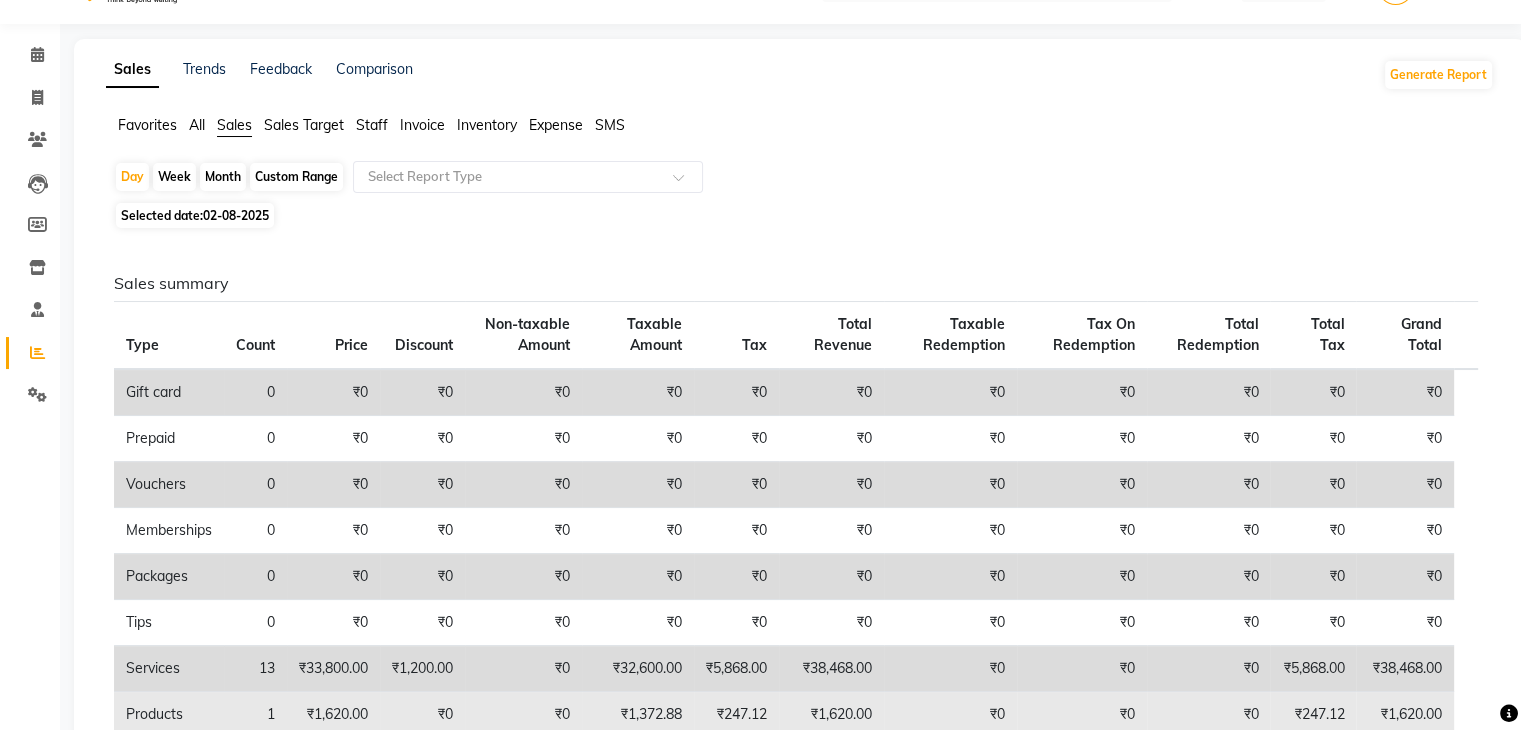 scroll, scrollTop: 0, scrollLeft: 0, axis: both 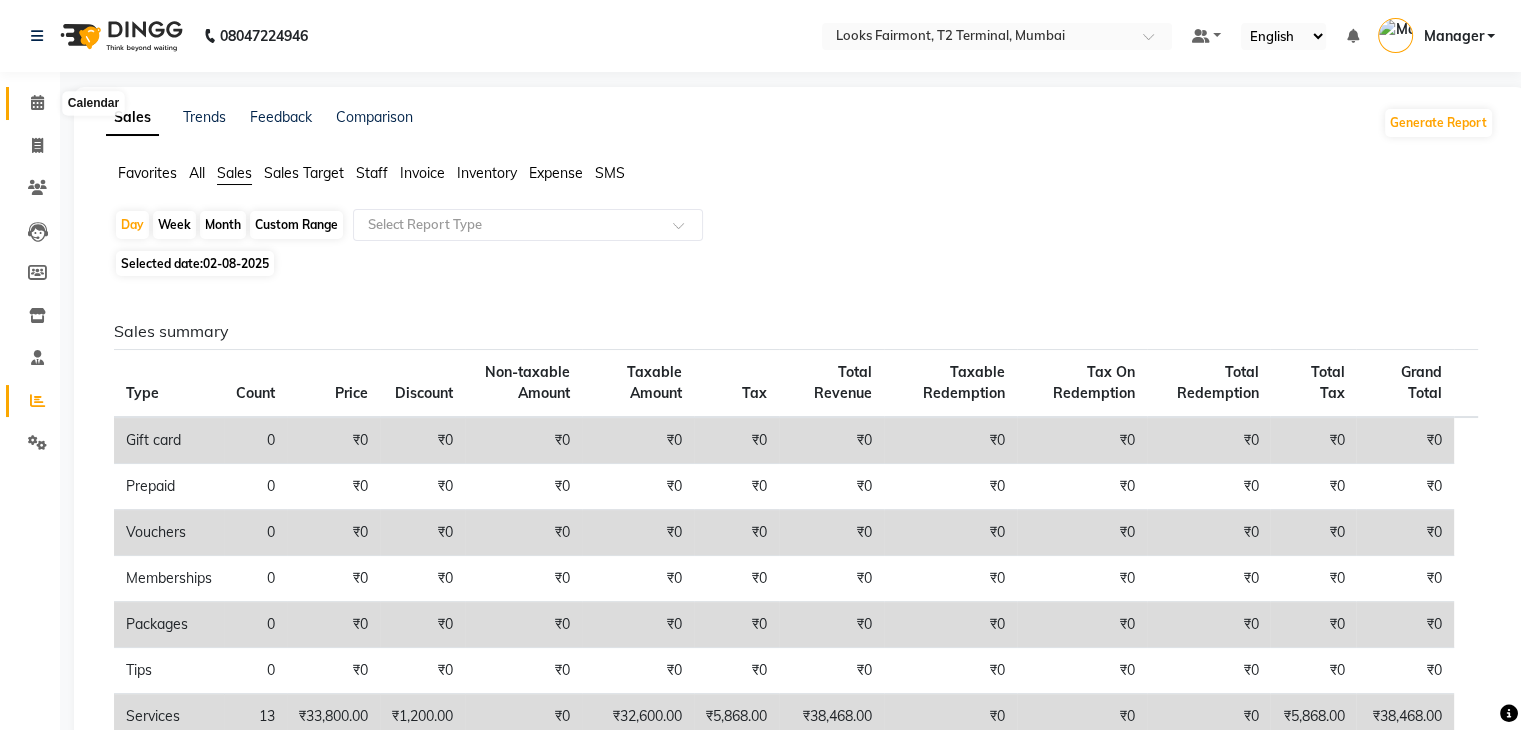 click 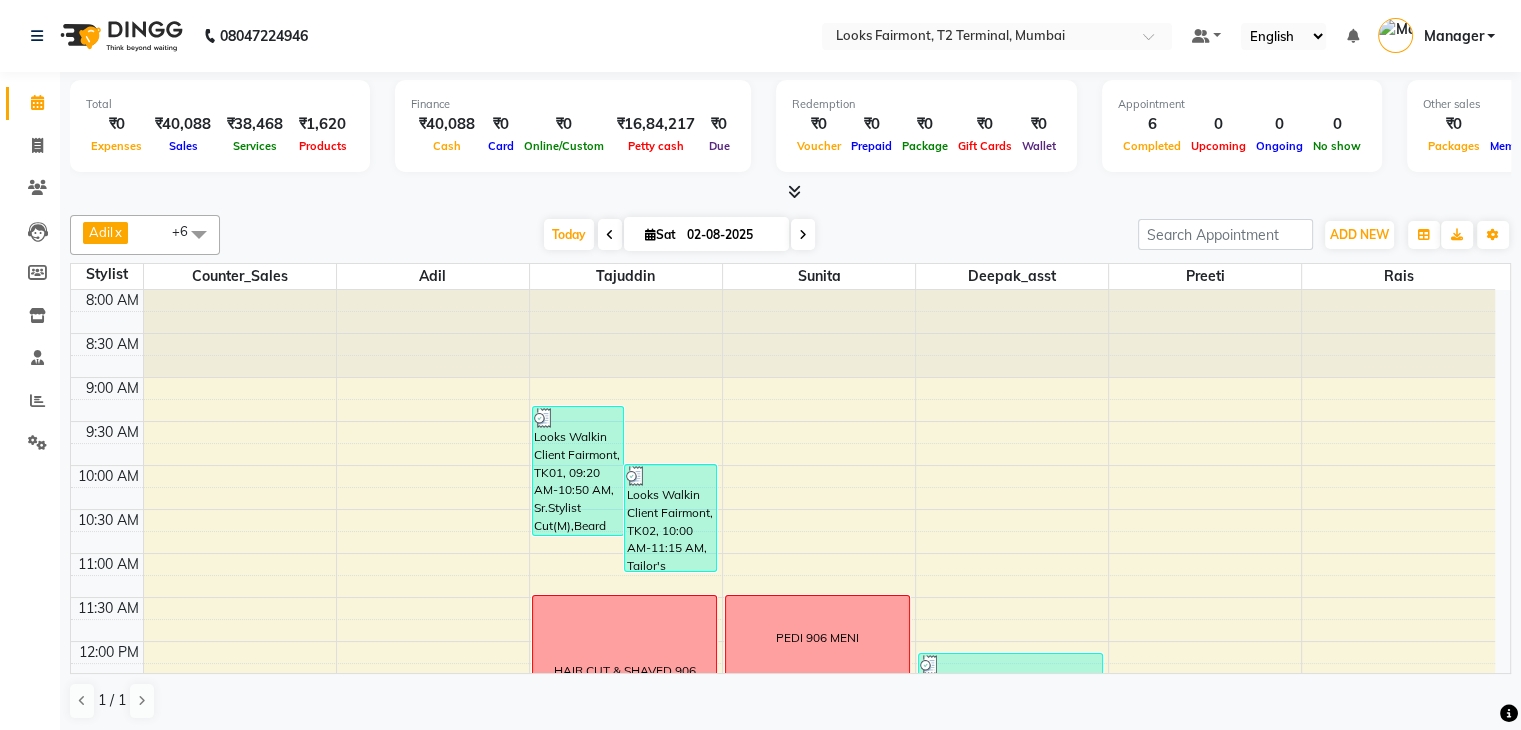 click at bounding box center (794, 191) 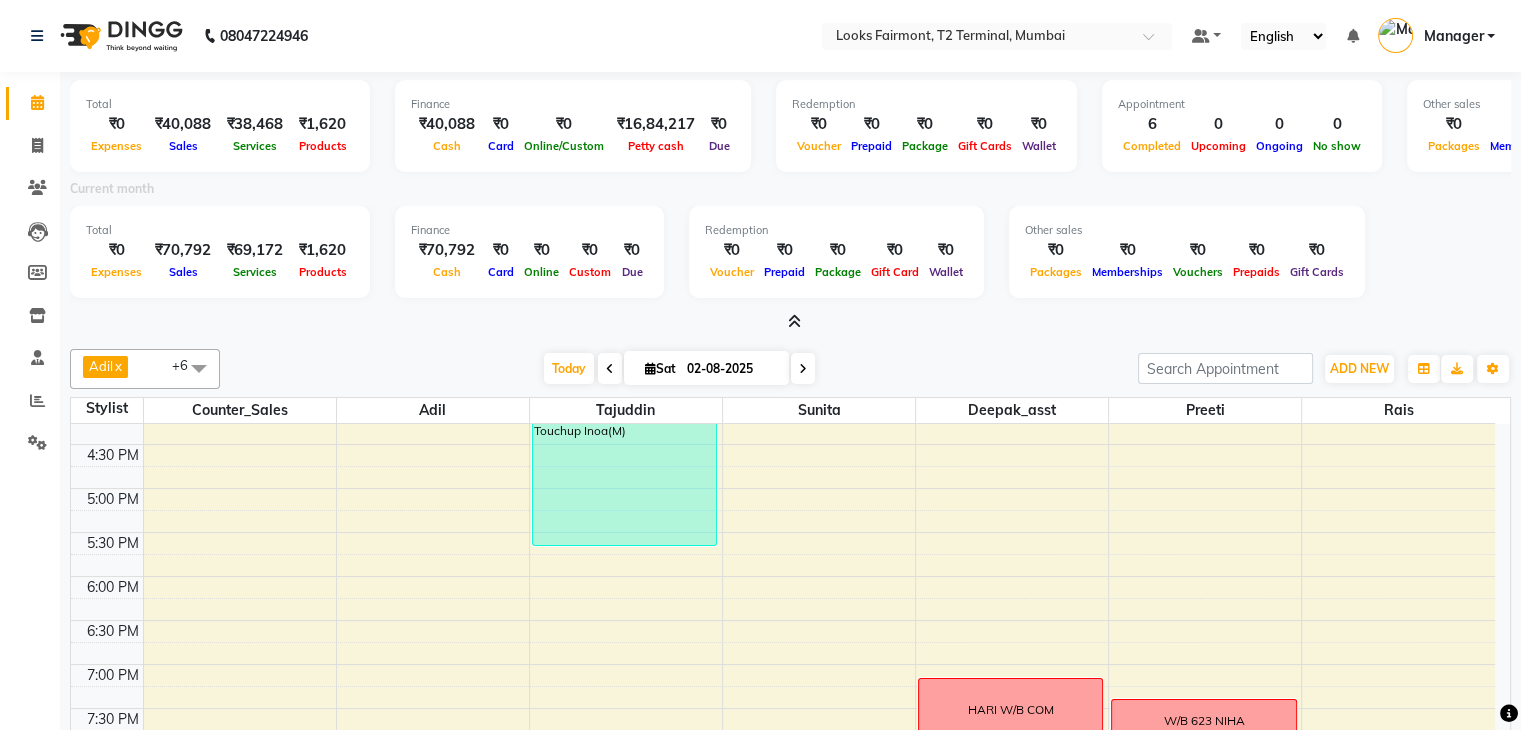 scroll, scrollTop: 749, scrollLeft: 0, axis: vertical 